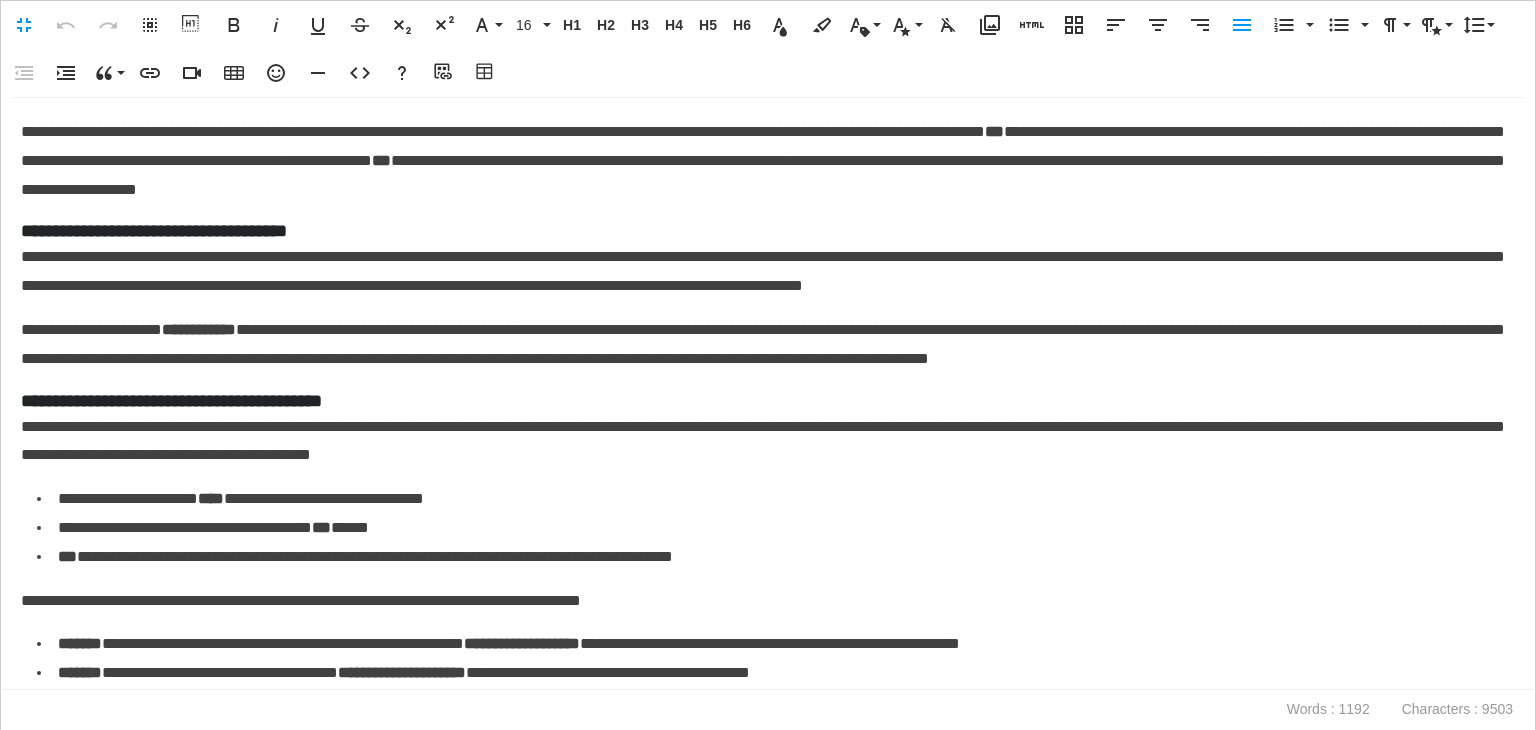 scroll, scrollTop: 0, scrollLeft: 0, axis: both 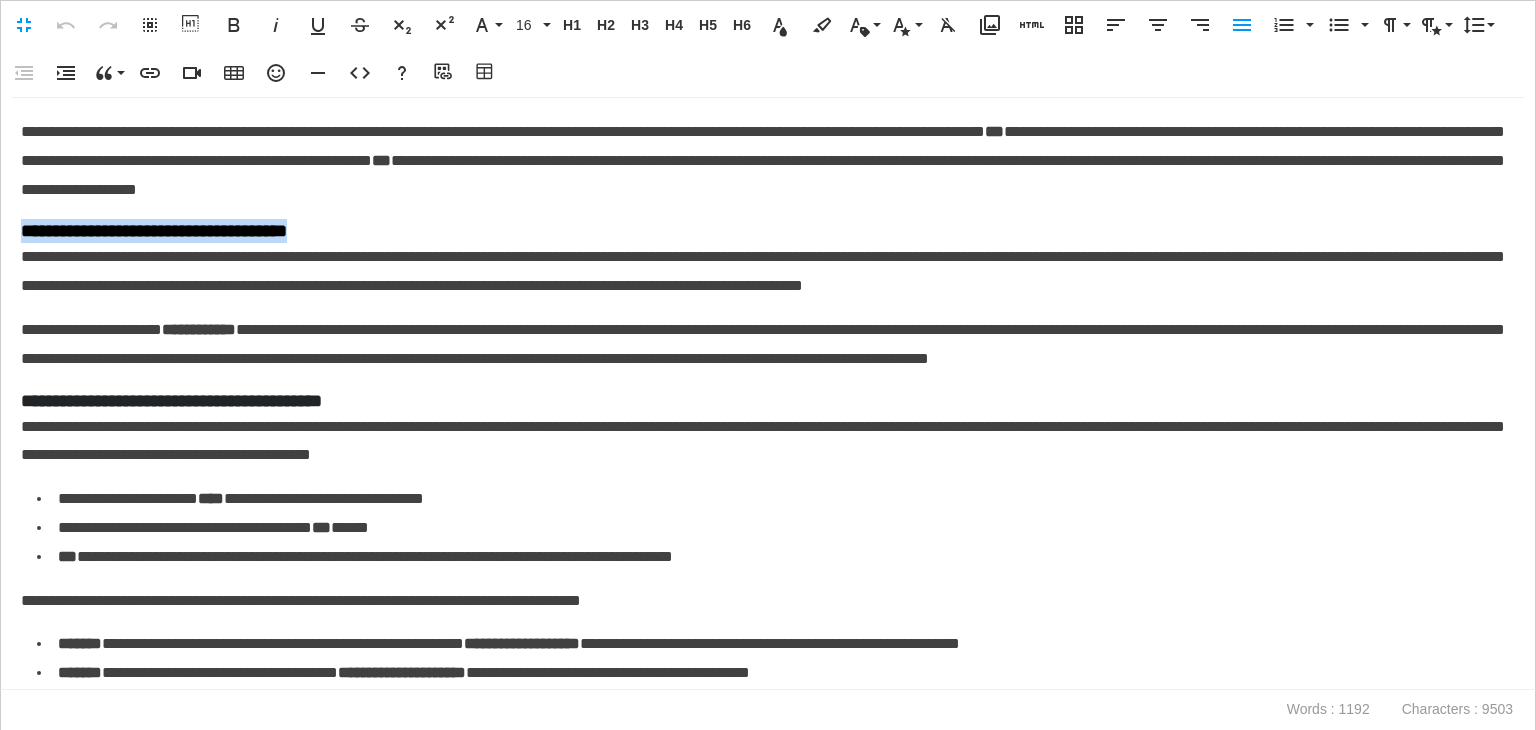 drag, startPoint x: 376, startPoint y: 227, endPoint x: 2, endPoint y: 221, distance: 374.04813 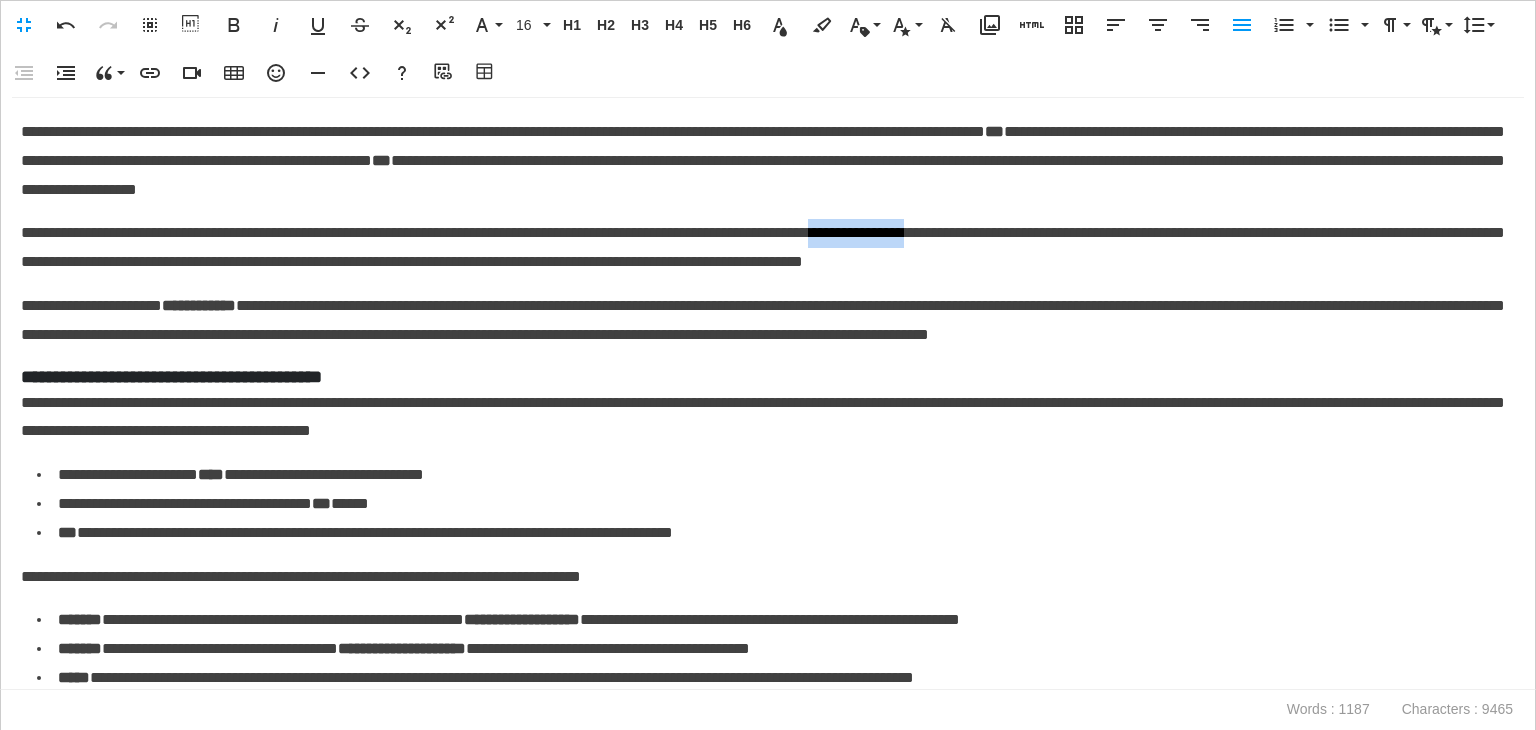 drag, startPoint x: 1017, startPoint y: 235, endPoint x: 1128, endPoint y: 243, distance: 111.28792 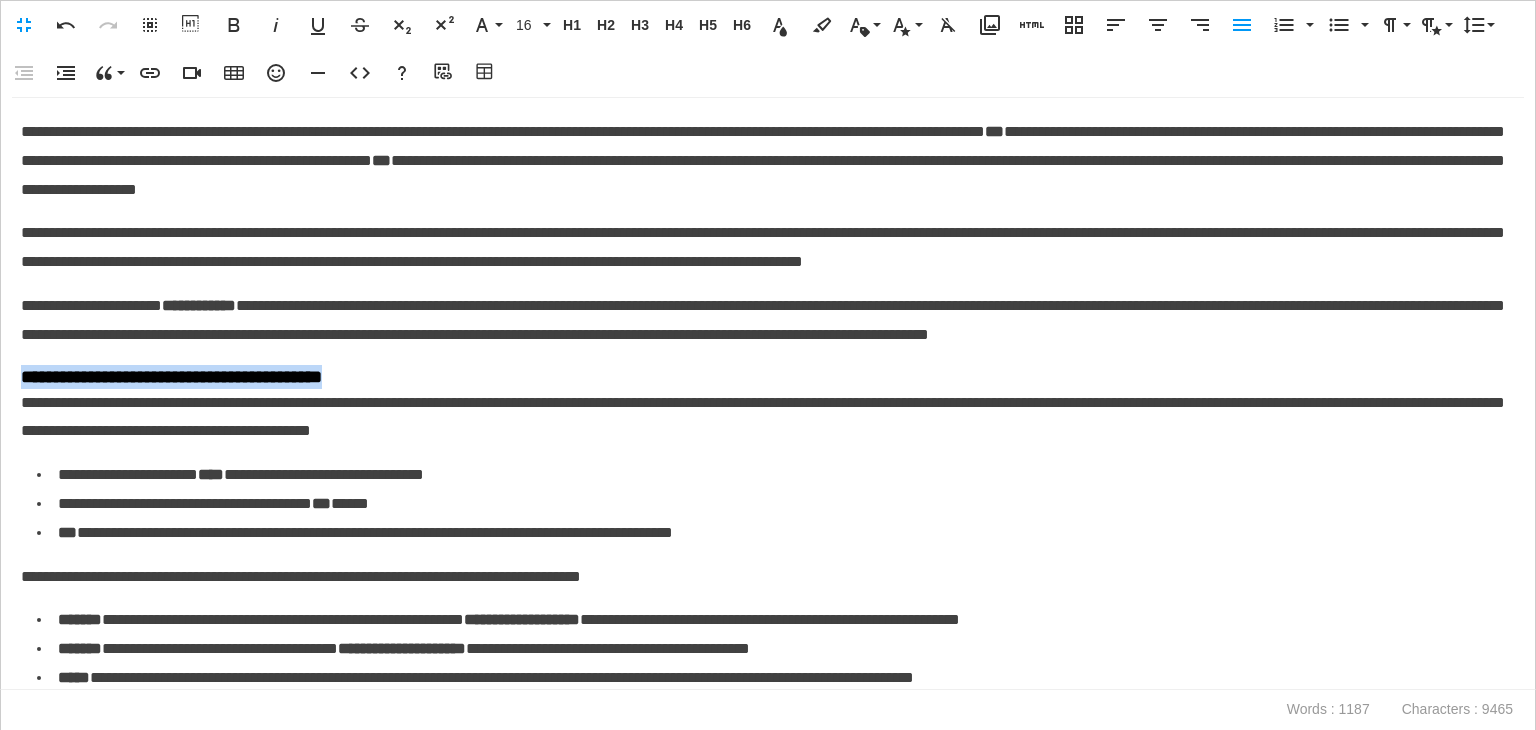 drag, startPoint x: 452, startPoint y: 373, endPoint x: 14, endPoint y: 385, distance: 438.16437 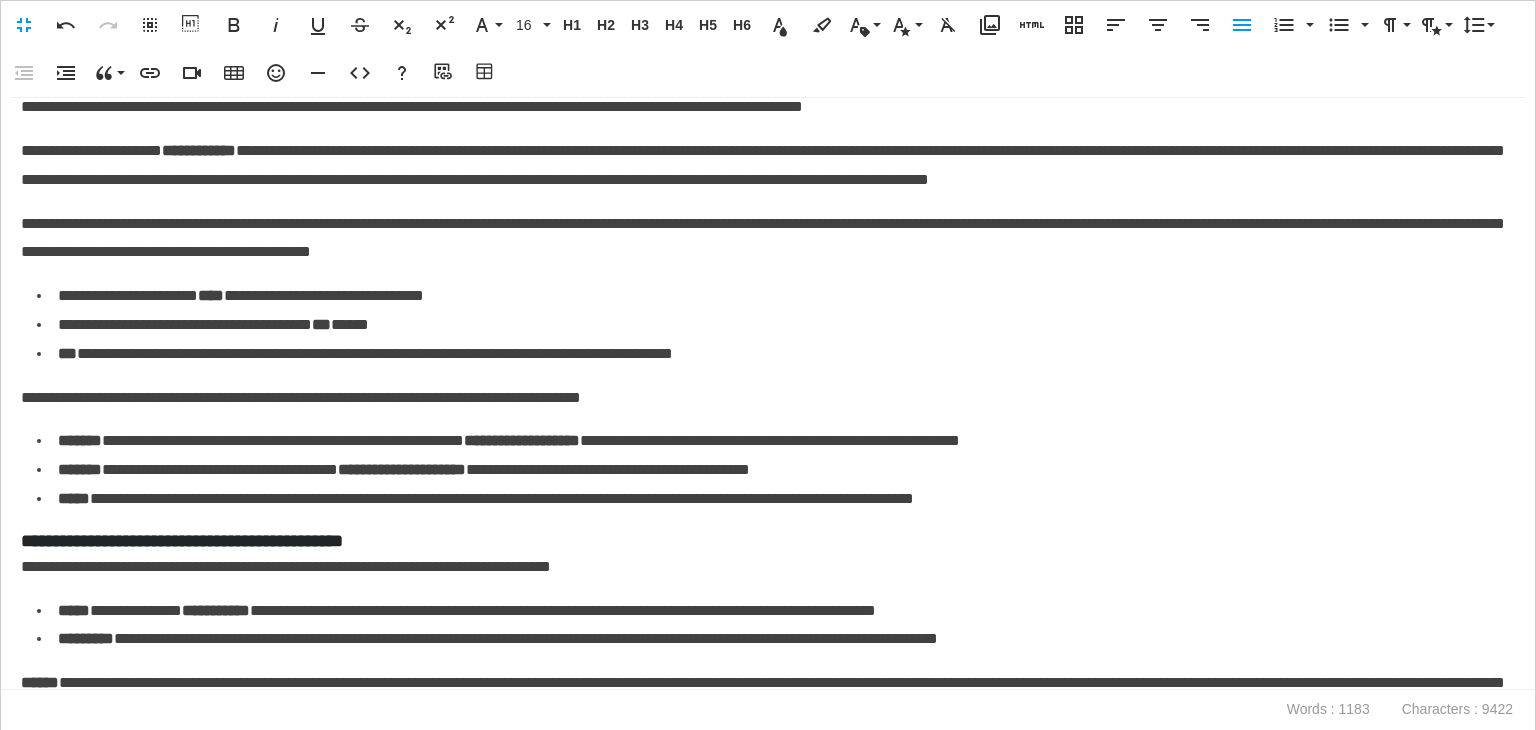 scroll, scrollTop: 200, scrollLeft: 0, axis: vertical 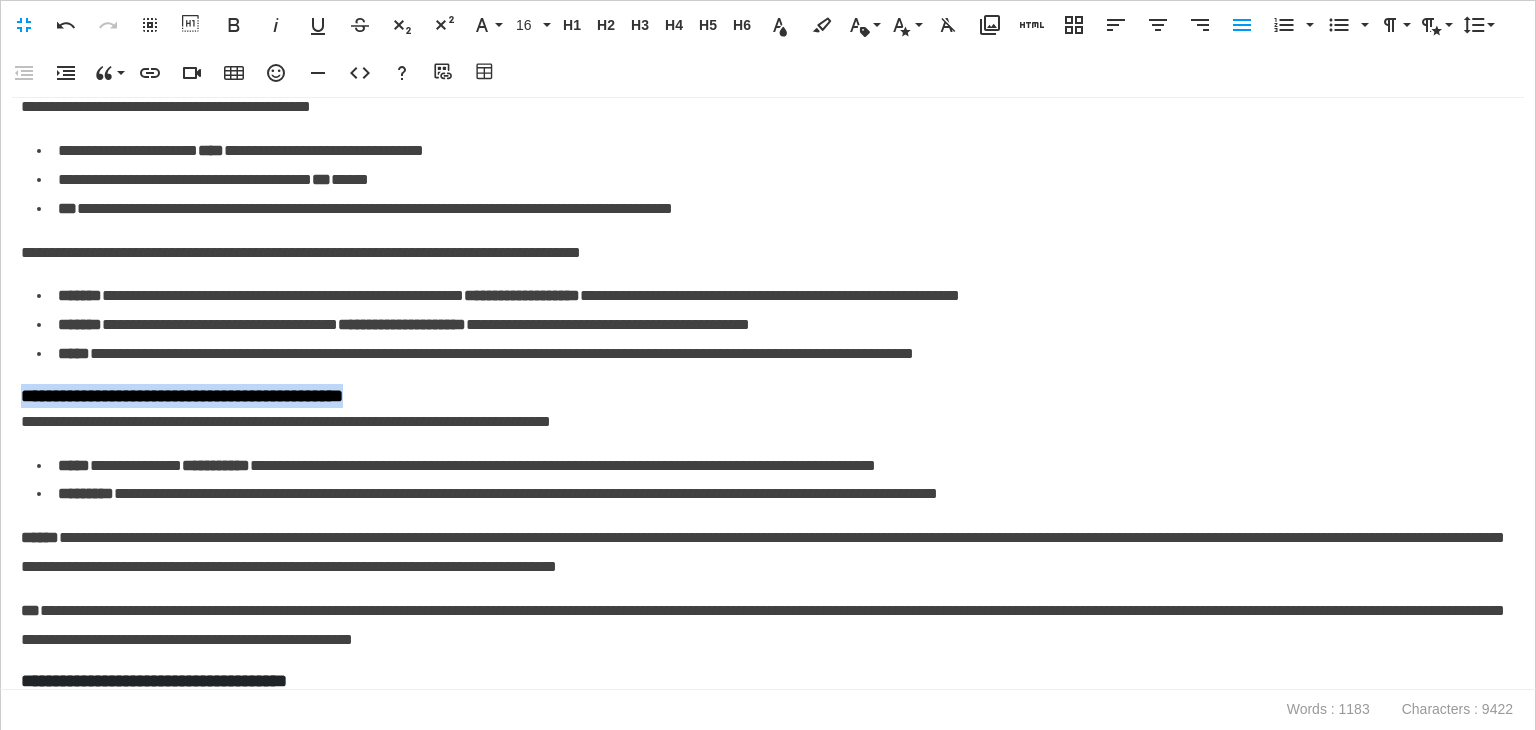 drag, startPoint x: 416, startPoint y: 396, endPoint x: 4, endPoint y: 389, distance: 412.05945 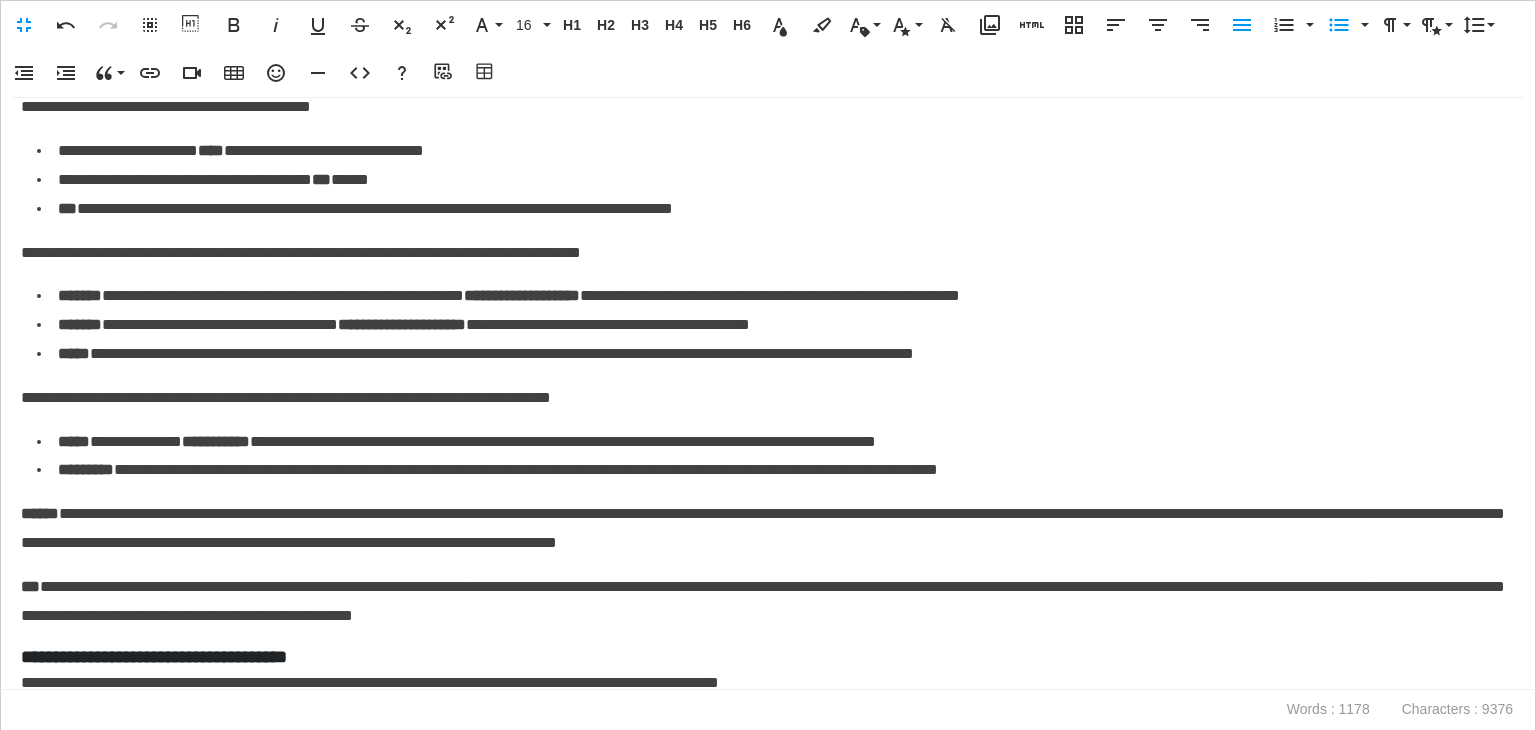 scroll, scrollTop: 500, scrollLeft: 0, axis: vertical 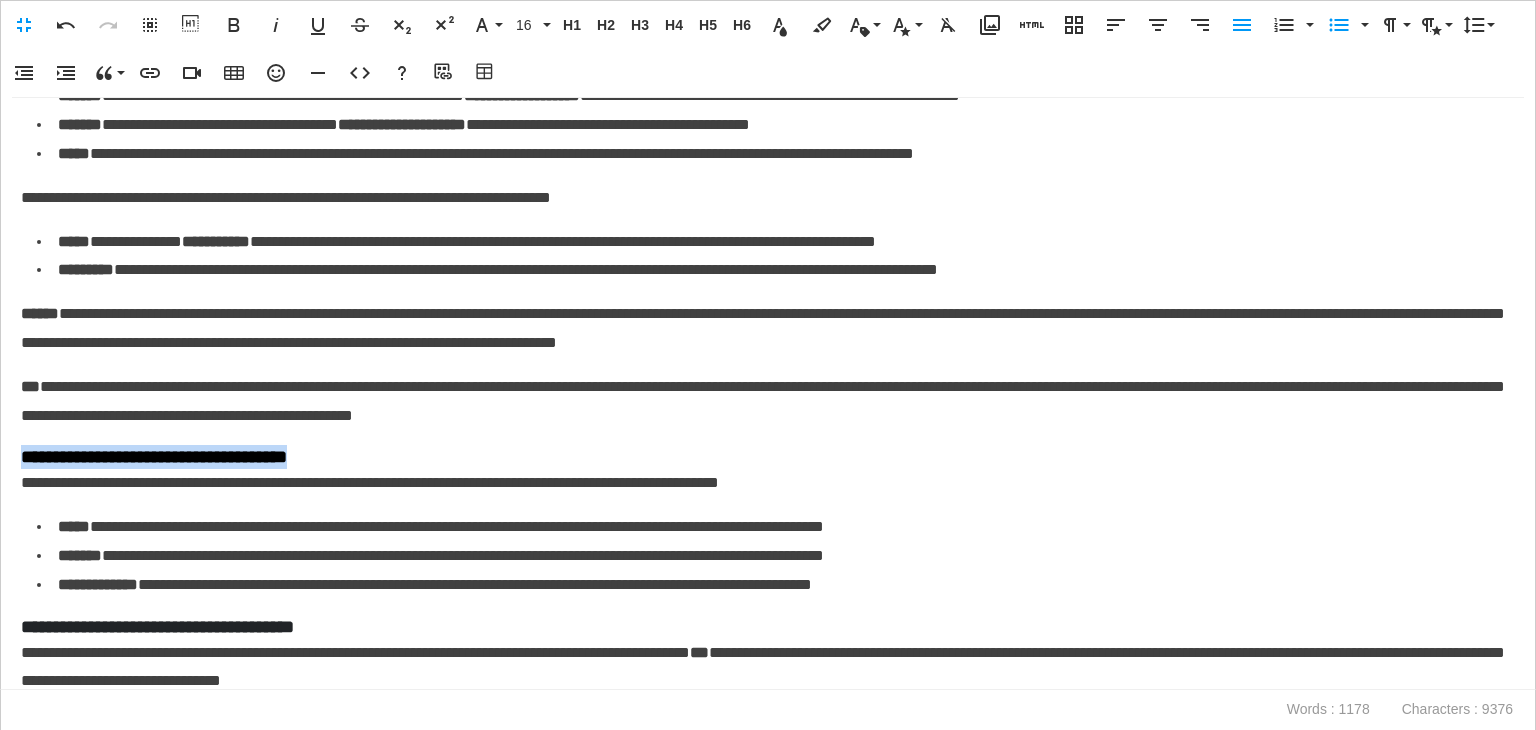 drag, startPoint x: 49, startPoint y: 441, endPoint x: 0, endPoint y: 439, distance: 49.0408 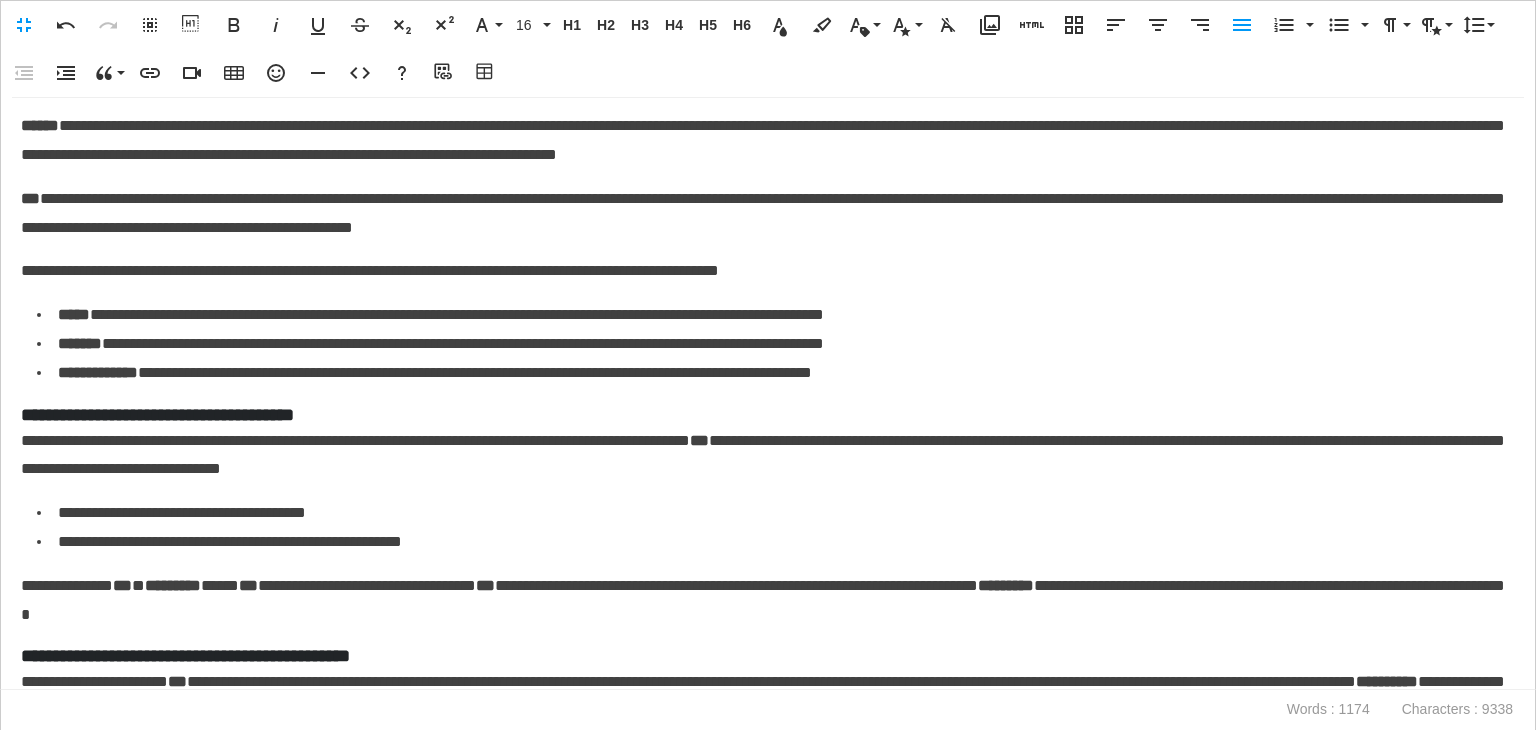 scroll, scrollTop: 700, scrollLeft: 0, axis: vertical 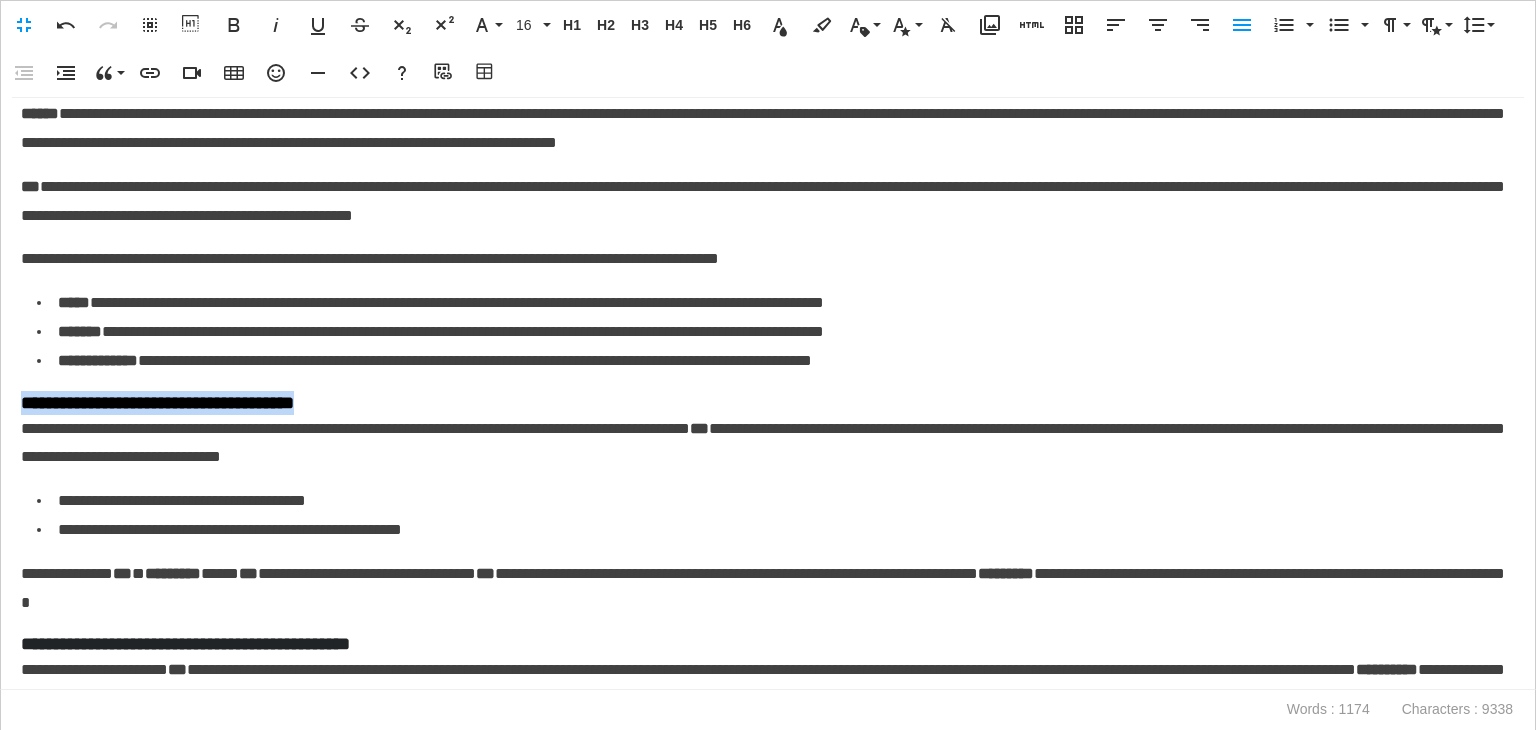 drag, startPoint x: 404, startPoint y: 392, endPoint x: 0, endPoint y: 385, distance: 404.06064 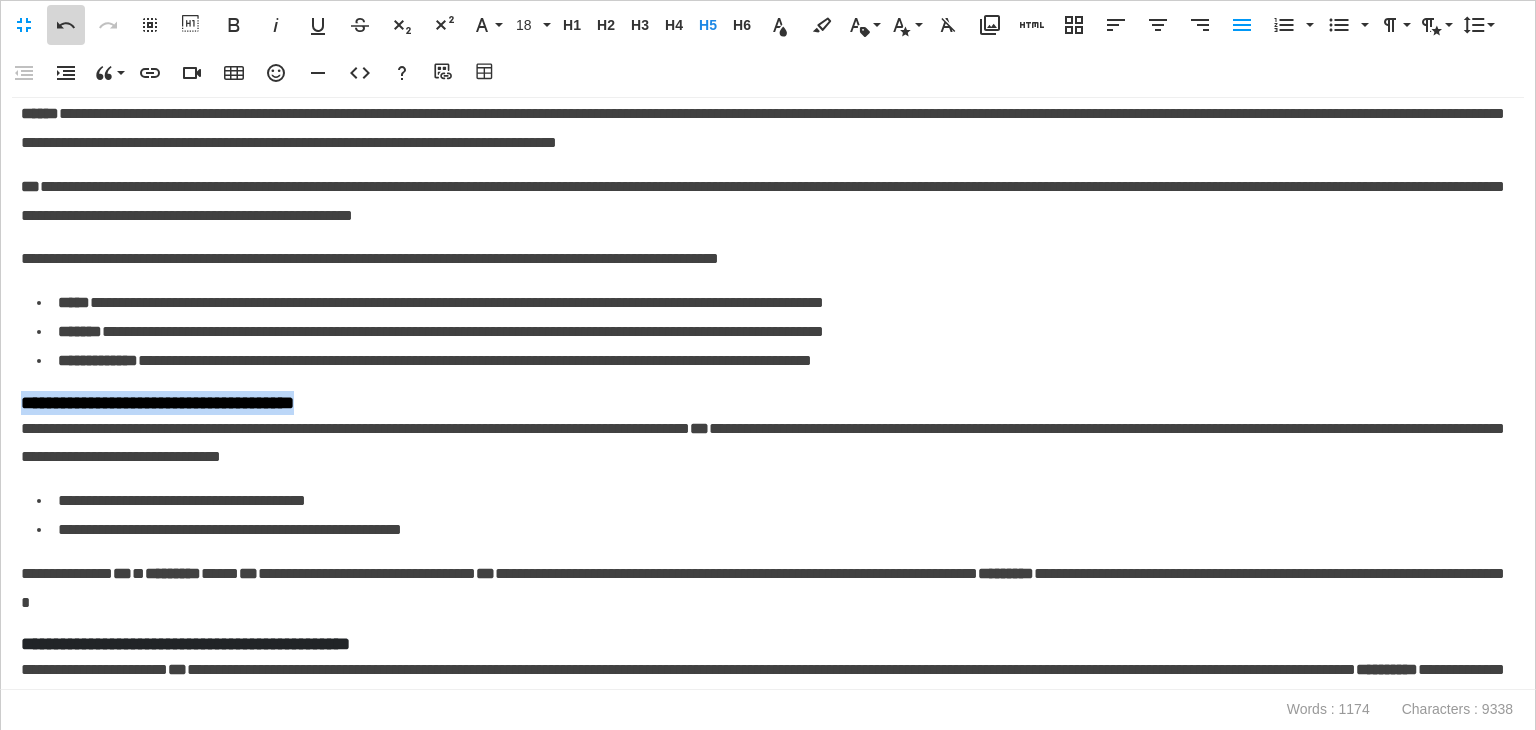 click on "Undo" at bounding box center [66, 25] 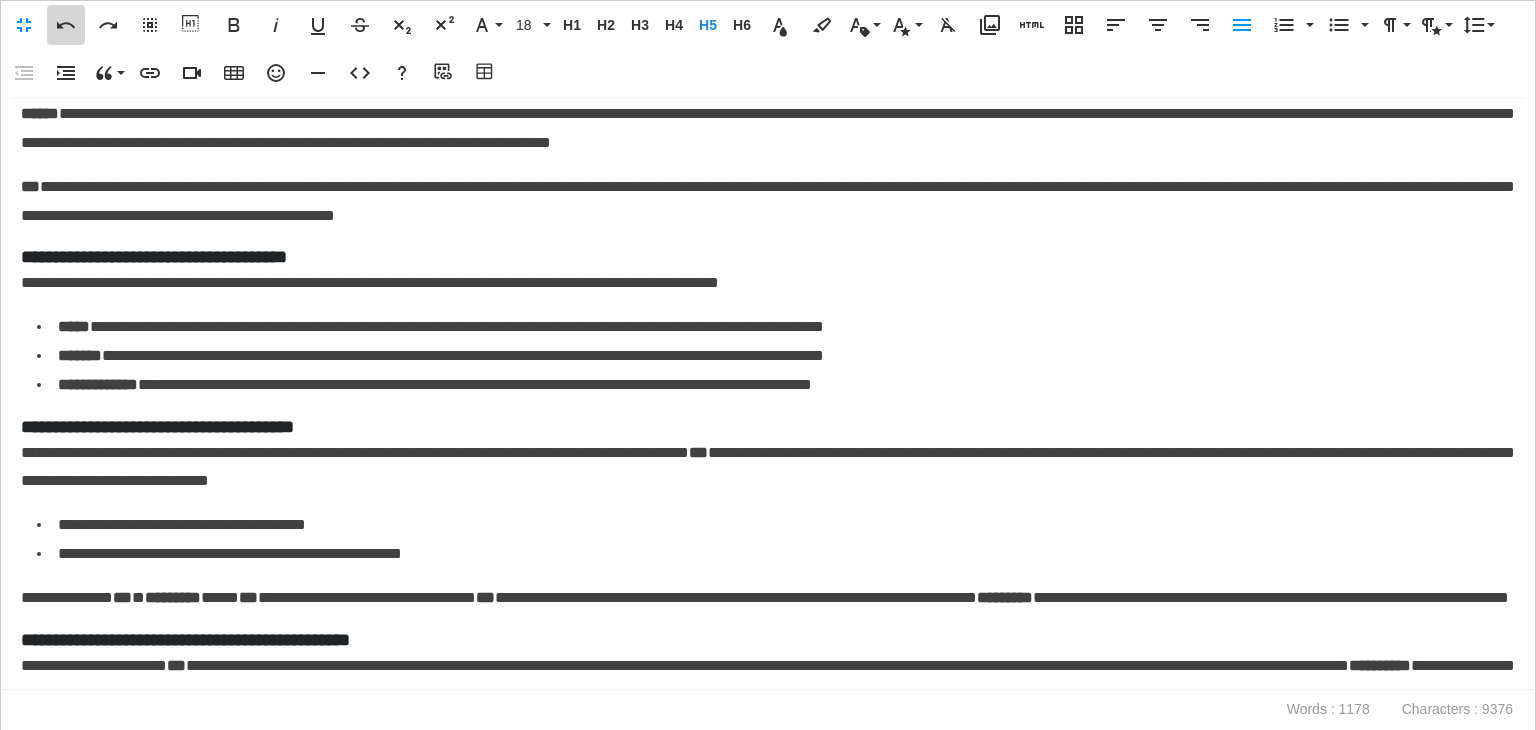 click on "Undo" at bounding box center [66, 25] 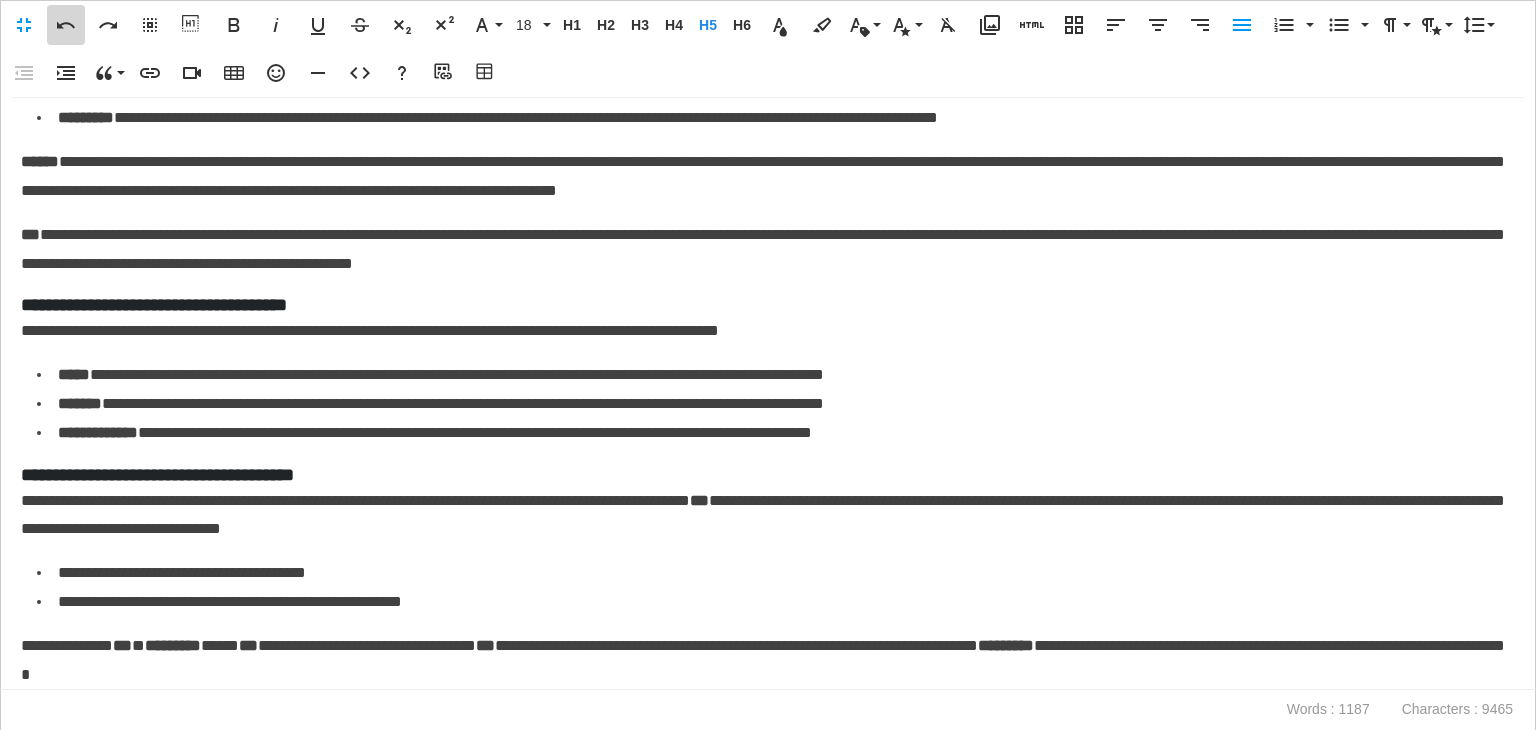 click on "Undo" at bounding box center (66, 25) 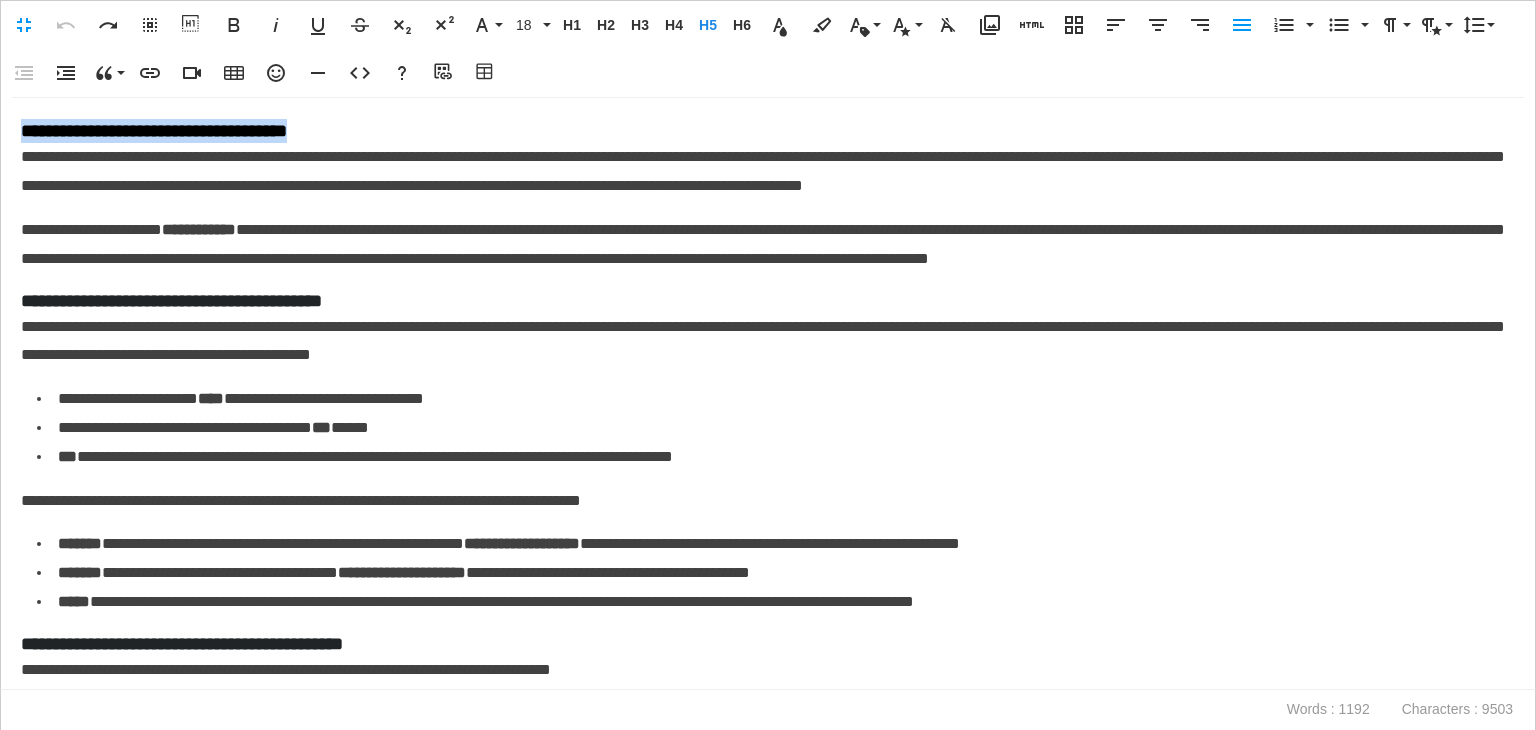 scroll, scrollTop: 0, scrollLeft: 0, axis: both 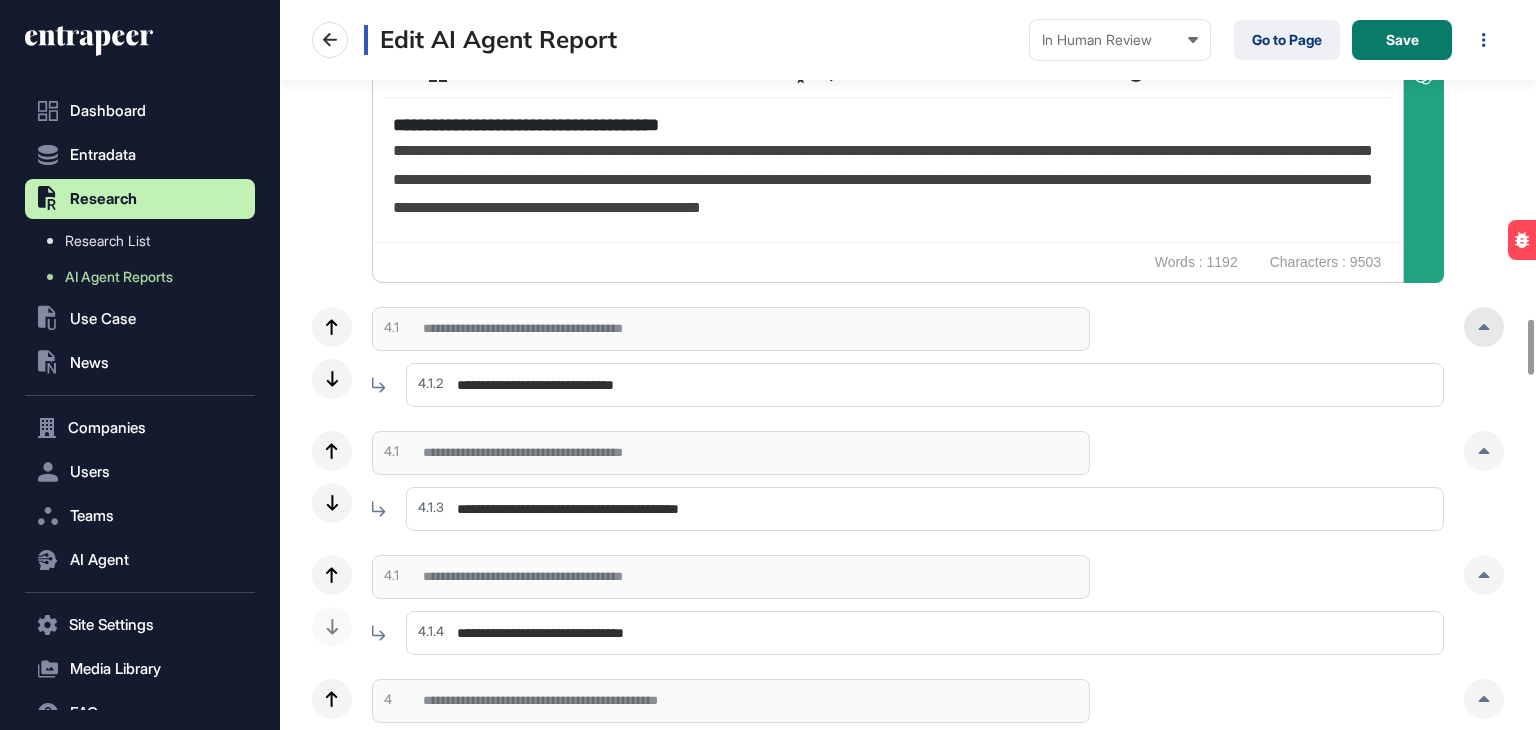 click at bounding box center [1484, 327] 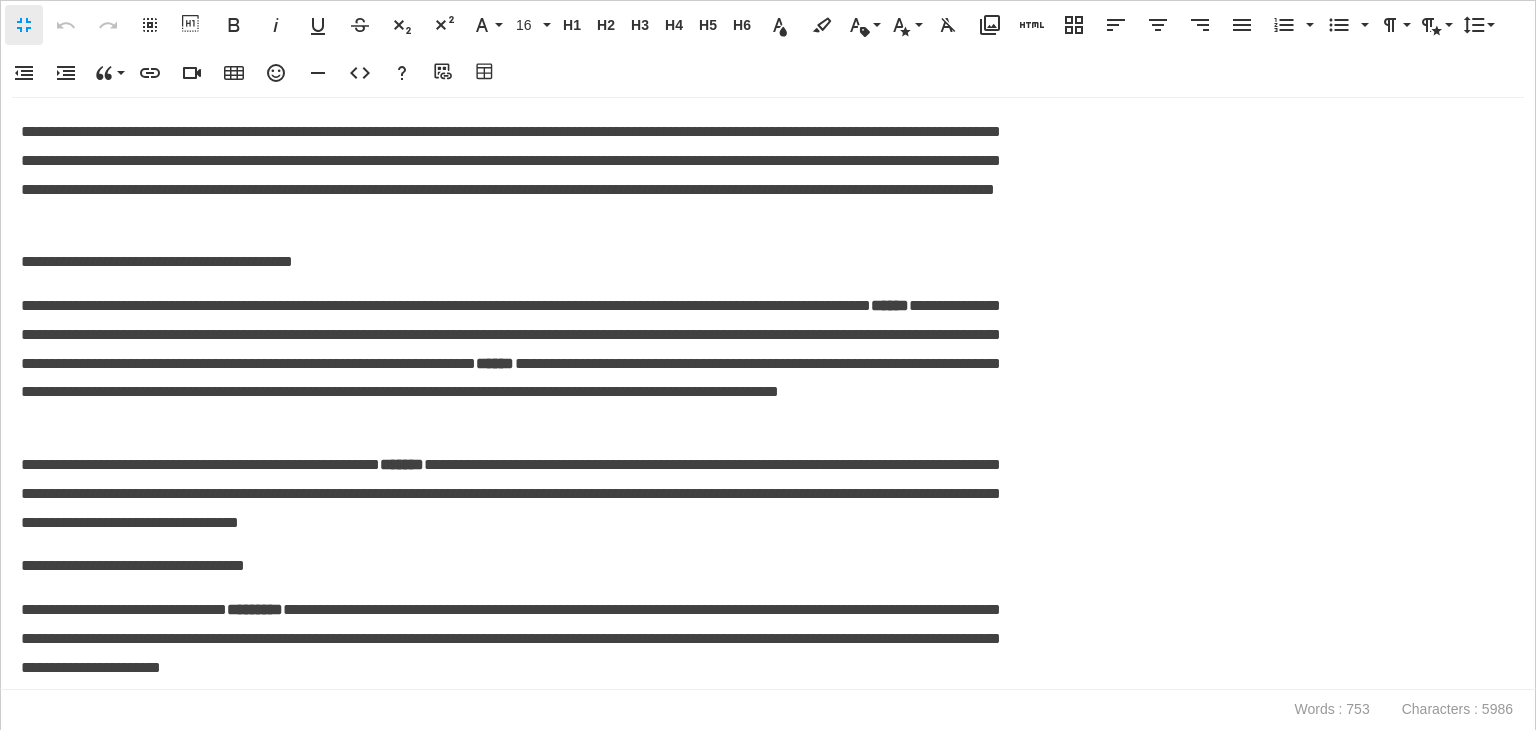 scroll, scrollTop: 0, scrollLeft: 9, axis: horizontal 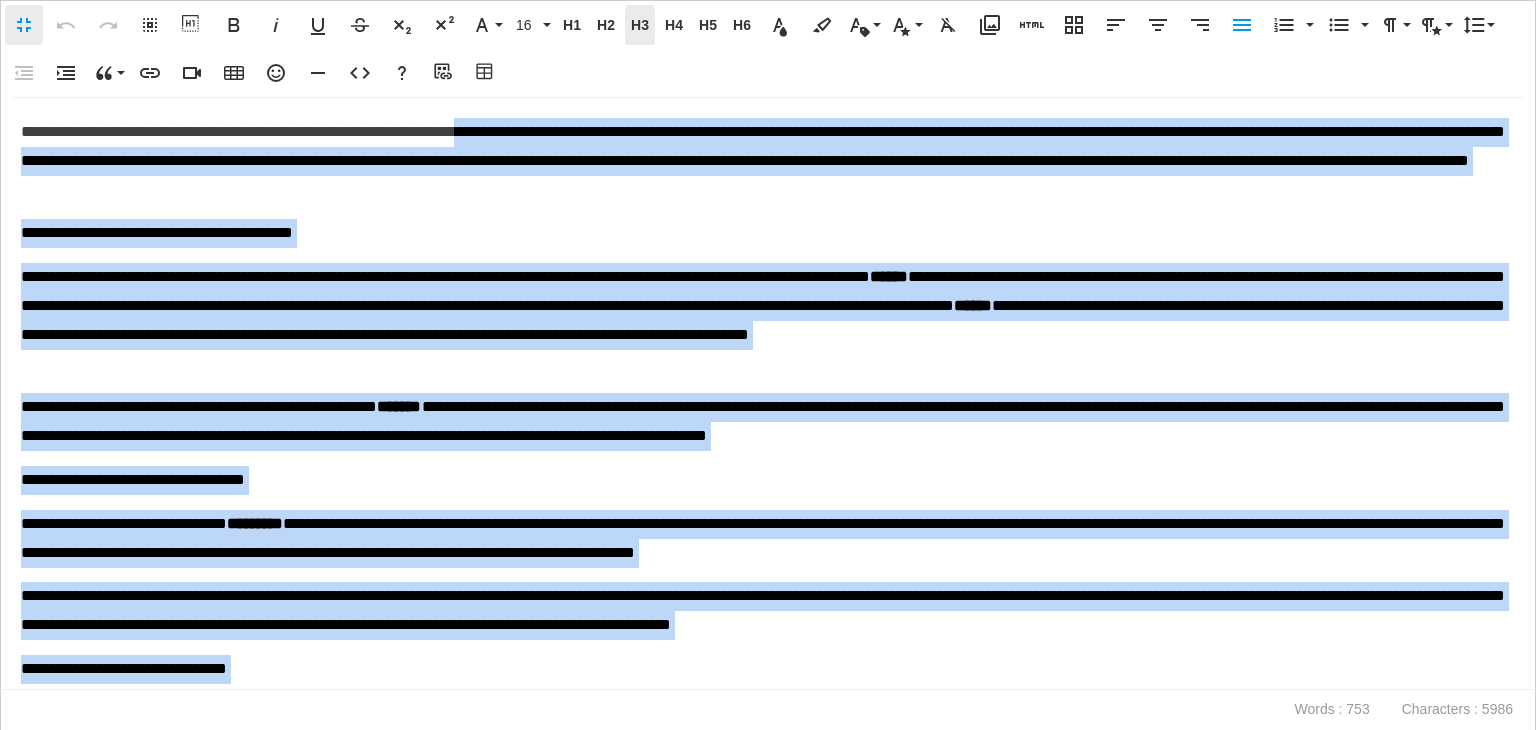 drag, startPoint x: 517, startPoint y: 669, endPoint x: 637, endPoint y: 10, distance: 669.83655 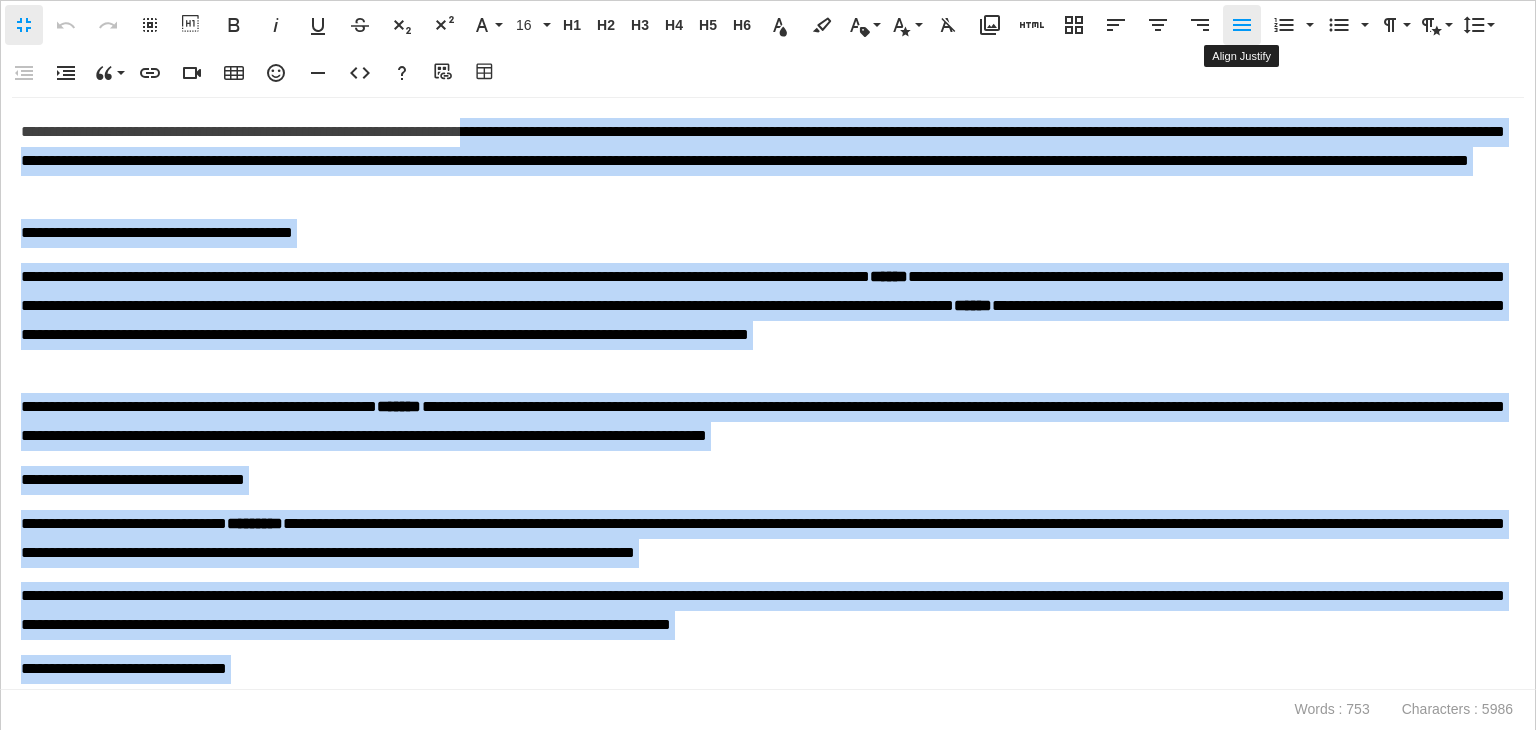 click 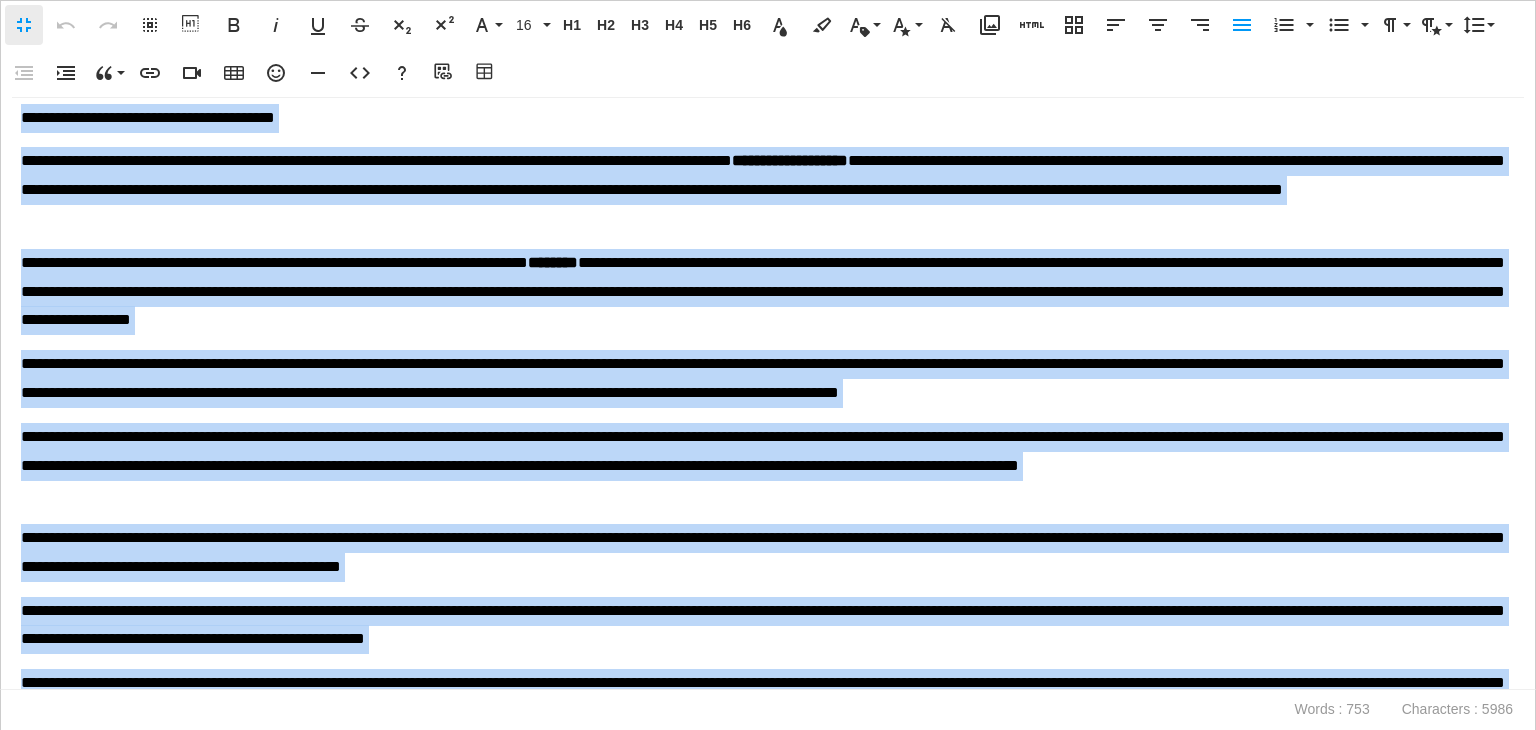 scroll, scrollTop: 764, scrollLeft: 0, axis: vertical 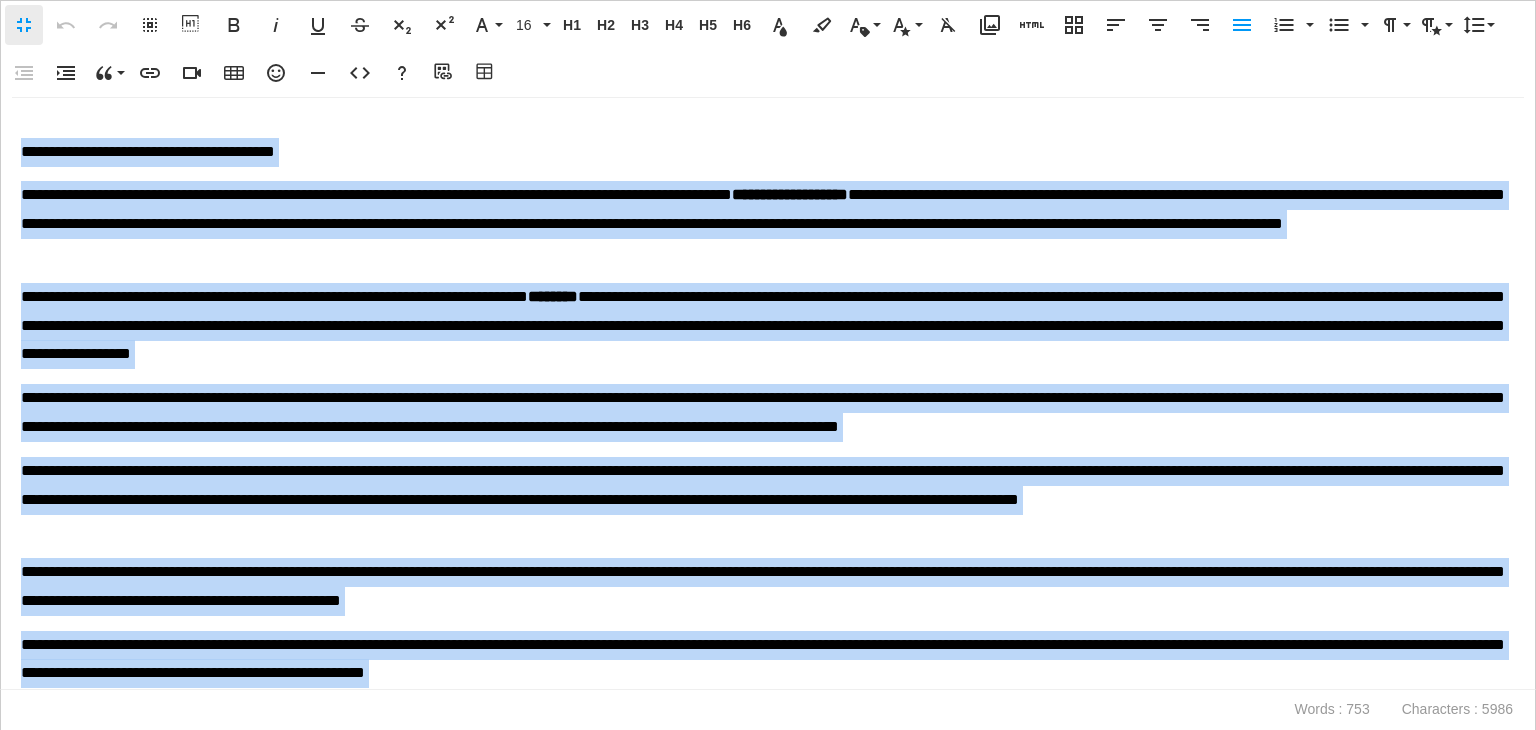 click on "**********" at bounding box center (763, 326) 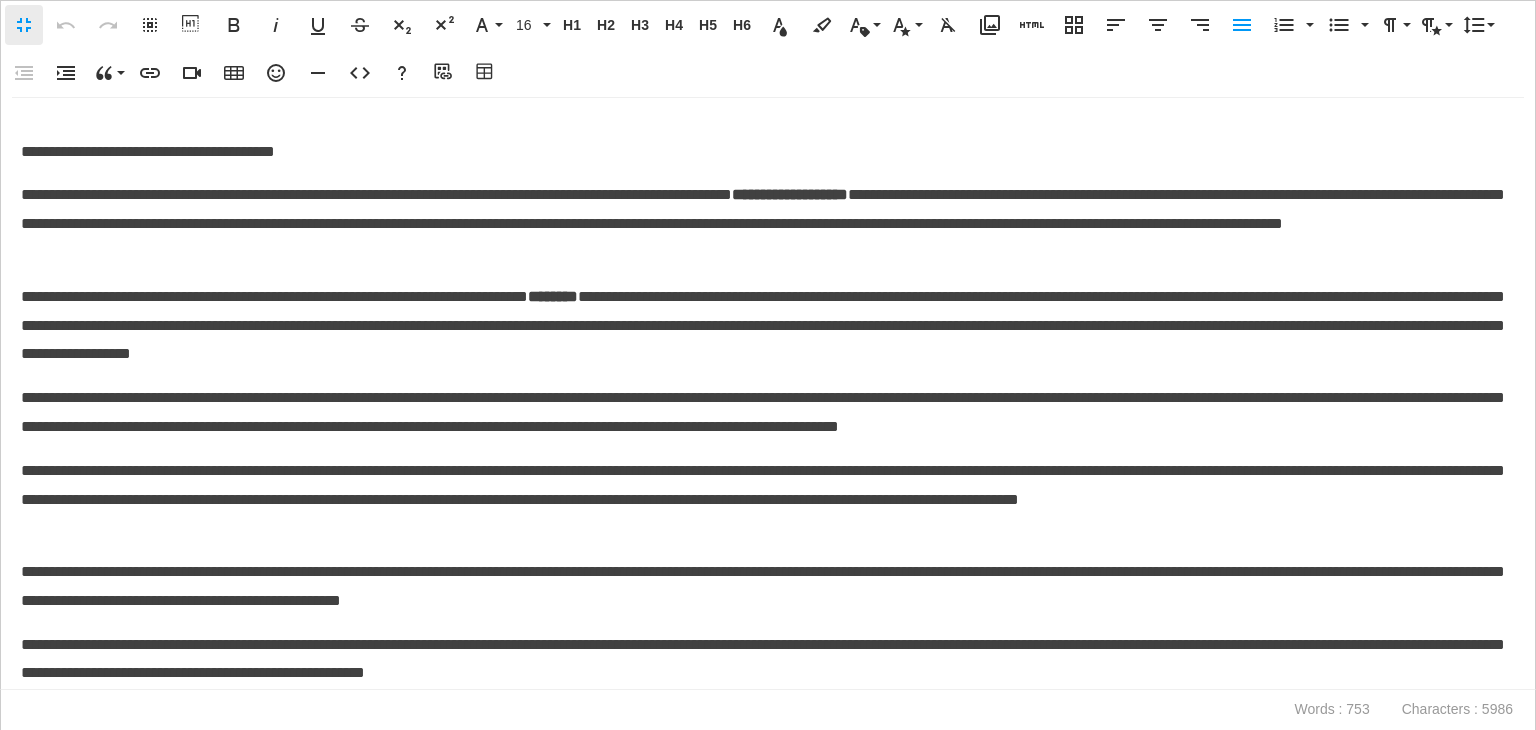 click on "**********" at bounding box center [763, 326] 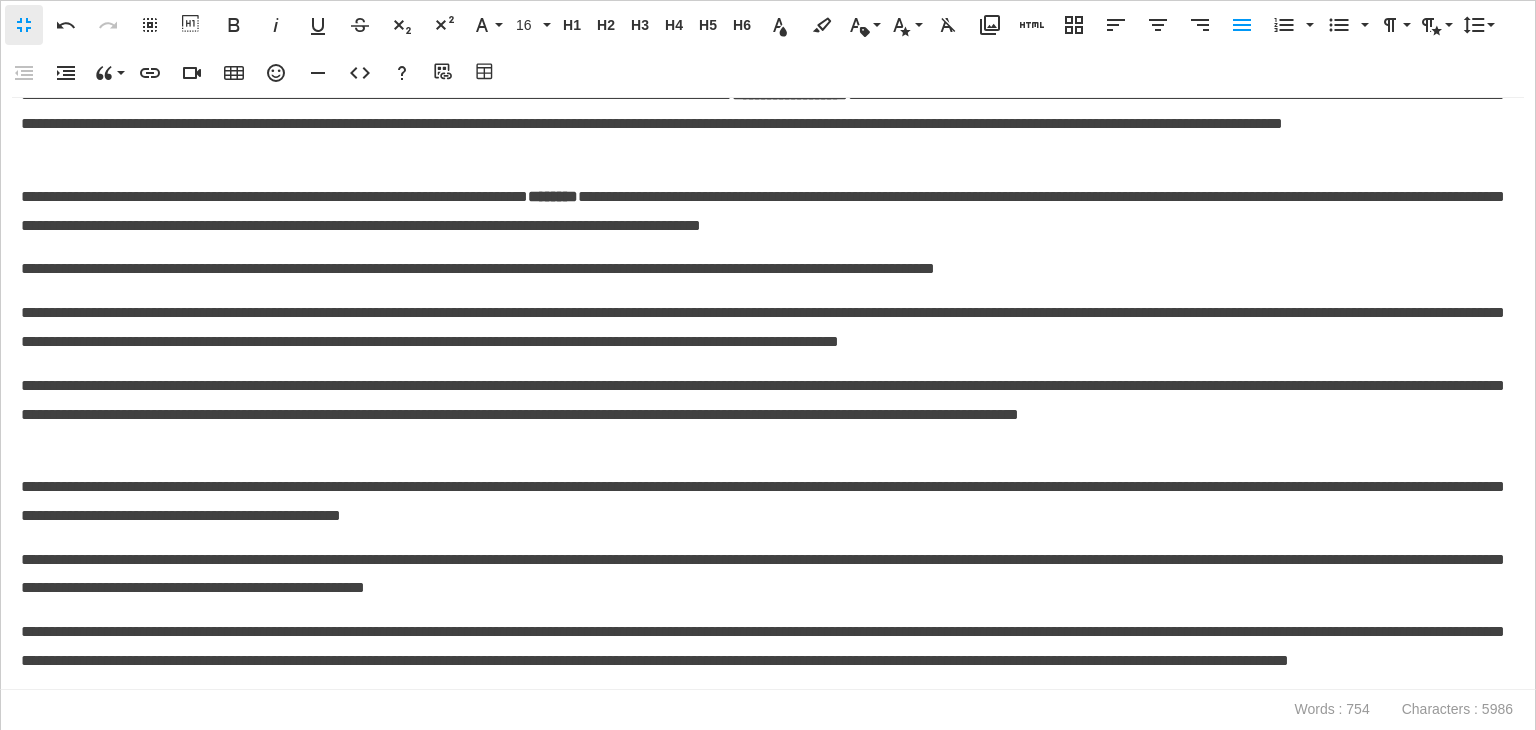 scroll, scrollTop: 880, scrollLeft: 0, axis: vertical 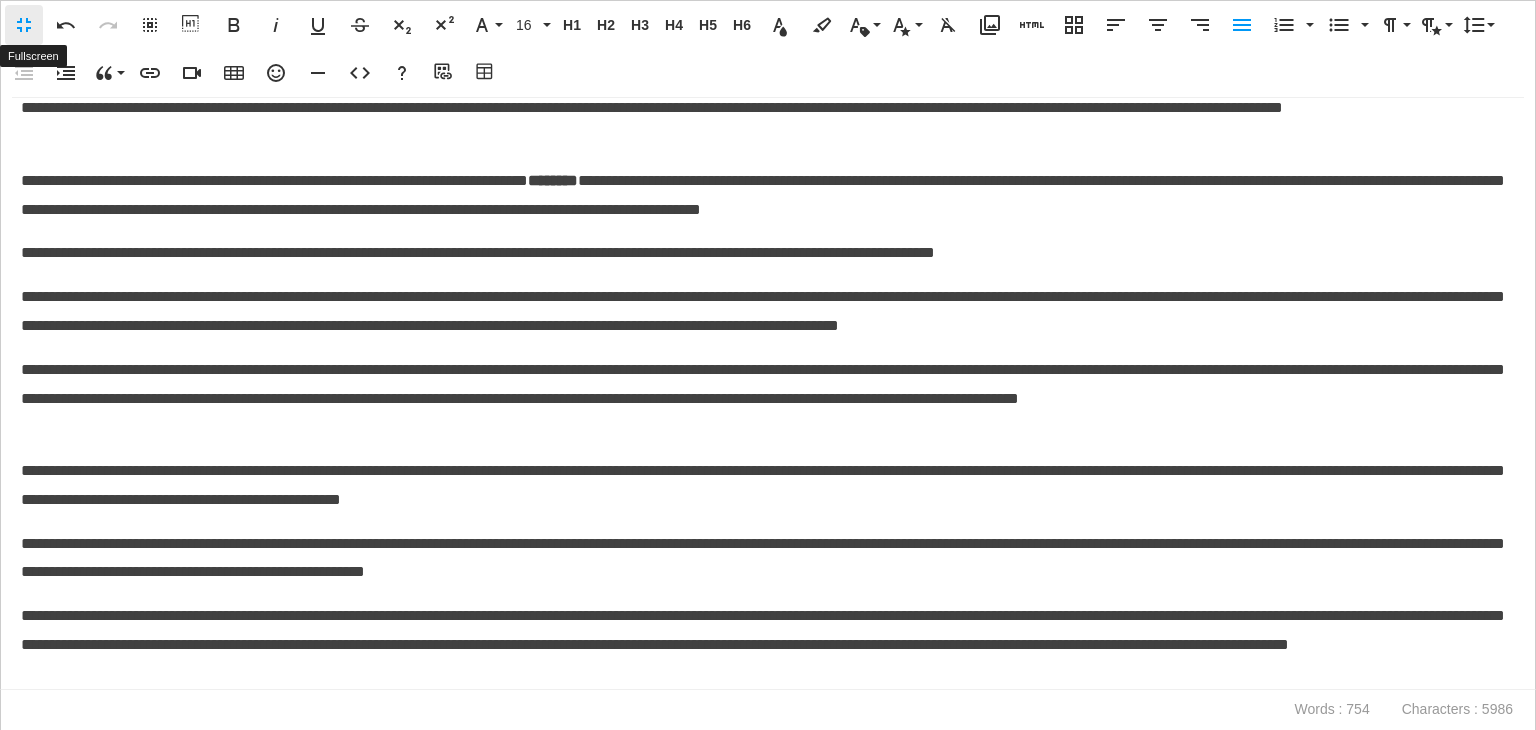 click on "Fullscreen" at bounding box center (24, 25) 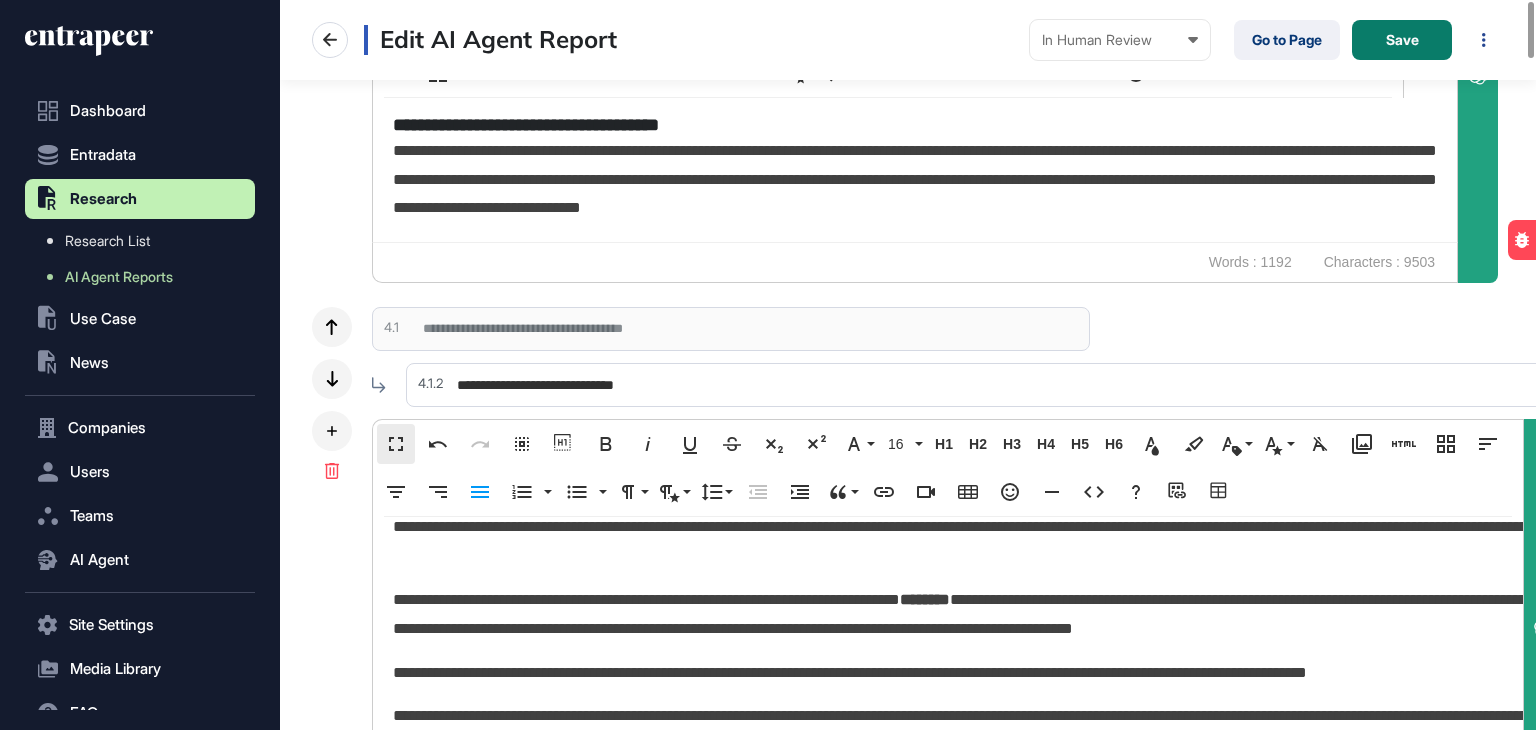 scroll, scrollTop: 0, scrollLeft: 0, axis: both 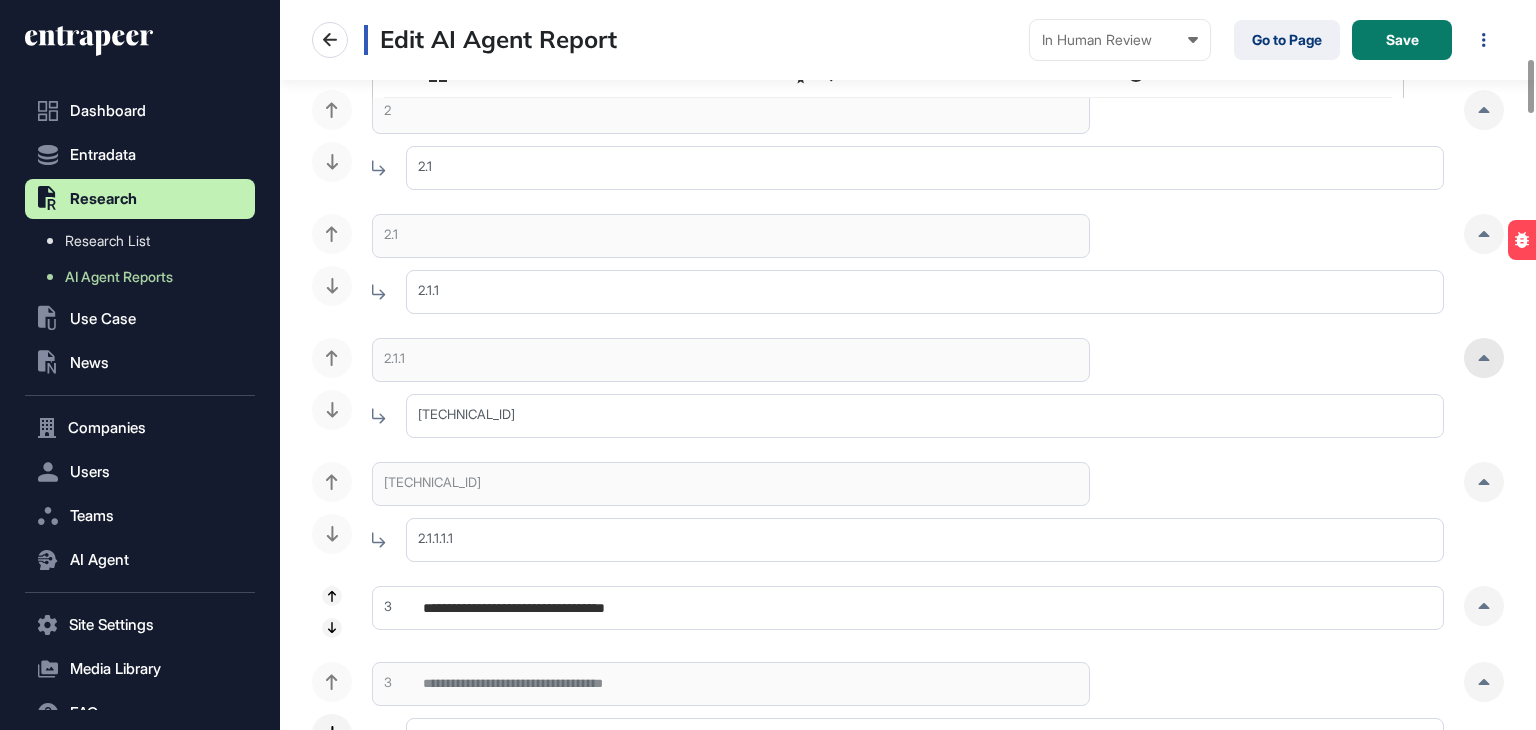 click 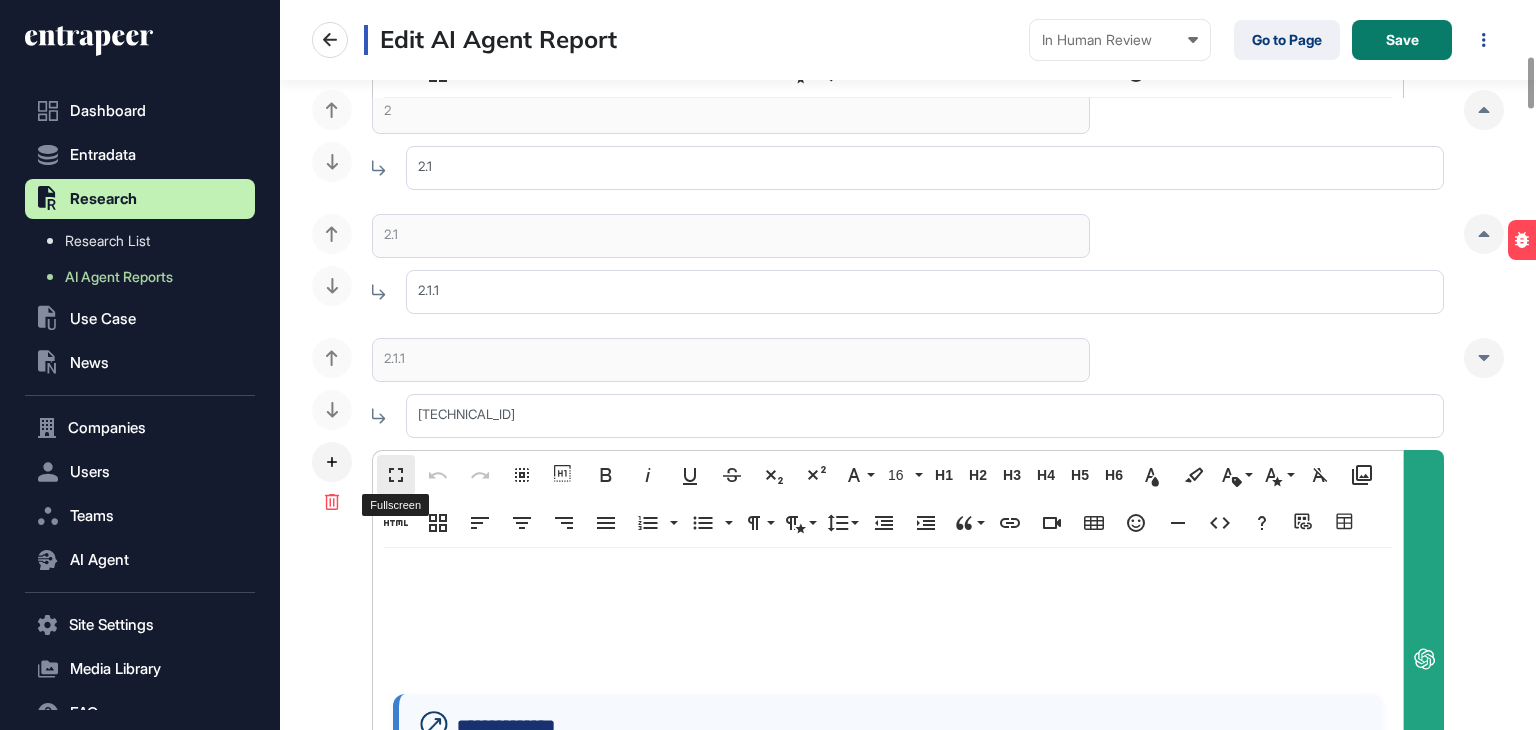 click on "Fullscreen" at bounding box center (396, 475) 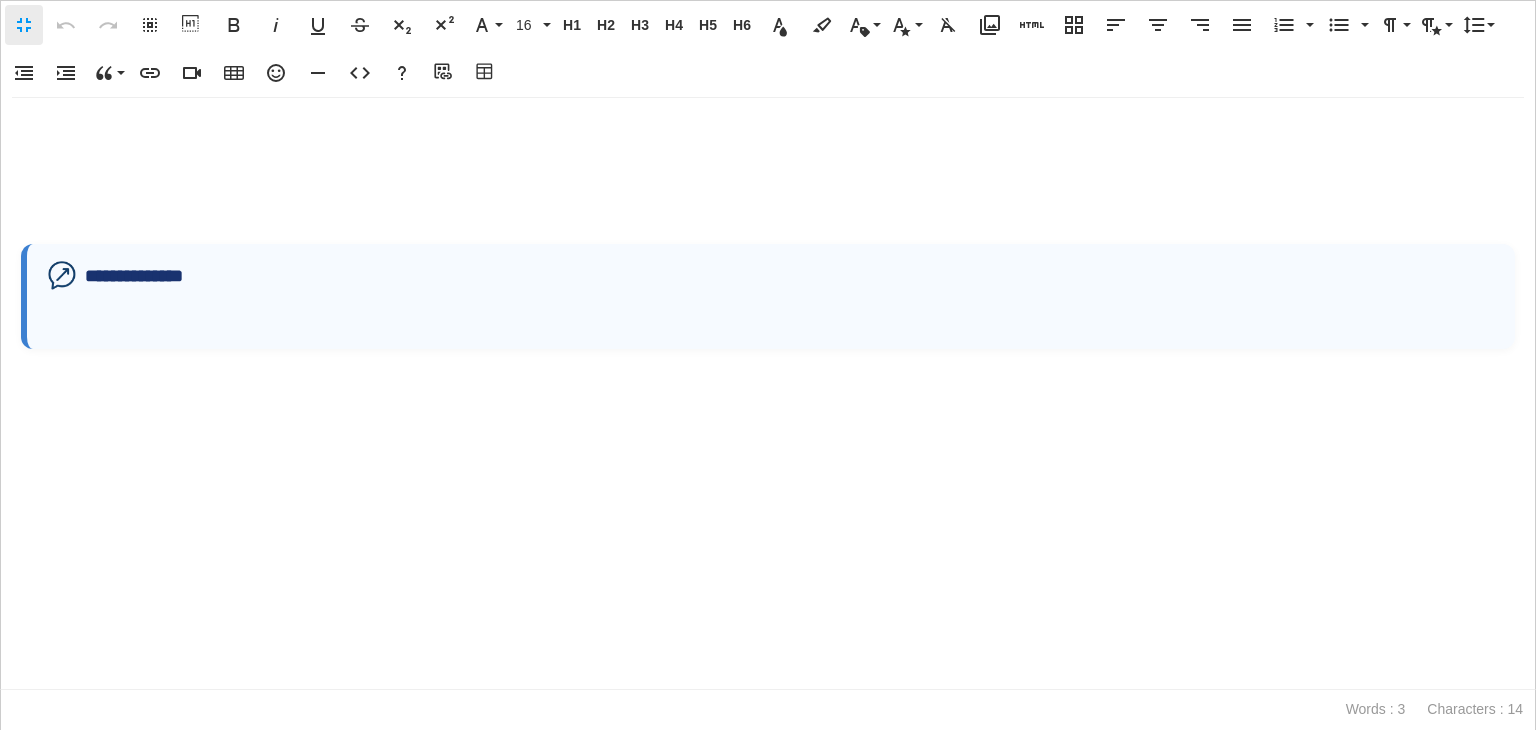 scroll, scrollTop: 0, scrollLeft: 9, axis: horizontal 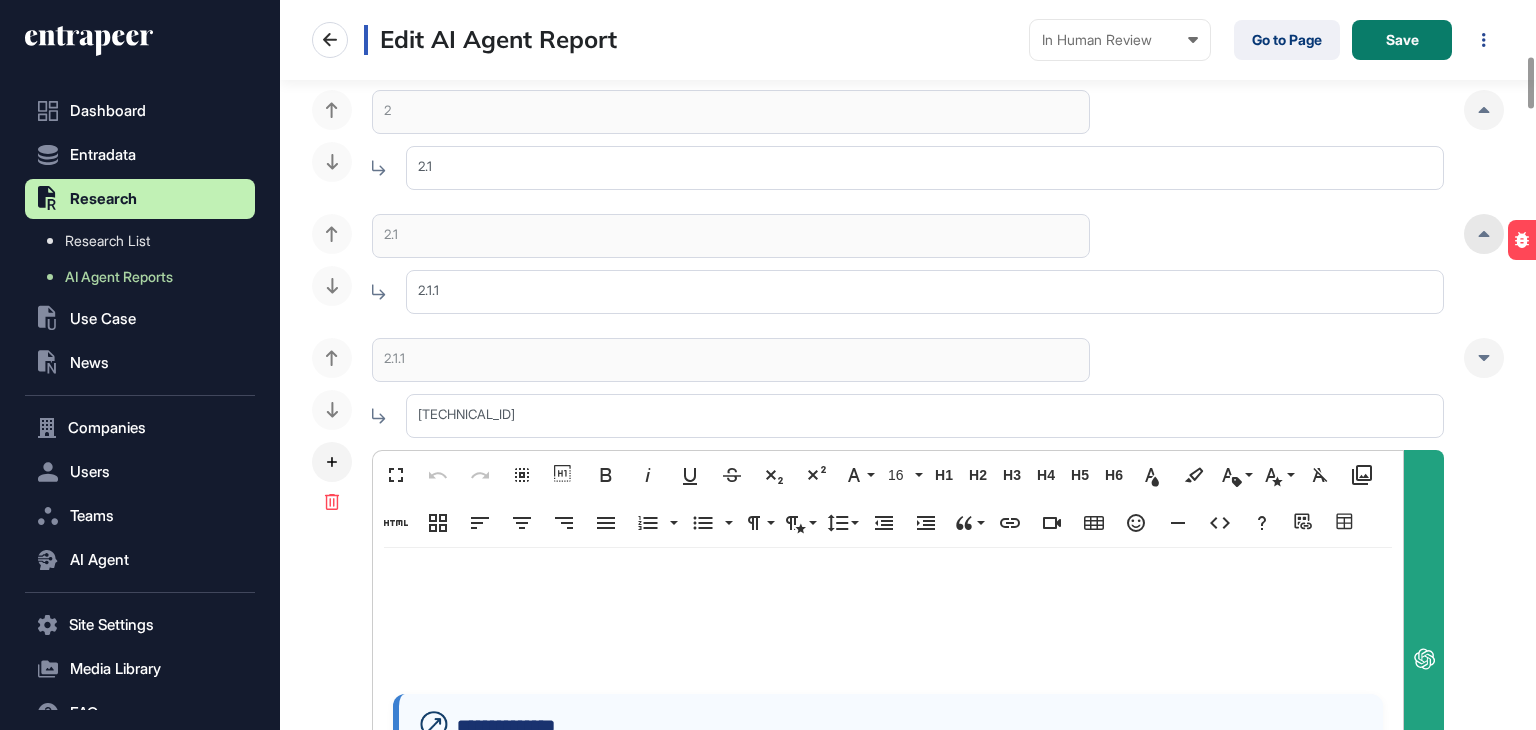 click 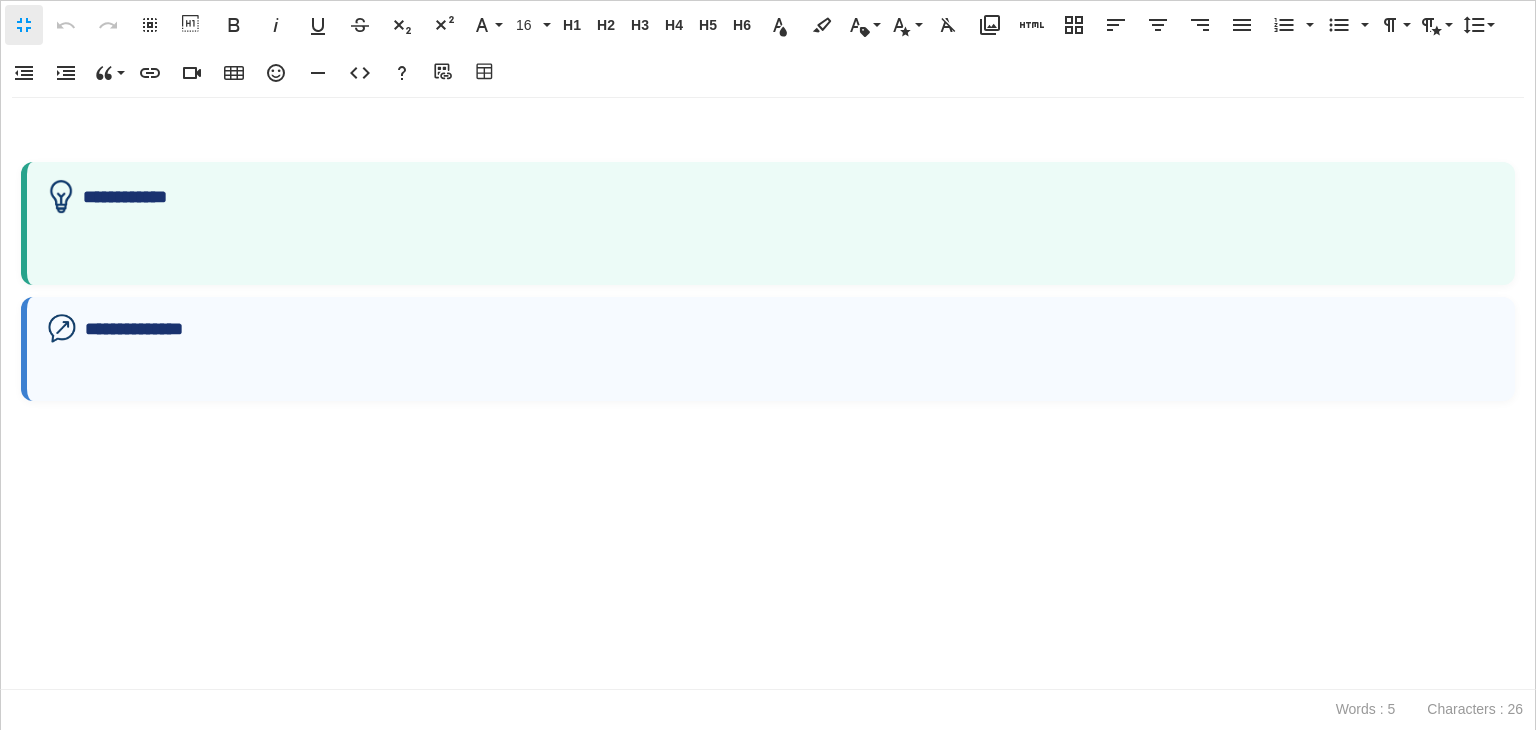 scroll, scrollTop: 0, scrollLeft: 9, axis: horizontal 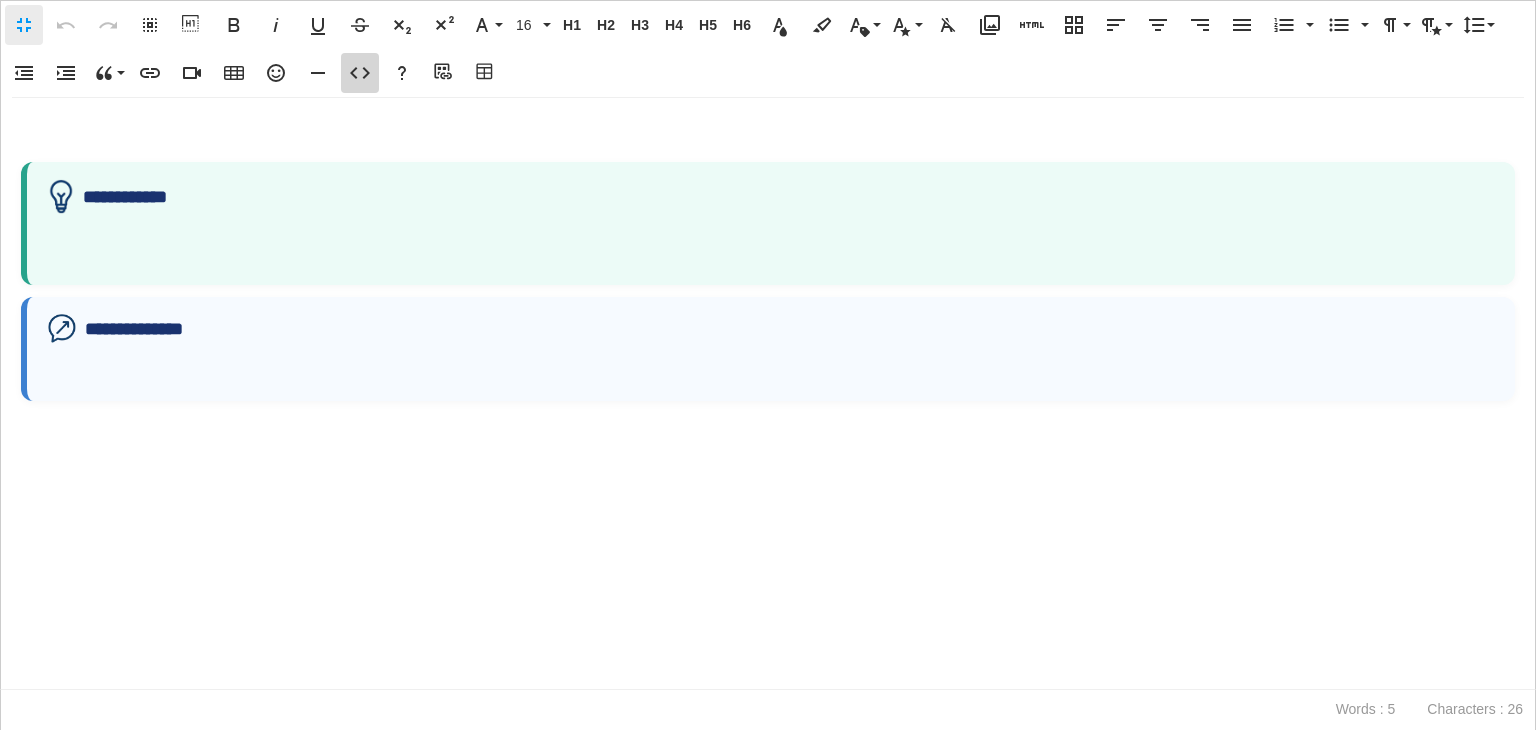 click 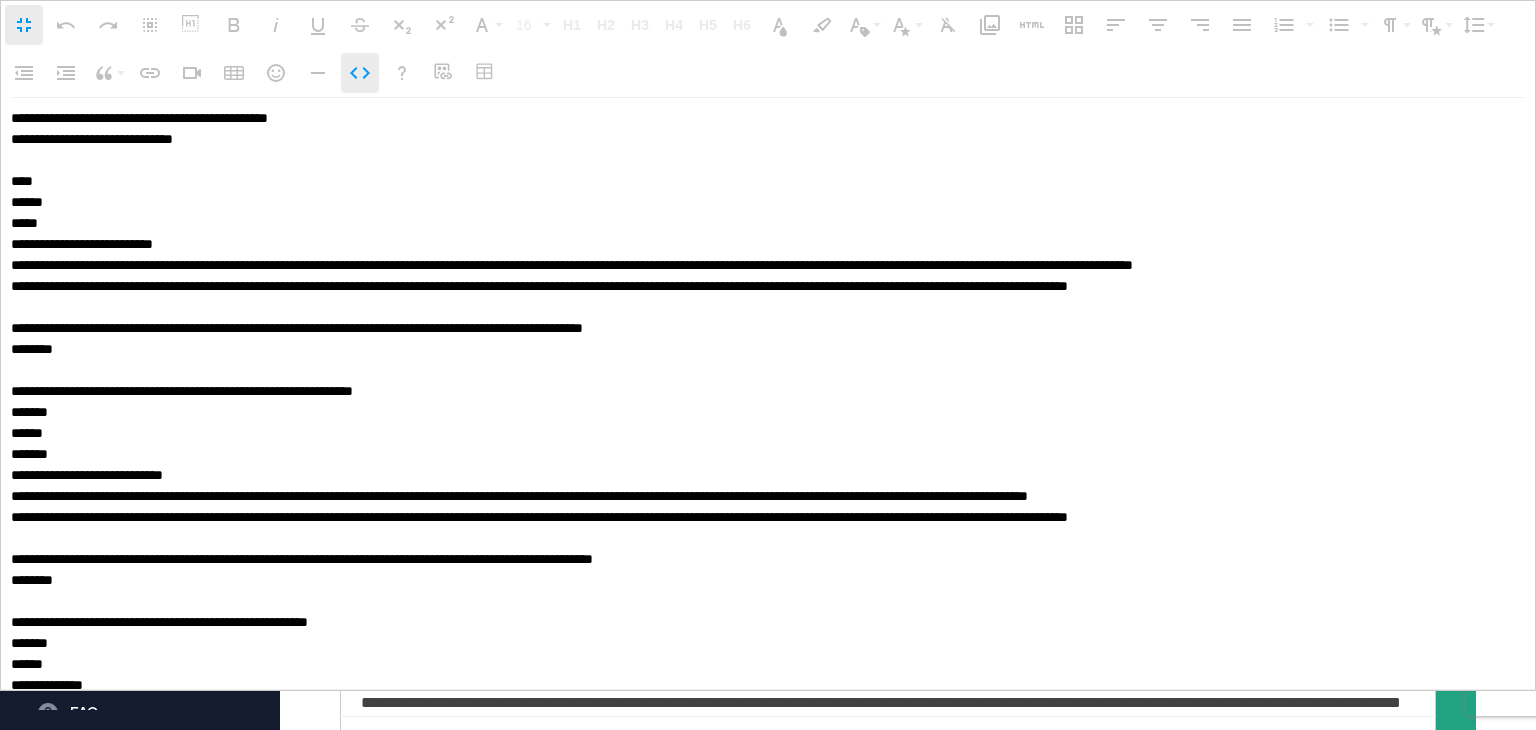 scroll, scrollTop: 120, scrollLeft: 0, axis: vertical 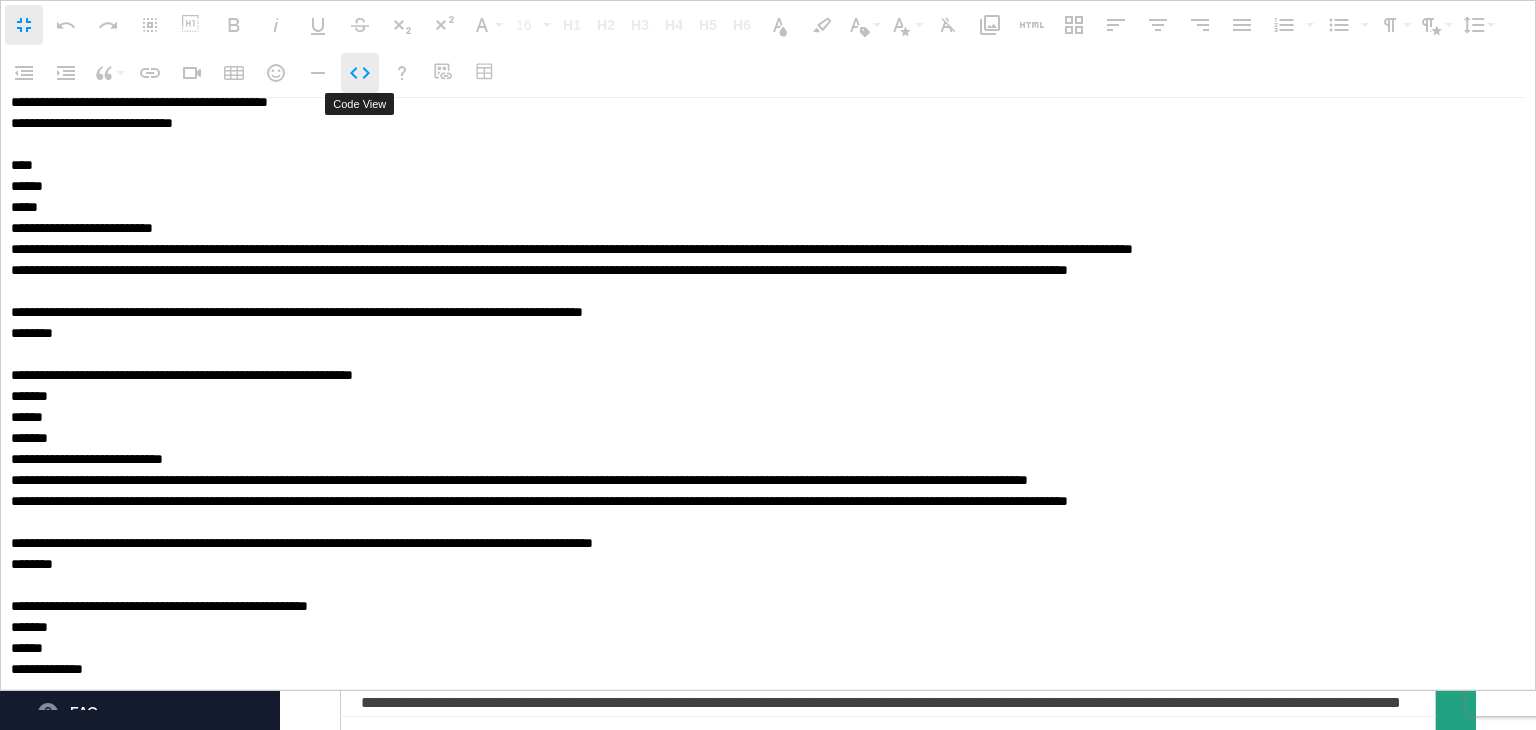 click 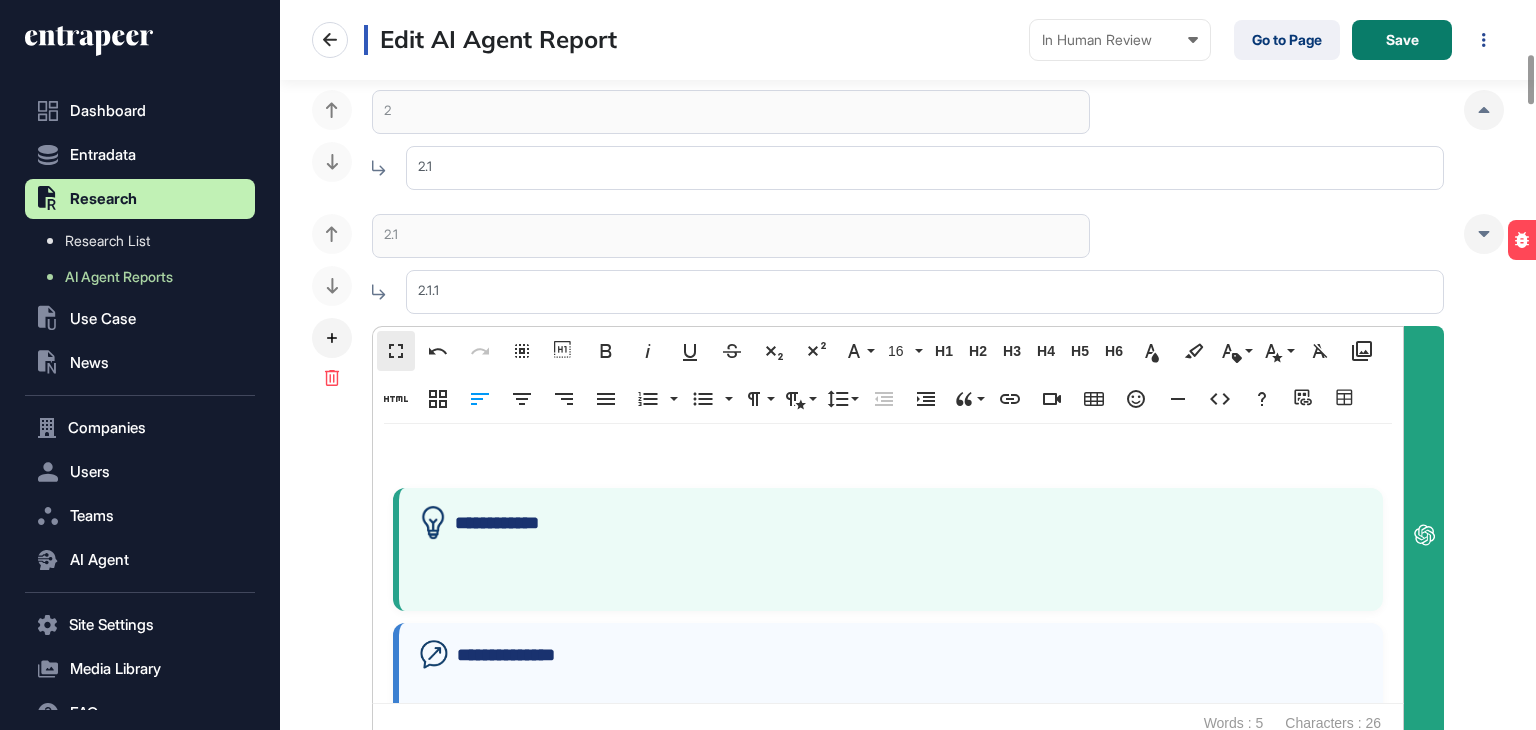 scroll, scrollTop: 0, scrollLeft: 0, axis: both 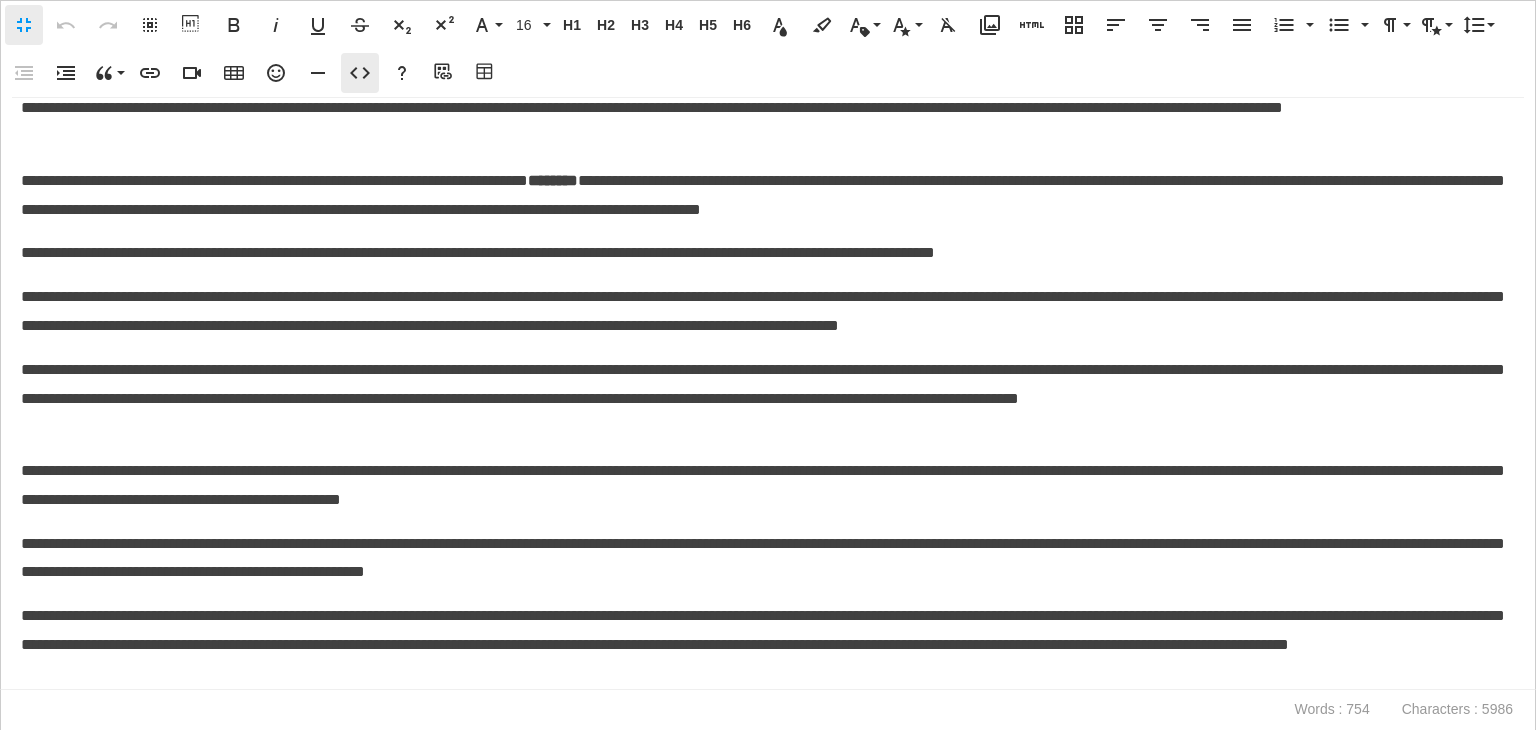 click on "Code View" at bounding box center [360, 73] 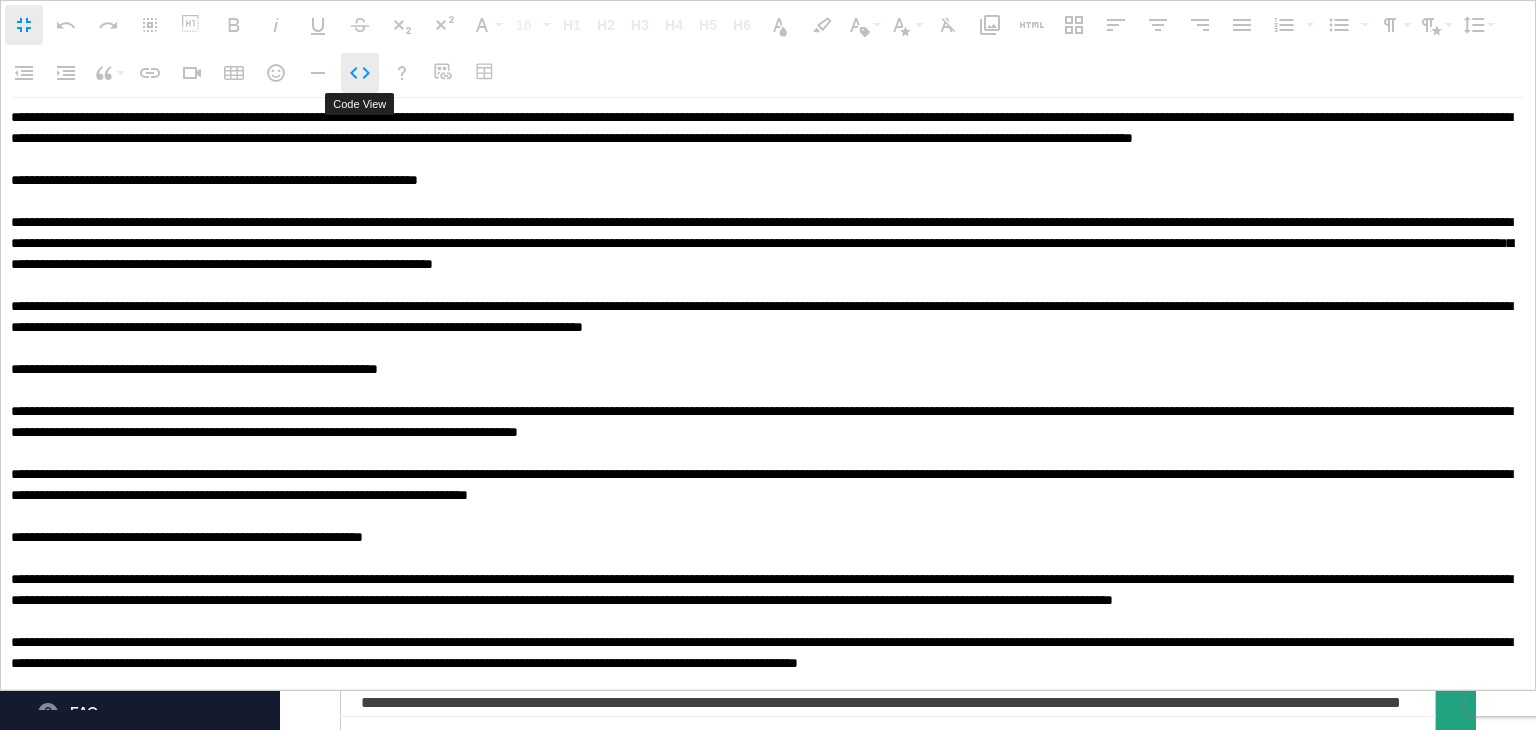 scroll, scrollTop: 0, scrollLeft: 0, axis: both 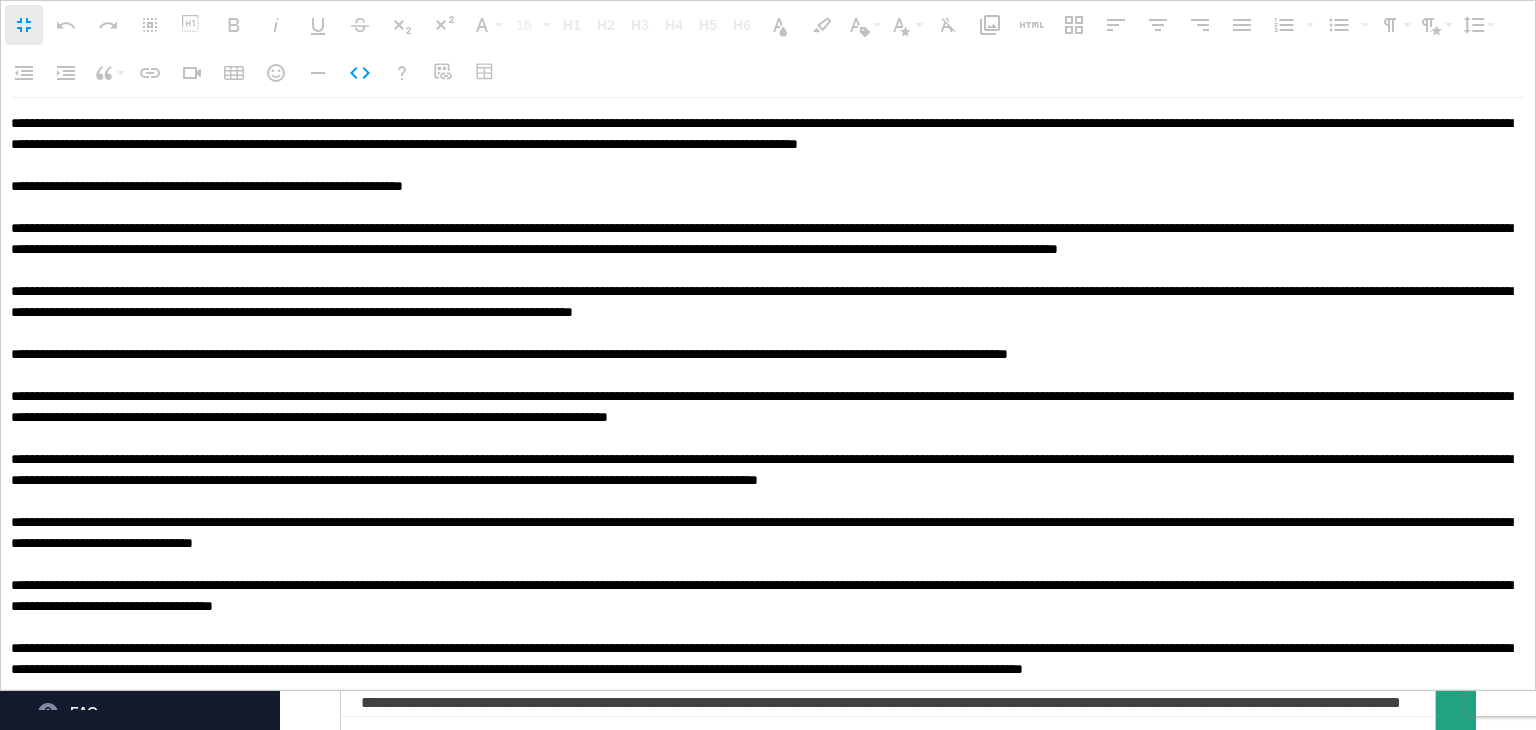 type on "**********" 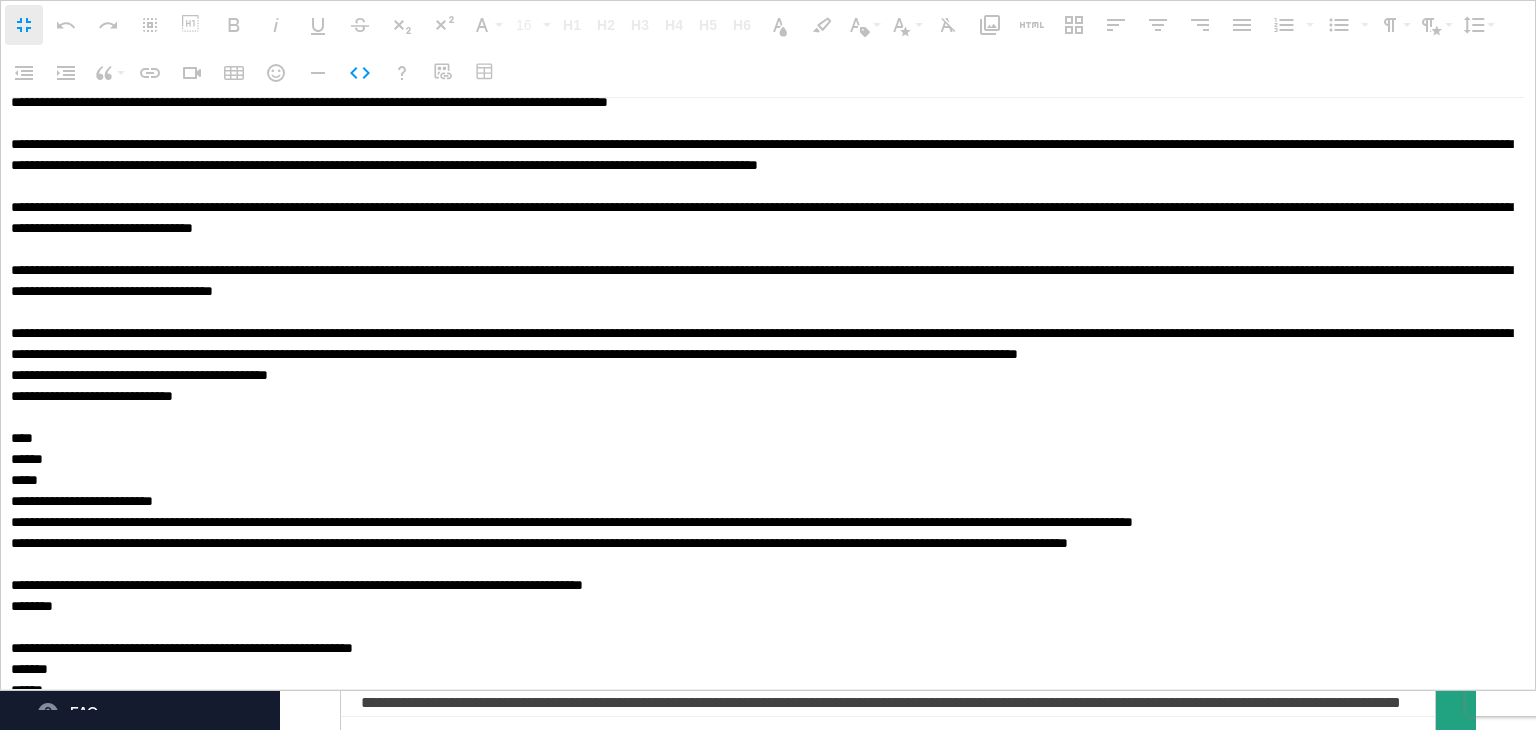 scroll, scrollTop: 1495, scrollLeft: 0, axis: vertical 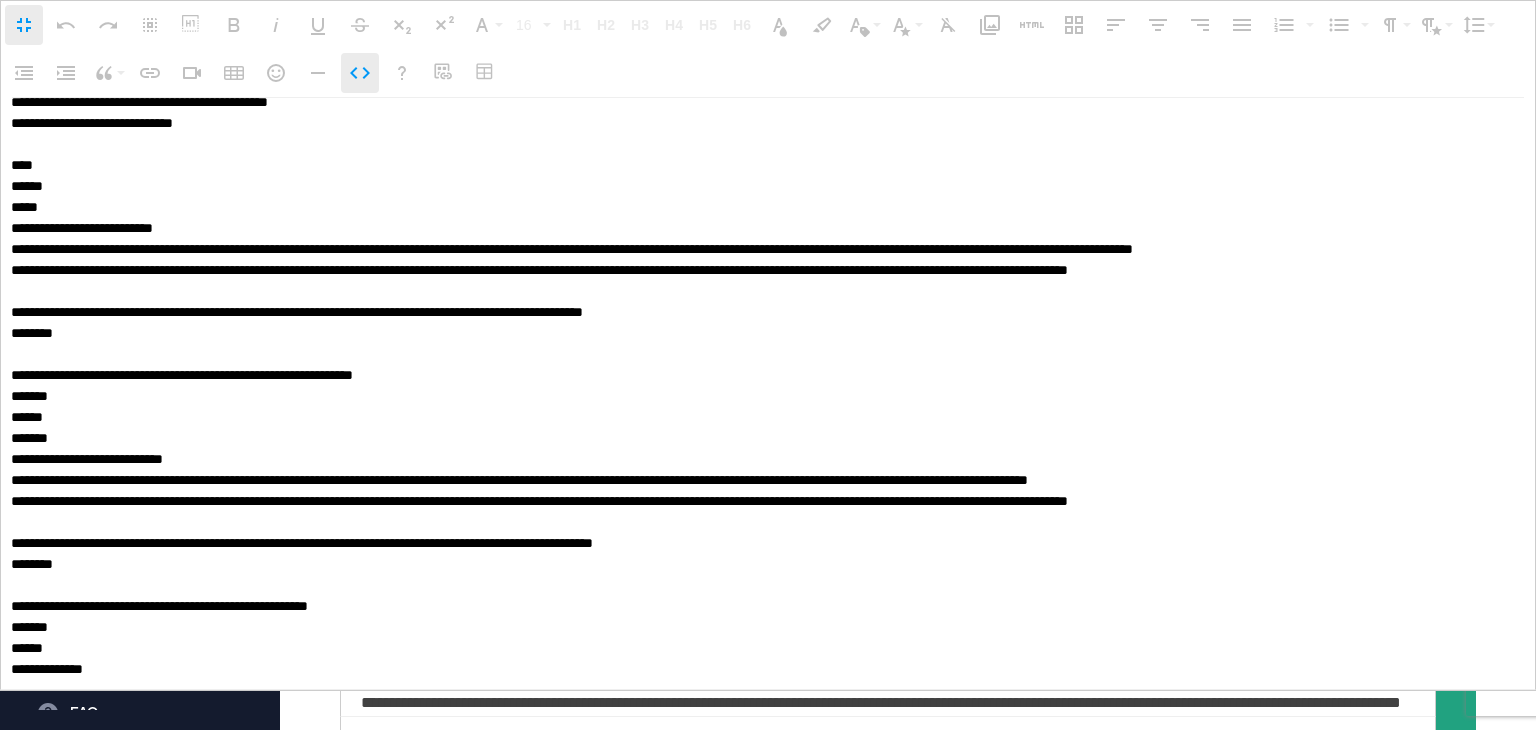 click 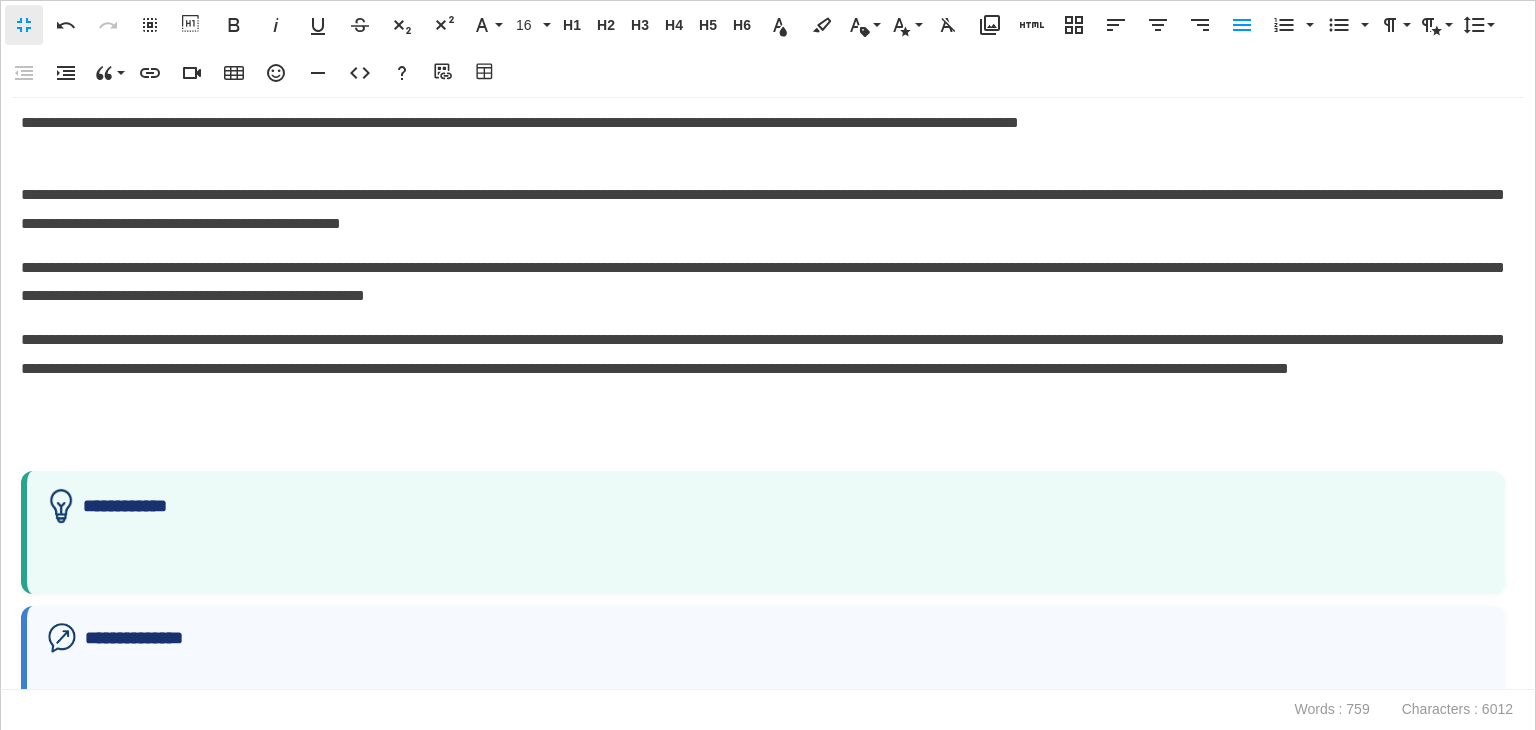 scroll, scrollTop: 1178, scrollLeft: 0, axis: vertical 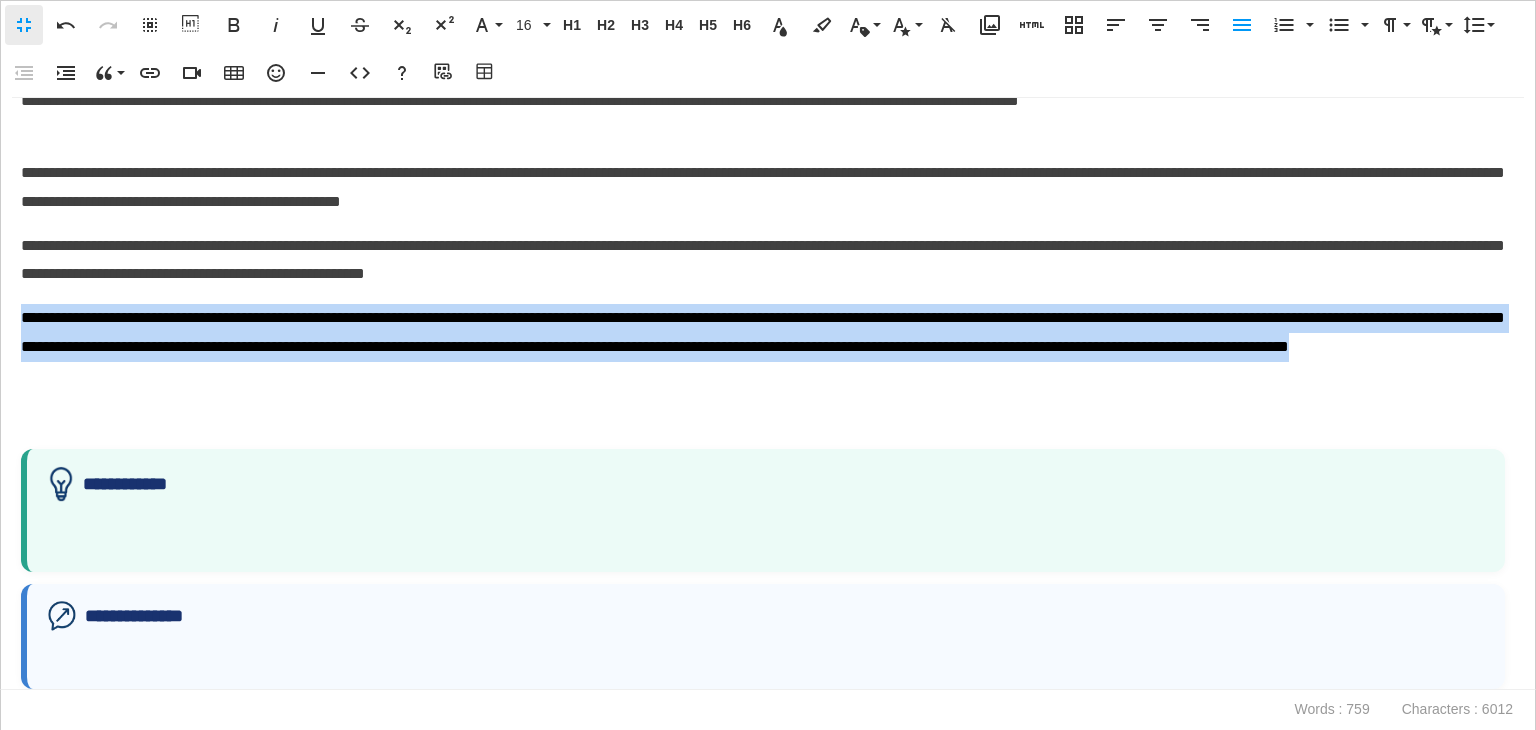 drag, startPoint x: 516, startPoint y: 382, endPoint x: 0, endPoint y: 314, distance: 520.4613 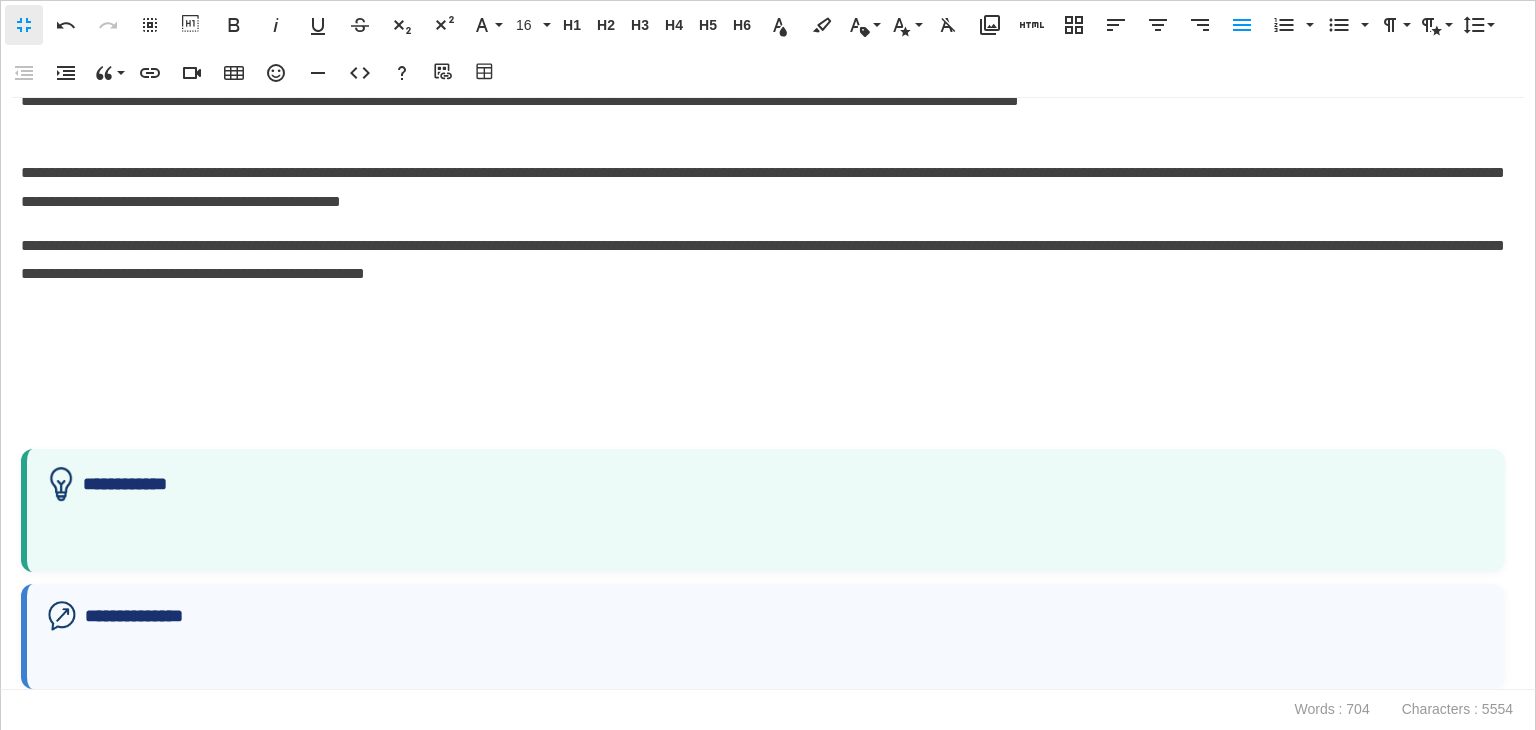 type 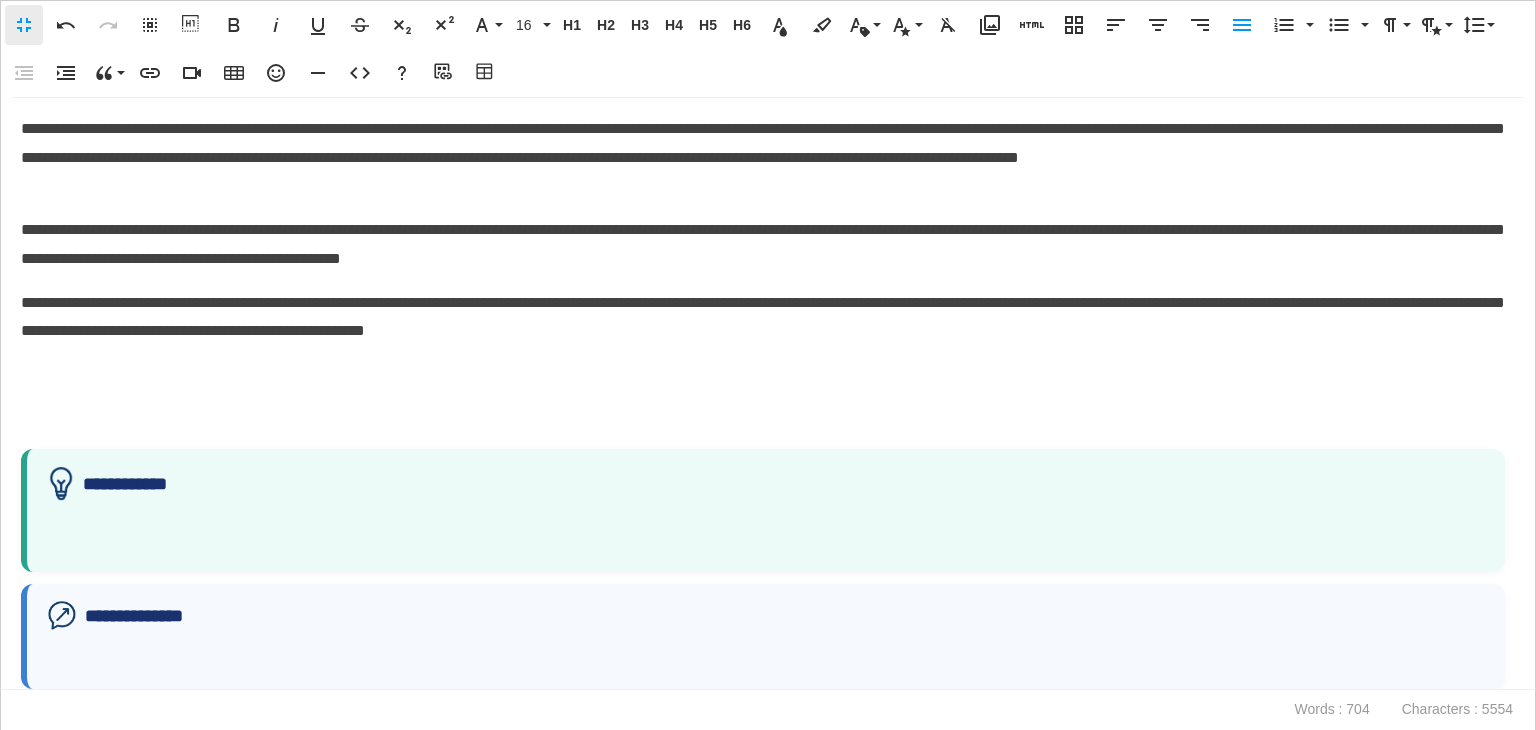scroll, scrollTop: 1120, scrollLeft: 0, axis: vertical 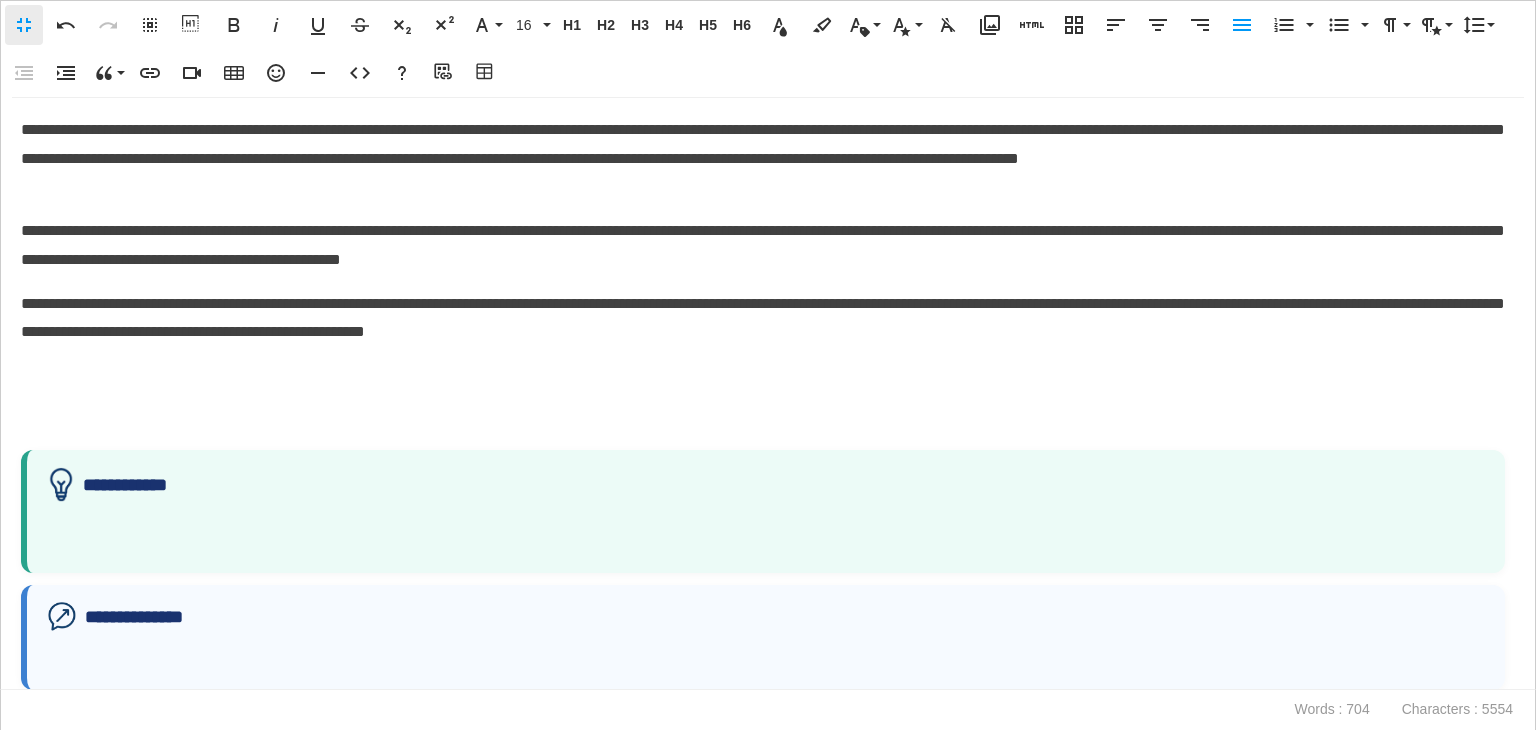 click at bounding box center [766, 665] 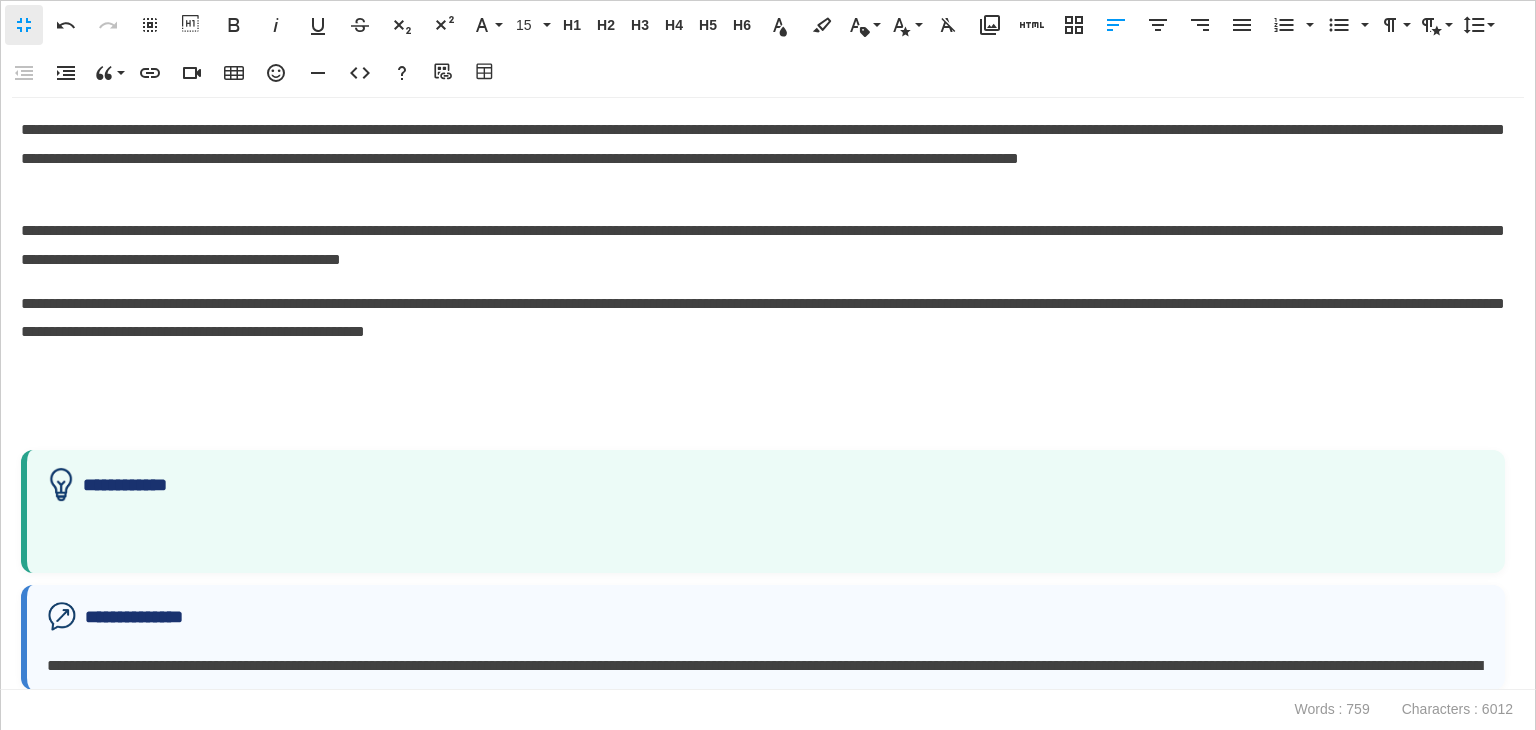 scroll, scrollTop: 1178, scrollLeft: 0, axis: vertical 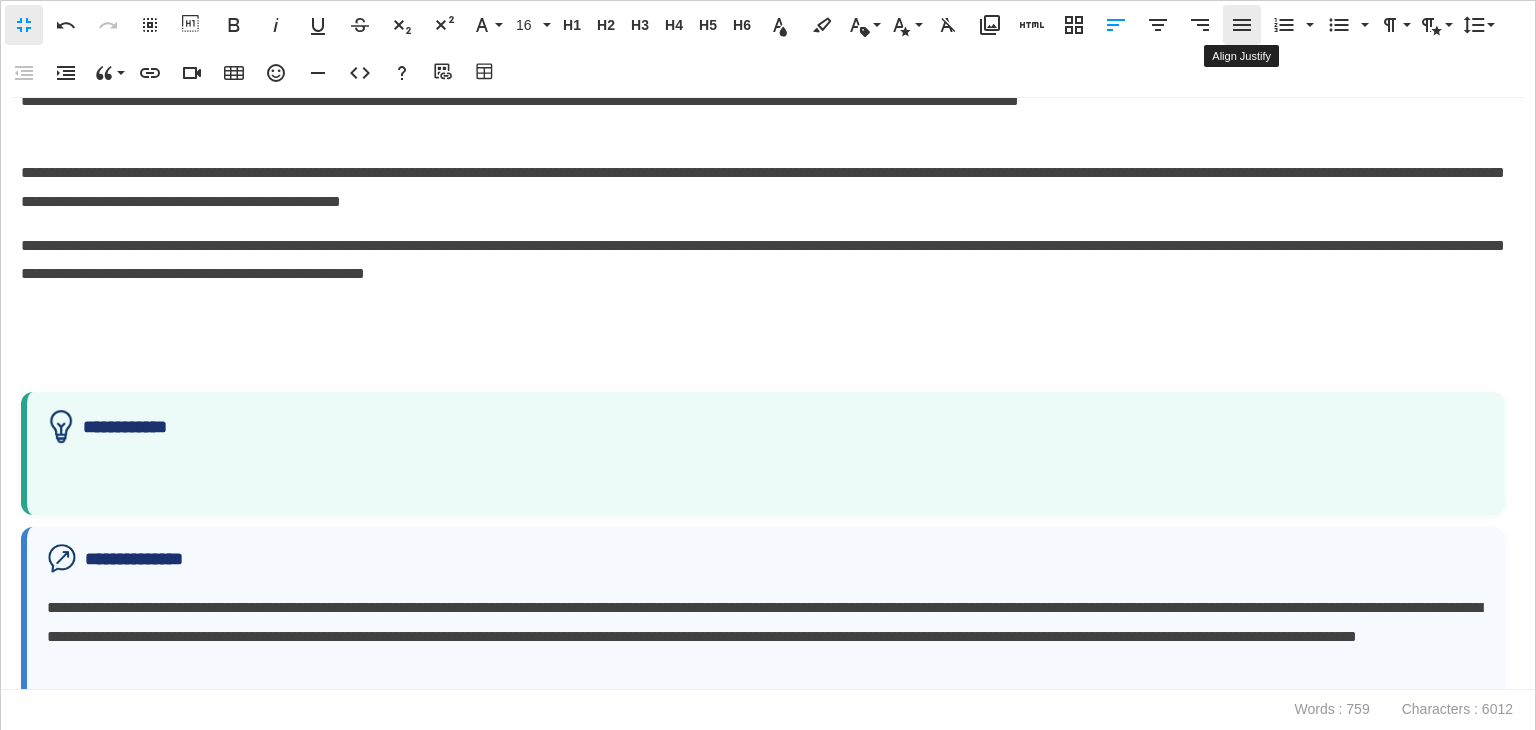 click on "Align Justify" at bounding box center (1242, 25) 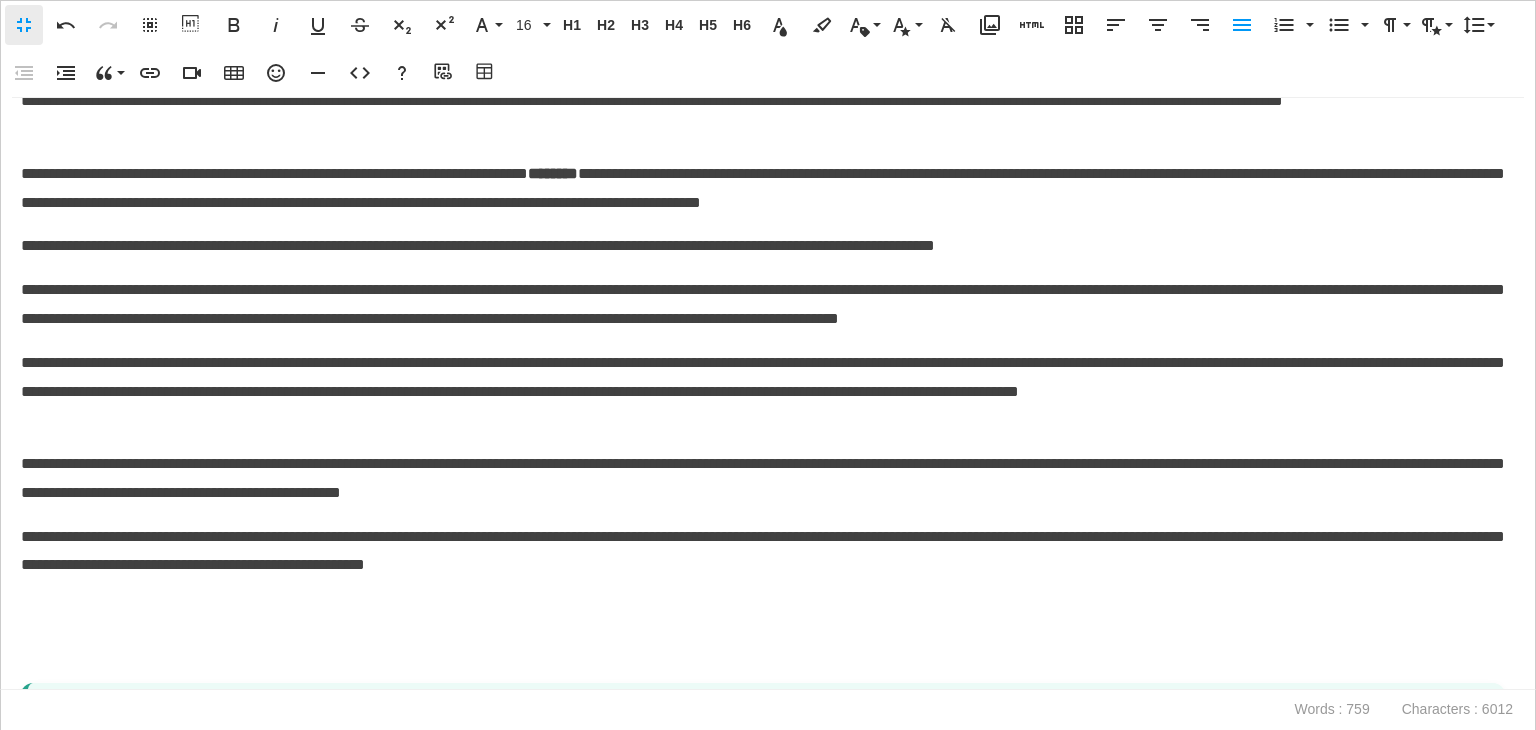 scroll, scrollTop: 778, scrollLeft: 0, axis: vertical 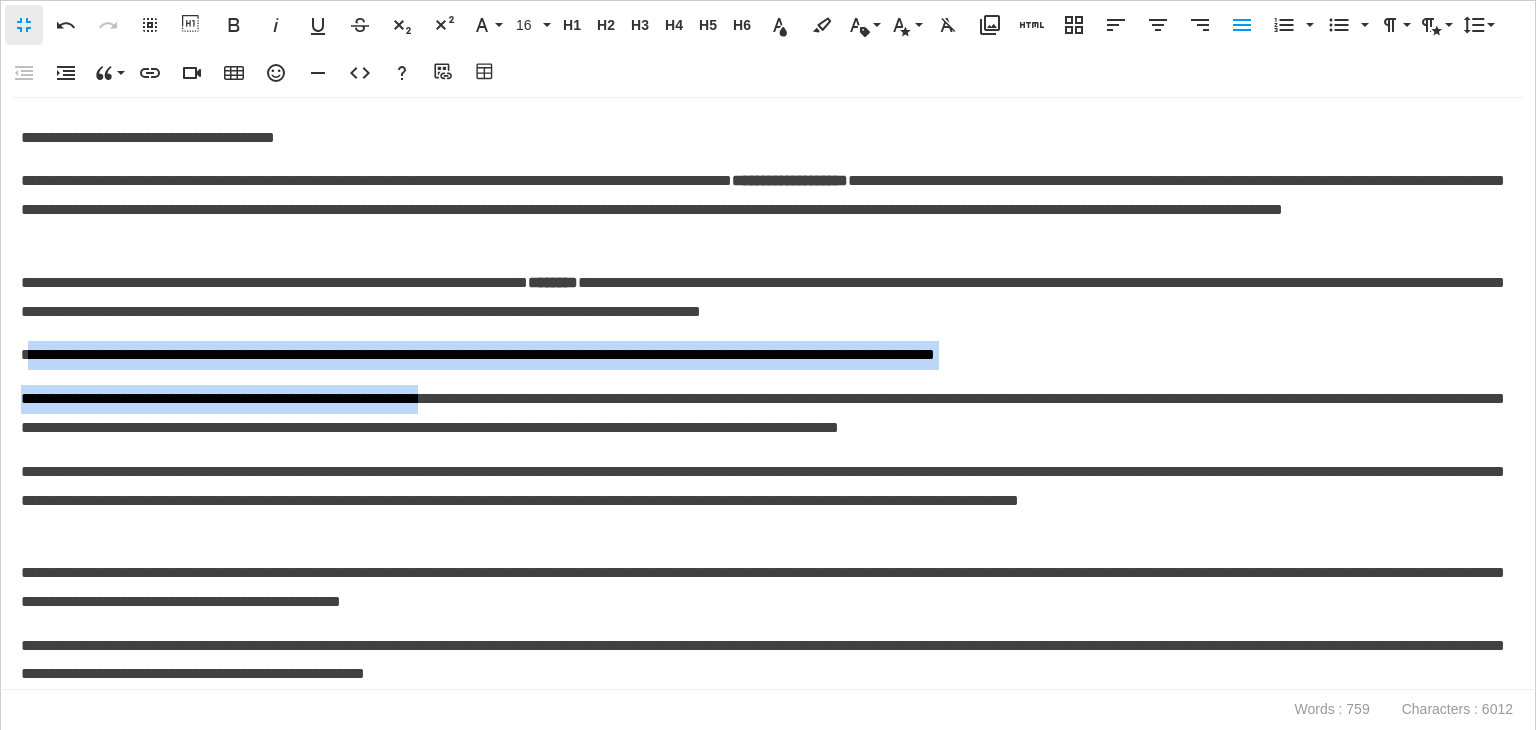 drag, startPoint x: 26, startPoint y: 350, endPoint x: 489, endPoint y: 381, distance: 464.03665 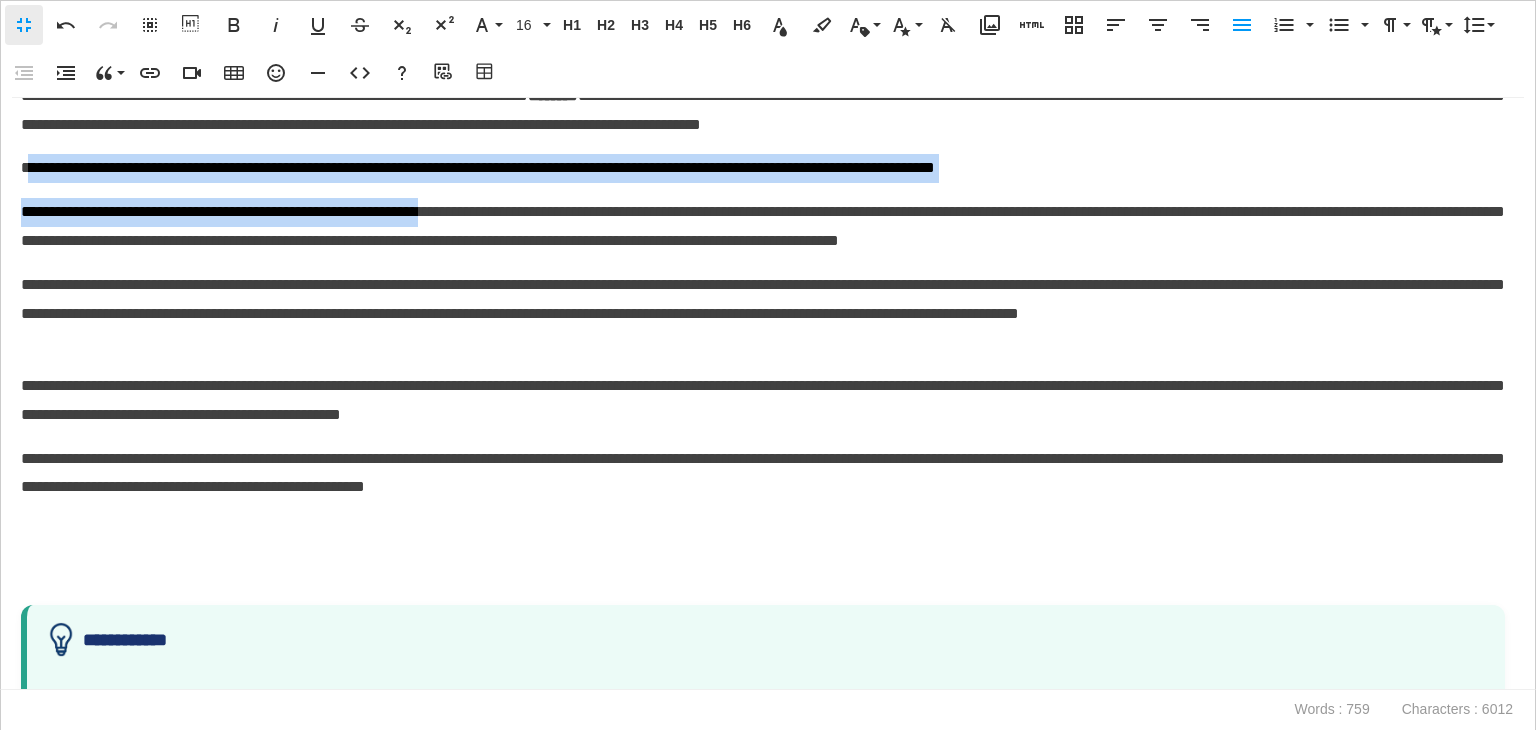 scroll, scrollTop: 978, scrollLeft: 0, axis: vertical 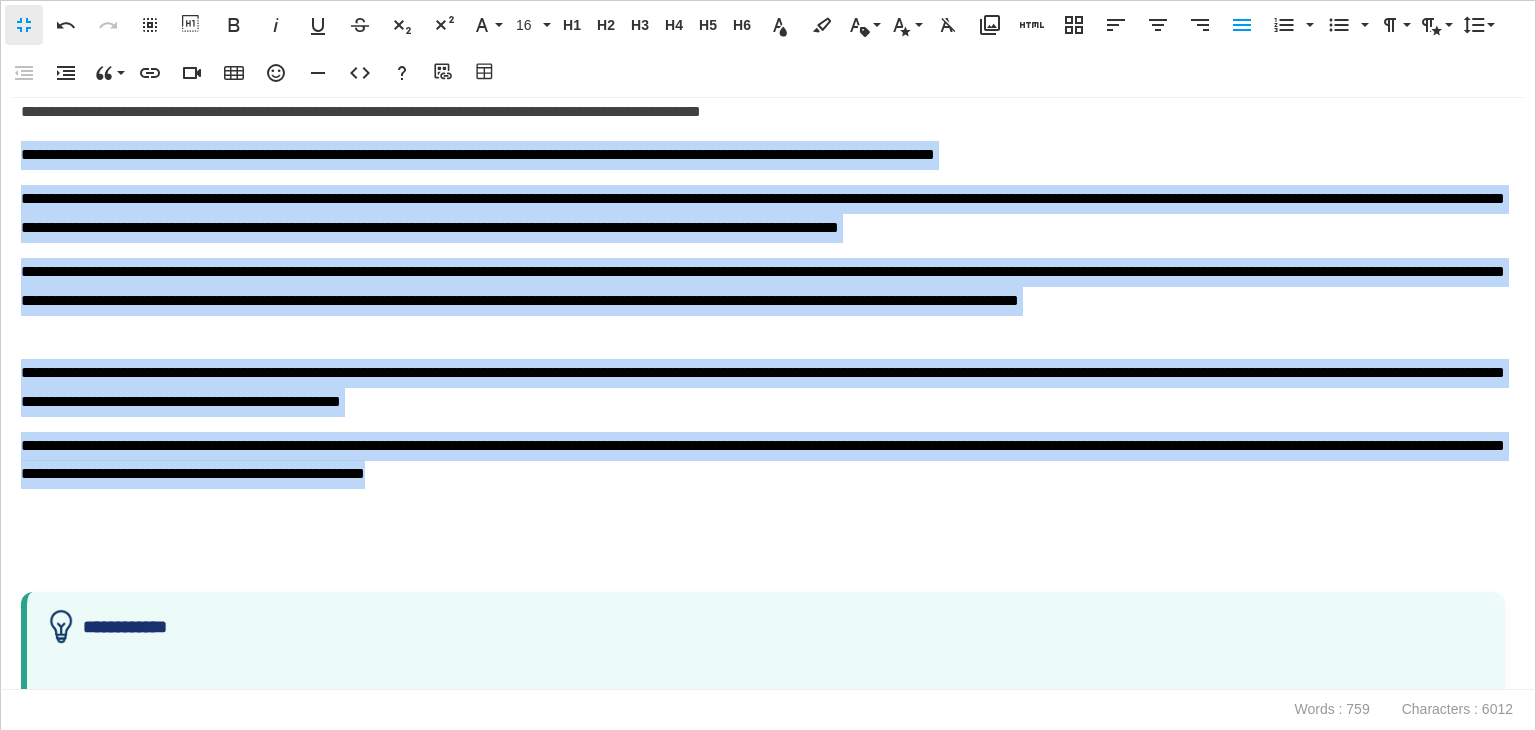 drag, startPoint x: 820, startPoint y: 481, endPoint x: 0, endPoint y: 146, distance: 885.7906 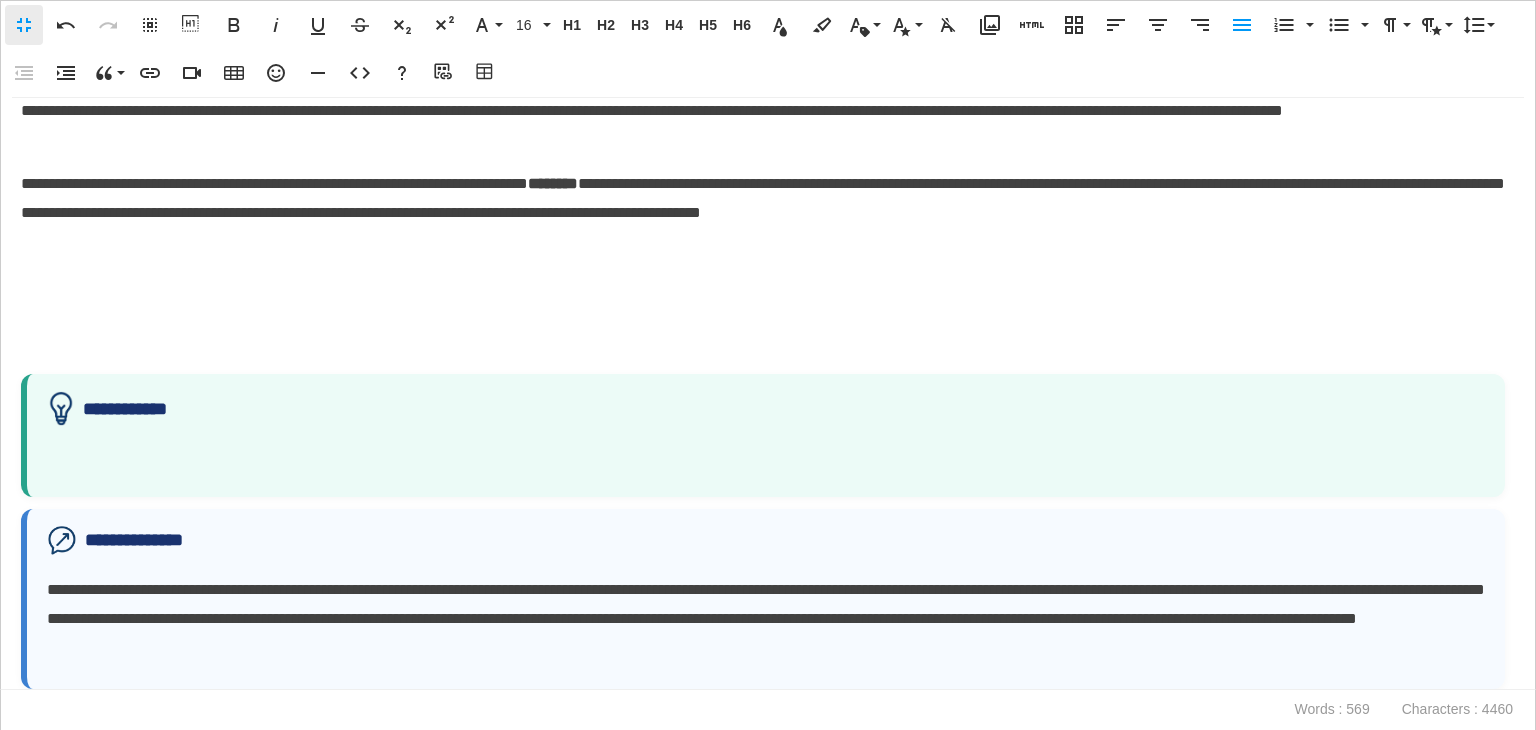 scroll, scrollTop: 876, scrollLeft: 0, axis: vertical 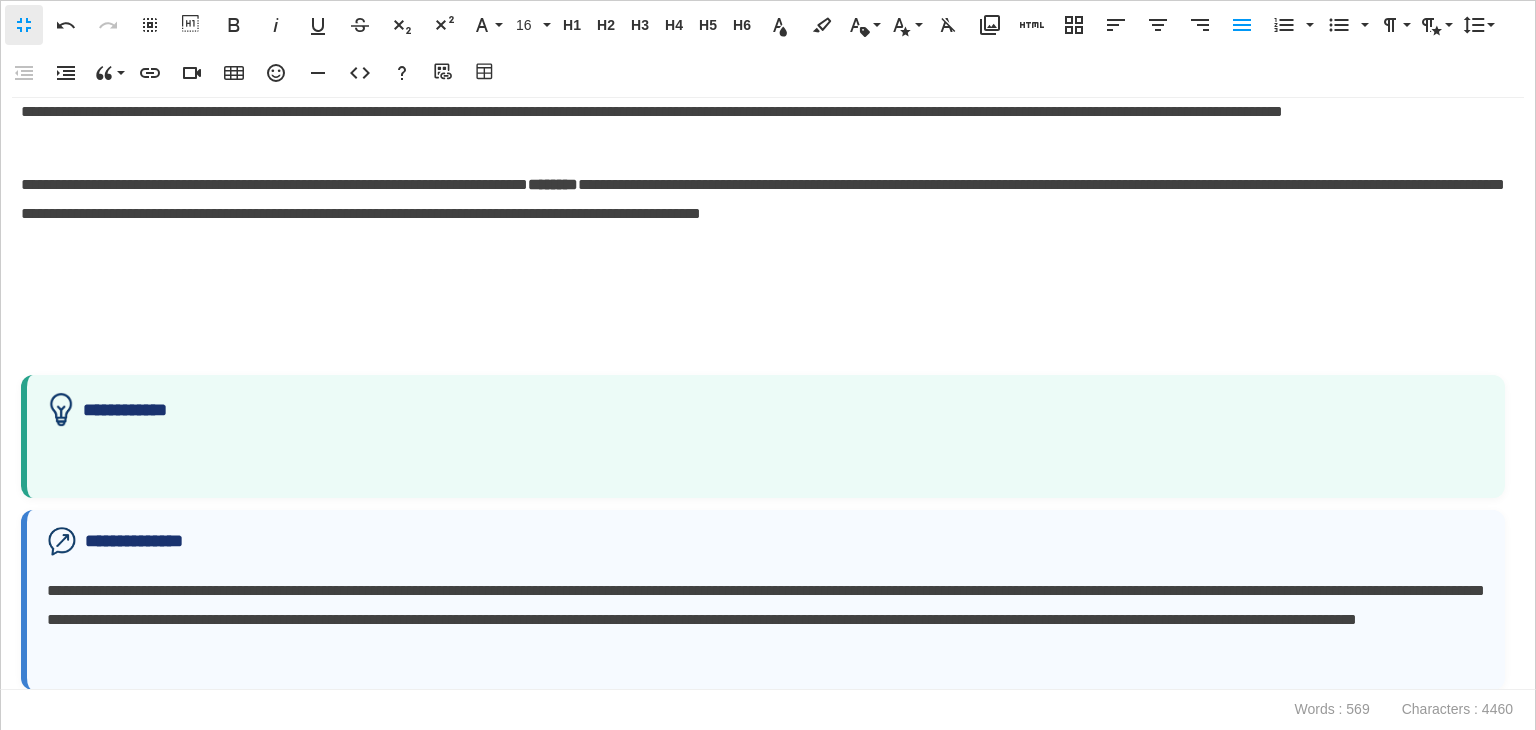 click on "**********" at bounding box center [763, 436] 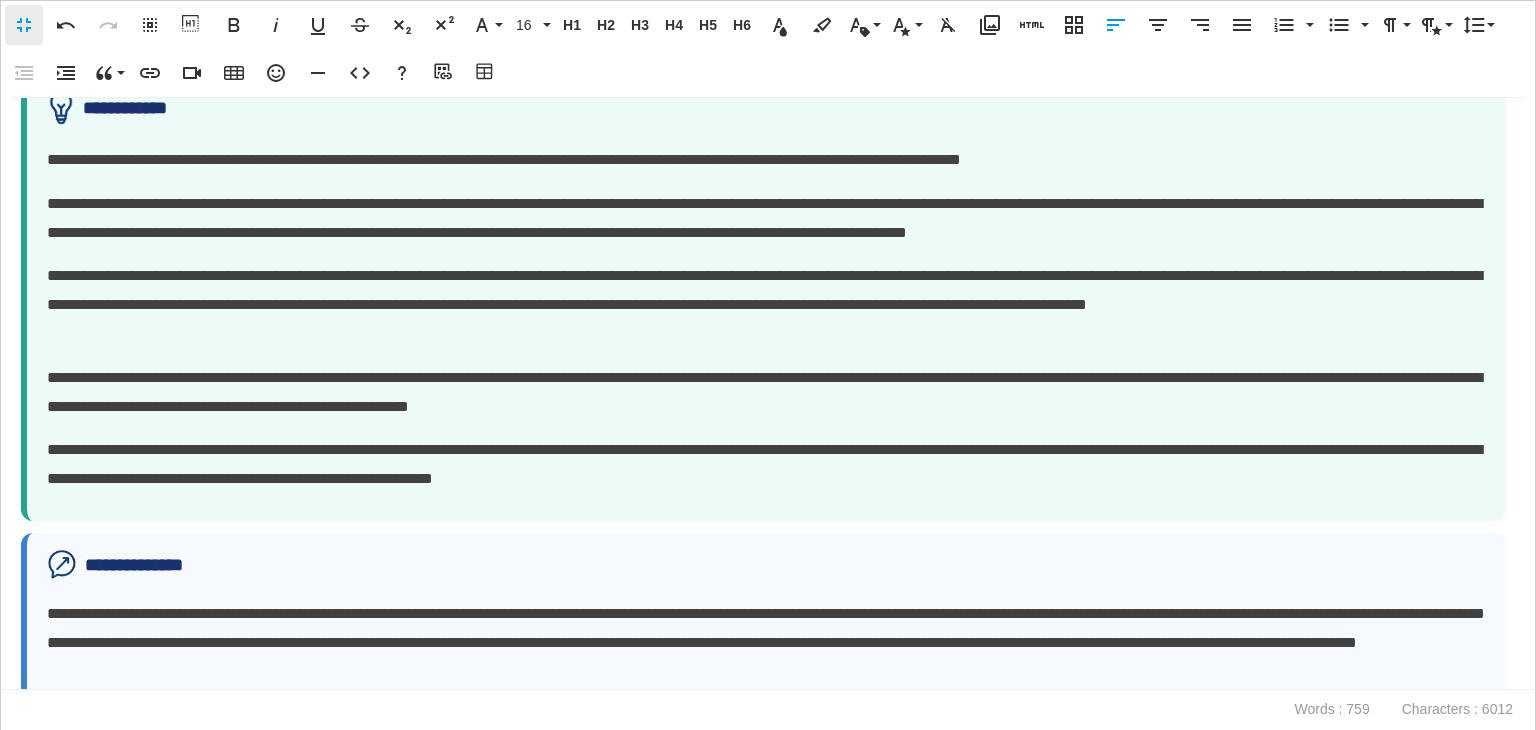 scroll, scrollTop: 678, scrollLeft: 0, axis: vertical 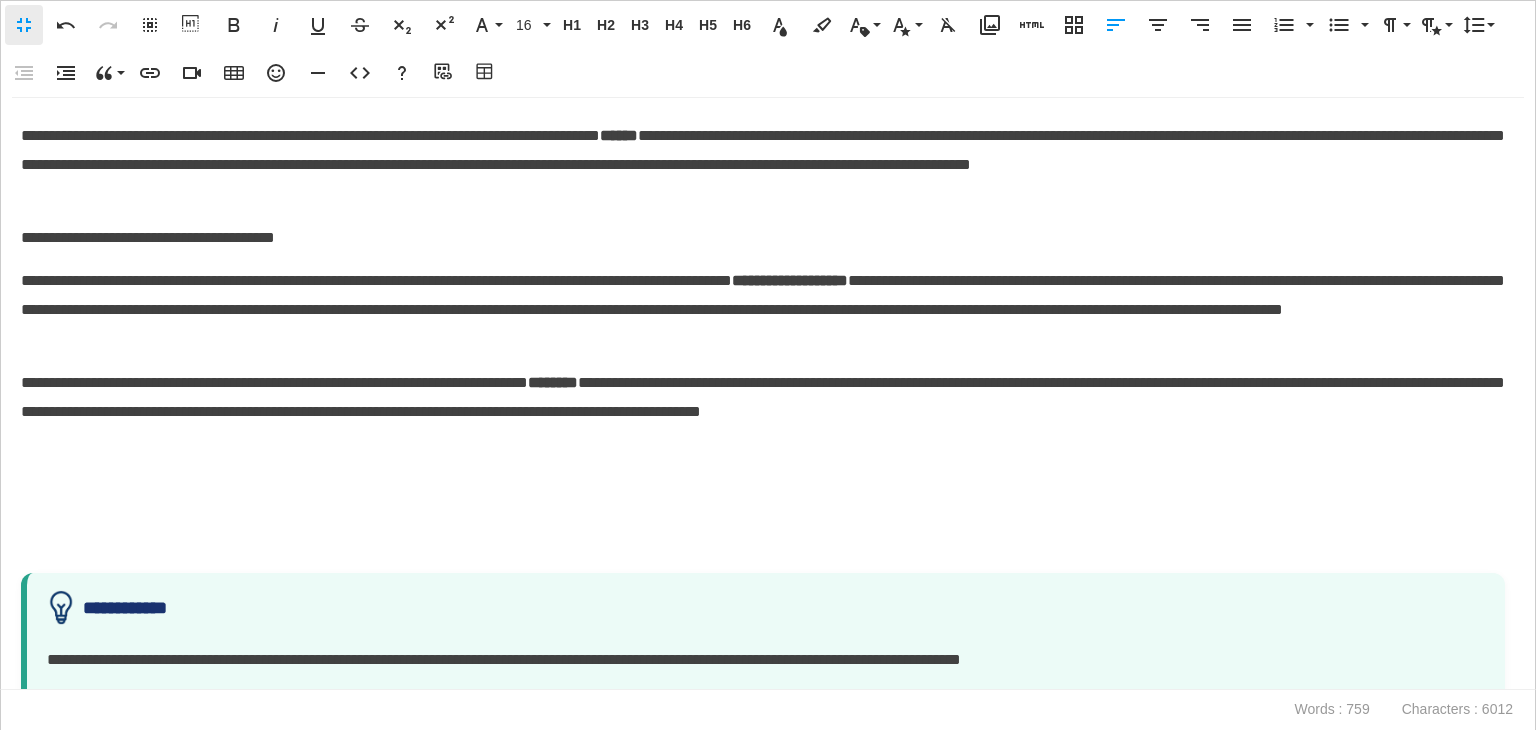 click on "**********" at bounding box center (768, 394) 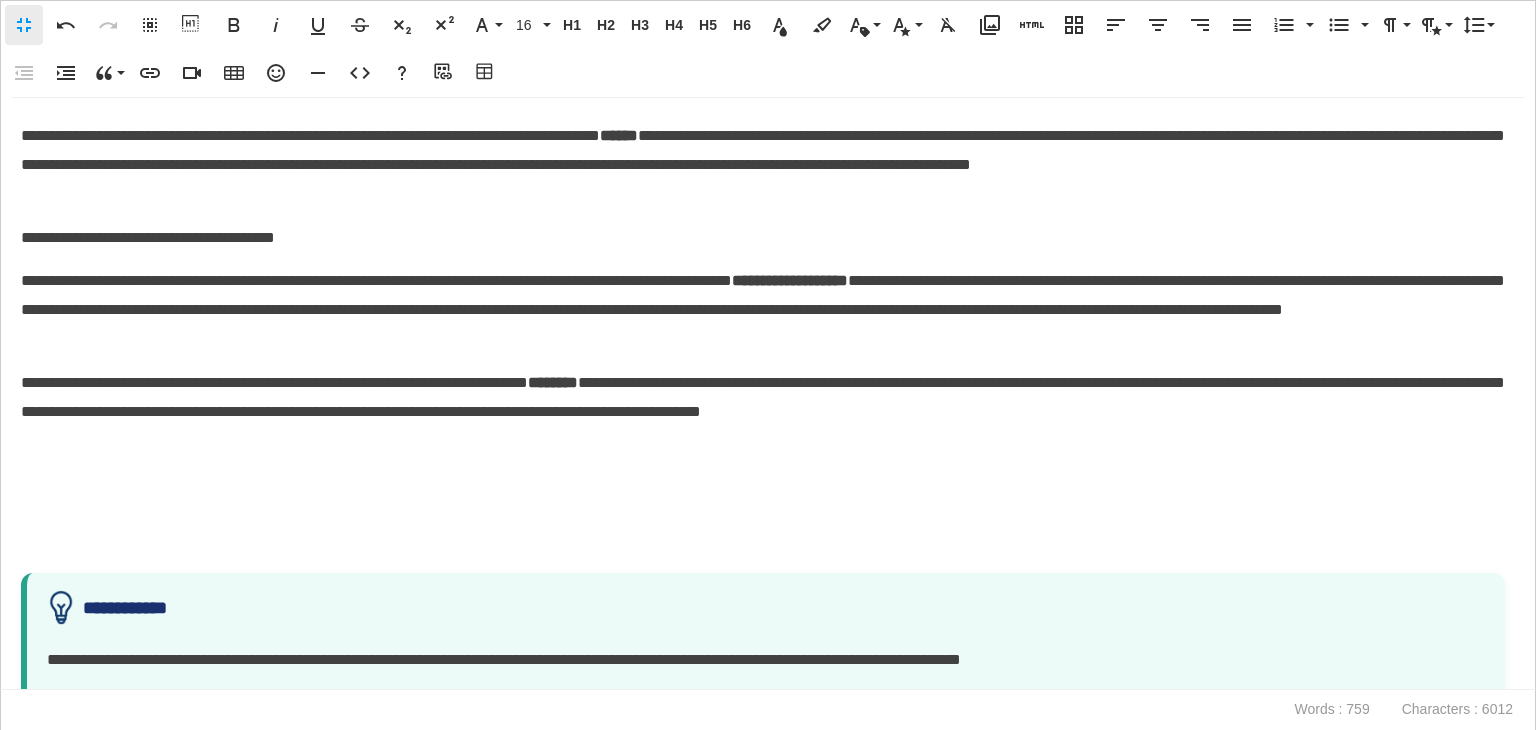 click on "**********" at bounding box center (768, 394) 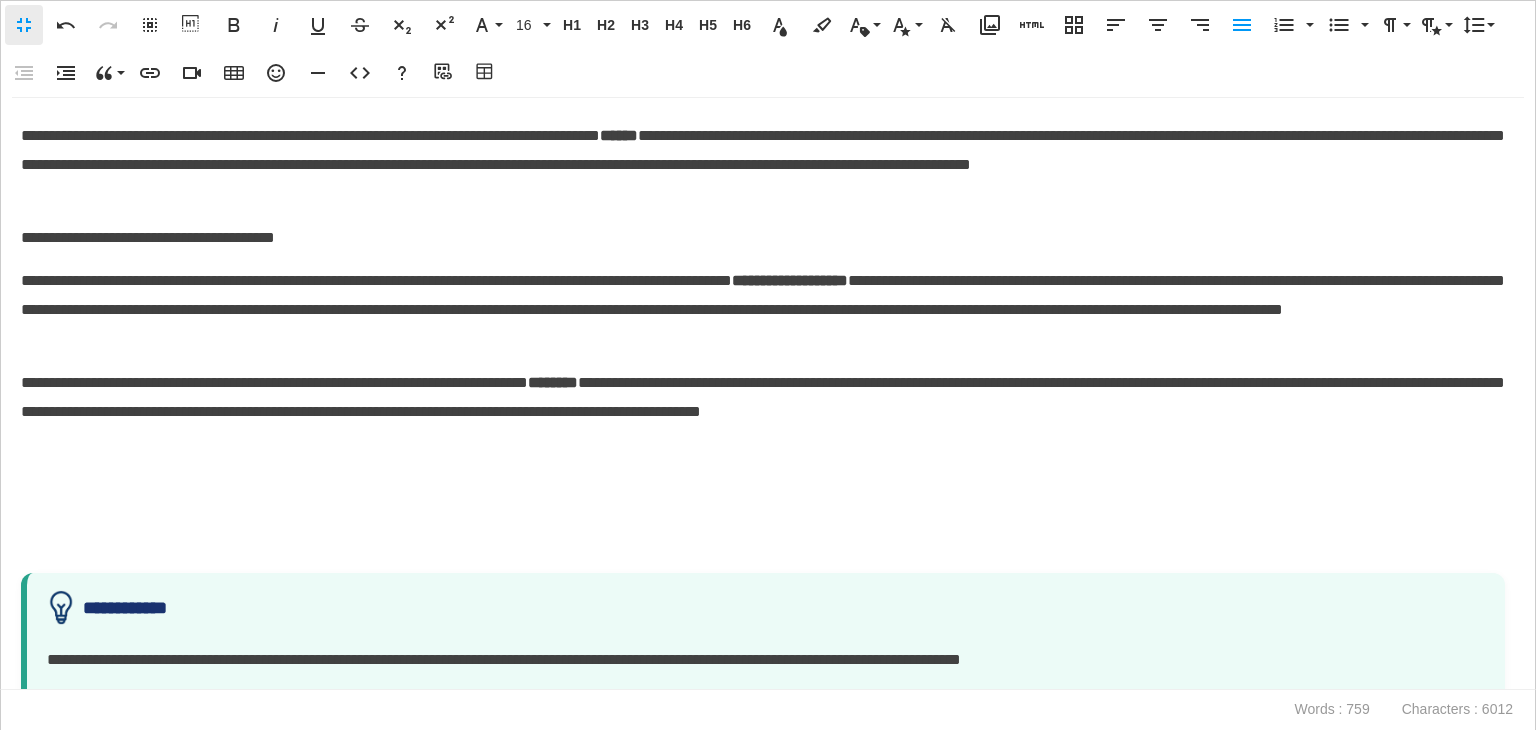click at bounding box center [763, 499] 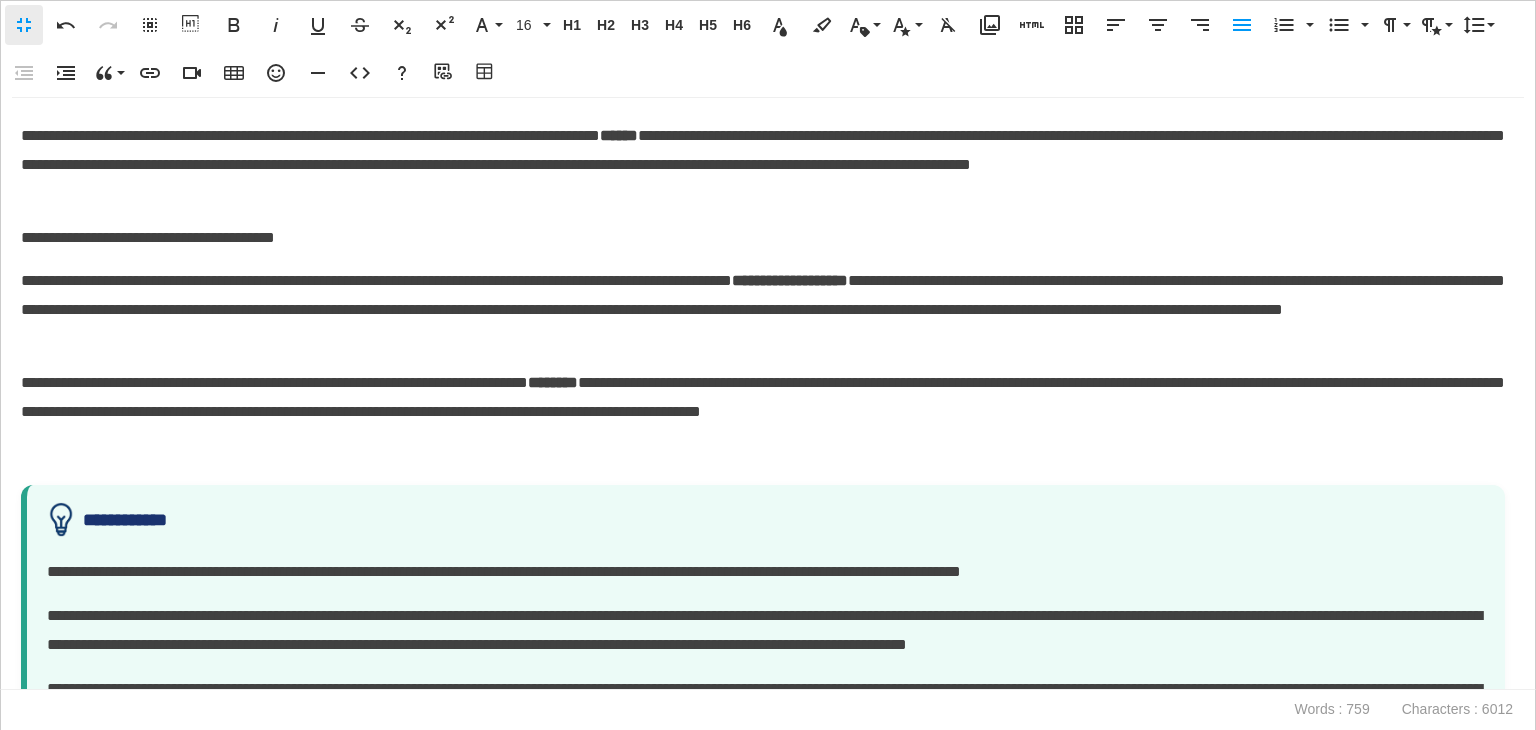 click at bounding box center (763, 455) 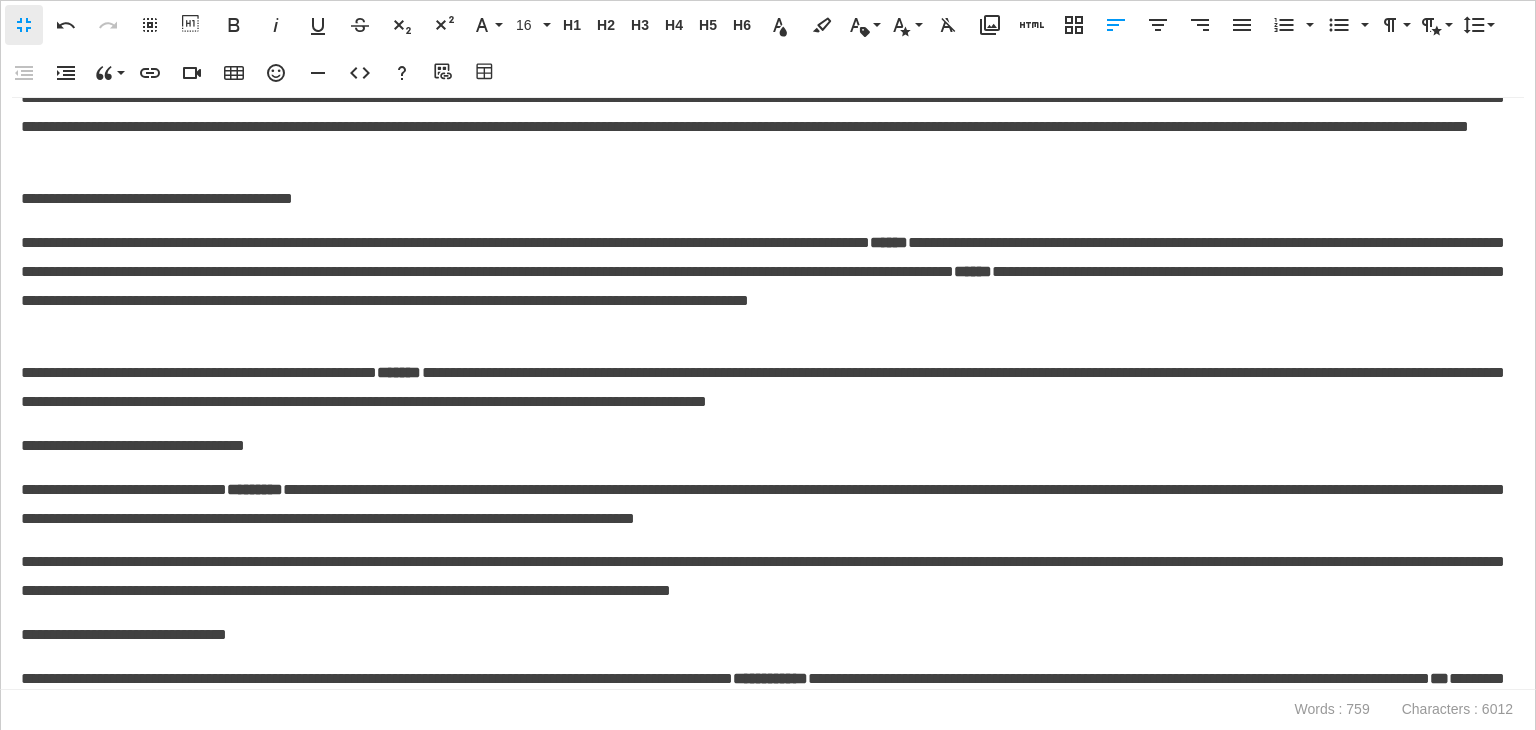 scroll, scrollTop: 0, scrollLeft: 0, axis: both 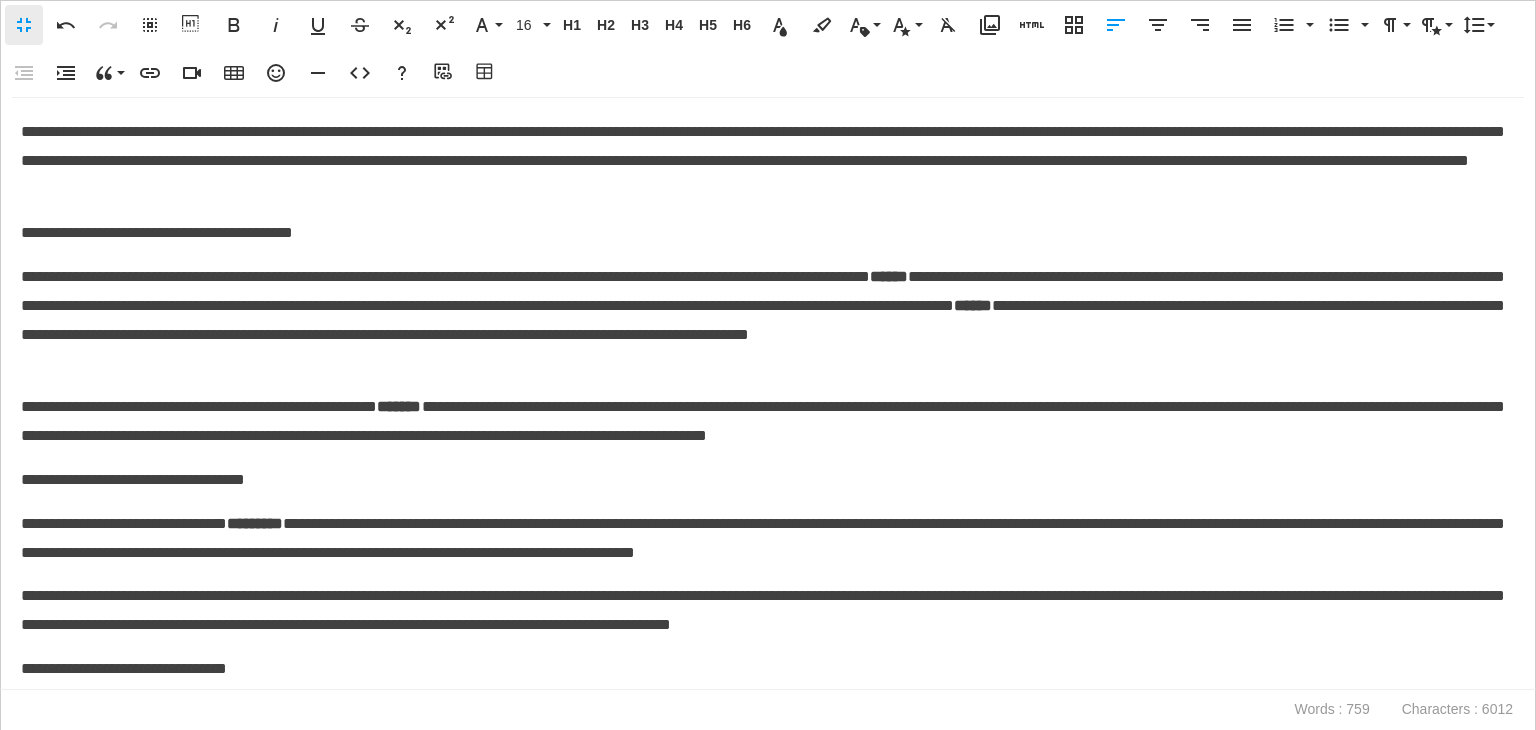 click on "**********" at bounding box center [763, 161] 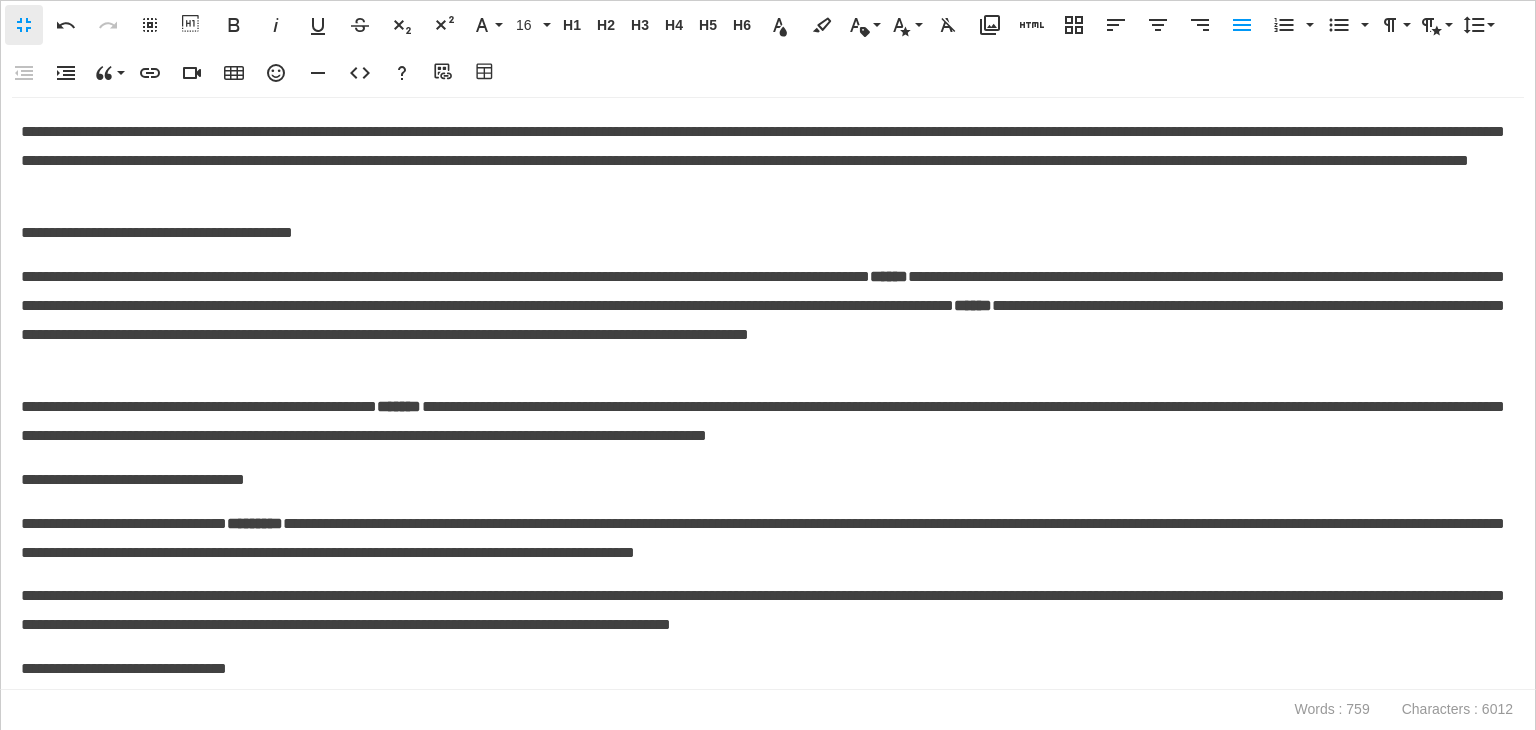 click on "**********" at bounding box center (763, 320) 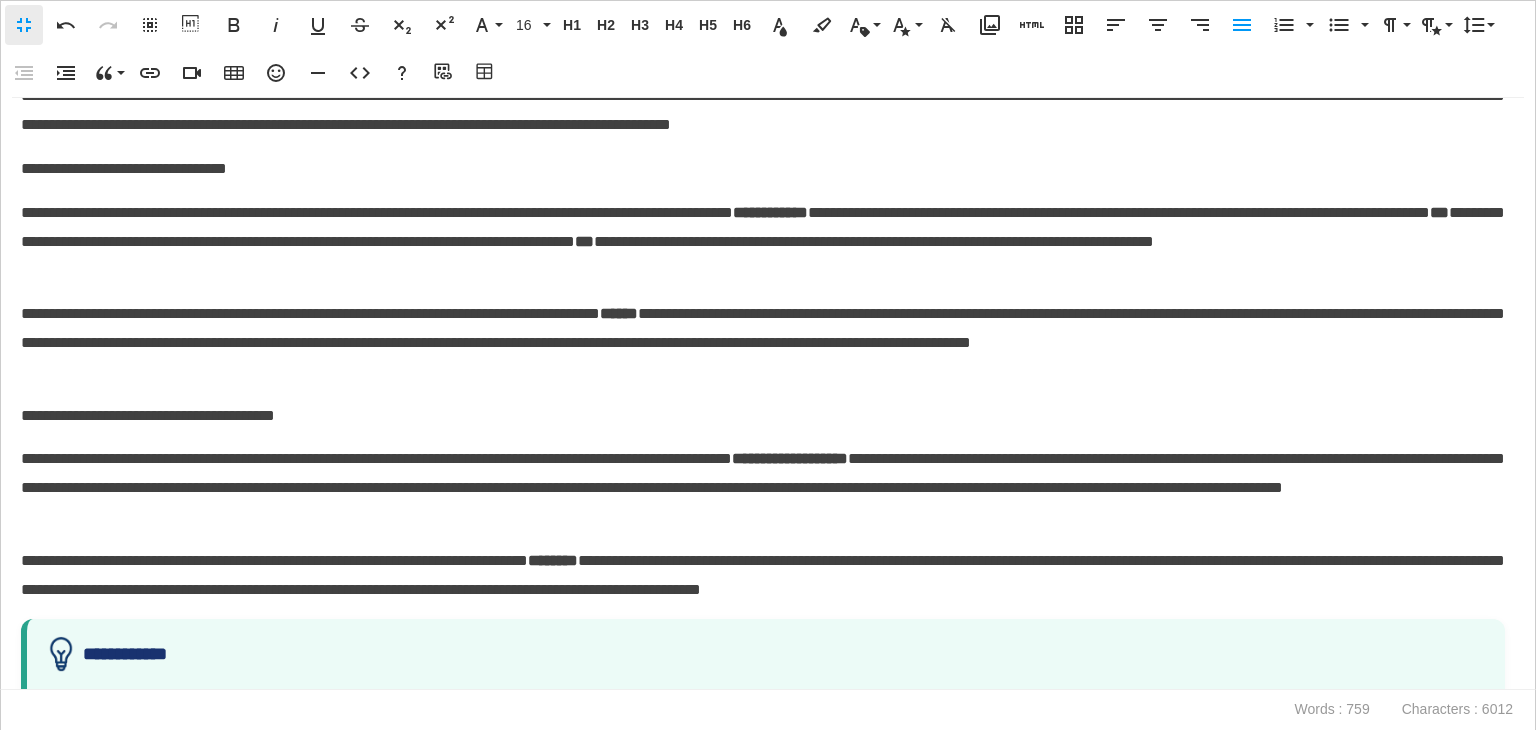 scroll, scrollTop: 0, scrollLeft: 0, axis: both 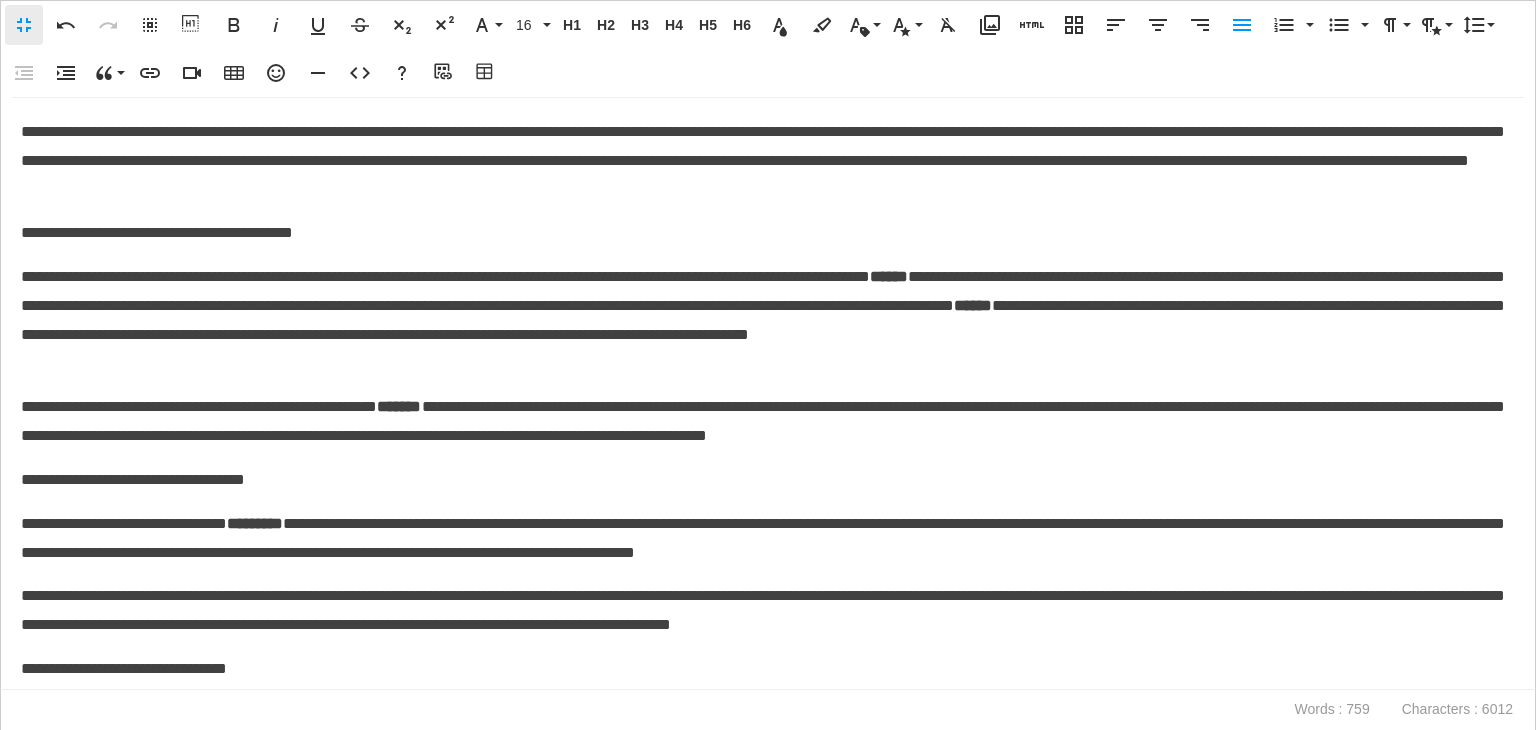 click on "**********" at bounding box center [763, 161] 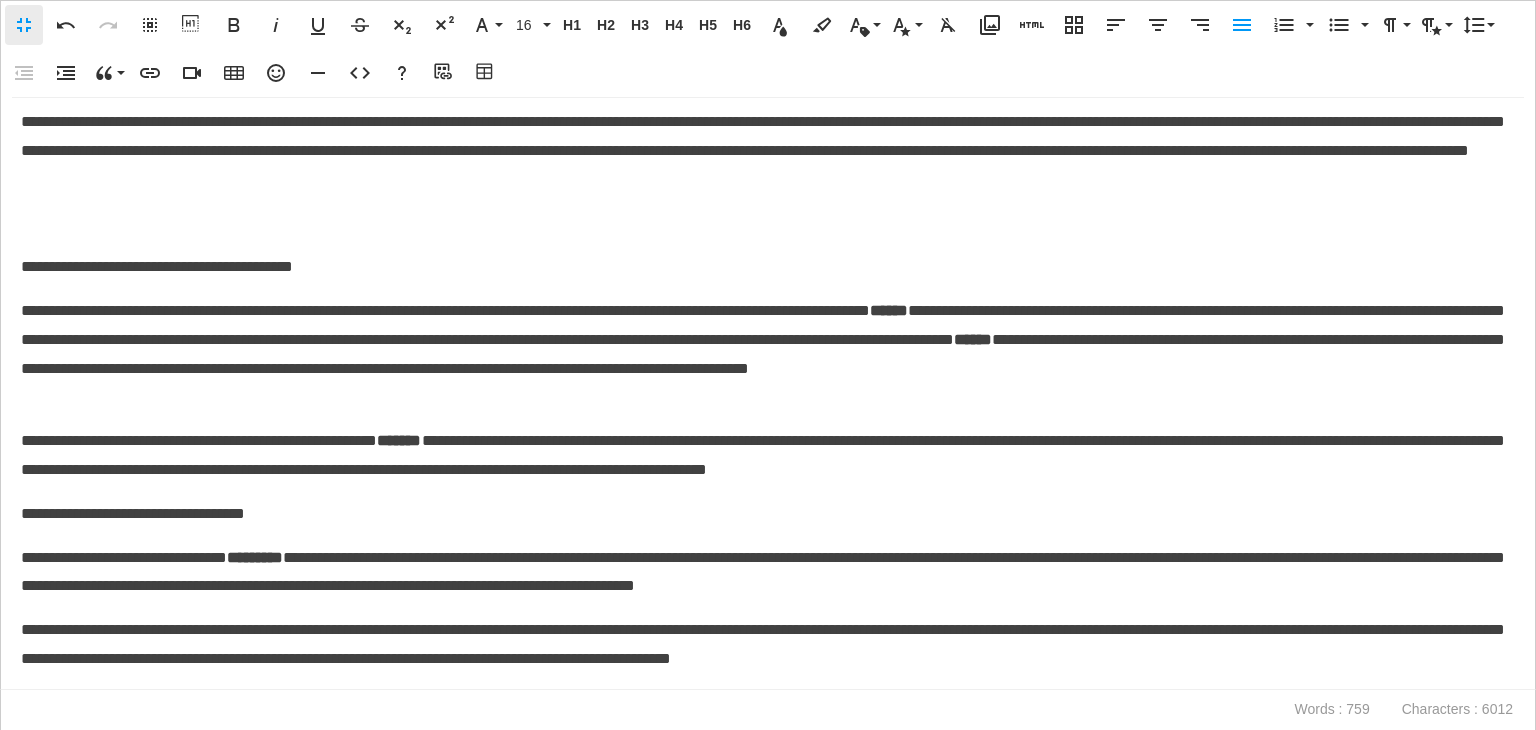 scroll, scrollTop: 0, scrollLeft: 0, axis: both 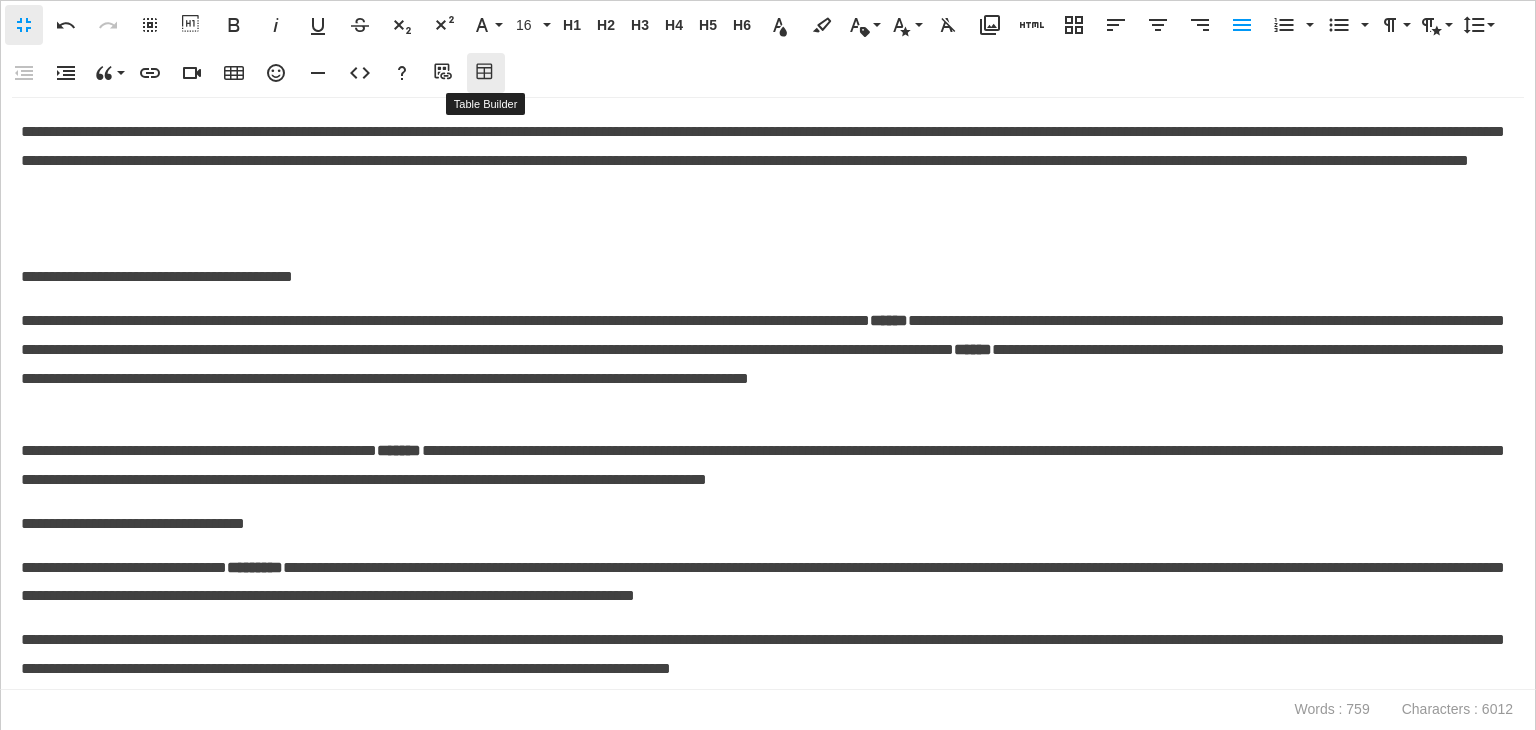 click 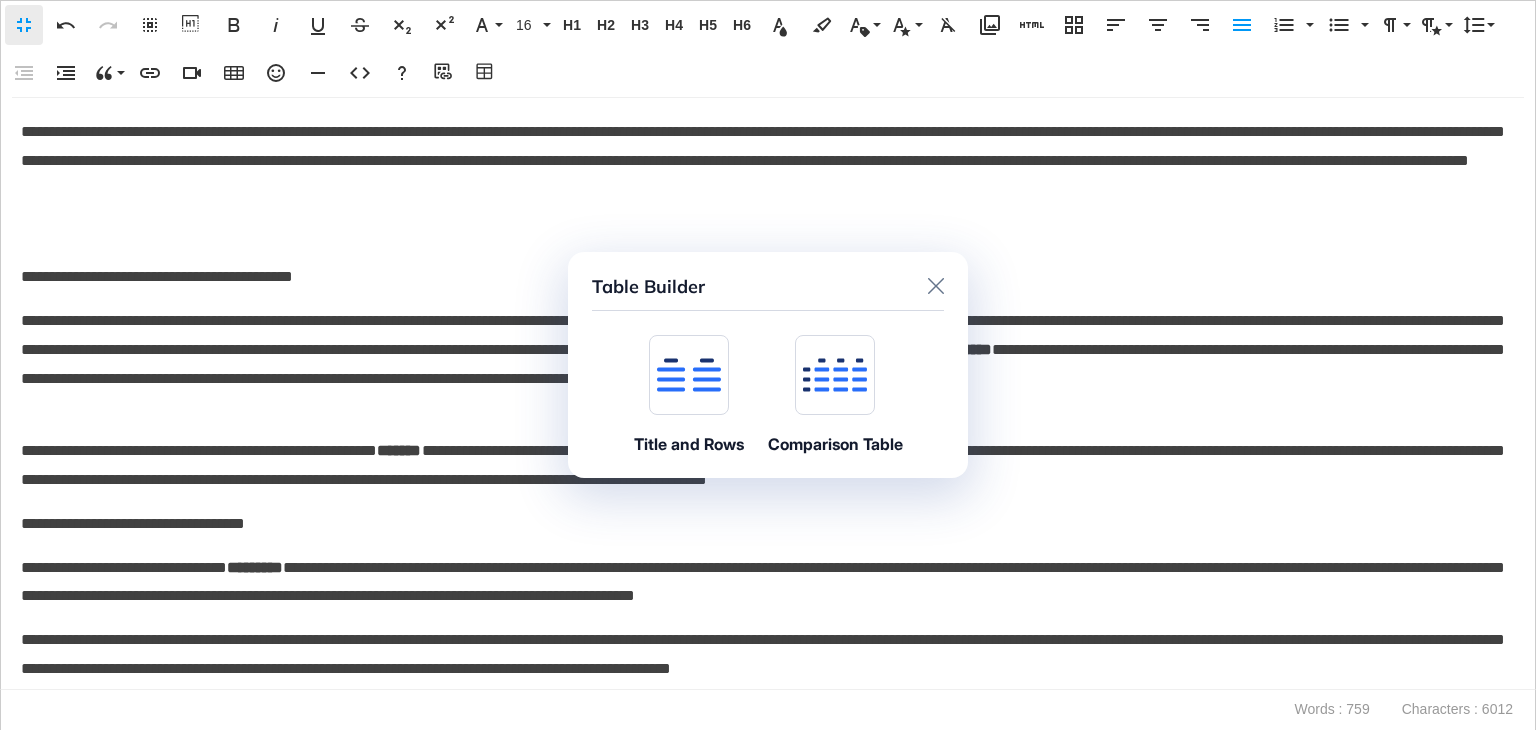 click 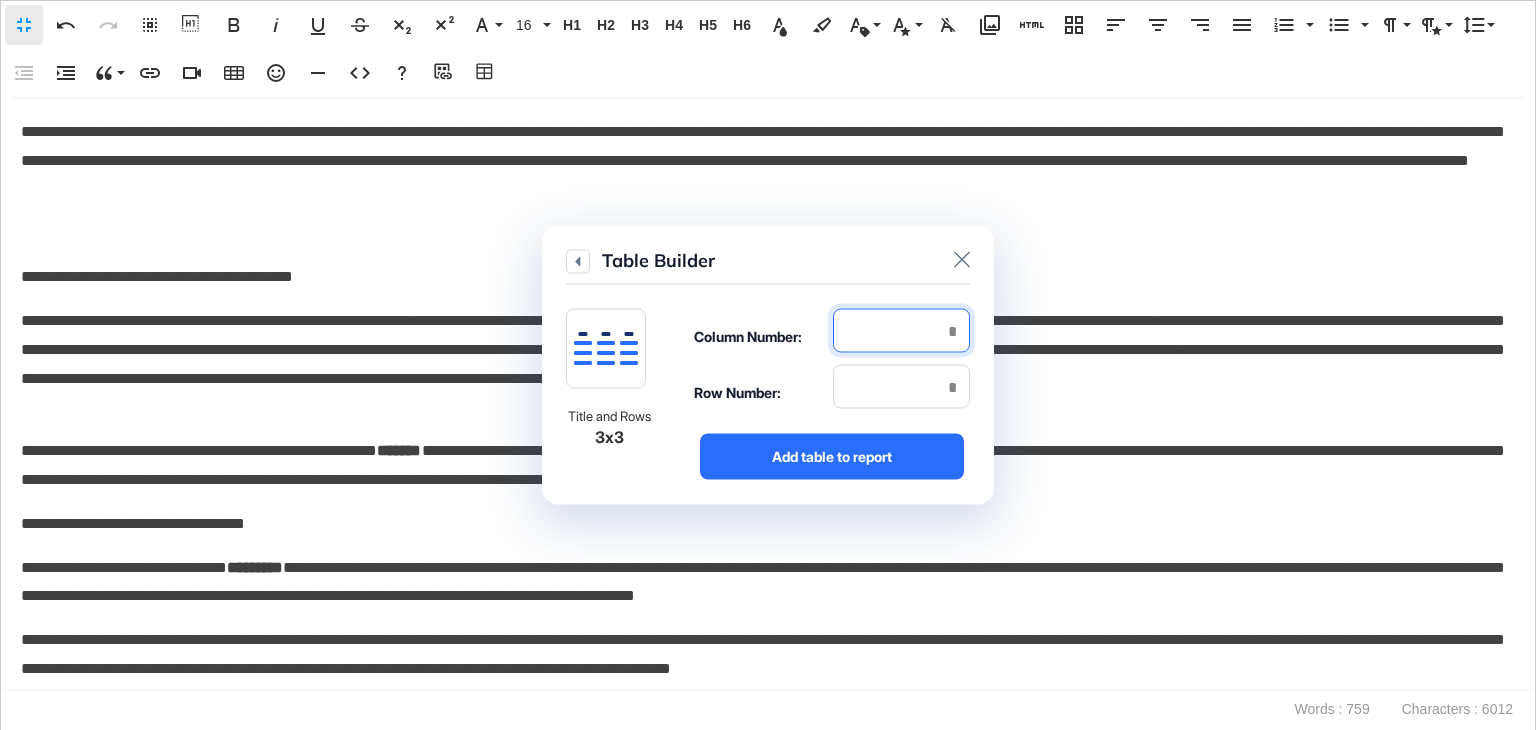 click at bounding box center [901, 331] 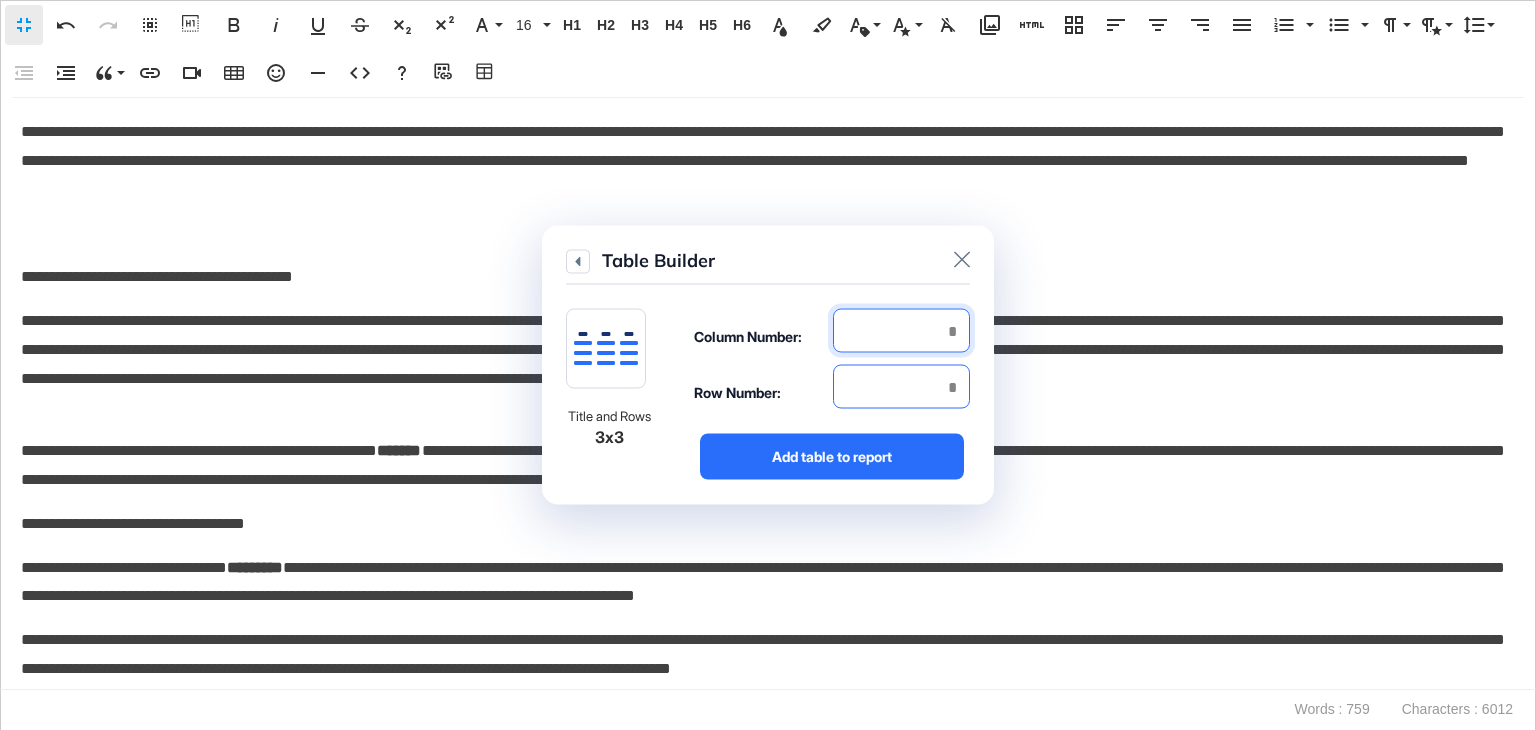 type on "*" 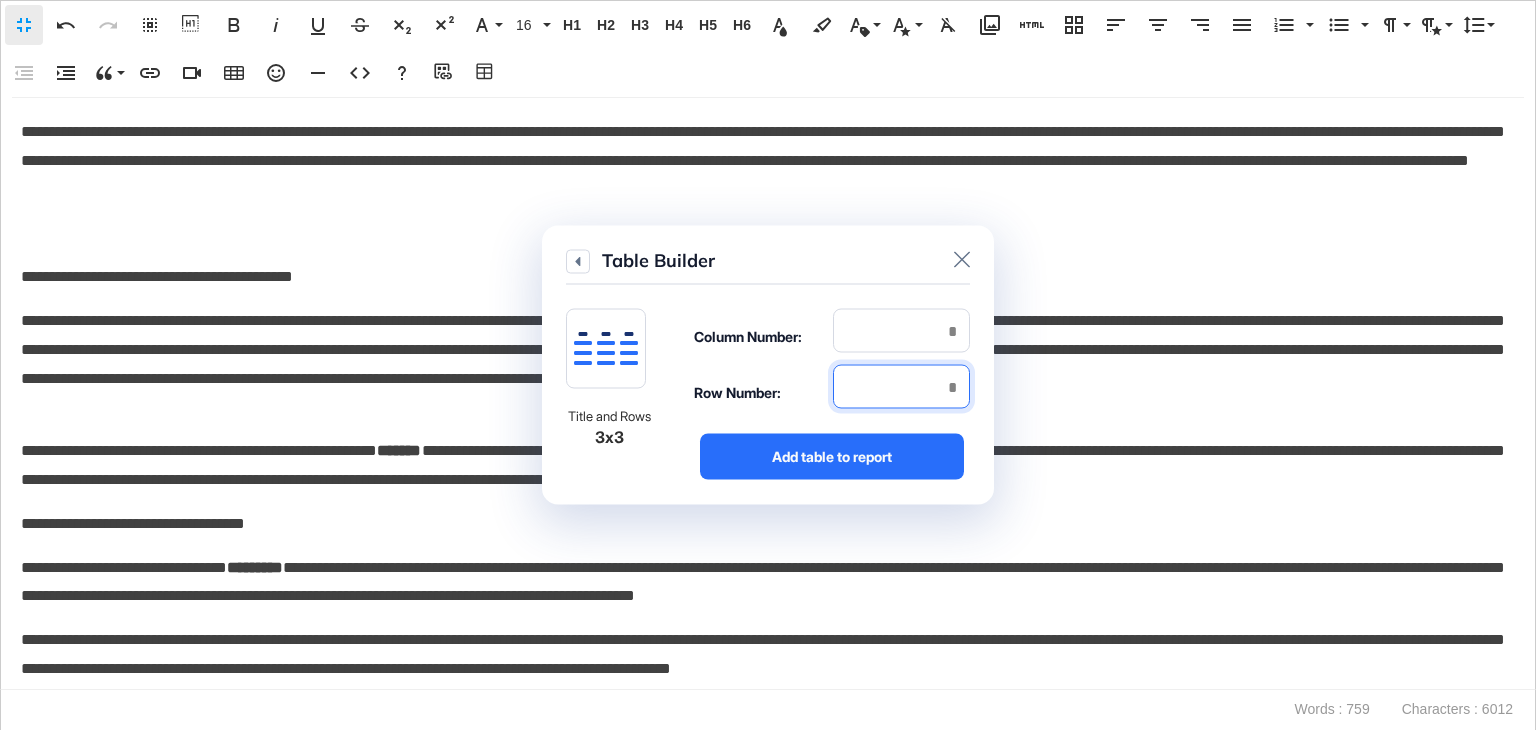 click at bounding box center [901, 387] 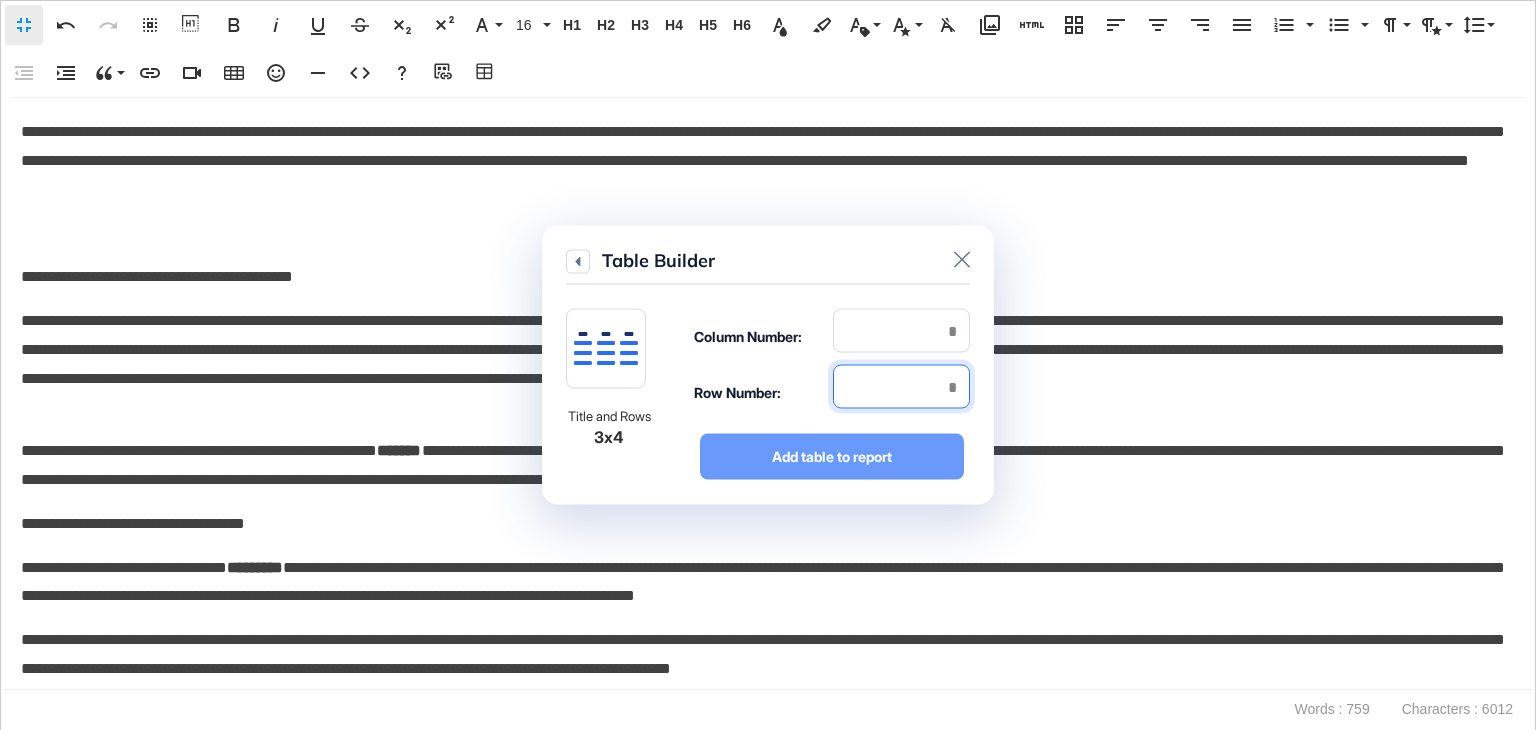type on "*" 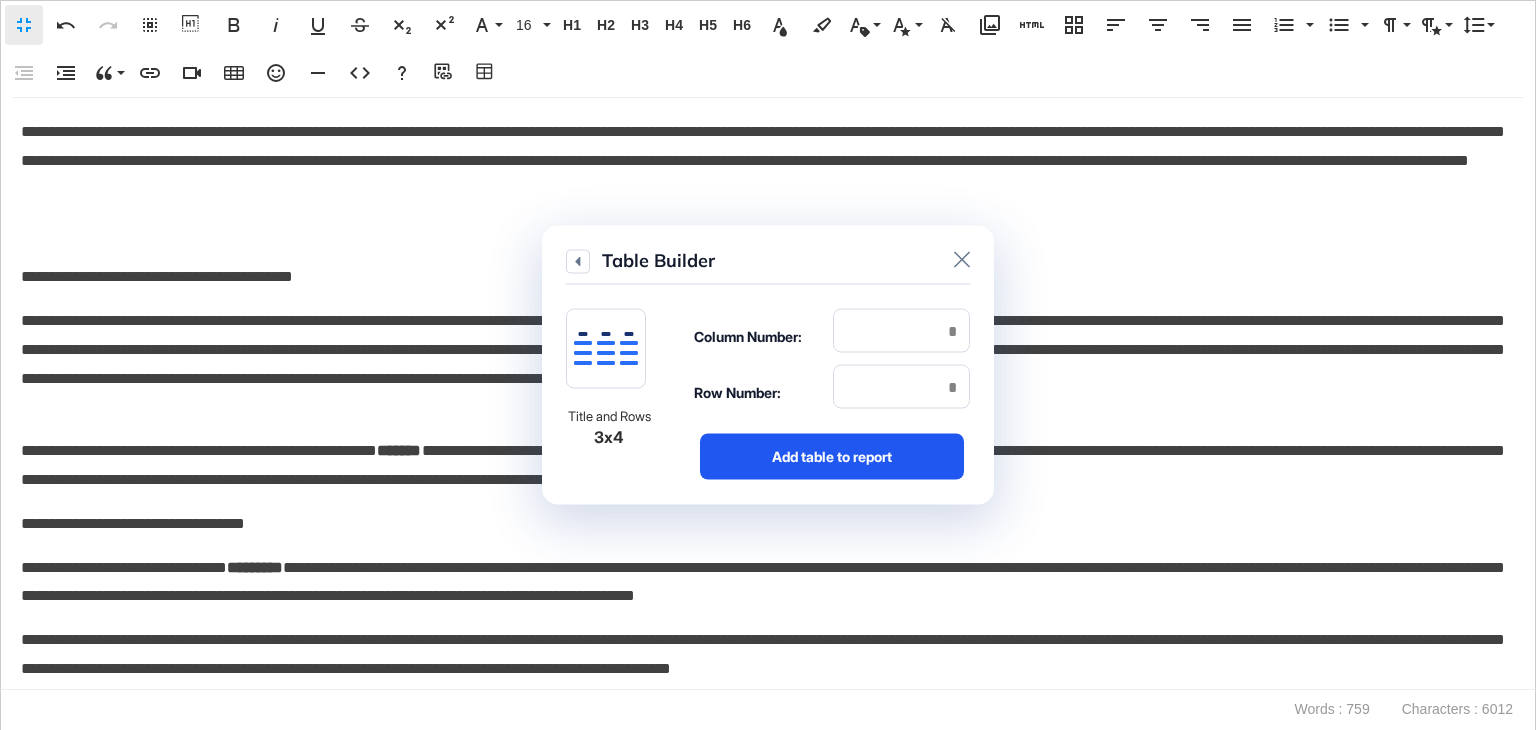 click on "Add table to report" at bounding box center (832, 457) 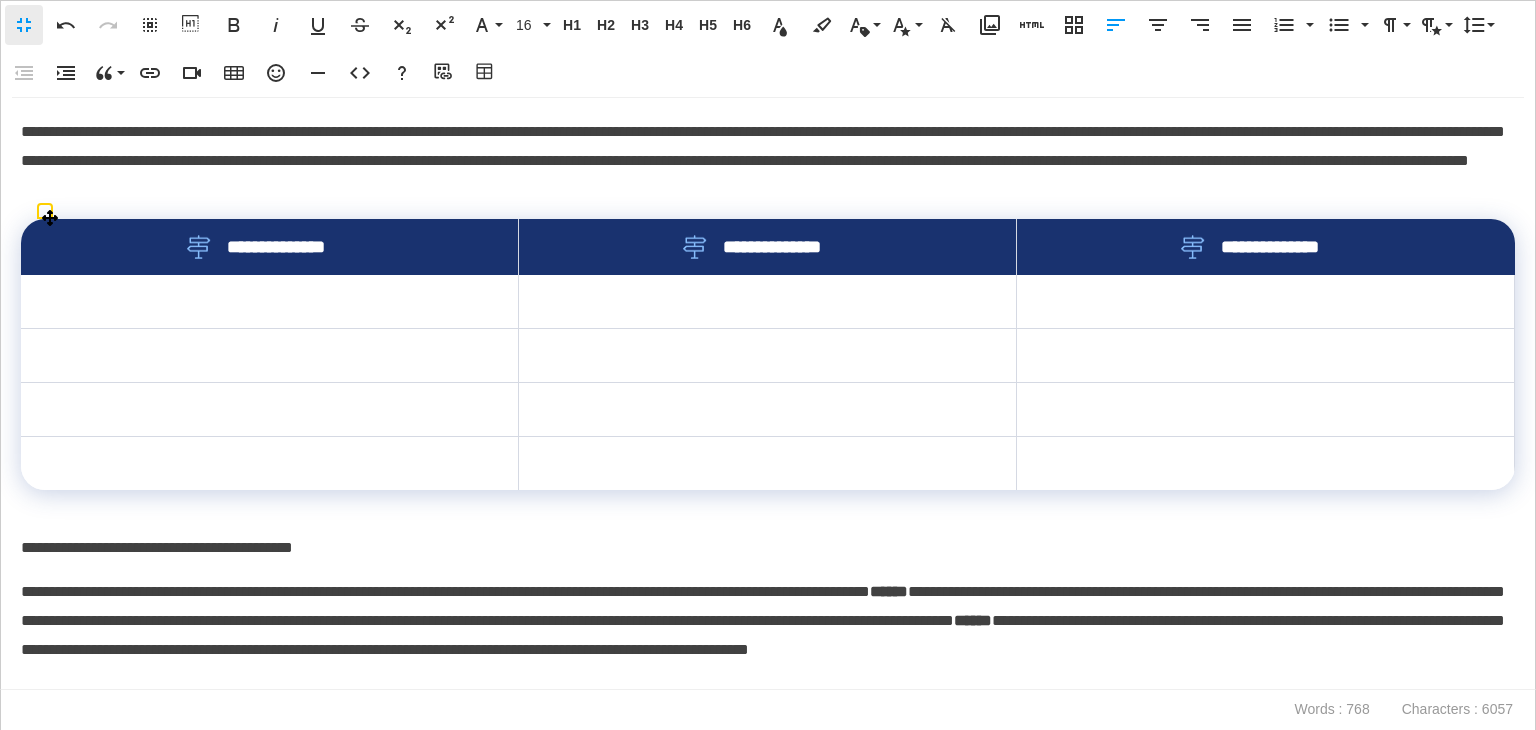 click on "**********" at bounding box center (268, 247) 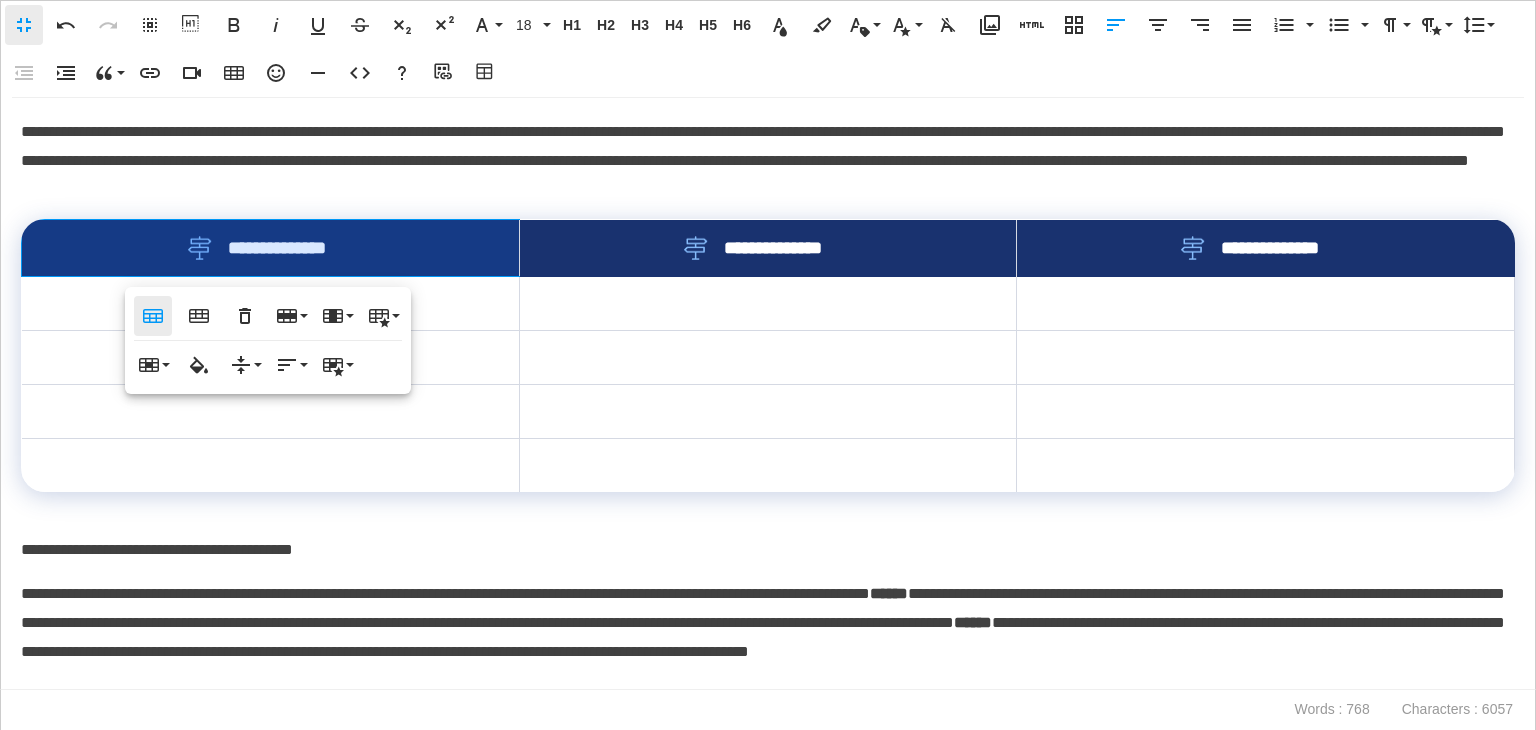 click 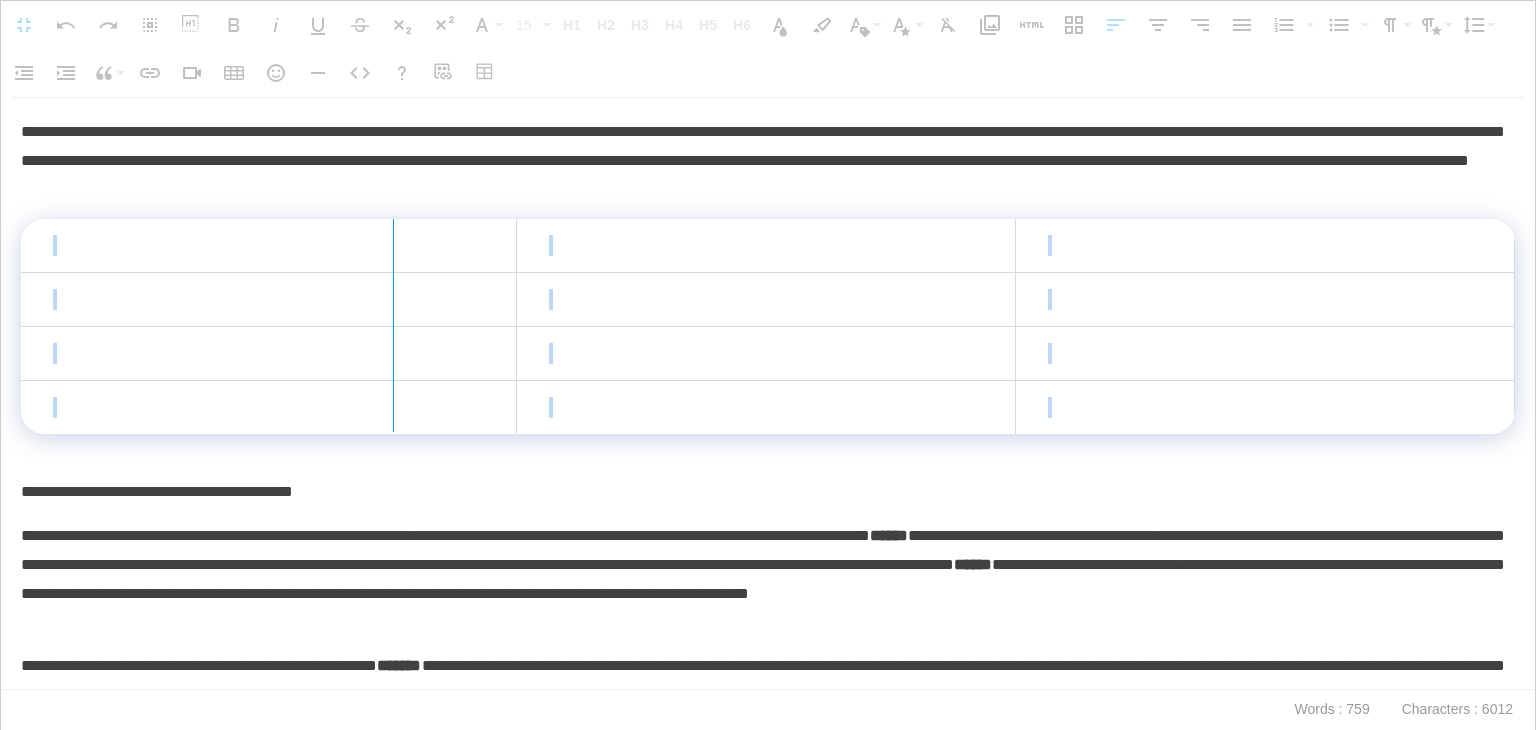 drag, startPoint x: 511, startPoint y: 254, endPoint x: 392, endPoint y: 276, distance: 121.016525 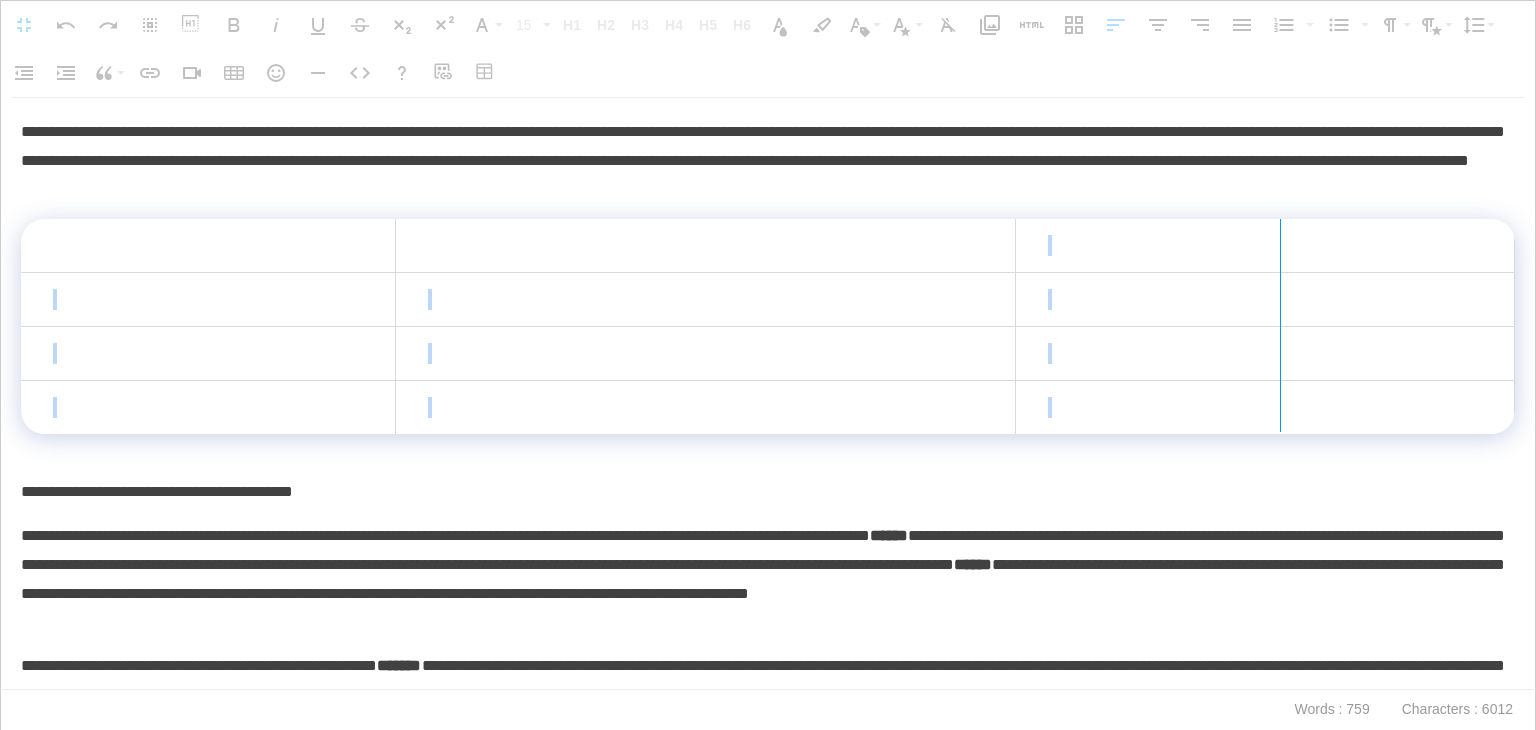 drag, startPoint x: 1010, startPoint y: 256, endPoint x: 1279, endPoint y: 284, distance: 270.4533 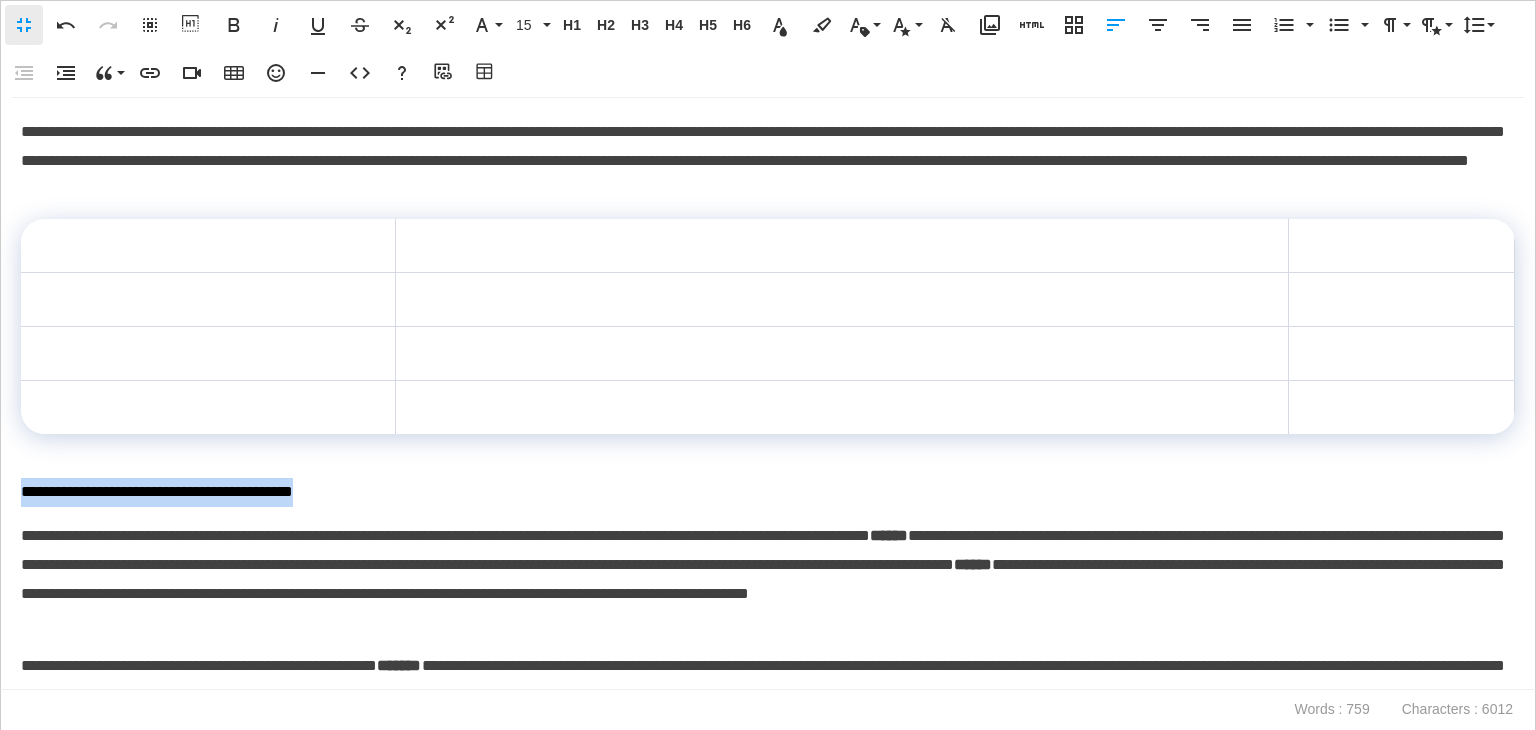 drag, startPoint x: 406, startPoint y: 484, endPoint x: 0, endPoint y: 469, distance: 406.277 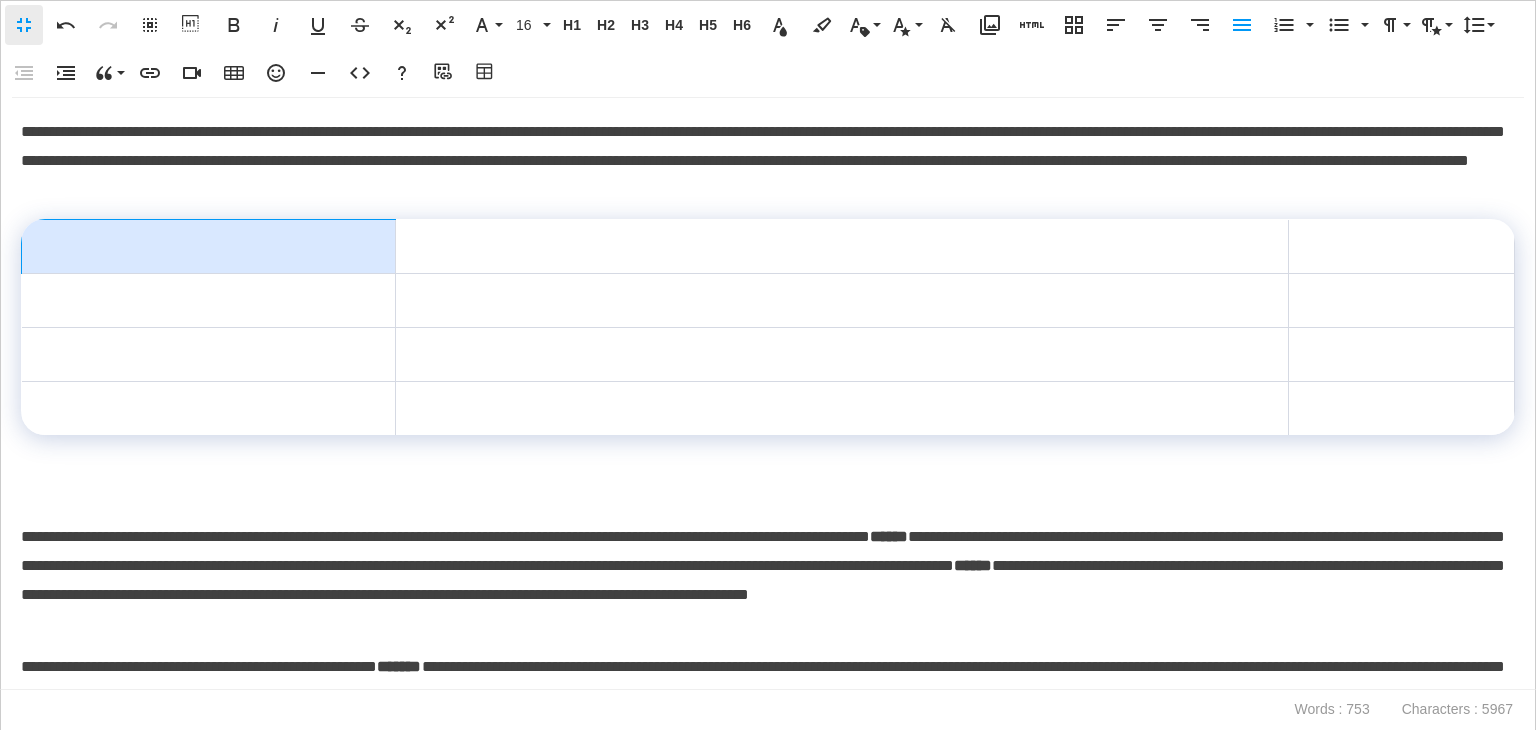 click at bounding box center (209, 247) 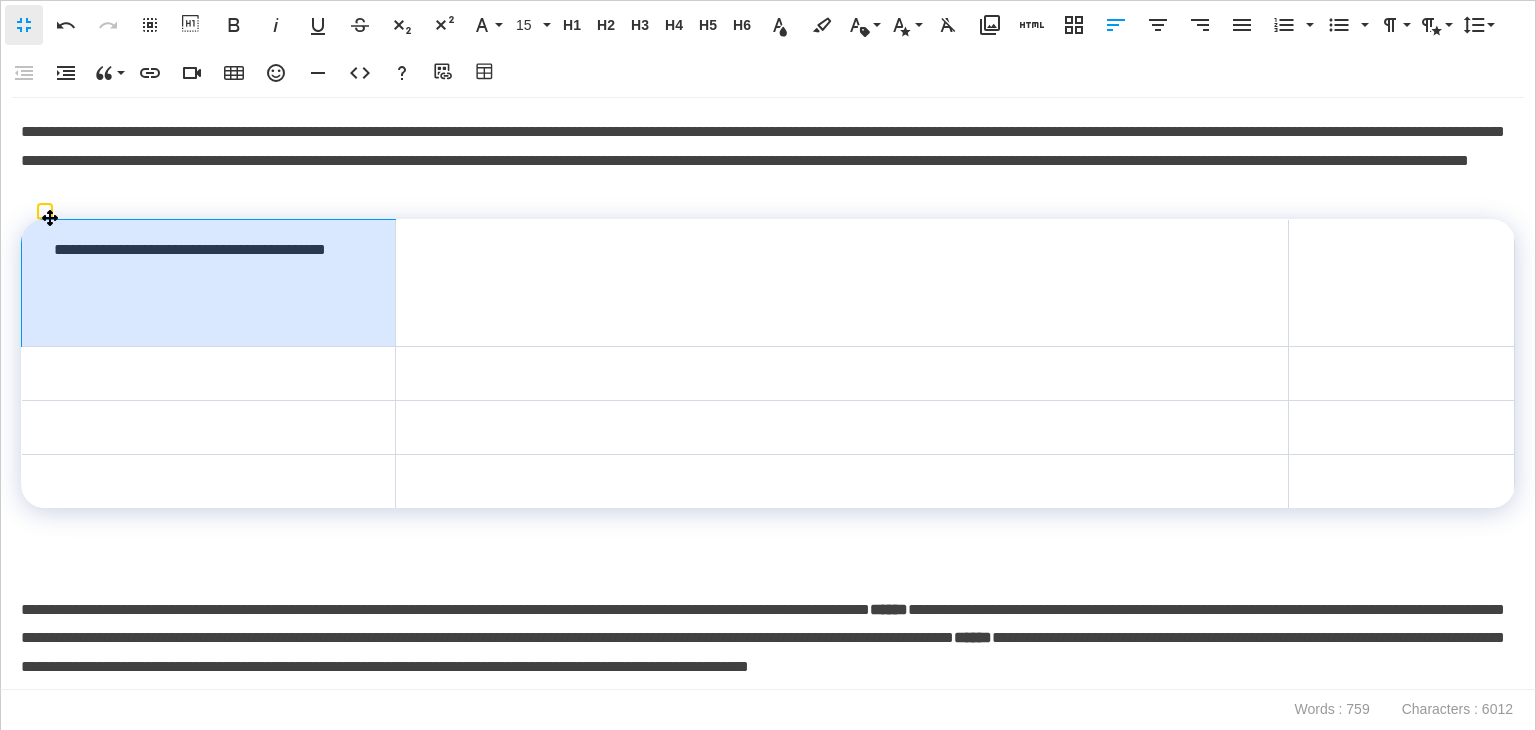 click on "**********" at bounding box center [209, 283] 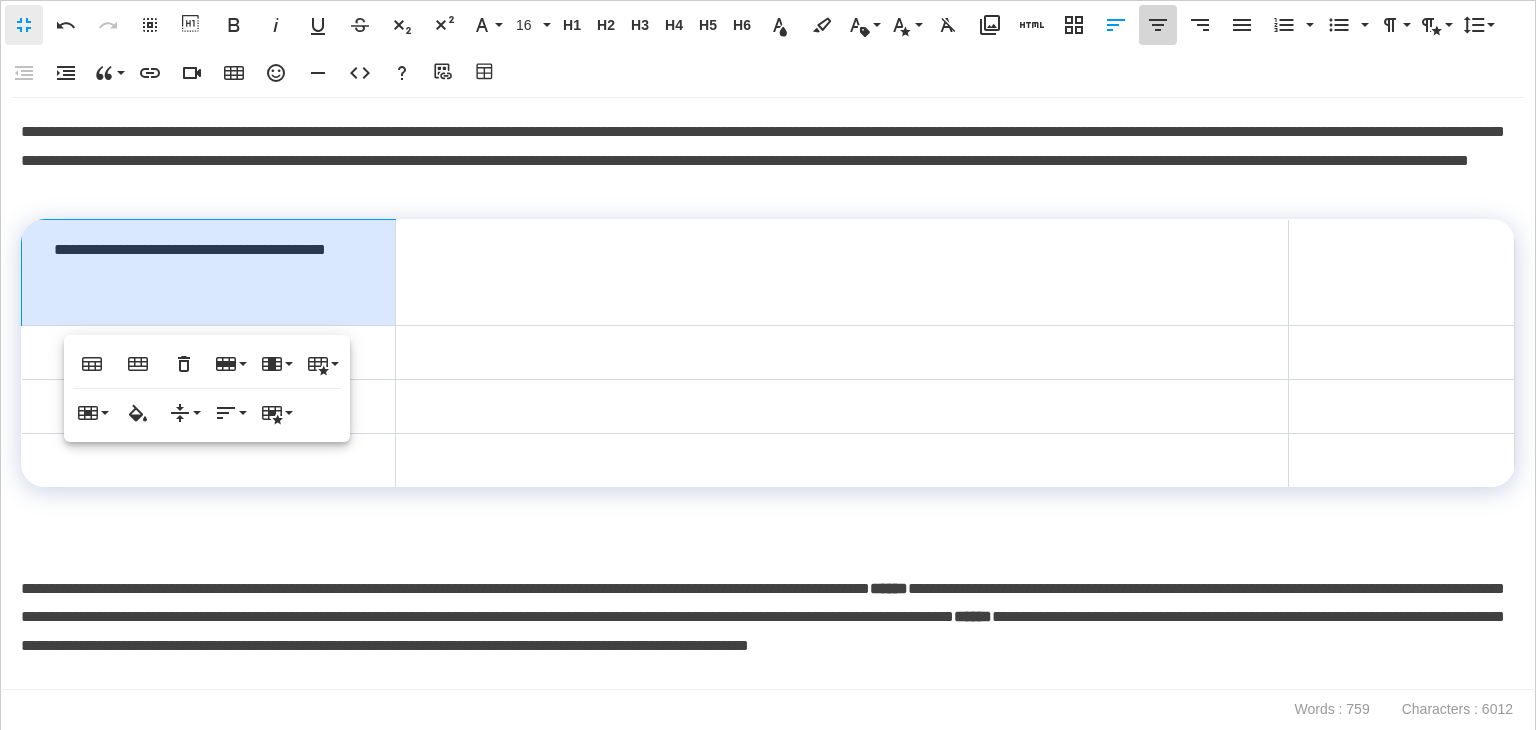 click 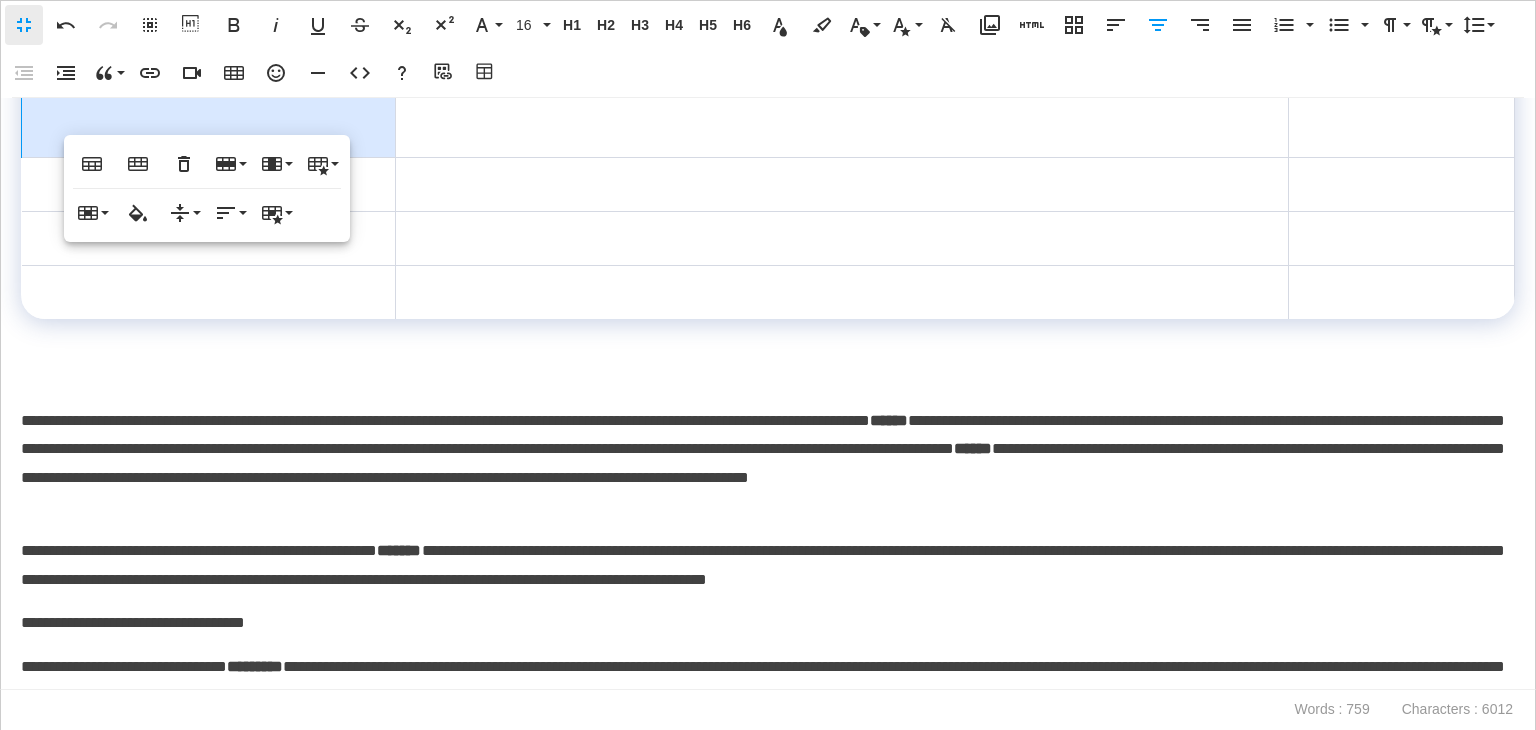 scroll, scrollTop: 200, scrollLeft: 0, axis: vertical 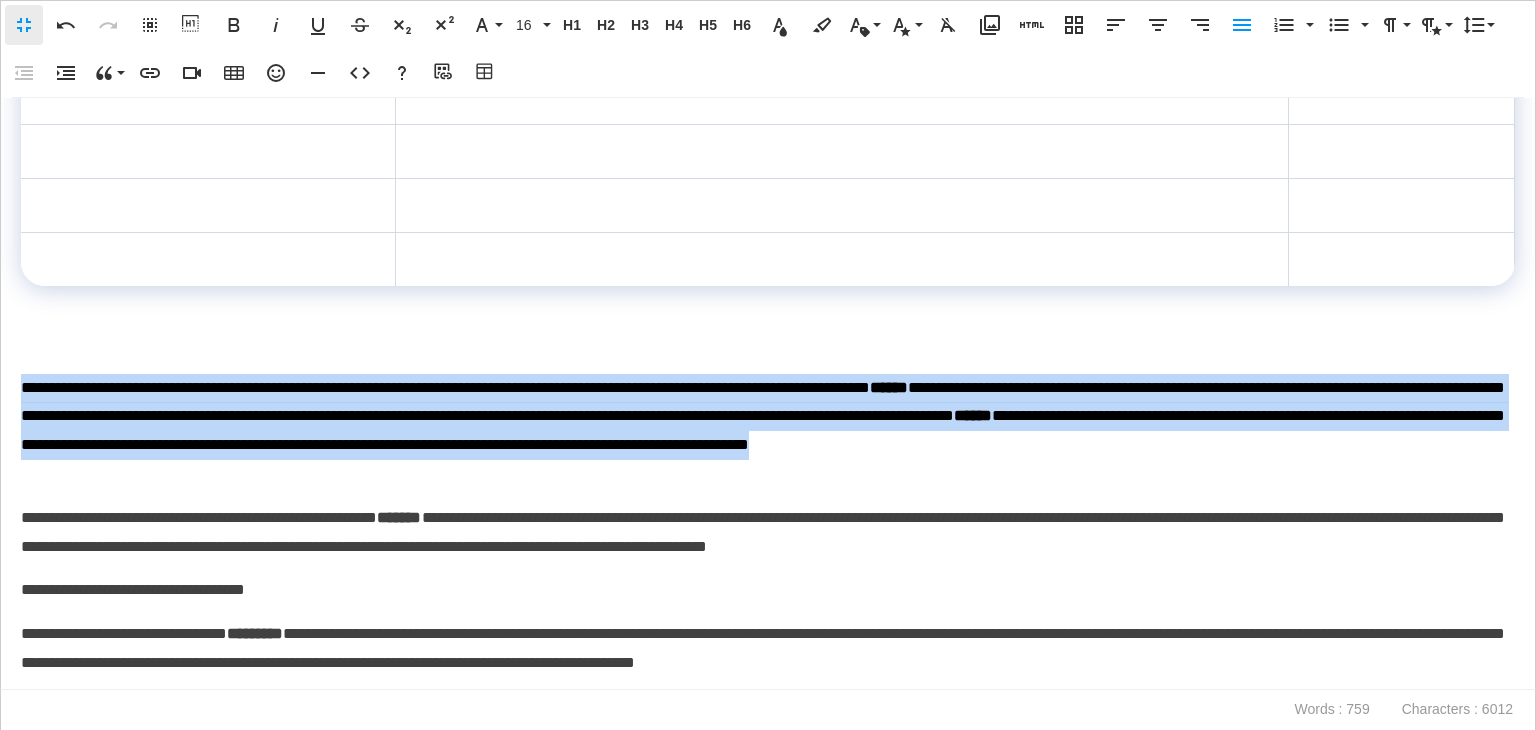 drag, startPoint x: 212, startPoint y: 478, endPoint x: 22, endPoint y: 391, distance: 208.97128 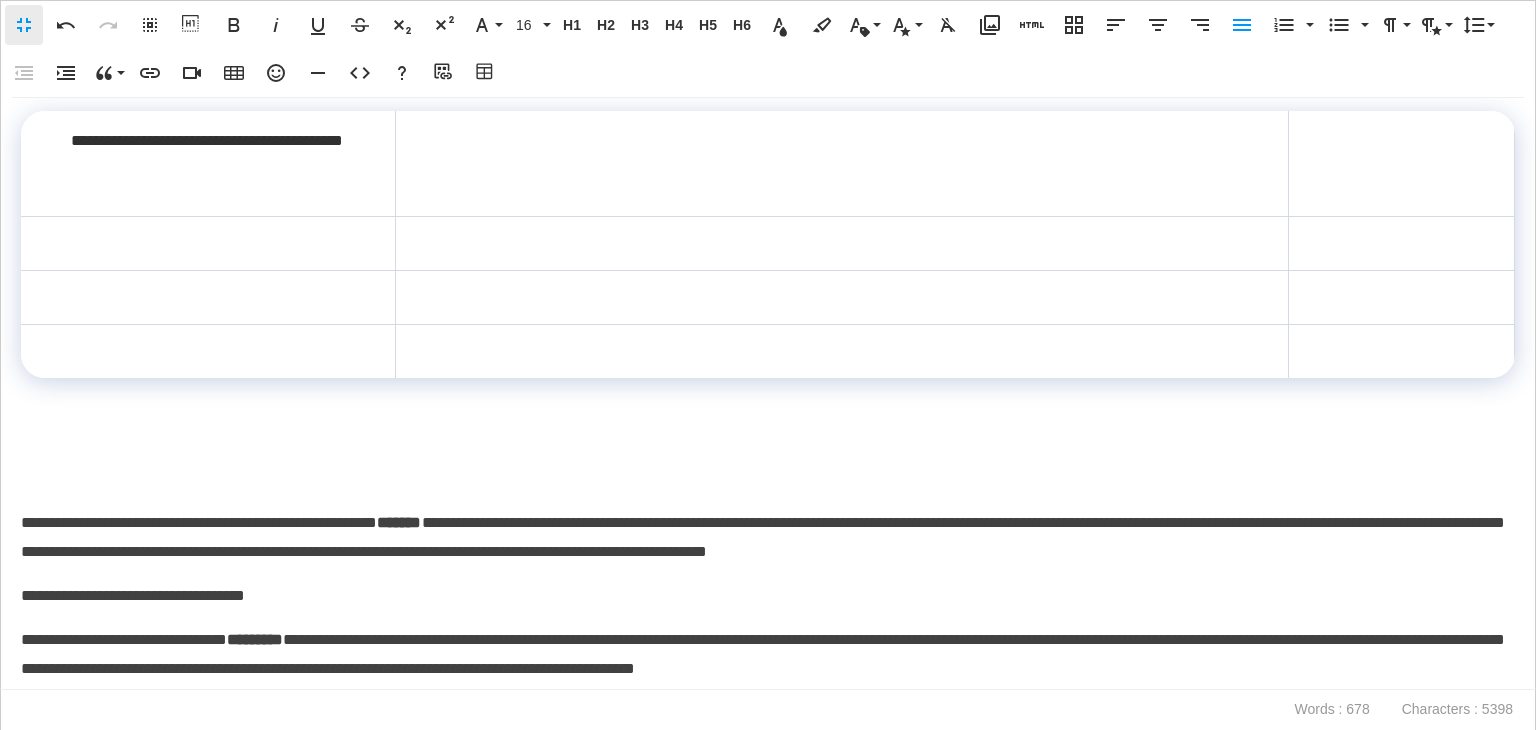 scroll, scrollTop: 0, scrollLeft: 0, axis: both 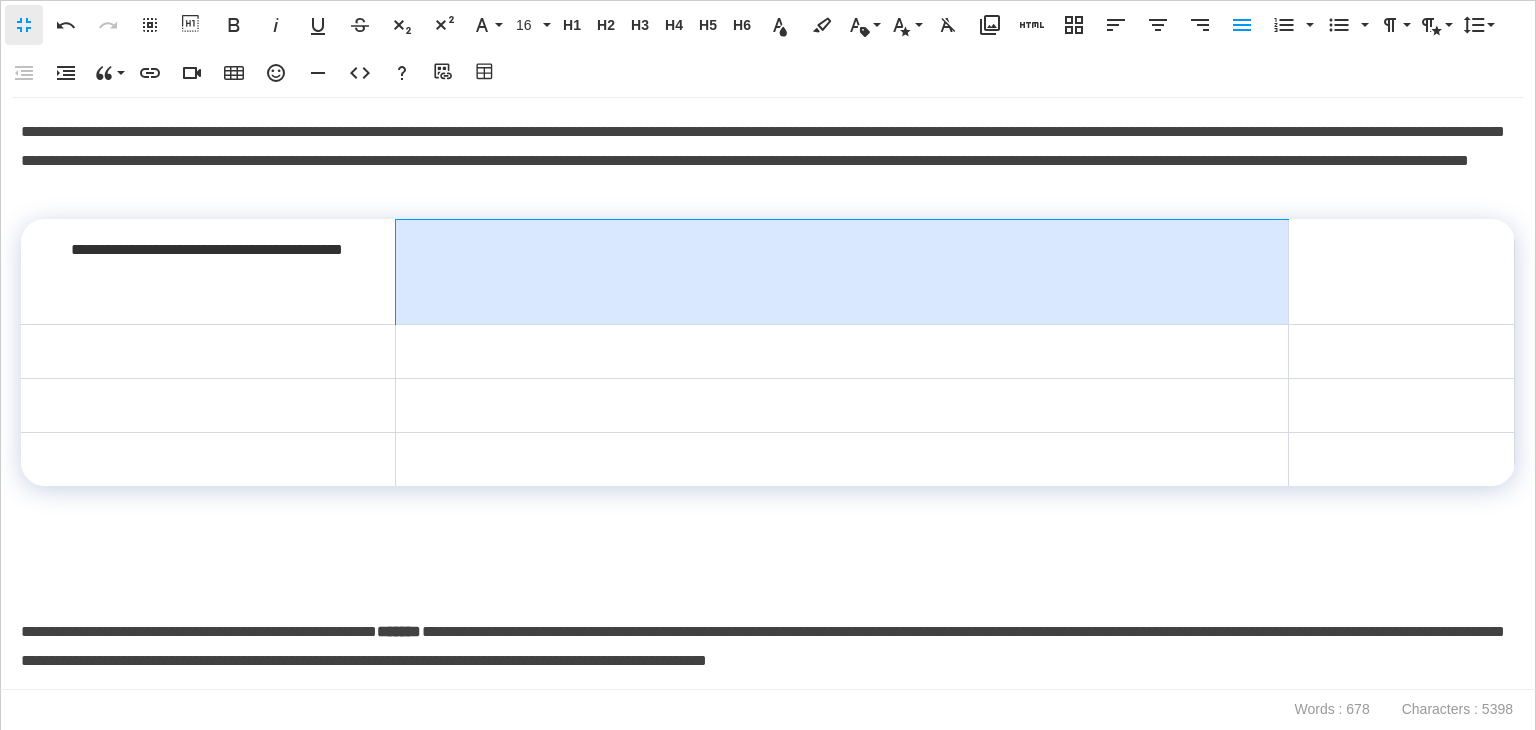 click at bounding box center (842, 272) 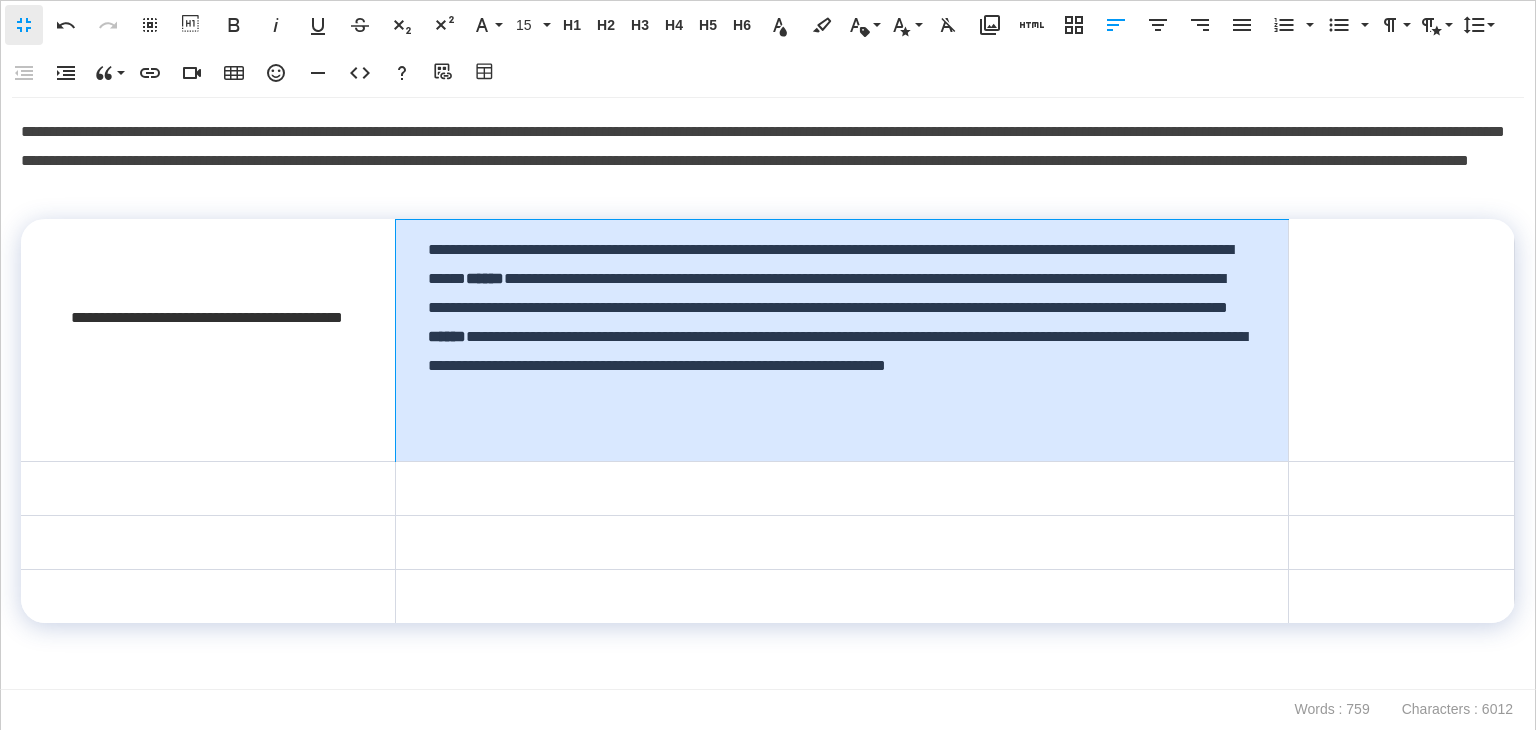 click on "**********" at bounding box center (842, 341) 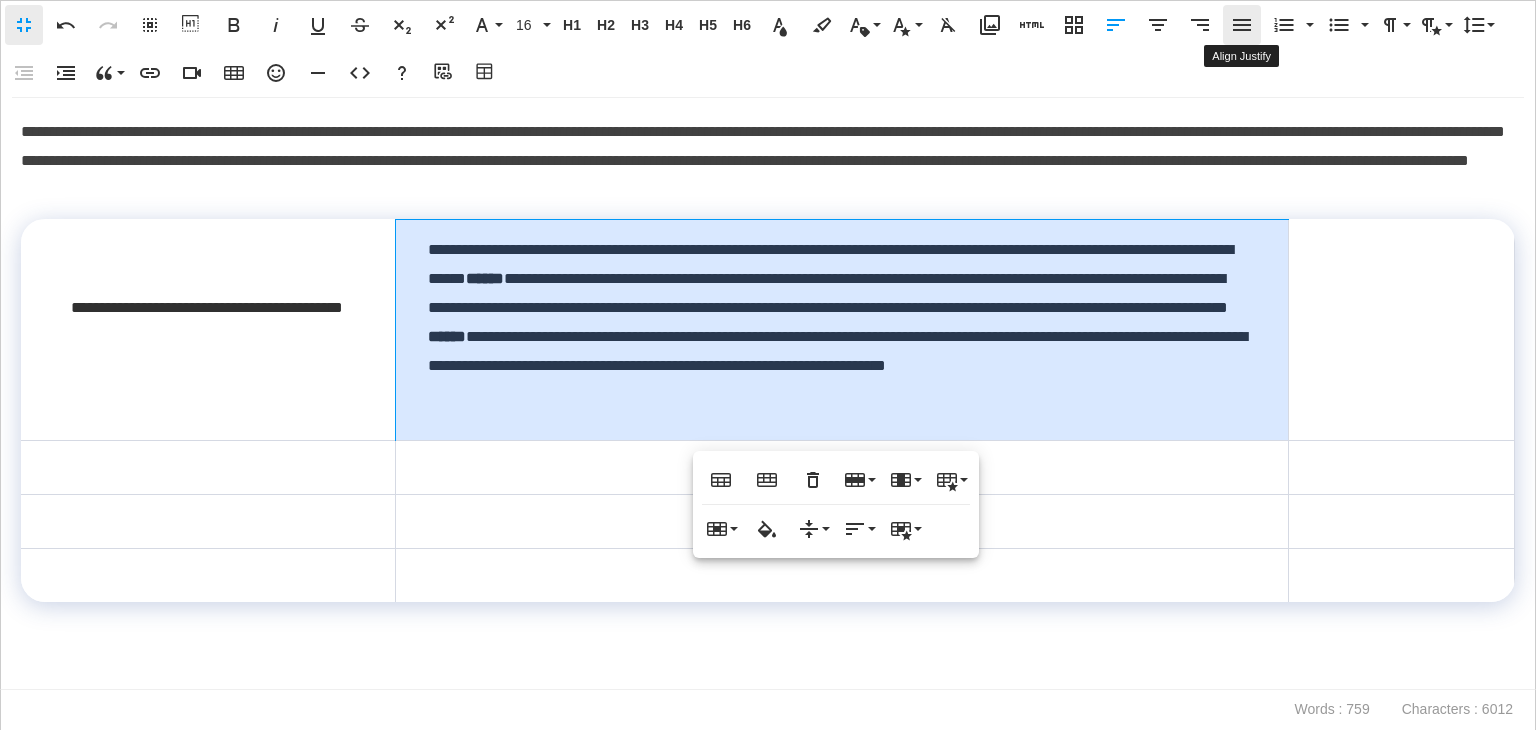 click 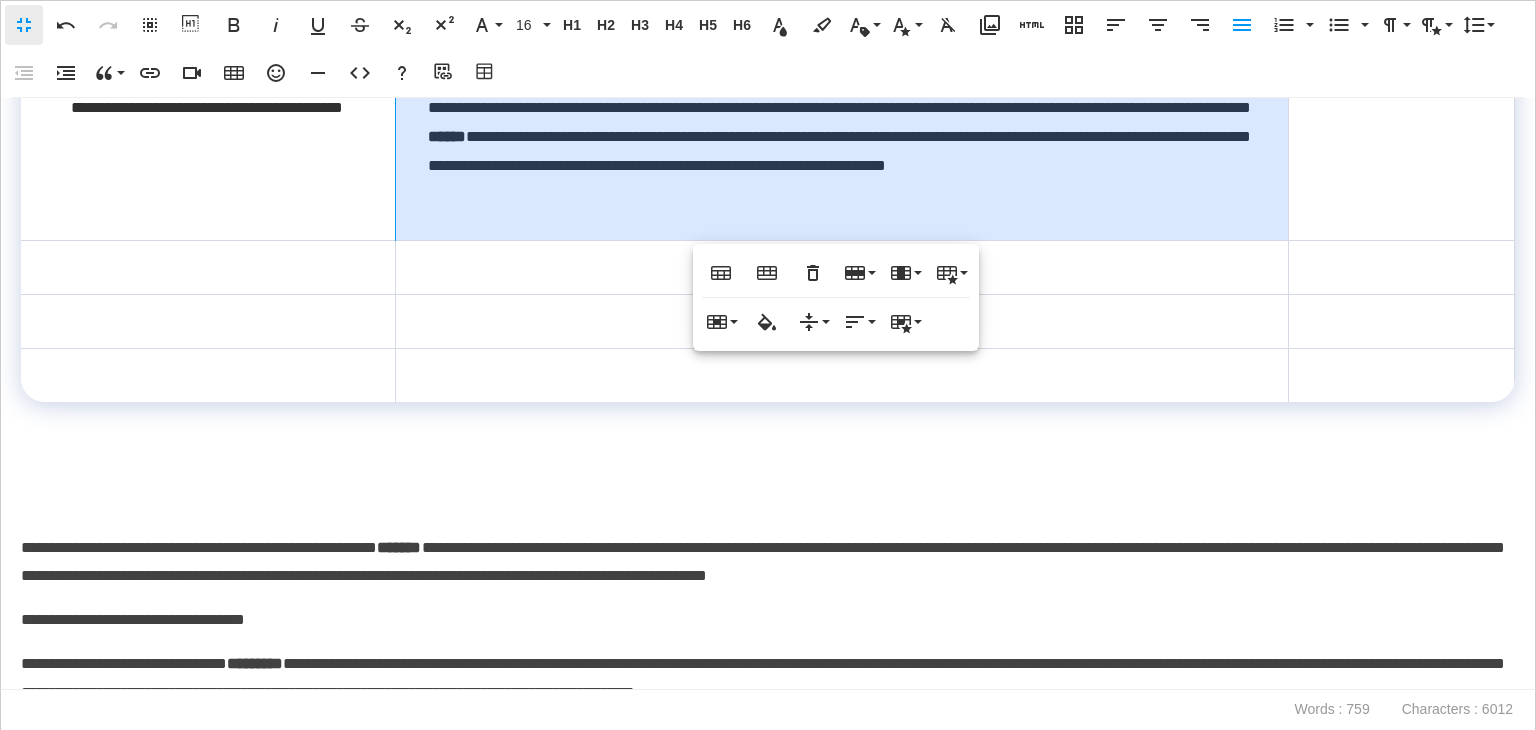 scroll, scrollTop: 300, scrollLeft: 0, axis: vertical 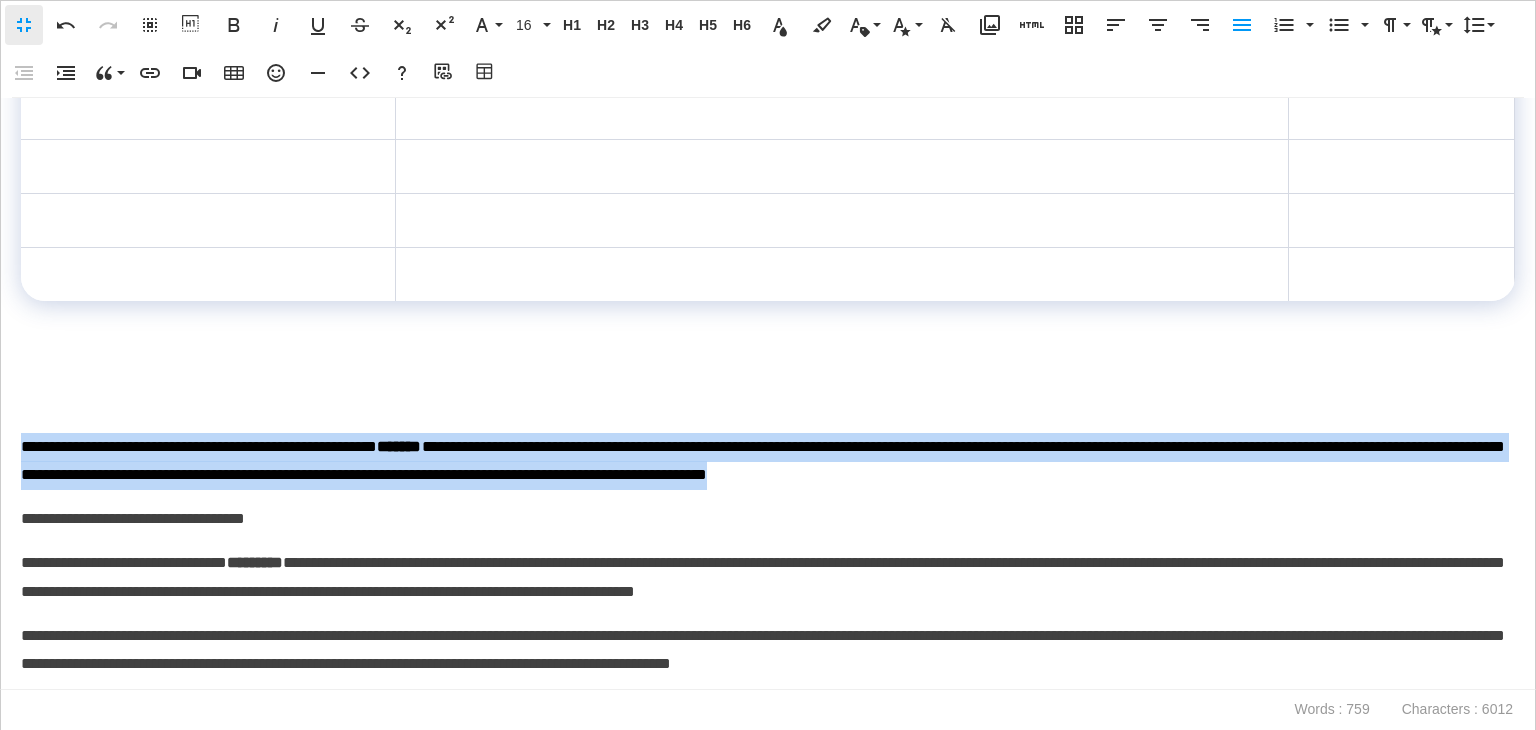 drag, startPoint x: 985, startPoint y: 461, endPoint x: 10, endPoint y: 446, distance: 975.11536 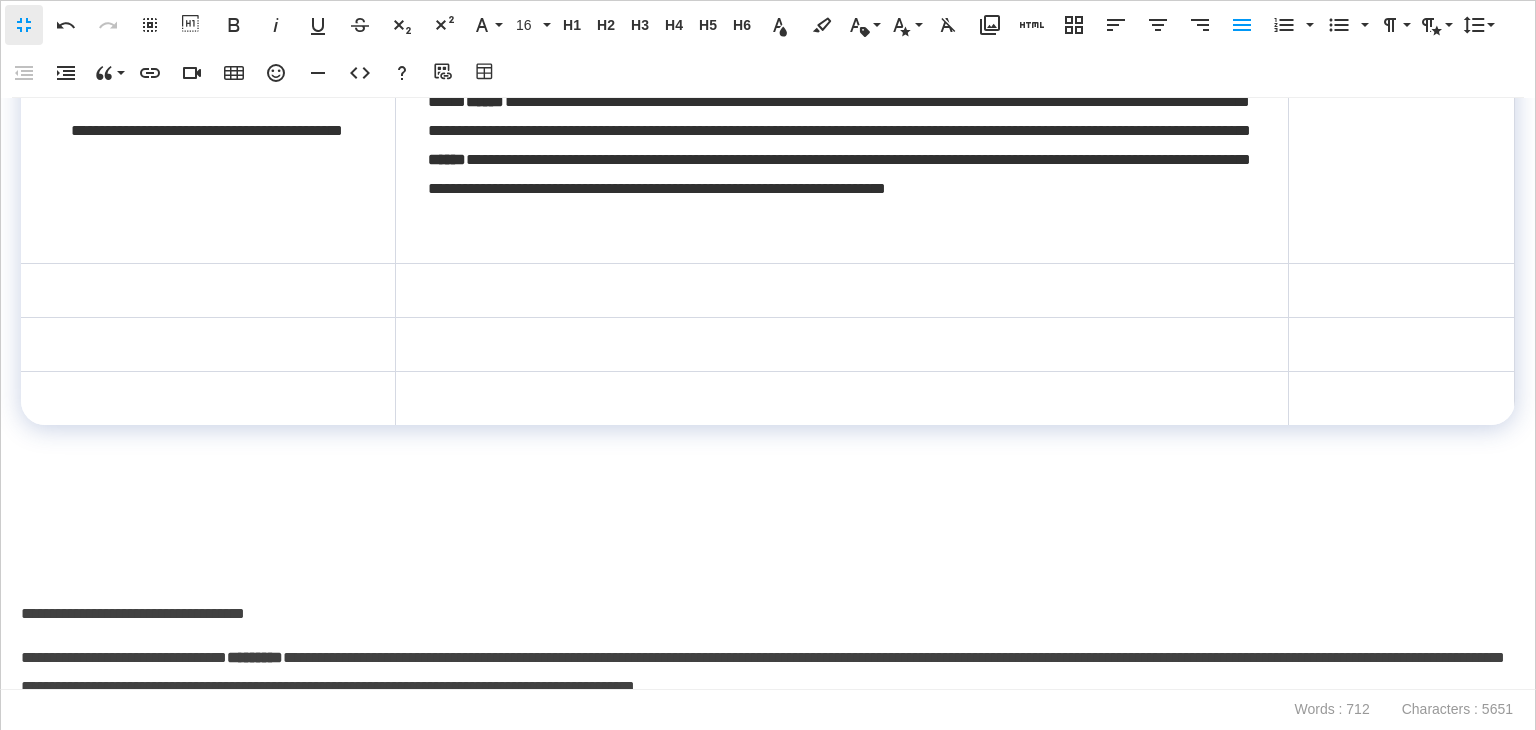 scroll, scrollTop: 0, scrollLeft: 0, axis: both 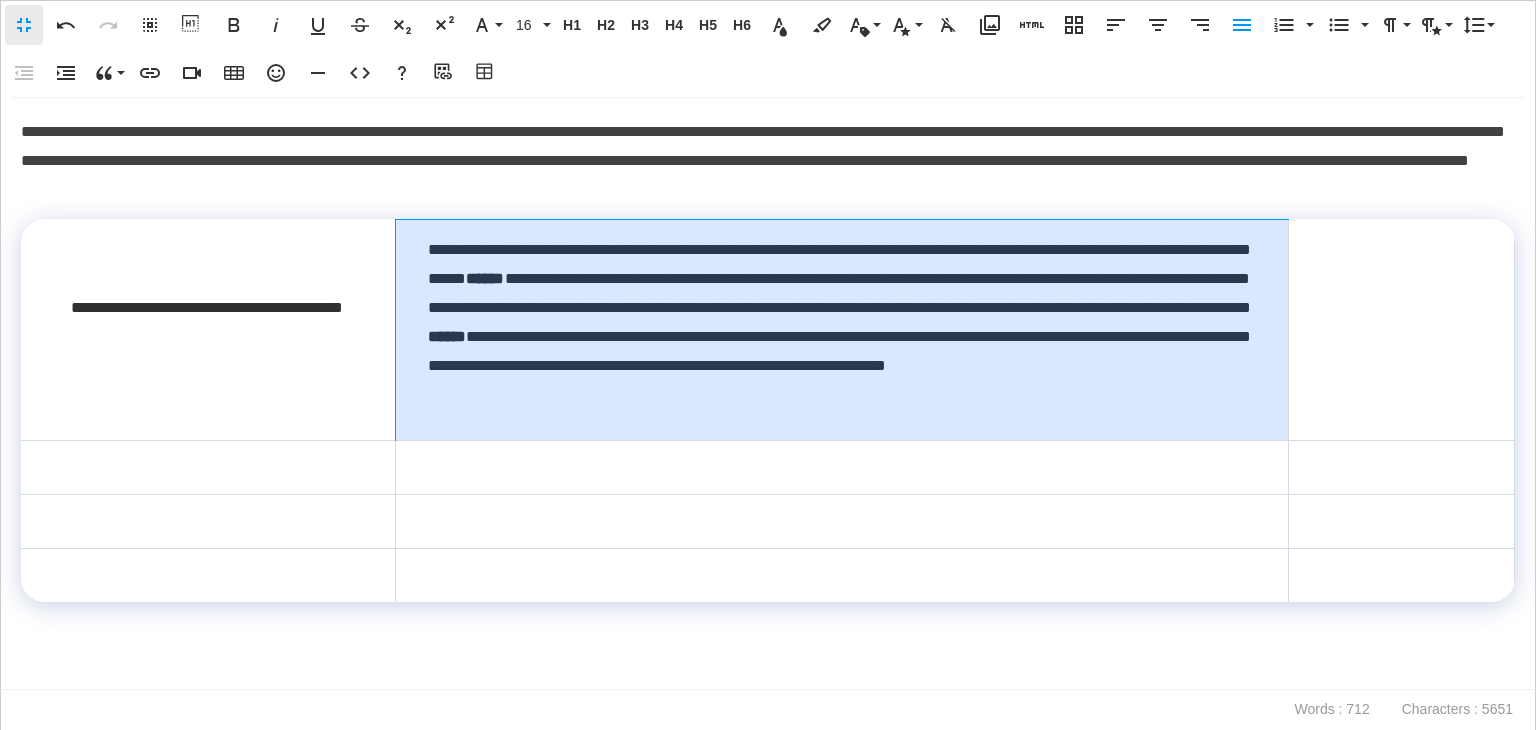 click on "**********" at bounding box center (839, 322) 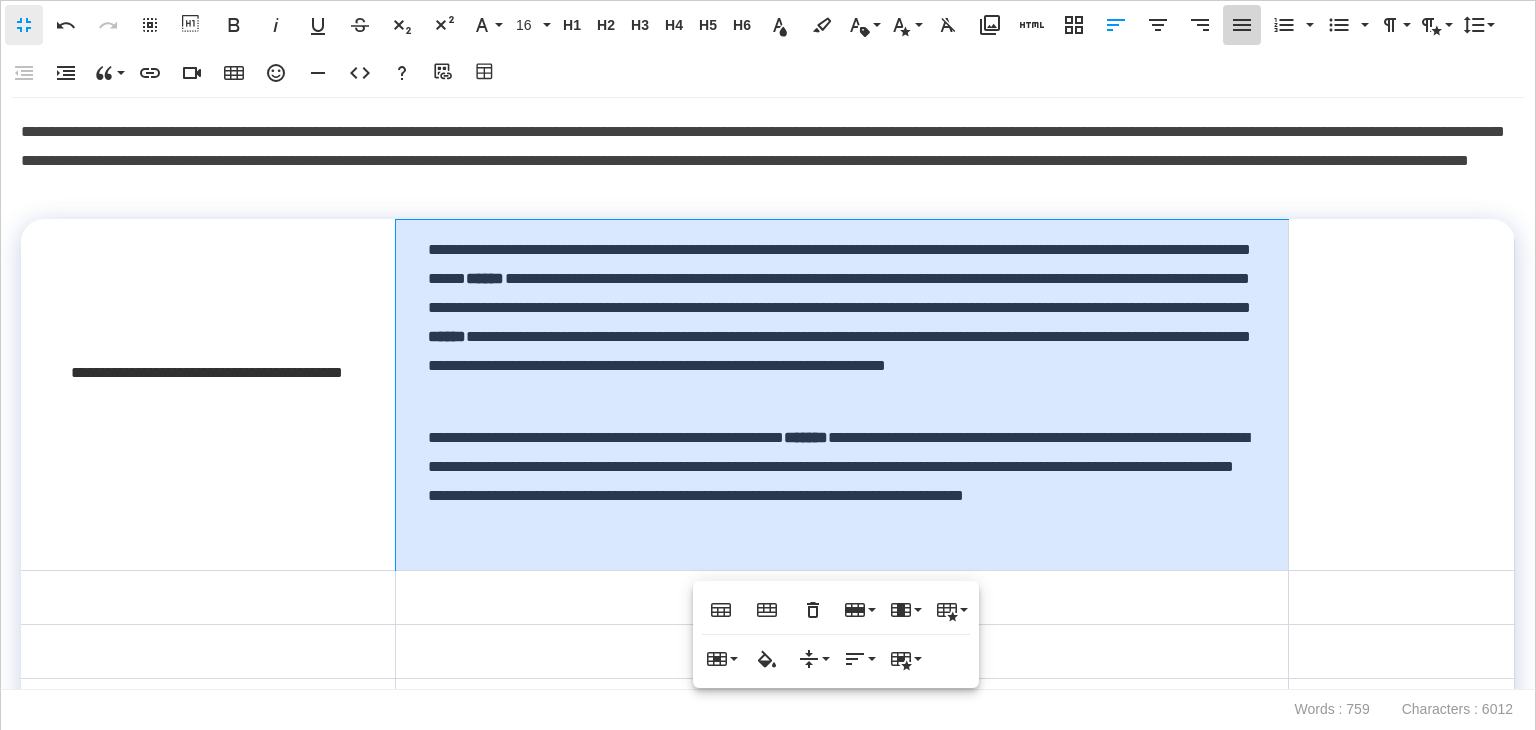 click 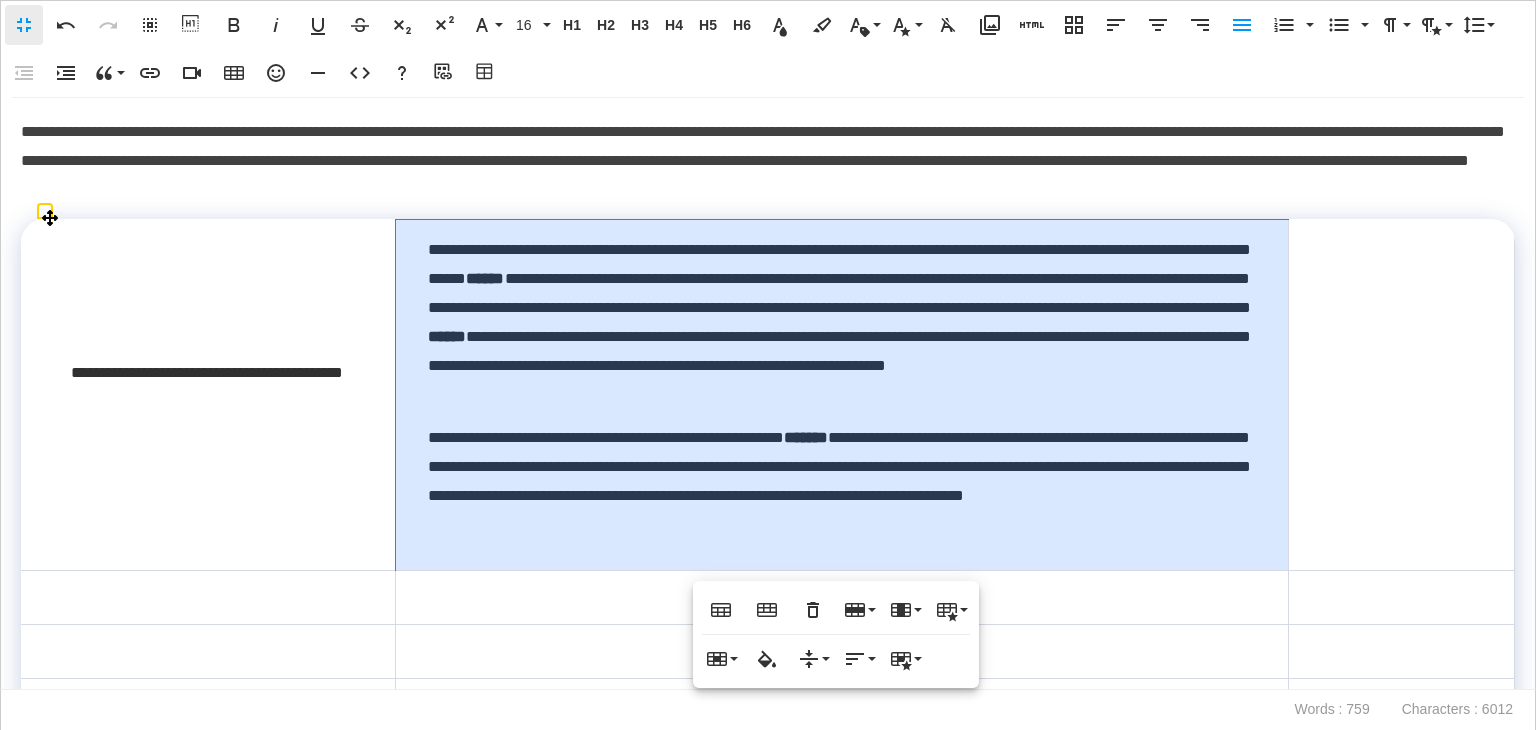 scroll, scrollTop: 300, scrollLeft: 0, axis: vertical 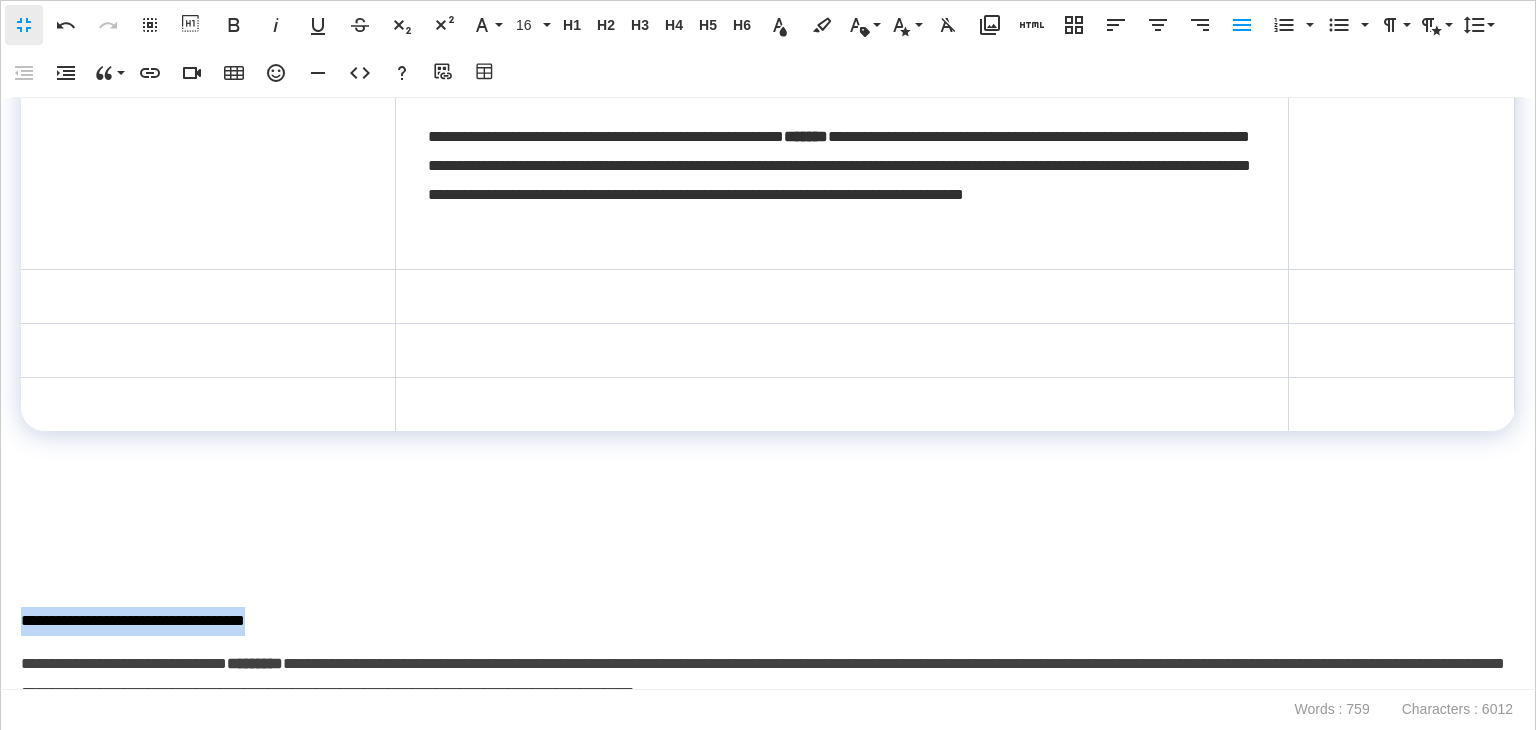 drag, startPoint x: 144, startPoint y: 606, endPoint x: 0, endPoint y: 605, distance: 144.00348 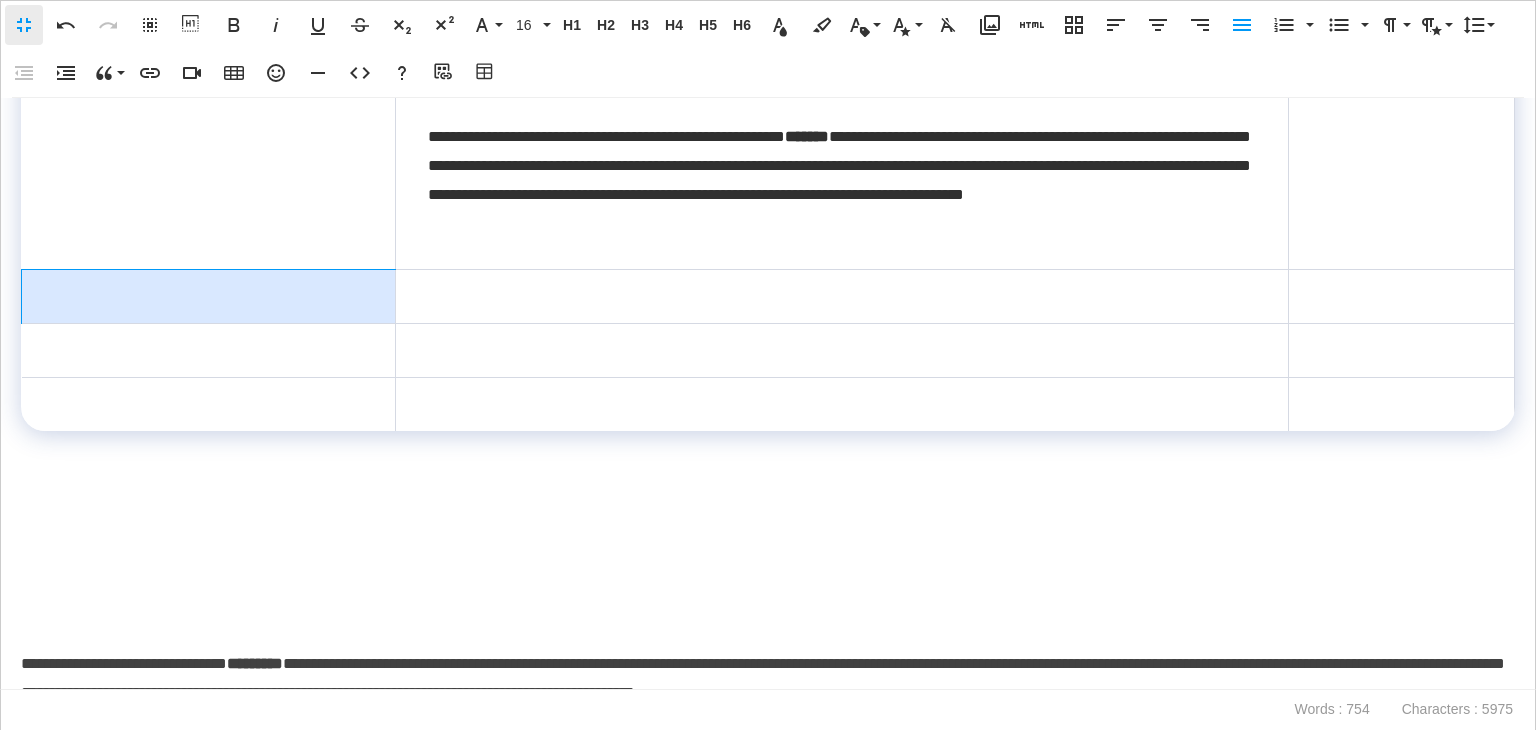 click at bounding box center (209, 297) 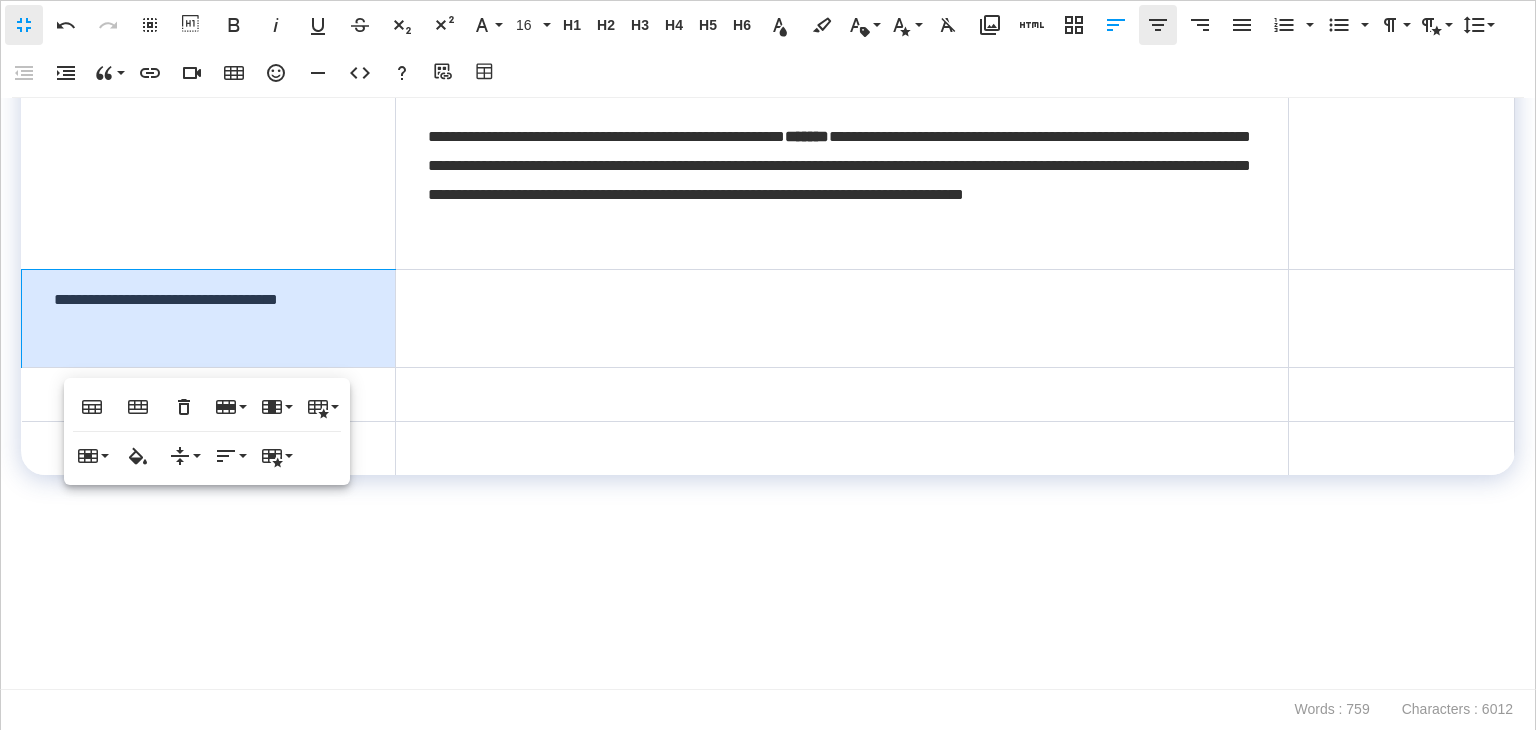 click 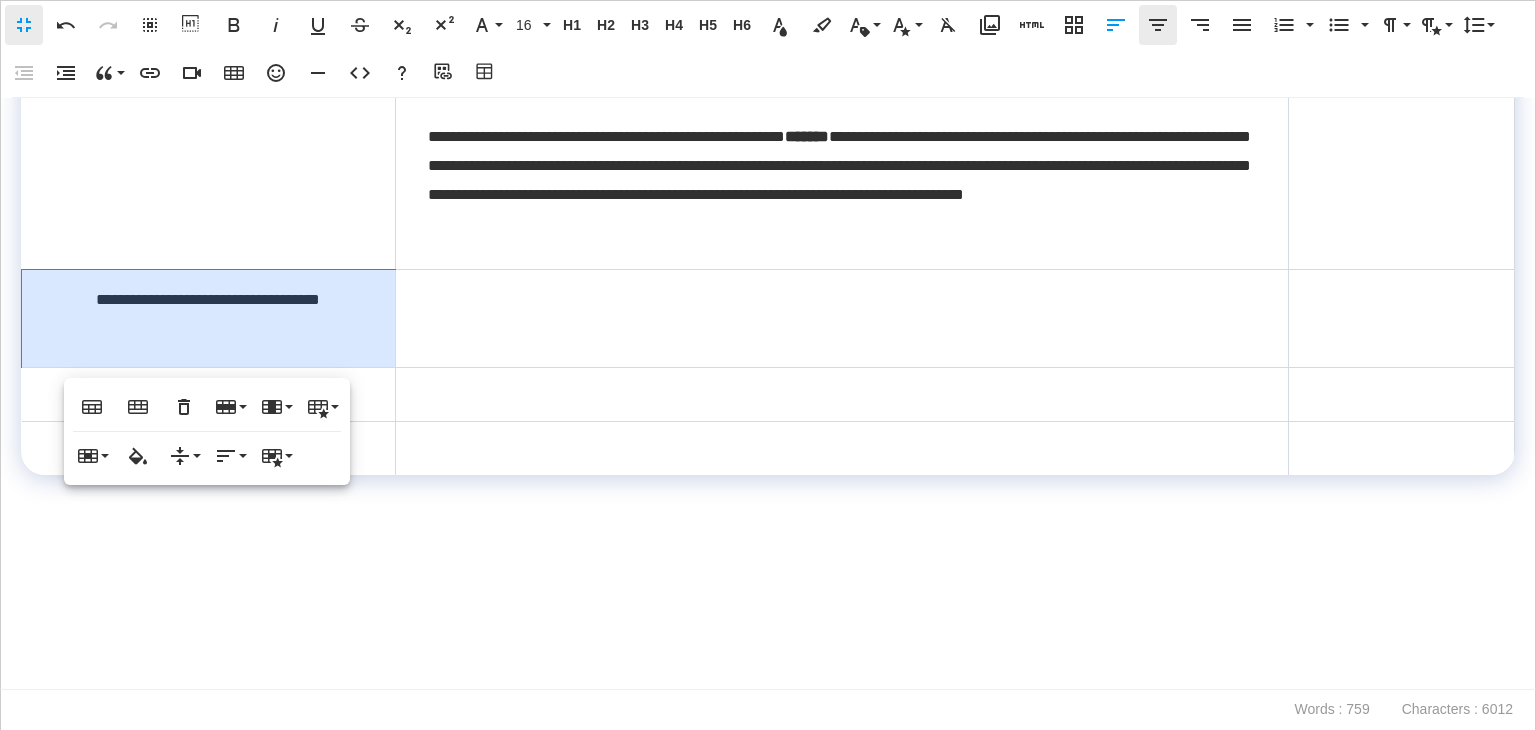 click 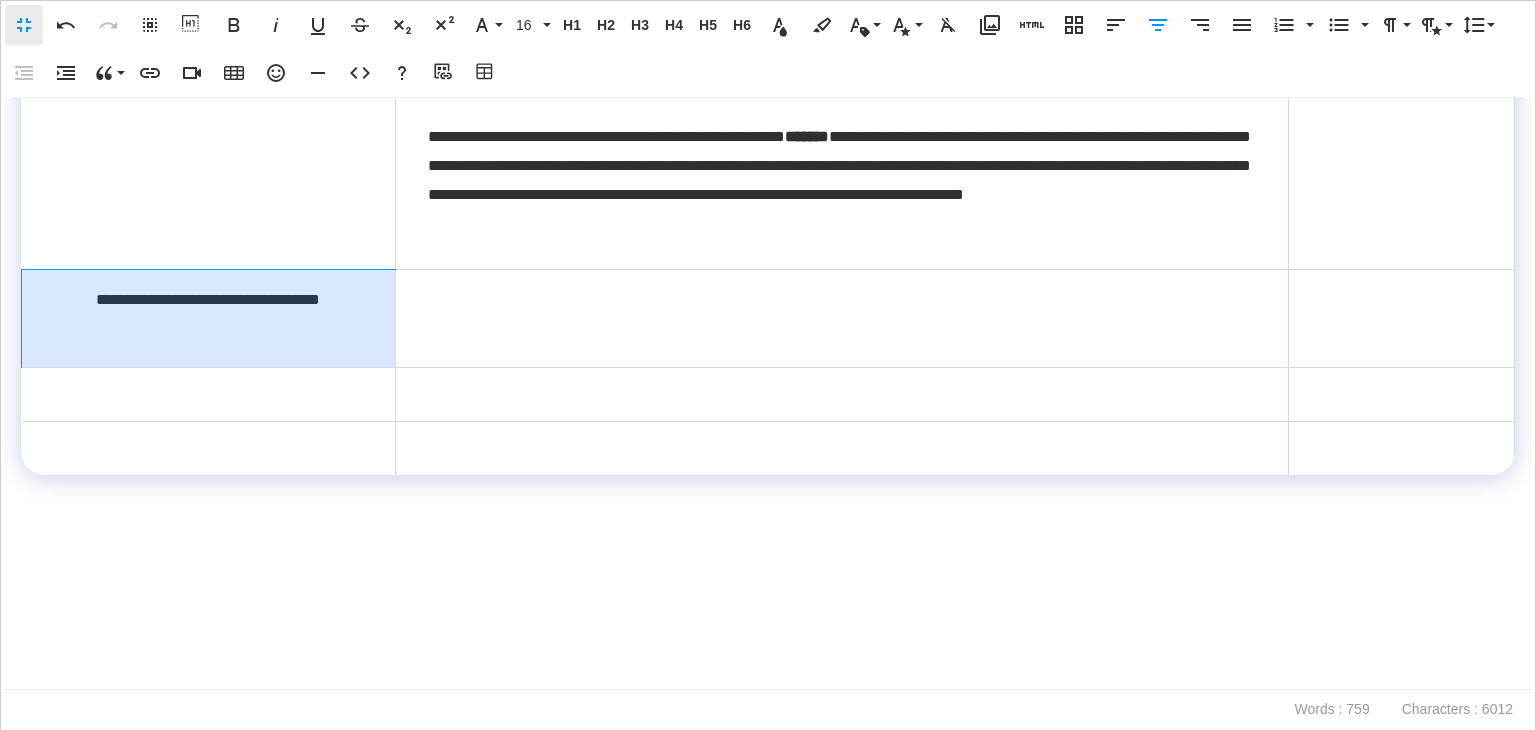 click on "**********" at bounding box center [209, 319] 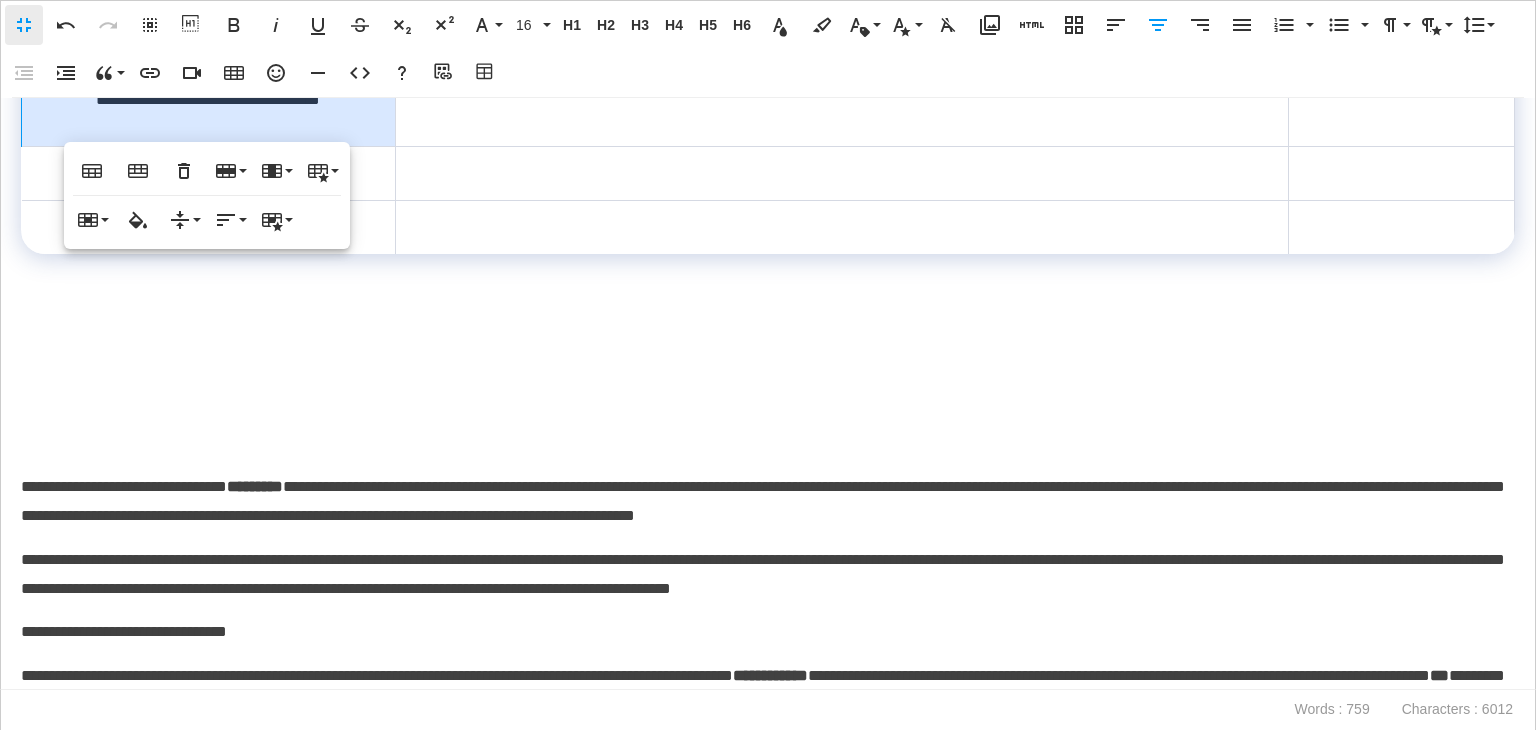 scroll, scrollTop: 600, scrollLeft: 0, axis: vertical 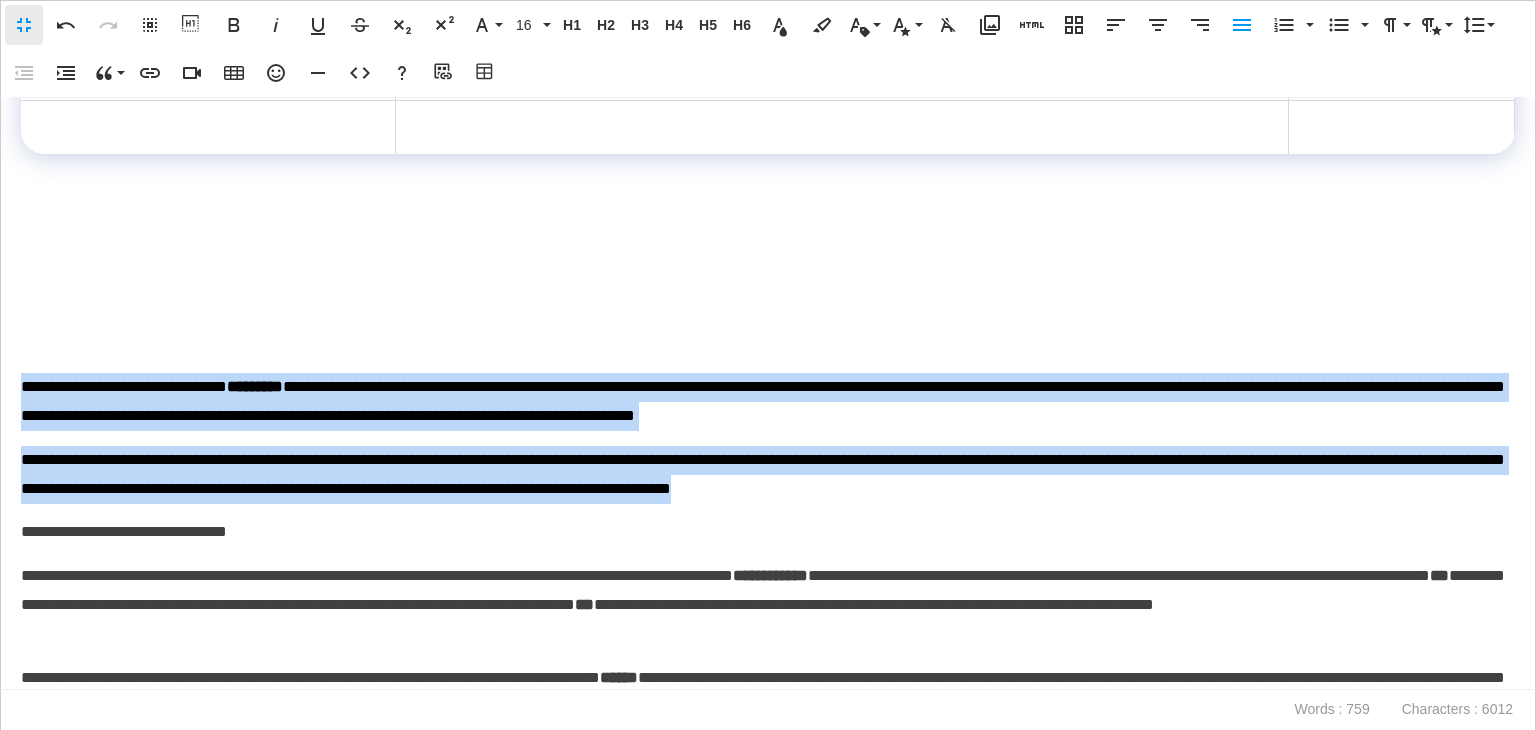 drag, startPoint x: 1199, startPoint y: 493, endPoint x: 2, endPoint y: 388, distance: 1201.5964 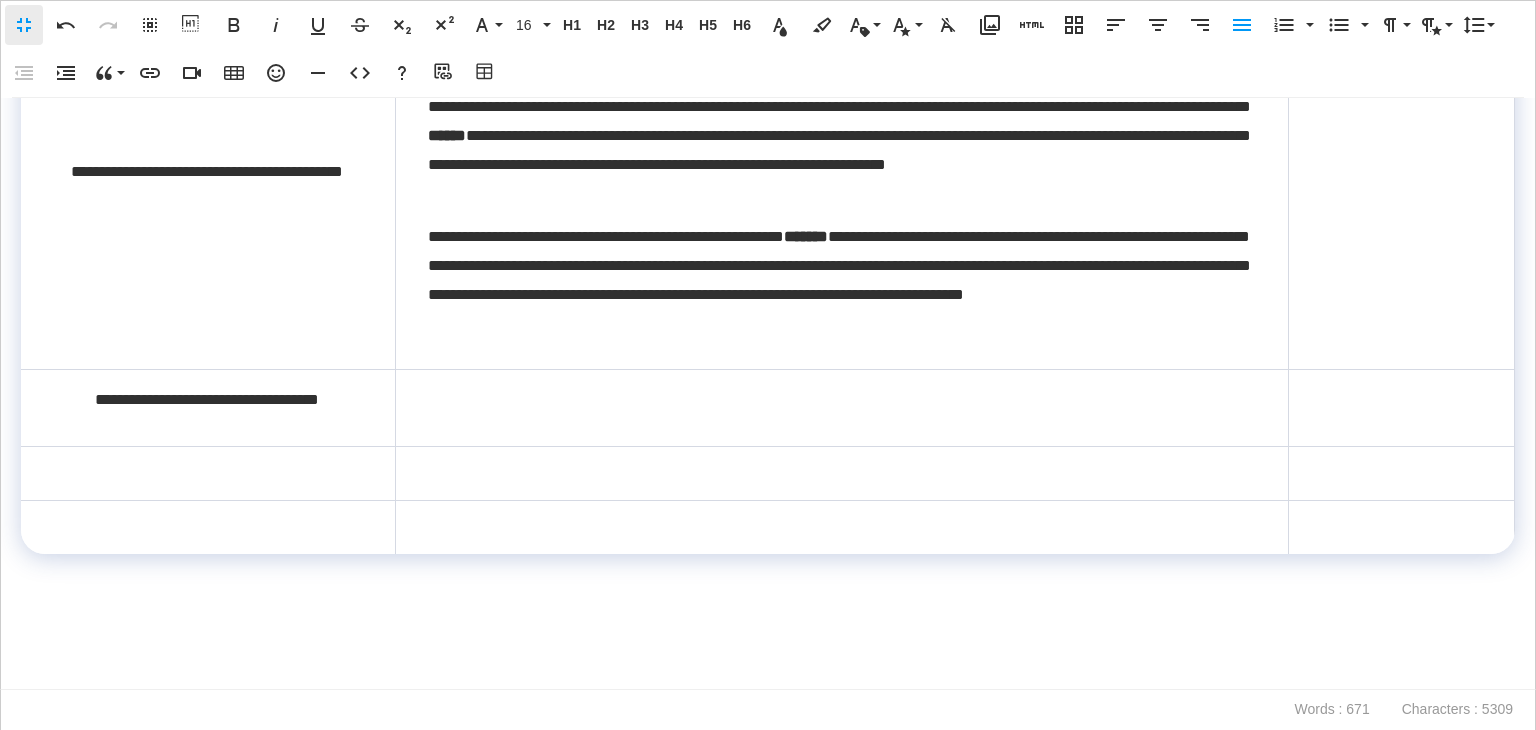 scroll, scrollTop: 200, scrollLeft: 0, axis: vertical 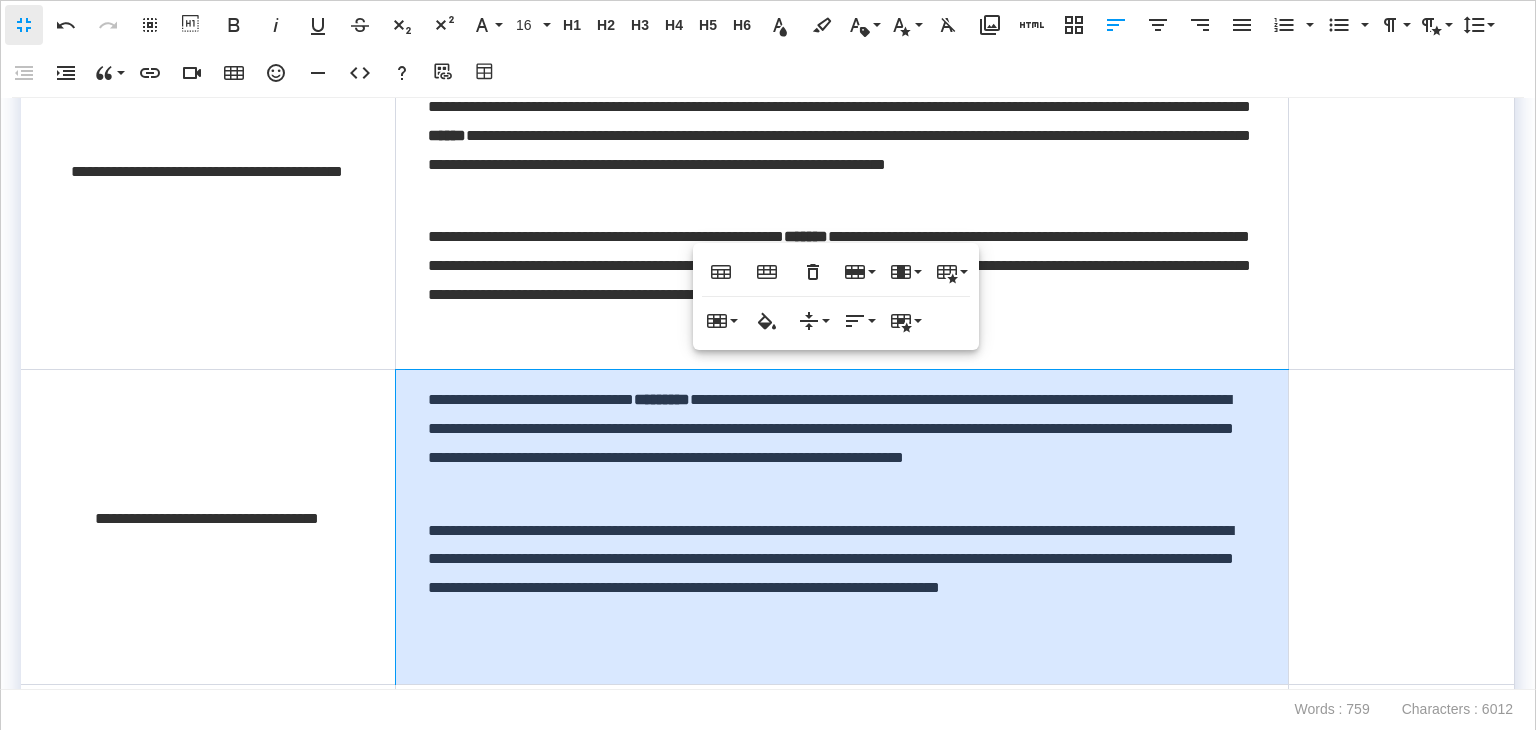 click on "**********" at bounding box center (842, 527) 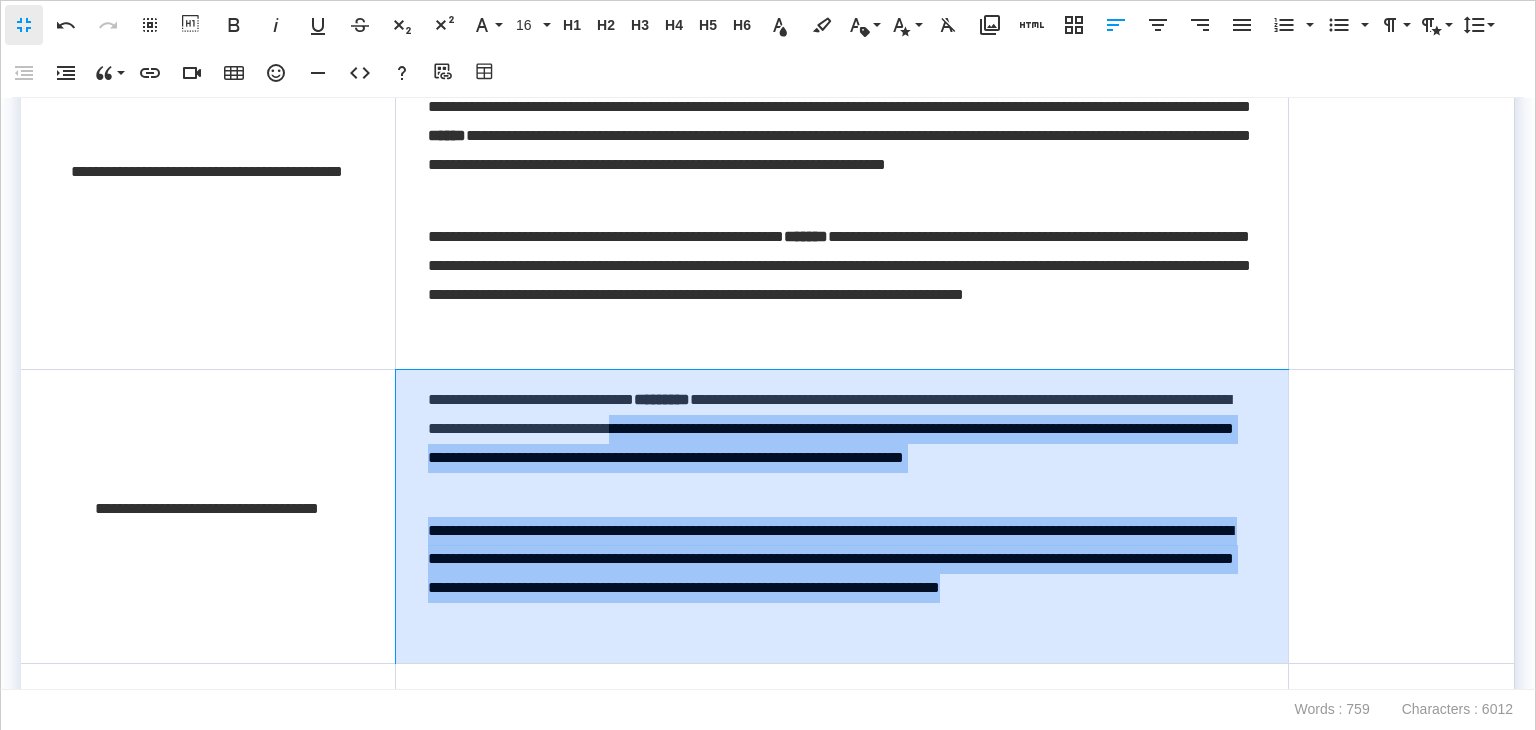 drag, startPoint x: 923, startPoint y: 626, endPoint x: 941, endPoint y: 381, distance: 245.66034 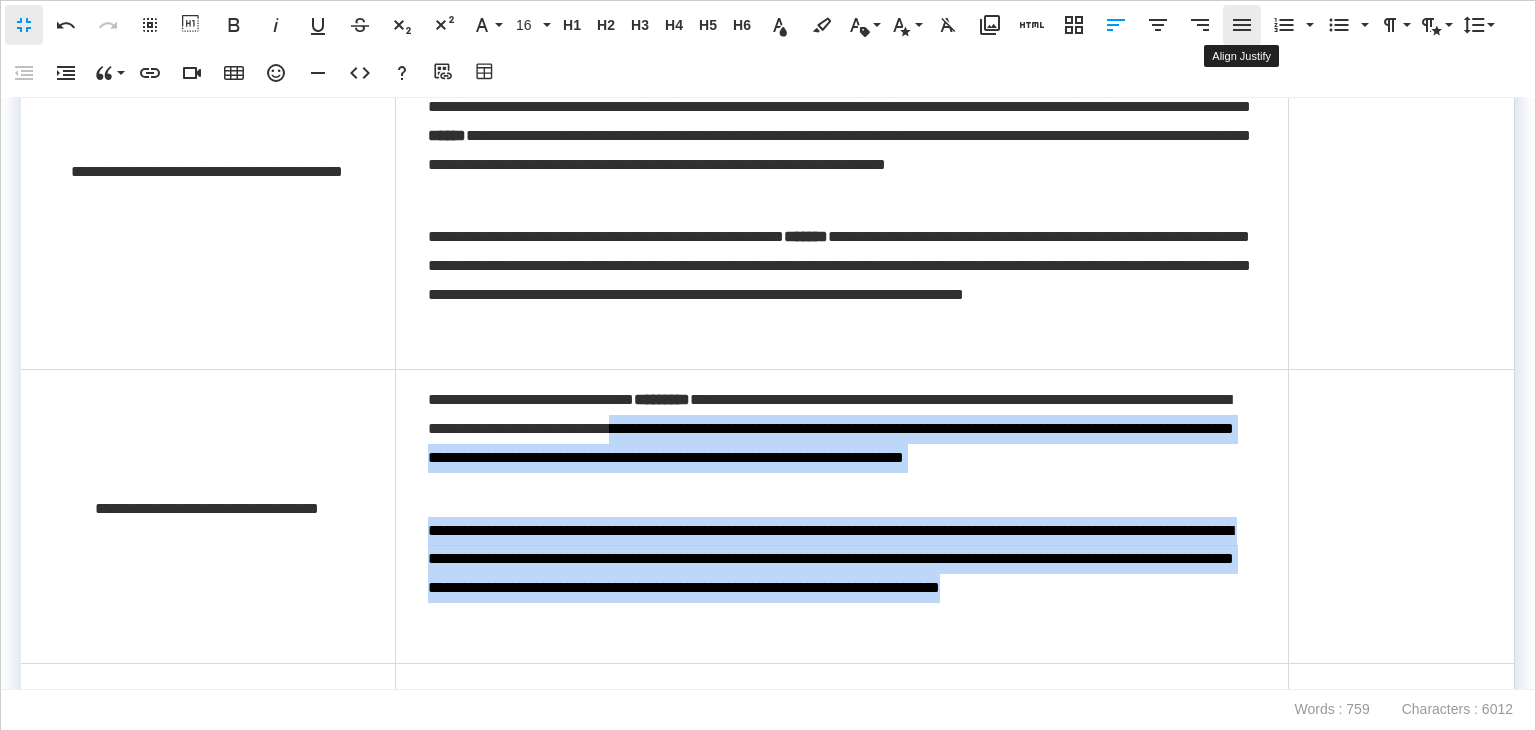click 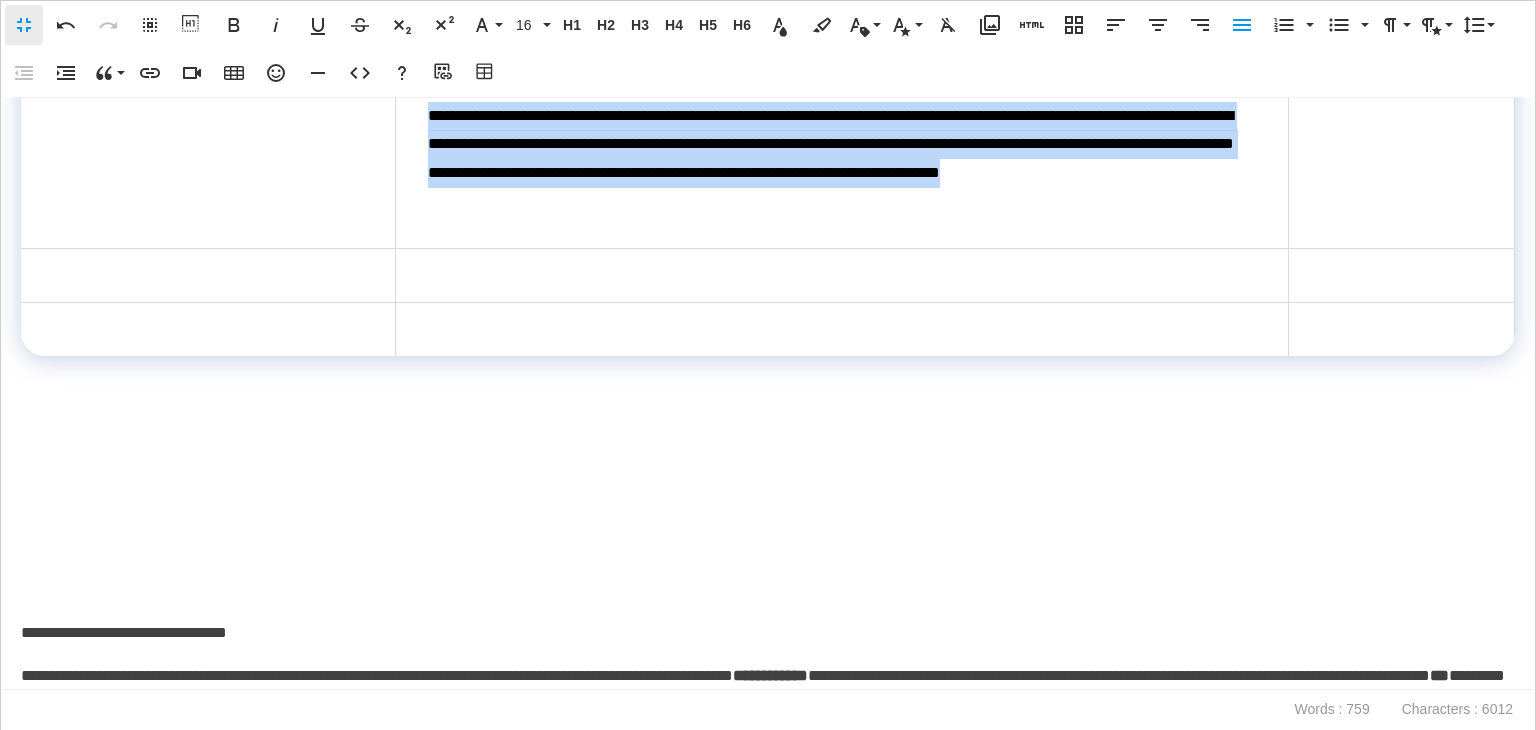 scroll, scrollTop: 700, scrollLeft: 0, axis: vertical 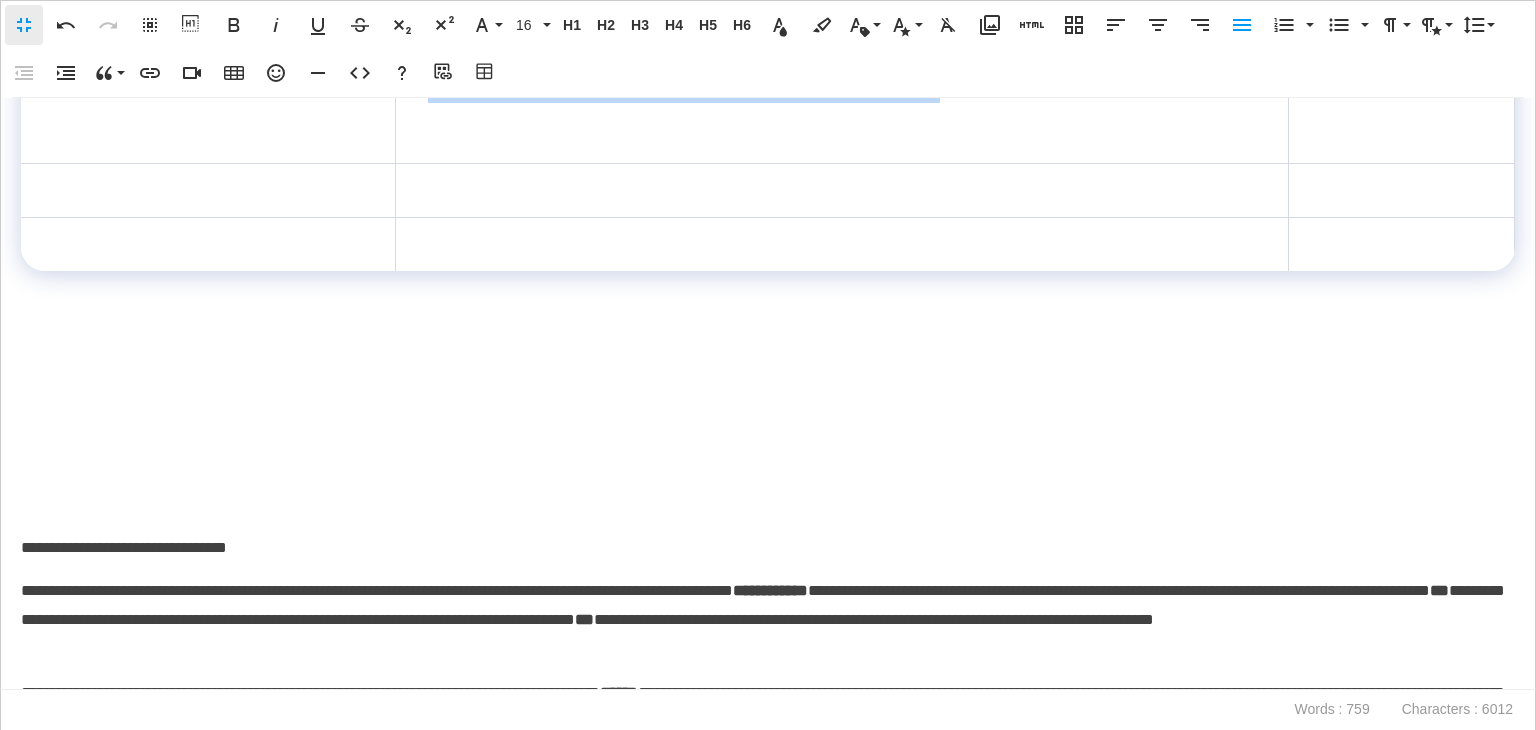click on "**********" at bounding box center (768, 394) 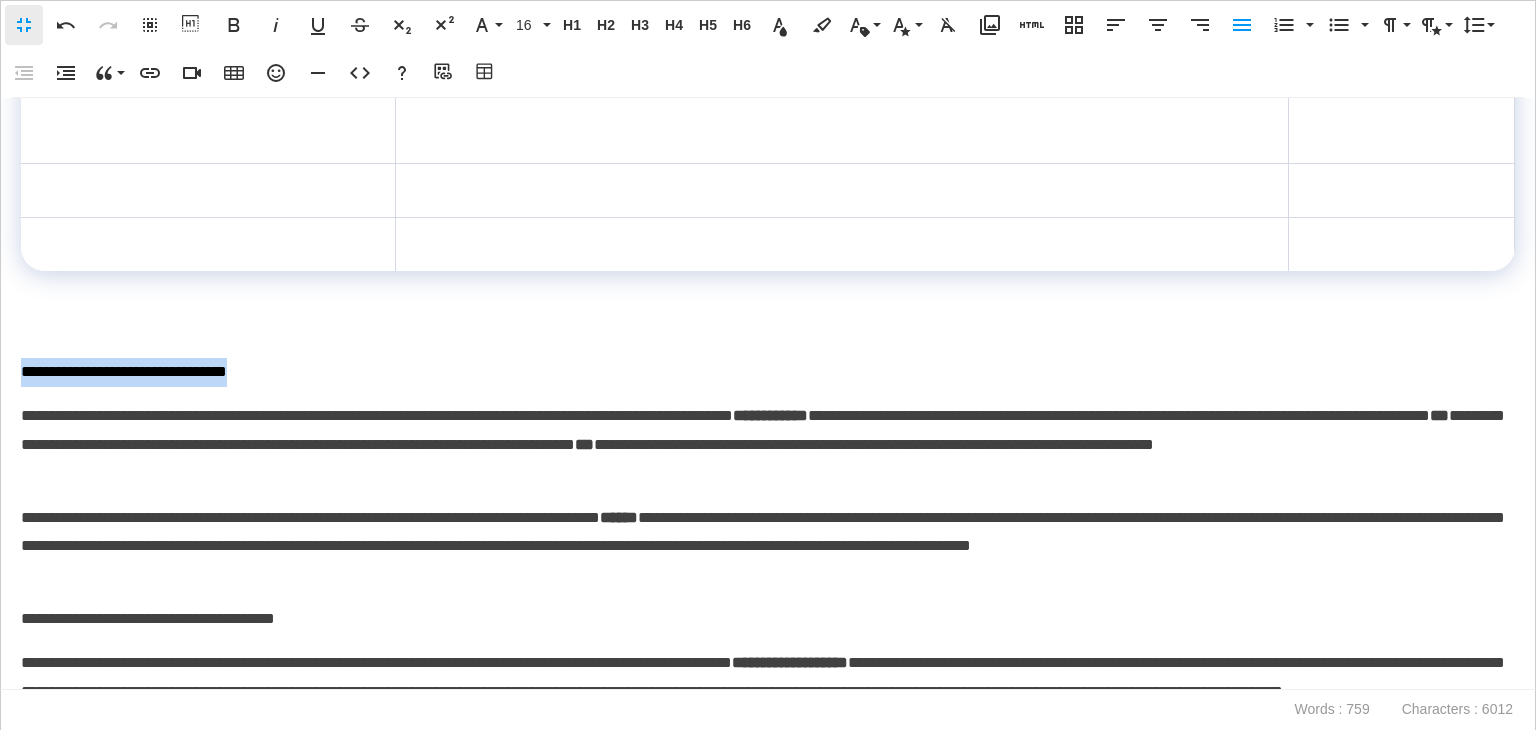 drag, startPoint x: 309, startPoint y: 381, endPoint x: 0, endPoint y: 365, distance: 309.41397 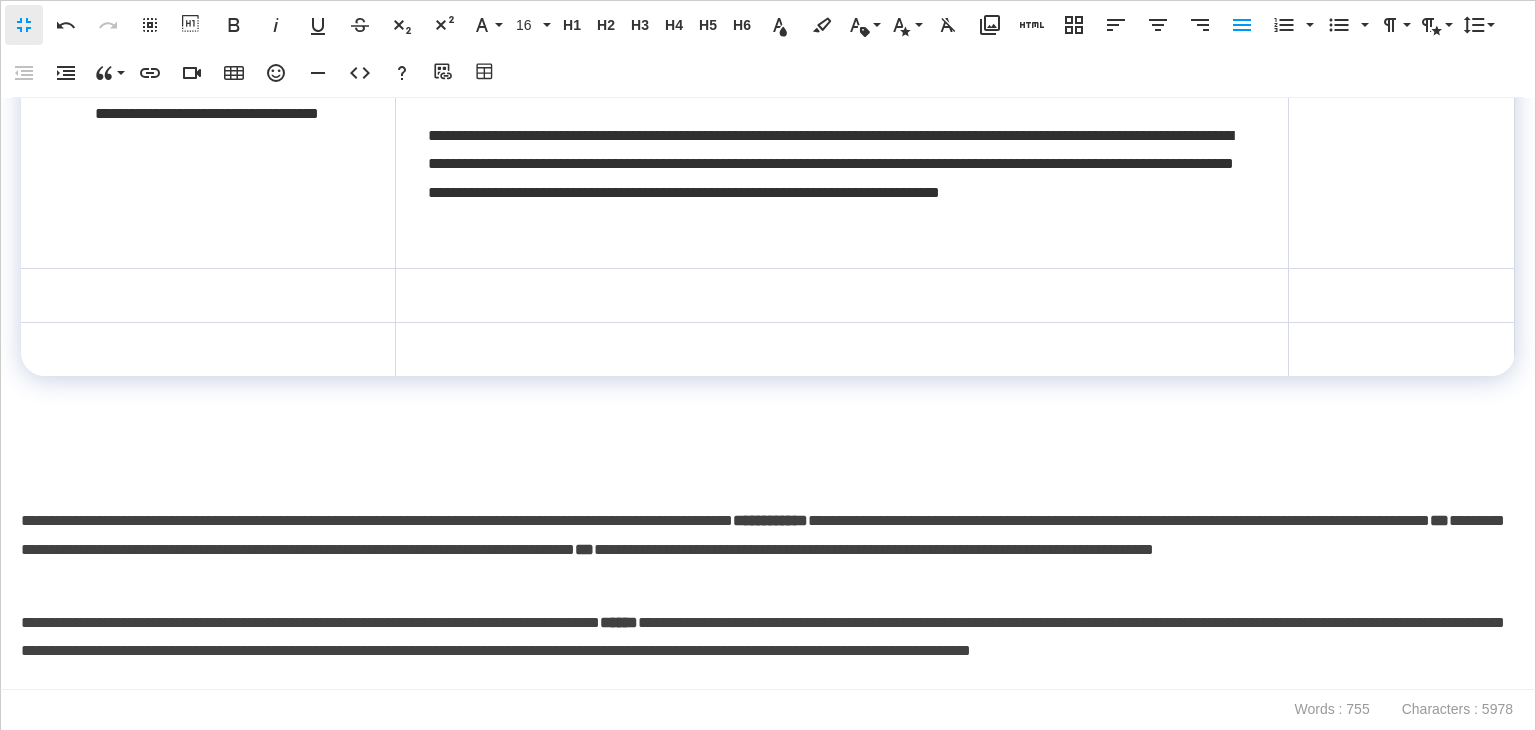 scroll, scrollTop: 500, scrollLeft: 0, axis: vertical 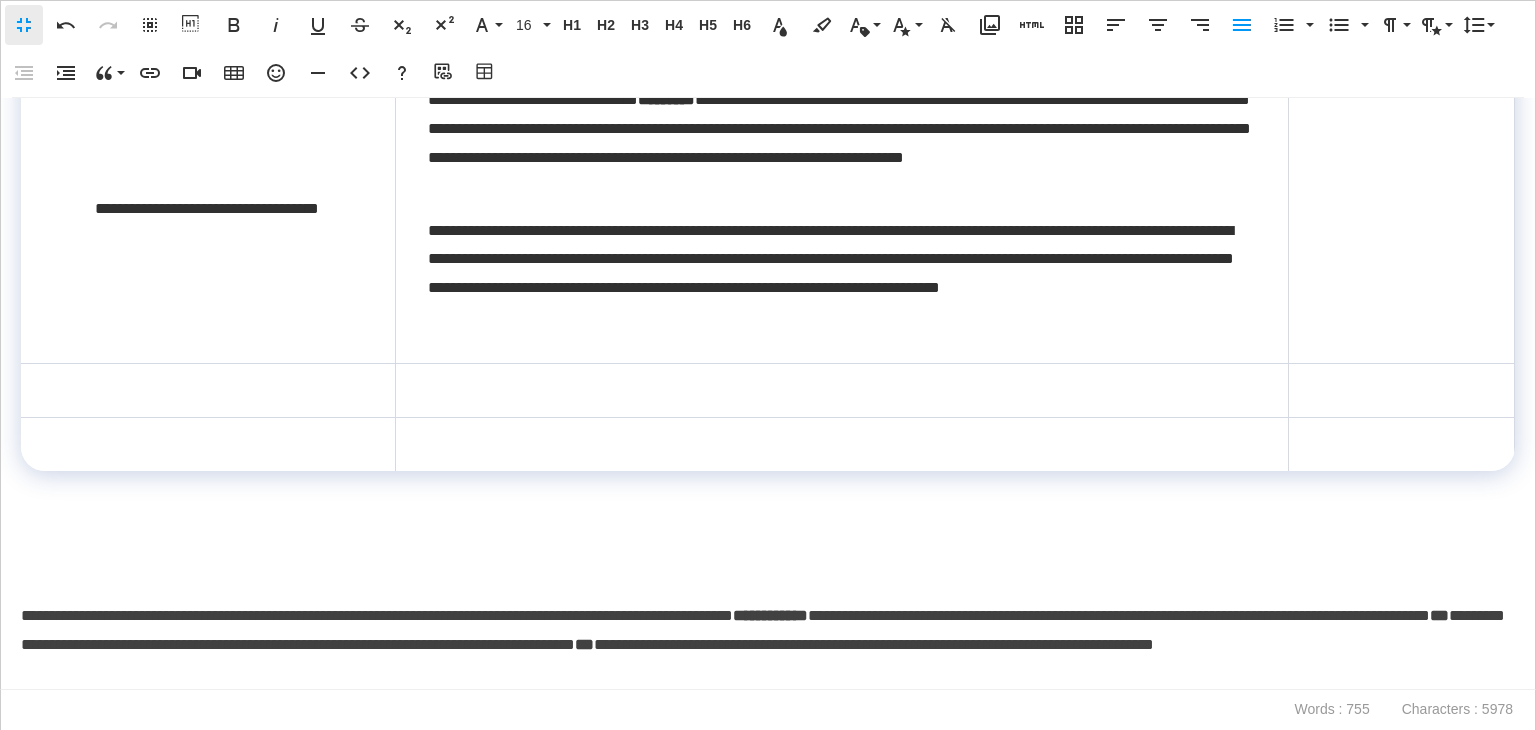 click at bounding box center (208, 390) 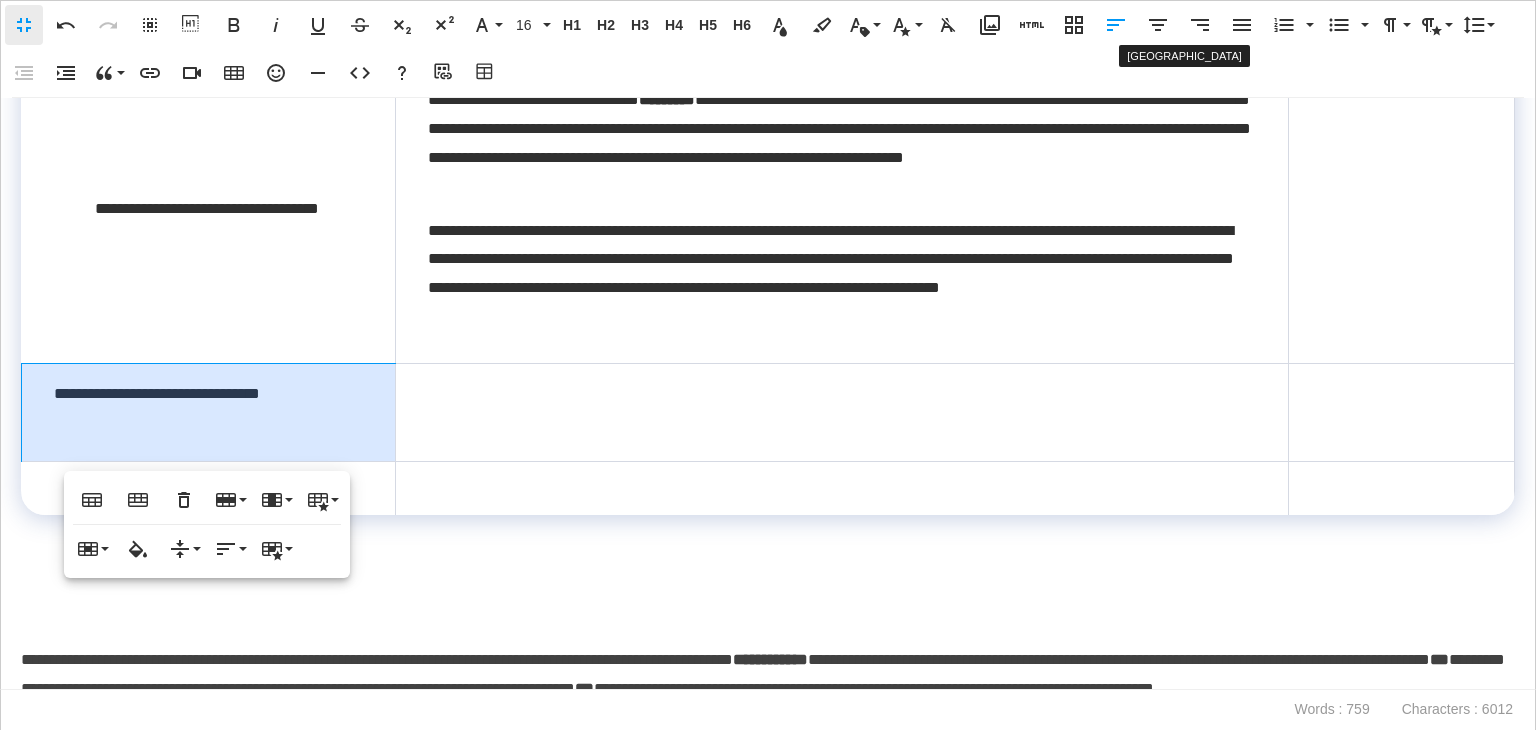 click 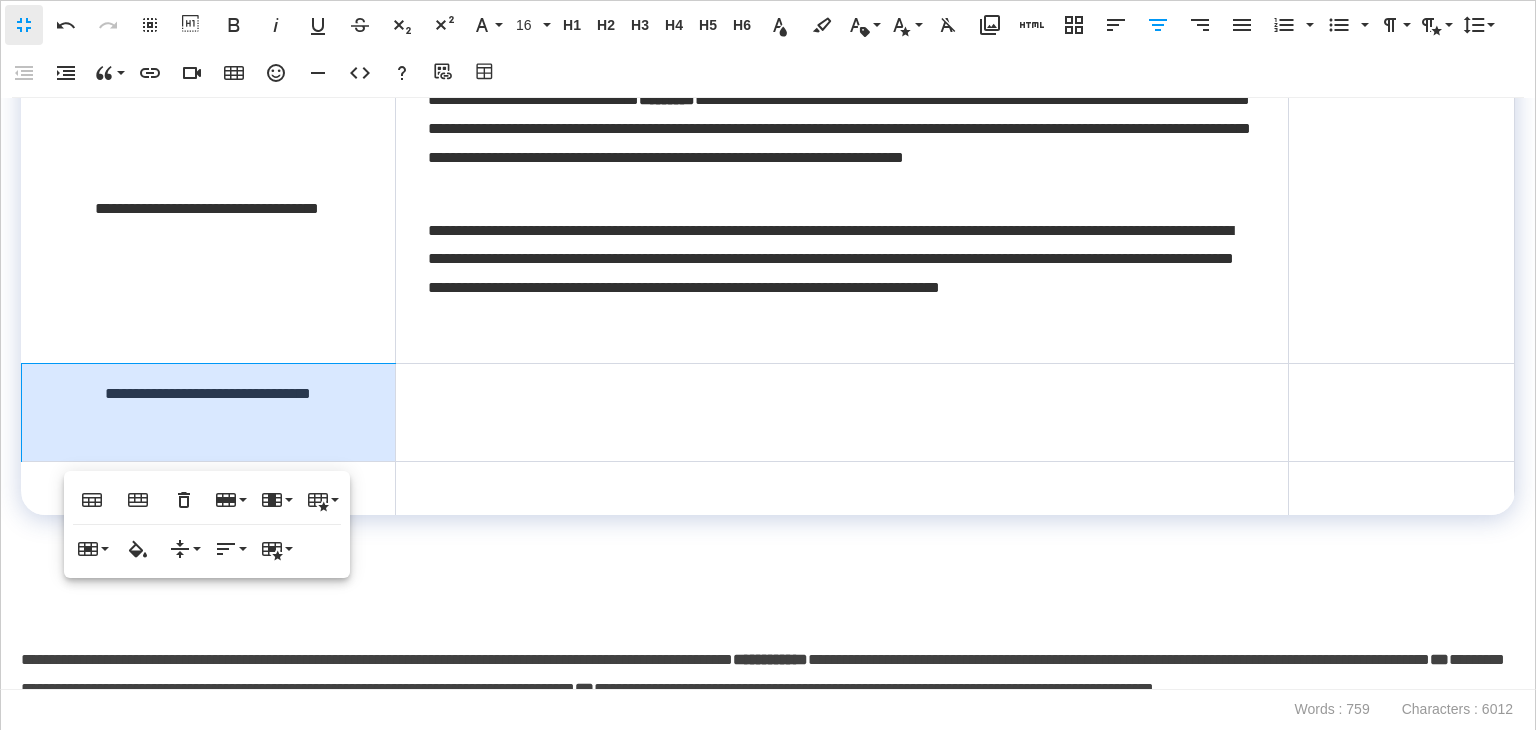 click on "**********" at bounding box center (209, 412) 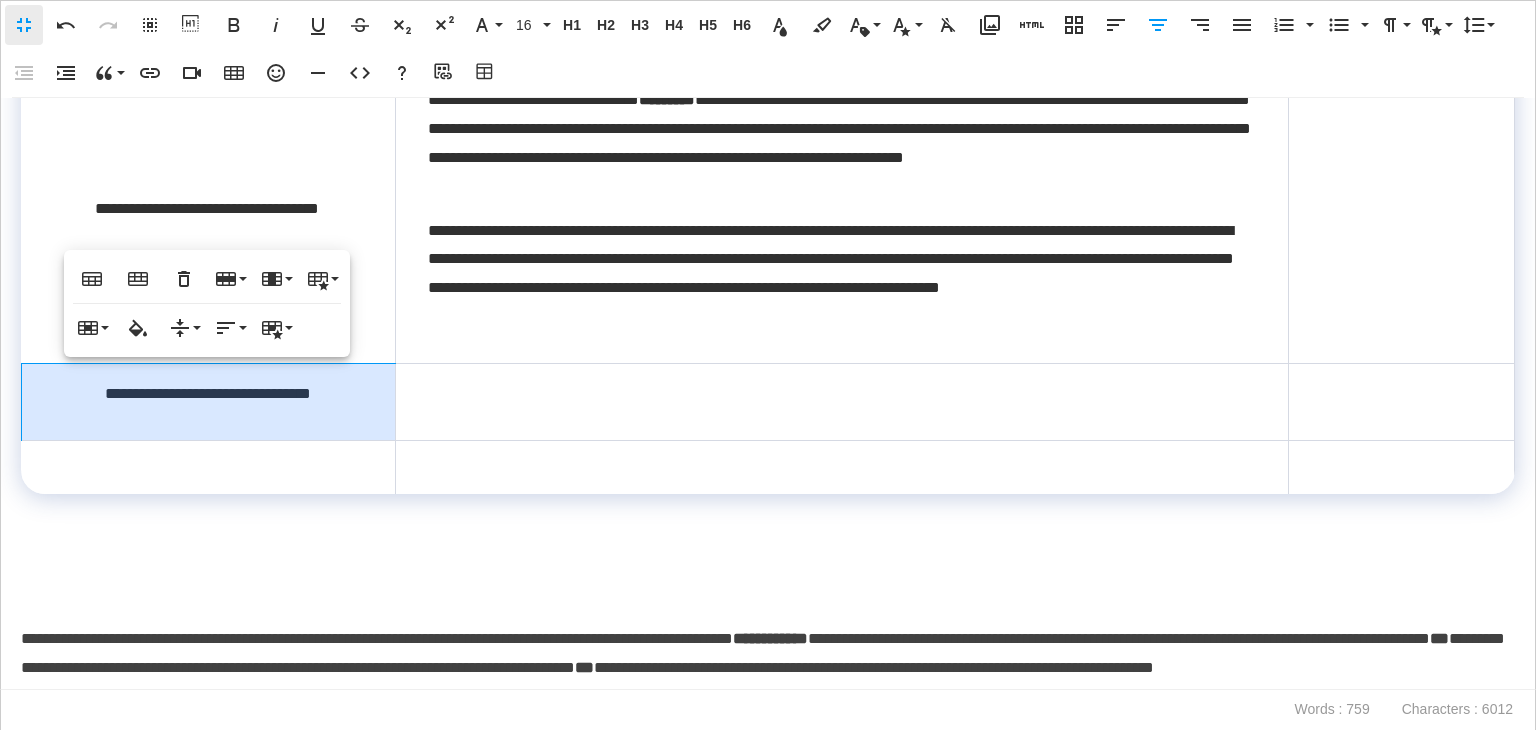 scroll, scrollTop: 700, scrollLeft: 0, axis: vertical 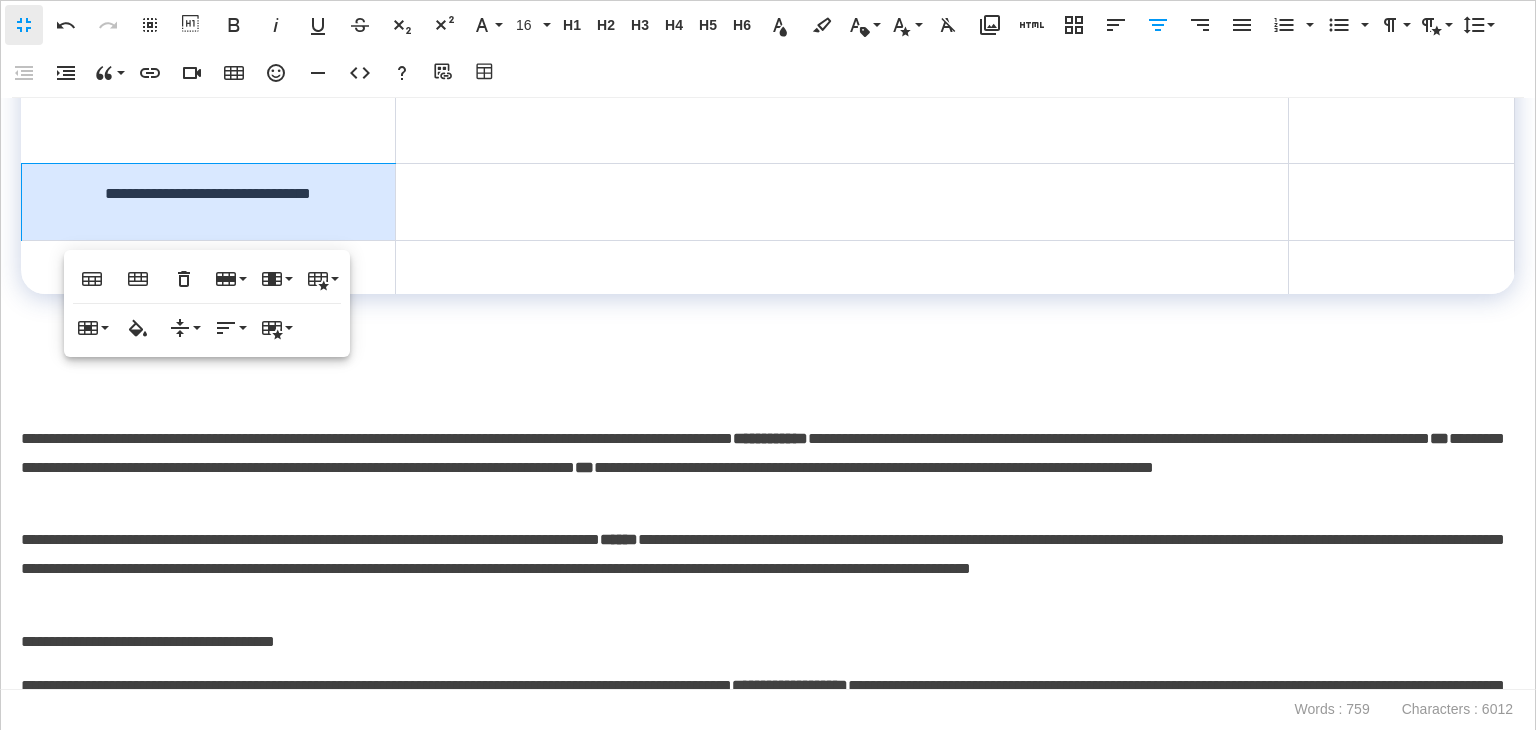 click on "**********" at bounding box center [763, 468] 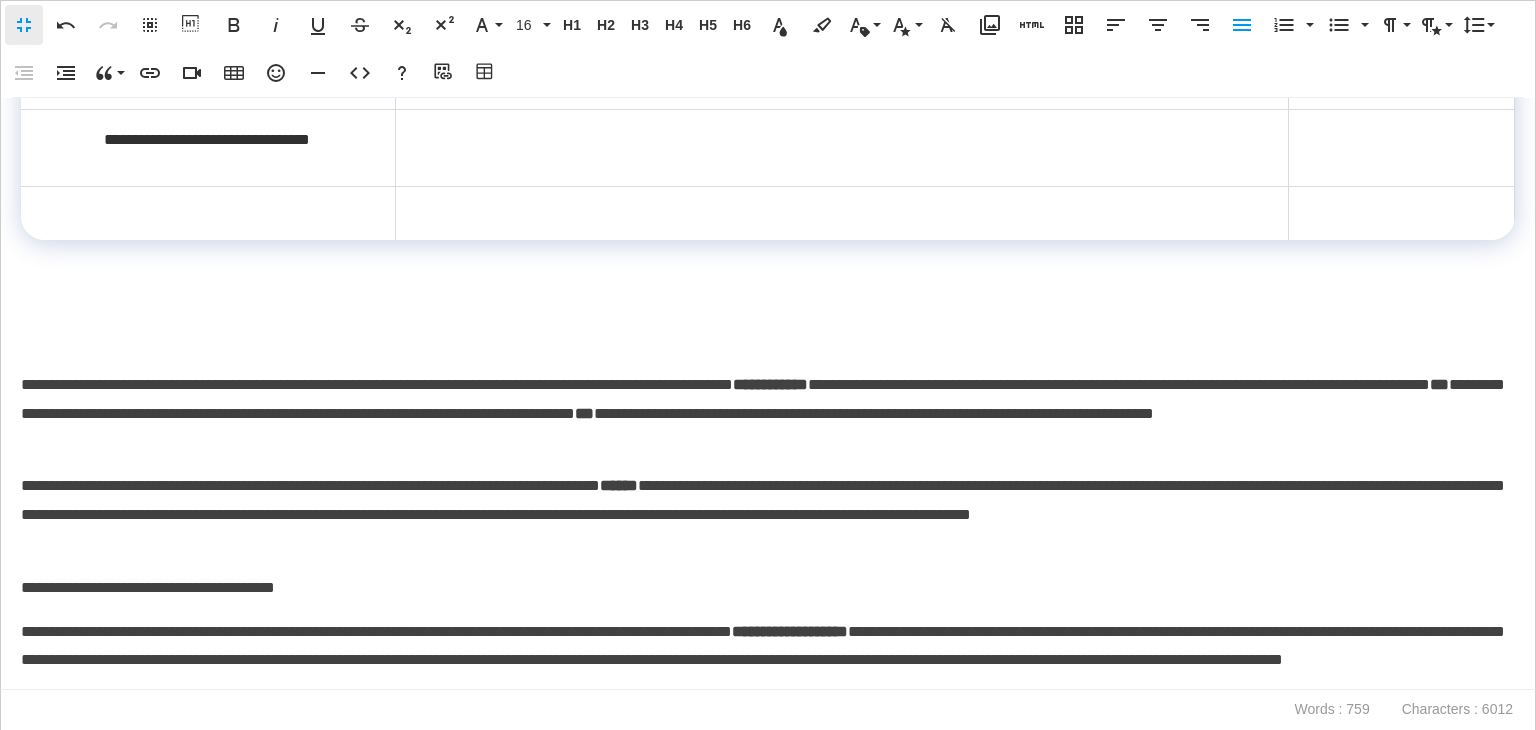 scroll, scrollTop: 800, scrollLeft: 0, axis: vertical 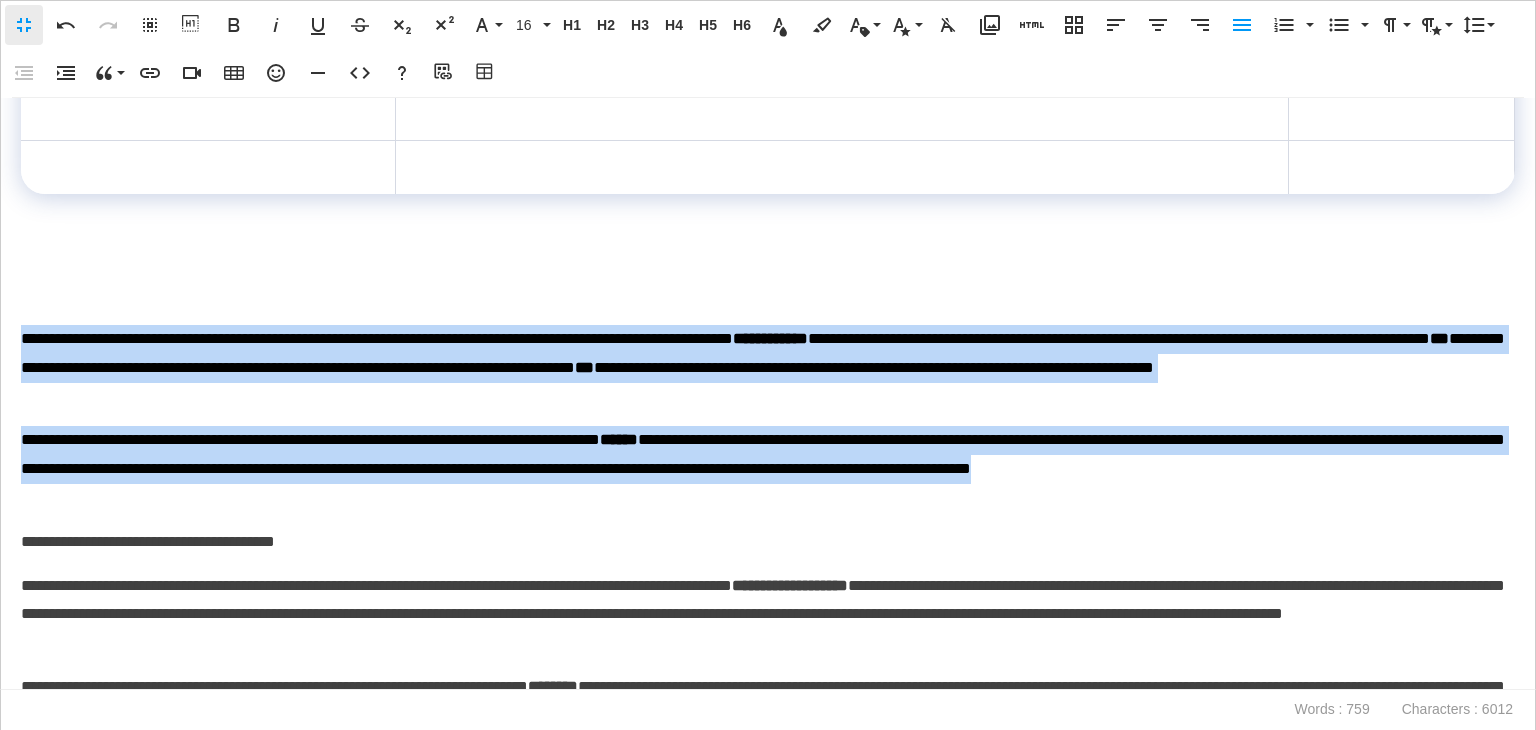 drag, startPoint x: 188, startPoint y: 501, endPoint x: 0, endPoint y: 336, distance: 250.13795 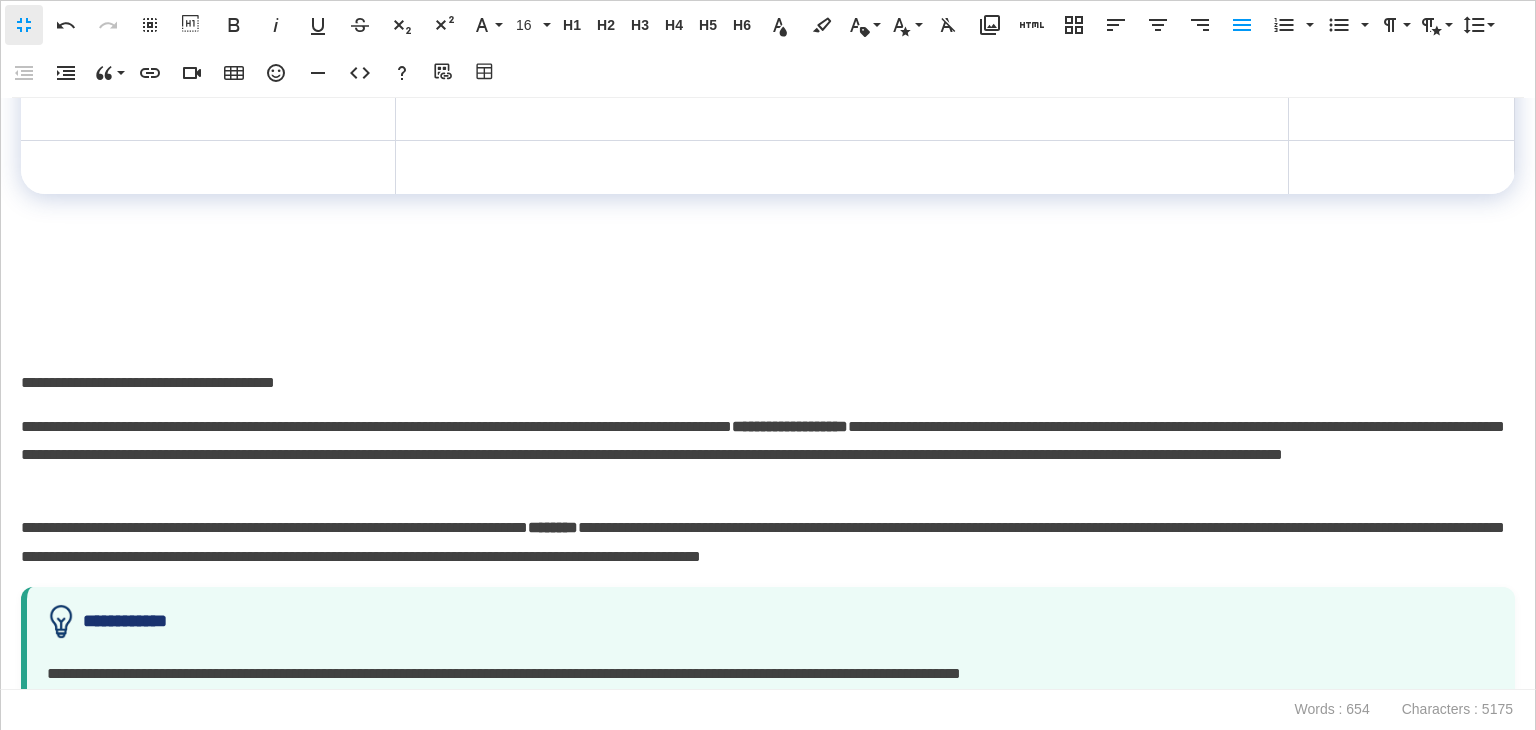 scroll, scrollTop: 700, scrollLeft: 0, axis: vertical 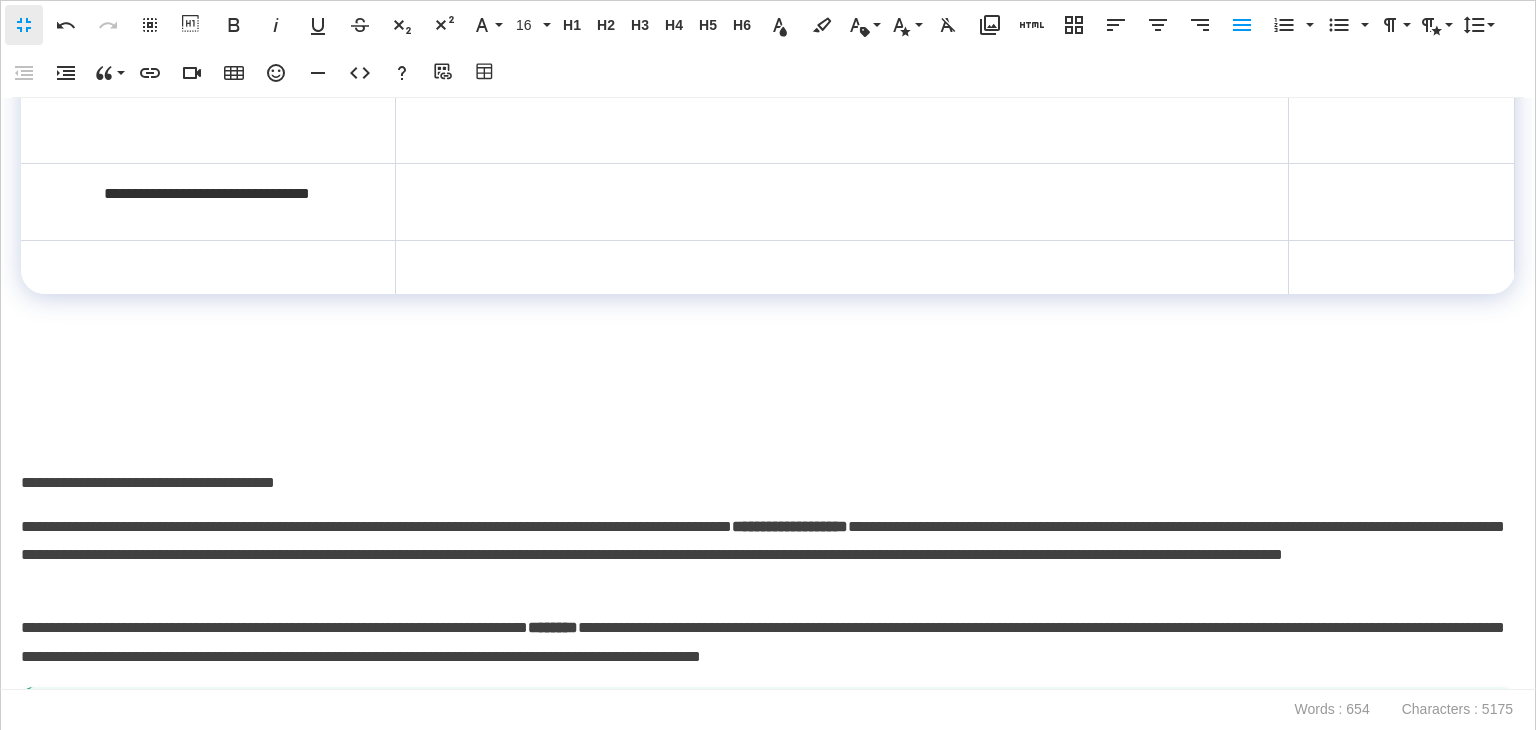click at bounding box center [842, 201] 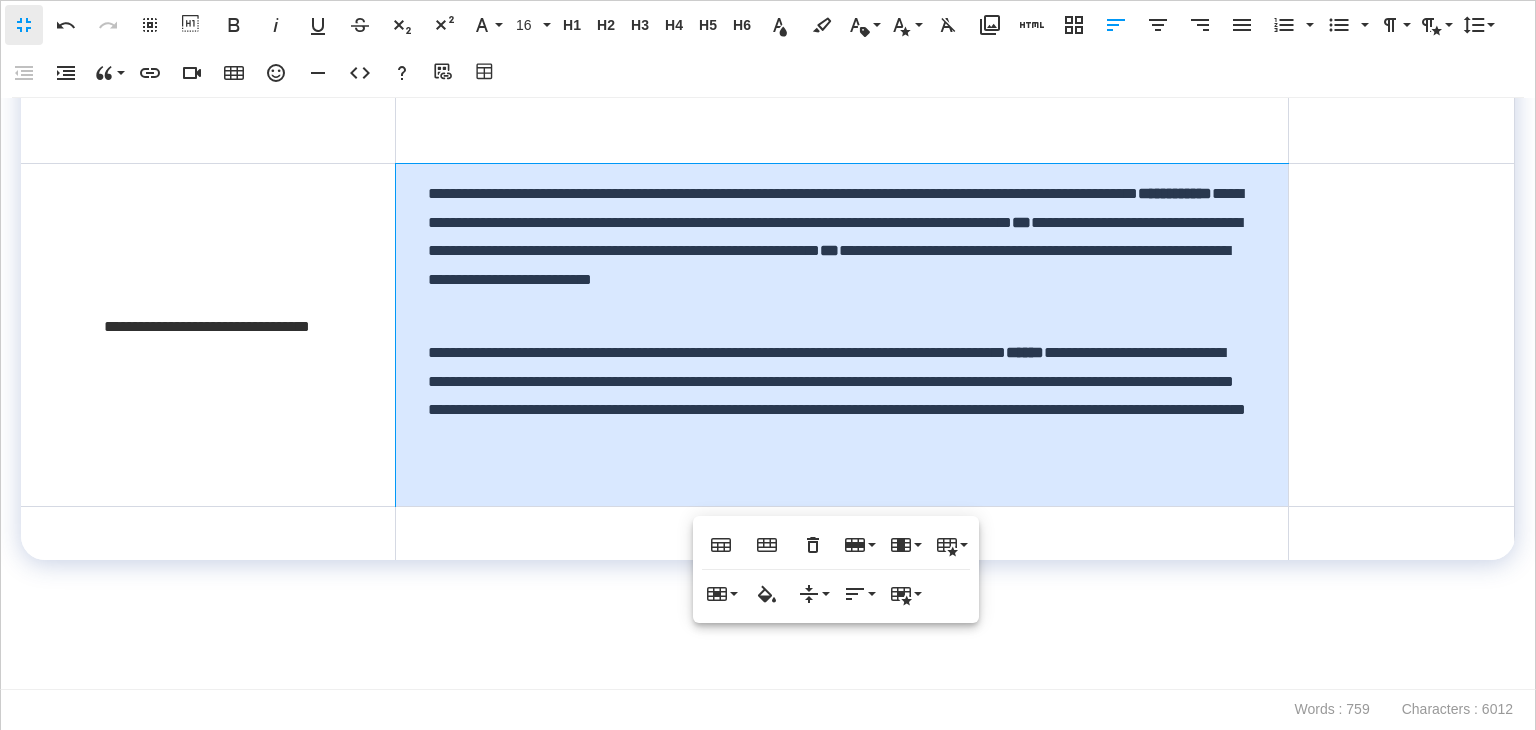 click on "**********" at bounding box center [842, 334] 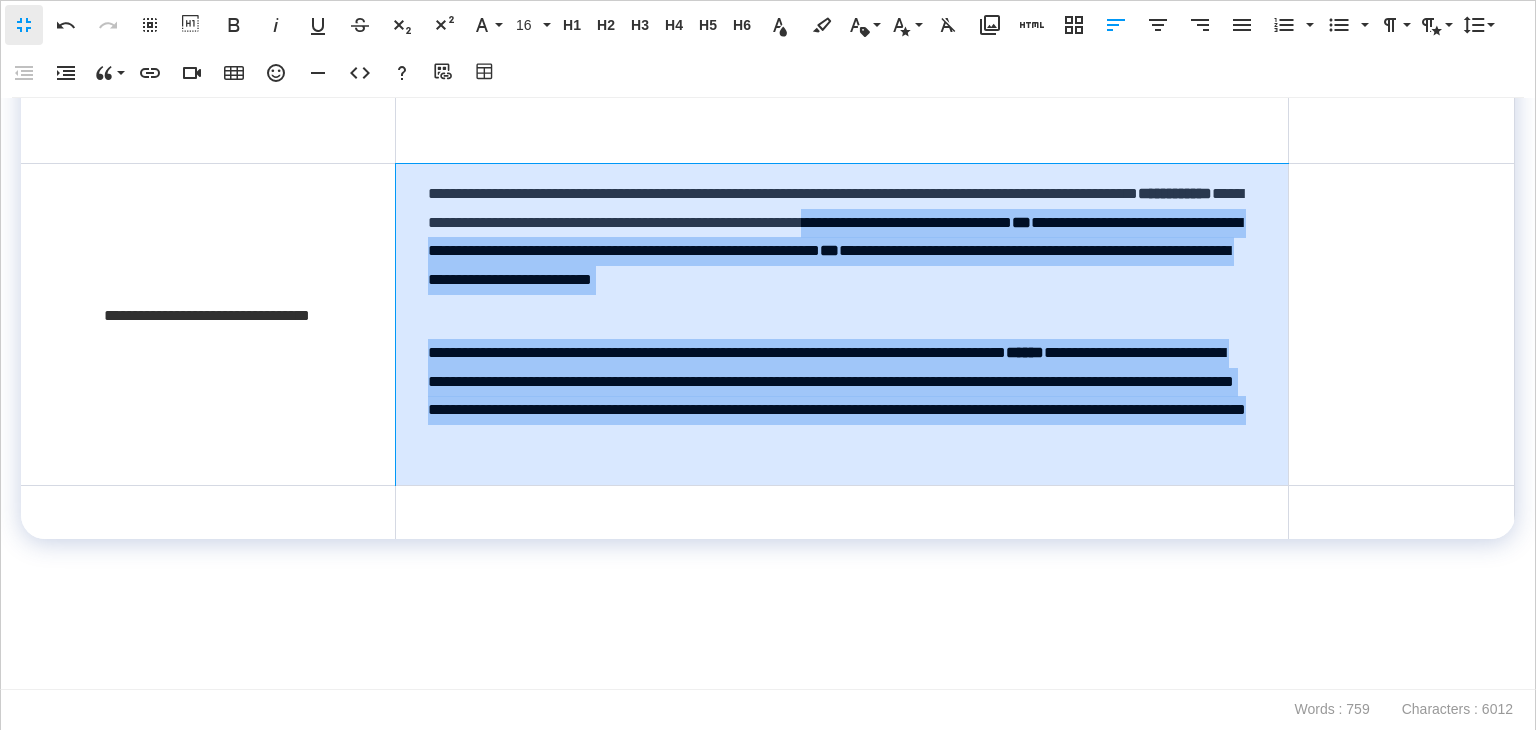 drag, startPoint x: 1205, startPoint y: 425, endPoint x: 1158, endPoint y: 224, distance: 206.4219 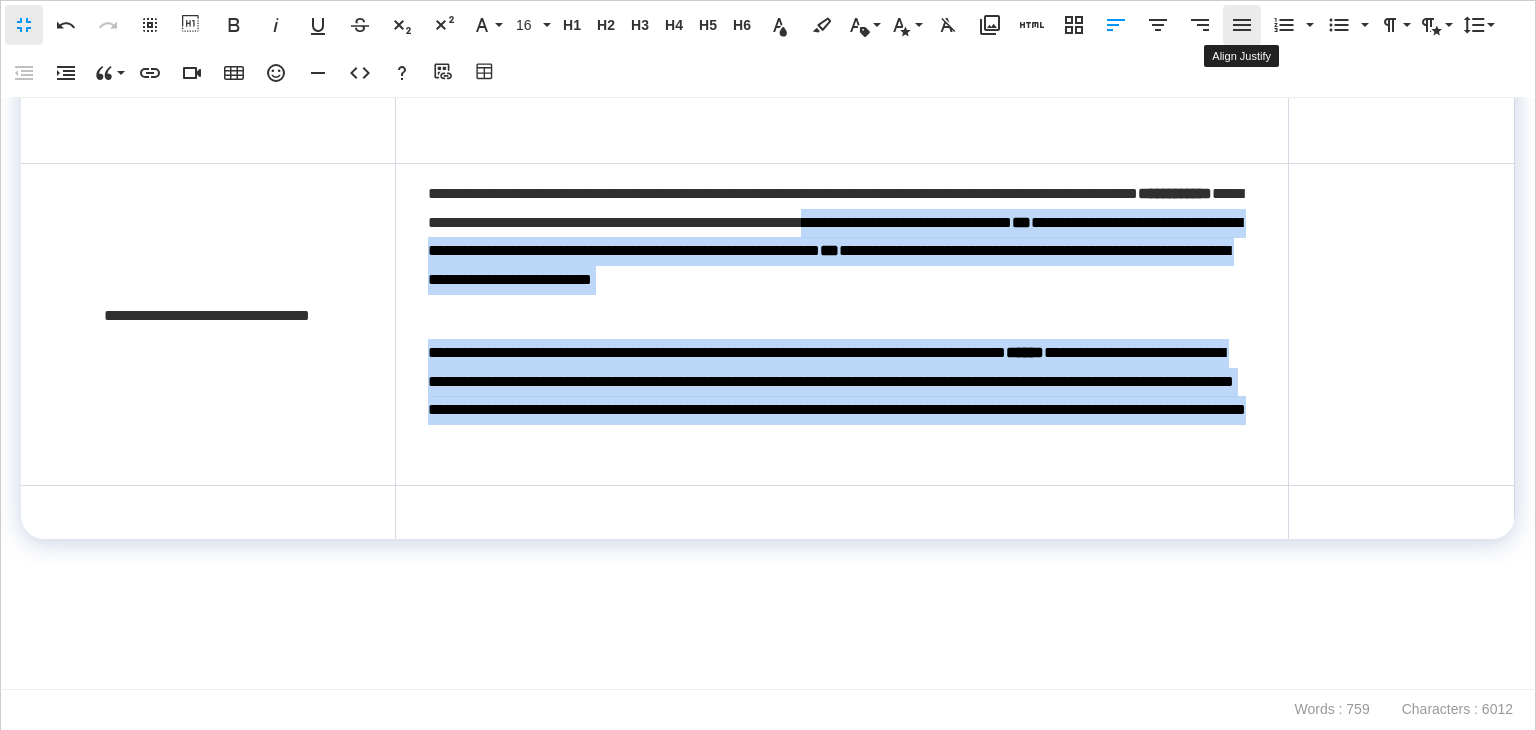 click 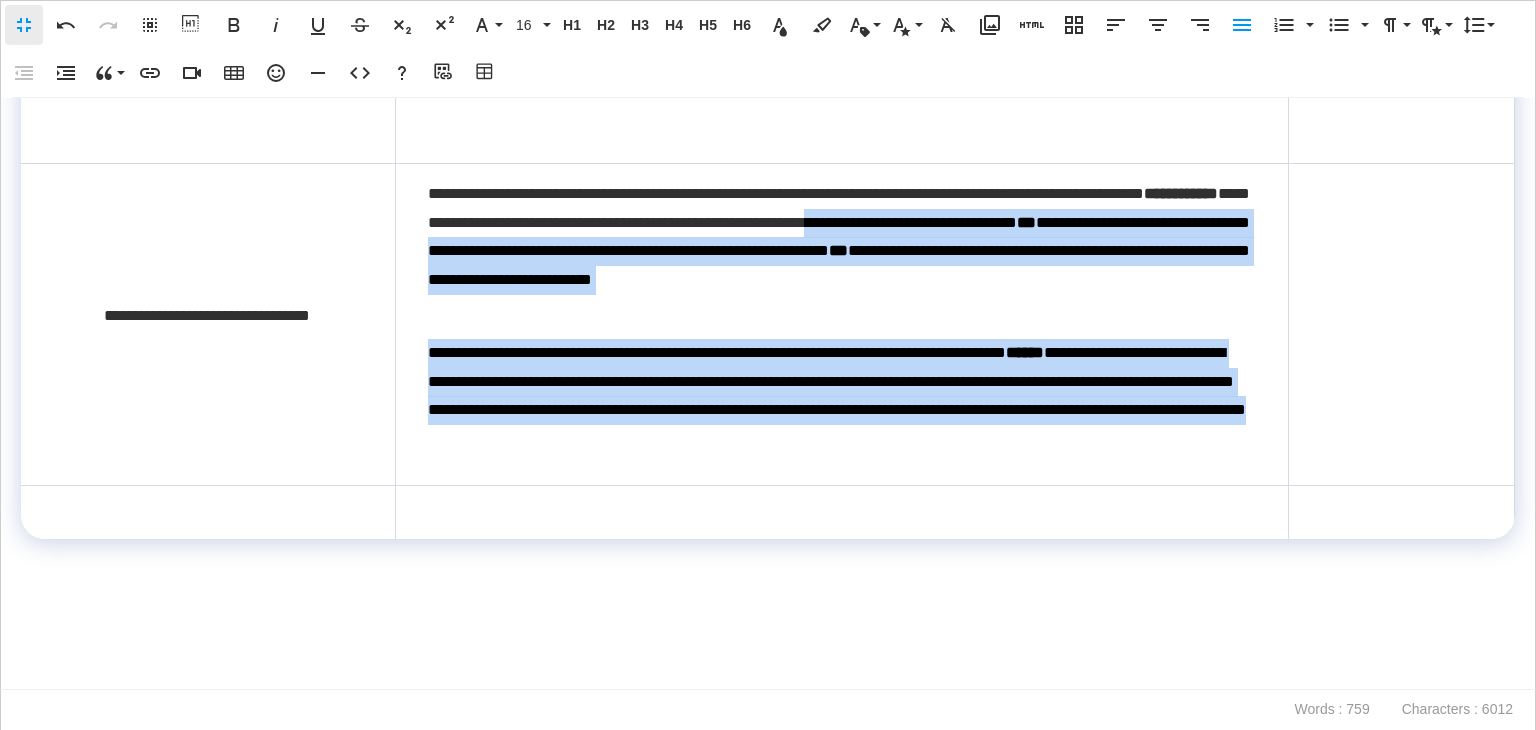 scroll, scrollTop: 1000, scrollLeft: 0, axis: vertical 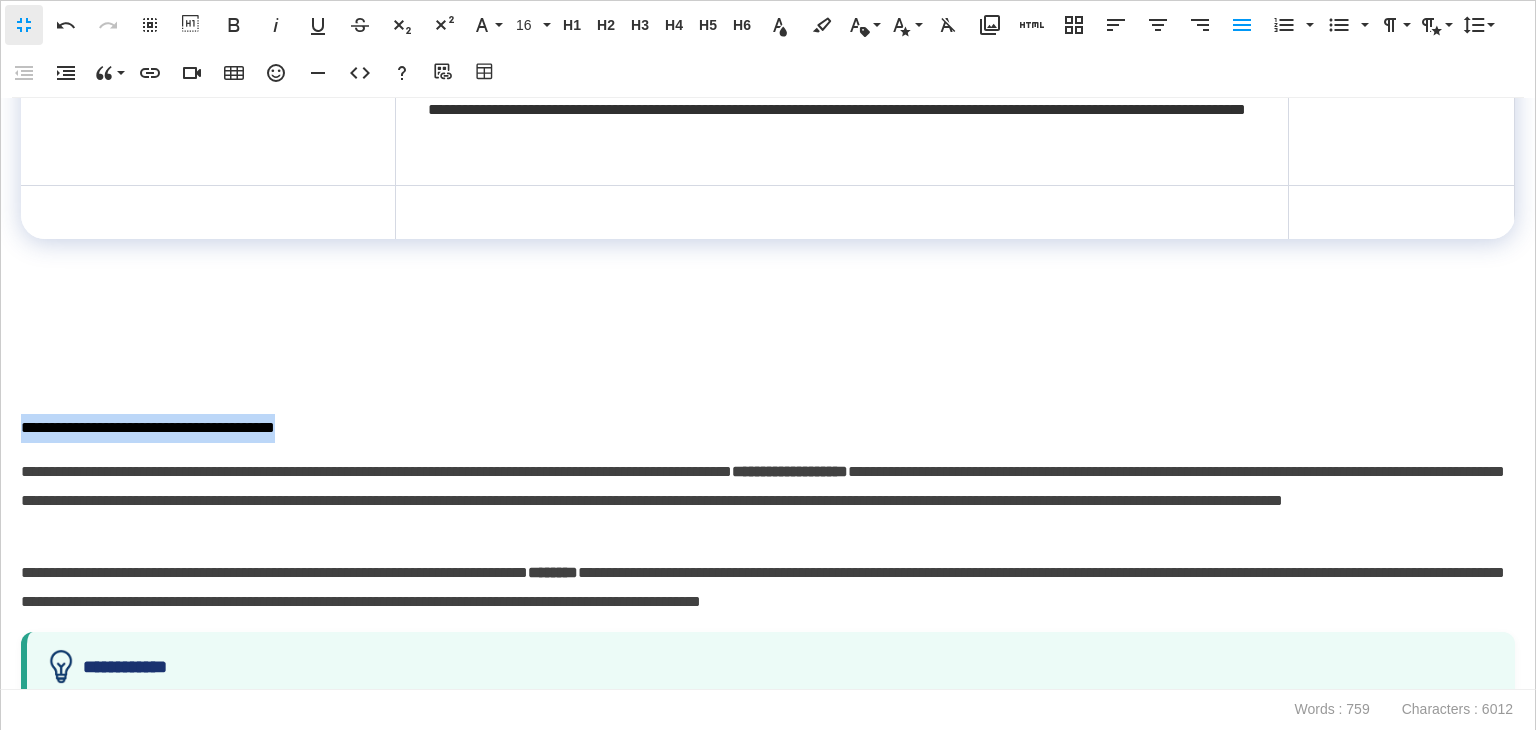 drag, startPoint x: 386, startPoint y: 429, endPoint x: 0, endPoint y: 426, distance: 386.01166 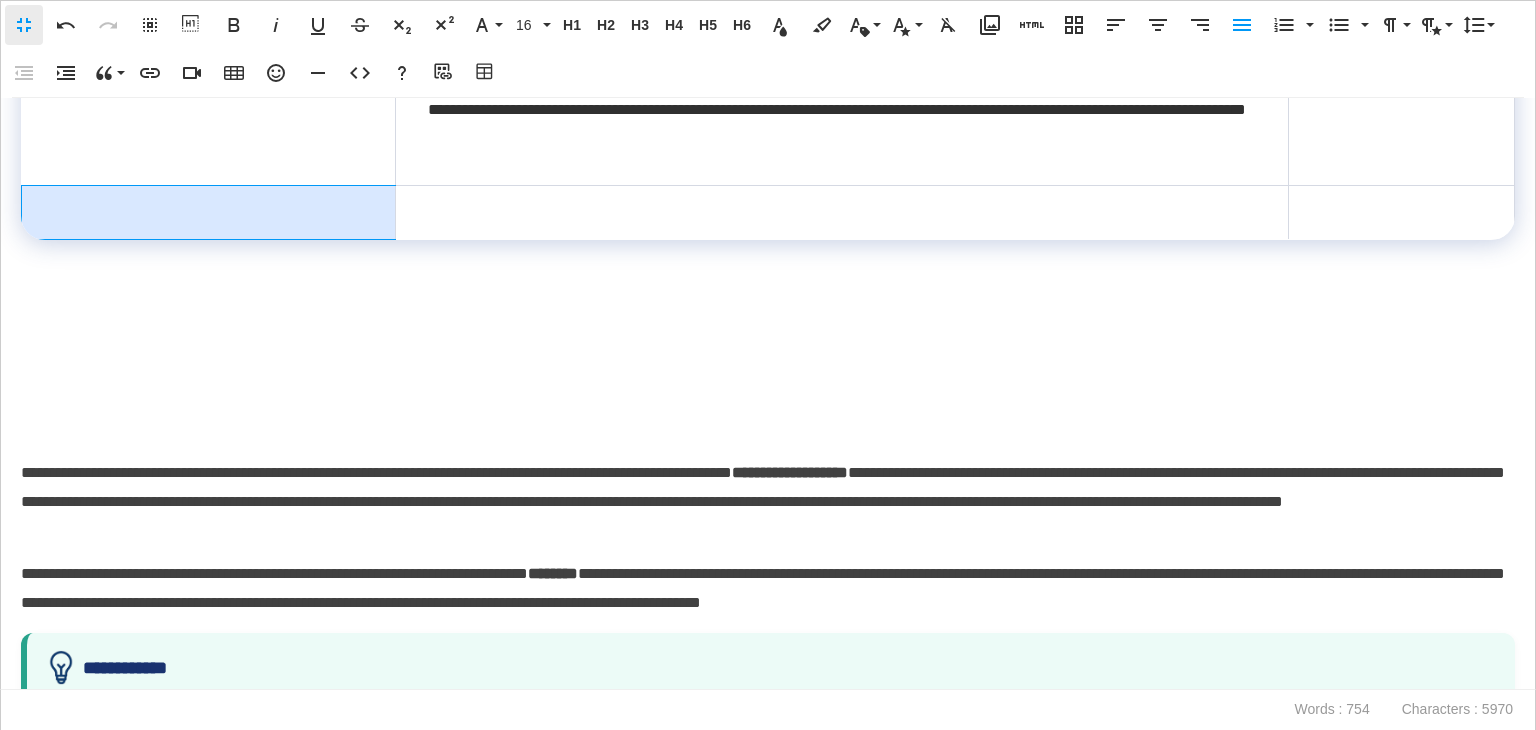click at bounding box center (209, 212) 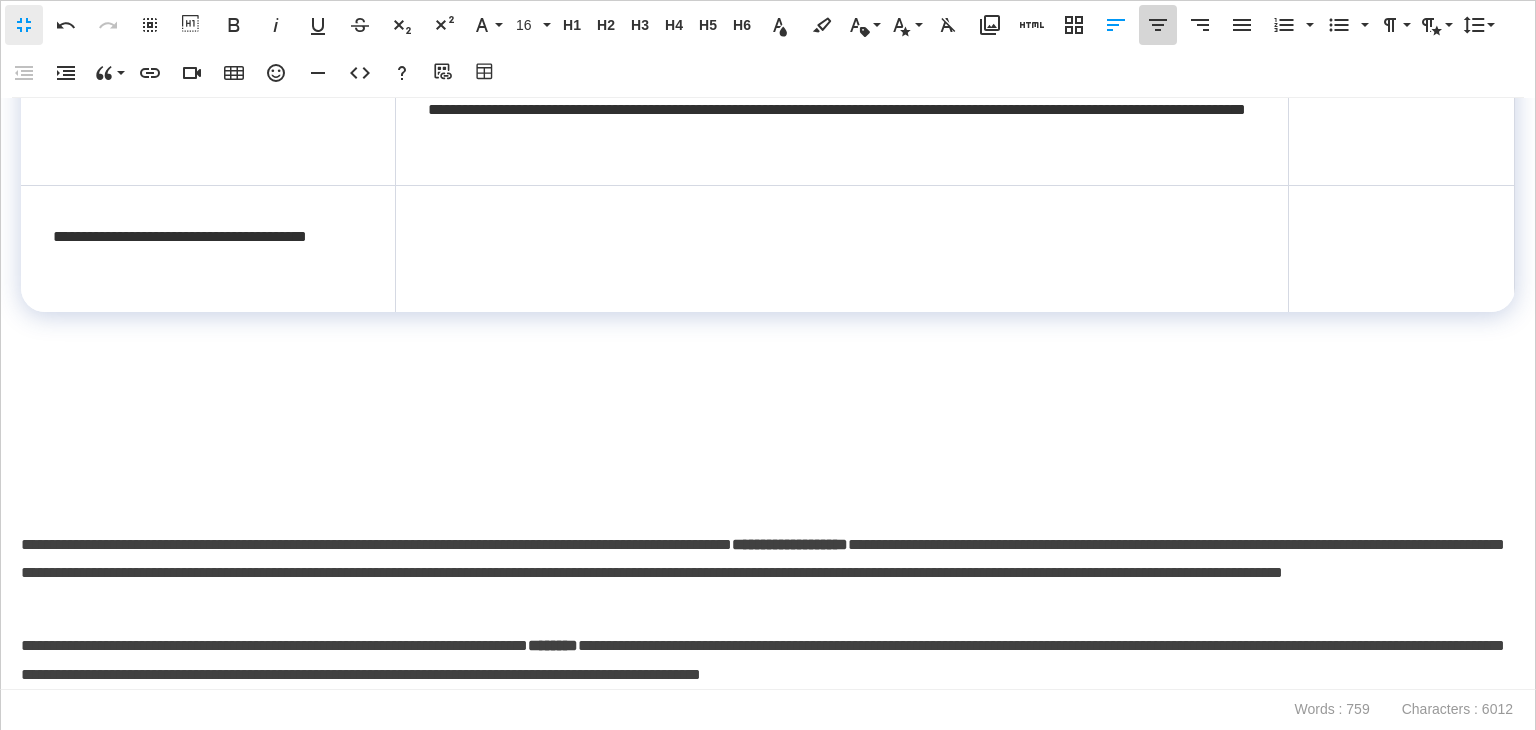 click 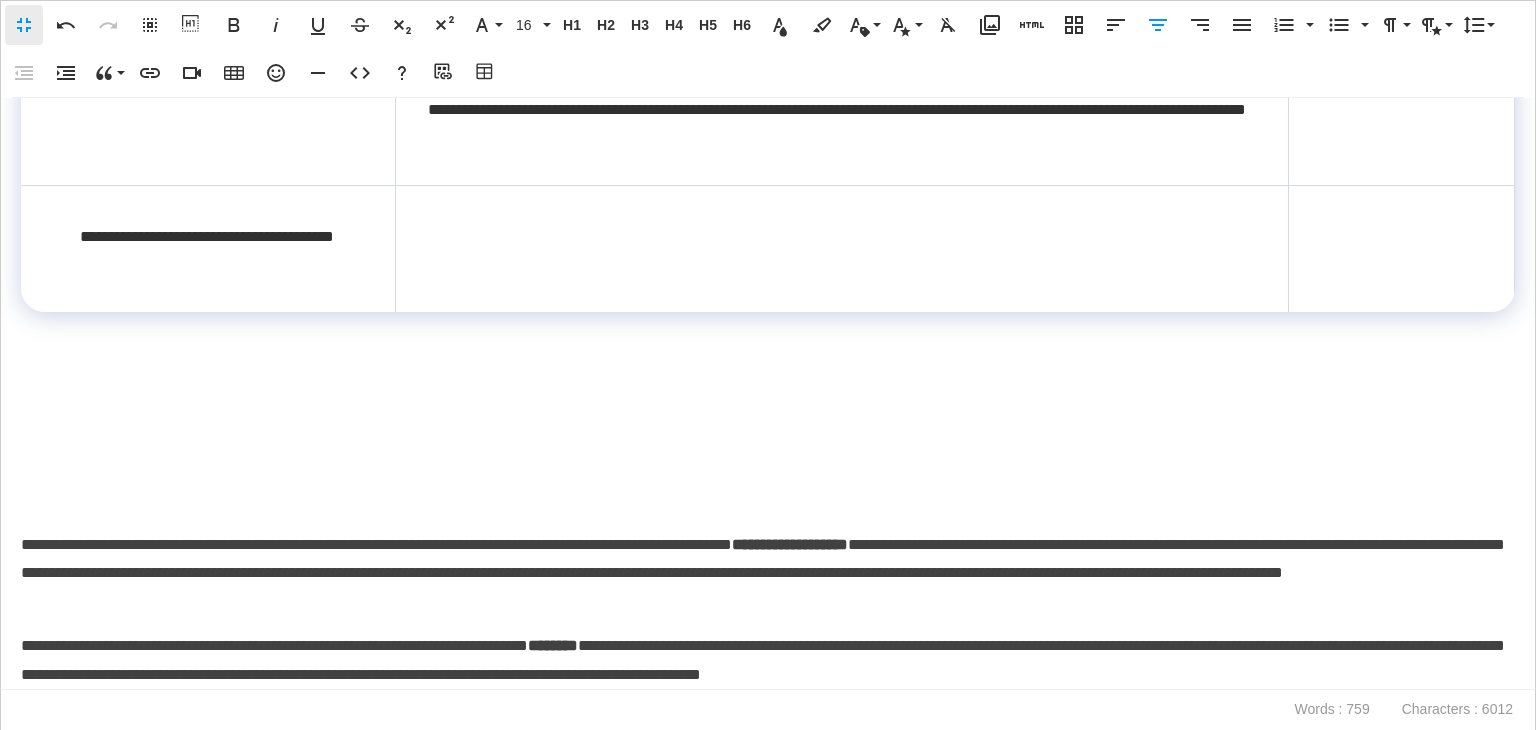 click on "**********" at bounding box center (207, 252) 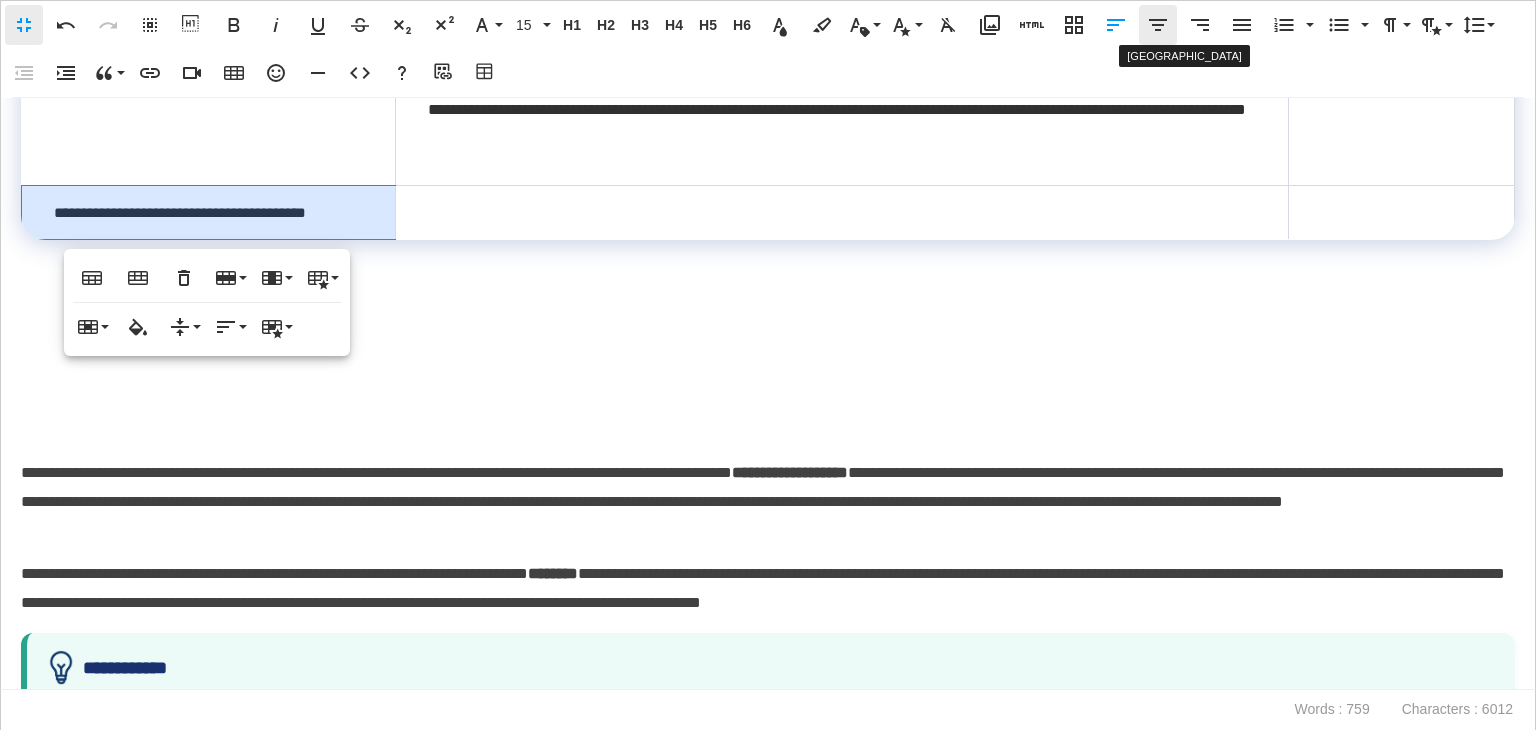 click 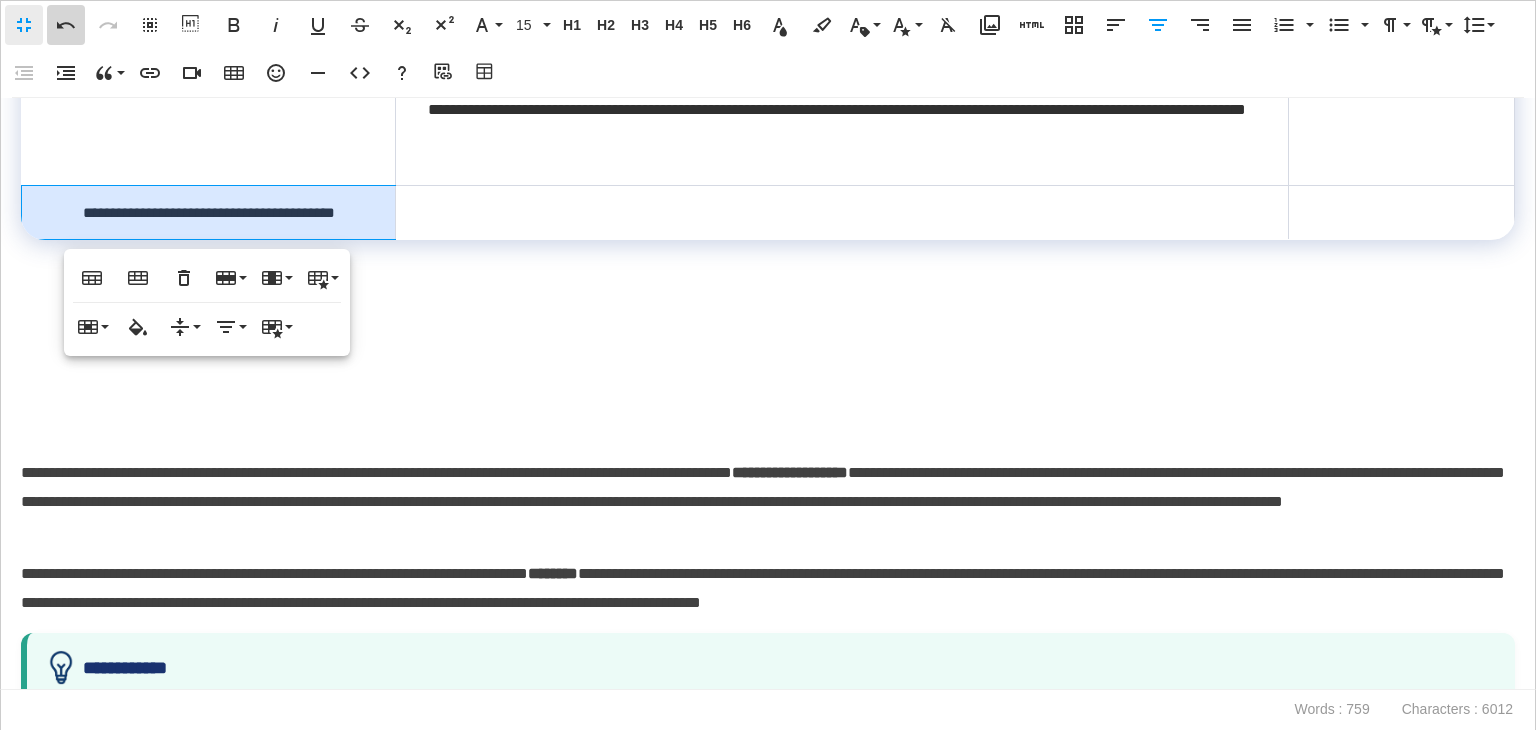 click 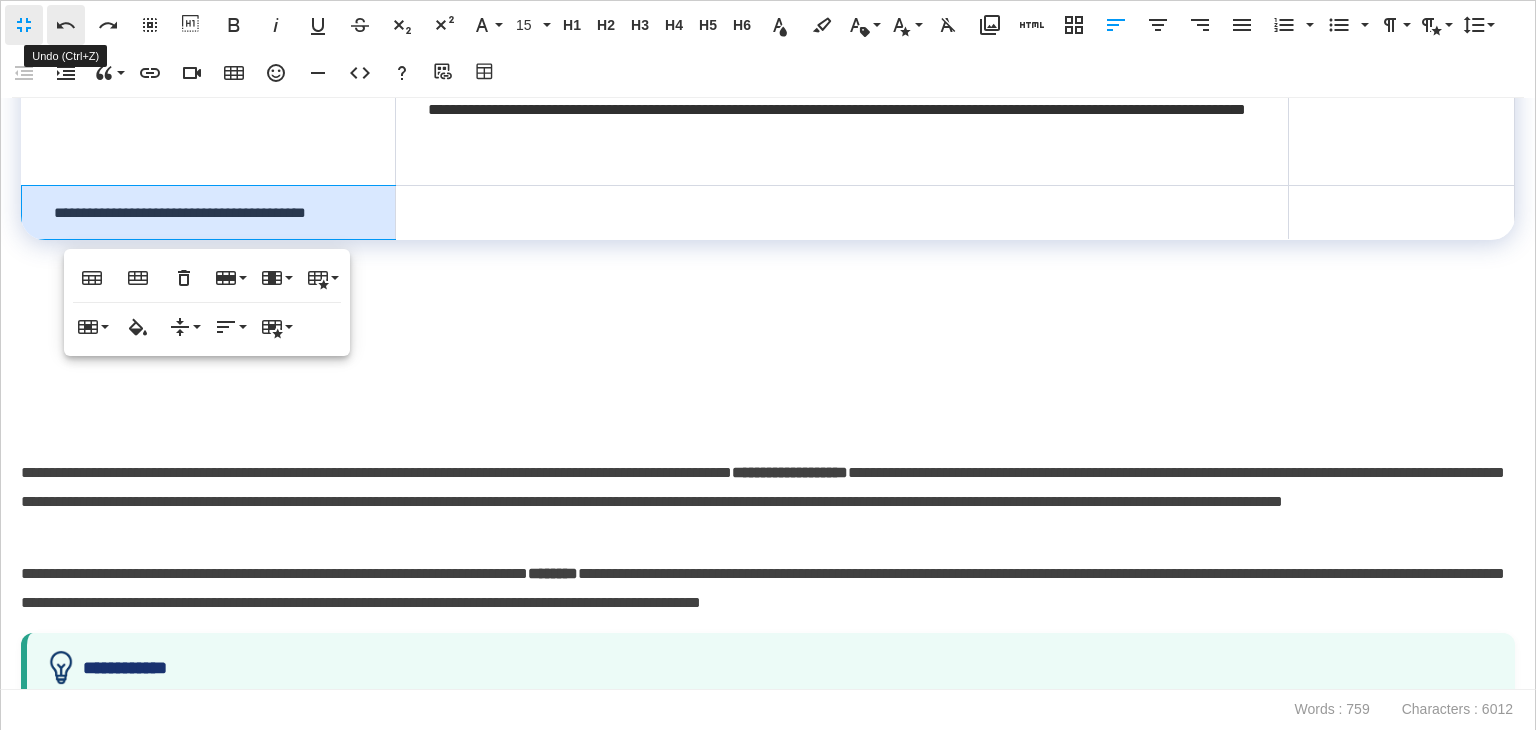 click 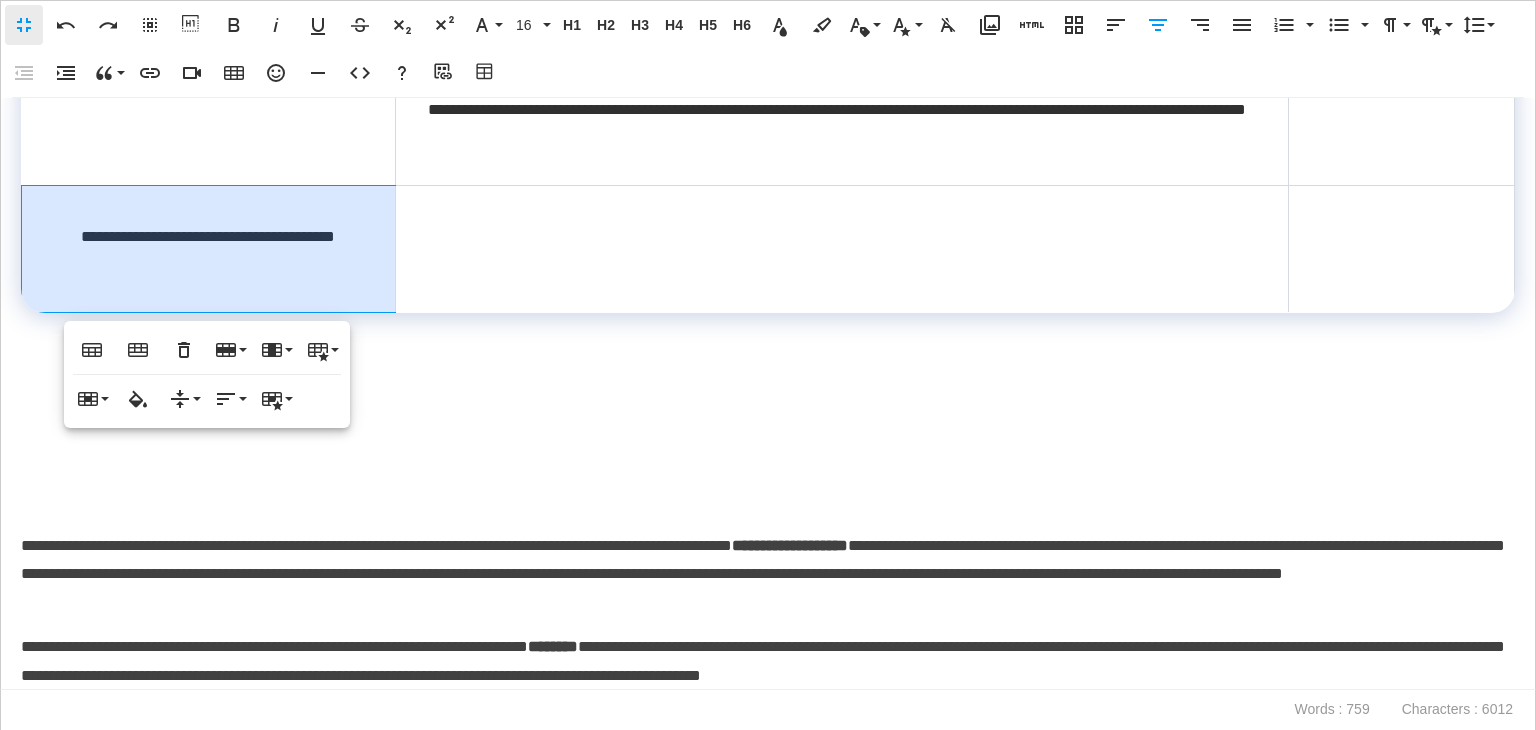 scroll, scrollTop: 1100, scrollLeft: 0, axis: vertical 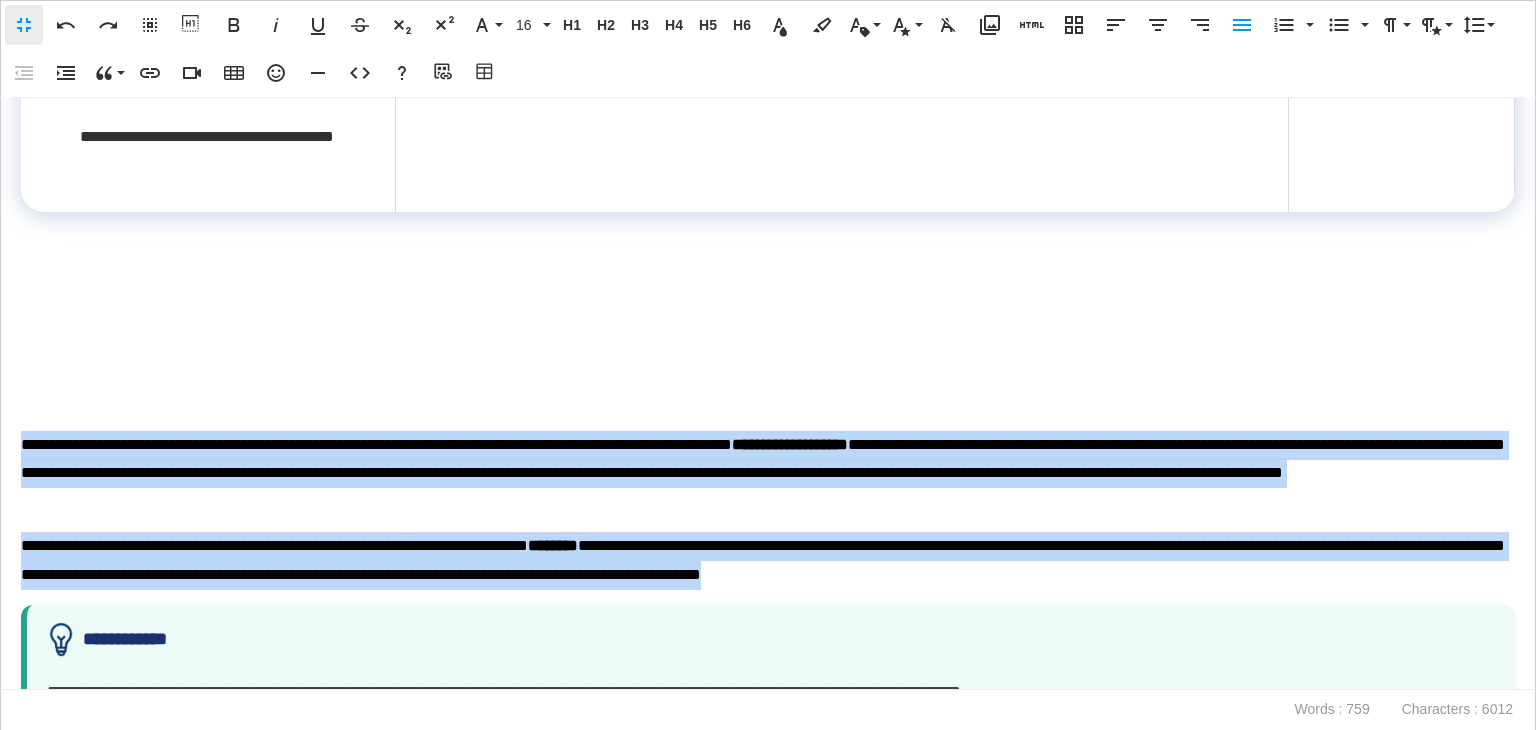 drag, startPoint x: 1220, startPoint y: 575, endPoint x: 0, endPoint y: 440, distance: 1227.4465 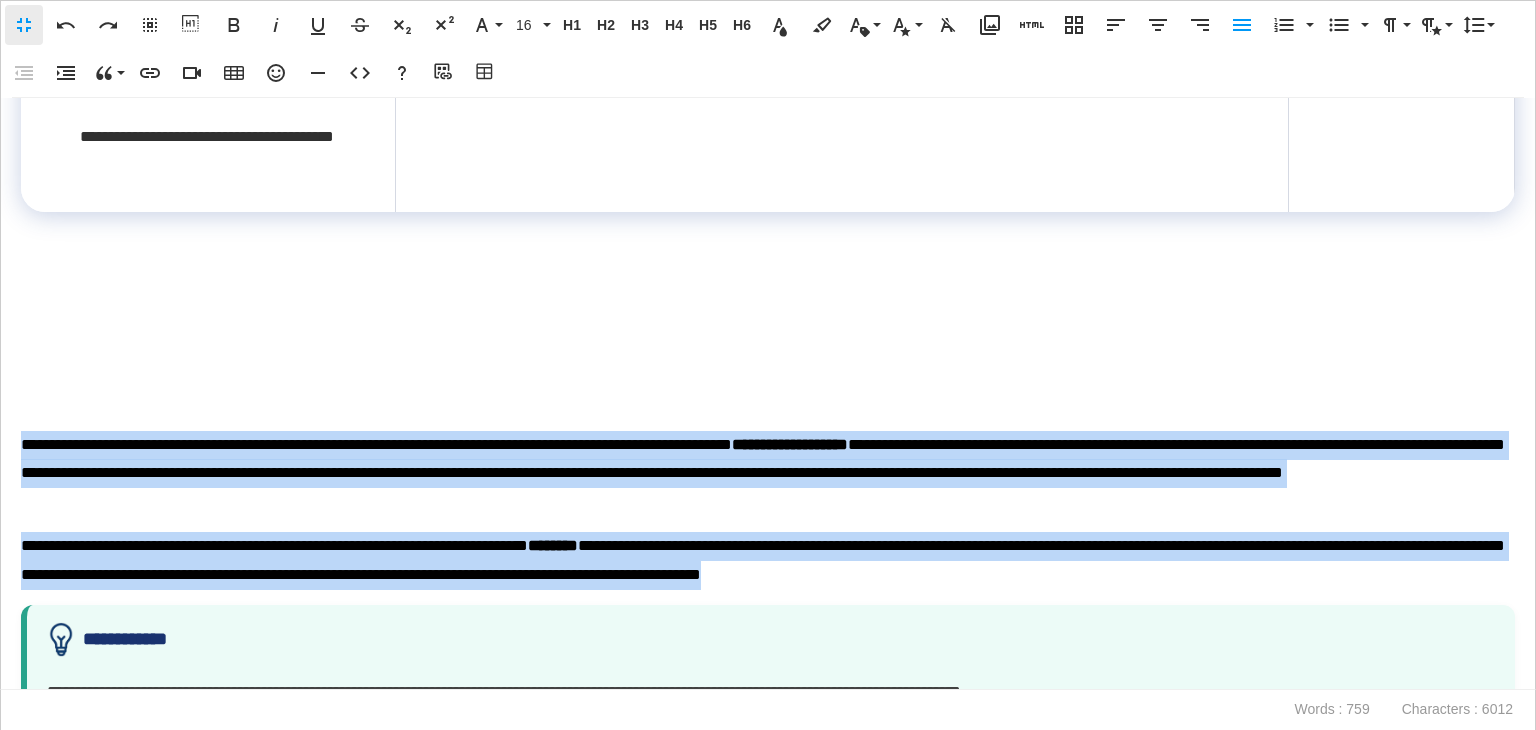 click on "**********" at bounding box center [768, 394] 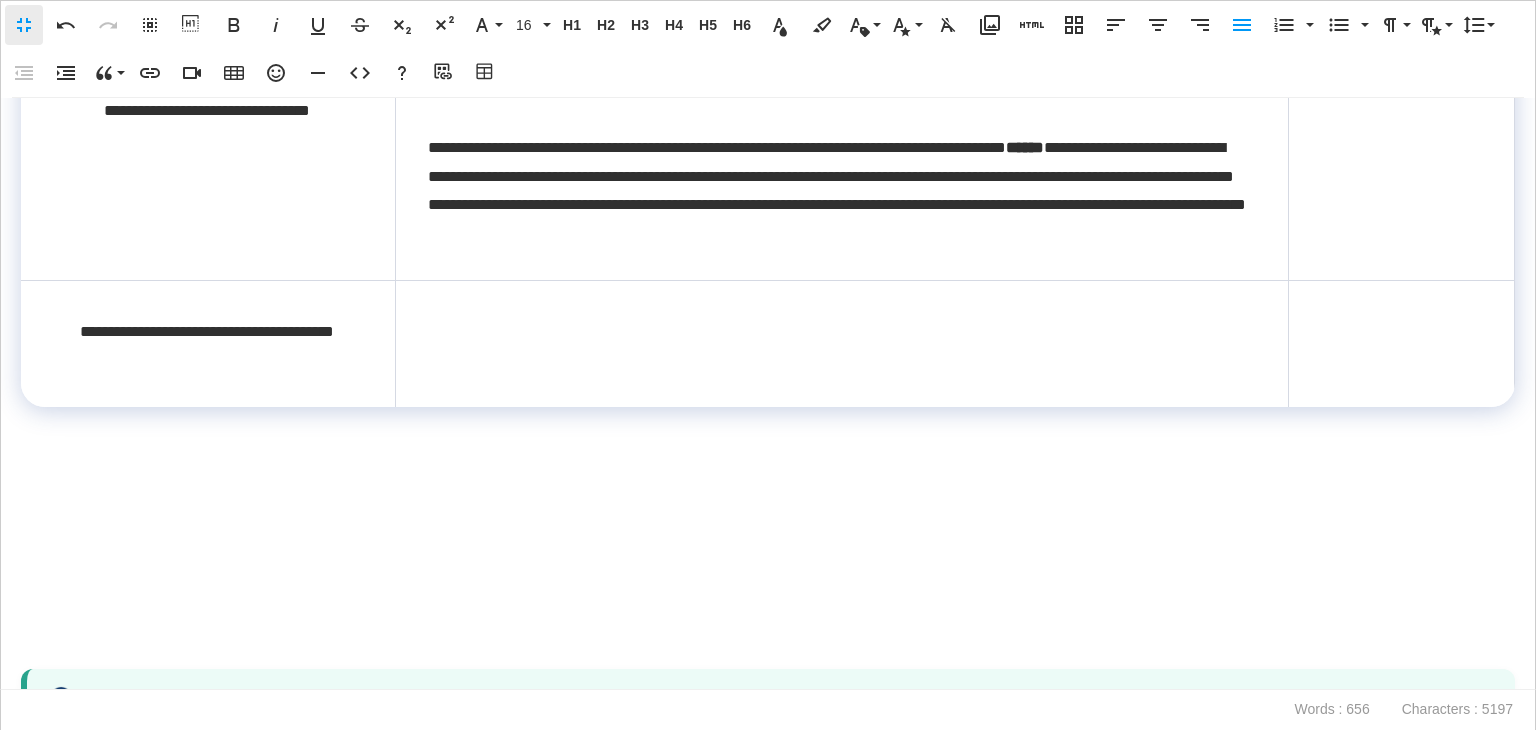 scroll, scrollTop: 900, scrollLeft: 0, axis: vertical 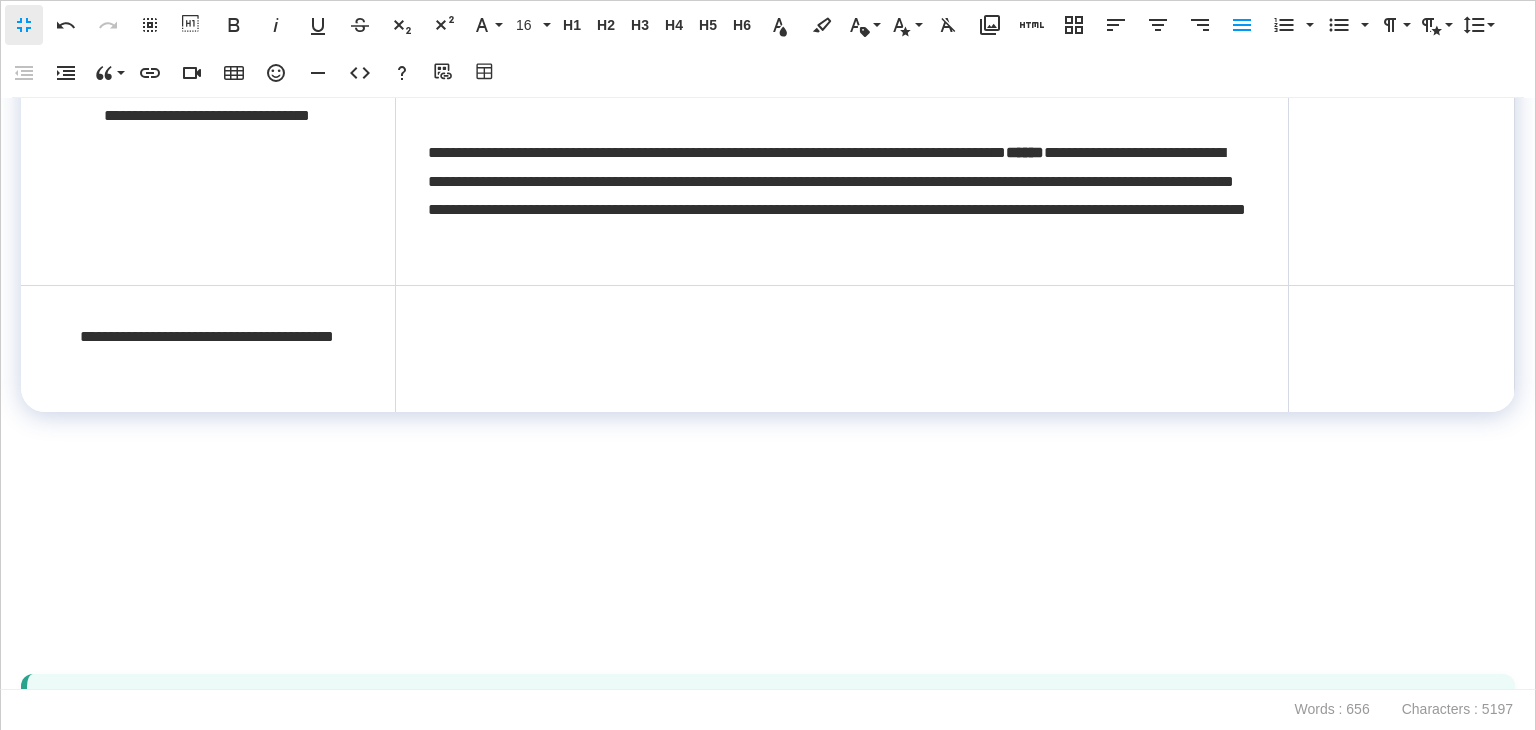 click at bounding box center (842, 348) 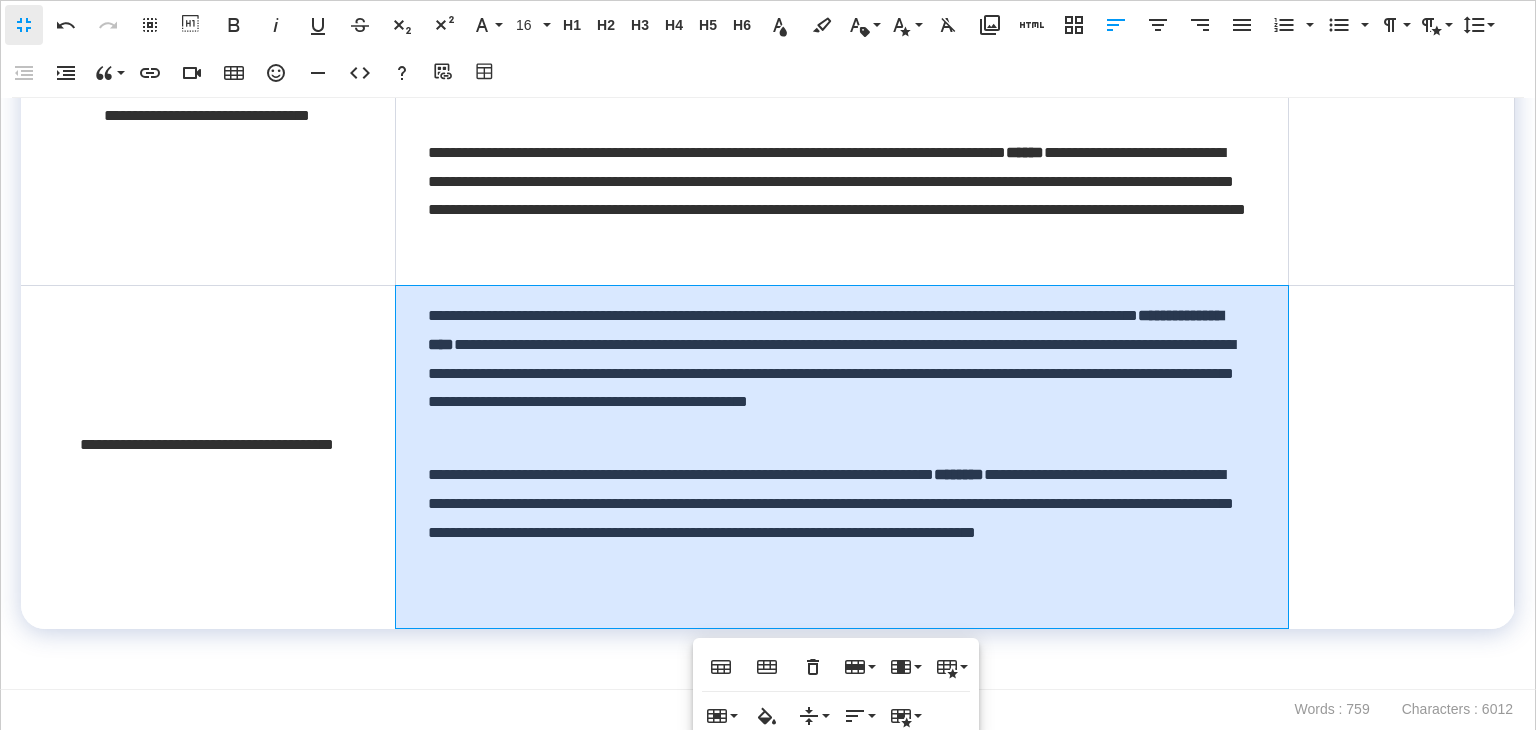 click on "**********" at bounding box center [842, 456] 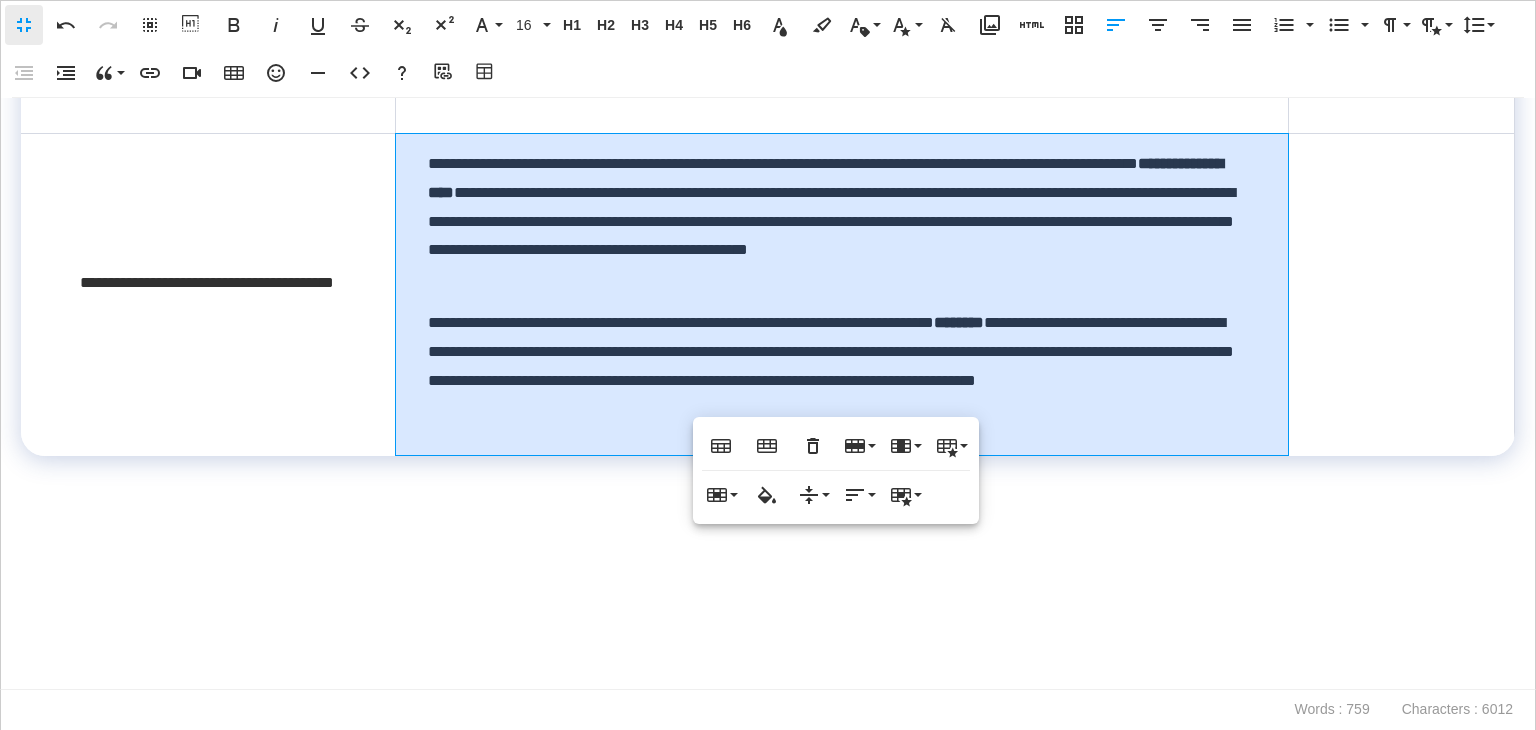 scroll, scrollTop: 1100, scrollLeft: 0, axis: vertical 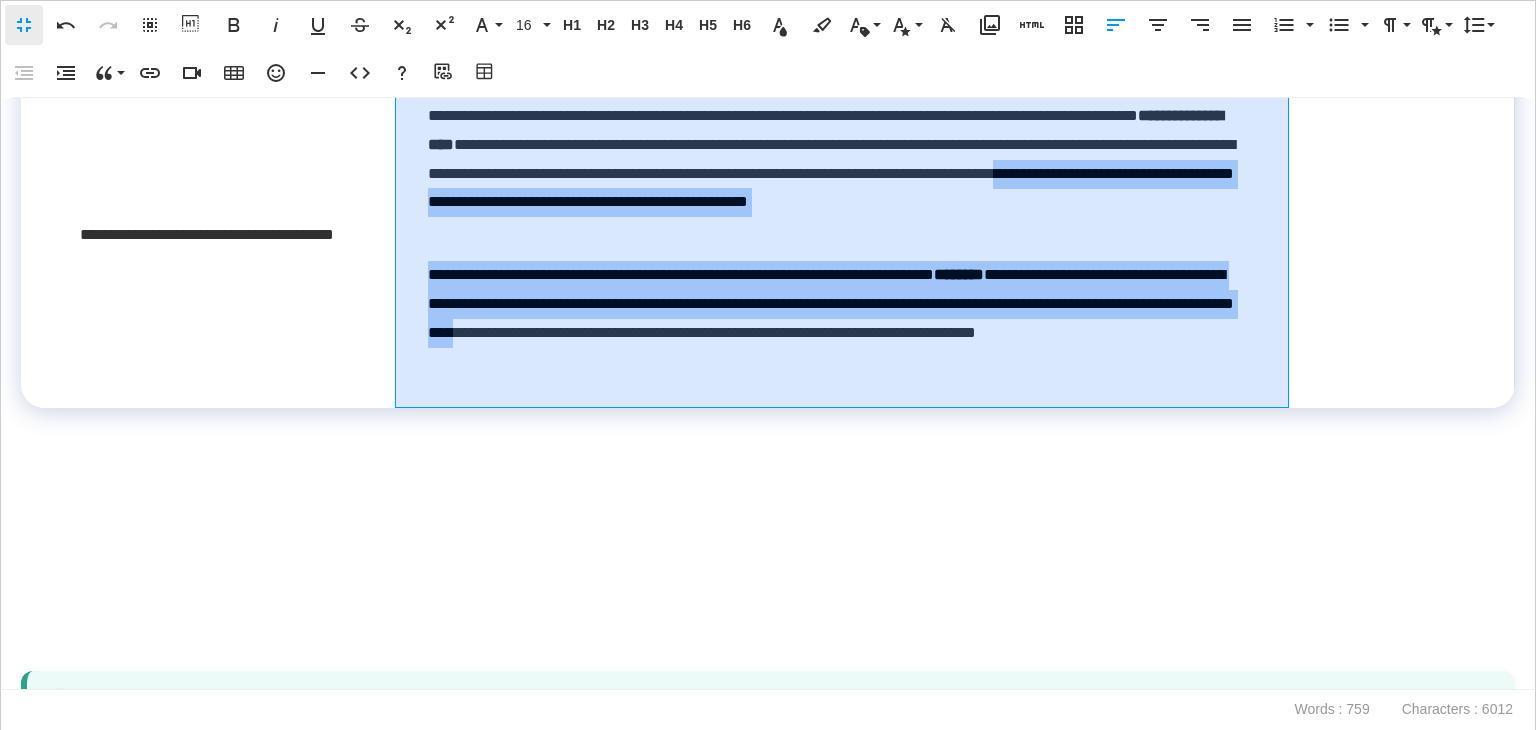 drag, startPoint x: 855, startPoint y: 242, endPoint x: 856, endPoint y: 197, distance: 45.01111 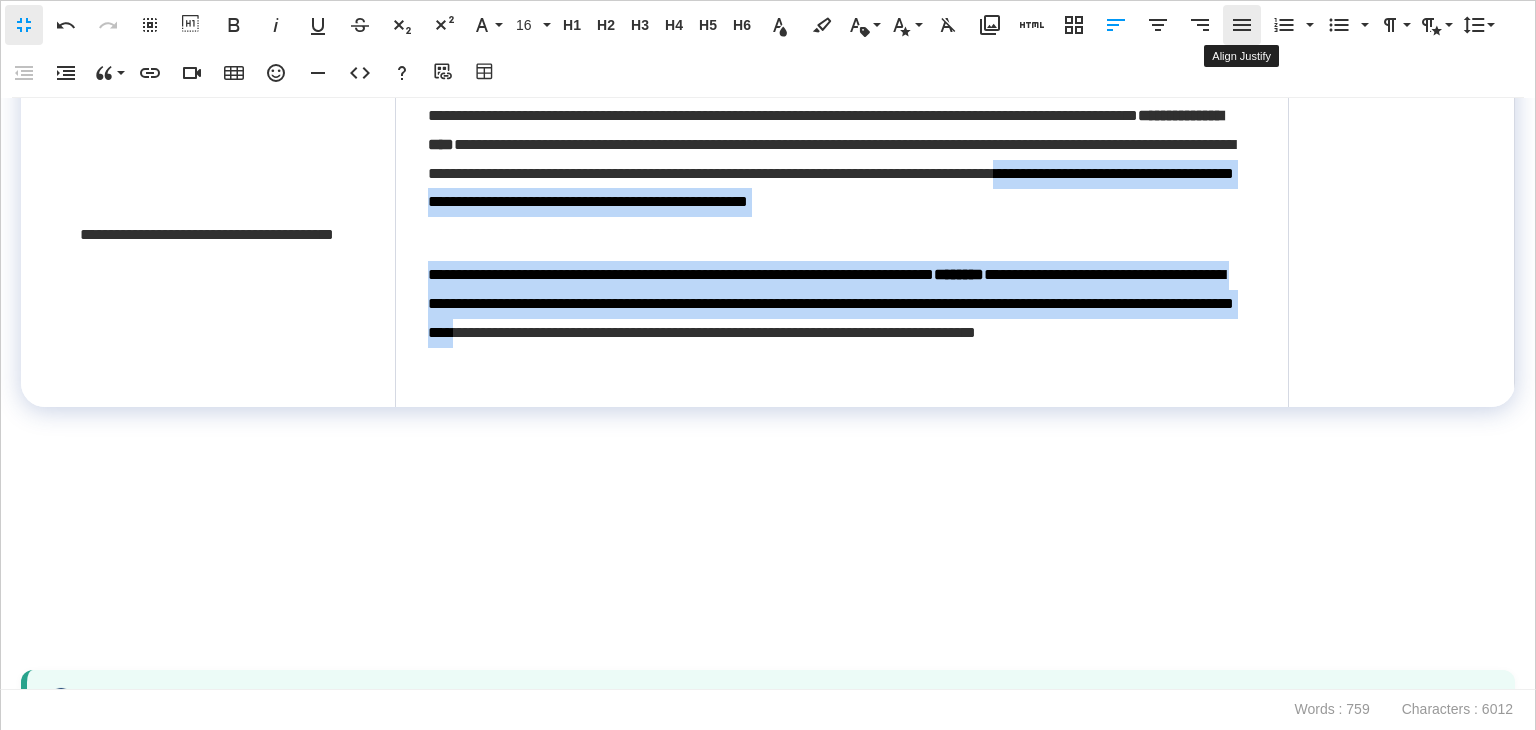 click 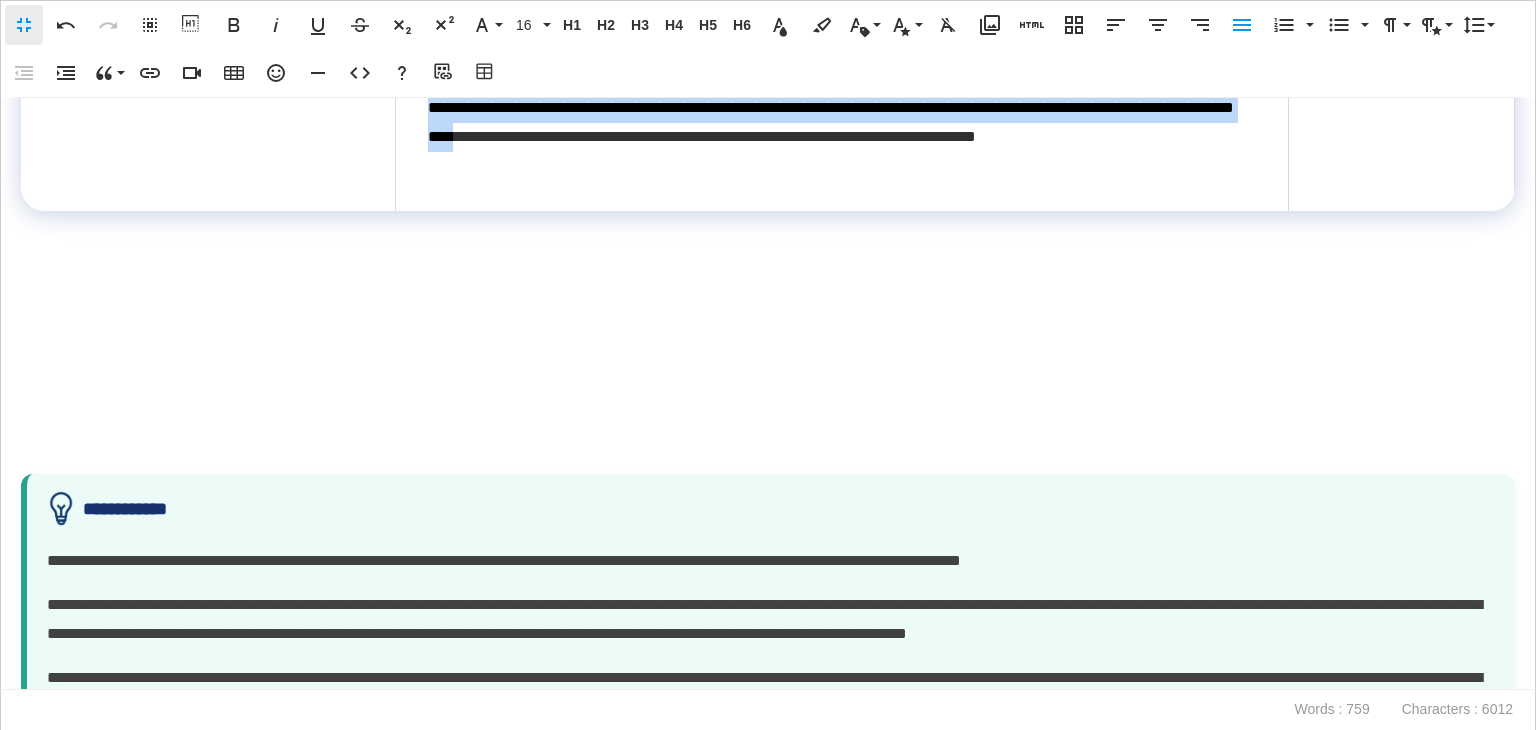 scroll, scrollTop: 1300, scrollLeft: 0, axis: vertical 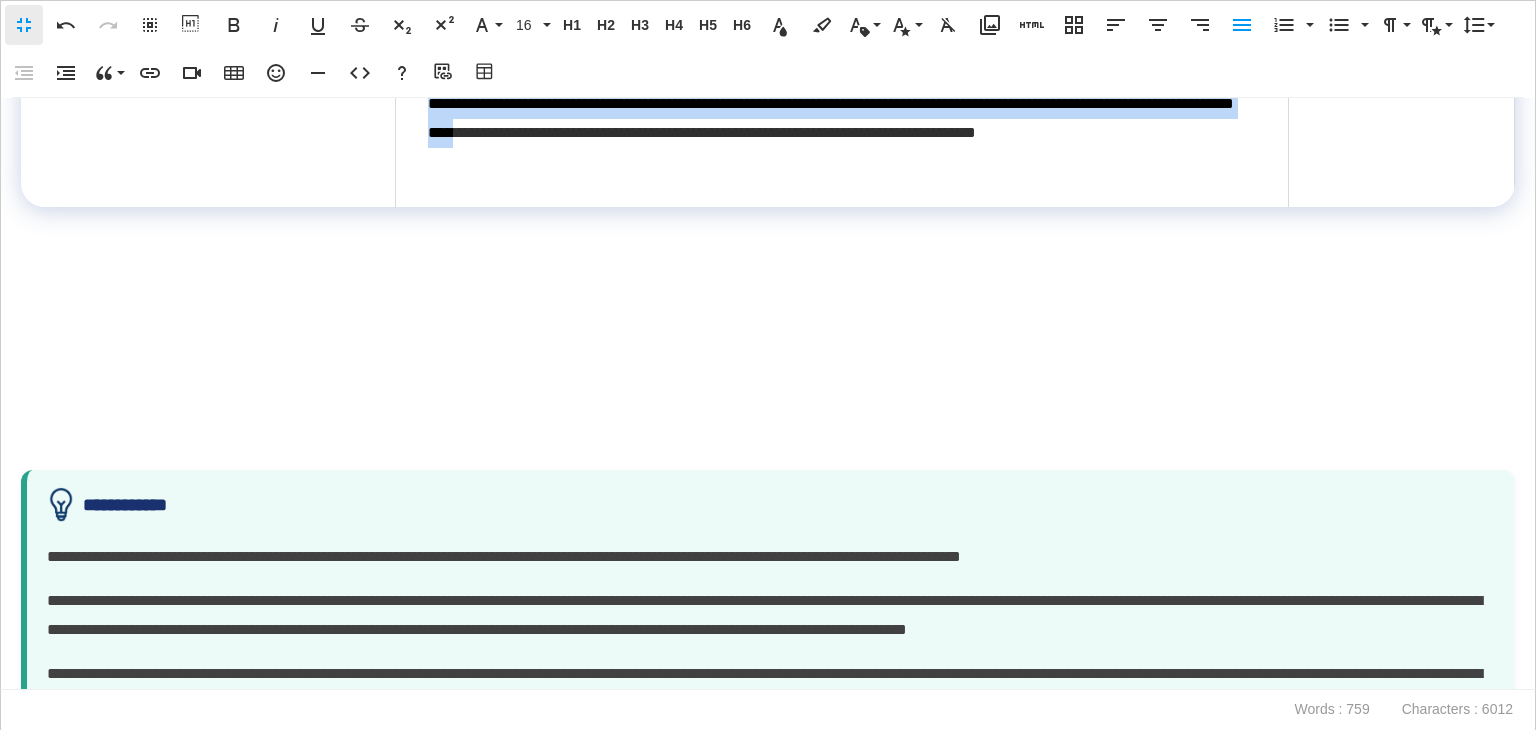 click at bounding box center [763, 440] 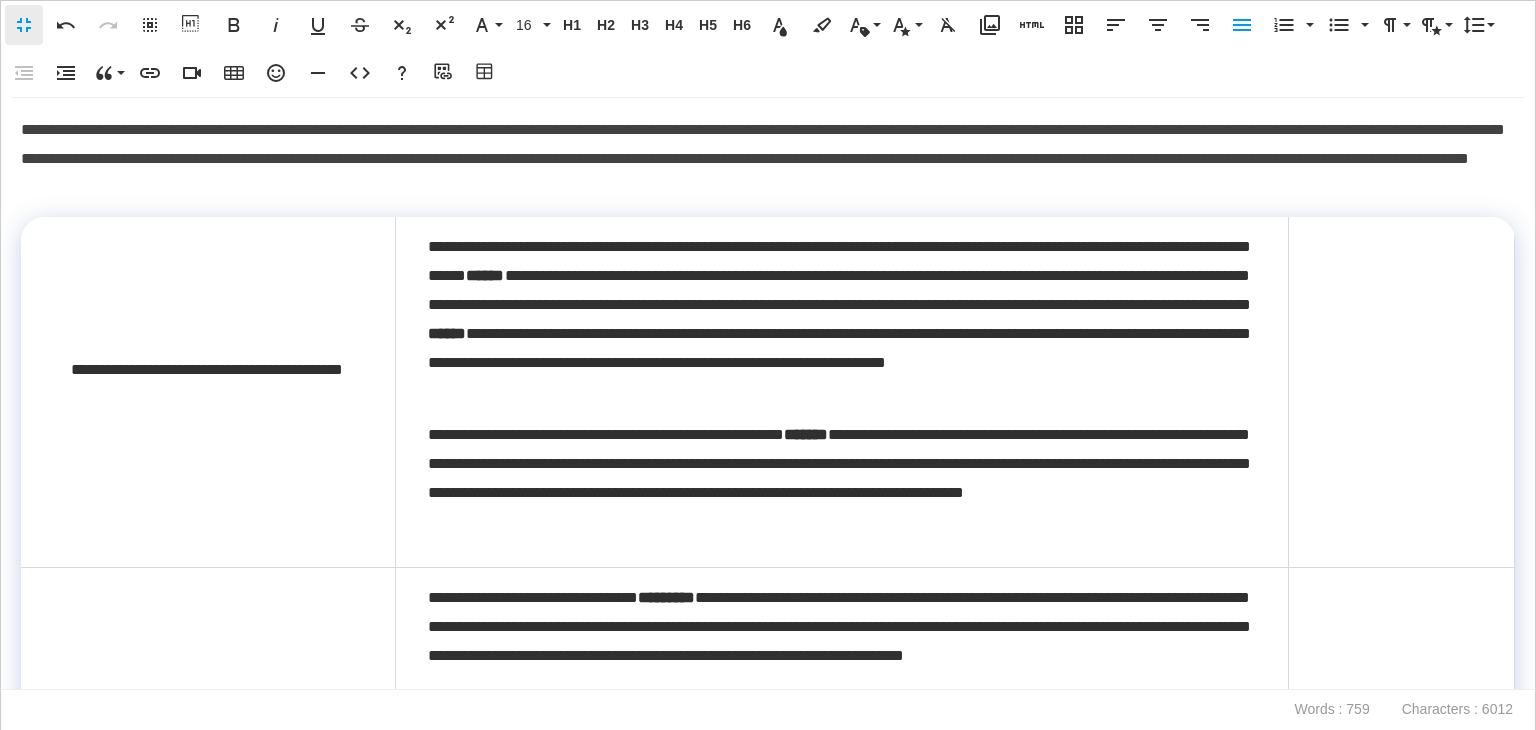 scroll, scrollTop: 0, scrollLeft: 0, axis: both 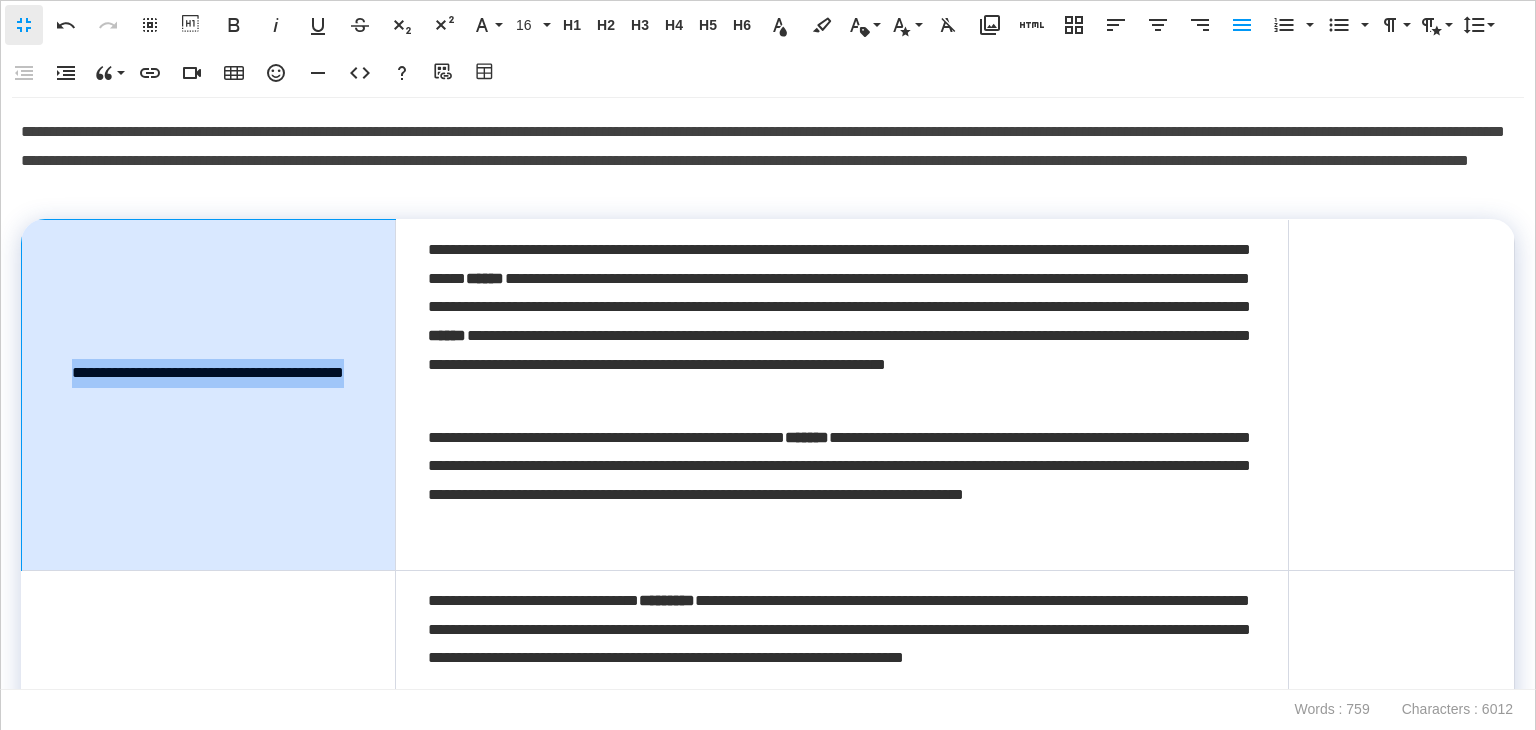 drag, startPoint x: 317, startPoint y: 409, endPoint x: 41, endPoint y: 341, distance: 284.25342 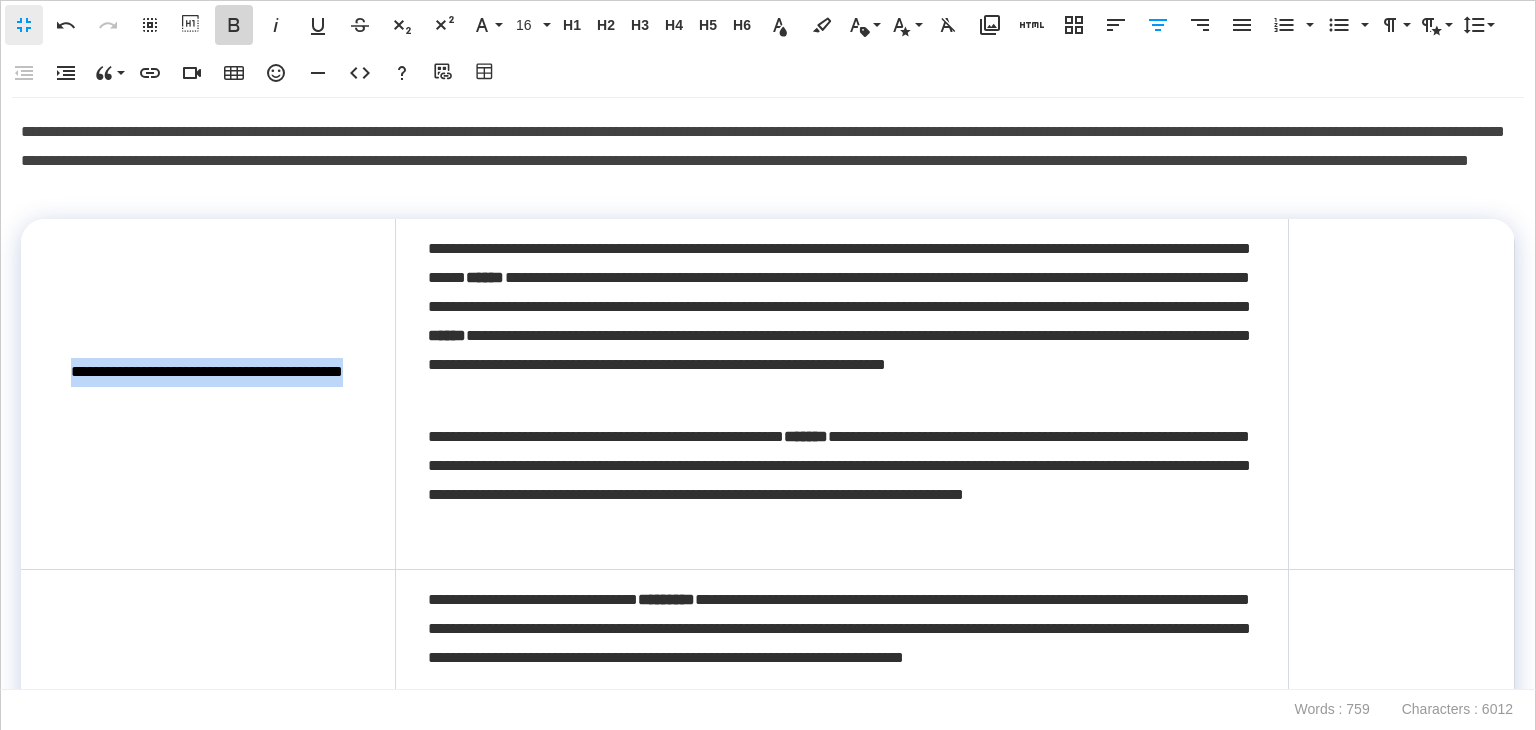 click 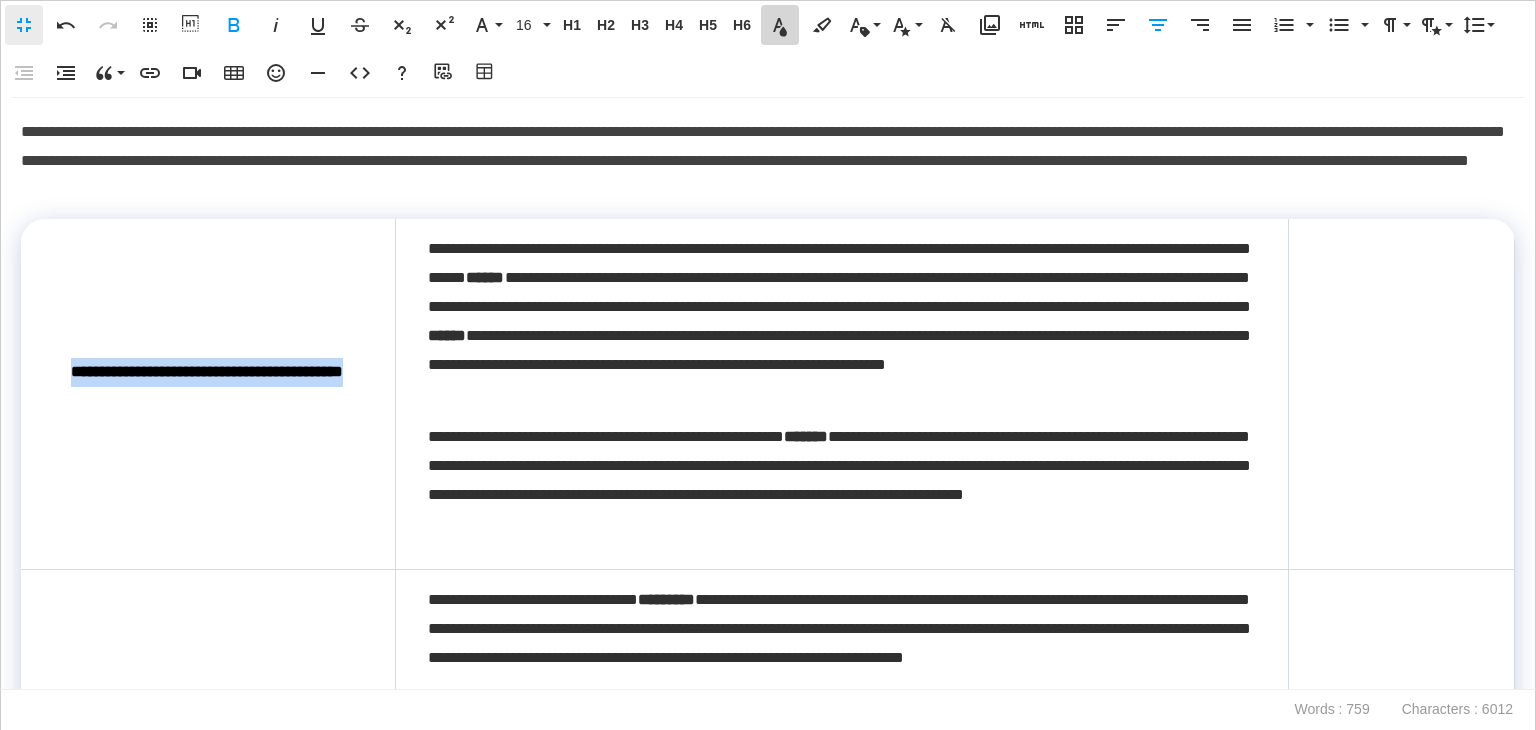 click 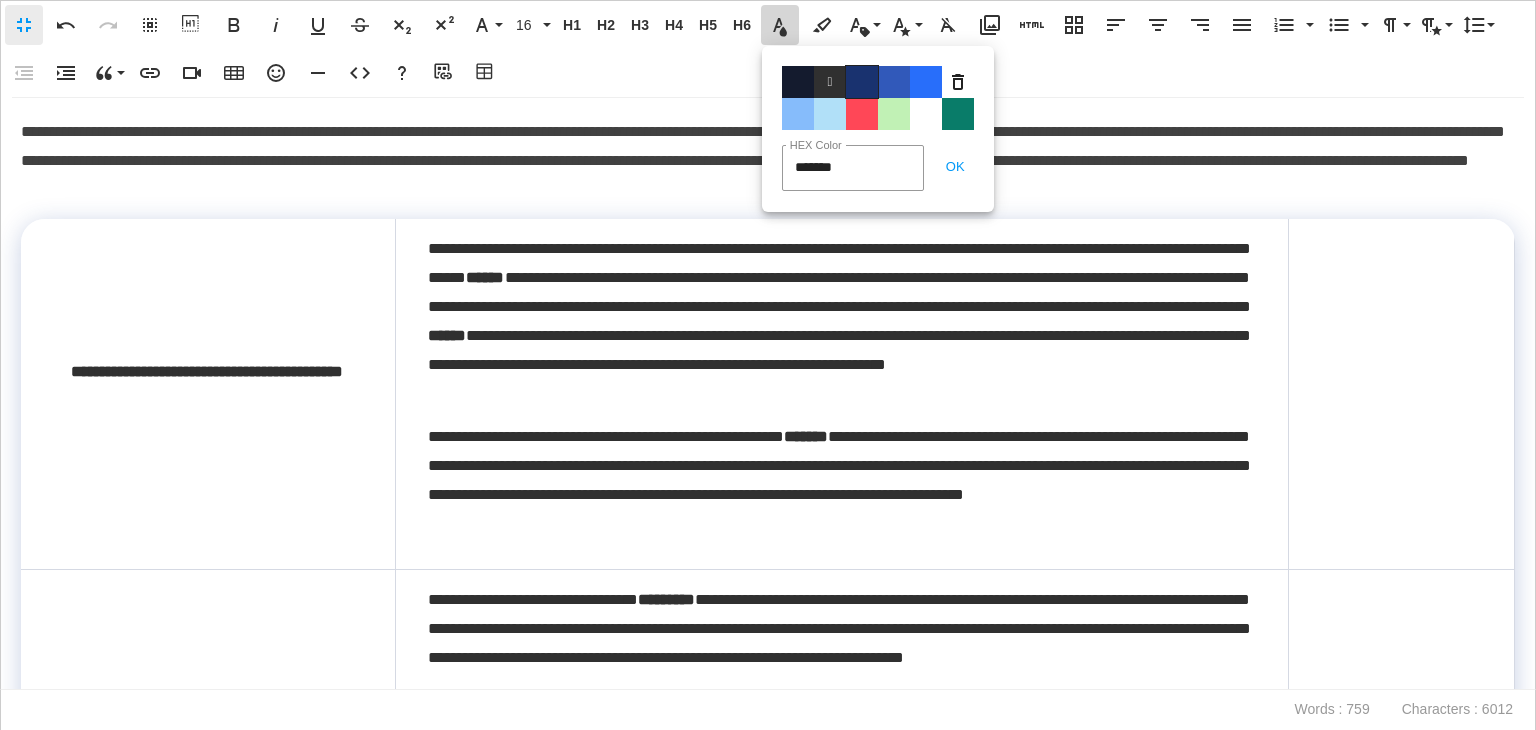 click on "Color#19326F" at bounding box center [862, 82] 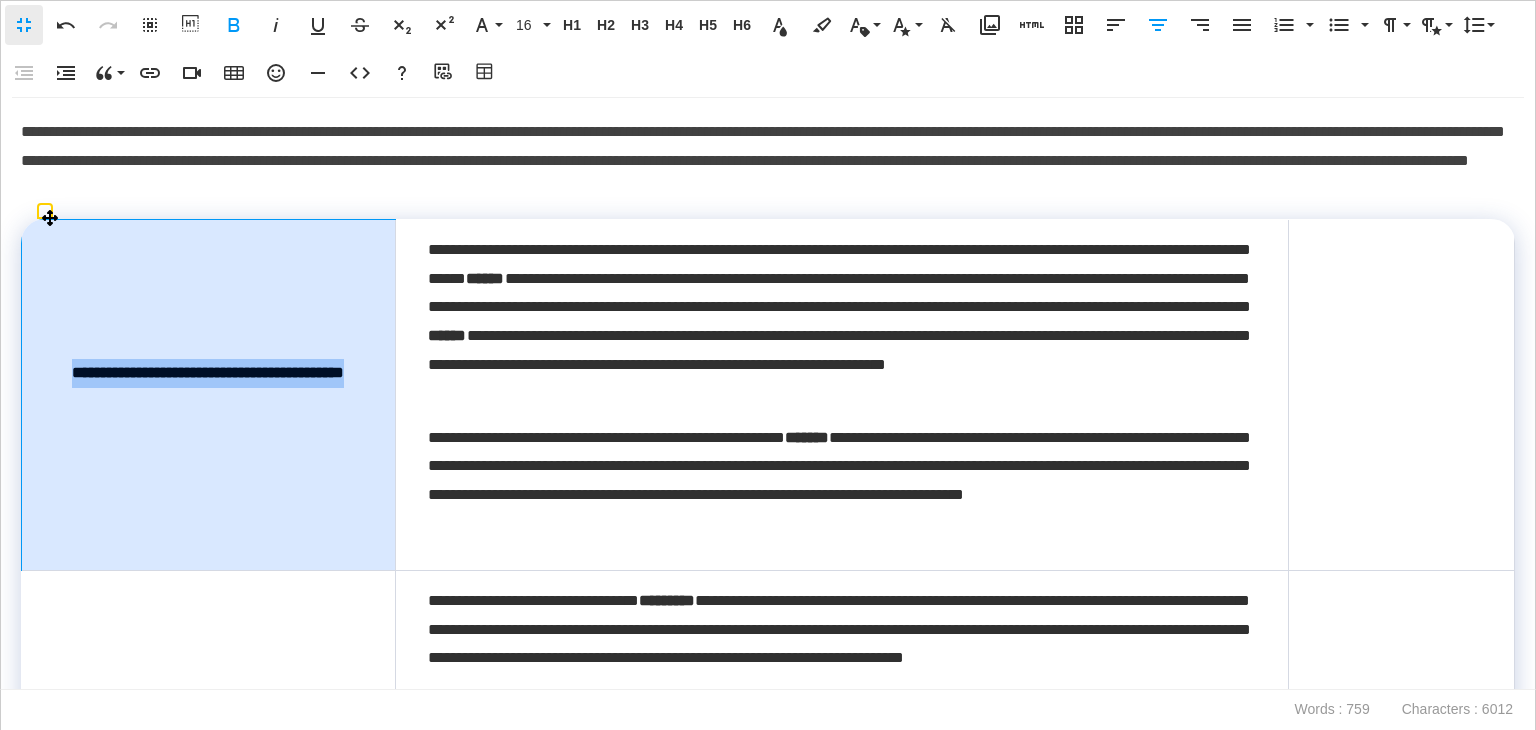 click on "**********" at bounding box center (209, 395) 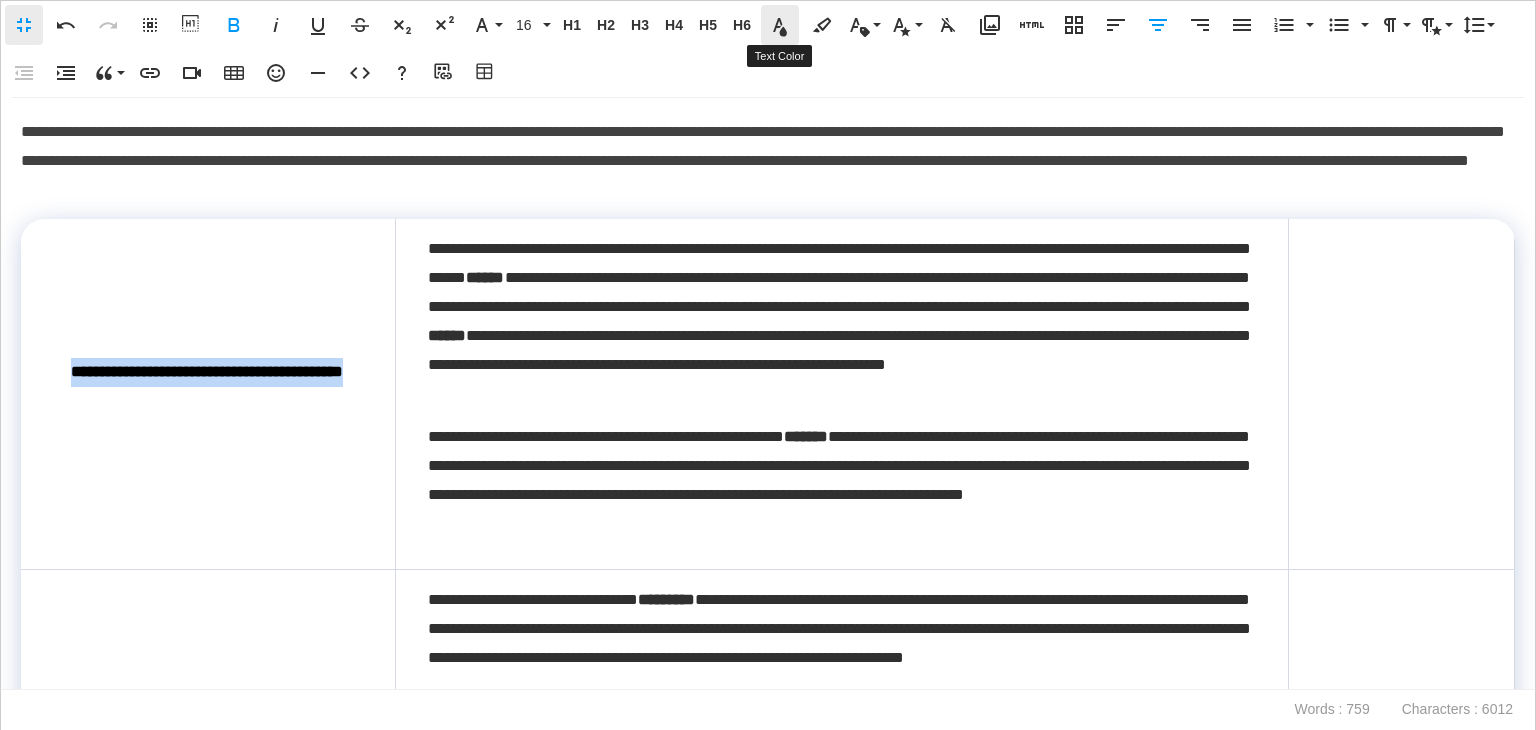 click 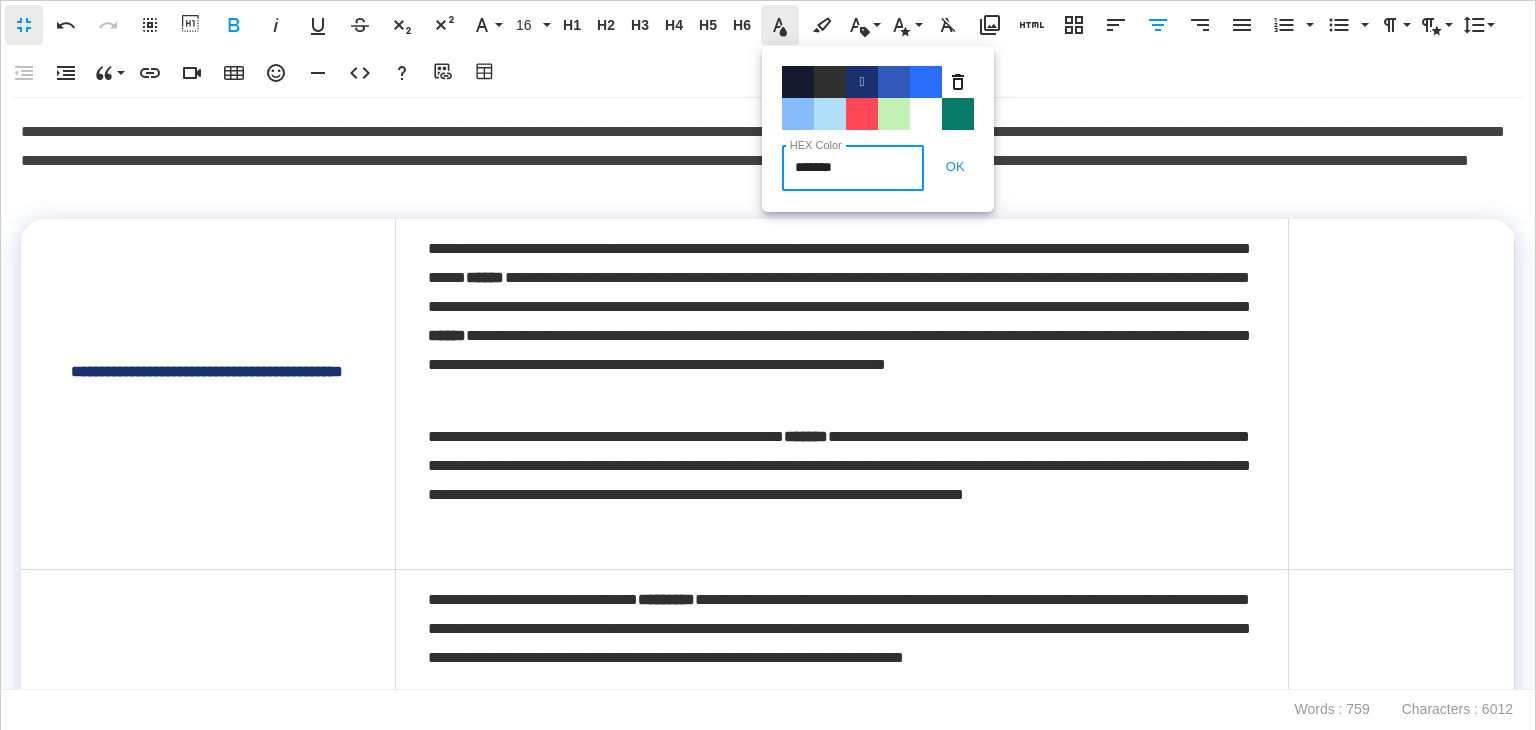 type on "*******" 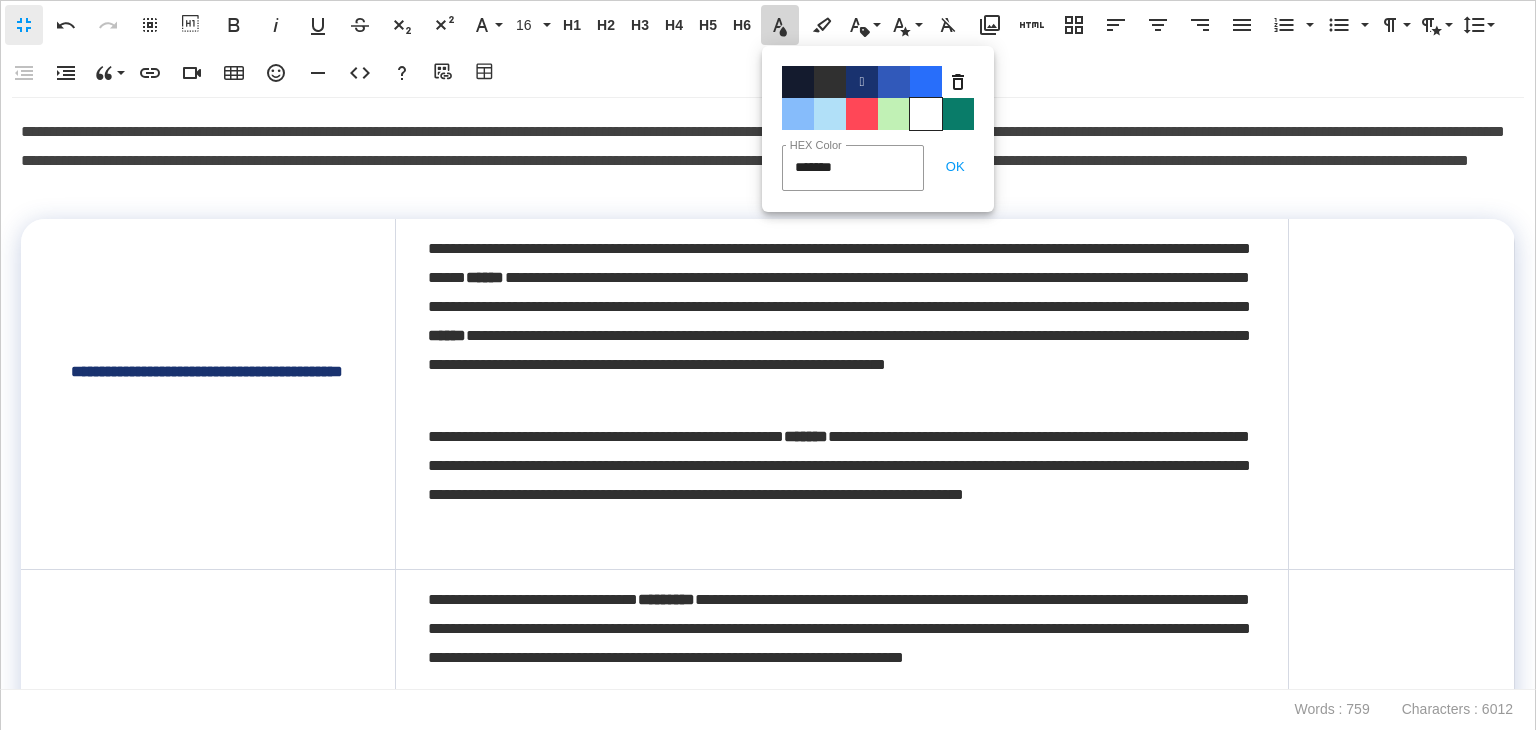 click on "Color#FFFFFF" at bounding box center [926, 114] 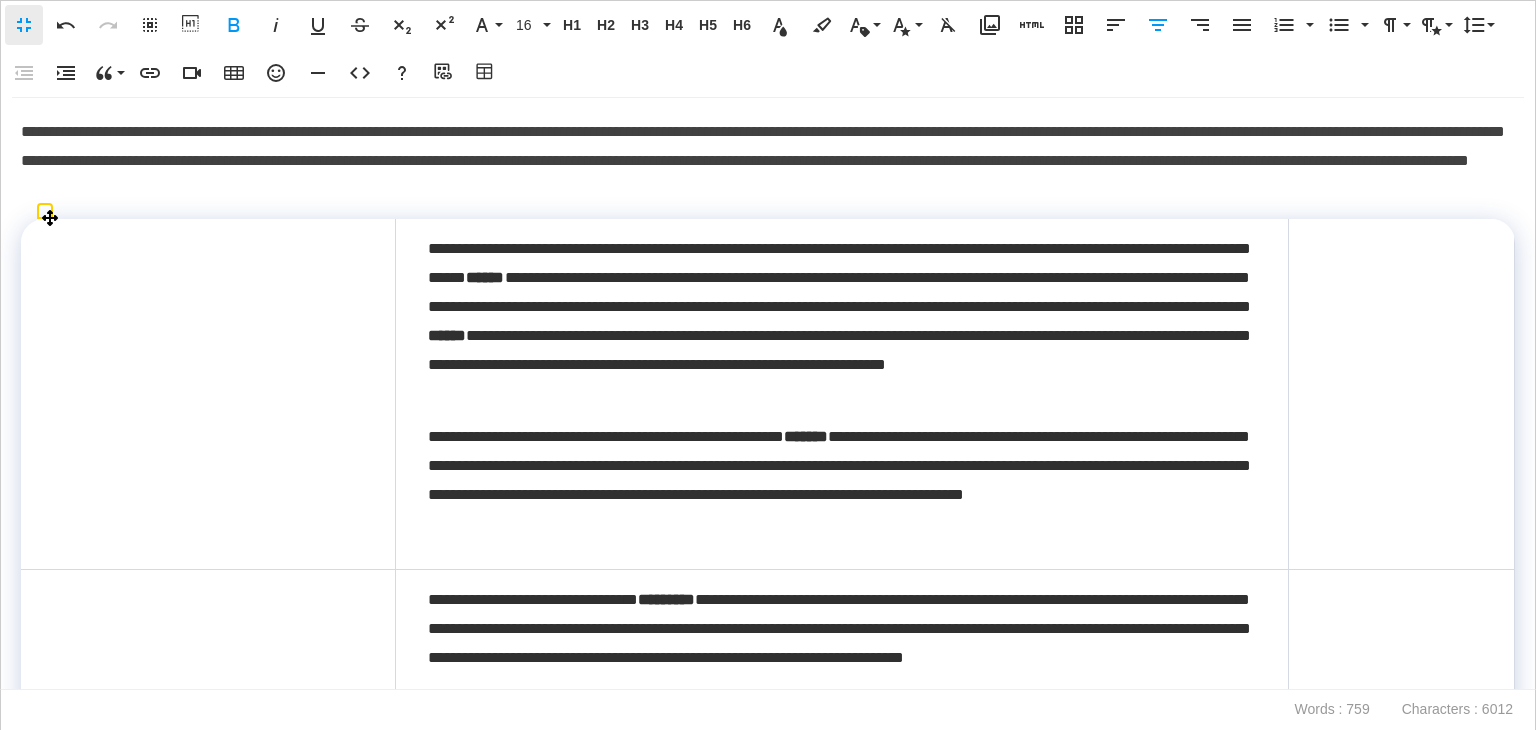 click on "**********" at bounding box center [839, 321] 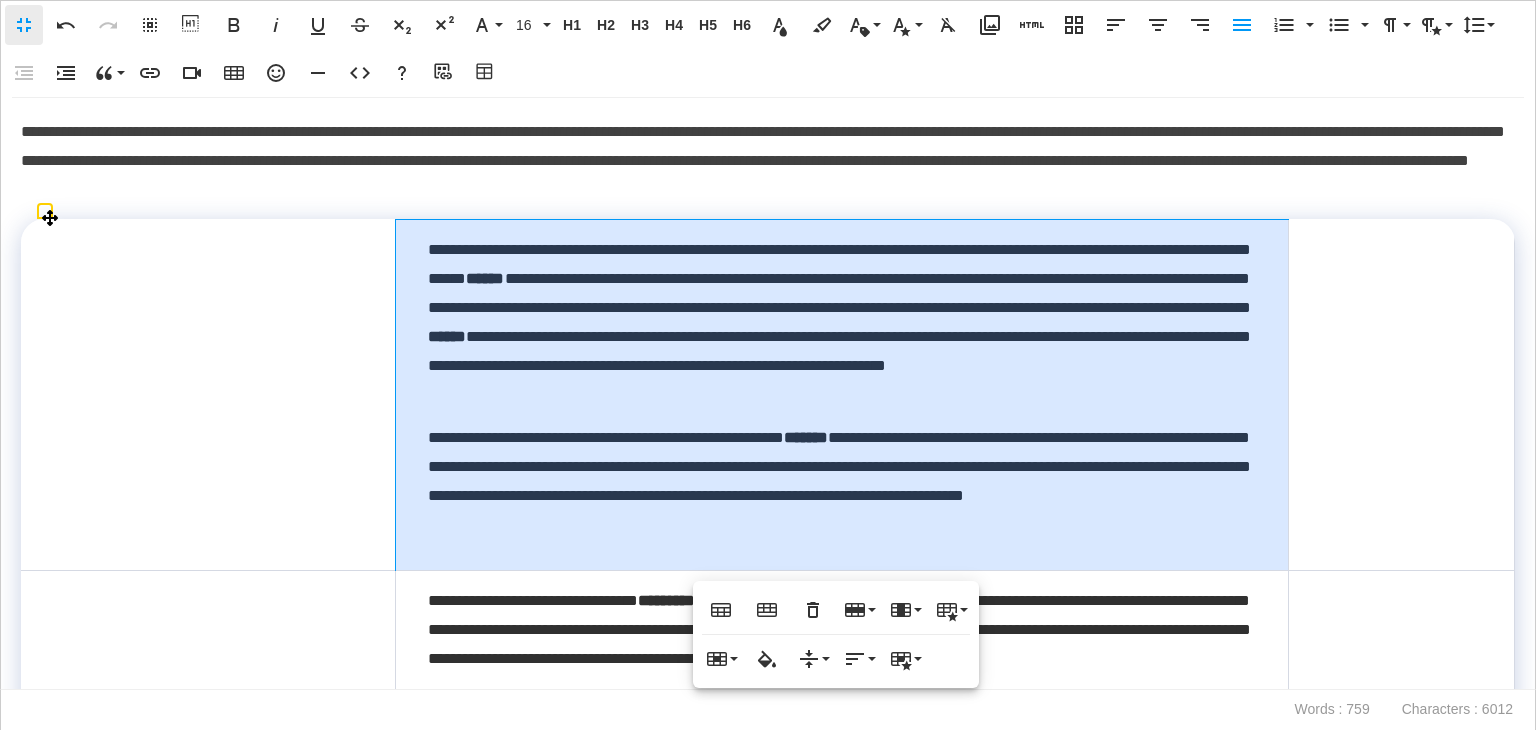 click on "**********" at bounding box center [208, 395] 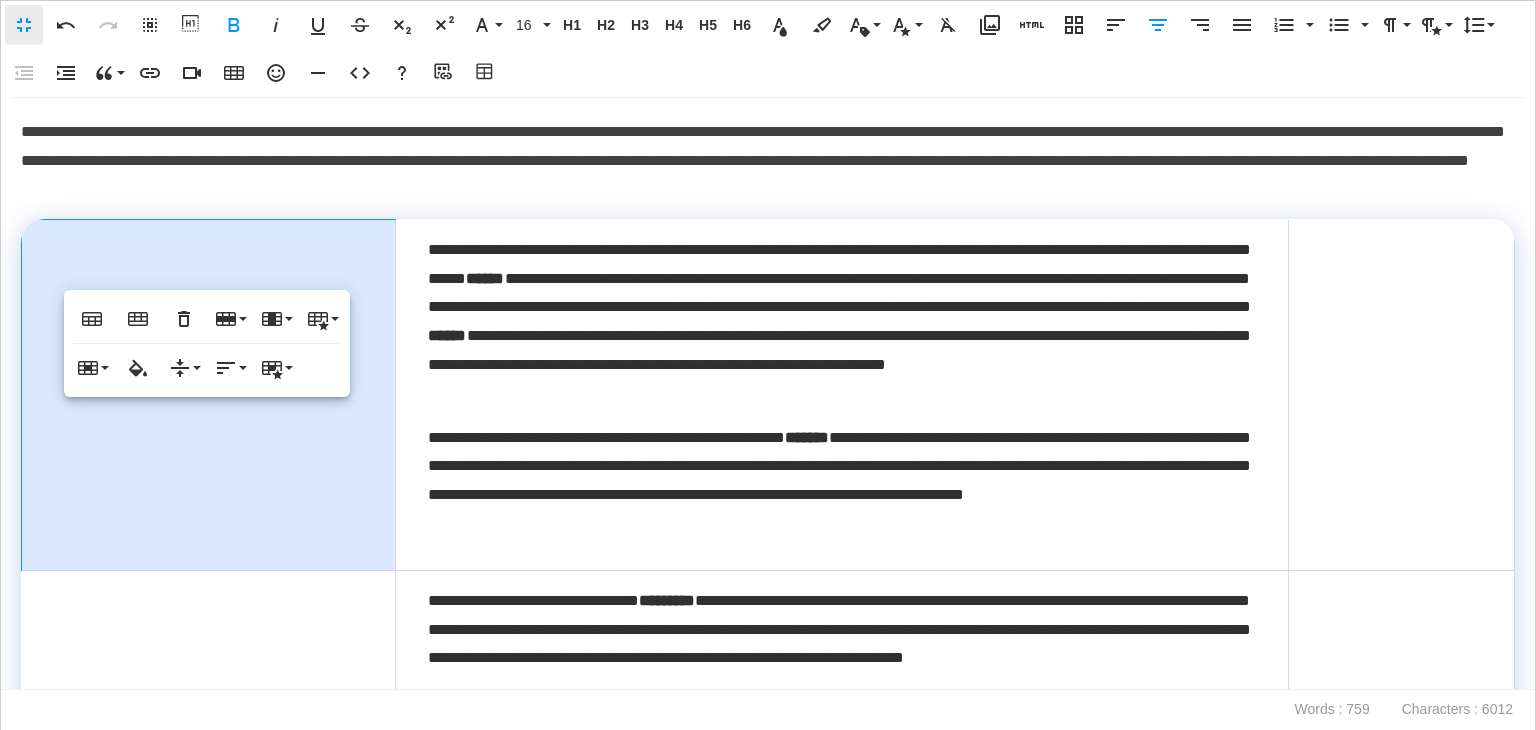 scroll, scrollTop: 300, scrollLeft: 0, axis: vertical 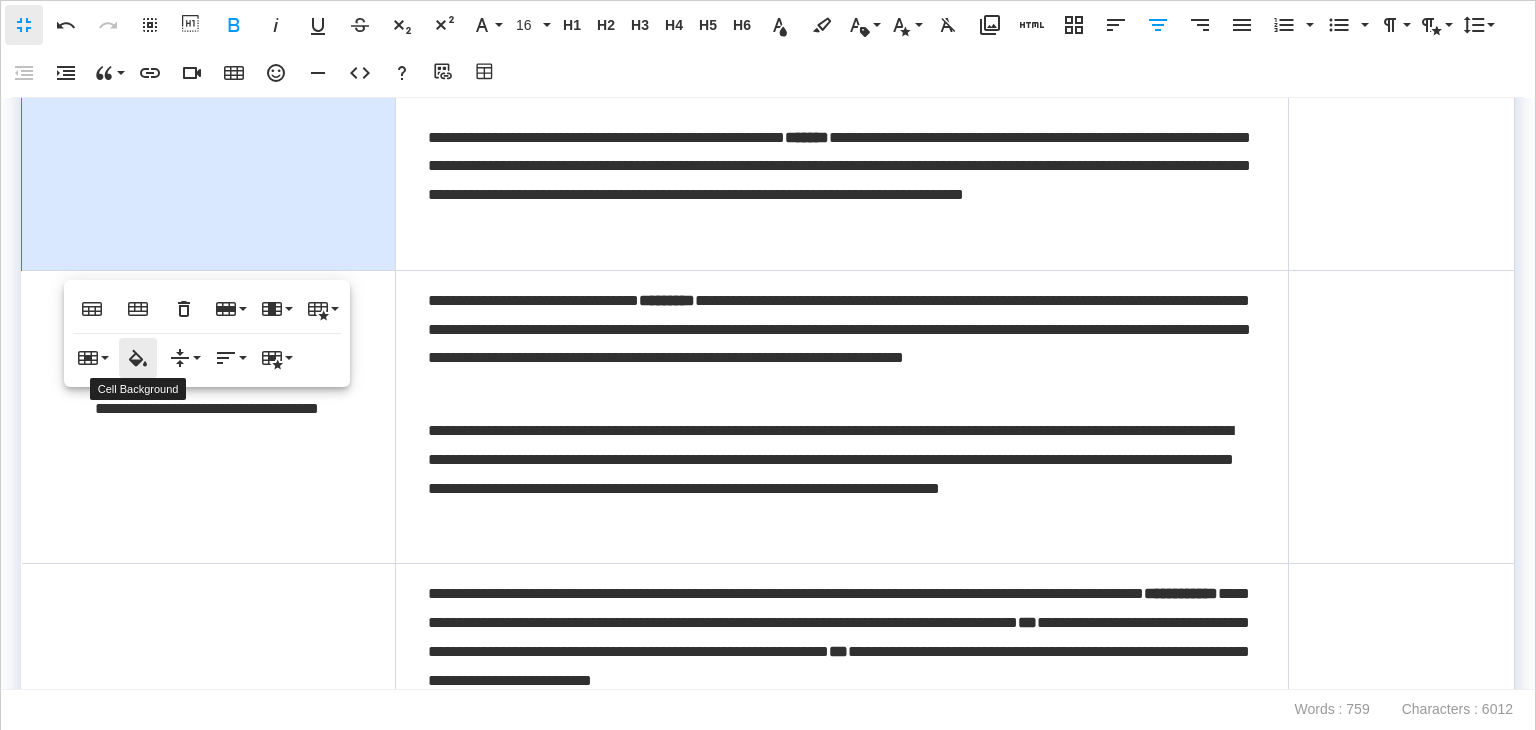 click 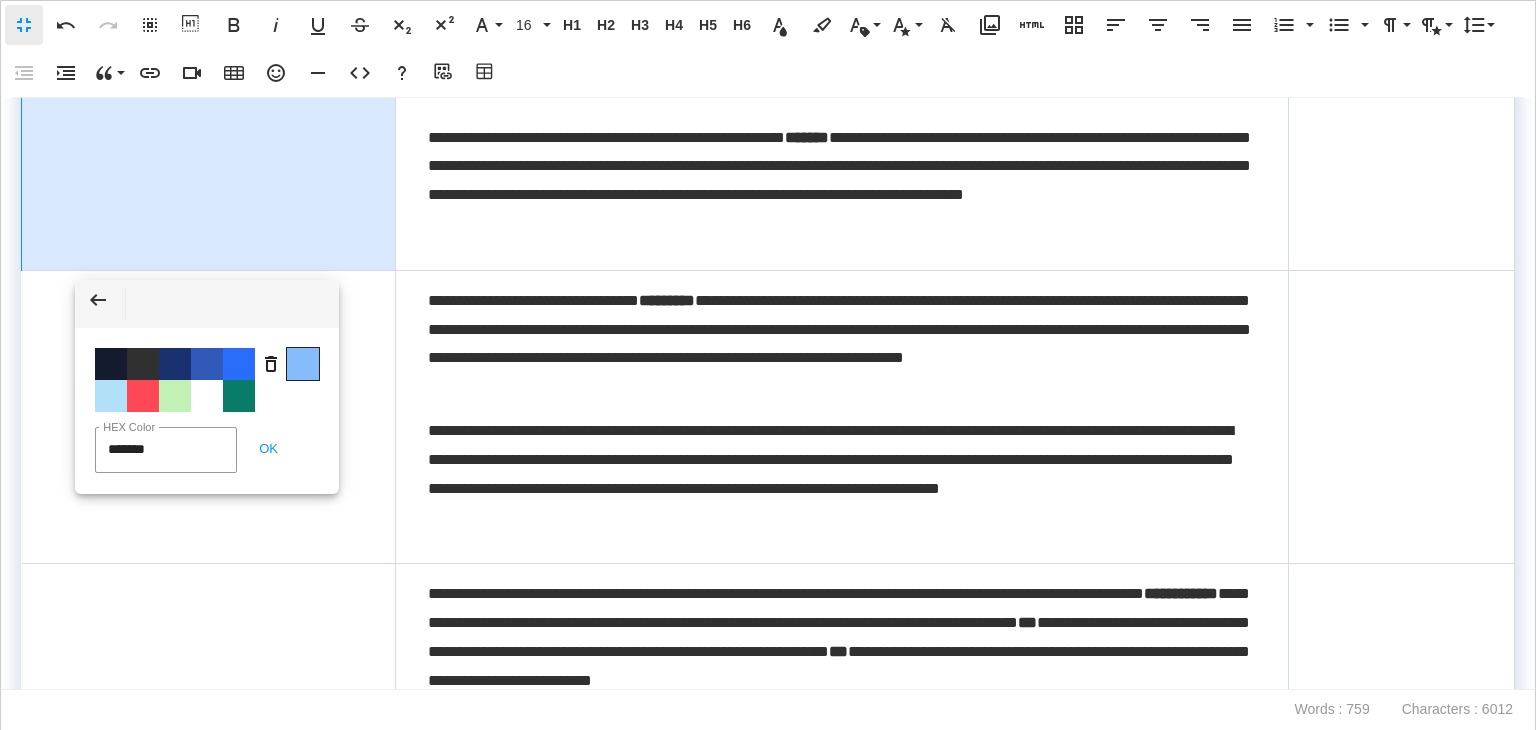 click on "Color #86BCFB" at bounding box center (303, 364) 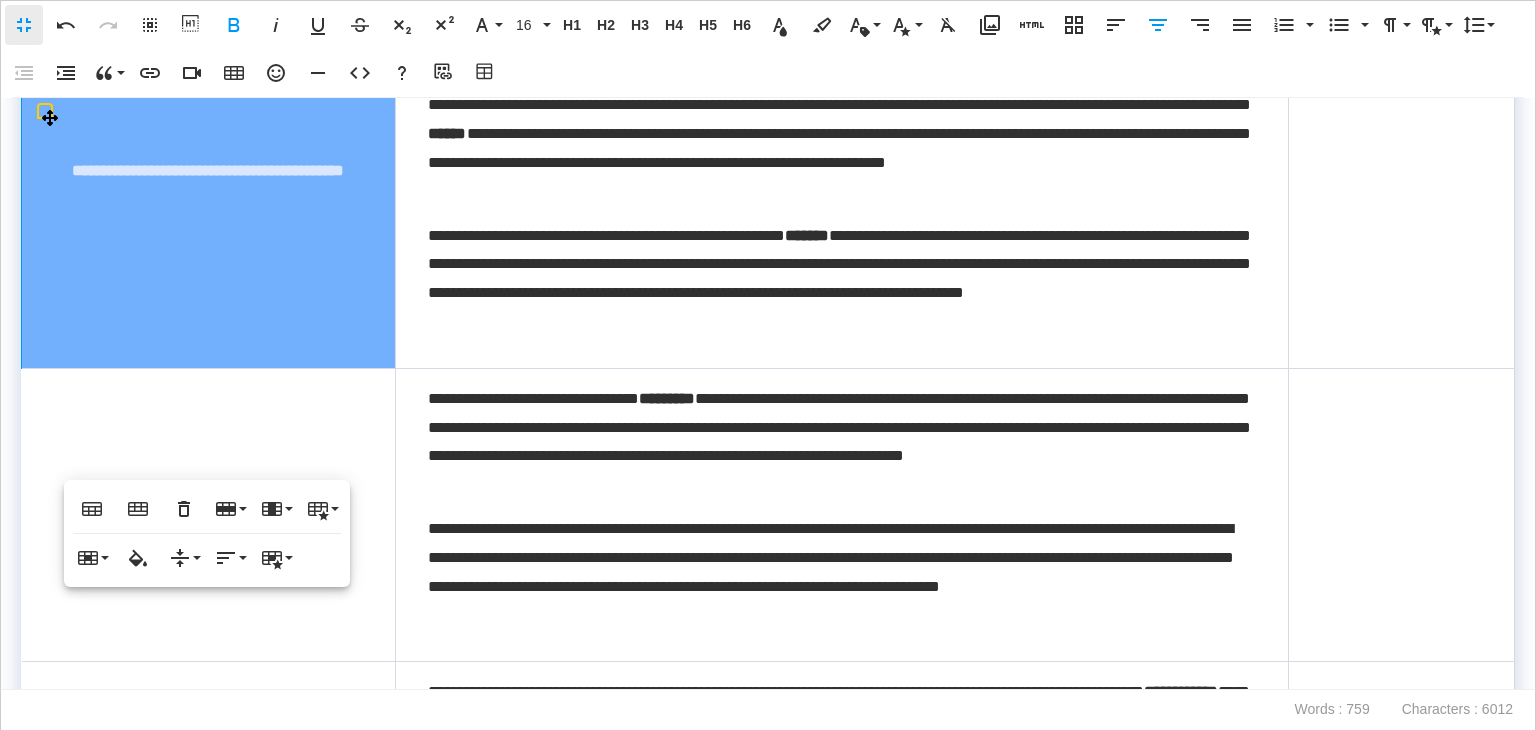 scroll, scrollTop: 100, scrollLeft: 0, axis: vertical 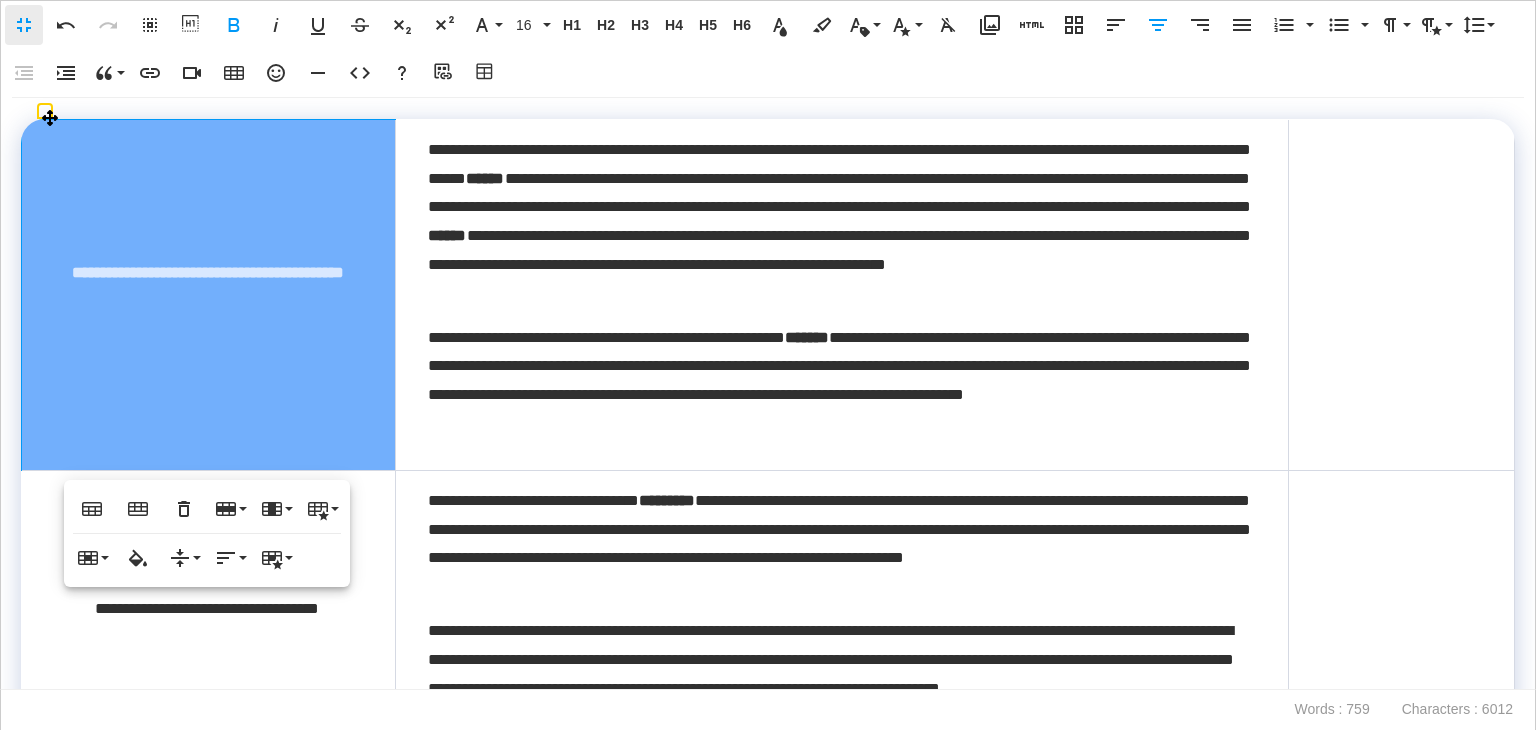 click on "**********" at bounding box center [839, 381] 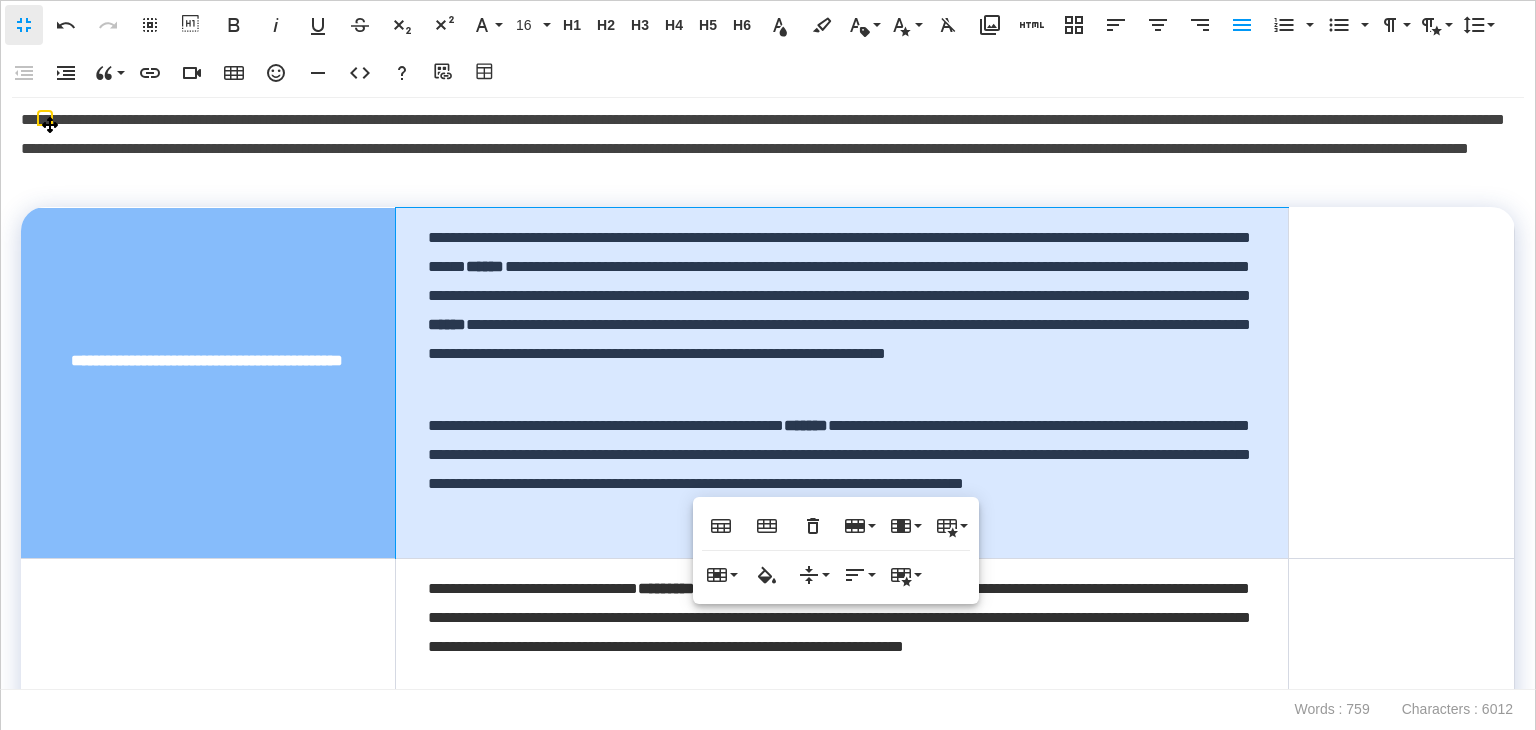 scroll, scrollTop: 0, scrollLeft: 0, axis: both 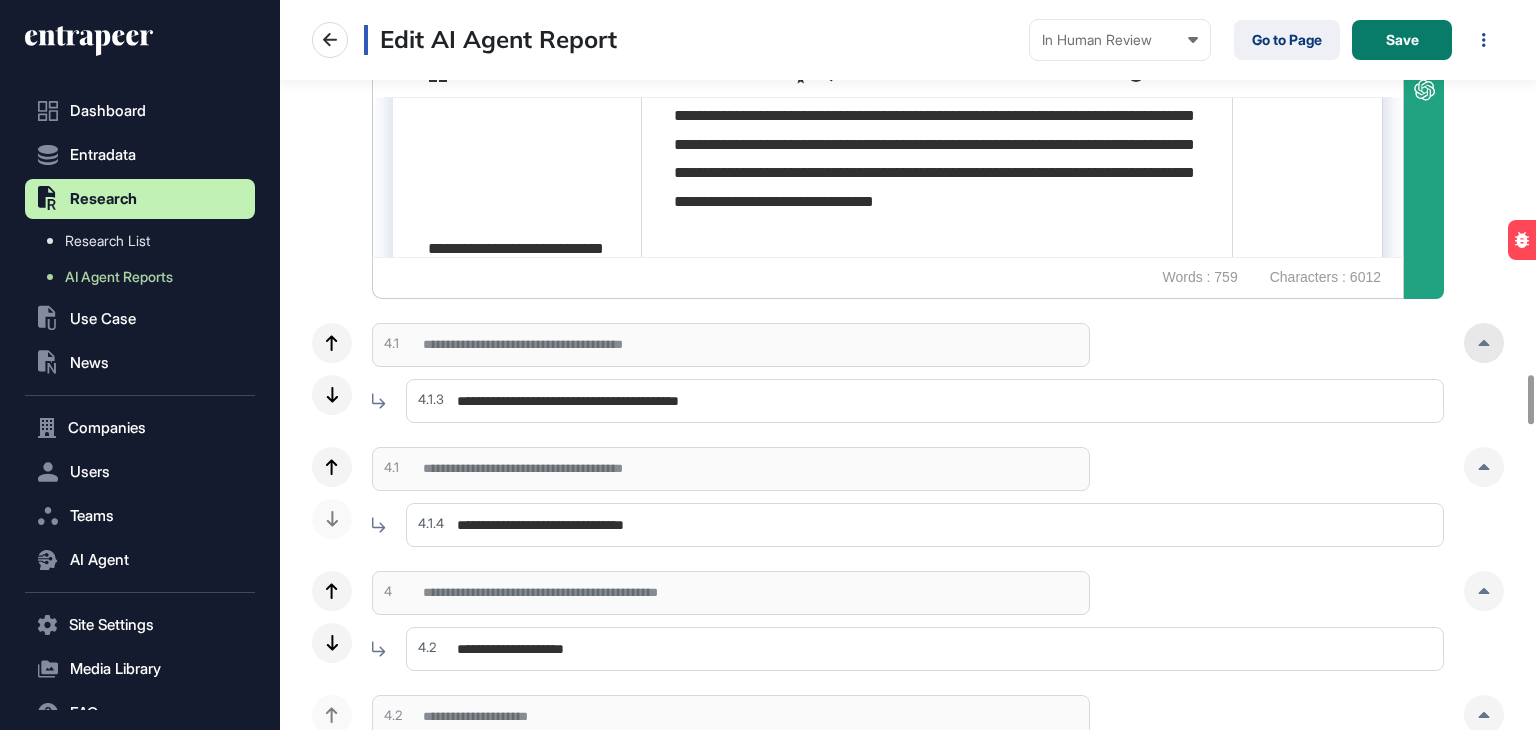 click at bounding box center [1484, 343] 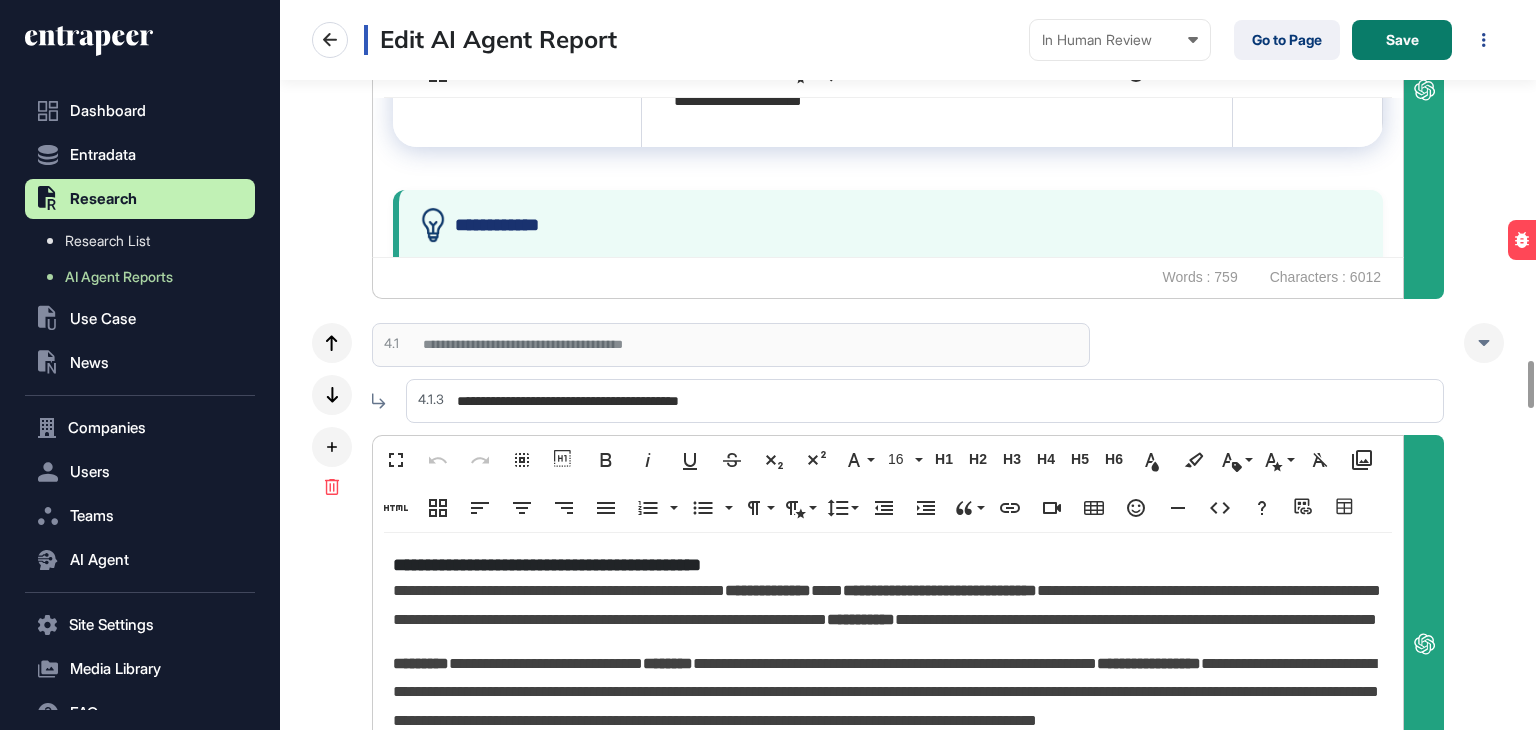 scroll, scrollTop: 5600, scrollLeft: 0, axis: vertical 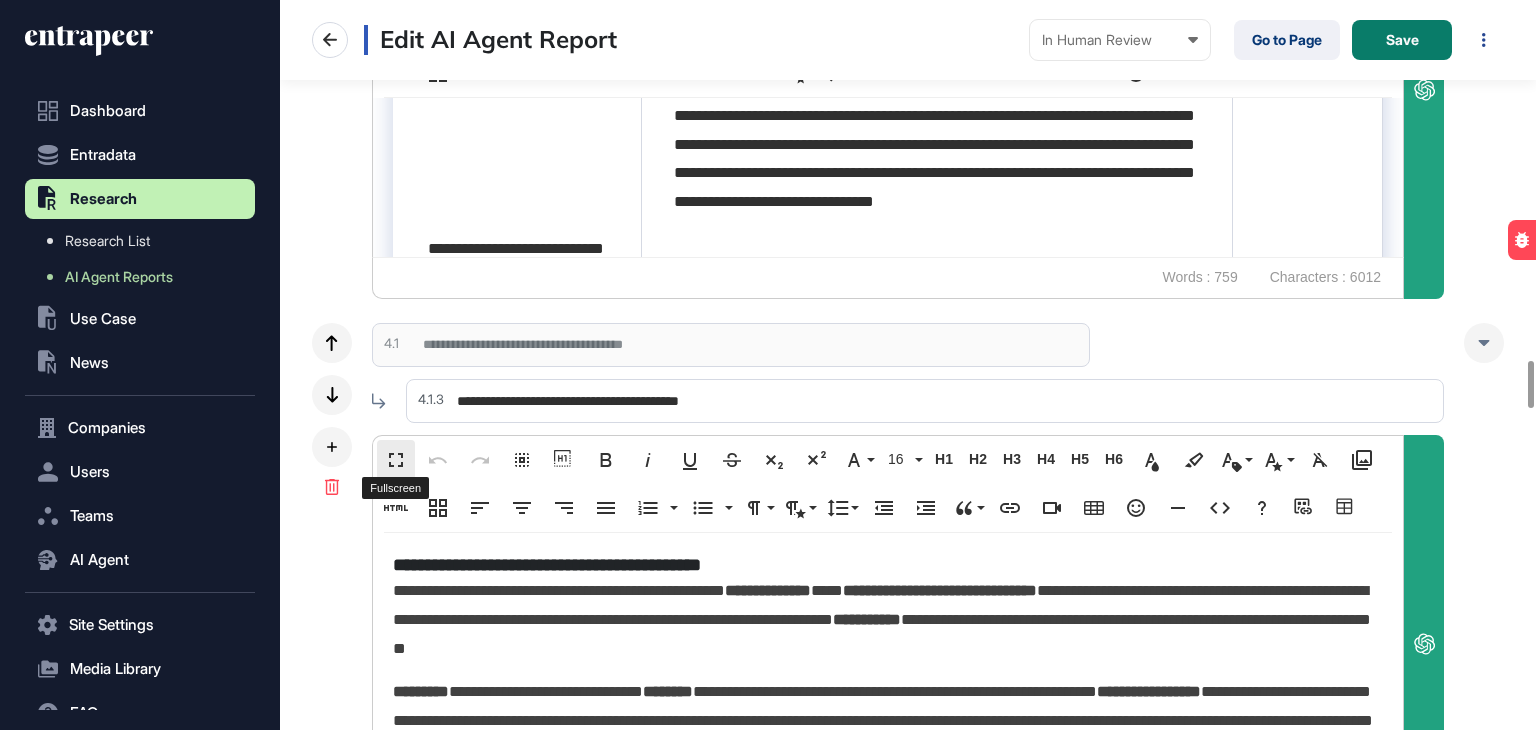 click on "Fullscreen" at bounding box center [396, 460] 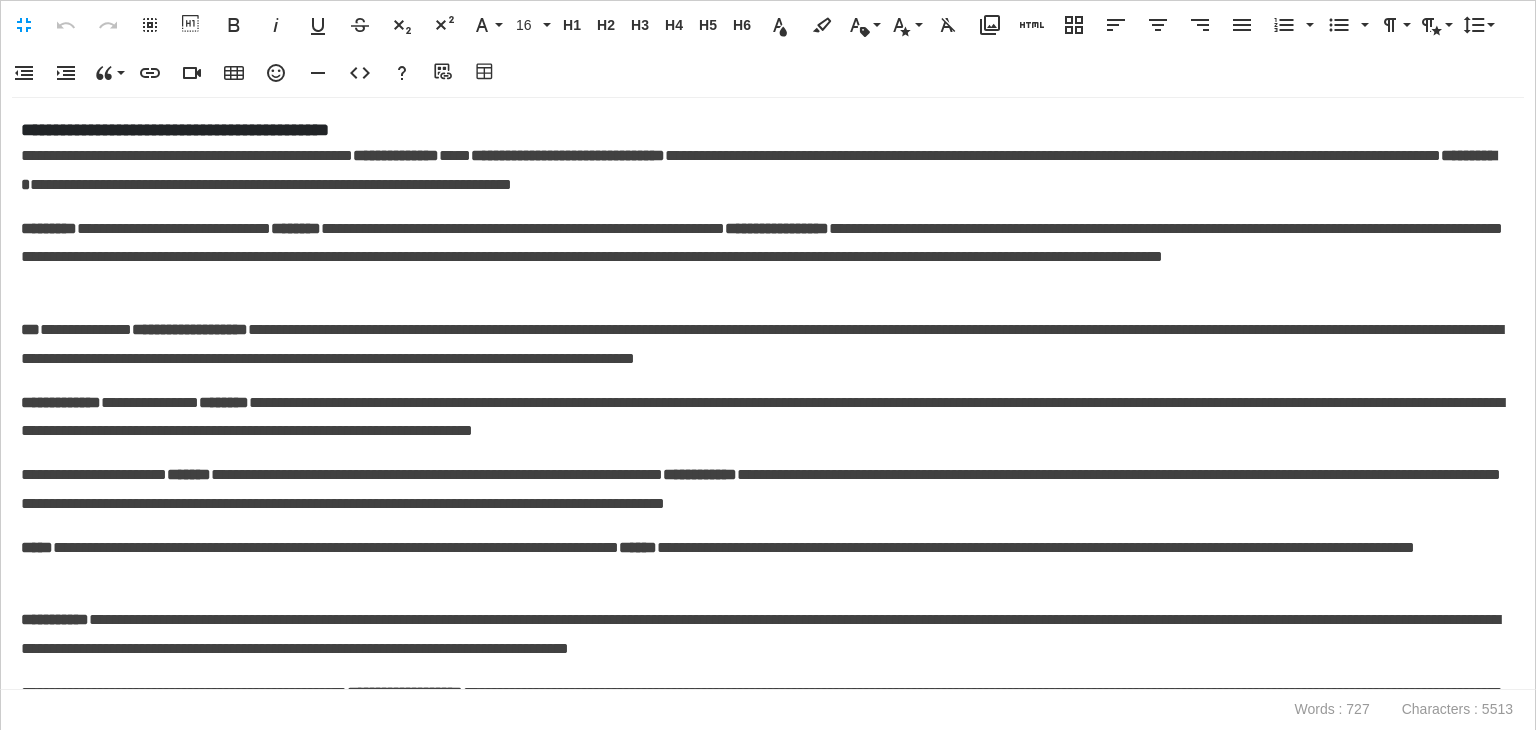 scroll, scrollTop: 0, scrollLeft: 9, axis: horizontal 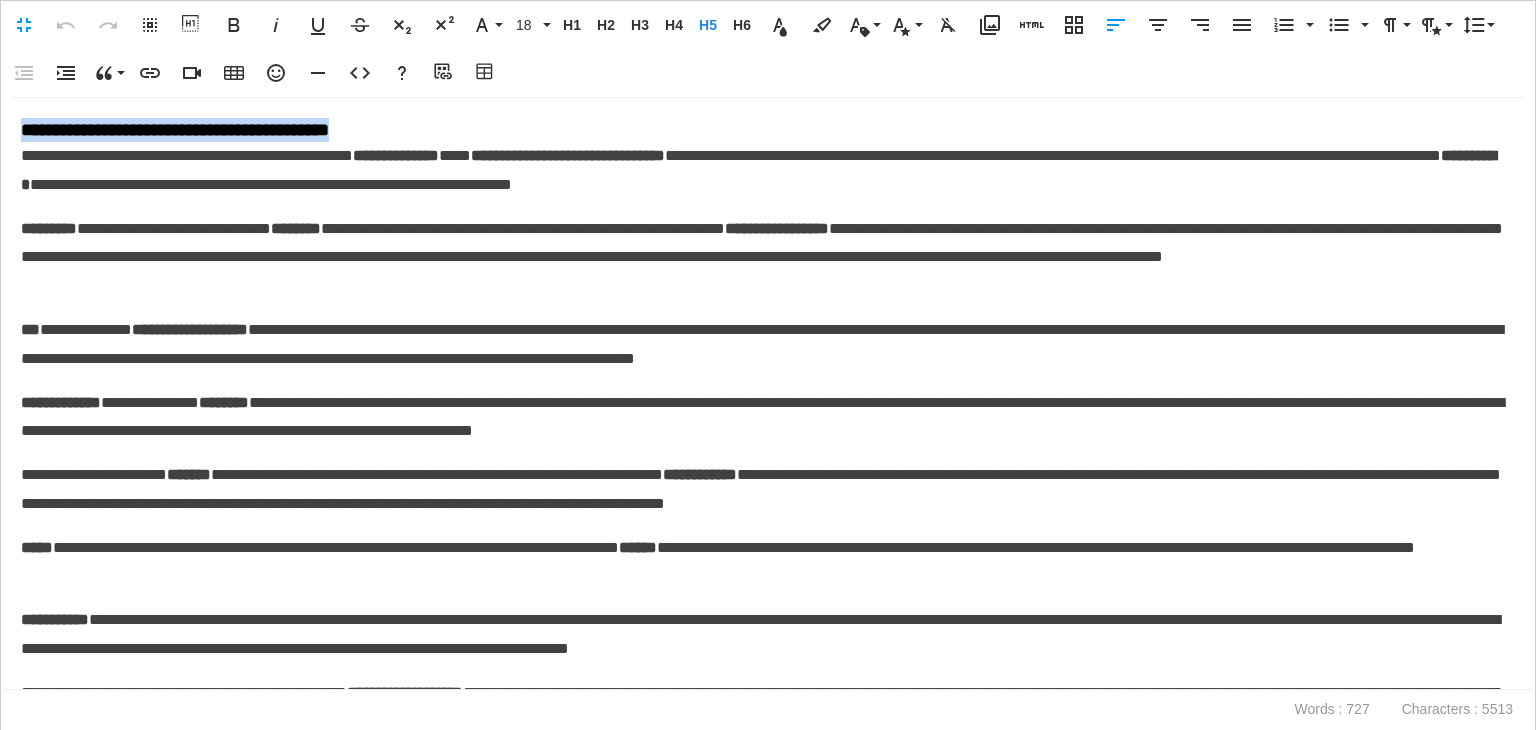 drag, startPoint x: 424, startPoint y: 126, endPoint x: 0, endPoint y: 110, distance: 424.3018 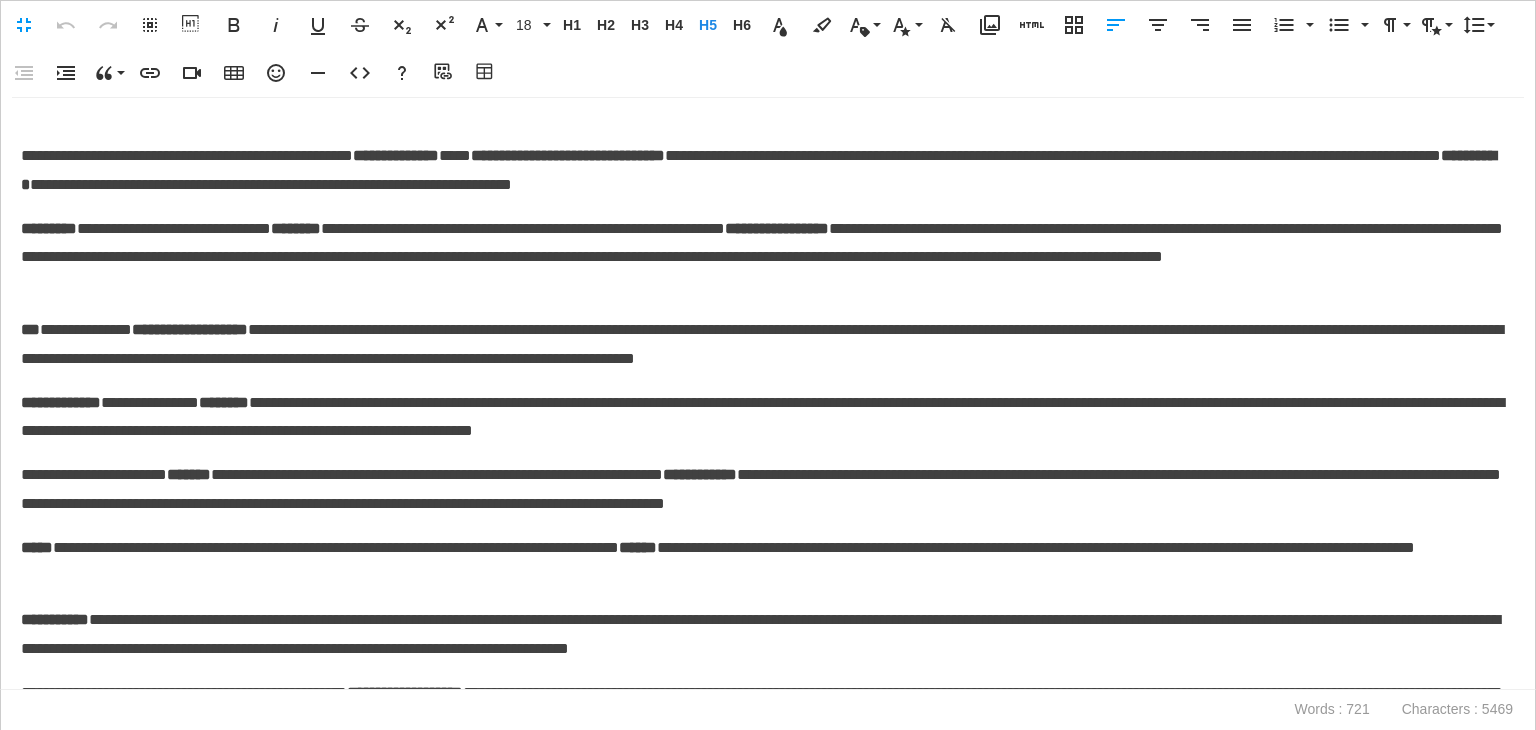 click on "**********" at bounding box center [763, 171] 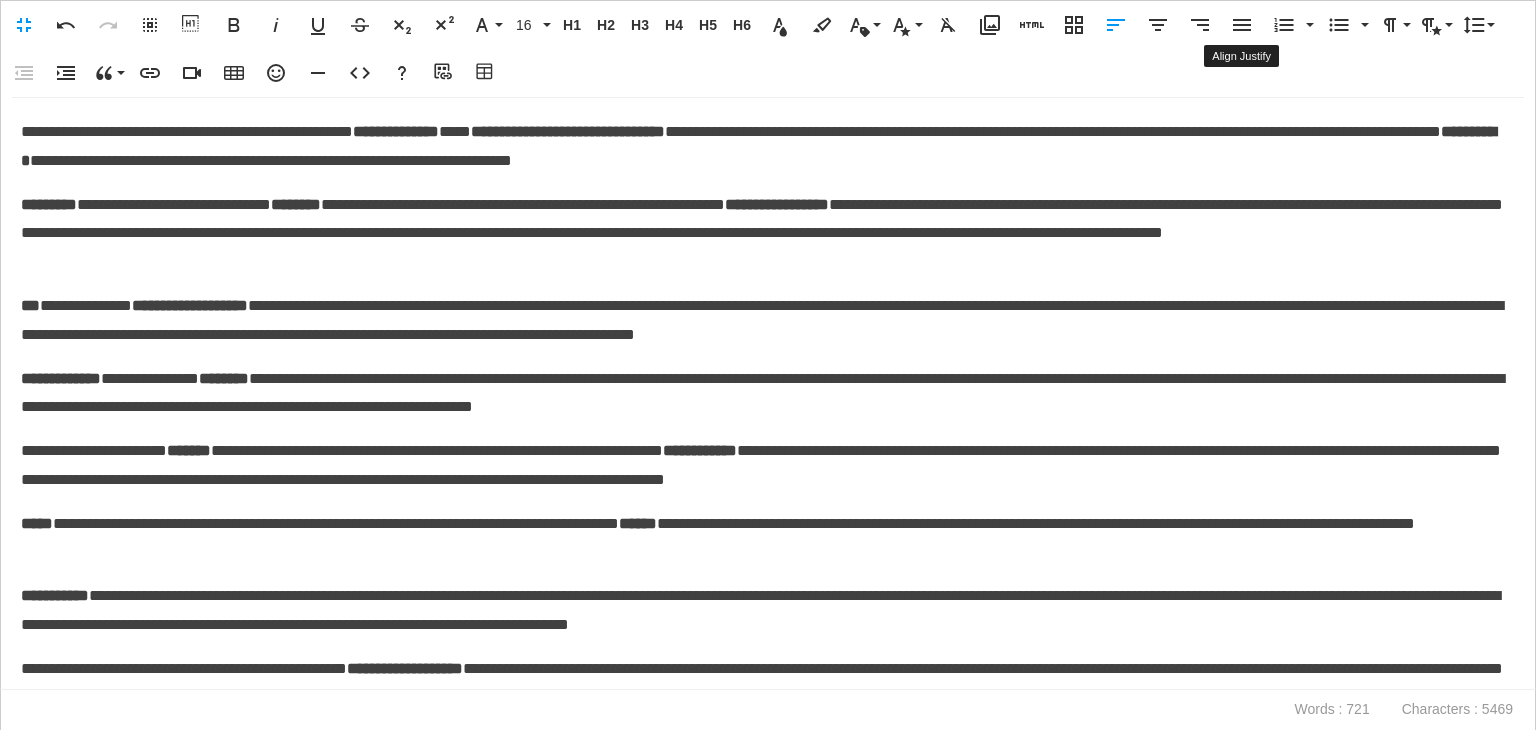 drag, startPoint x: 1227, startPoint y: 17, endPoint x: 1090, endPoint y: 180, distance: 212.92722 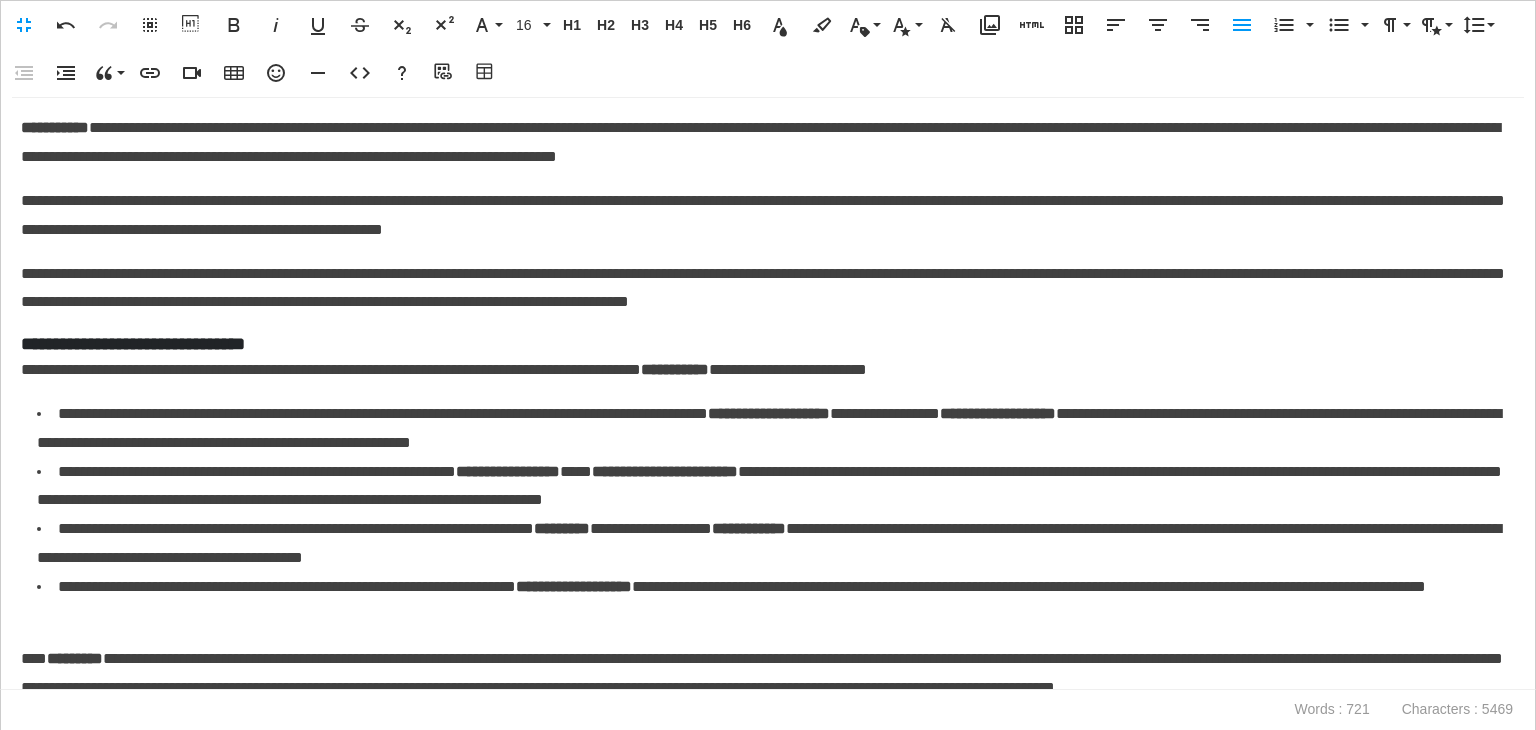 scroll, scrollTop: 684, scrollLeft: 0, axis: vertical 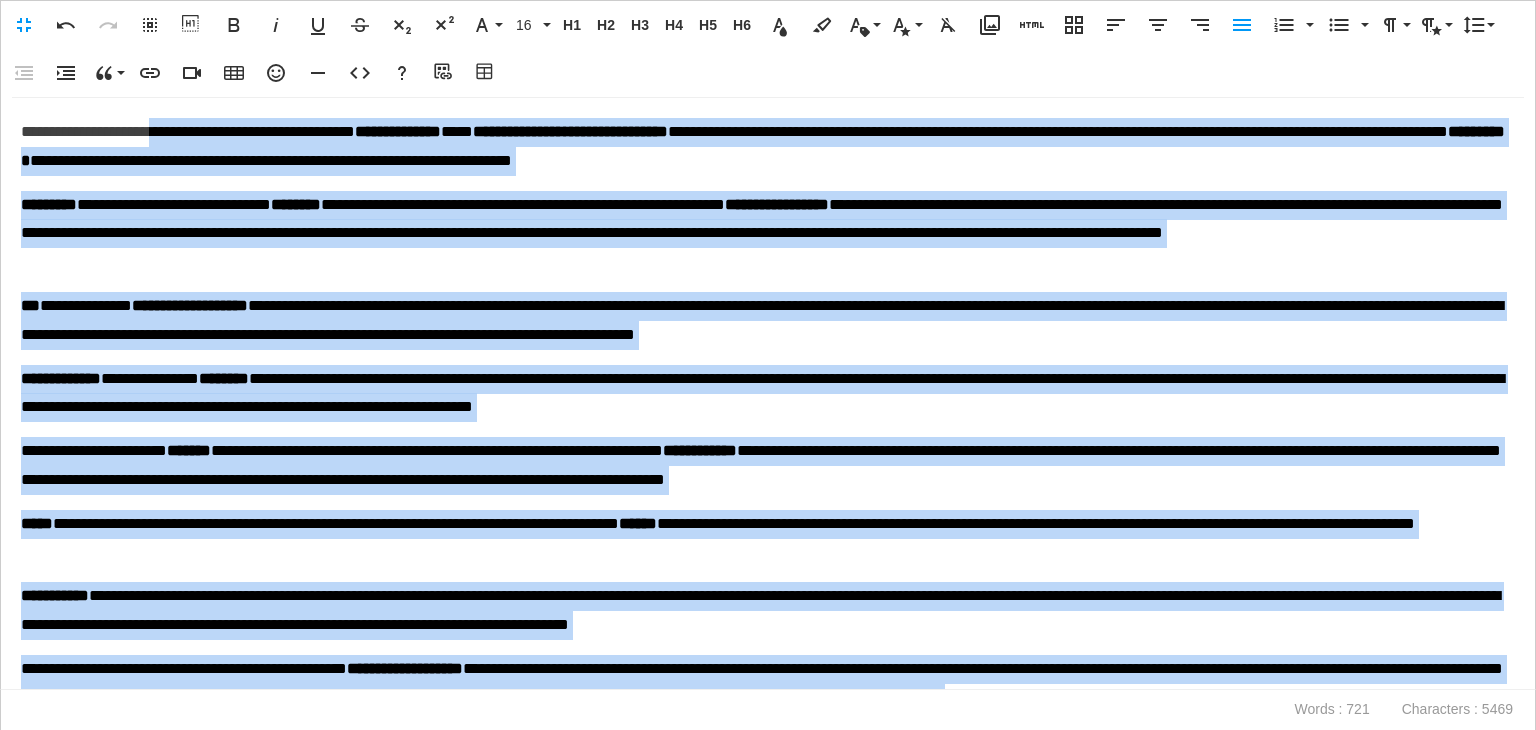 drag, startPoint x: 204, startPoint y: 672, endPoint x: 199, endPoint y: -3, distance: 675.0185 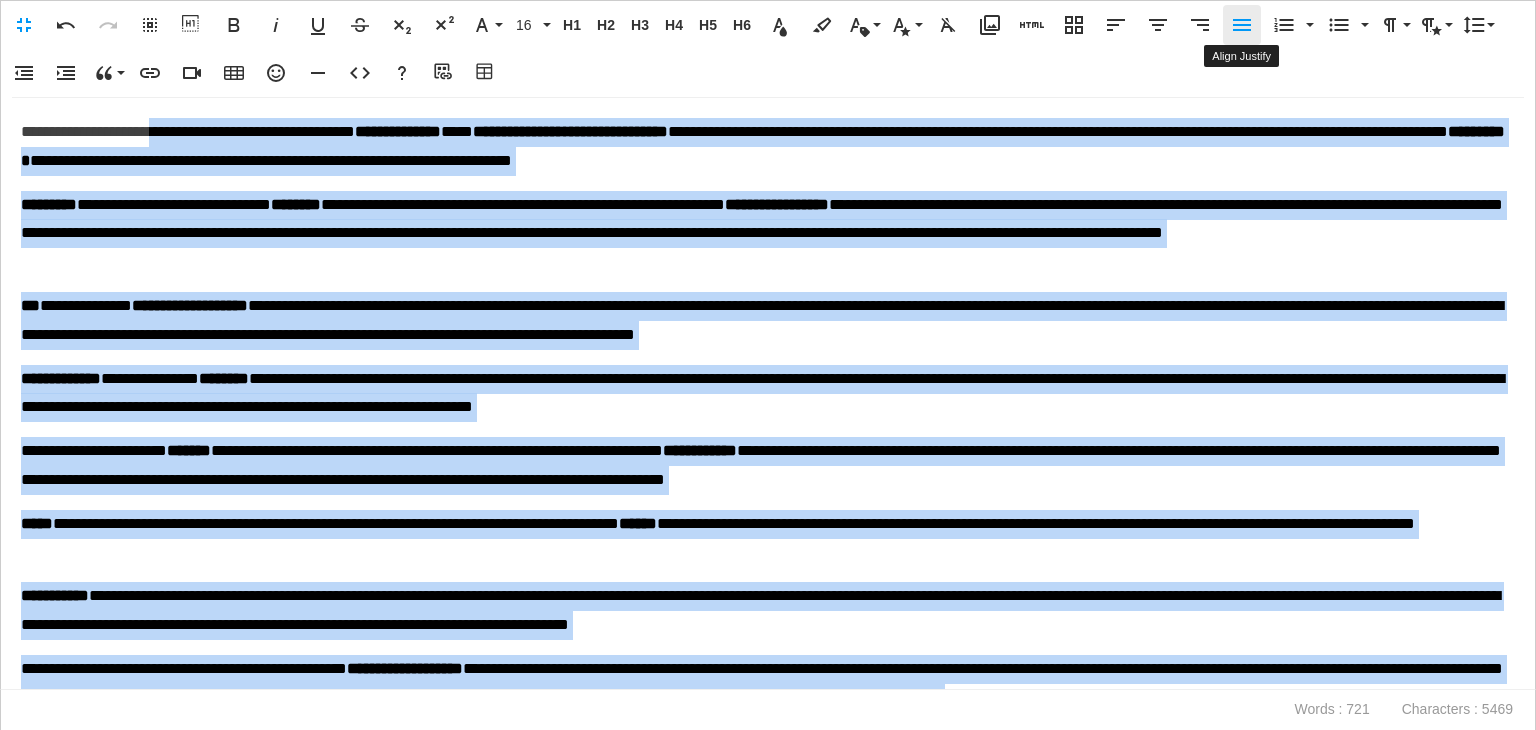 click on "Align Justify" at bounding box center [1242, 25] 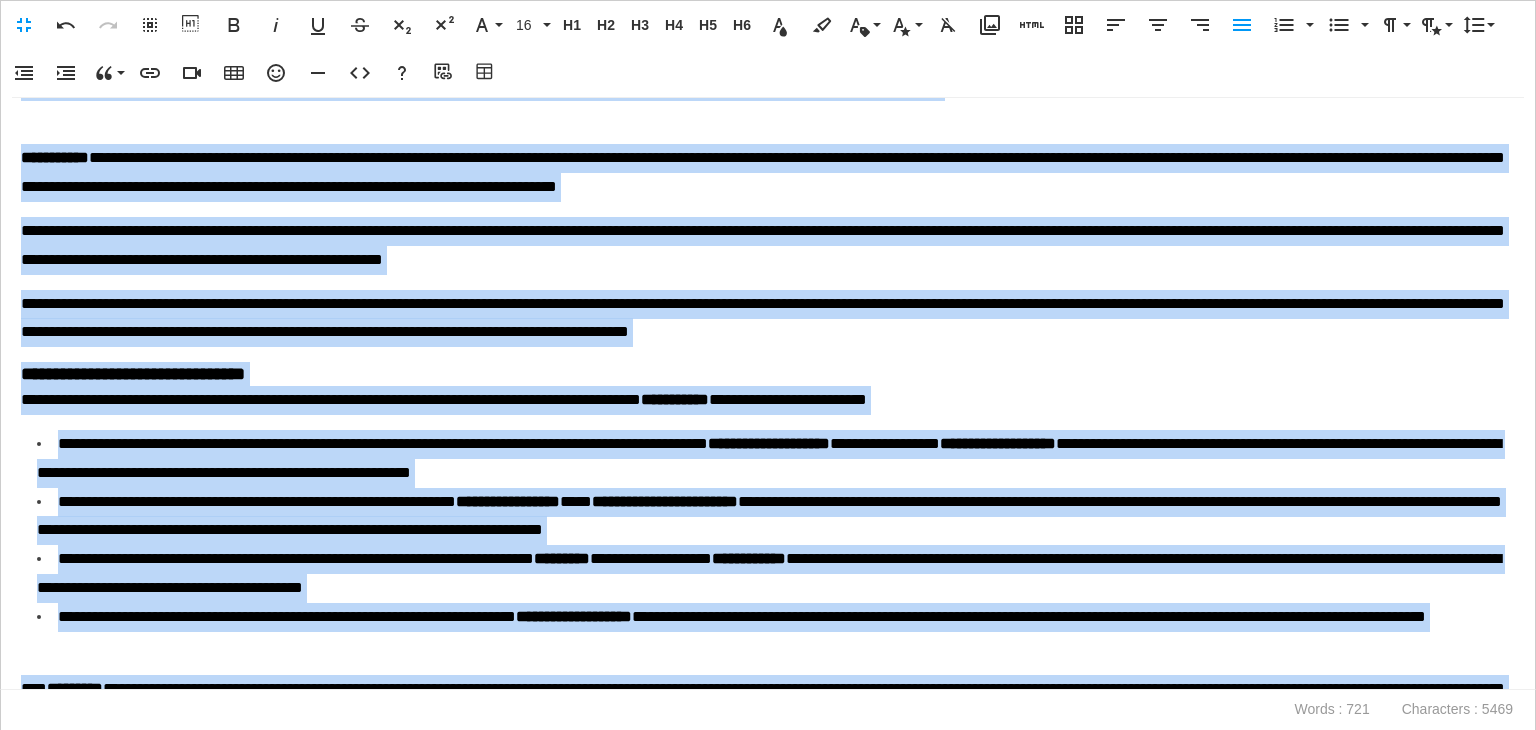 scroll, scrollTop: 684, scrollLeft: 0, axis: vertical 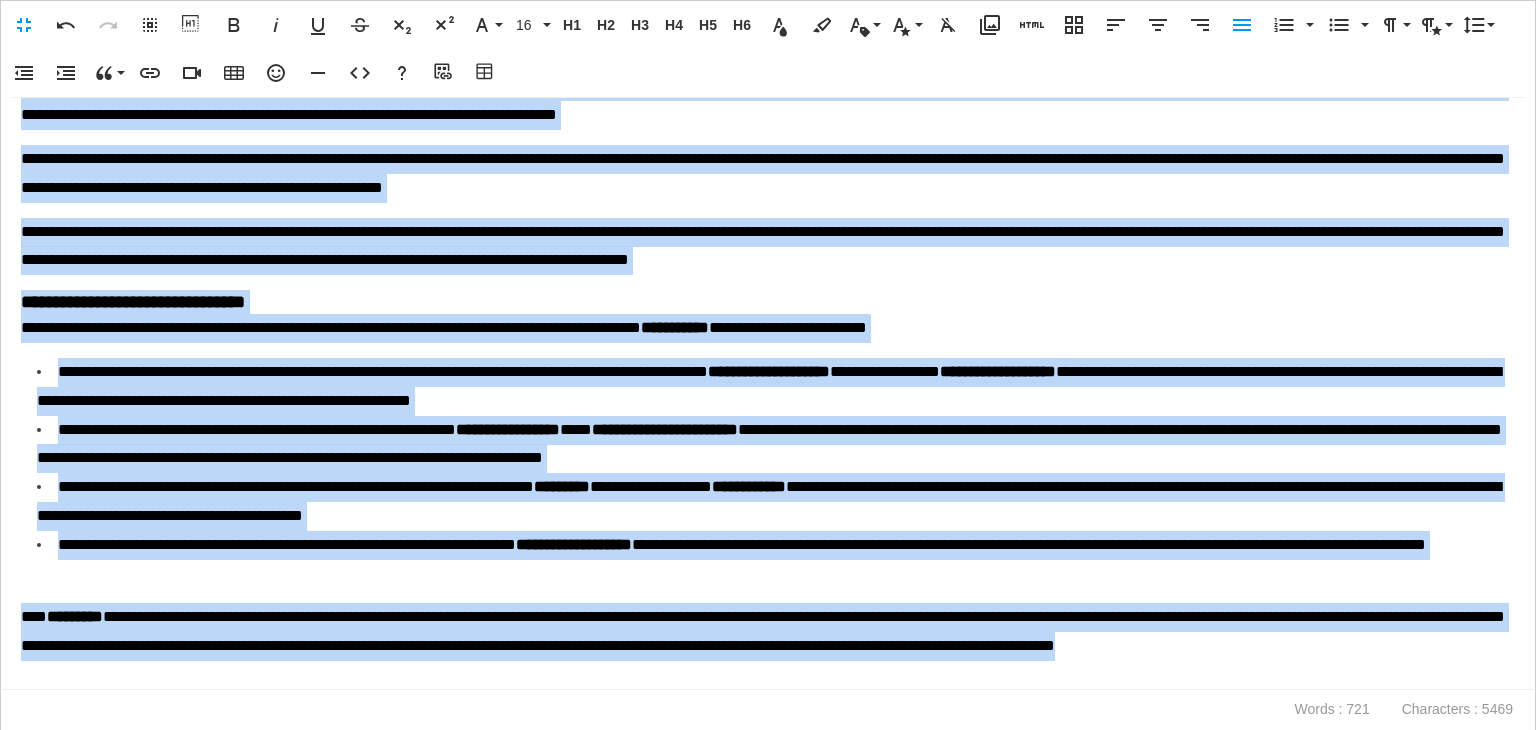 click on "**********" at bounding box center (769, 386) 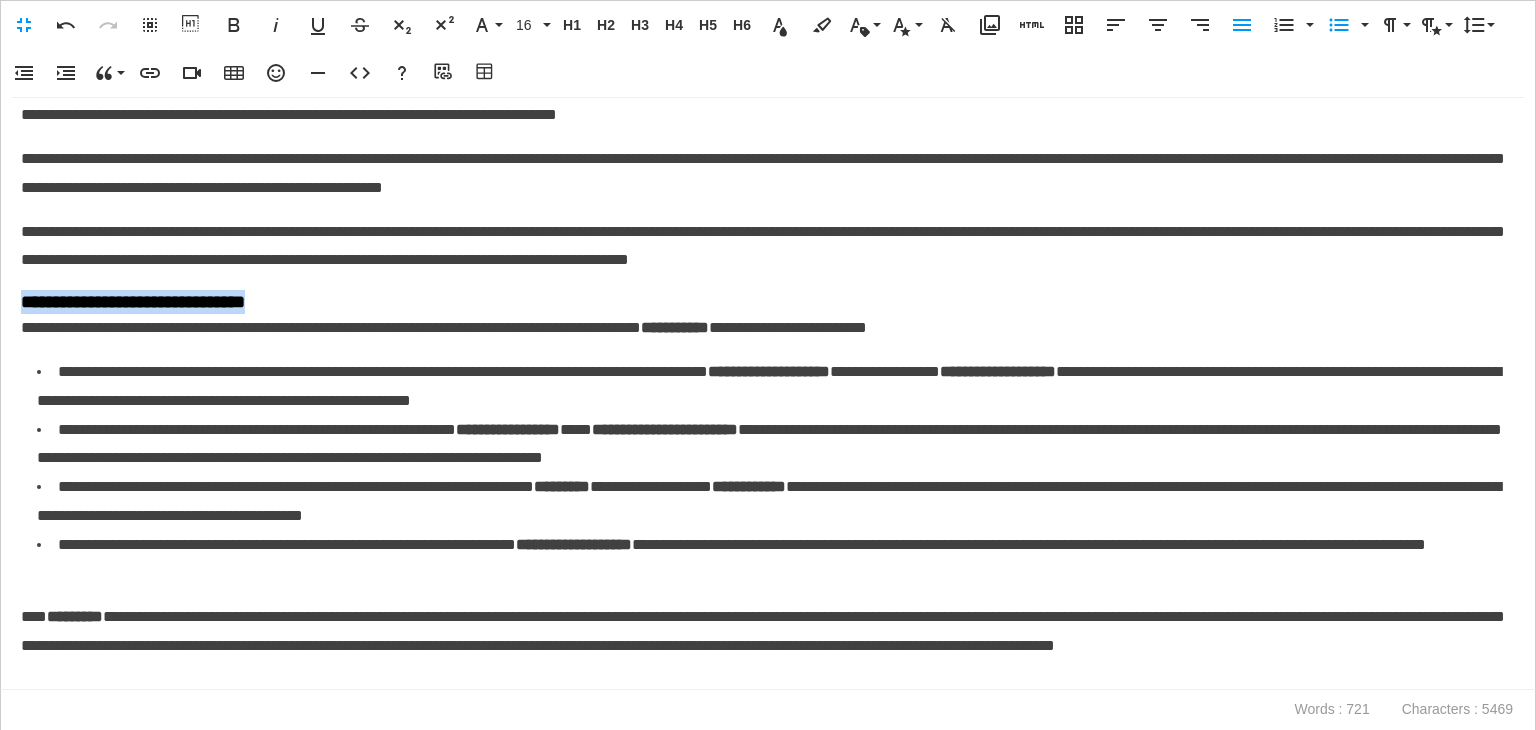 drag, startPoint x: 258, startPoint y: 289, endPoint x: 4, endPoint y: 297, distance: 254.12595 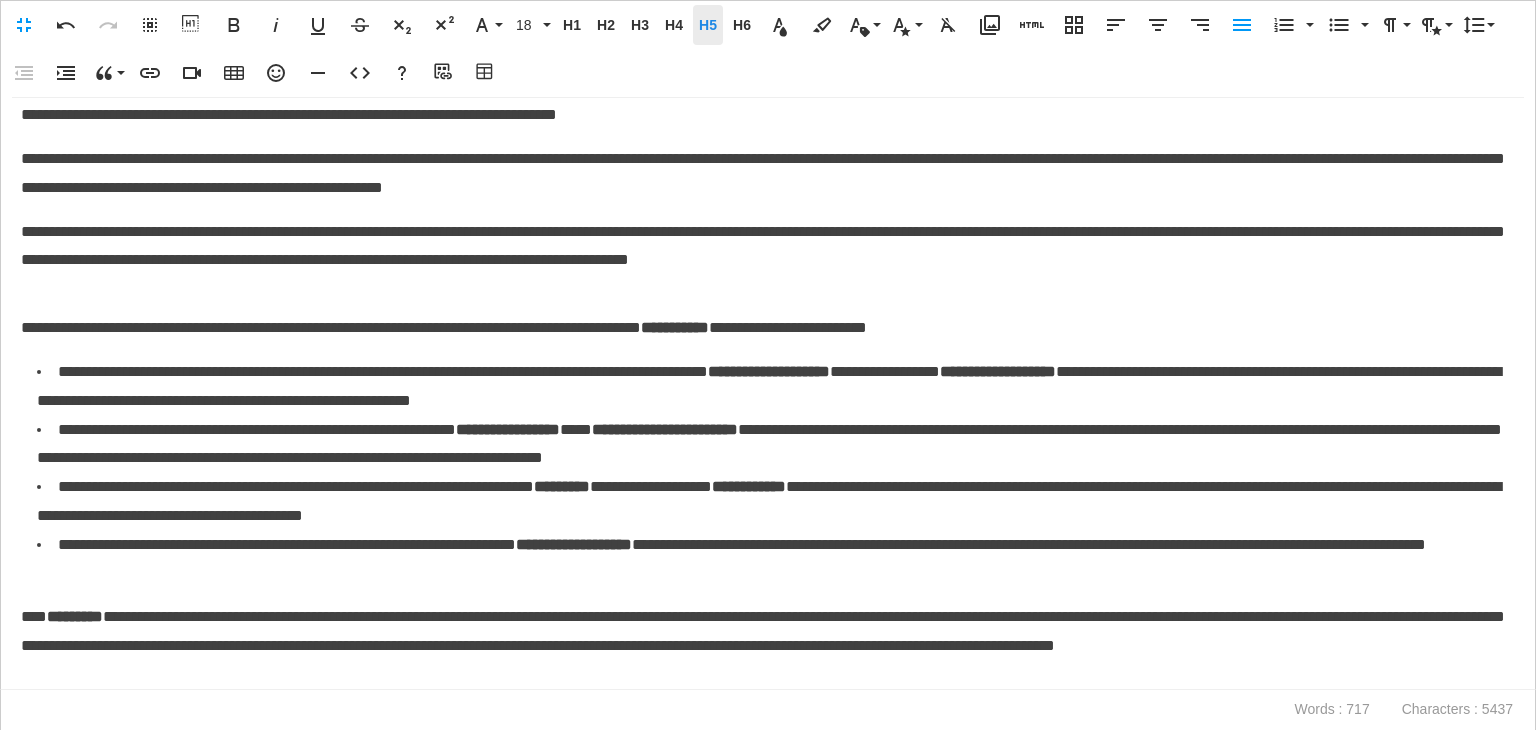 click on "H5" at bounding box center [708, 25] 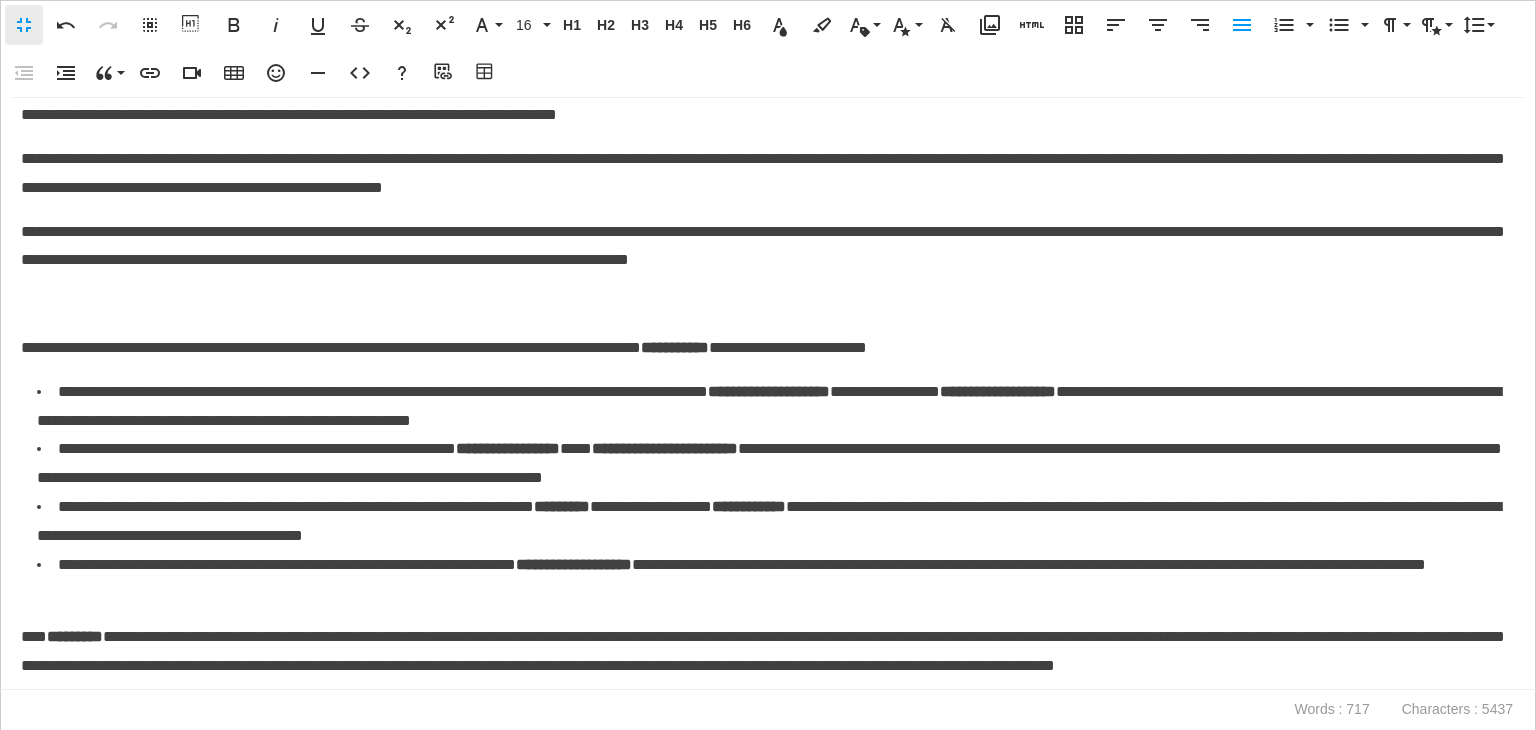 click on "Fullscreen" at bounding box center [24, 25] 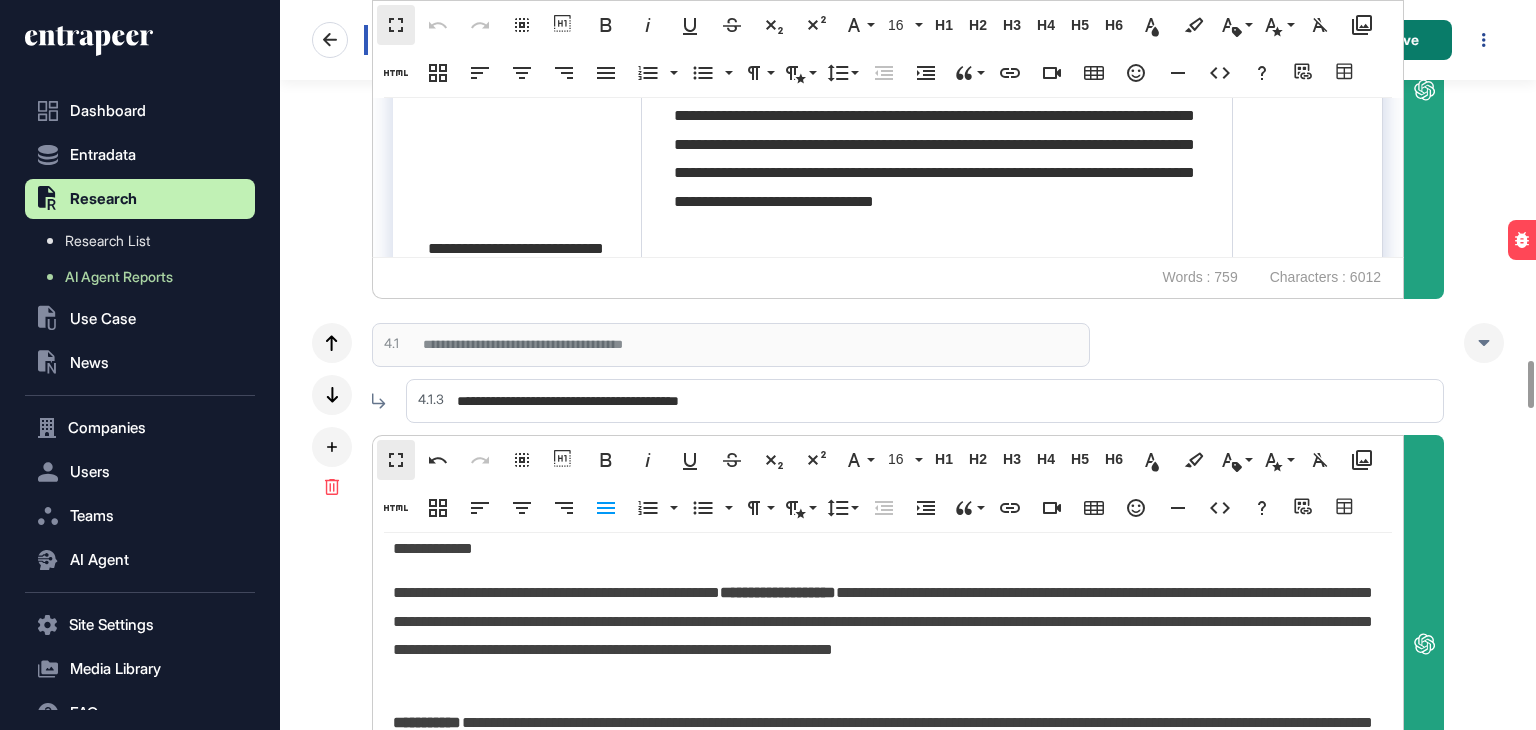 scroll, scrollTop: 0, scrollLeft: 0, axis: both 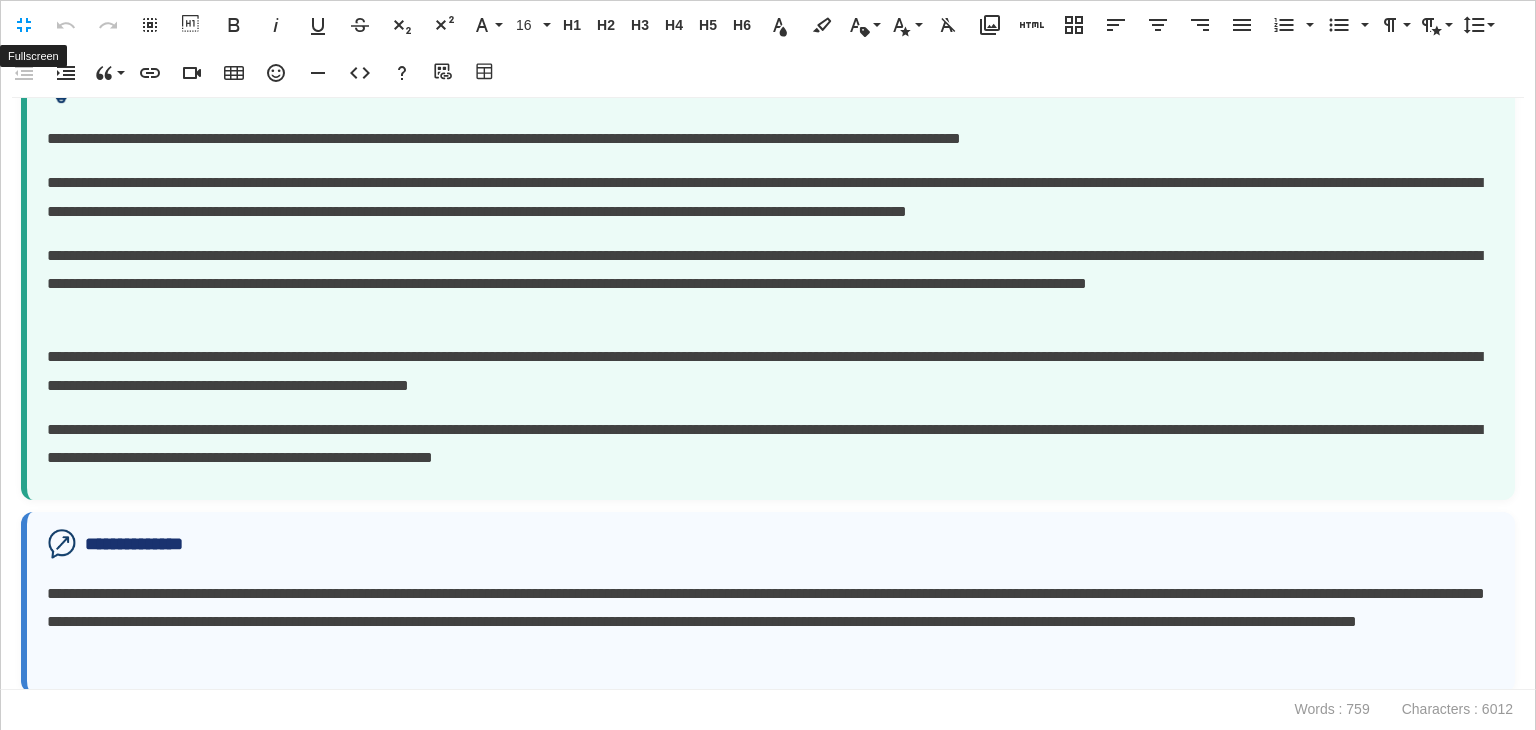 drag, startPoint x: 28, startPoint y: 16, endPoint x: 40, endPoint y: 33, distance: 20.808653 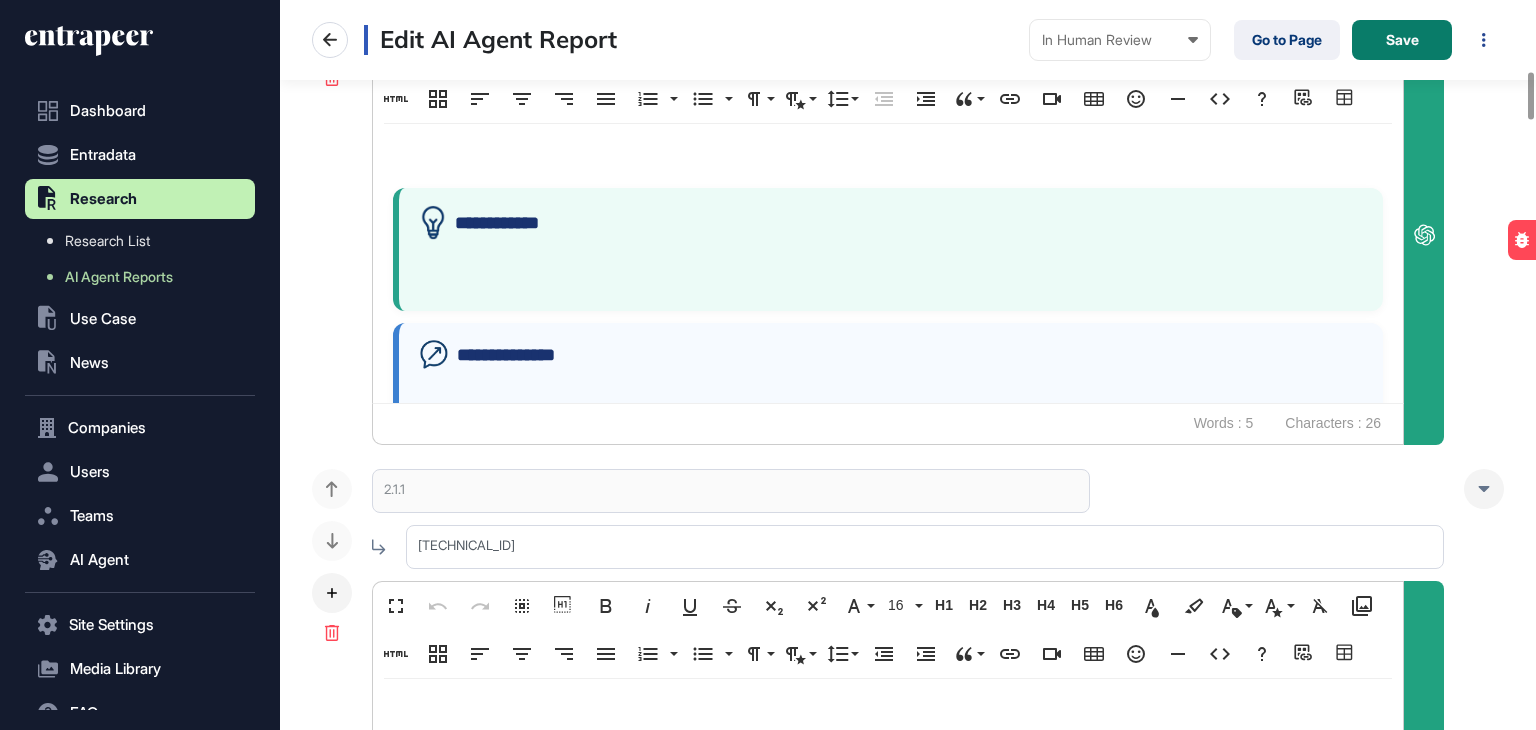 scroll, scrollTop: 0, scrollLeft: 0, axis: both 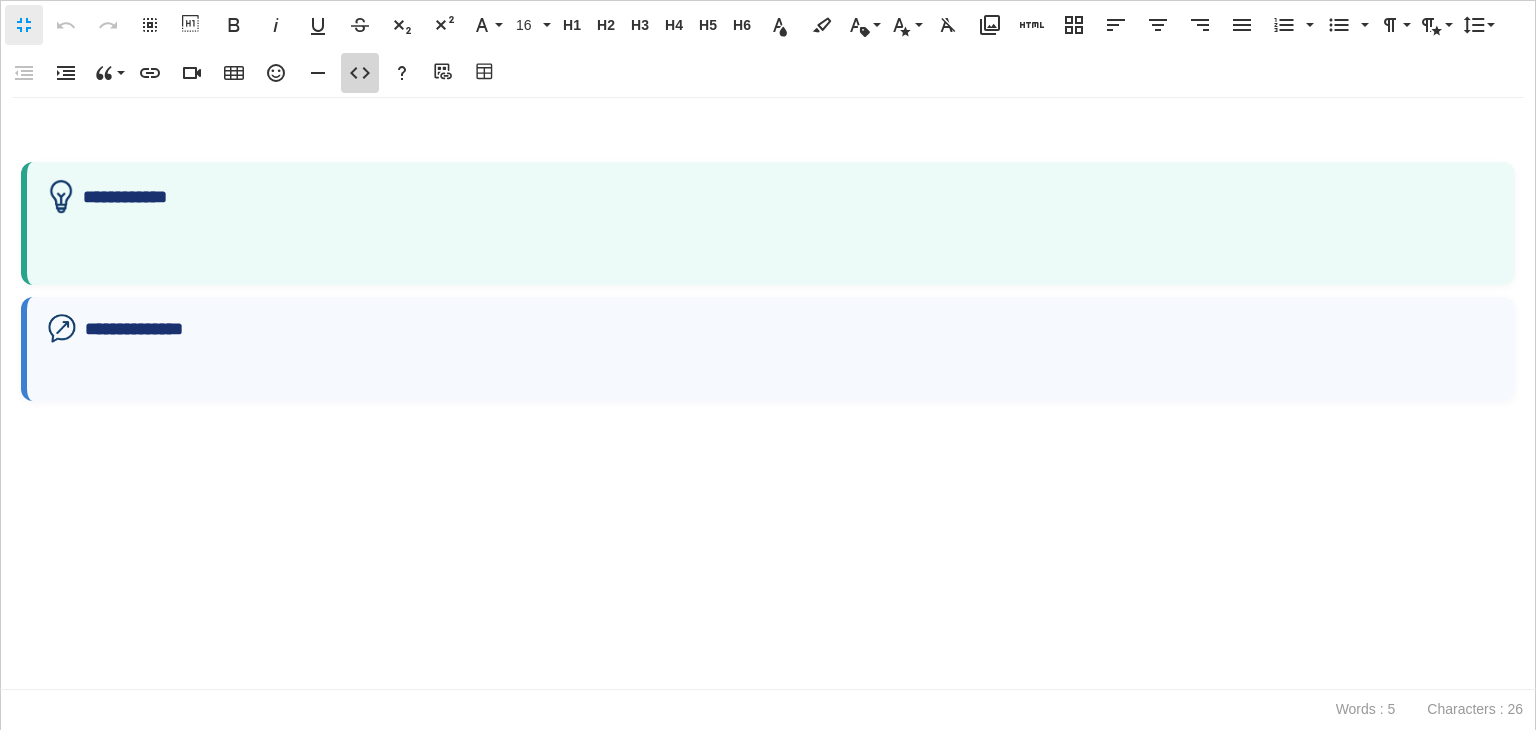 click 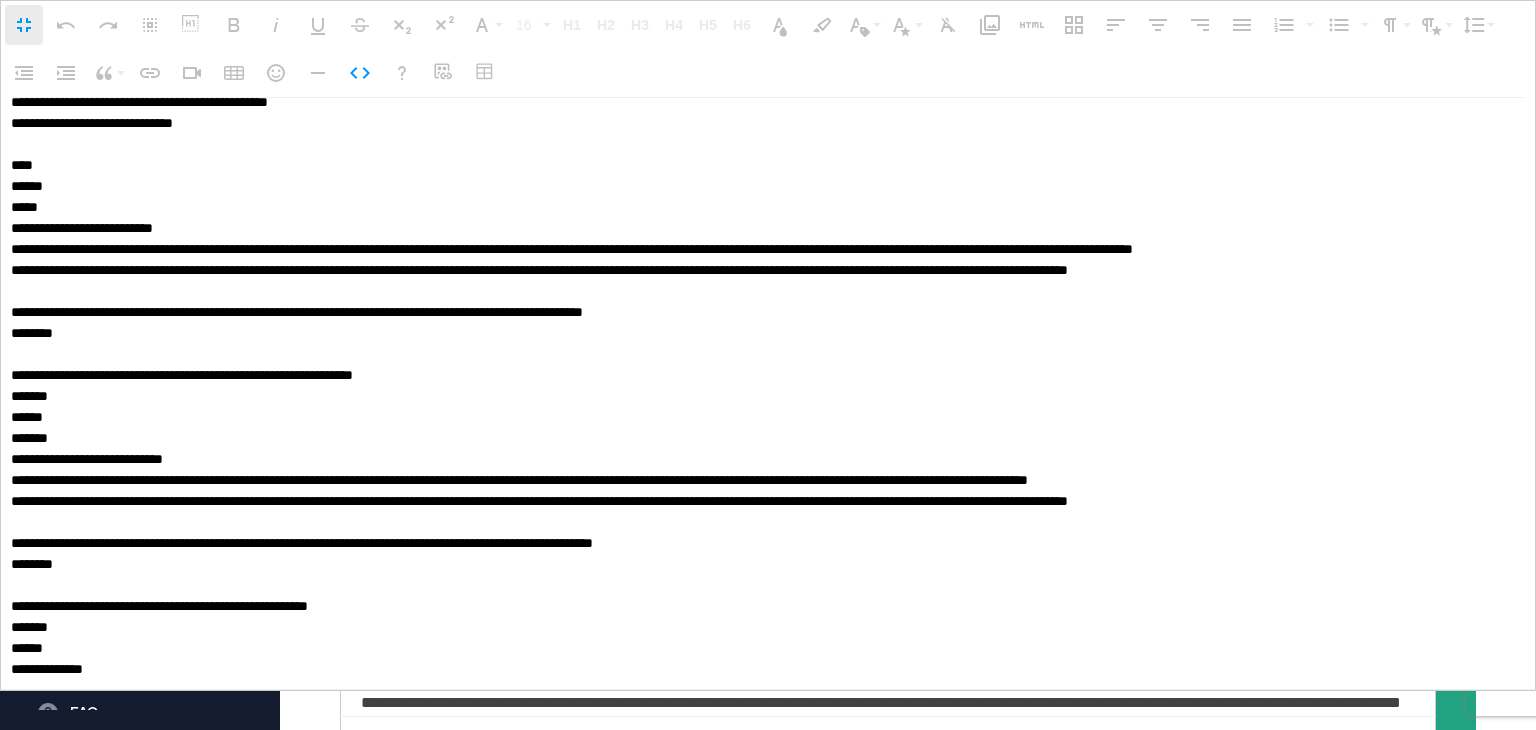 click on "Fullscreen" at bounding box center [24, 25] 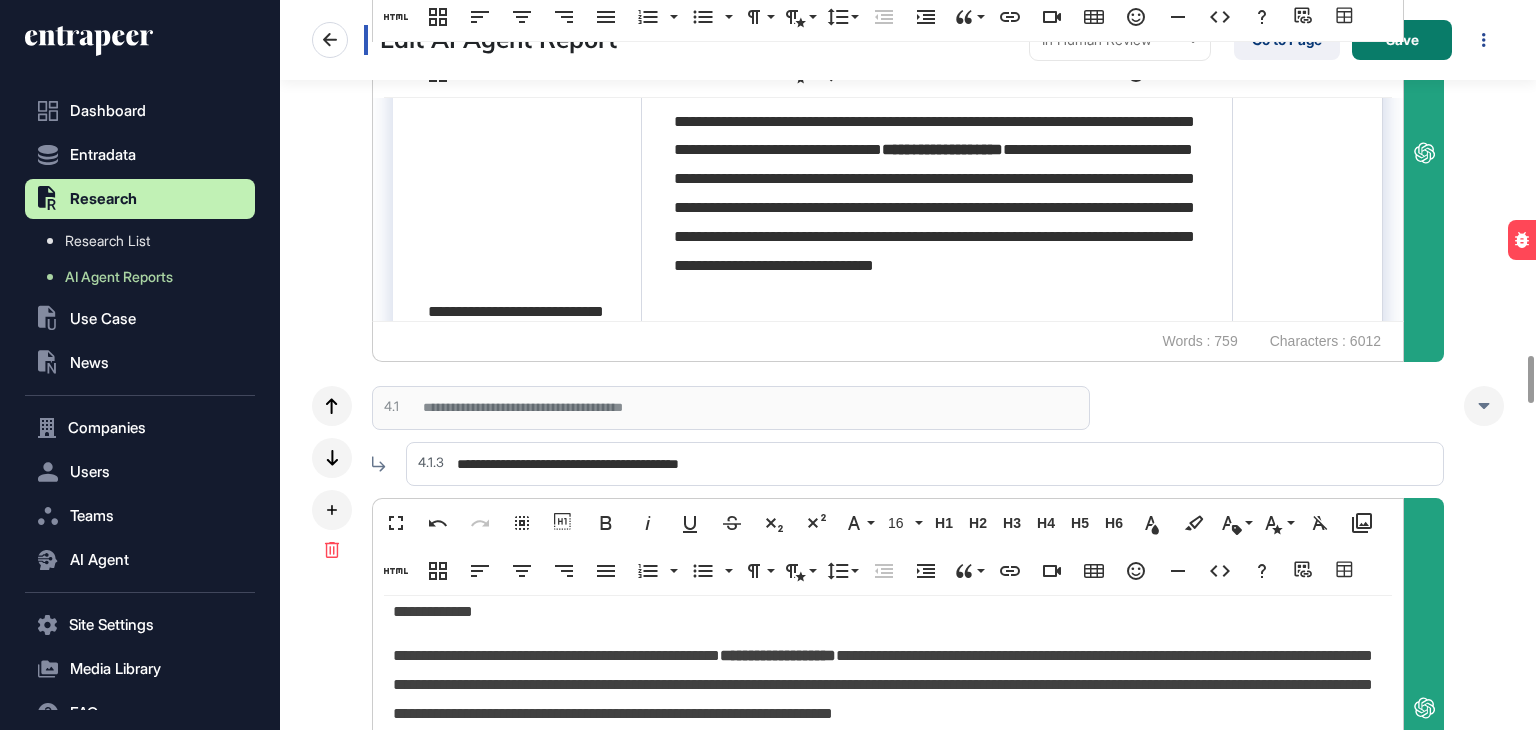 scroll, scrollTop: 5500, scrollLeft: 0, axis: vertical 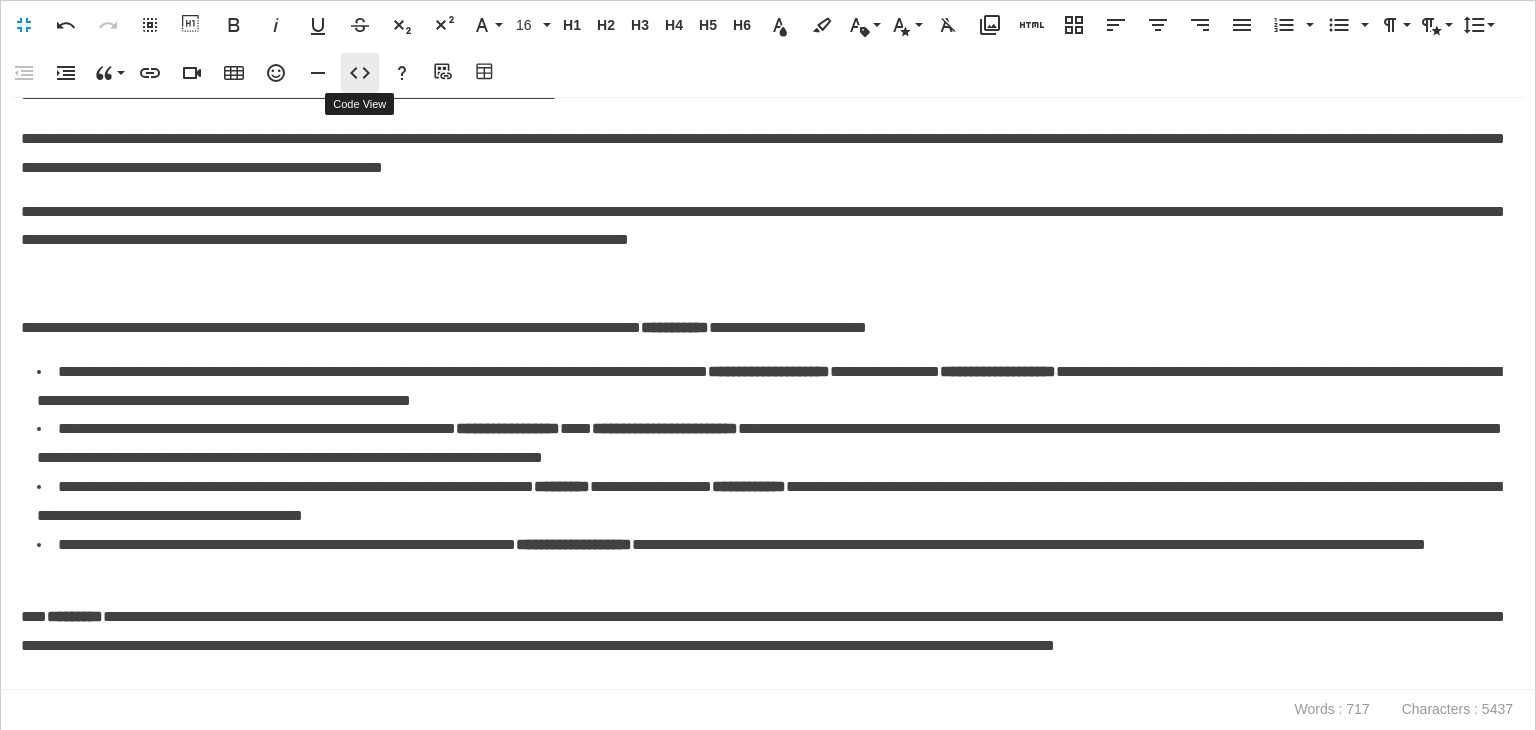 click 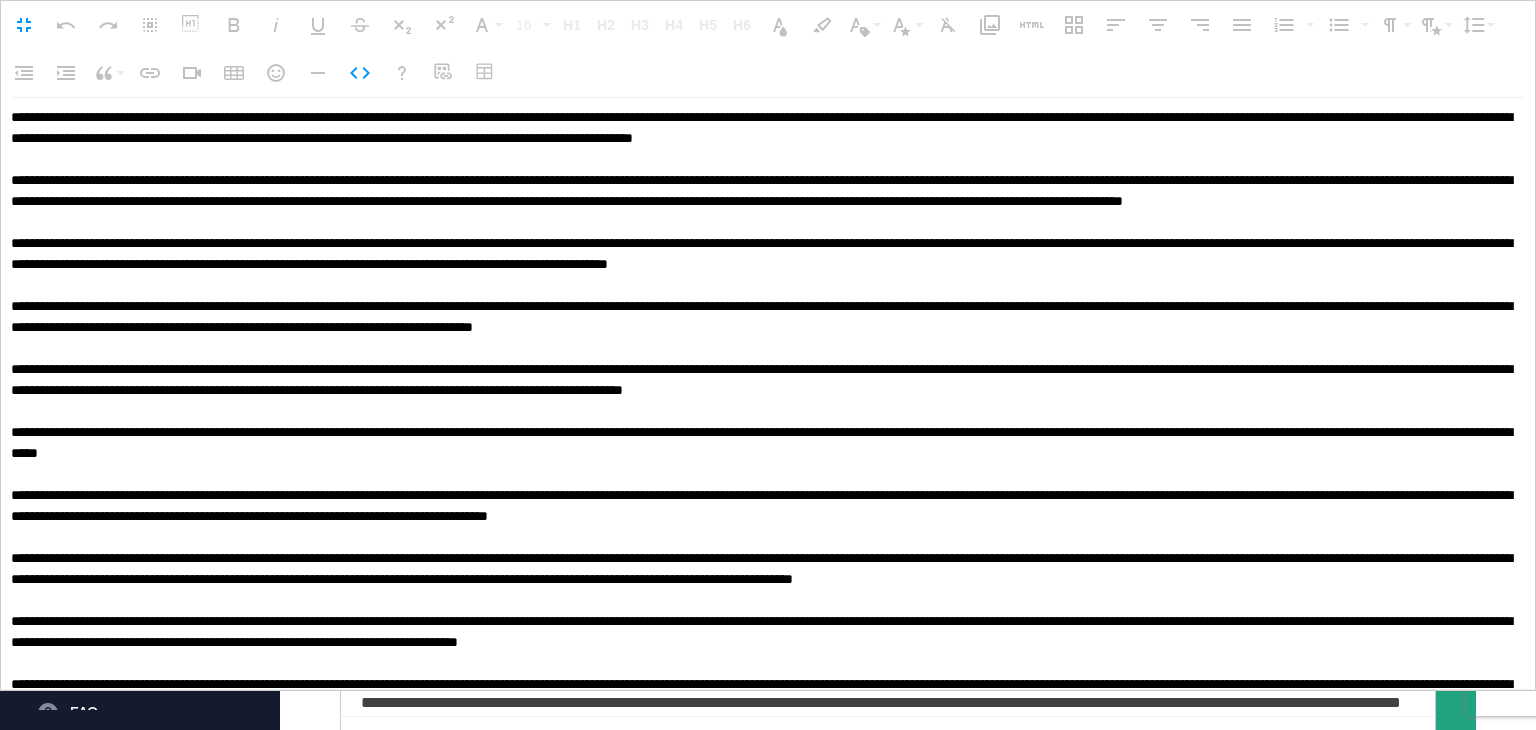 scroll, scrollTop: 0, scrollLeft: 0, axis: both 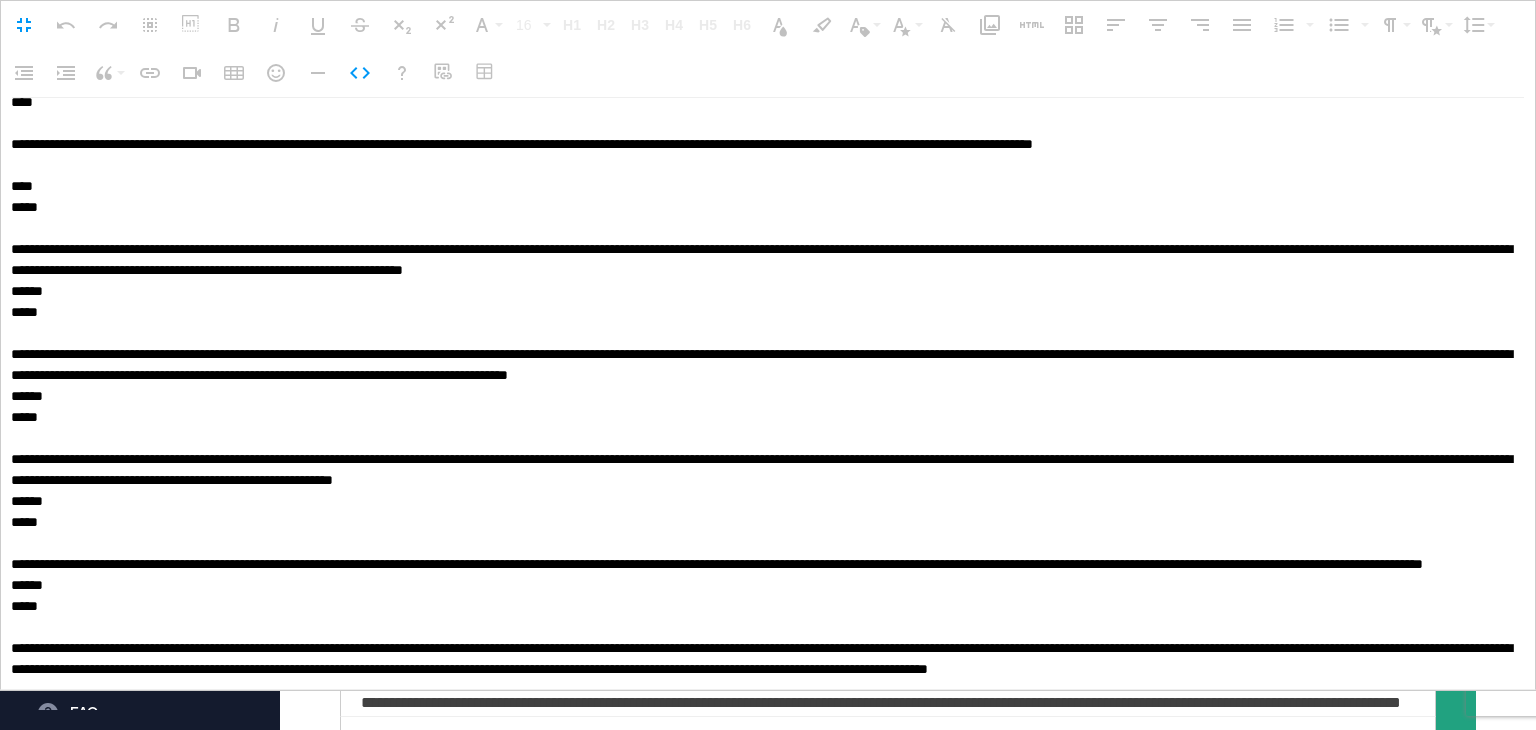 type on "**********" 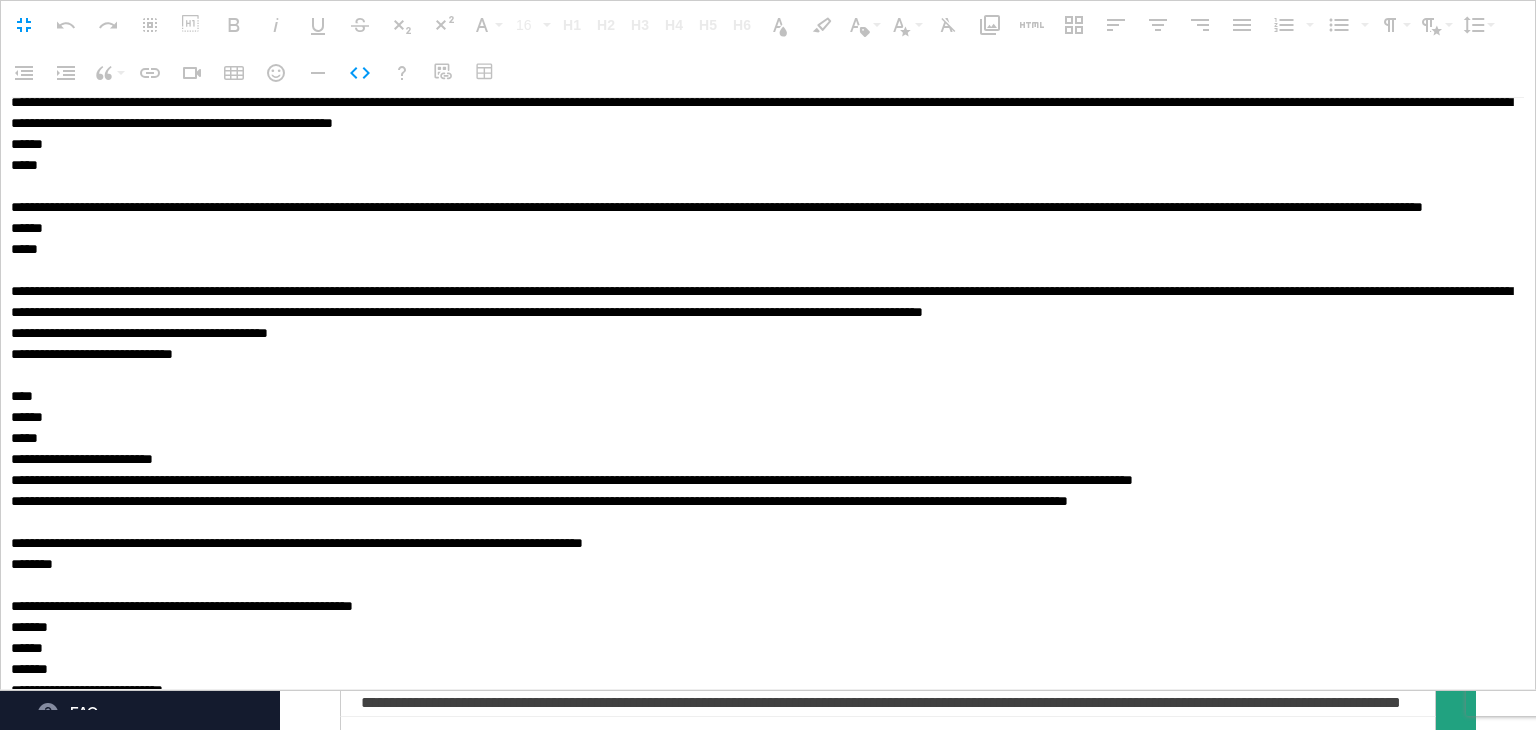 scroll, scrollTop: 1768, scrollLeft: 0, axis: vertical 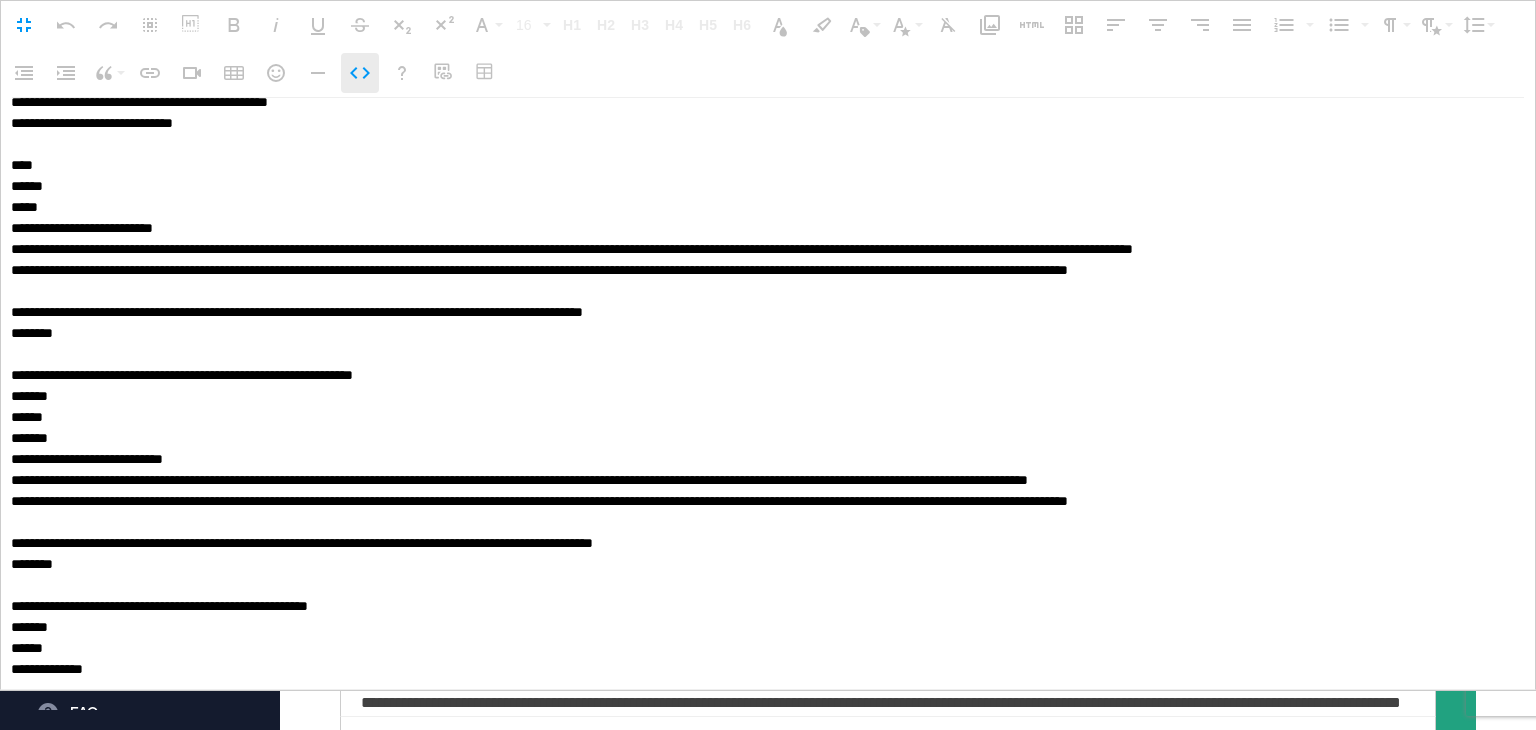 click 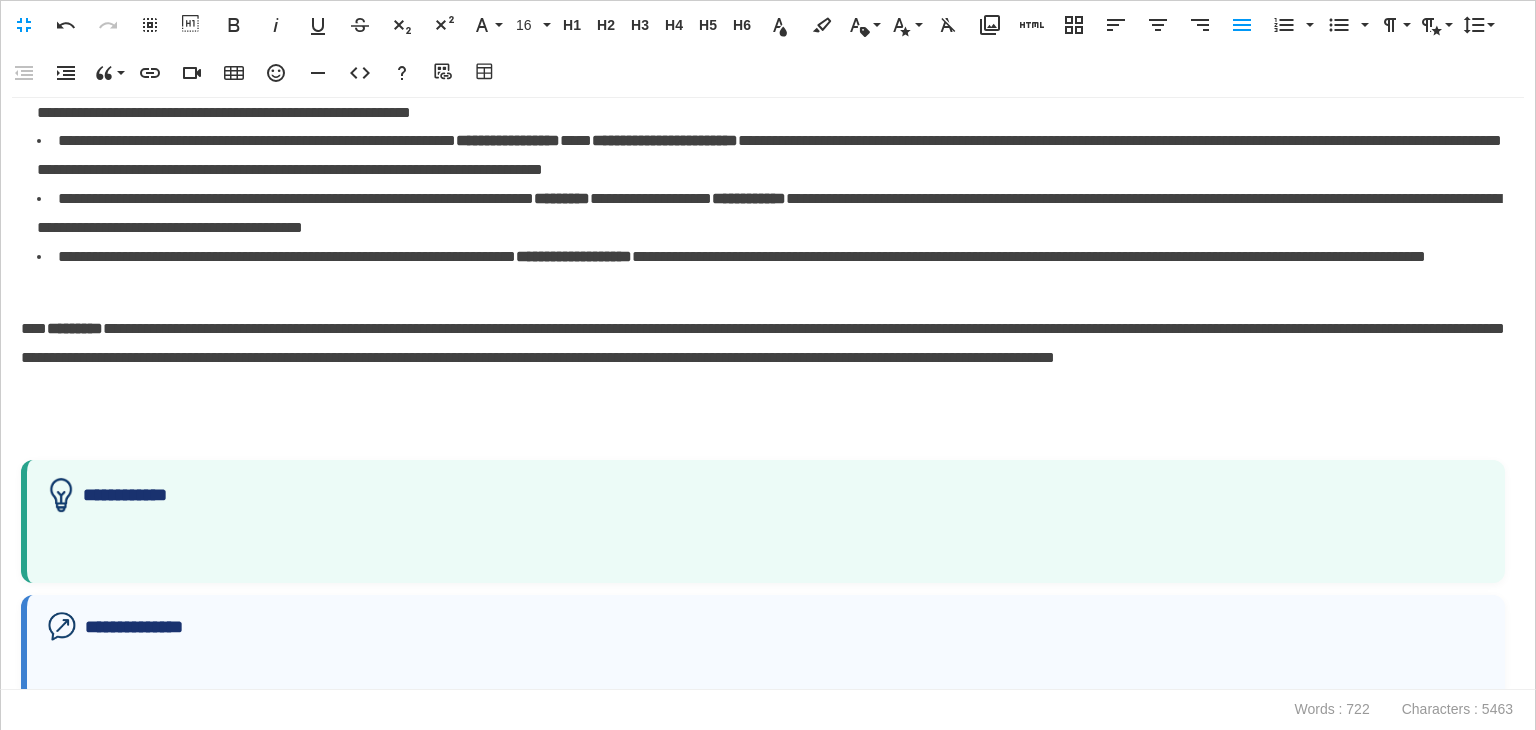 scroll, scrollTop: 1003, scrollLeft: 0, axis: vertical 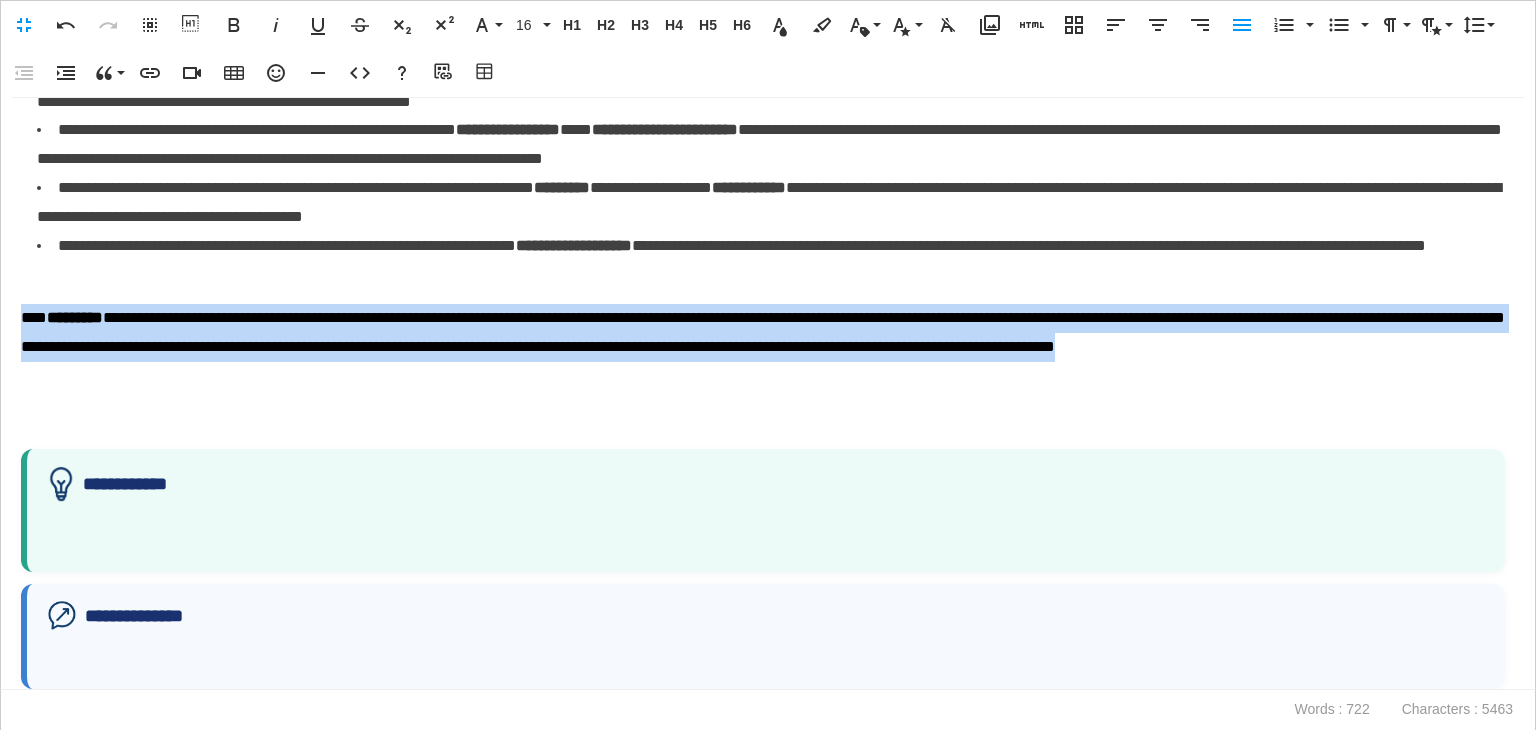 drag, startPoint x: 232, startPoint y: 376, endPoint x: 2, endPoint y: 322, distance: 236.2541 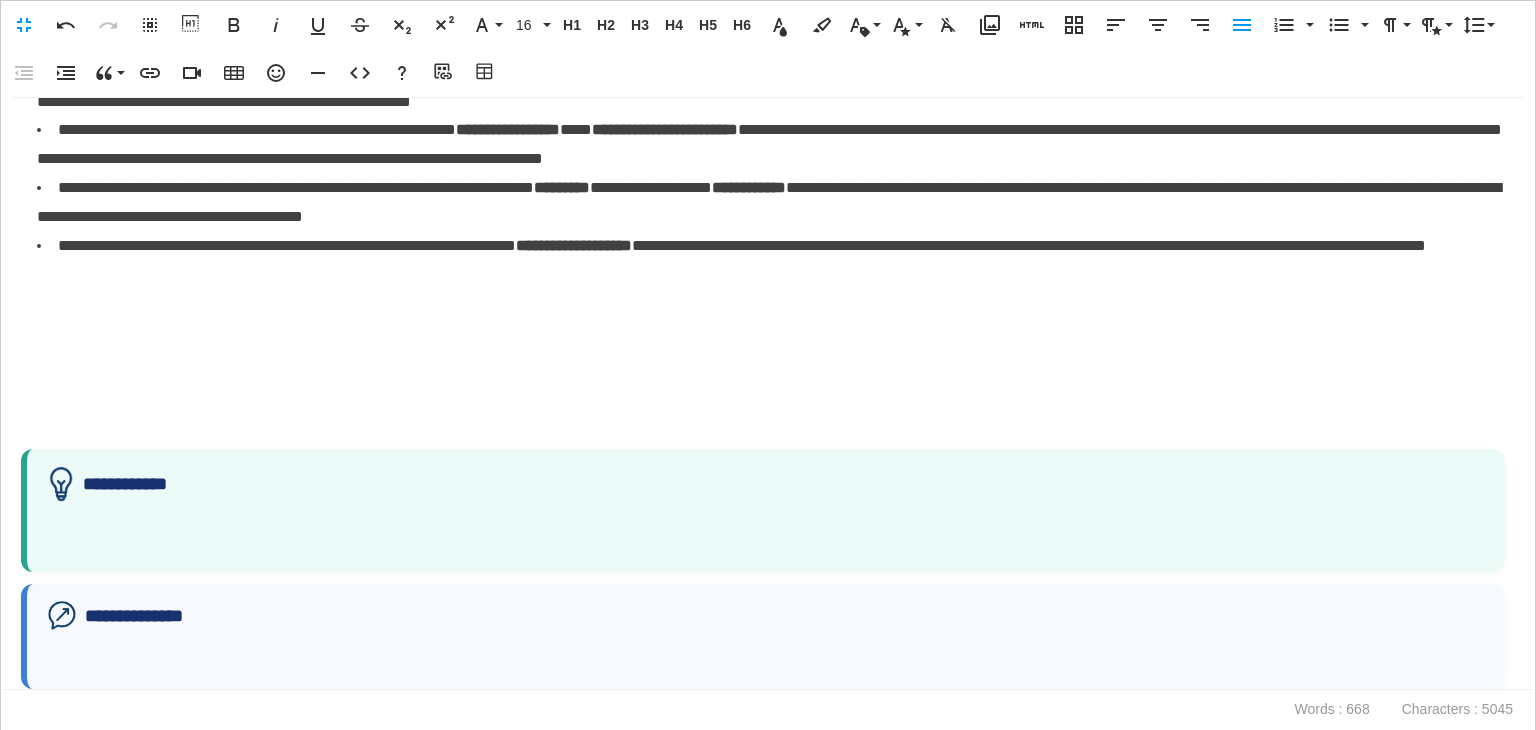 scroll, scrollTop: 945, scrollLeft: 0, axis: vertical 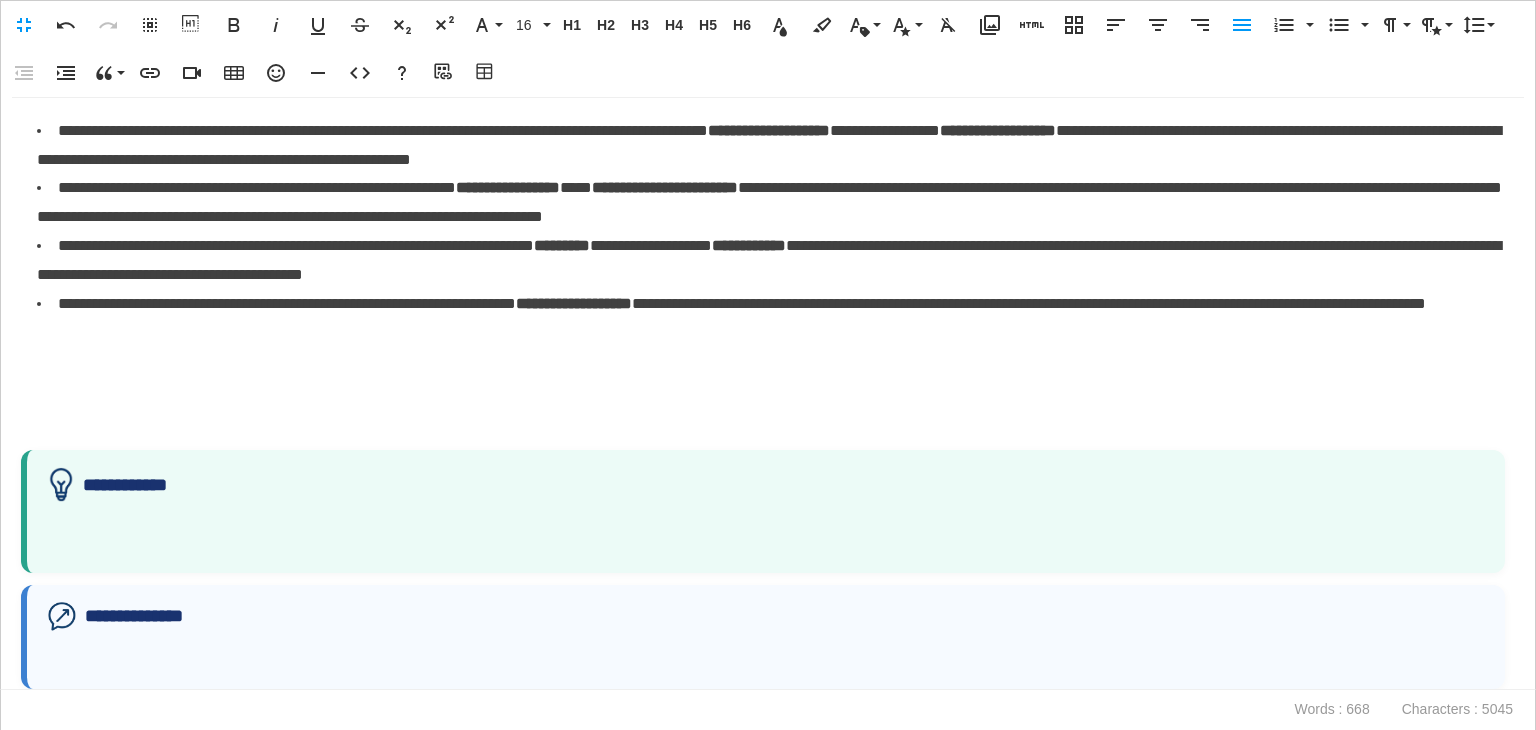 click at bounding box center (766, 665) 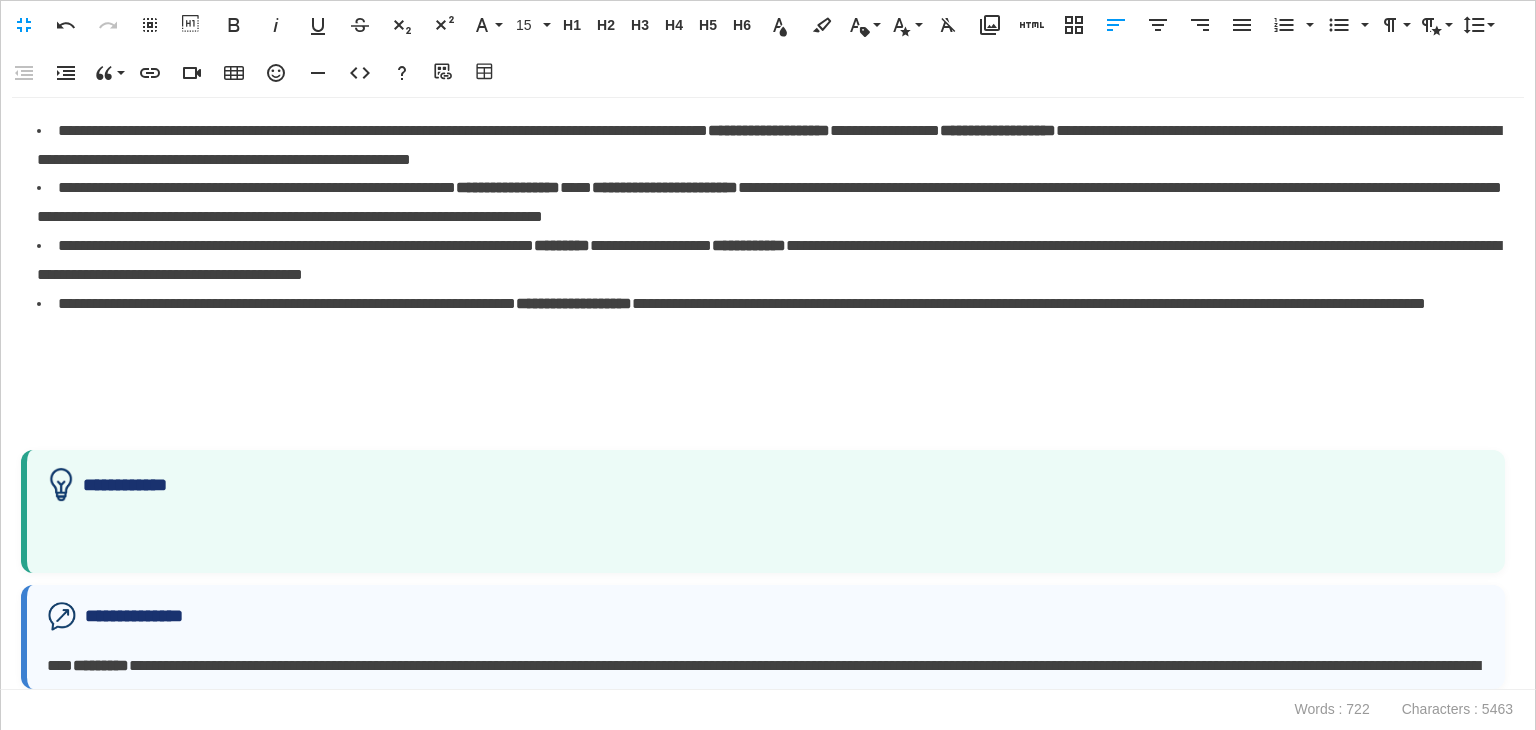 scroll, scrollTop: 1003, scrollLeft: 0, axis: vertical 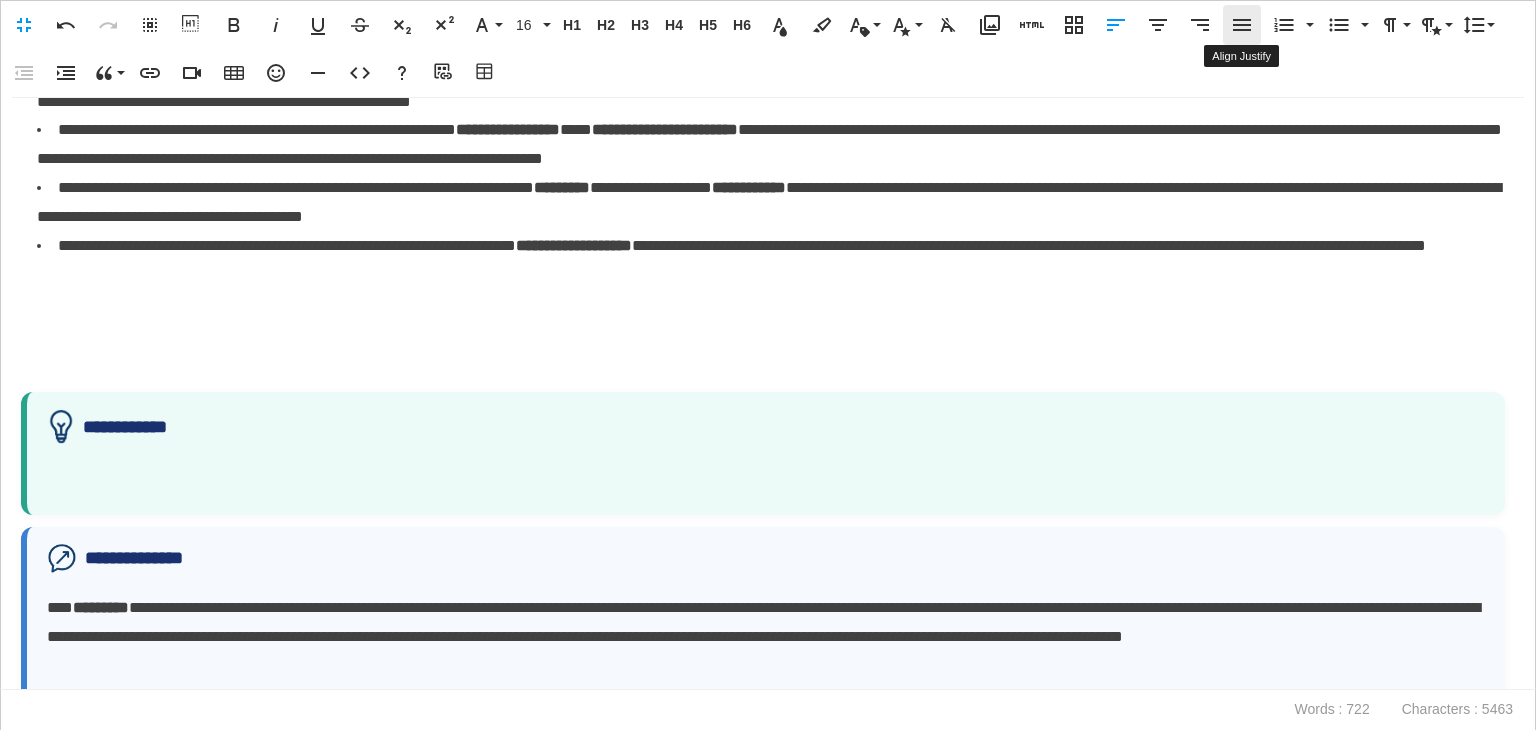 click 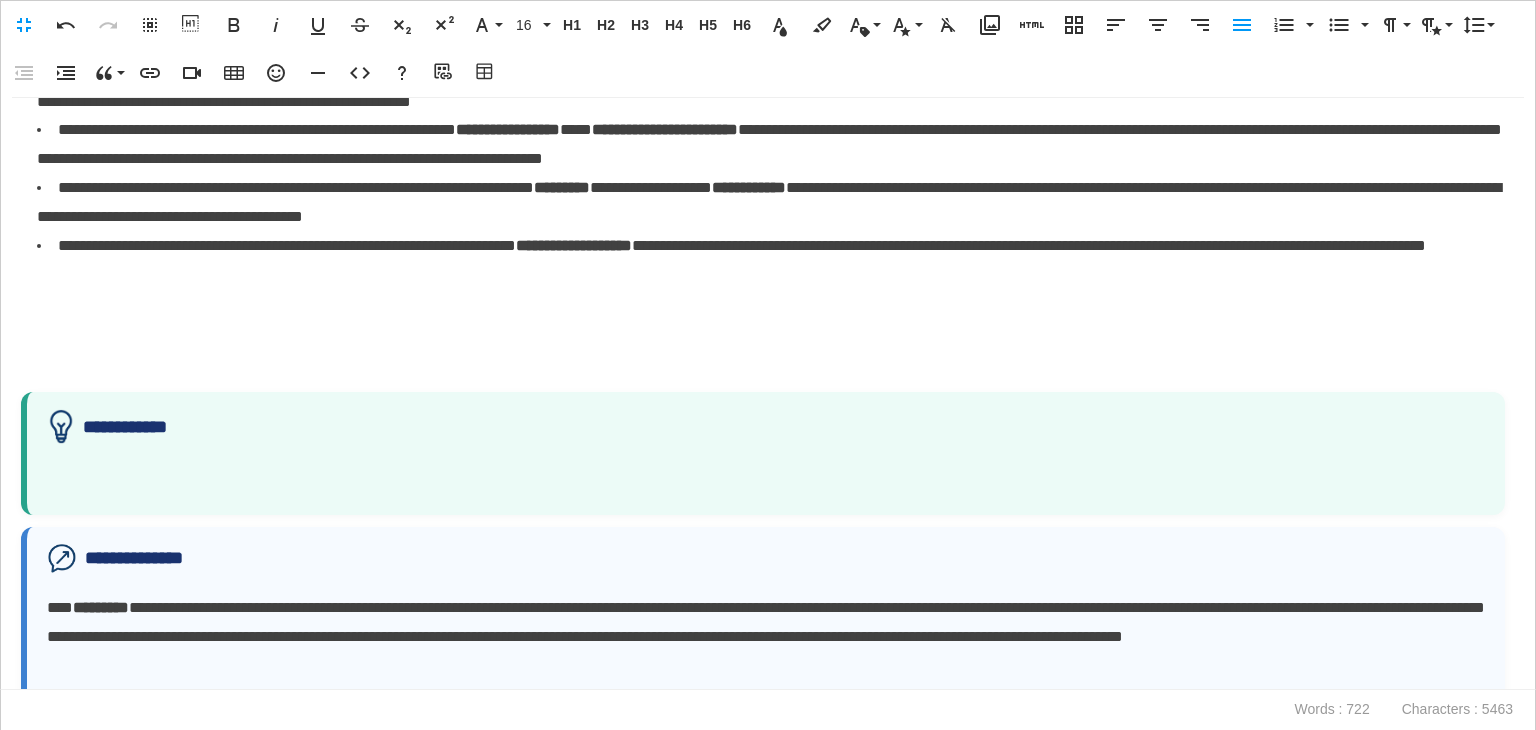 scroll, scrollTop: 803, scrollLeft: 0, axis: vertical 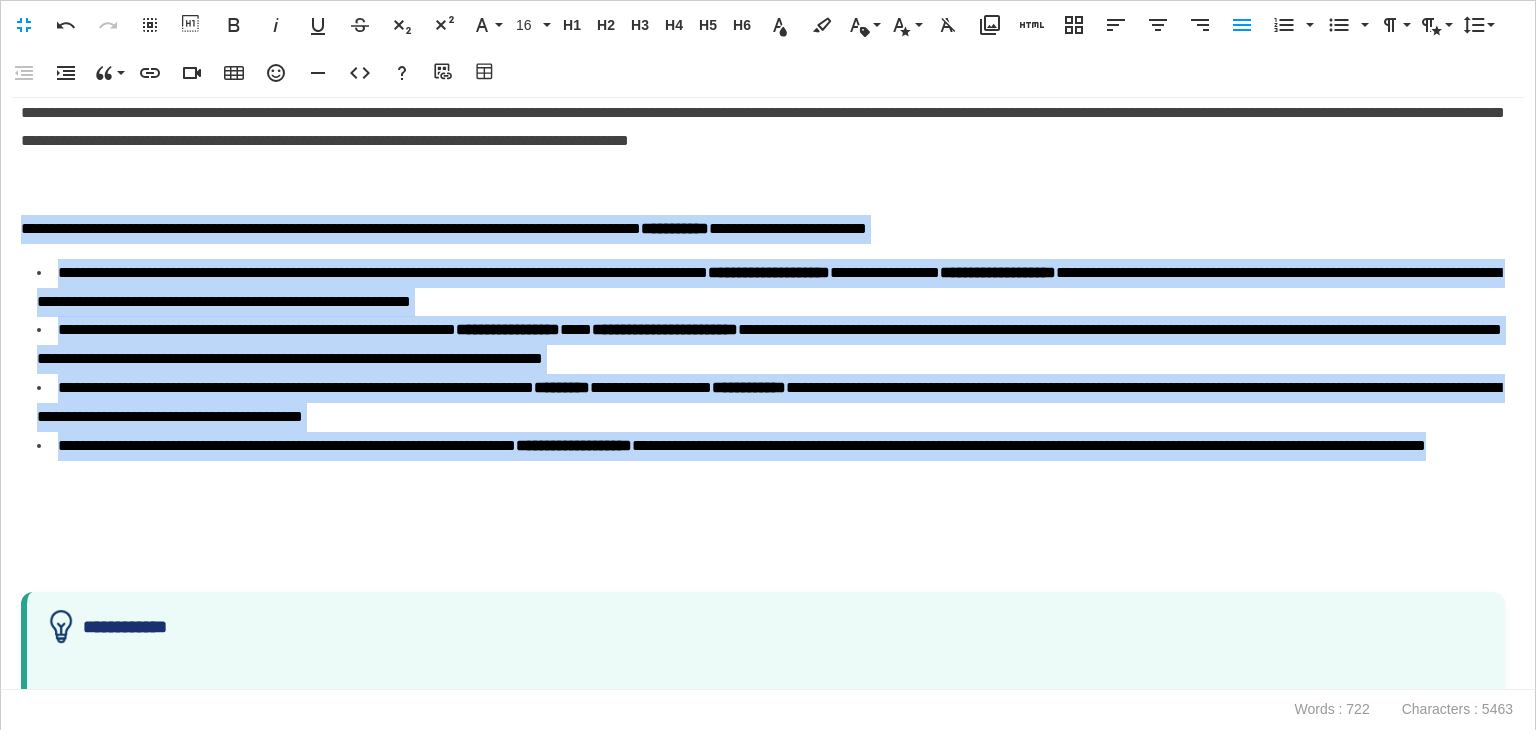 drag, startPoint x: 334, startPoint y: 477, endPoint x: 0, endPoint y: 229, distance: 416.00482 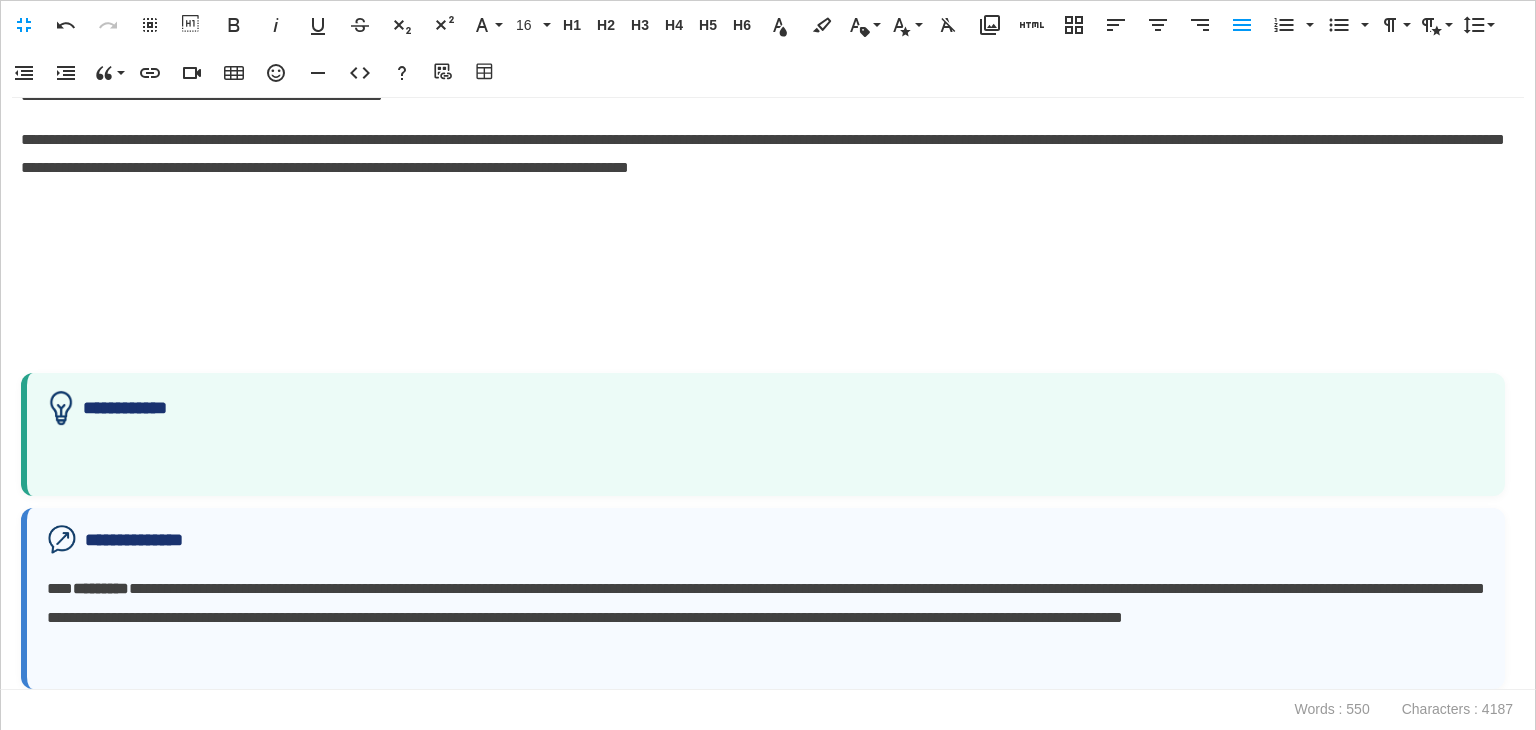 scroll, scrollTop: 776, scrollLeft: 0, axis: vertical 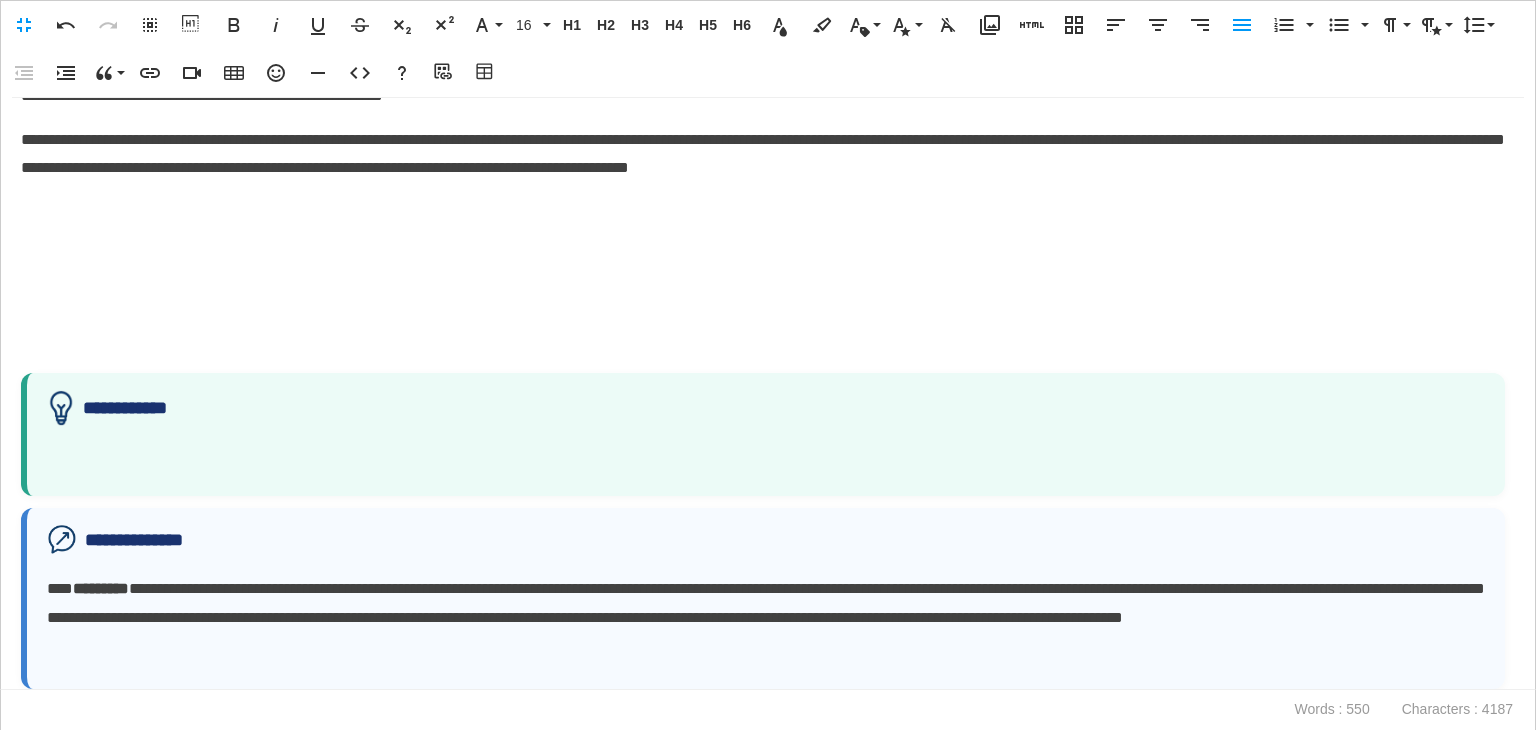 click at bounding box center (766, 460) 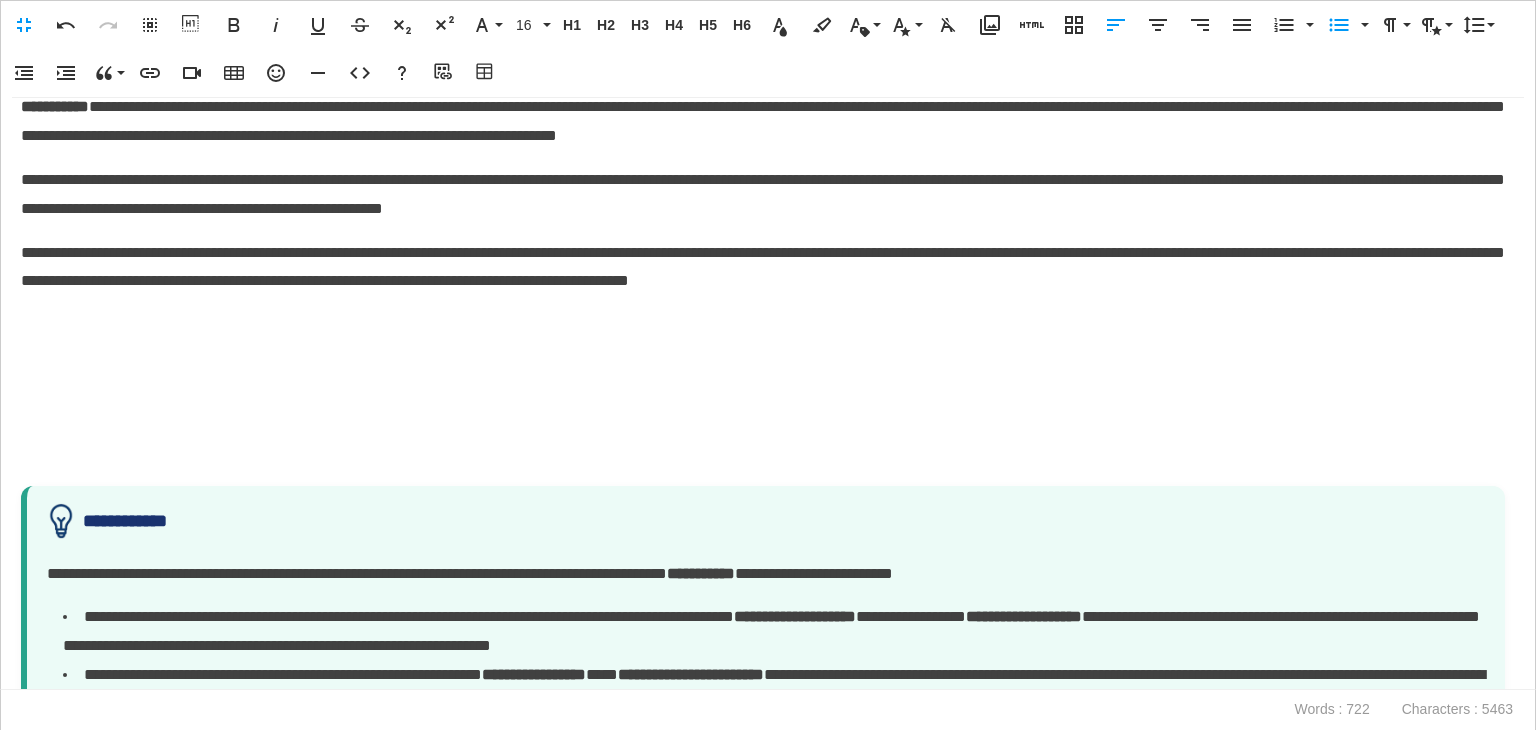 scroll, scrollTop: 627, scrollLeft: 0, axis: vertical 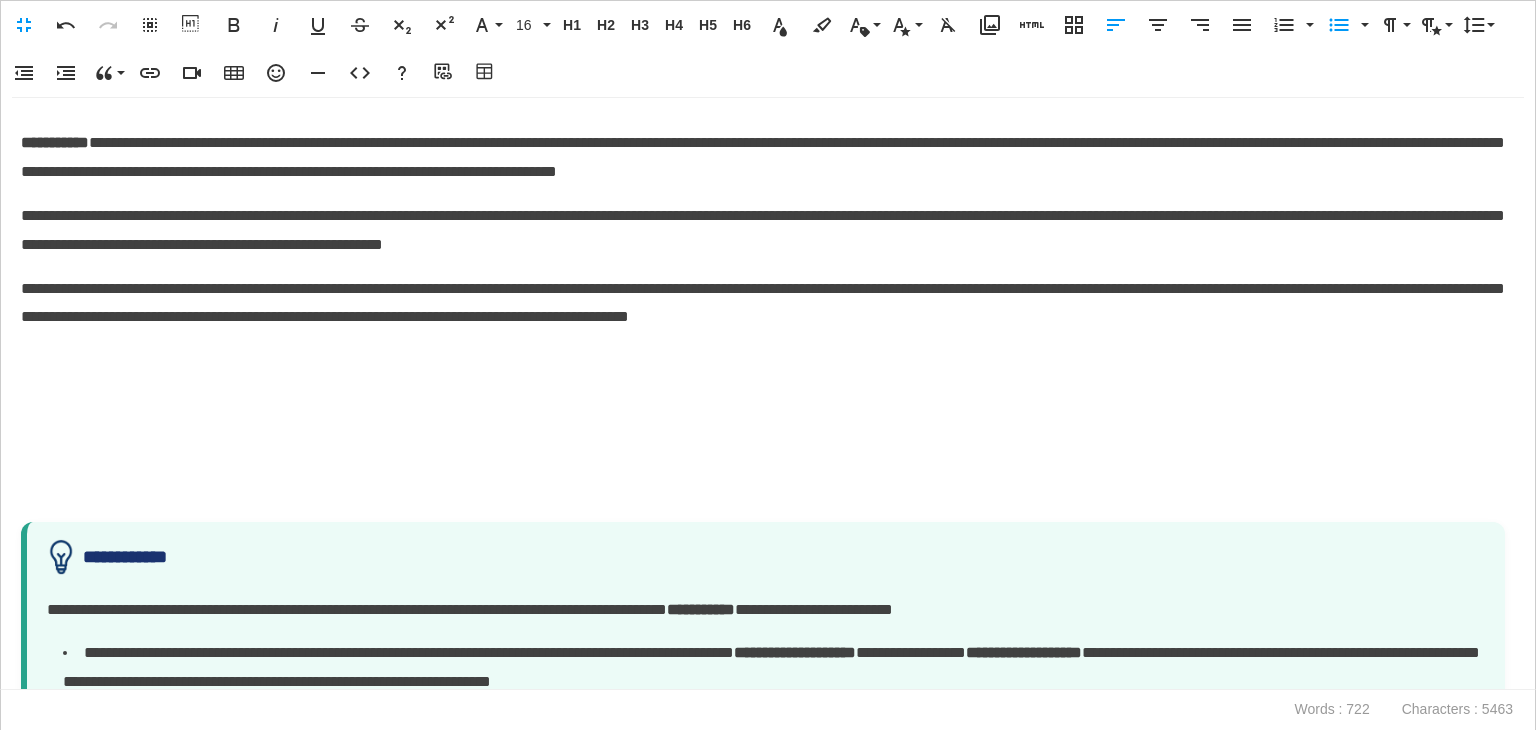 click on "**********" at bounding box center [768, 394] 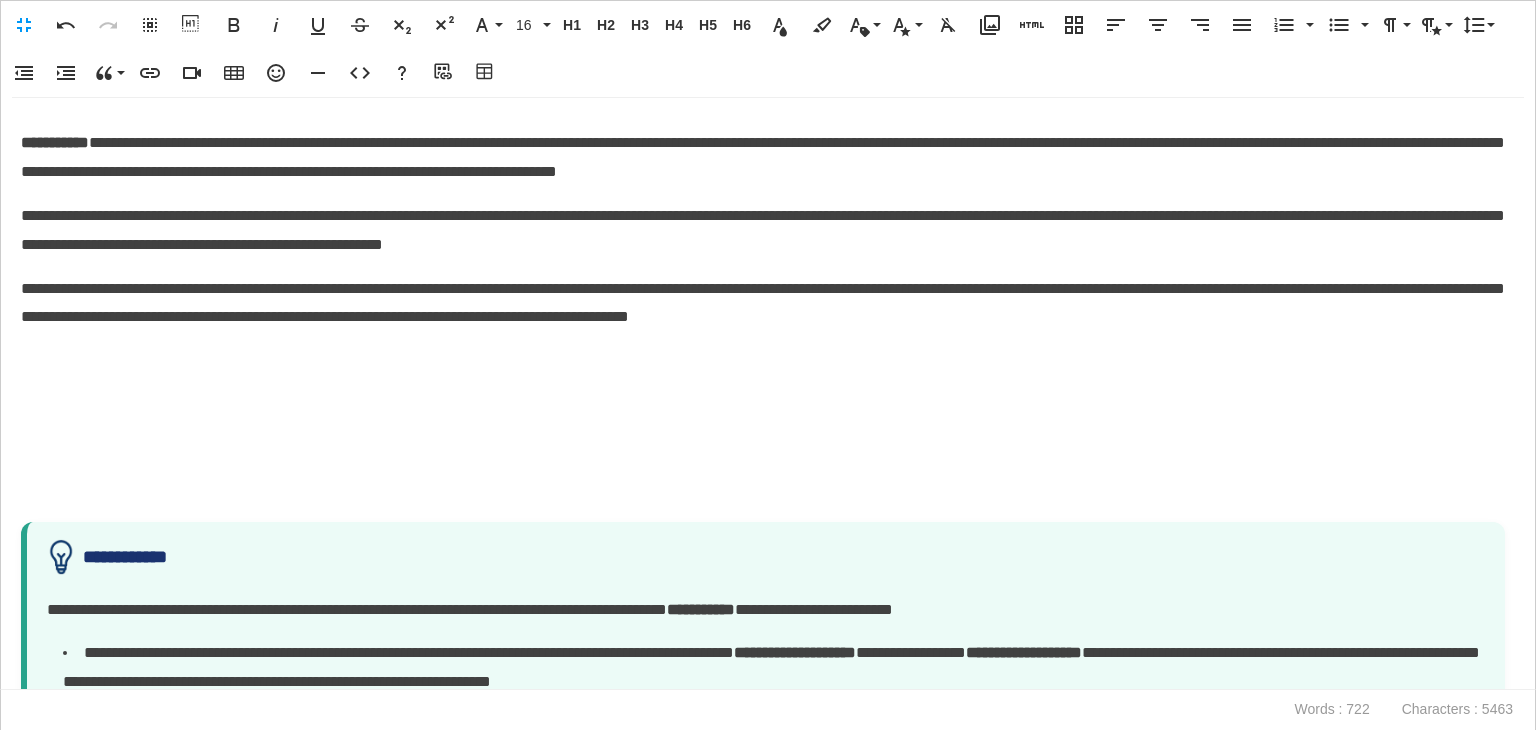 click at bounding box center [763, 449] 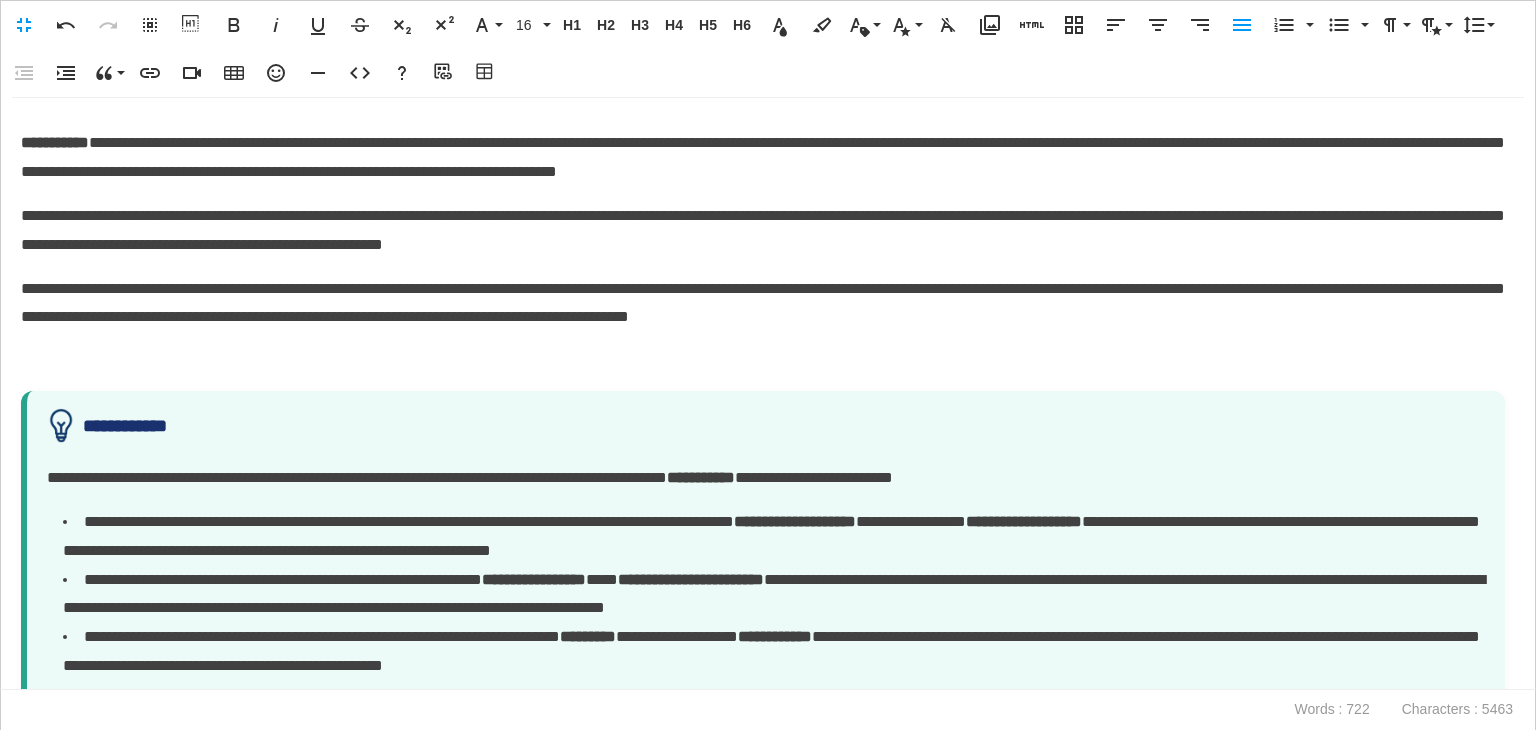 click at bounding box center [763, 361] 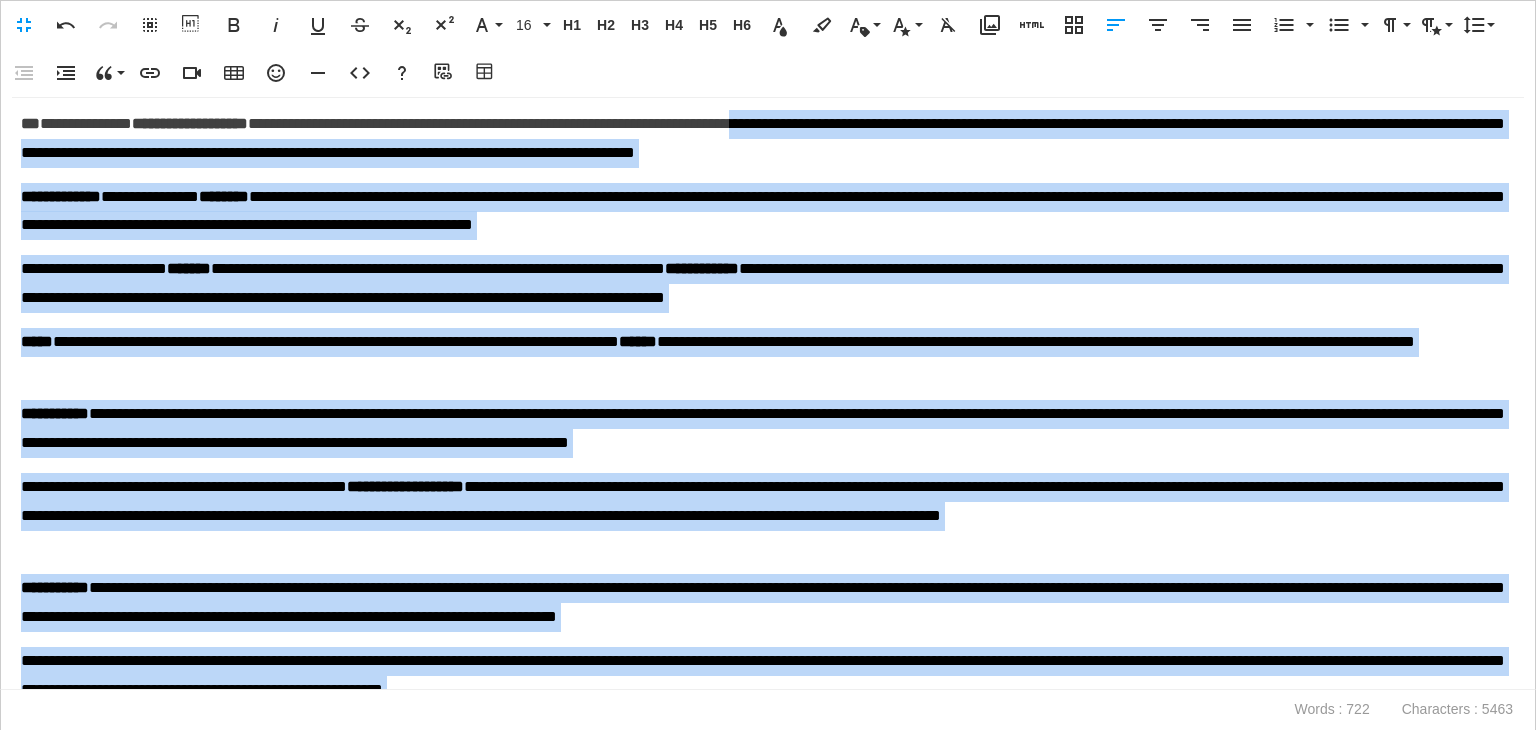 scroll, scrollTop: 0, scrollLeft: 0, axis: both 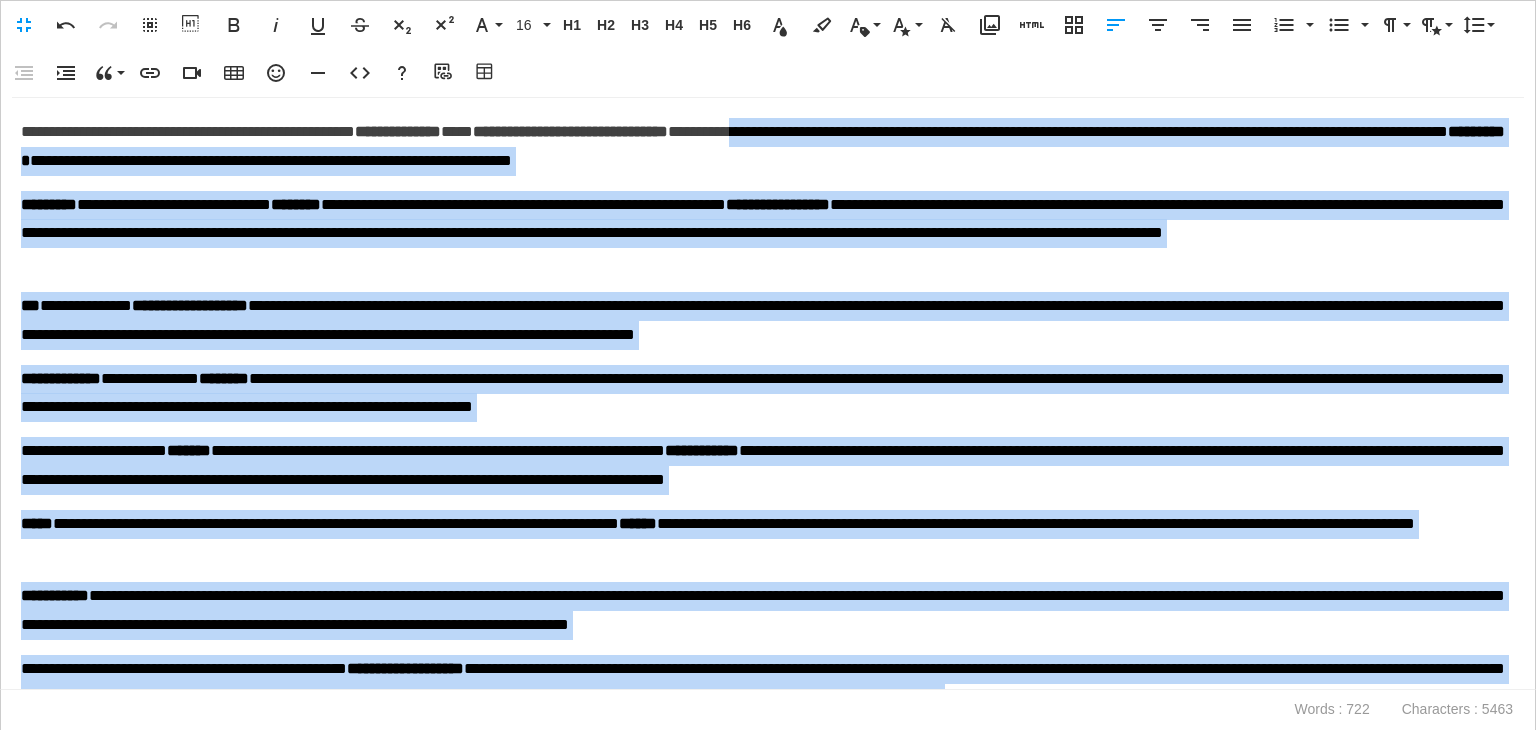 drag, startPoint x: 1180, startPoint y: 615, endPoint x: 906, endPoint y: 67, distance: 612.6826 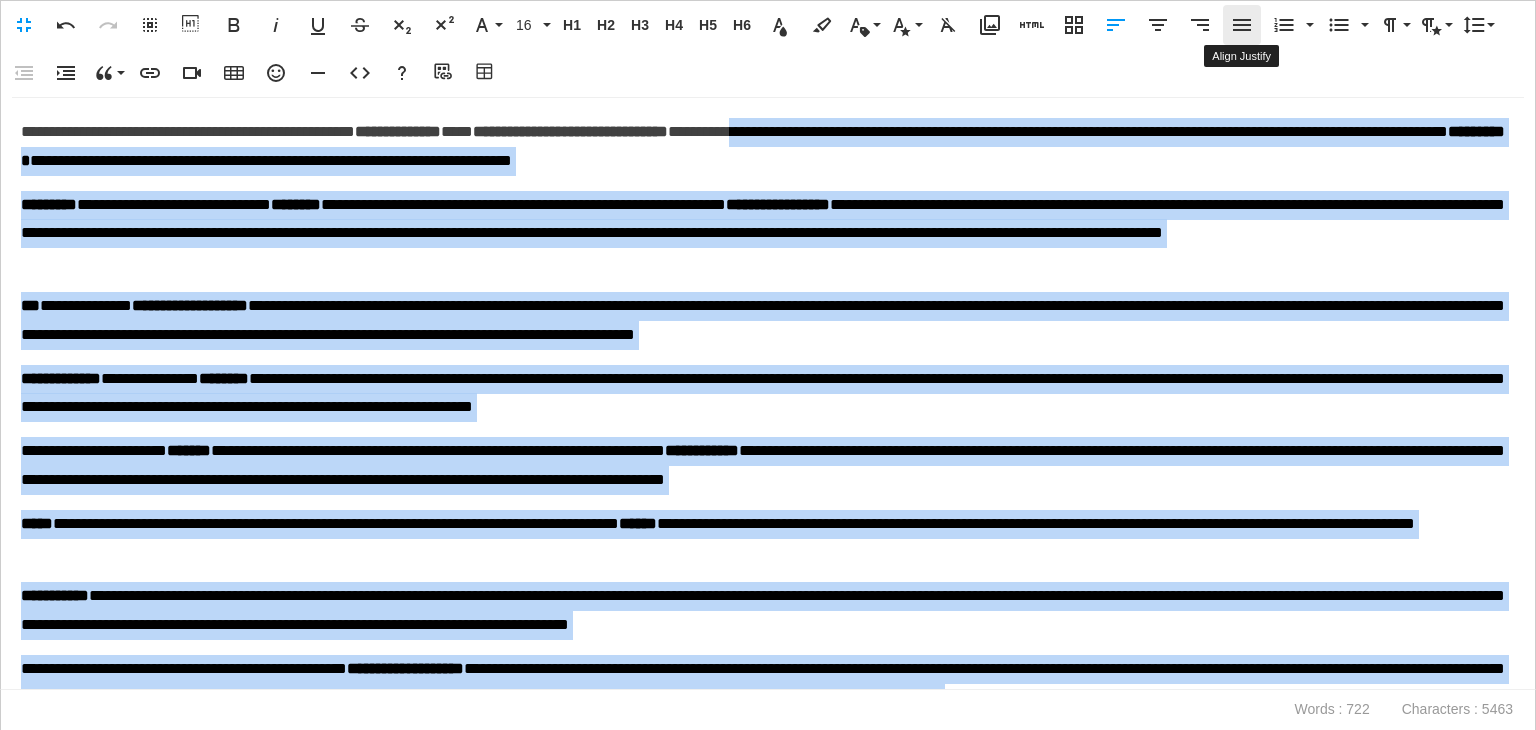 click 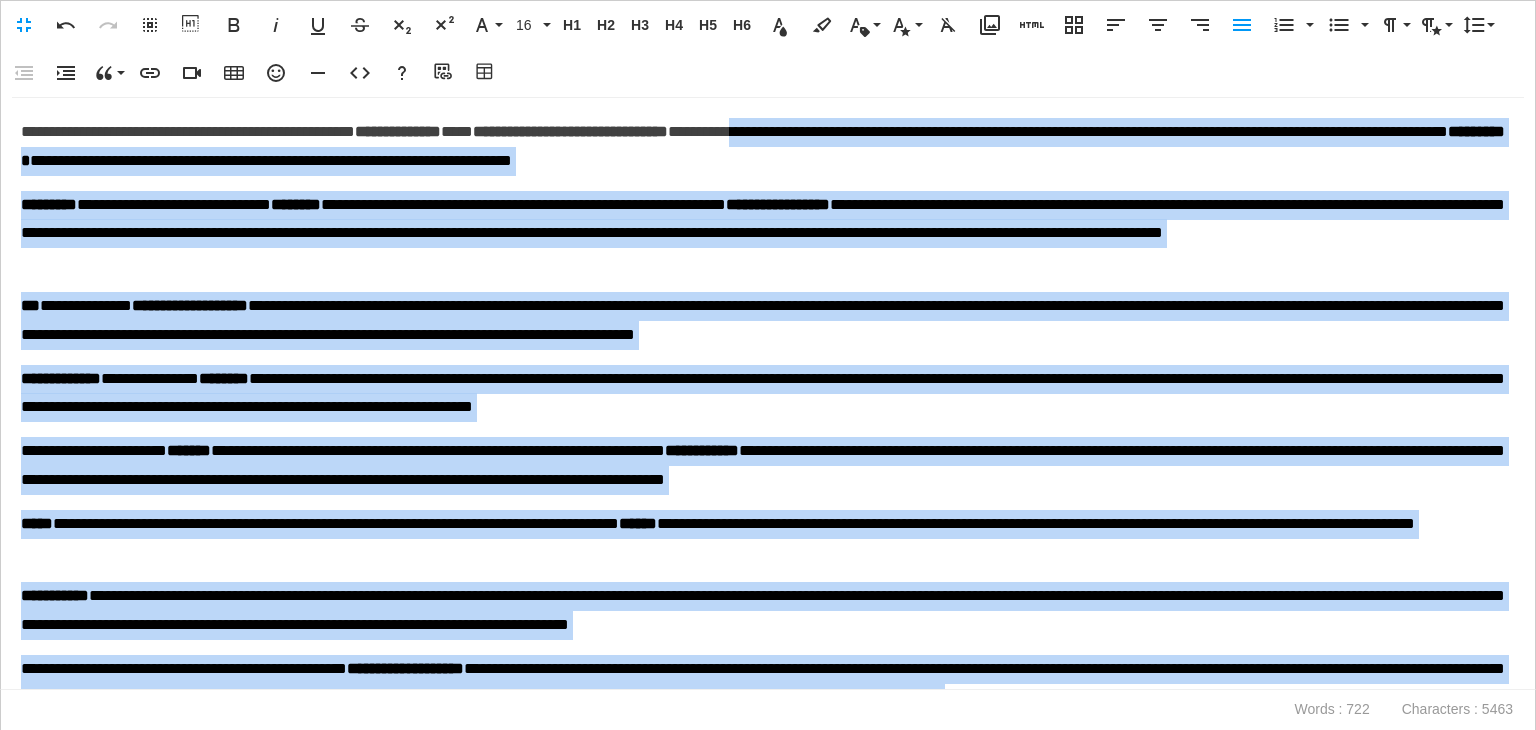 click on "**********" at bounding box center (763, 234) 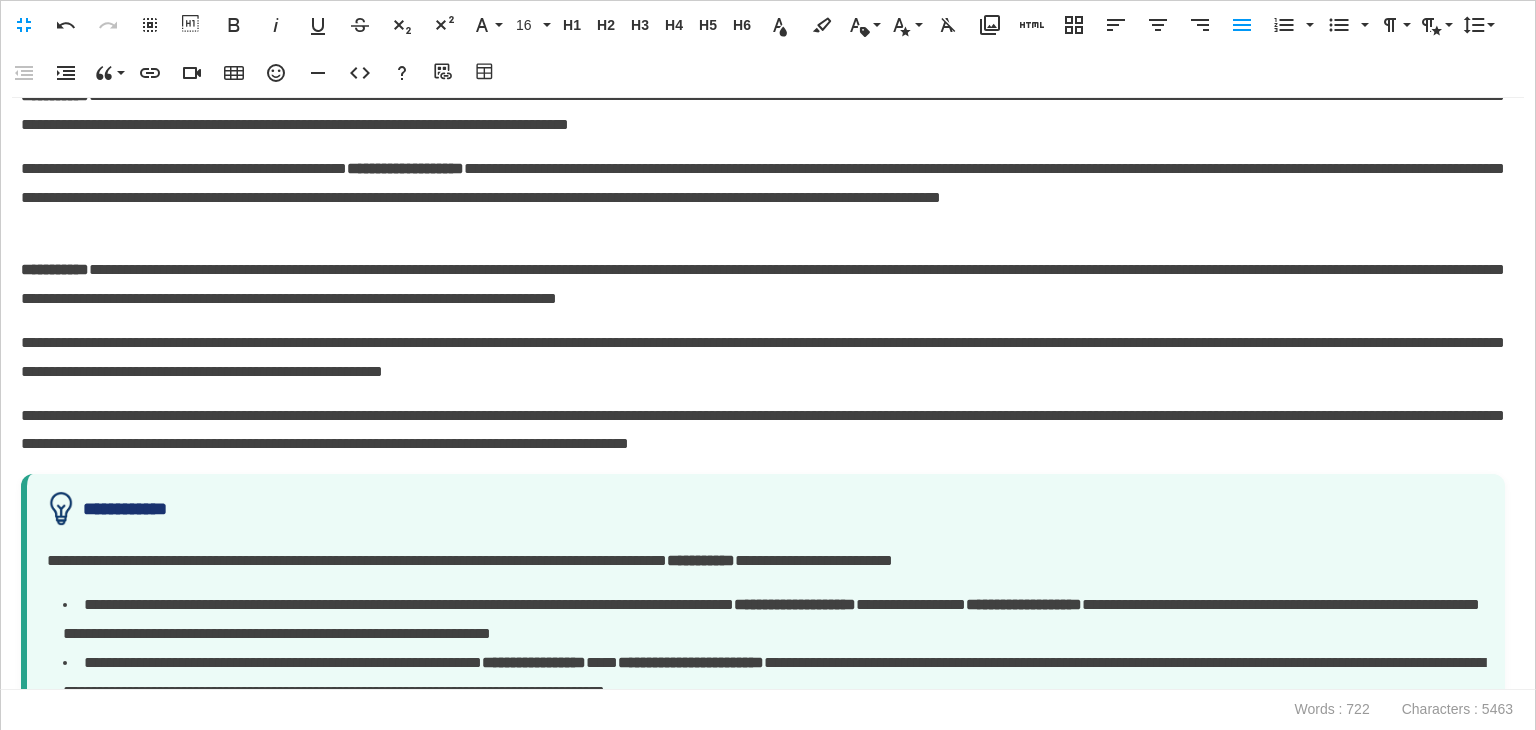scroll, scrollTop: 0, scrollLeft: 0, axis: both 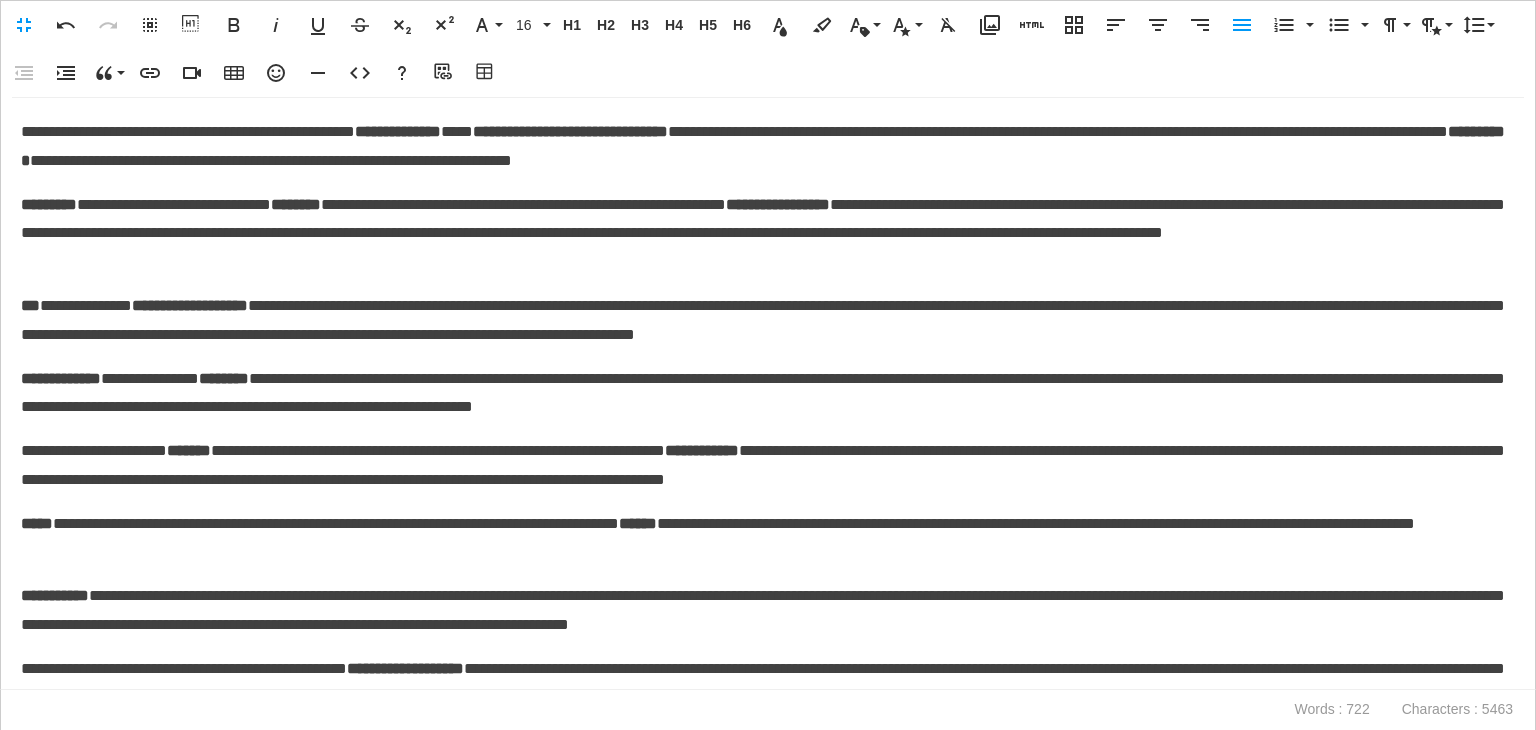 click on "**********" at bounding box center (763, 147) 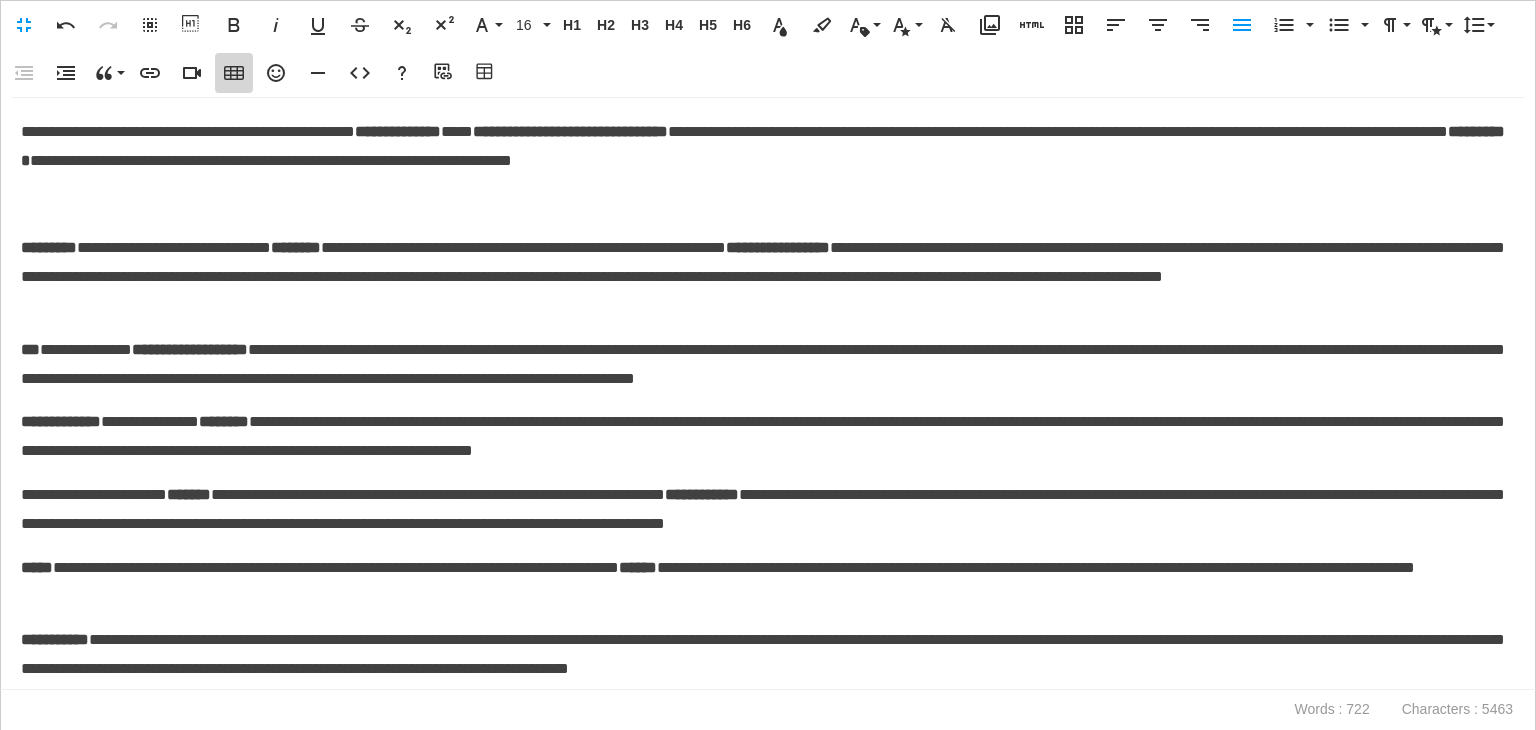 click 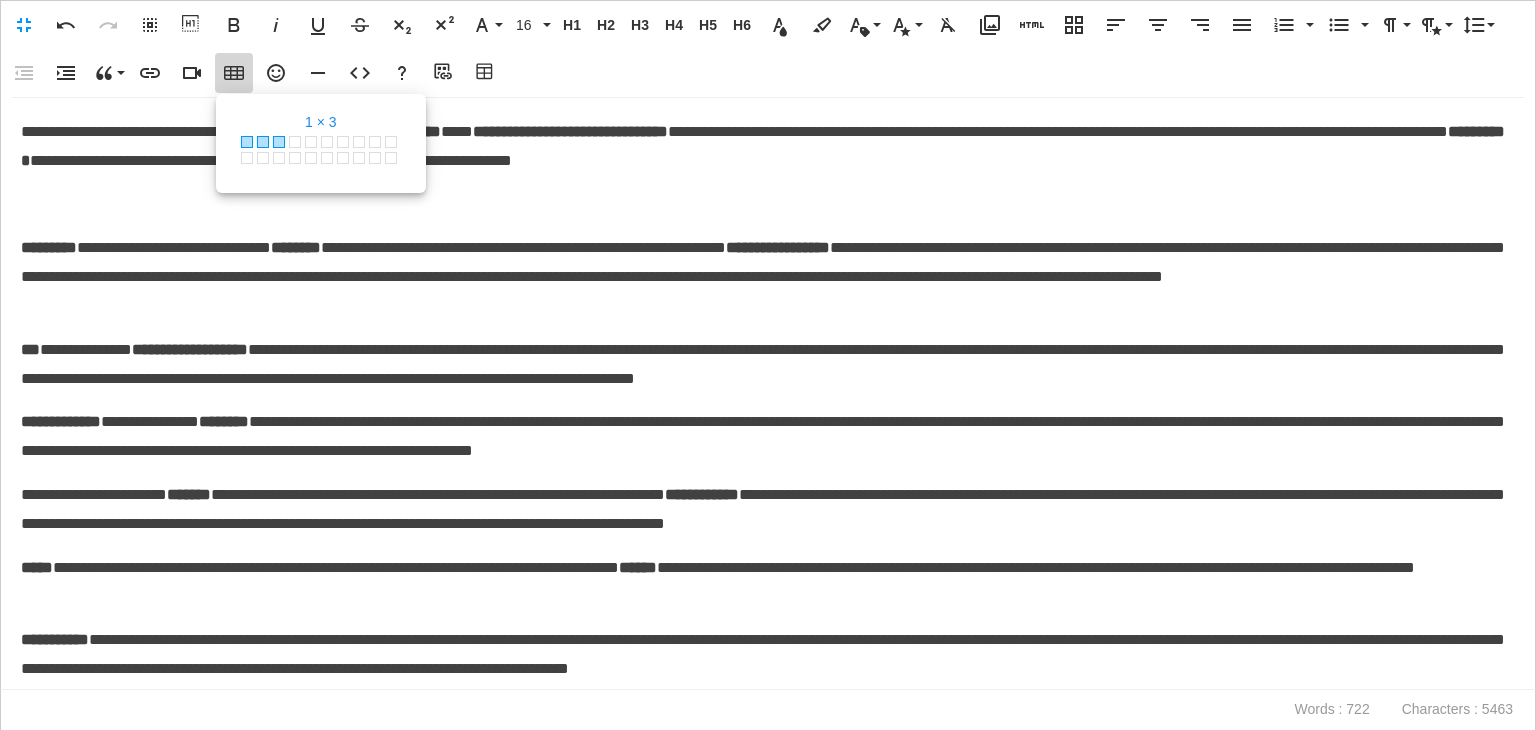 click at bounding box center [279, 142] 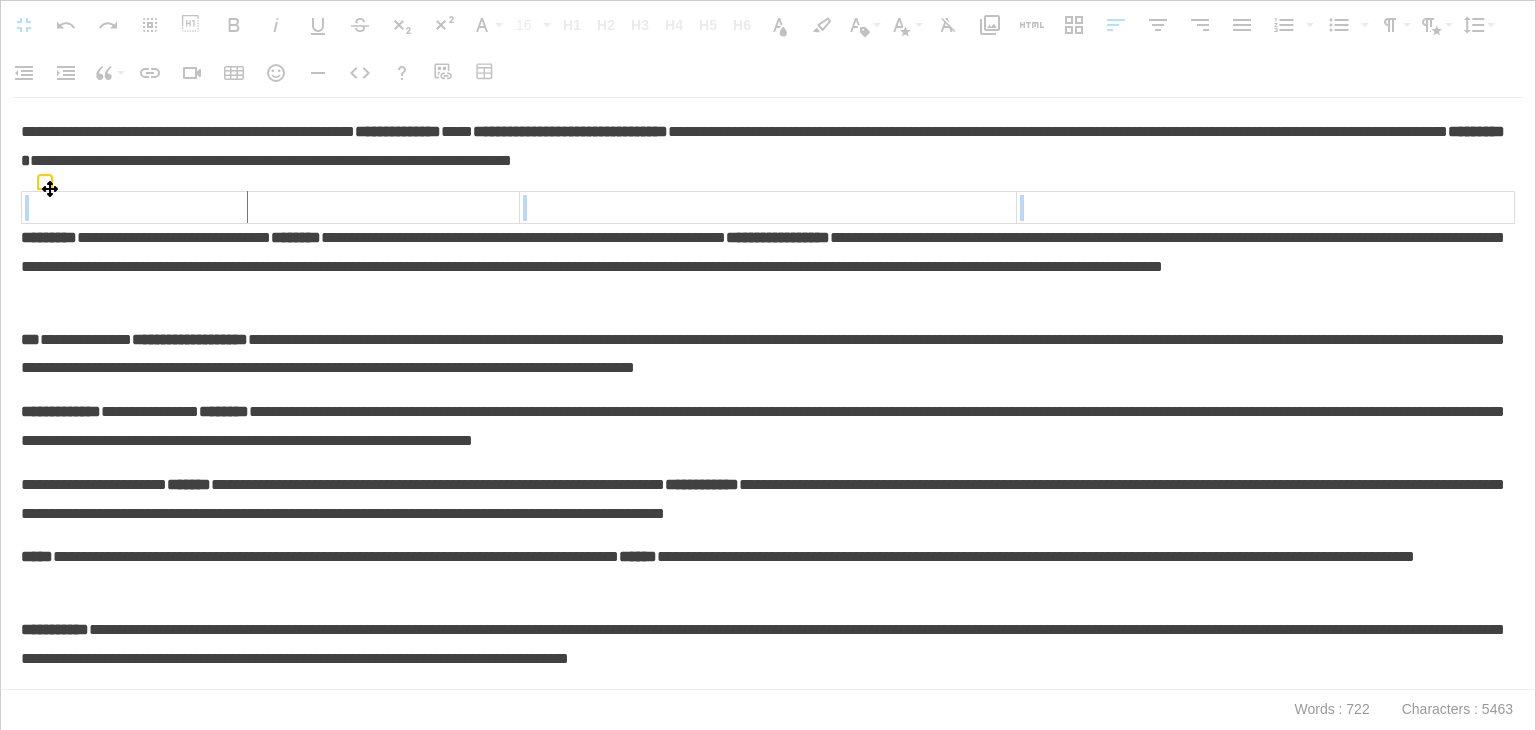 drag, startPoint x: 512, startPoint y: 202, endPoint x: 246, endPoint y: 213, distance: 266.22736 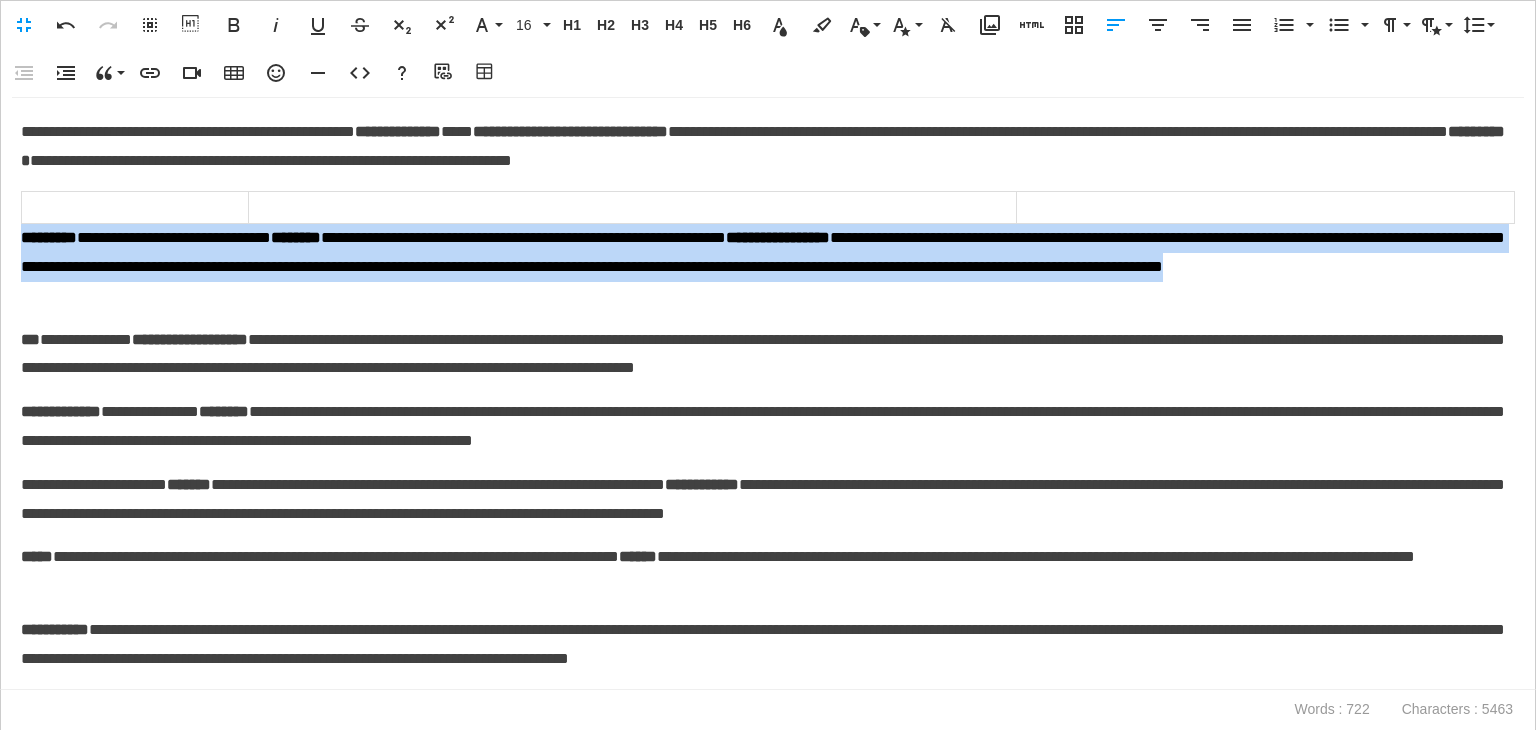 drag, startPoint x: 183, startPoint y: 277, endPoint x: 0, endPoint y: 245, distance: 185.77675 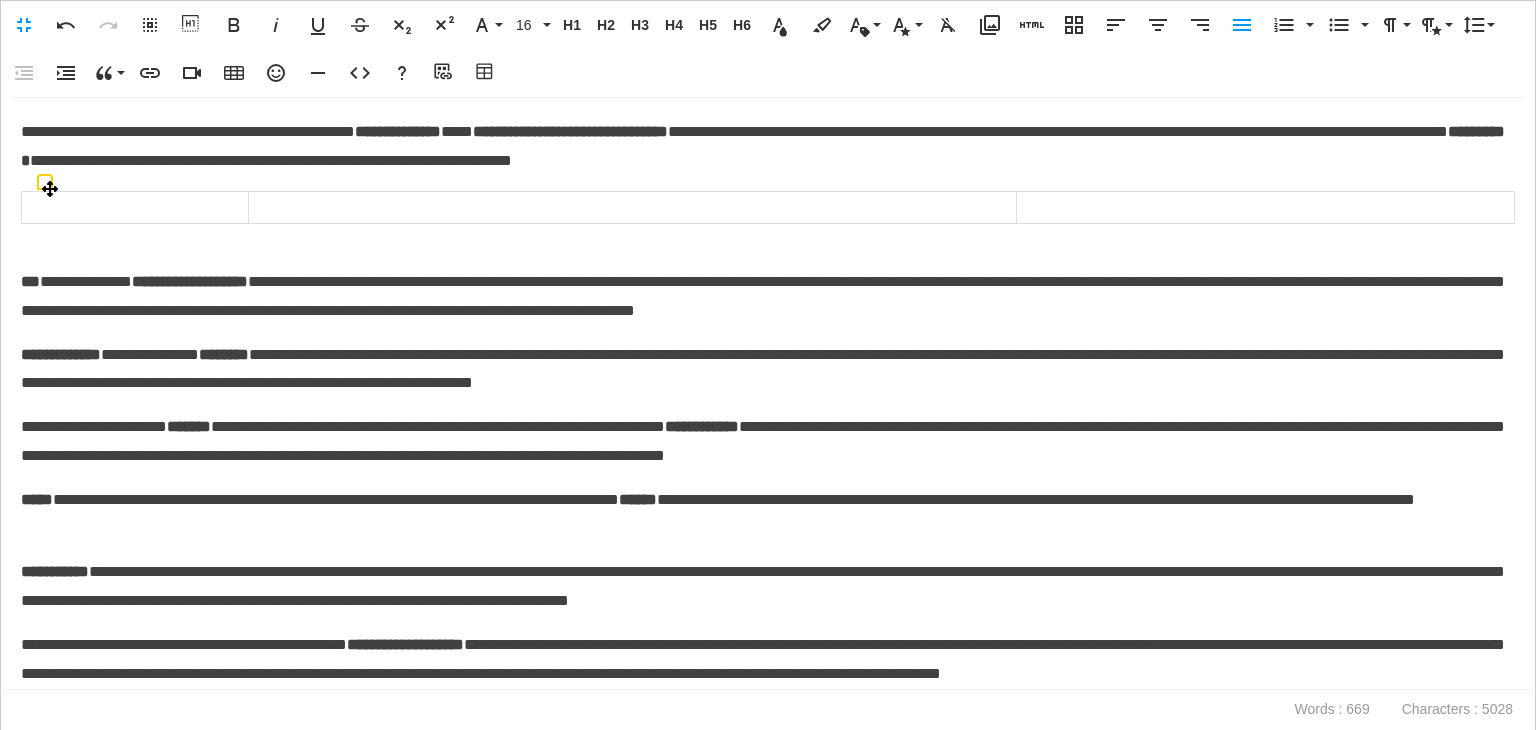click at bounding box center (633, 207) 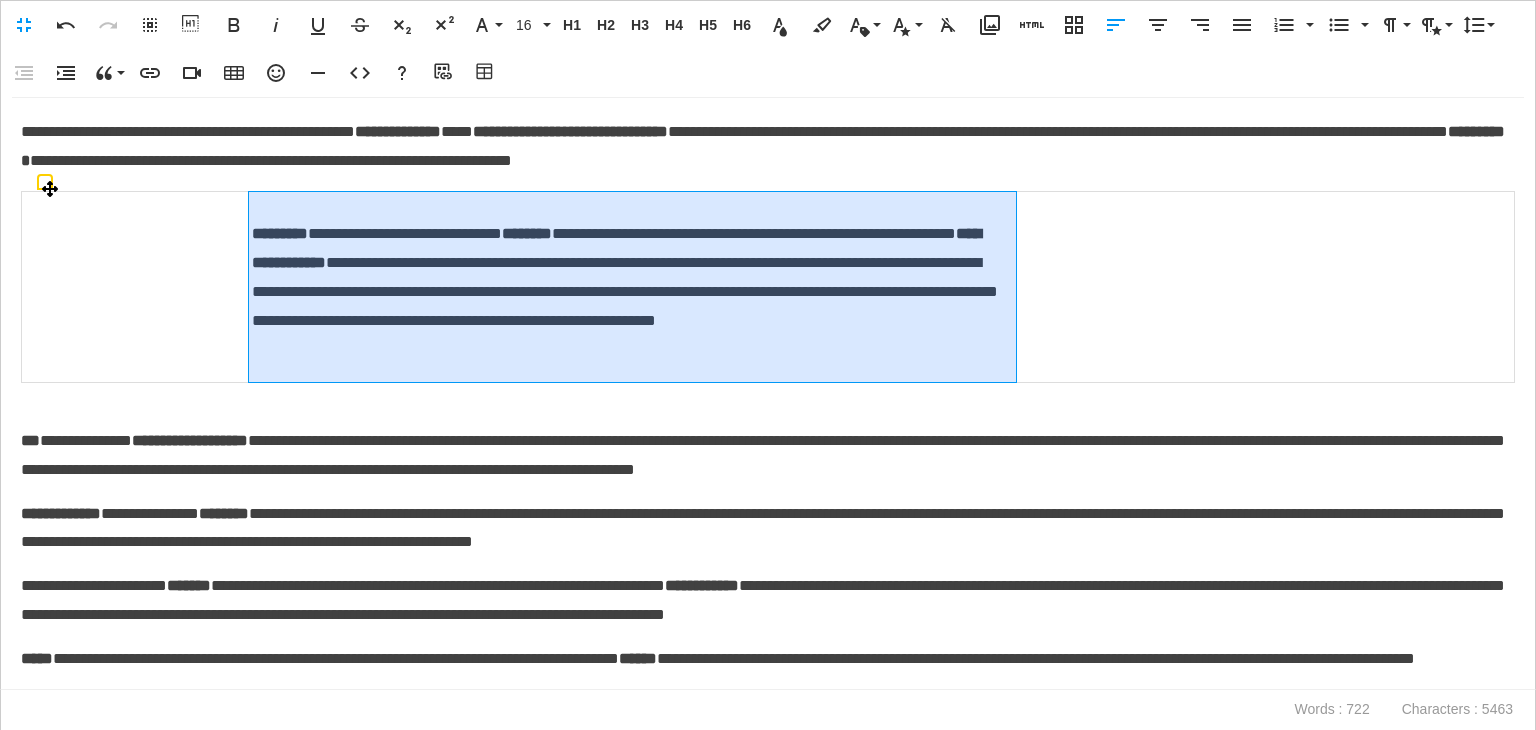 click on "*********" at bounding box center (280, 233) 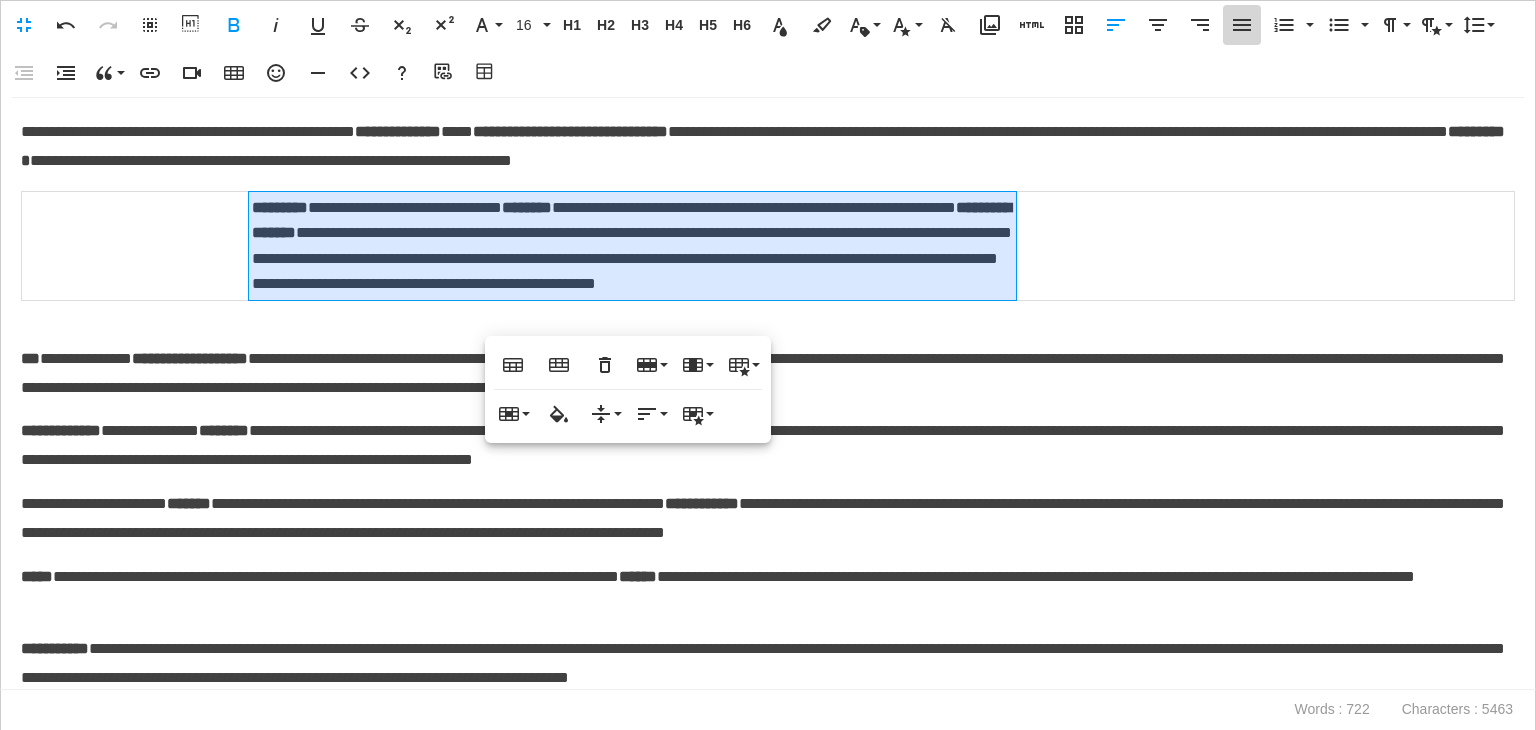 click 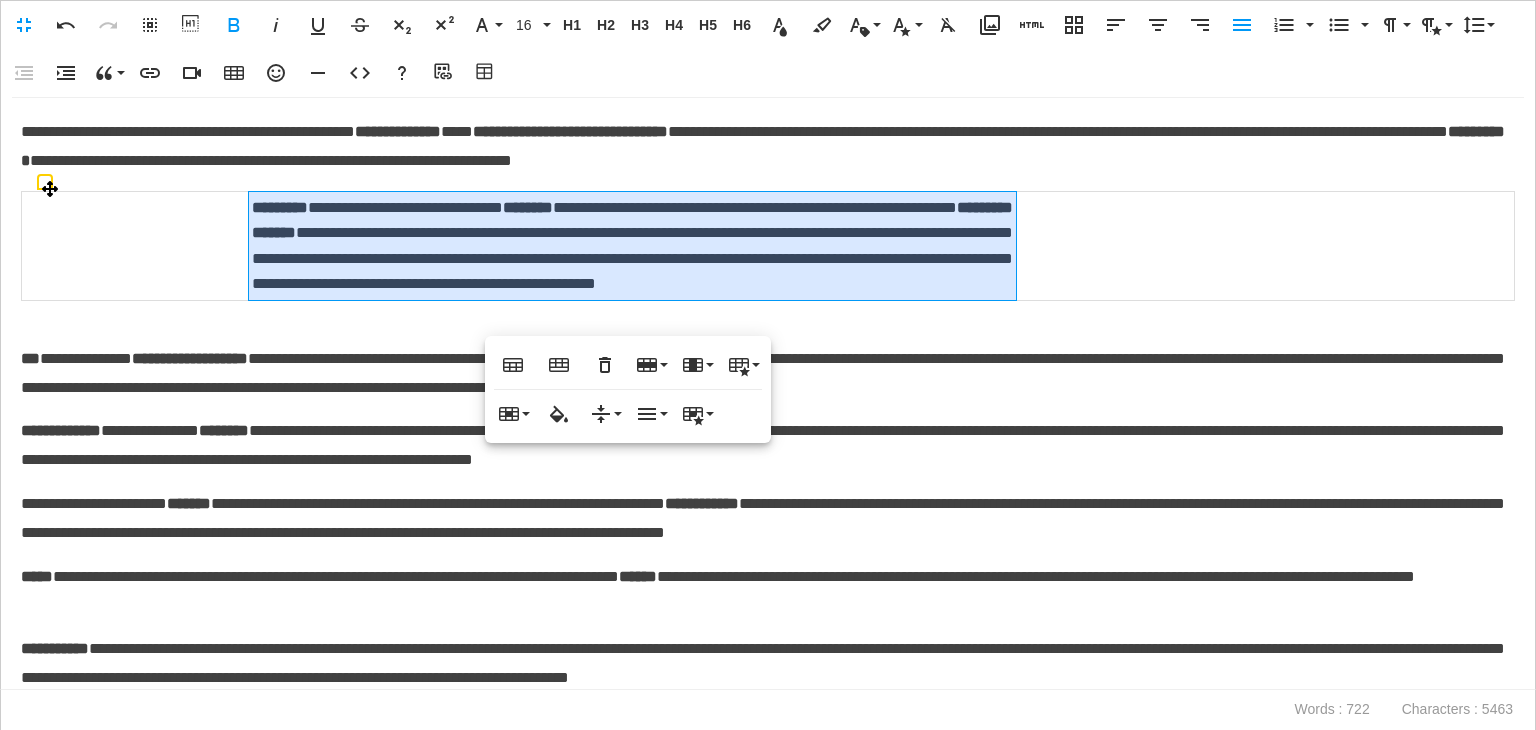click on "**********" at bounding box center [633, 245] 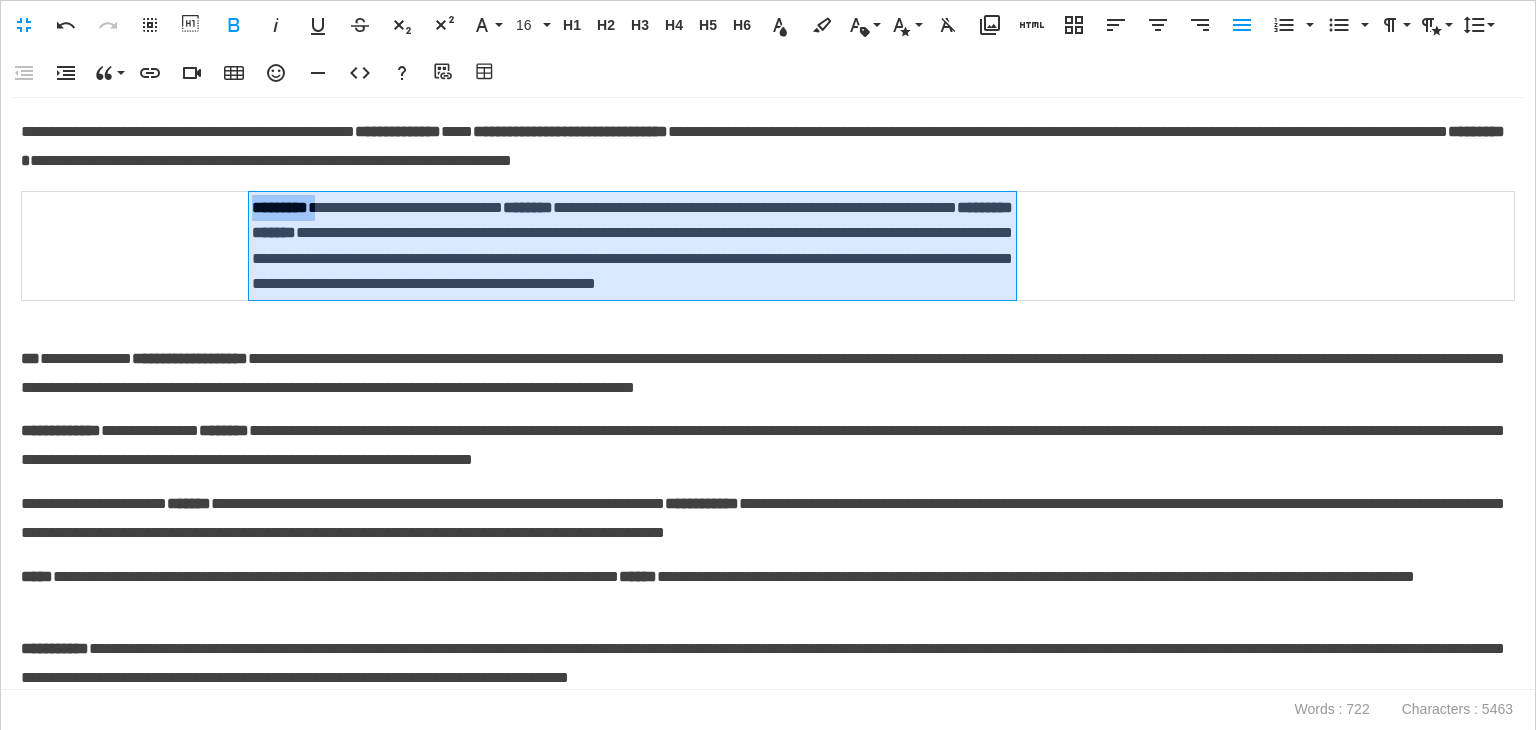 drag, startPoint x: 326, startPoint y: 206, endPoint x: 256, endPoint y: 207, distance: 70.00714 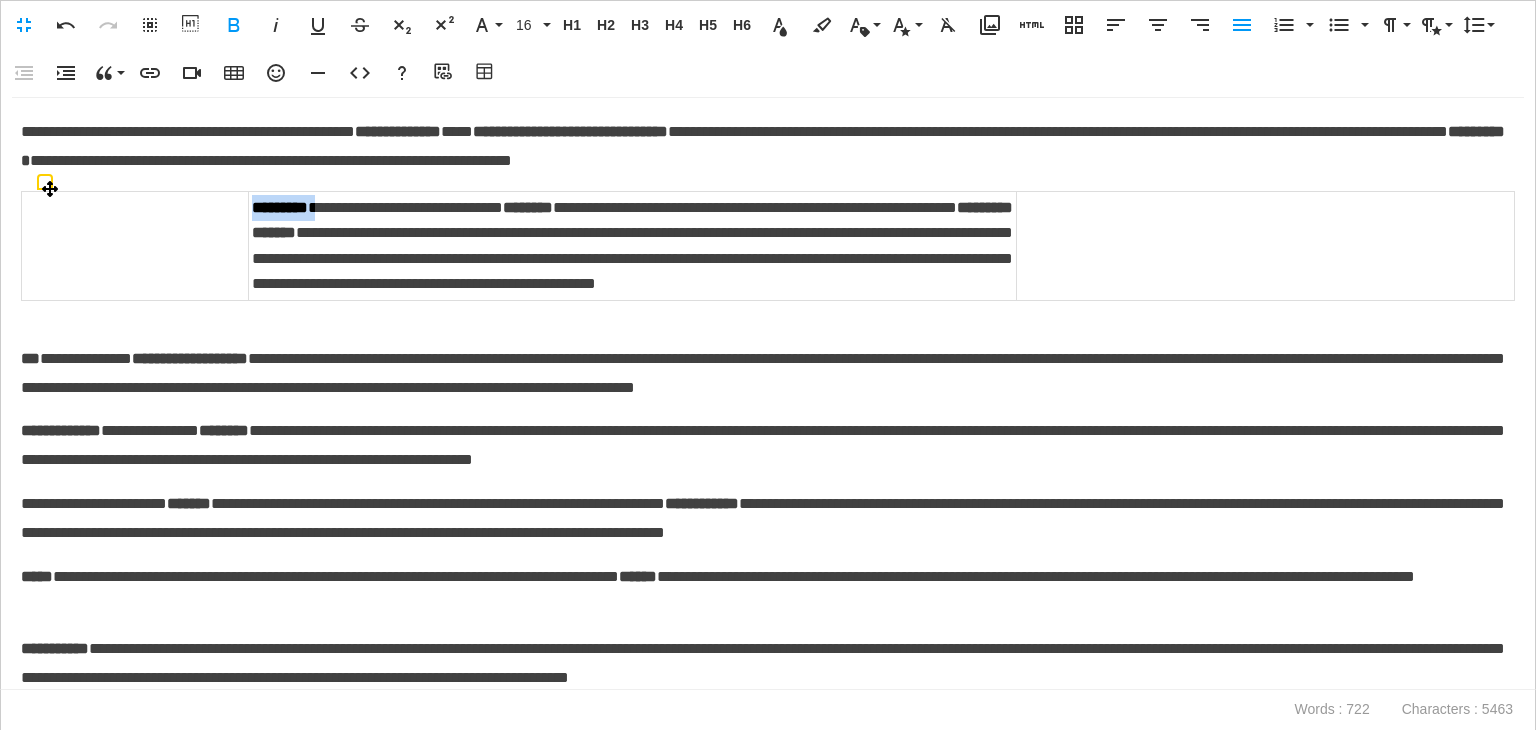 copy on "********* *" 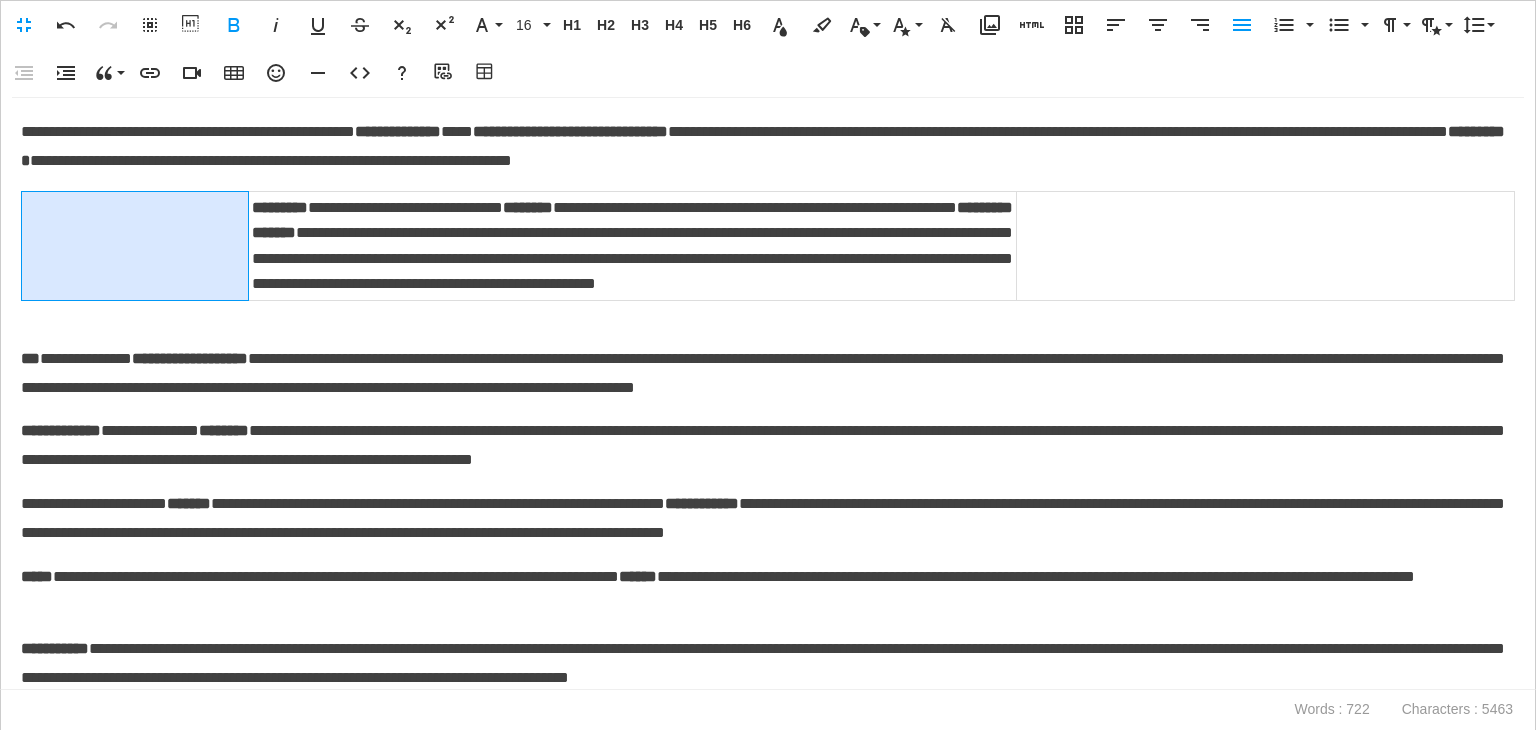 click at bounding box center (135, 245) 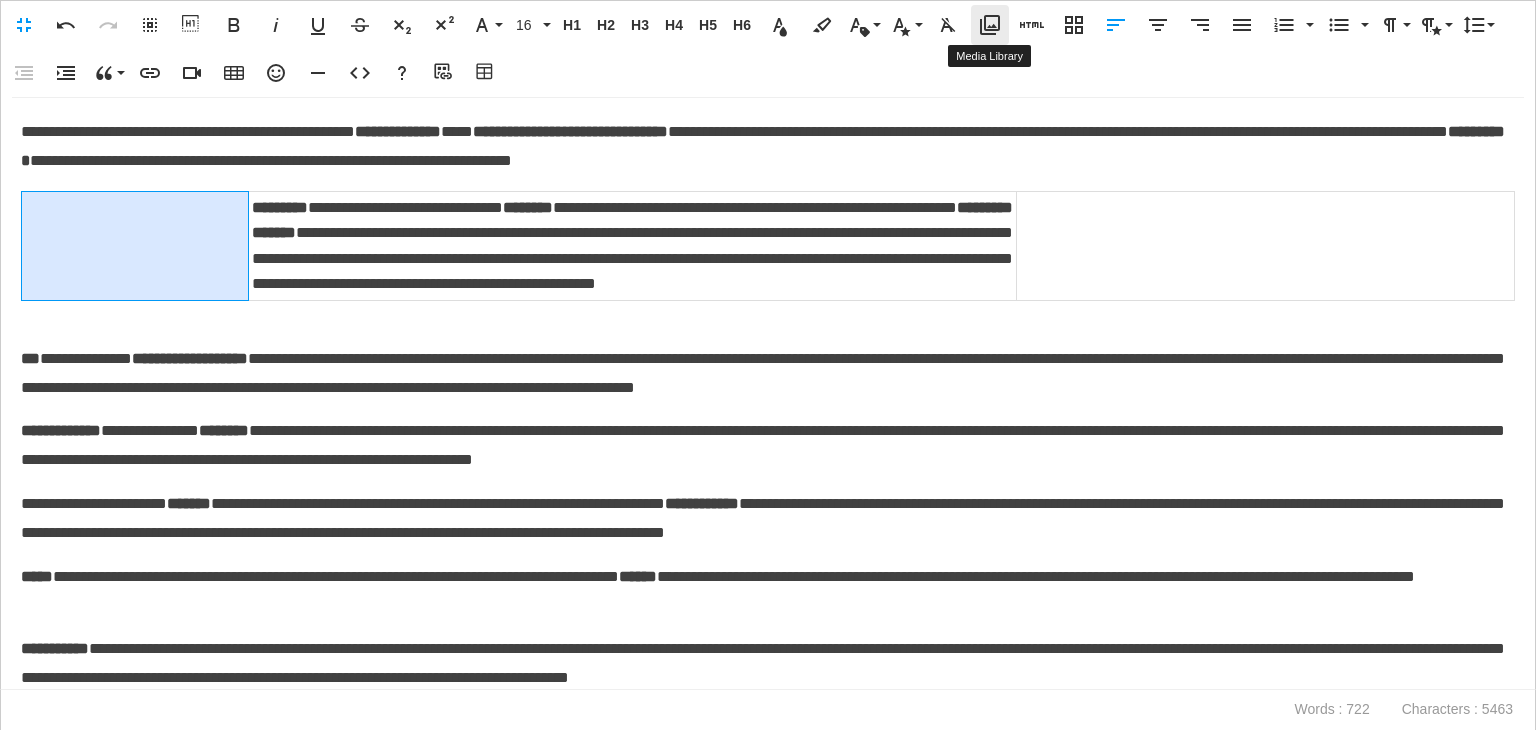 click 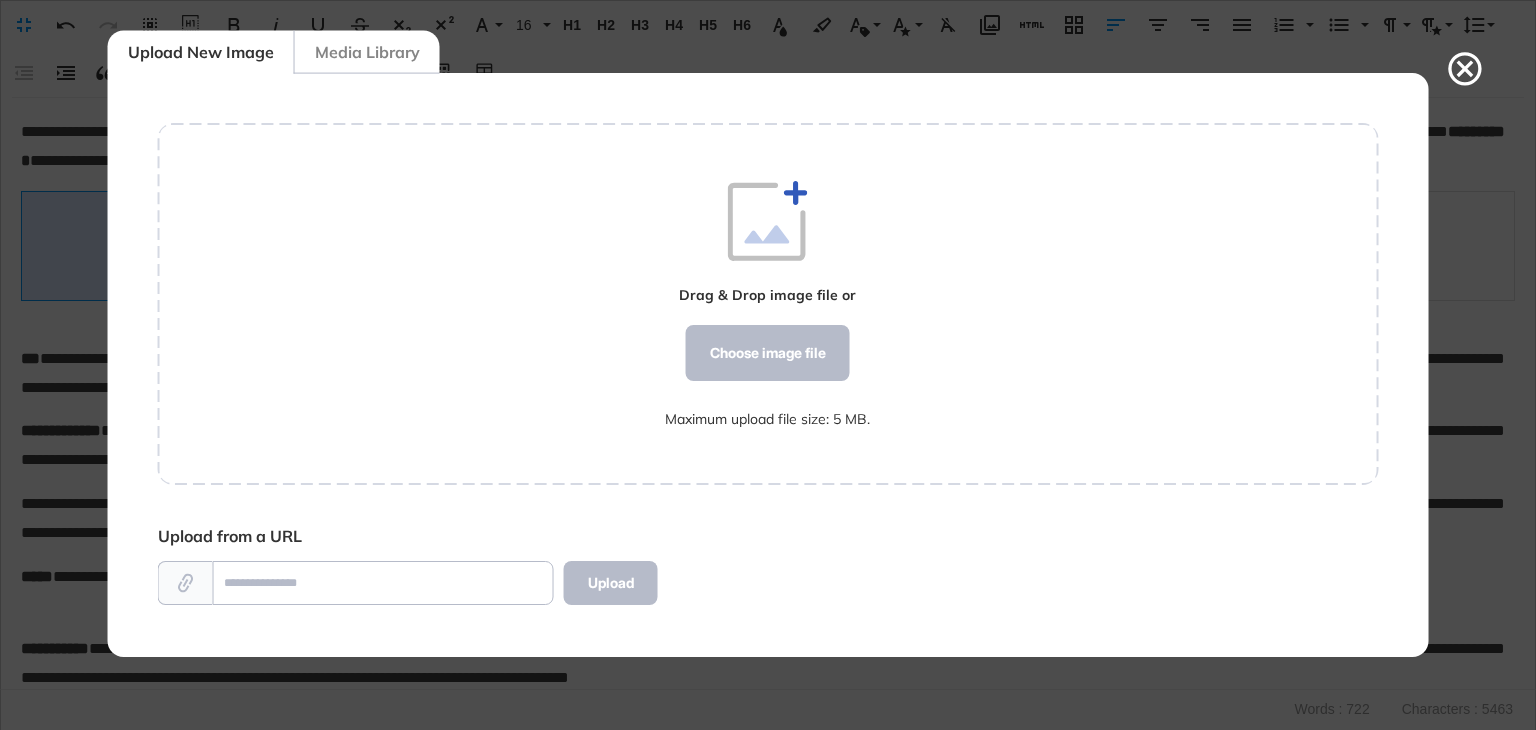 scroll, scrollTop: 9, scrollLeft: 0, axis: vertical 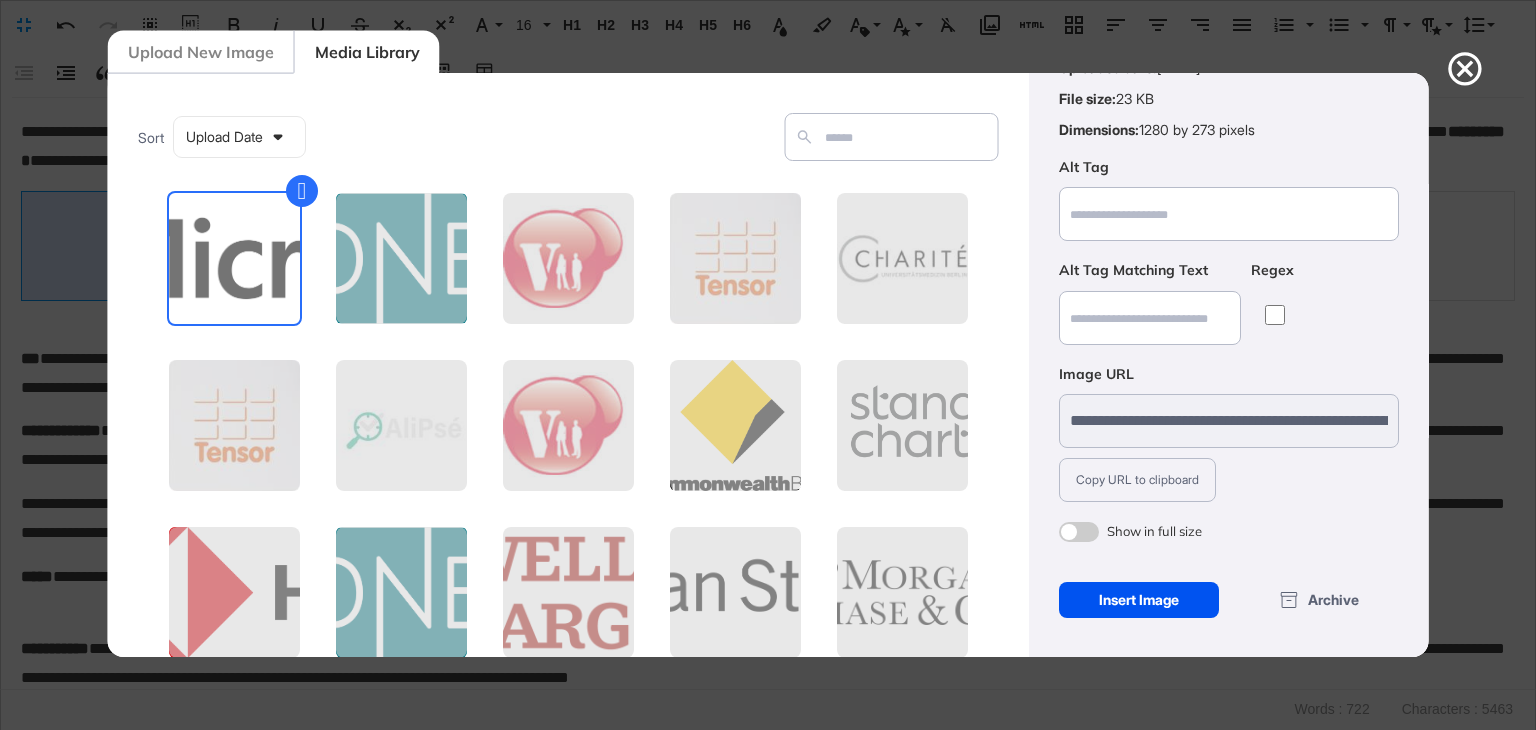 click on "Insert Image" at bounding box center [1138, 600] 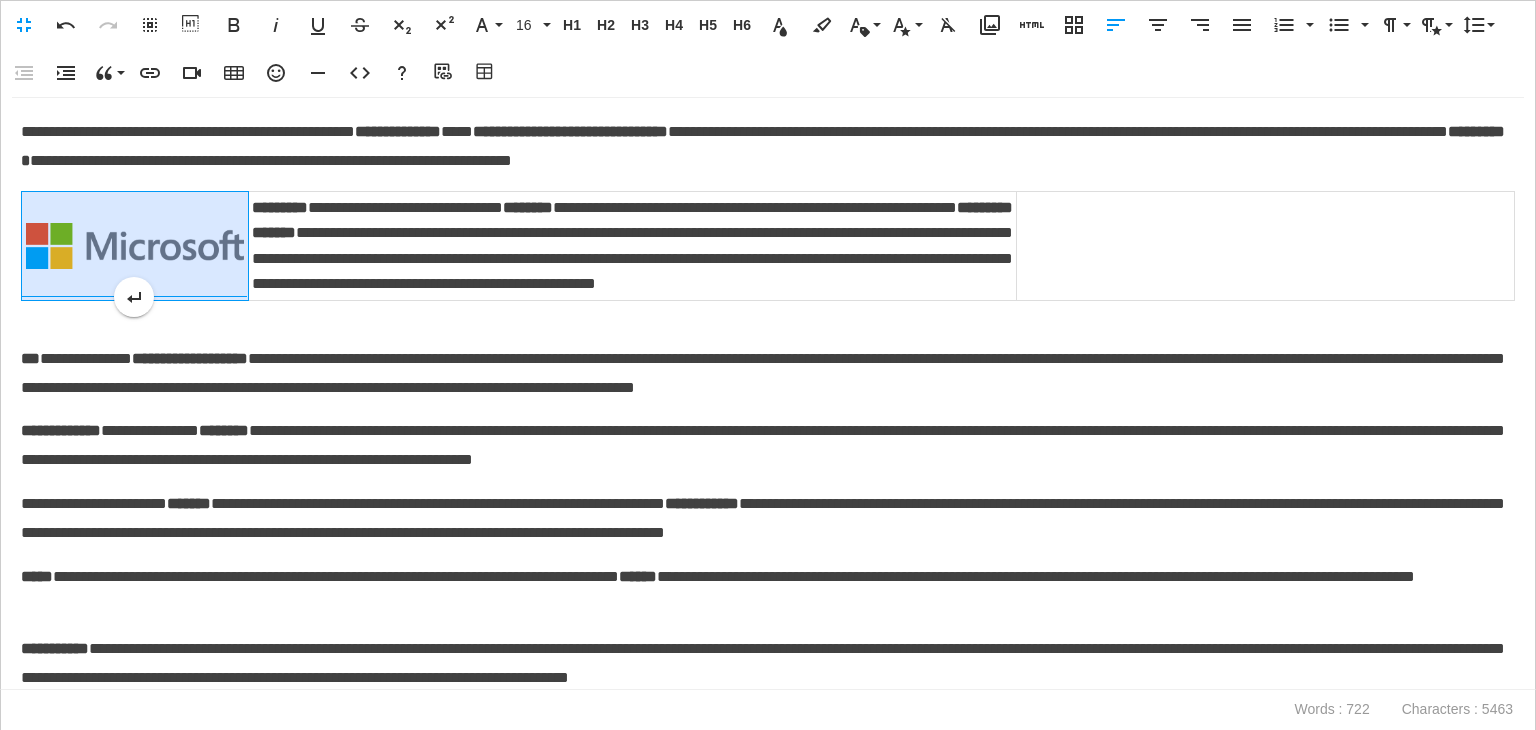 click at bounding box center [135, 246] 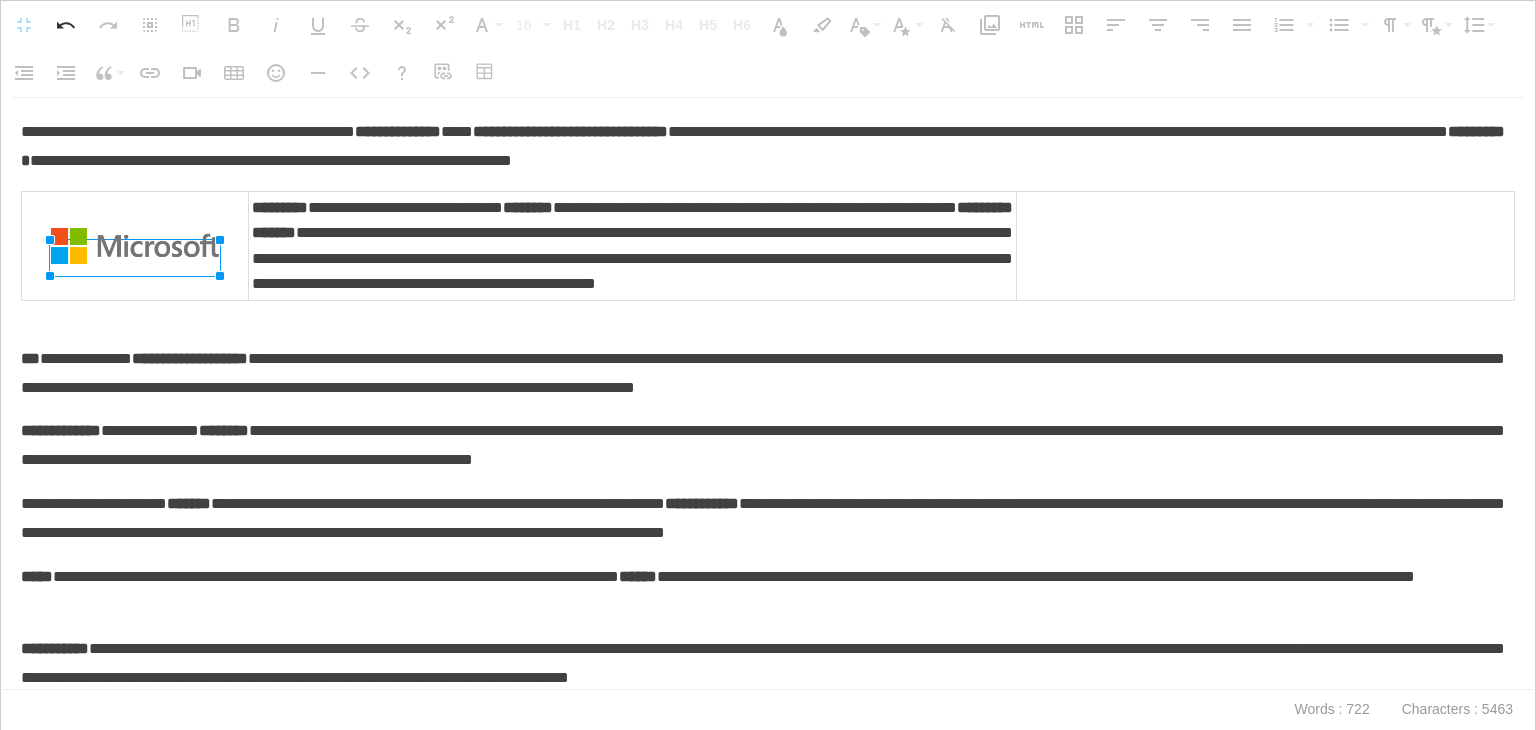 drag, startPoint x: 244, startPoint y: 234, endPoint x: 195, endPoint y: 234, distance: 49 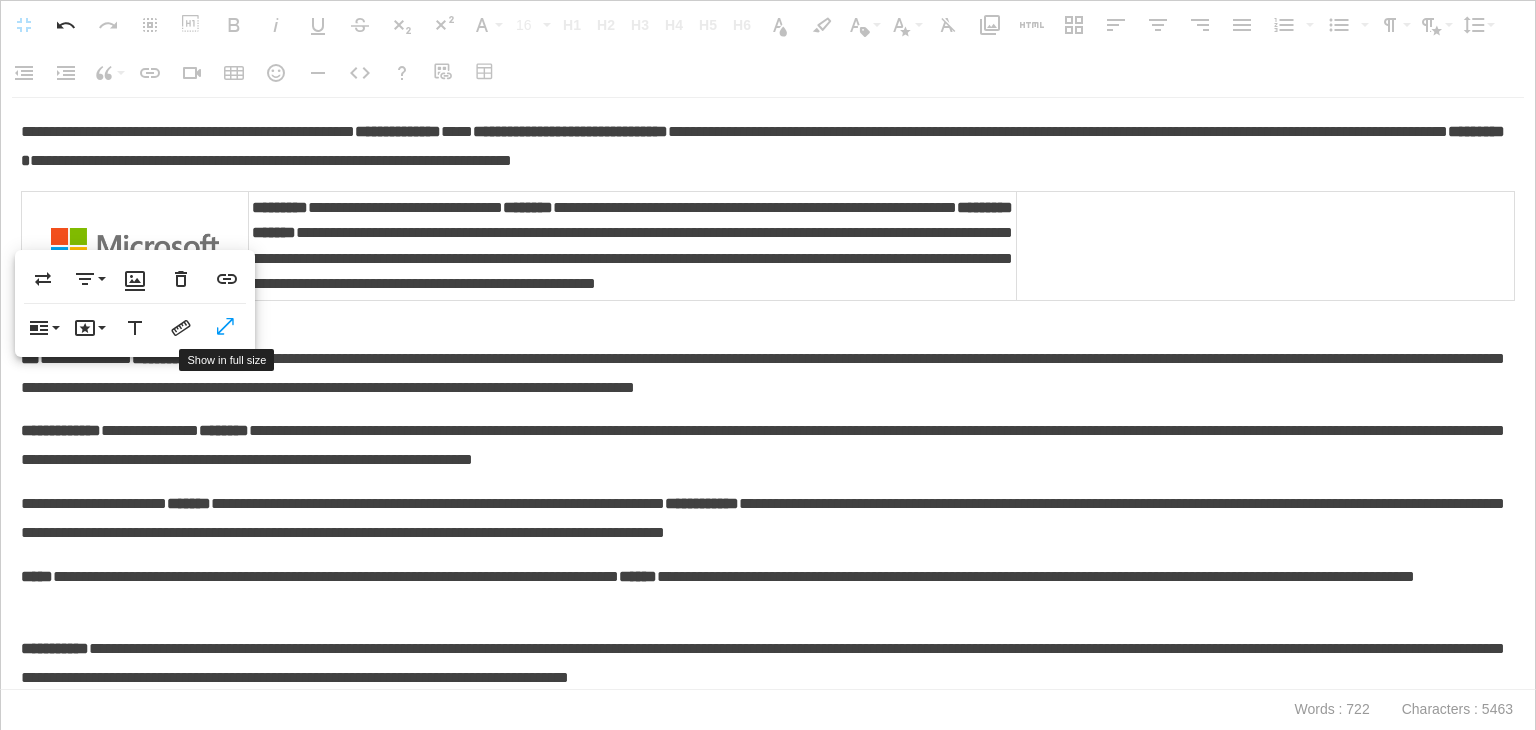drag, startPoint x: 218, startPoint y: 336, endPoint x: 432, endPoint y: 371, distance: 216.84326 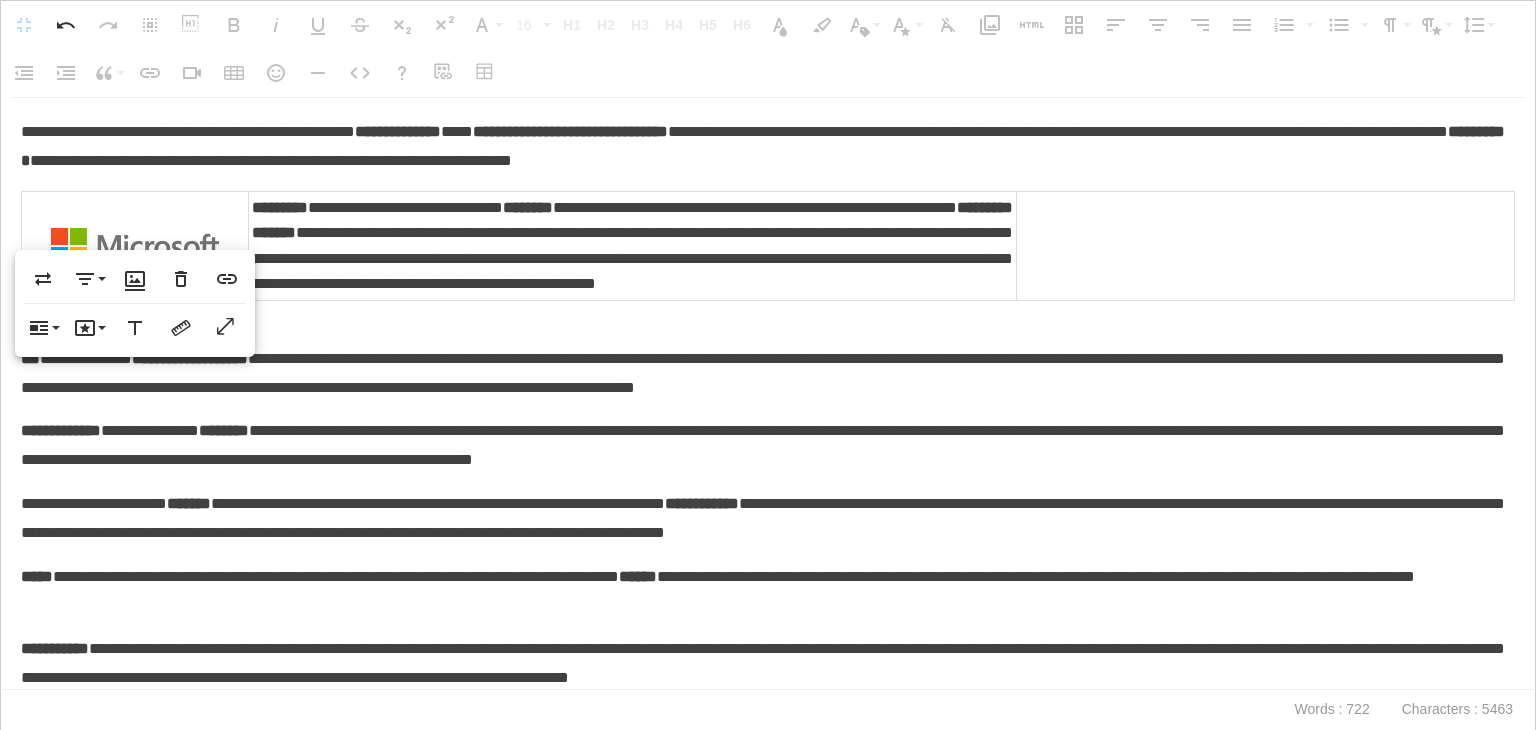 click on "**********" at bounding box center (768, 393) 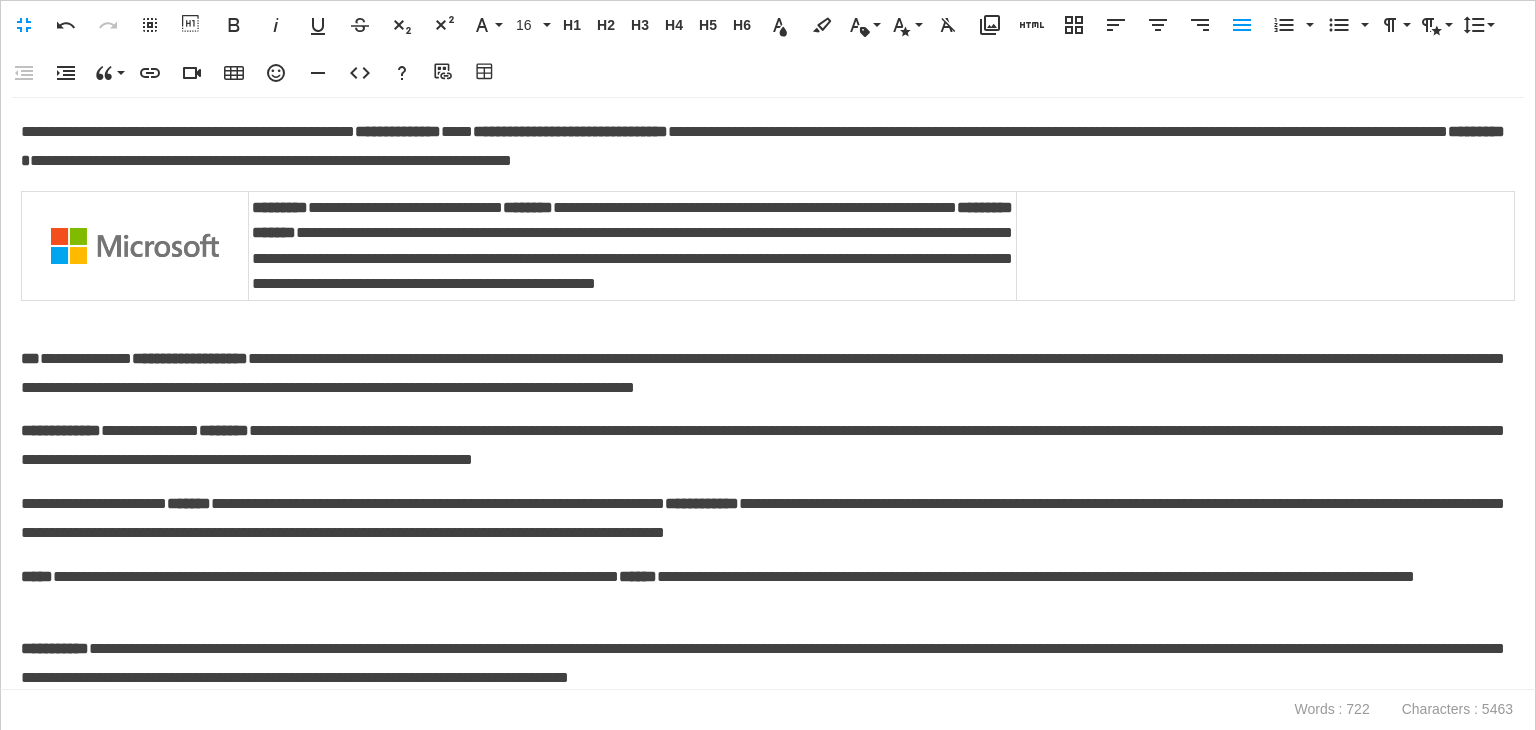 click at bounding box center [763, 315] 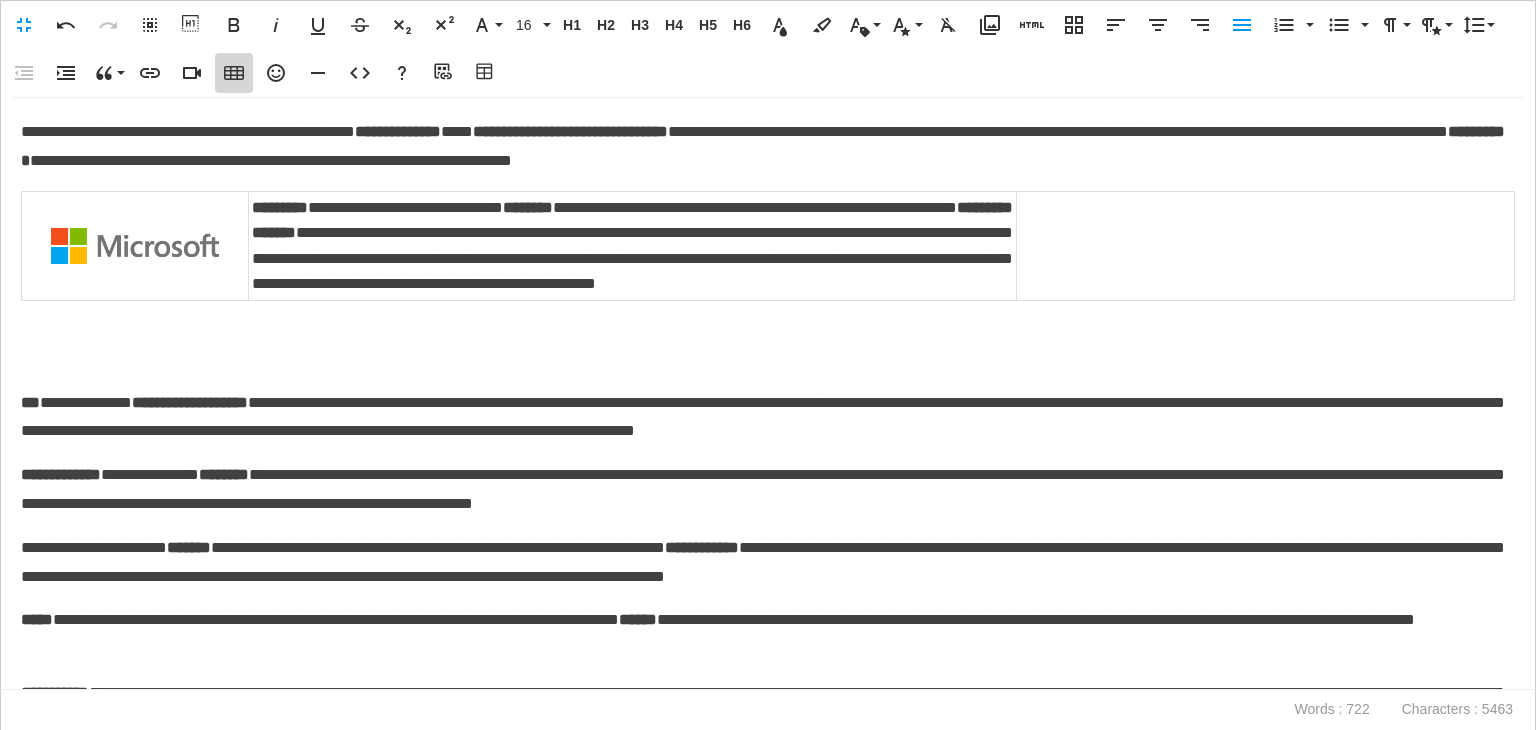 click 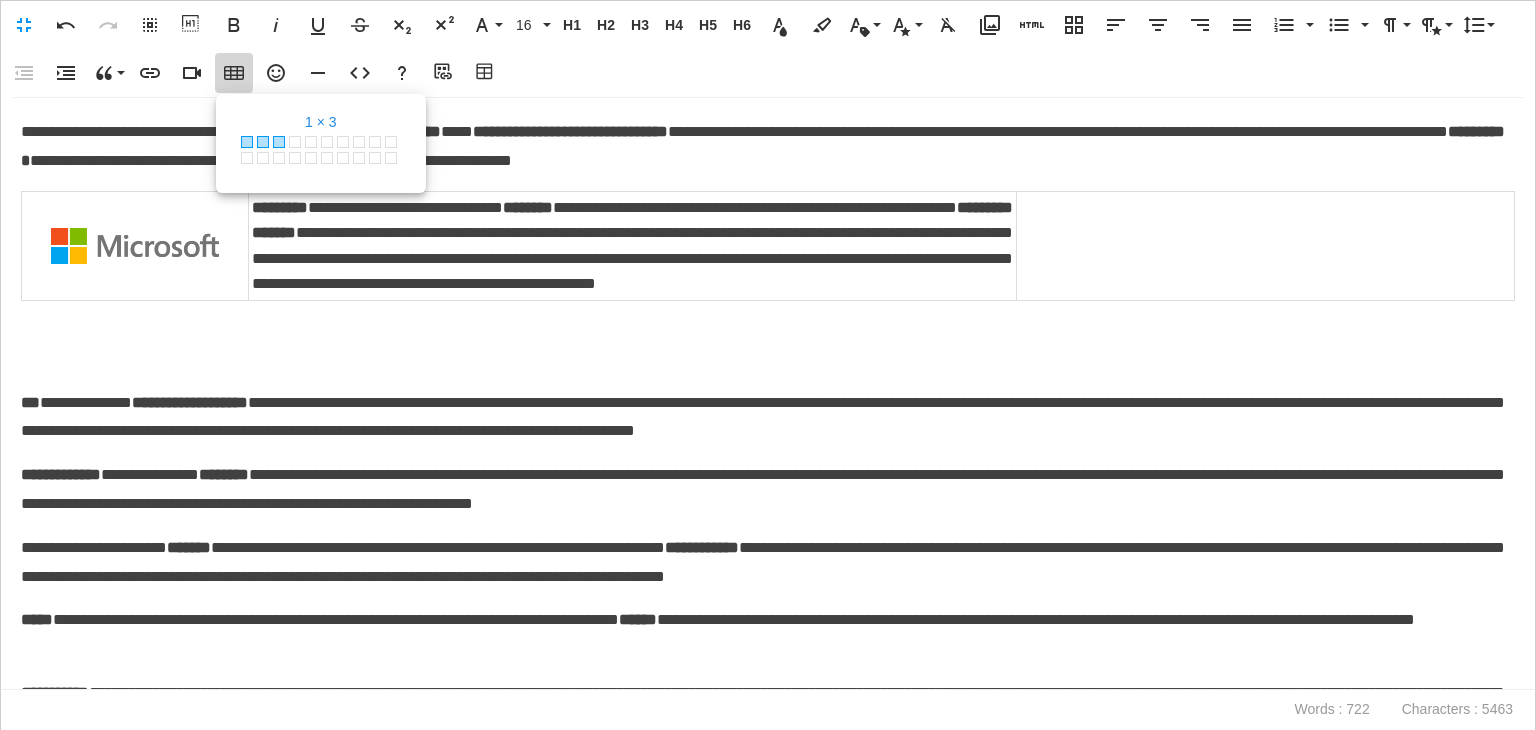 click at bounding box center (279, 142) 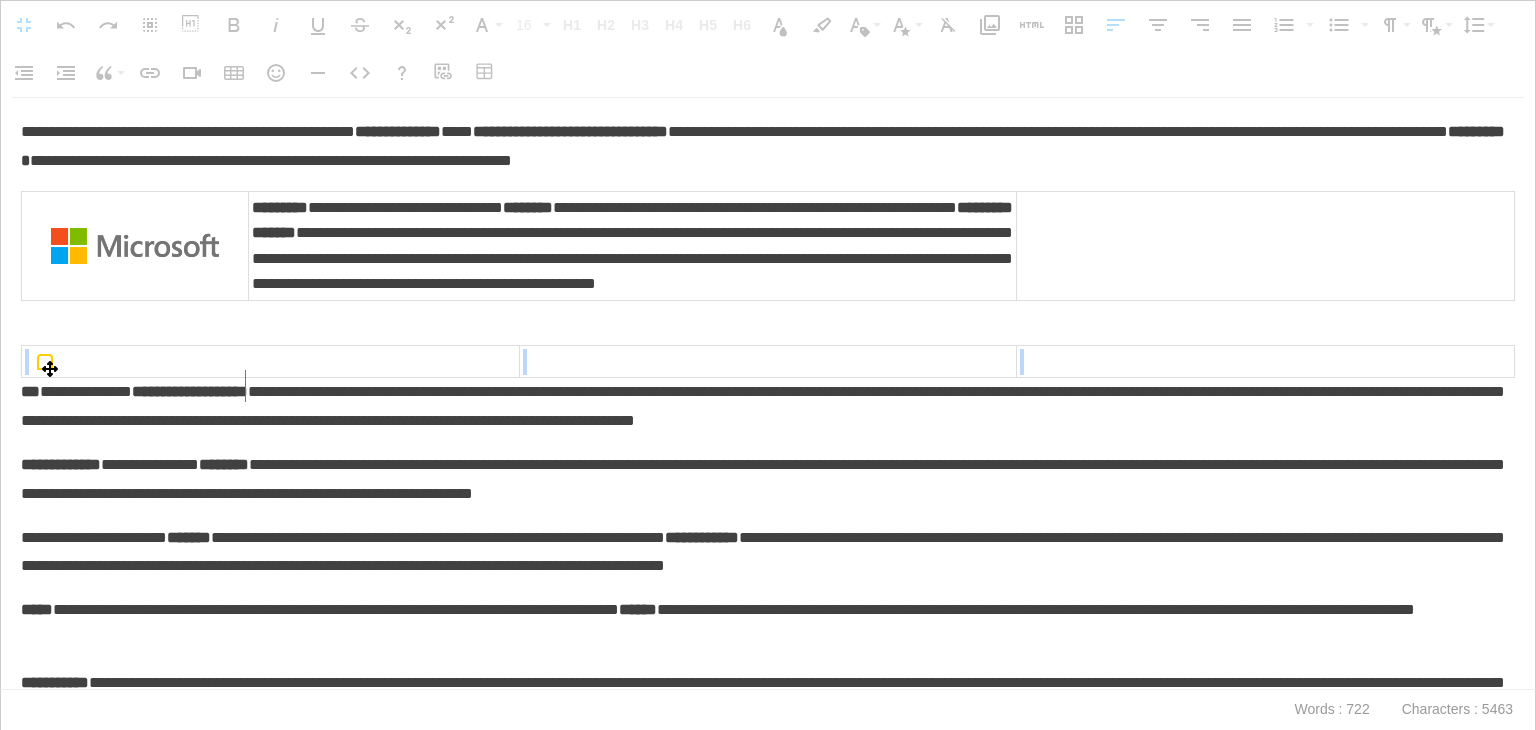 drag, startPoint x: 512, startPoint y: 388, endPoint x: 244, endPoint y: 428, distance: 270.96863 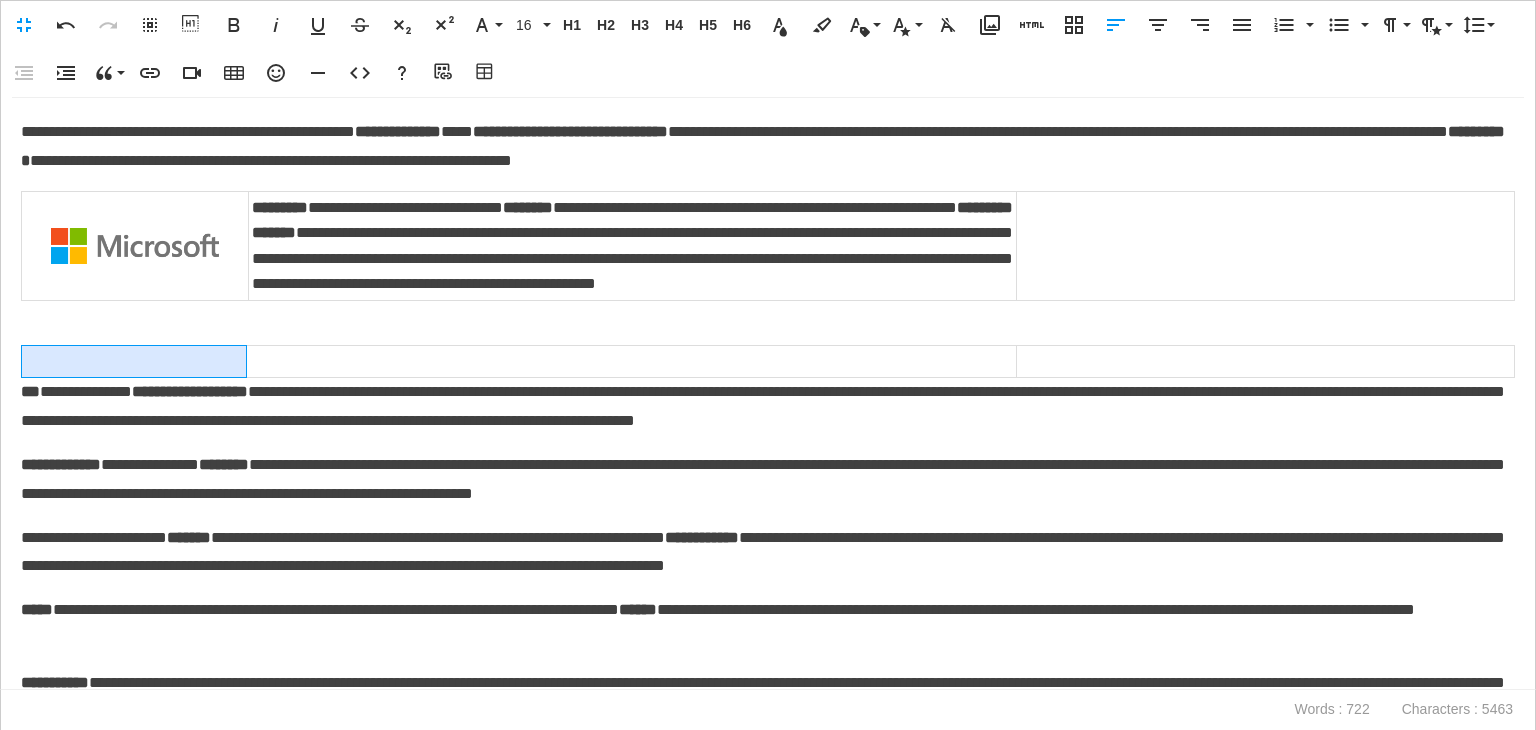 click at bounding box center [134, 361] 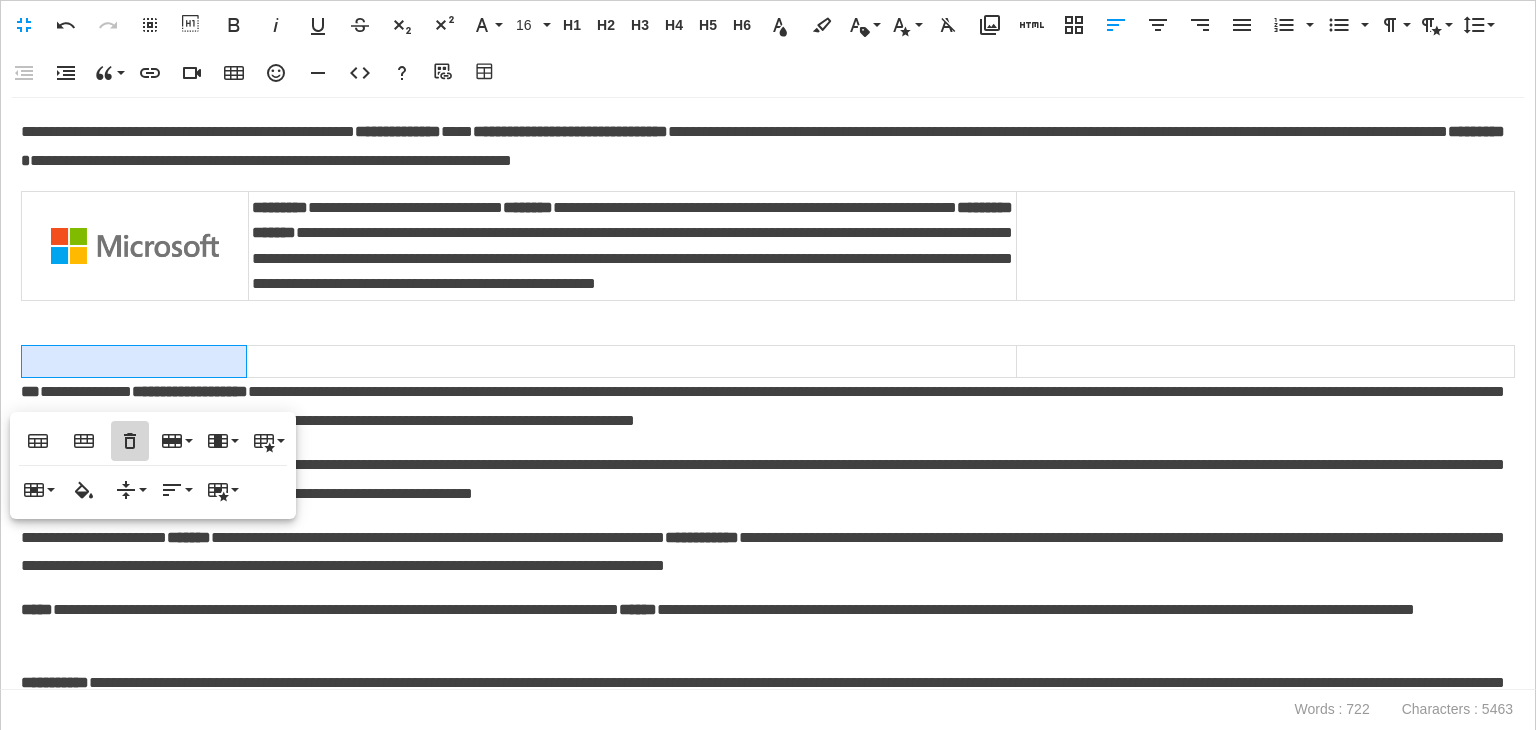 click 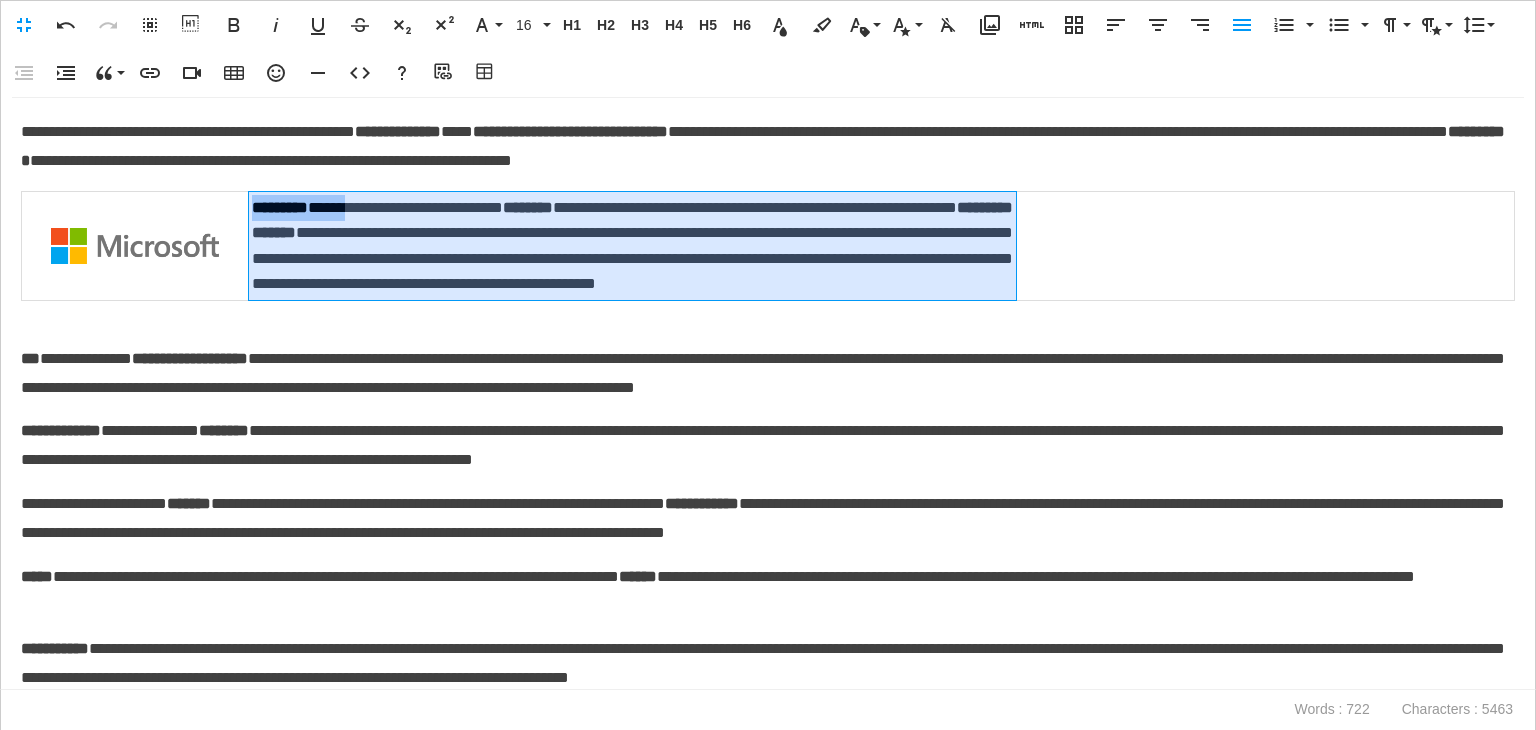 drag, startPoint x: 373, startPoint y: 209, endPoint x: 253, endPoint y: 211, distance: 120.01666 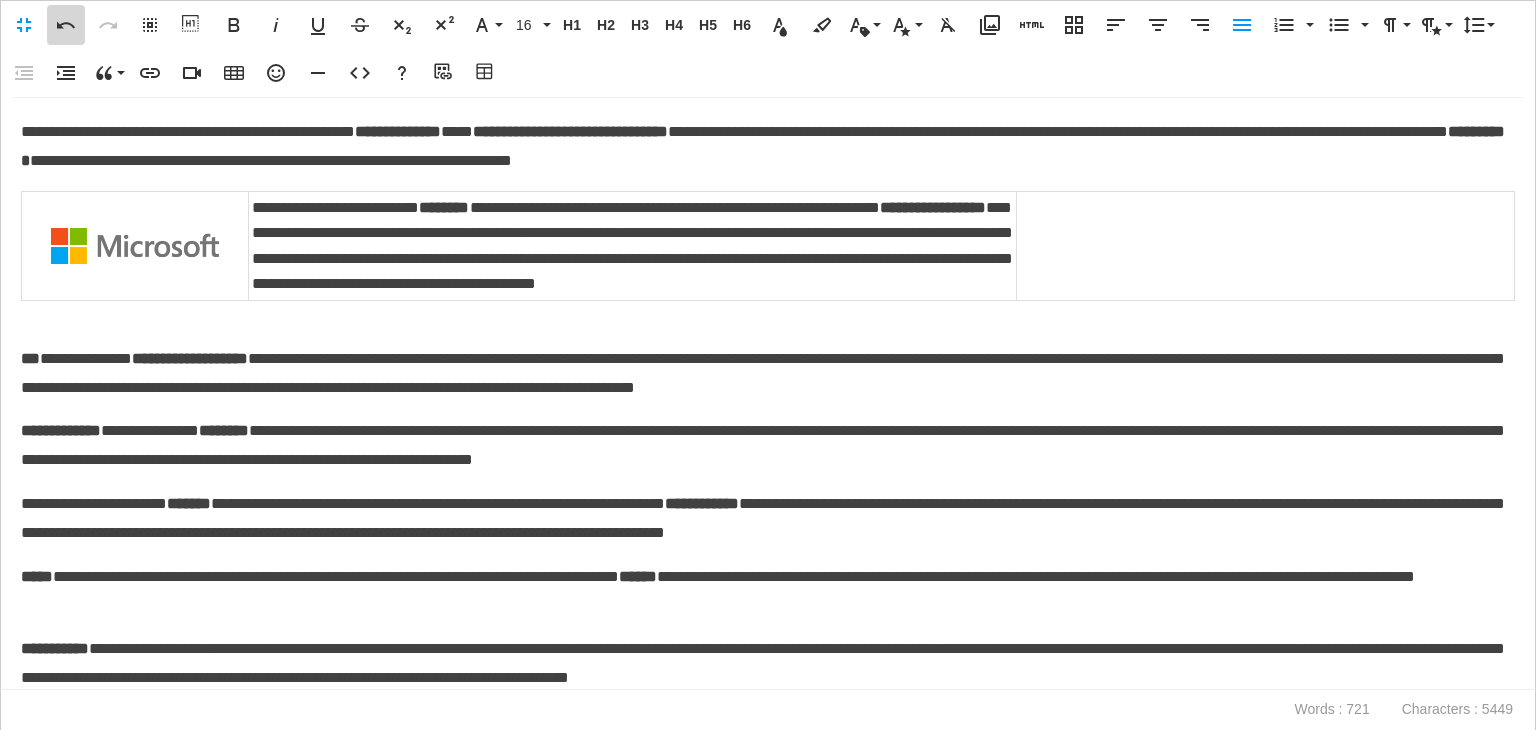 click 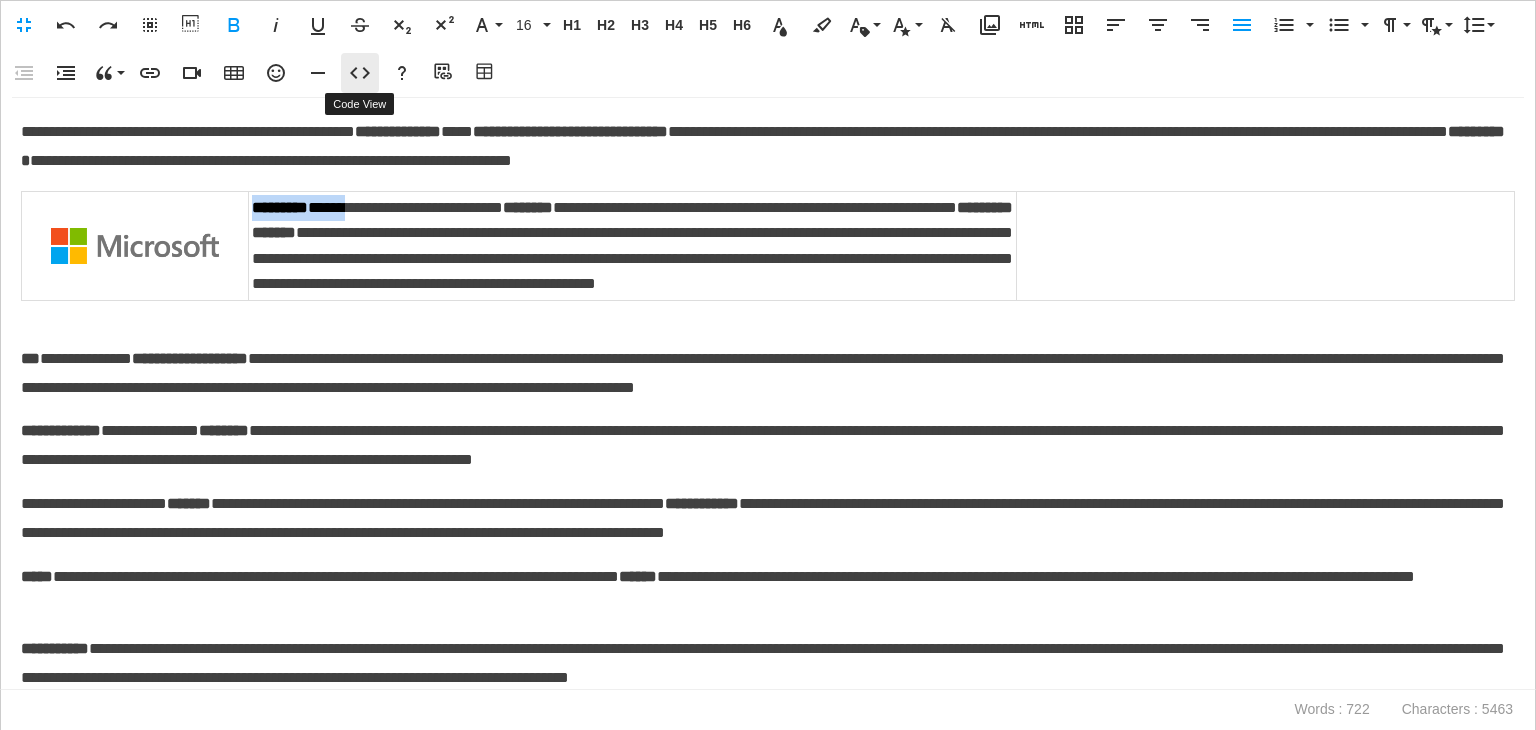 click 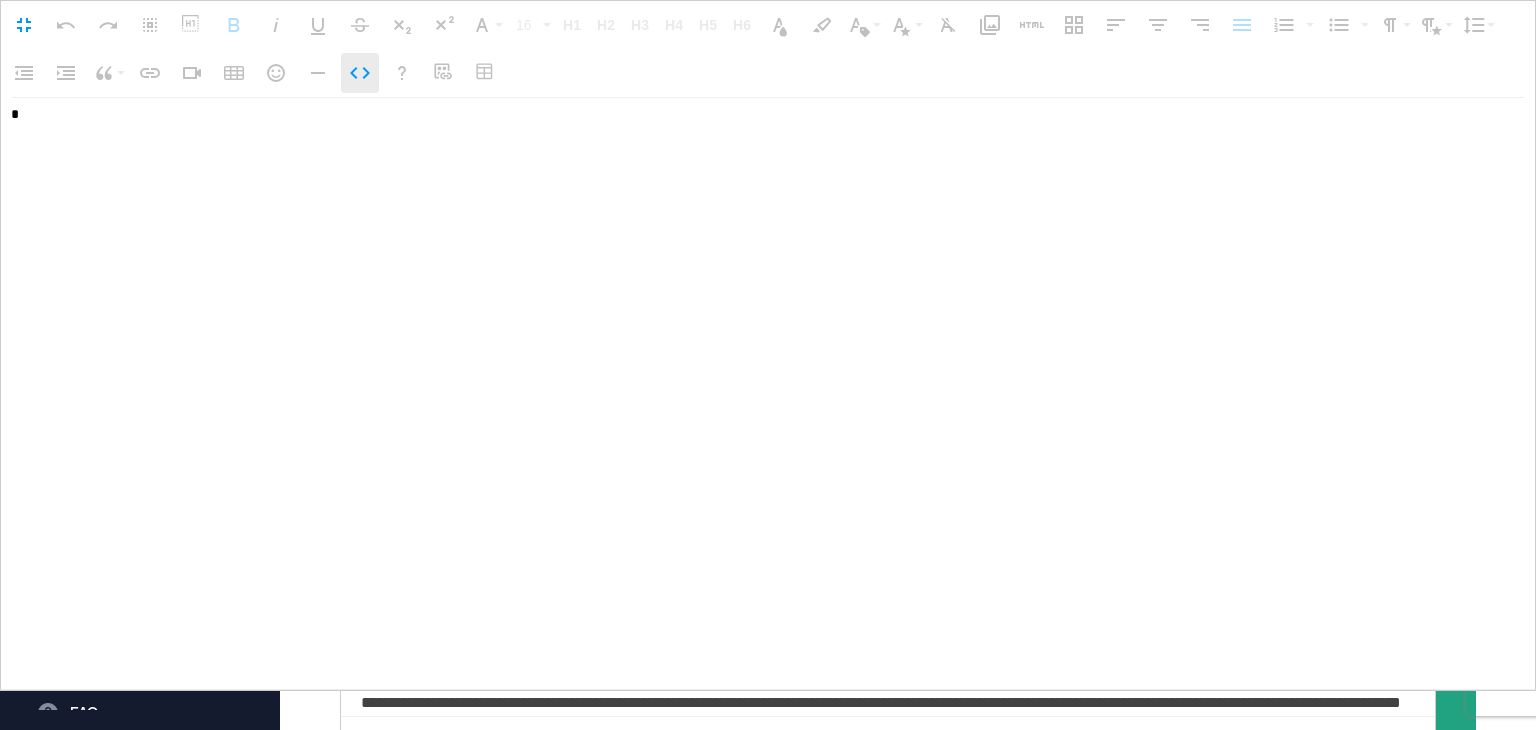 scroll, scrollTop: 1759, scrollLeft: 0, axis: vertical 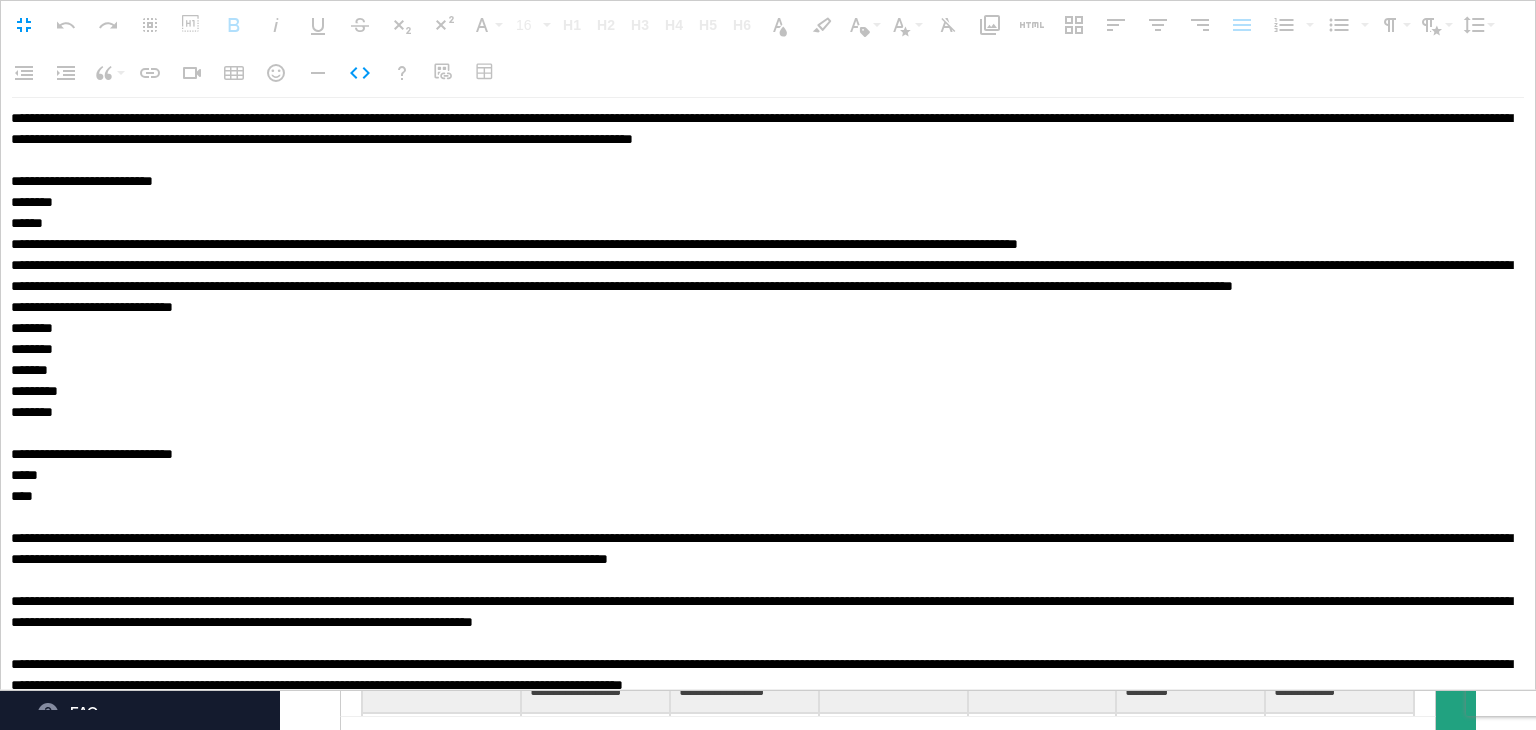 drag, startPoint x: 10, startPoint y: 201, endPoint x: 52, endPoint y: 318, distance: 124.3101 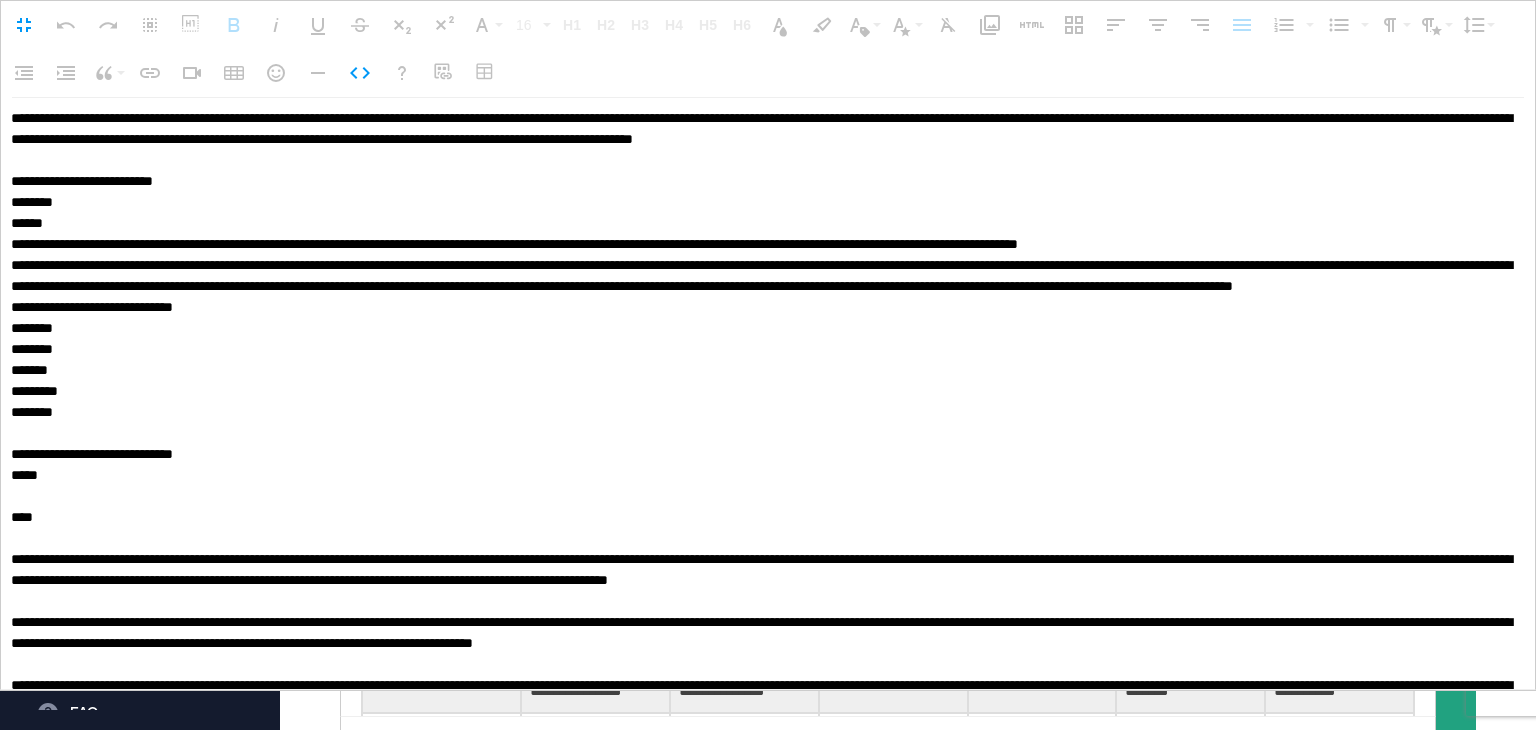 paste on "**********" 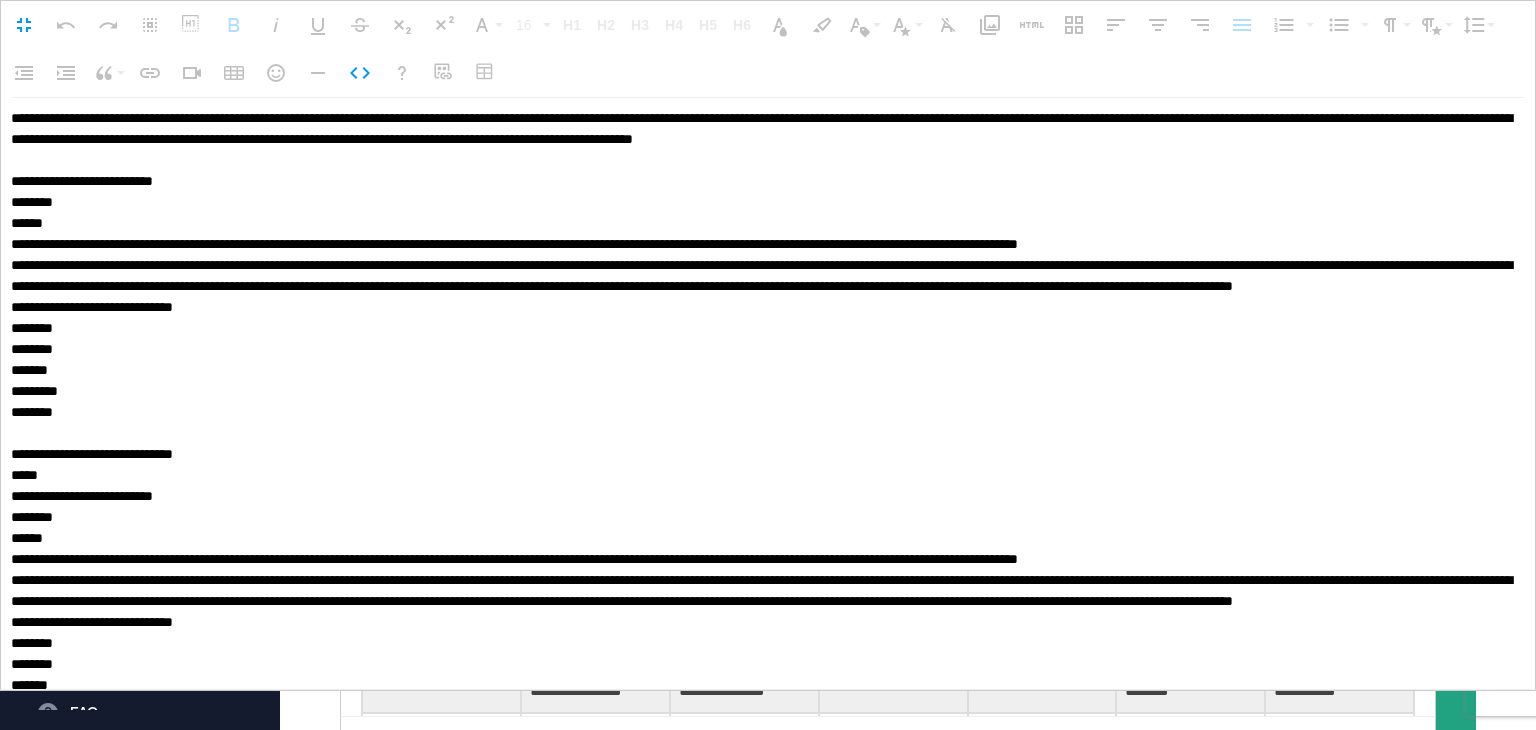 scroll, scrollTop: 192, scrollLeft: 0, axis: vertical 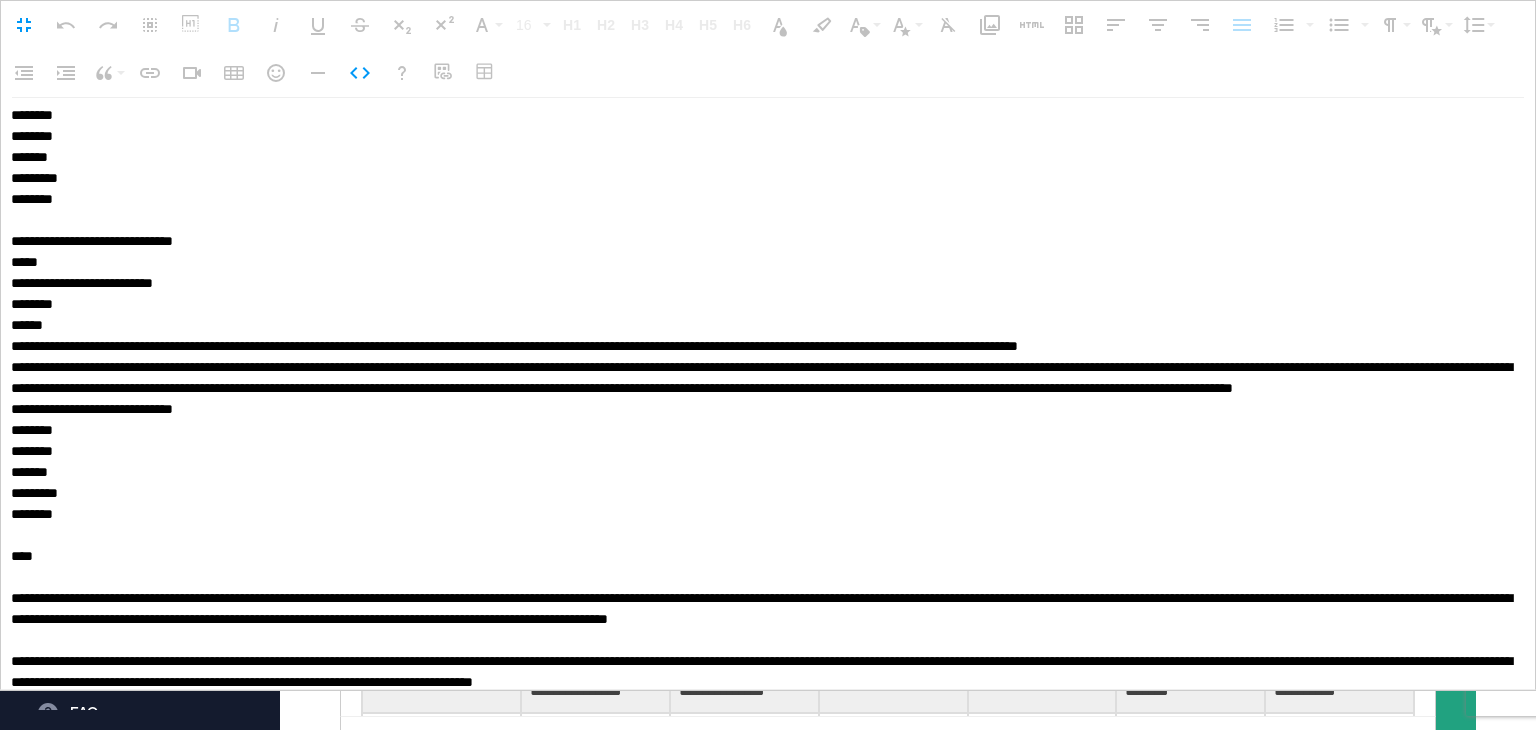 paste on "**********" 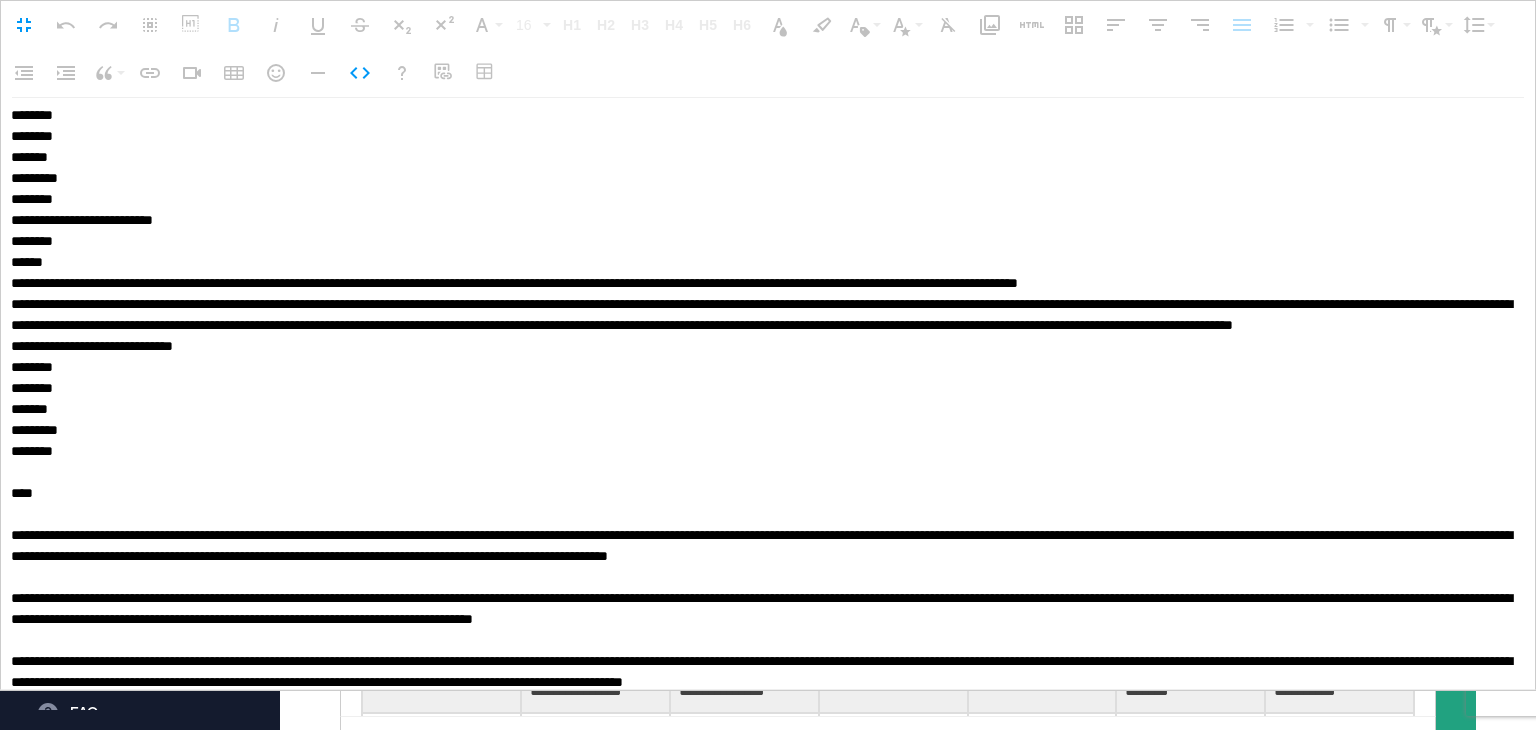 paste on "**********" 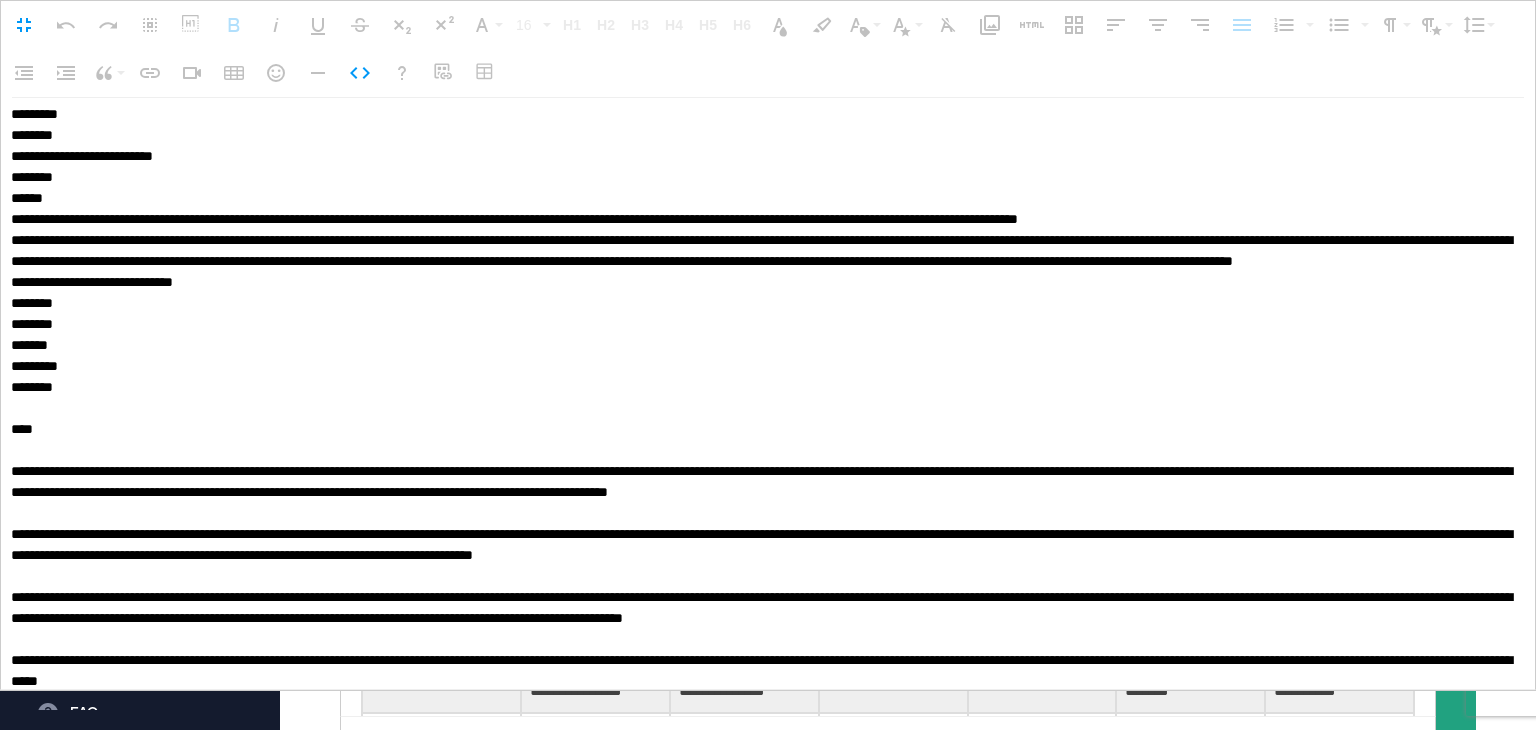 paste on "**********" 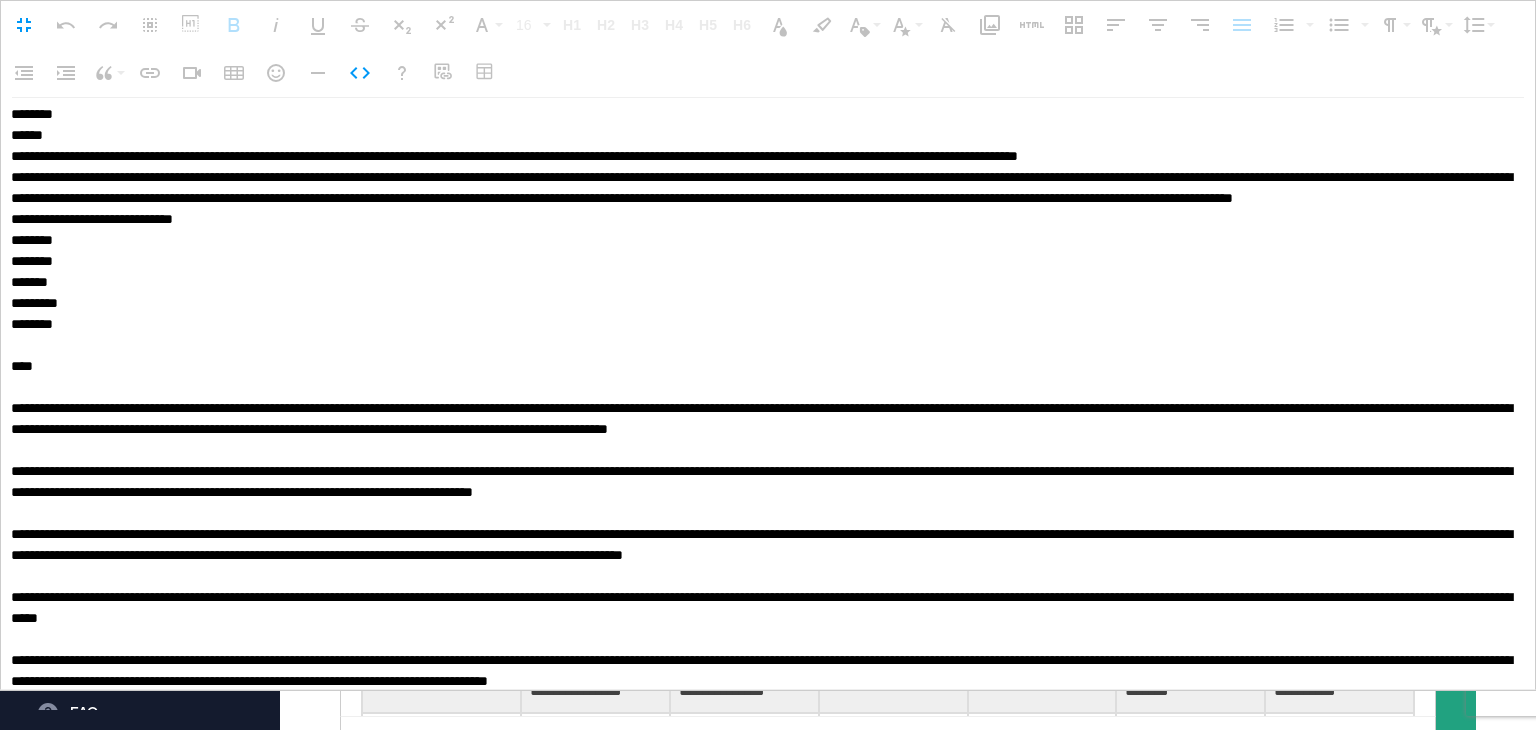 paste on "**********" 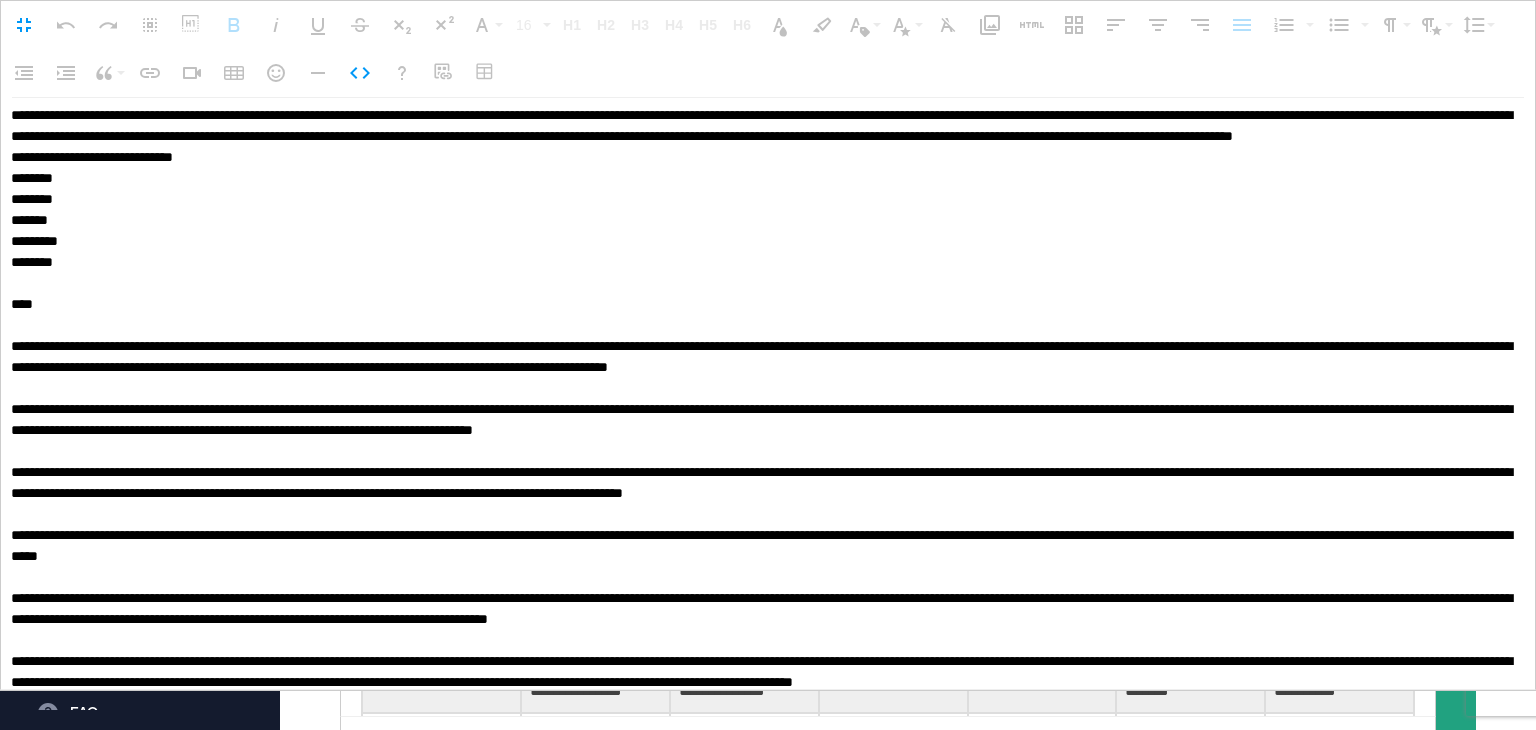 paste on "**********" 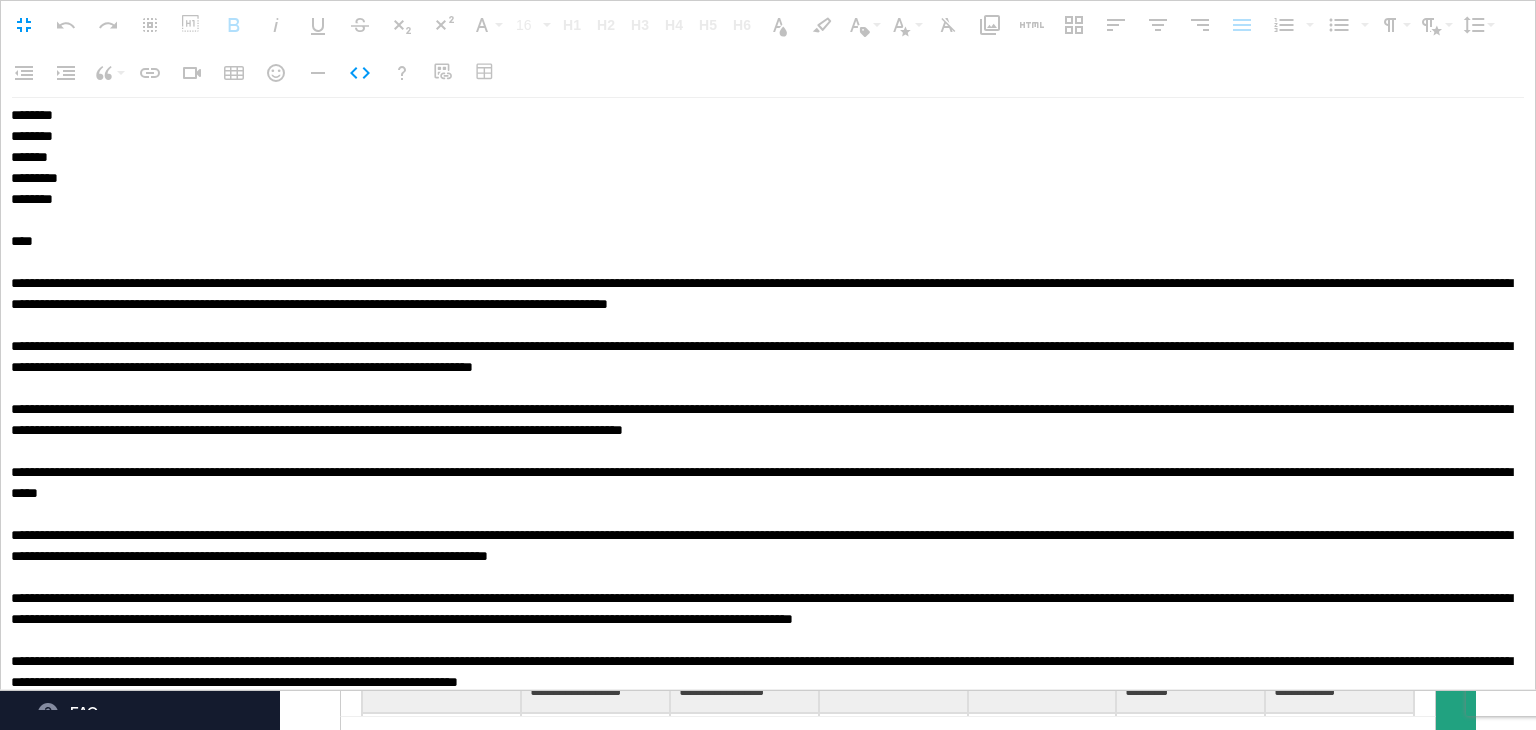 paste on "**********" 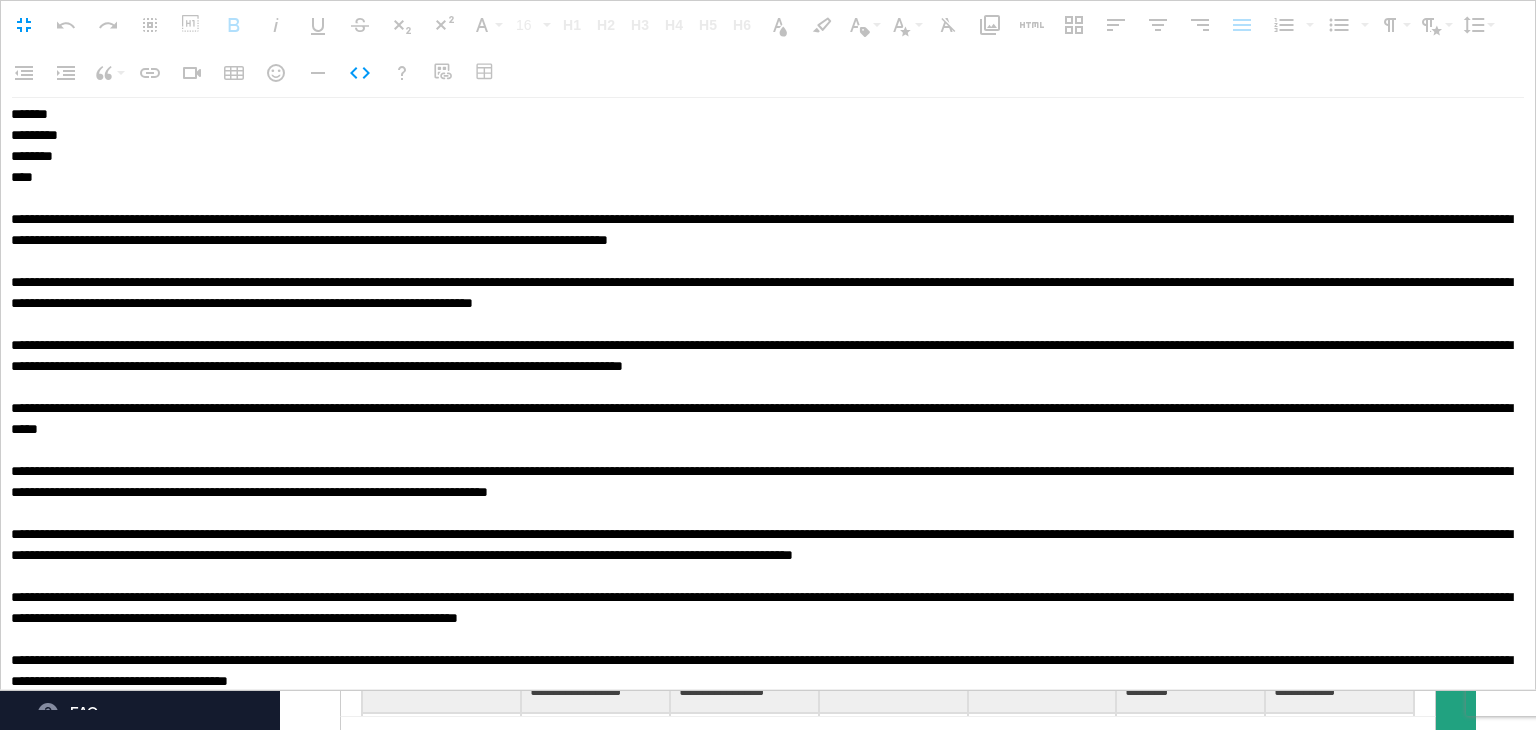 paste on "**********" 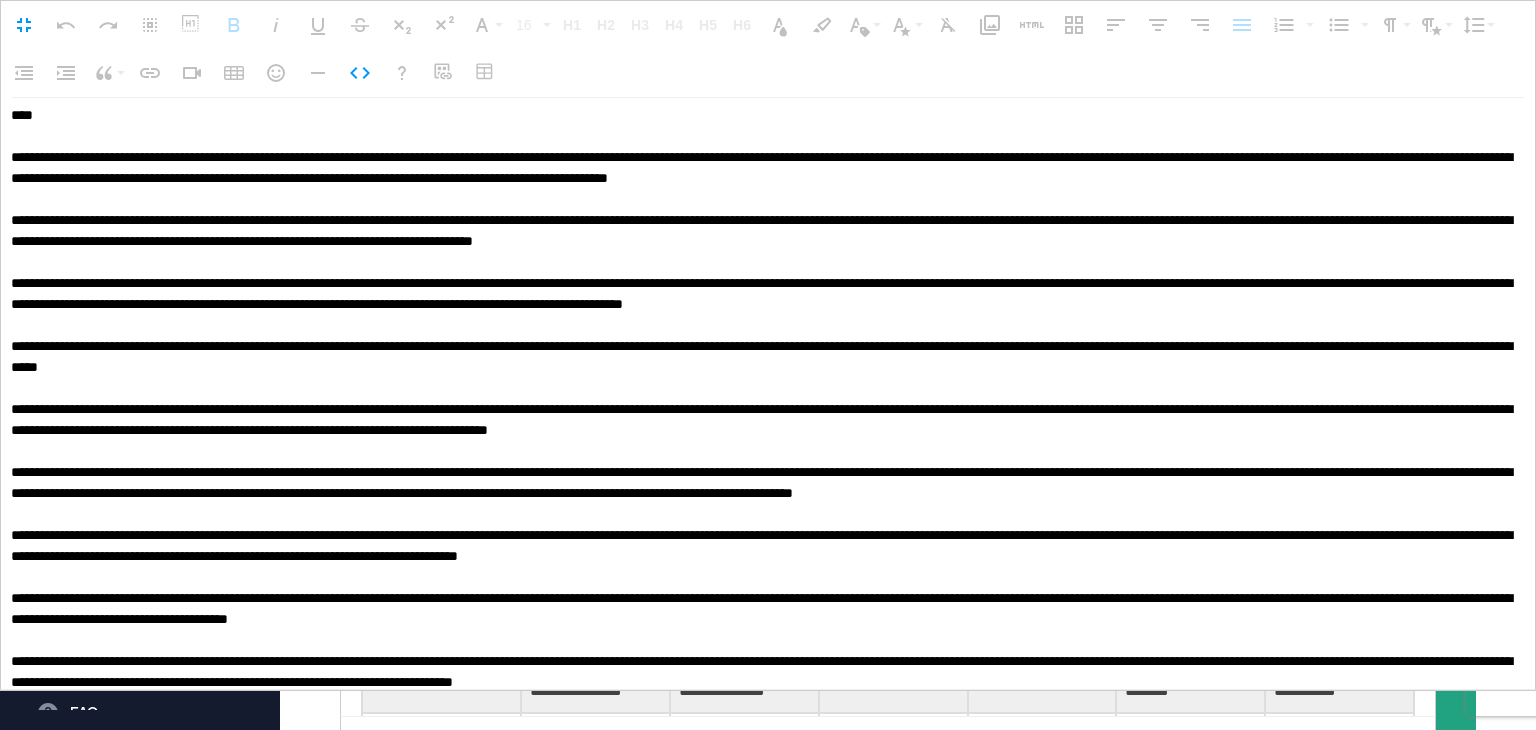 paste on "**********" 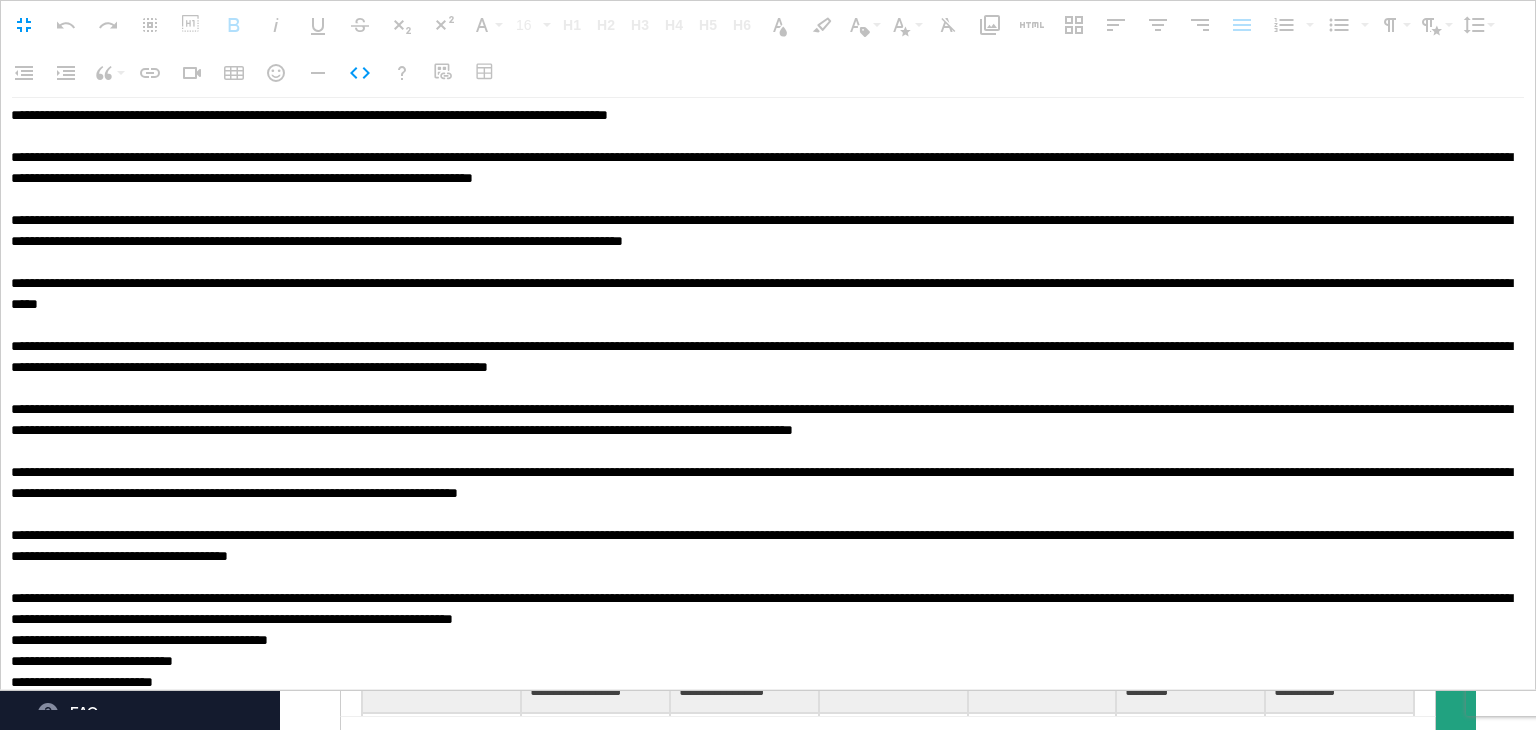 paste on "**********" 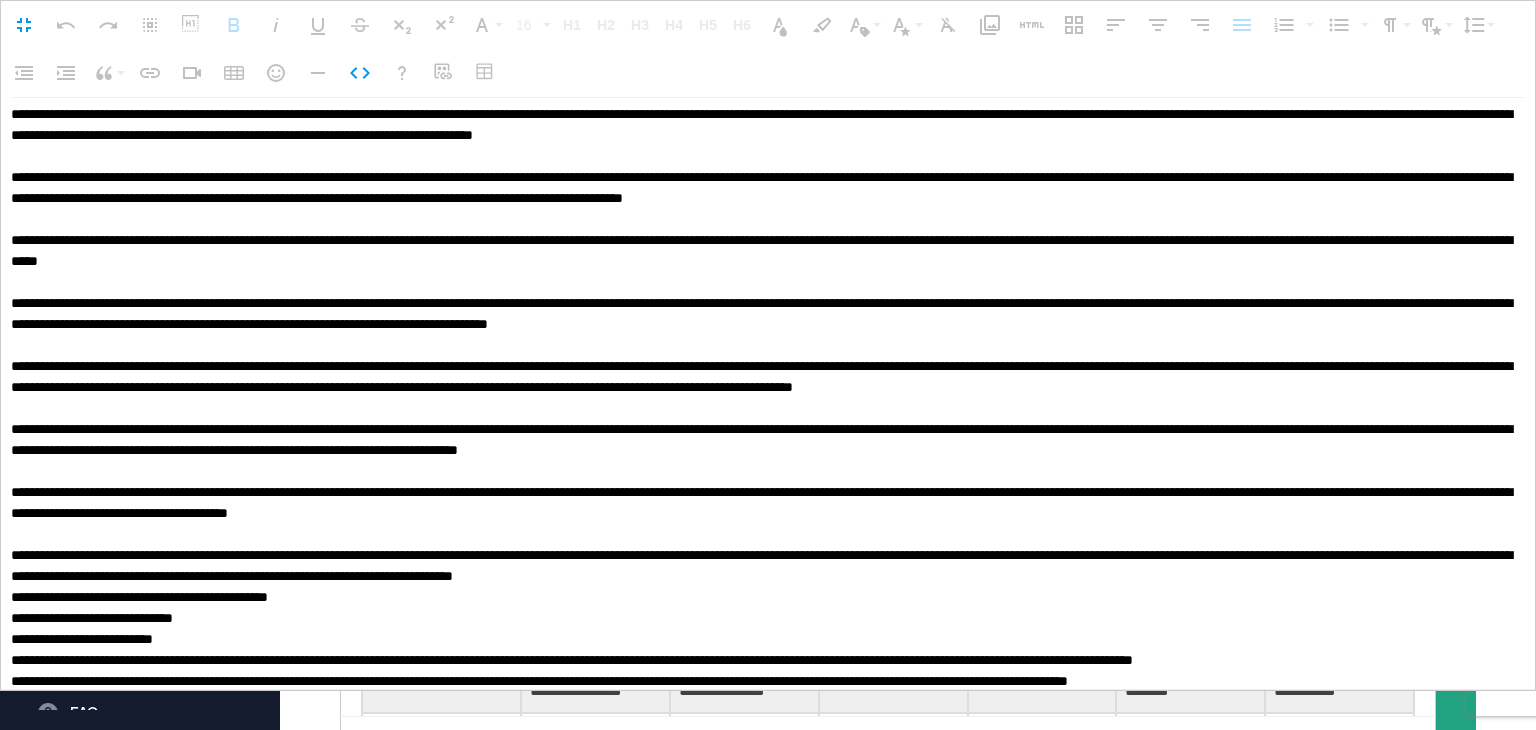 scroll, scrollTop: 3028, scrollLeft: 0, axis: vertical 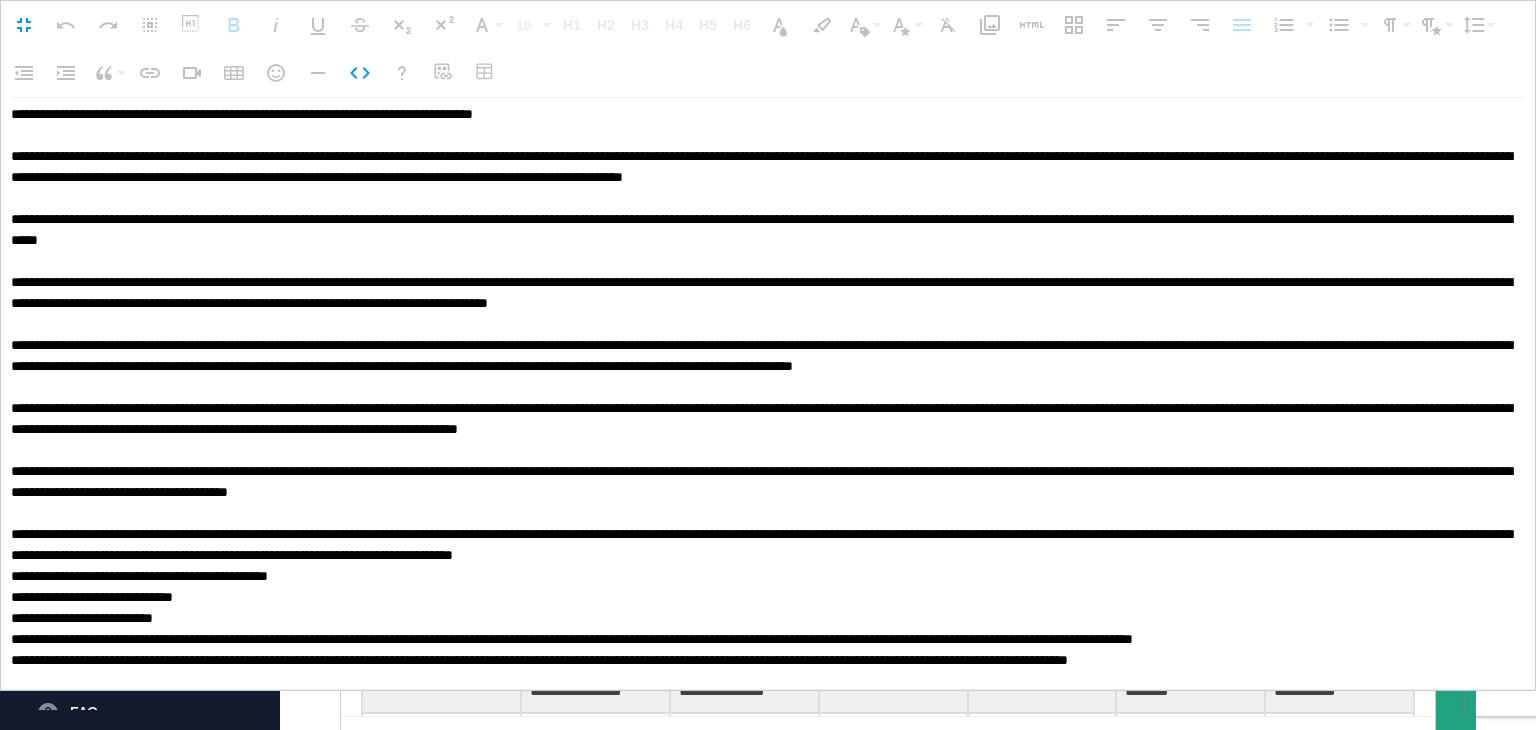 paste on "**********" 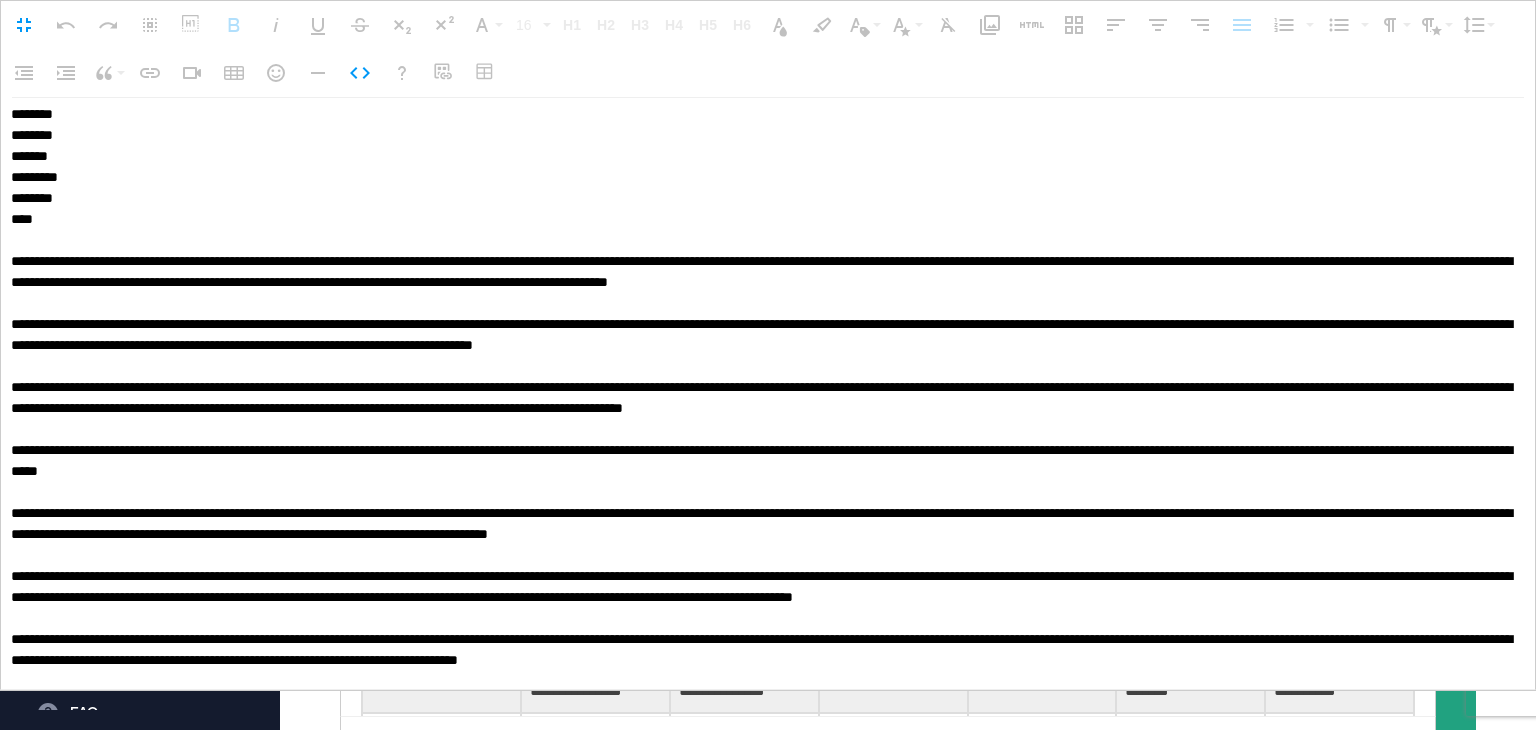 scroll, scrollTop: 3321, scrollLeft: 0, axis: vertical 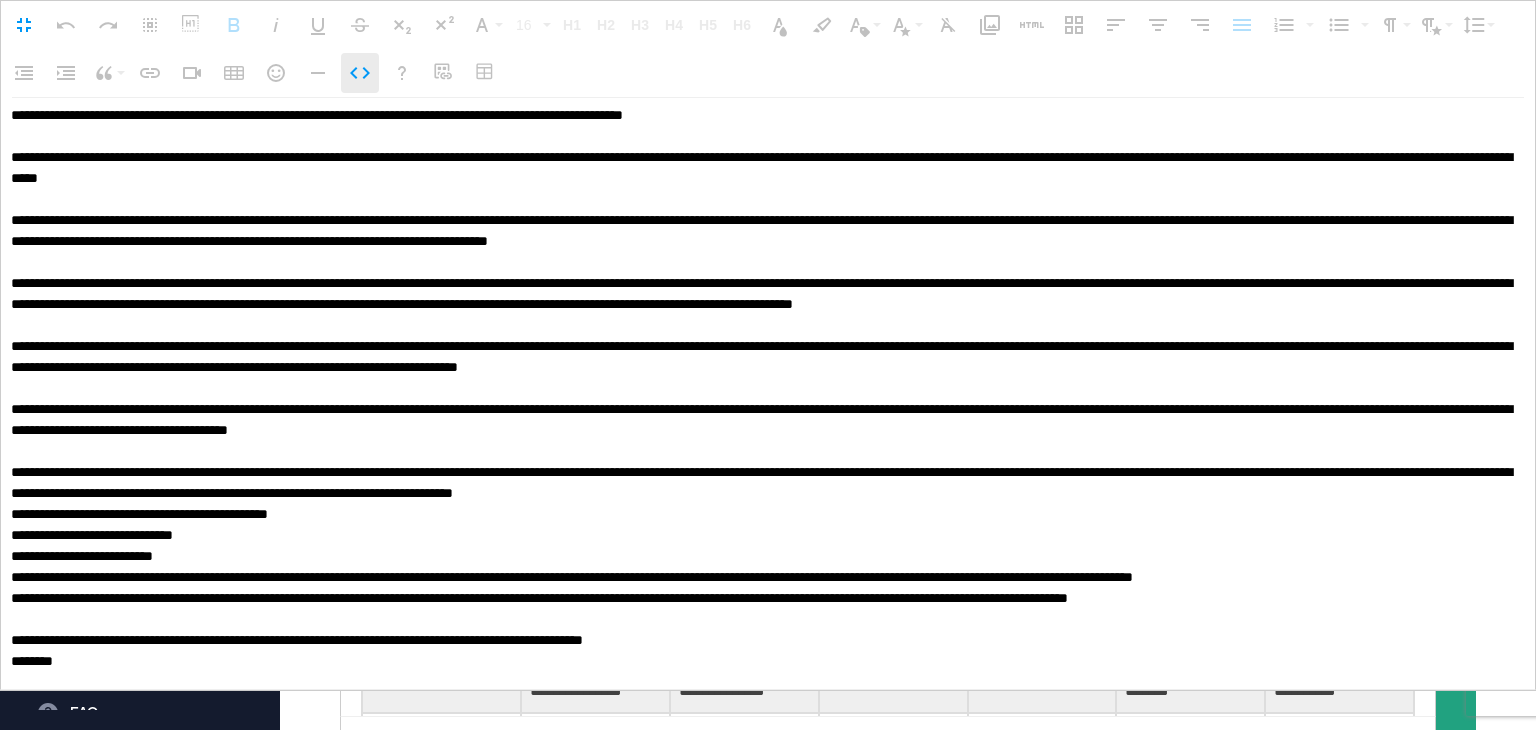 click 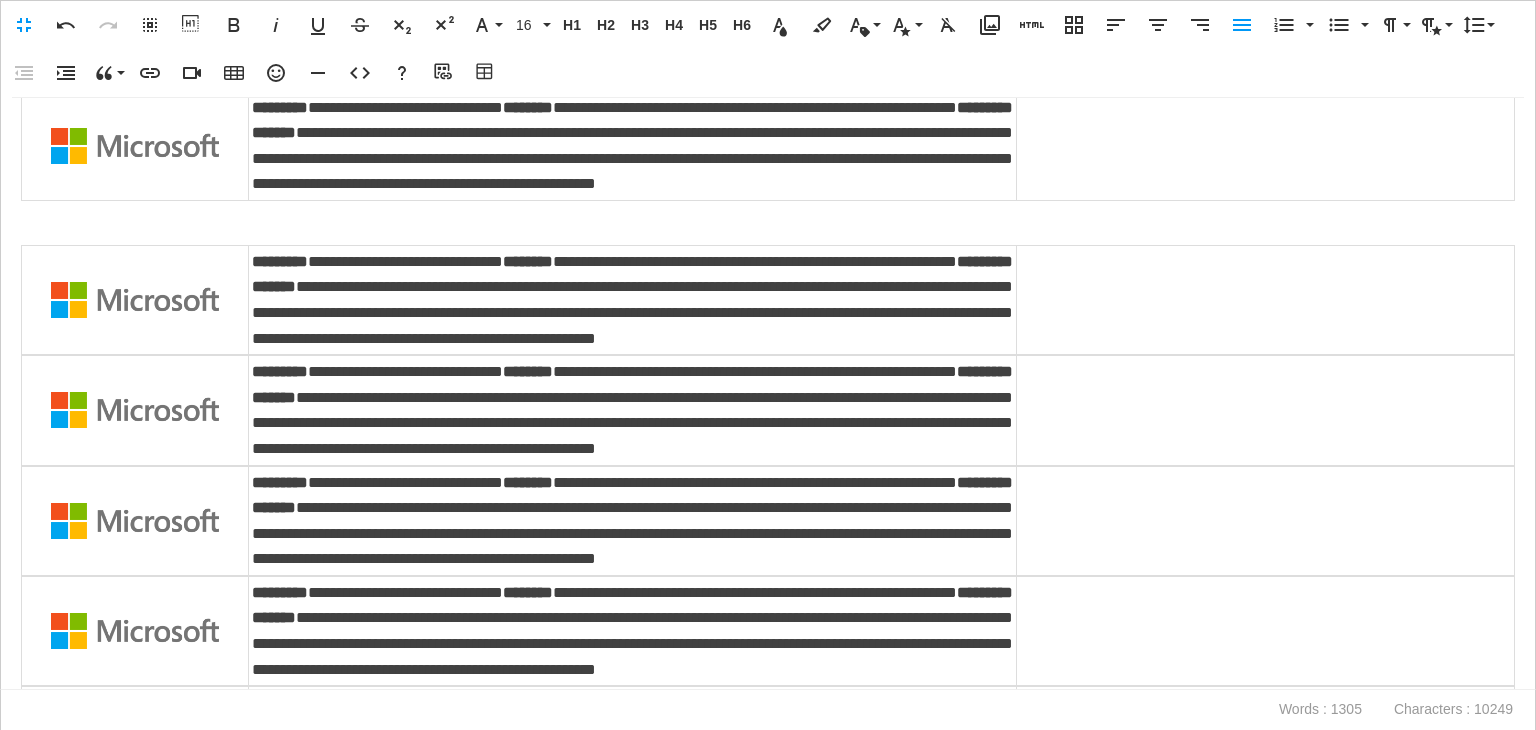 scroll, scrollTop: 300, scrollLeft: 0, axis: vertical 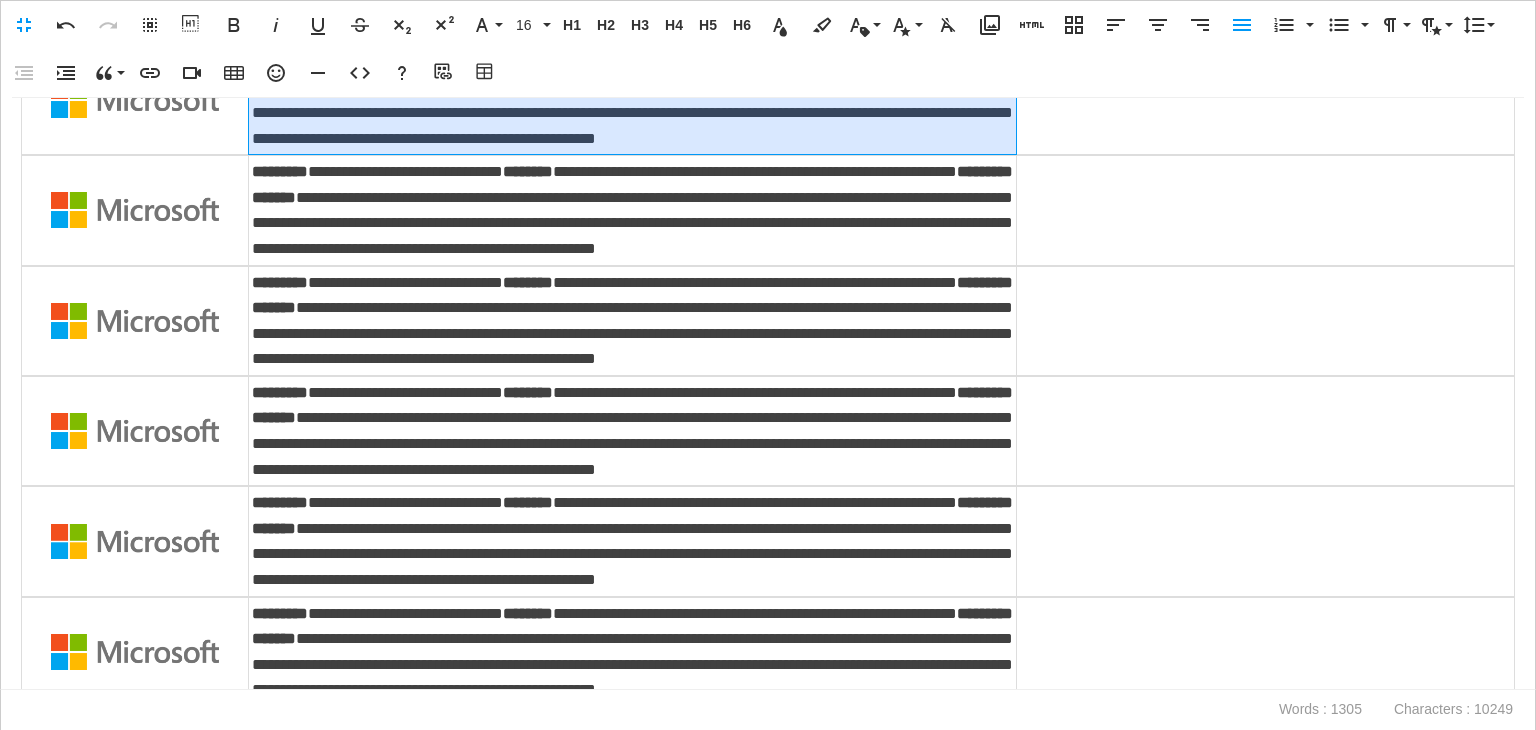 click on "**********" 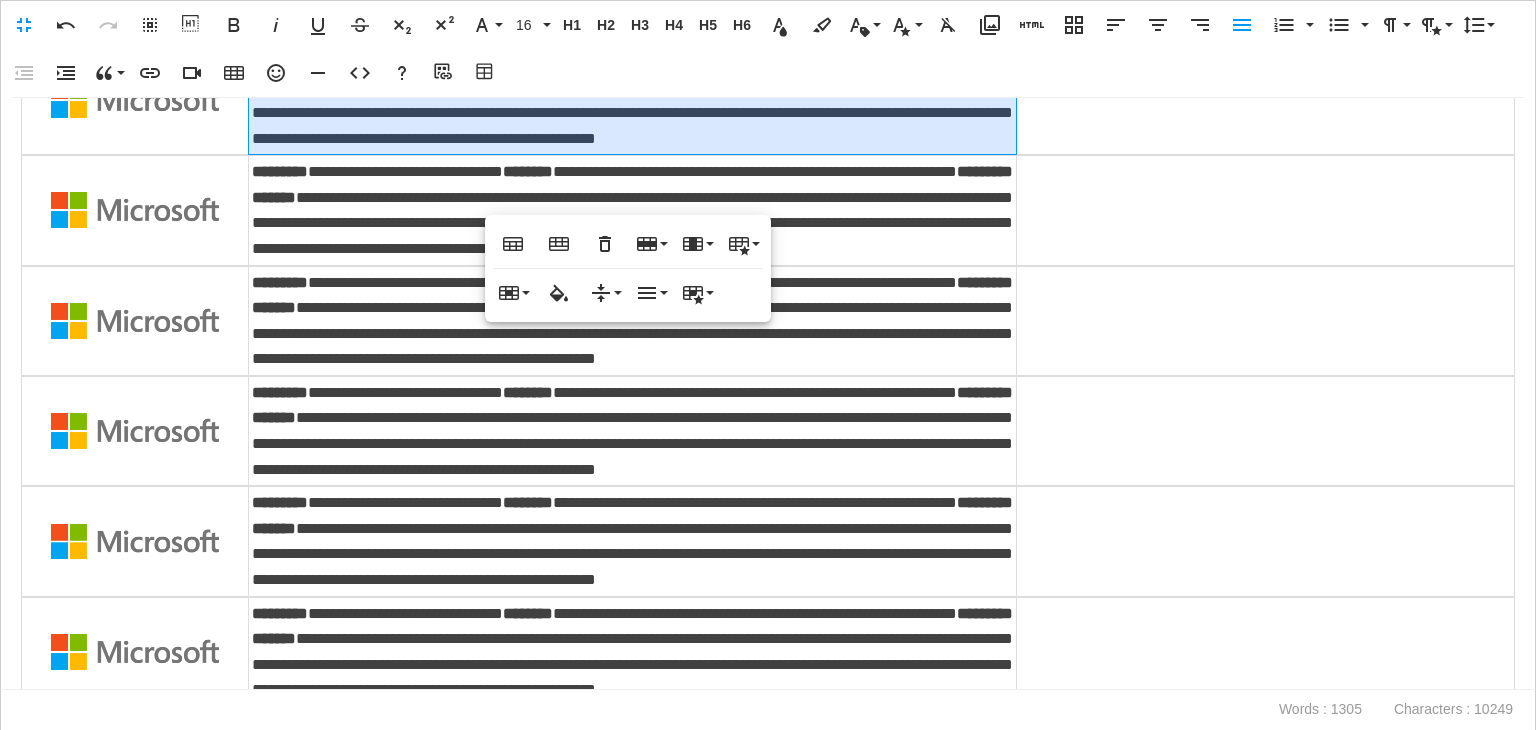 click on "**********" at bounding box center [768, 93] 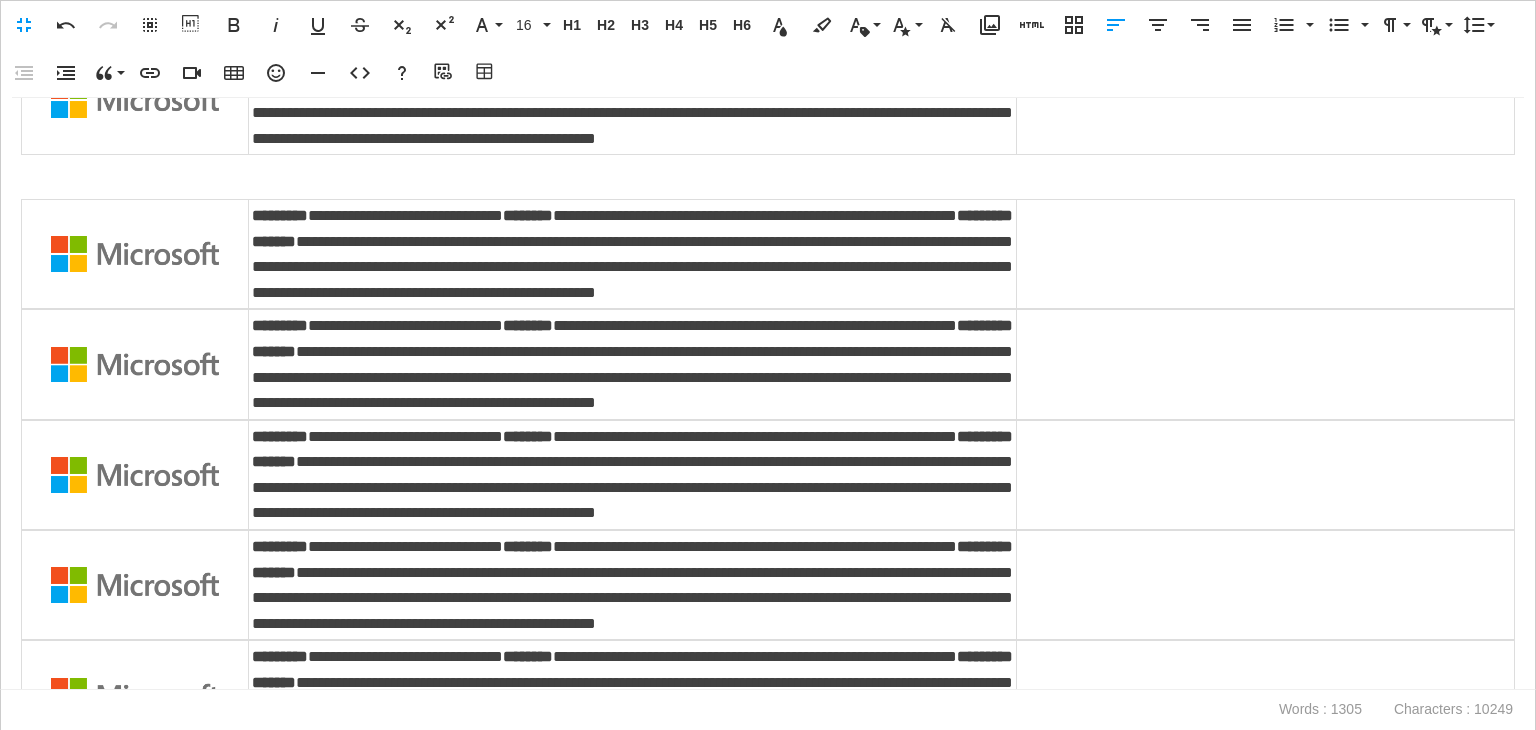 click on "**********" at bounding box center [768, 93] 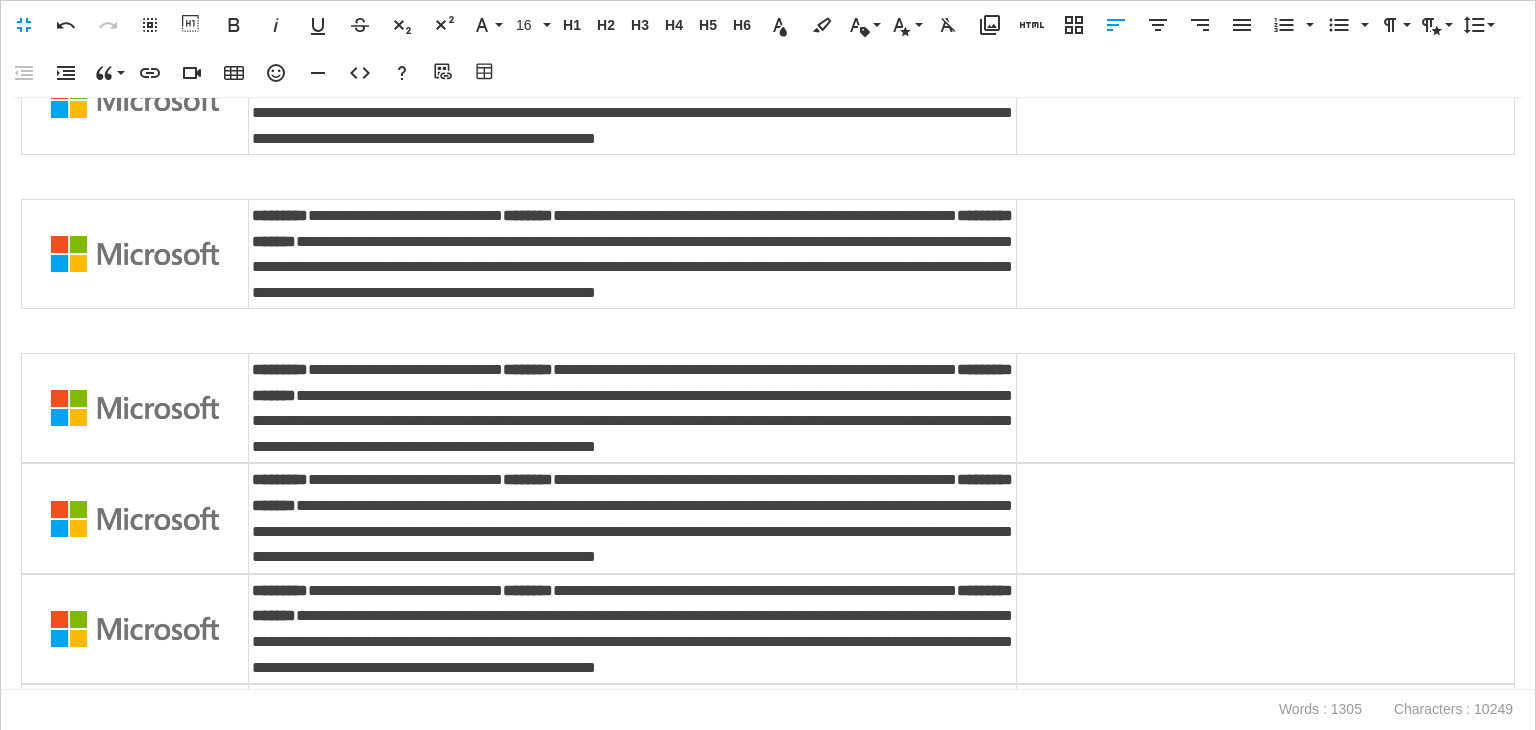 click at bounding box center [1265, 408] 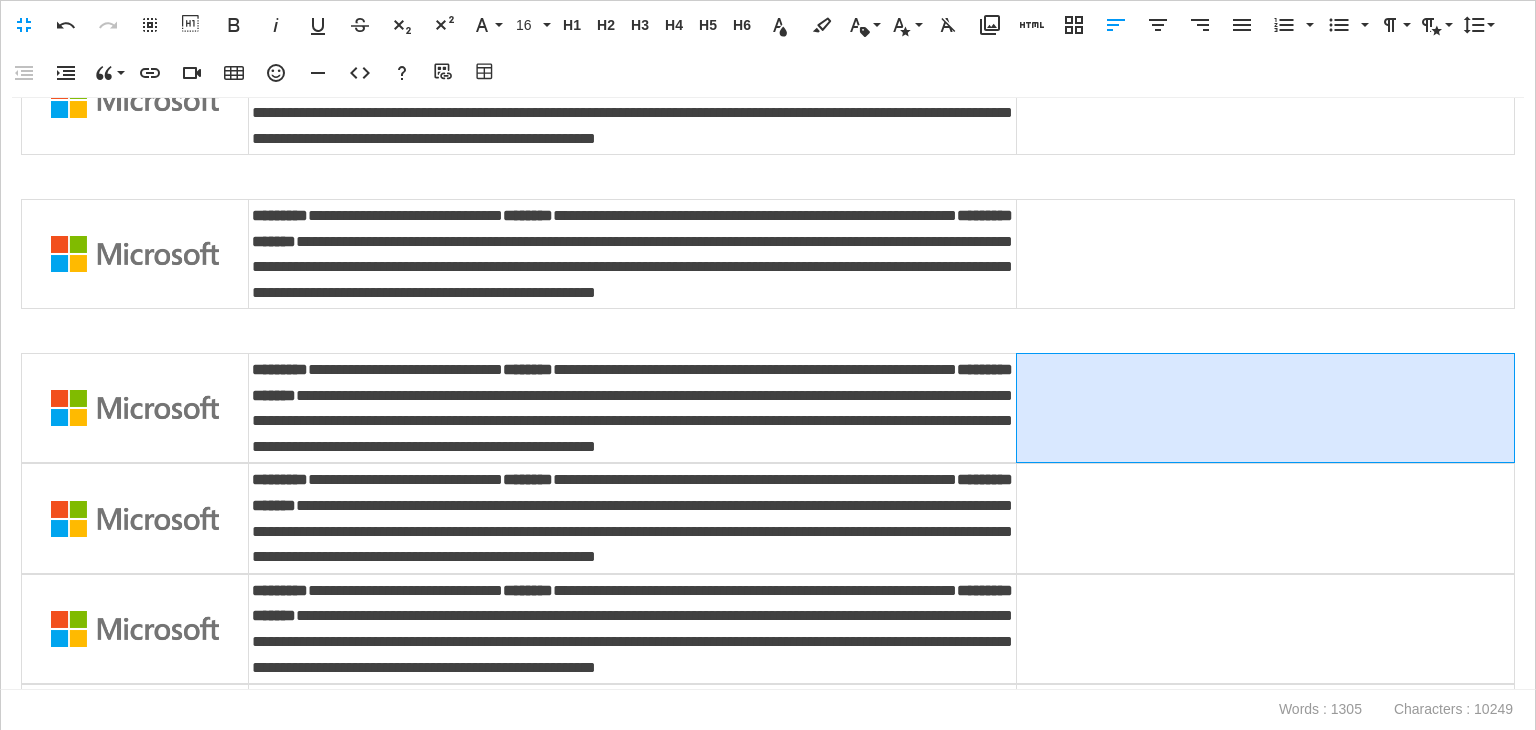 click on "**********" at bounding box center [768, 394] 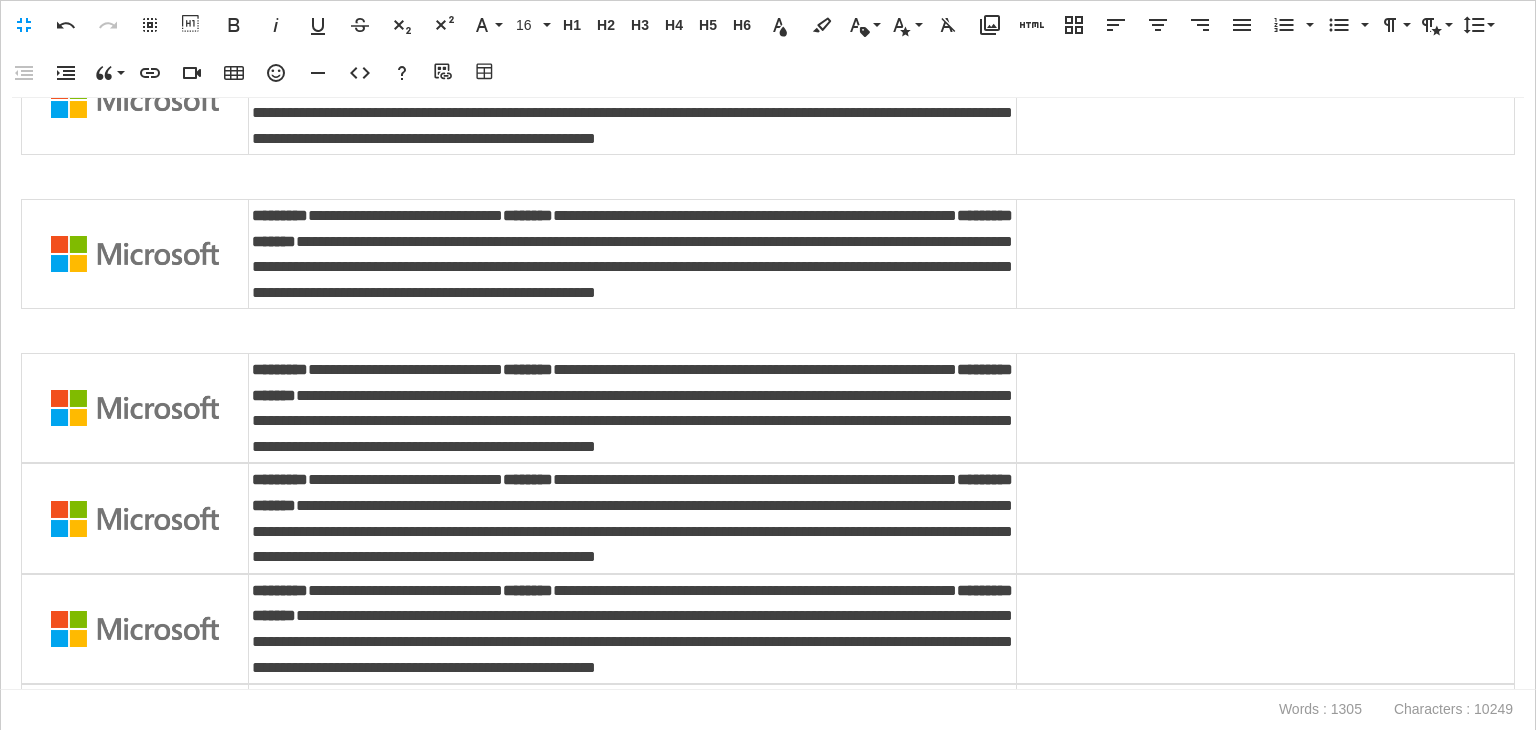 click on "**********" at bounding box center (768, 394) 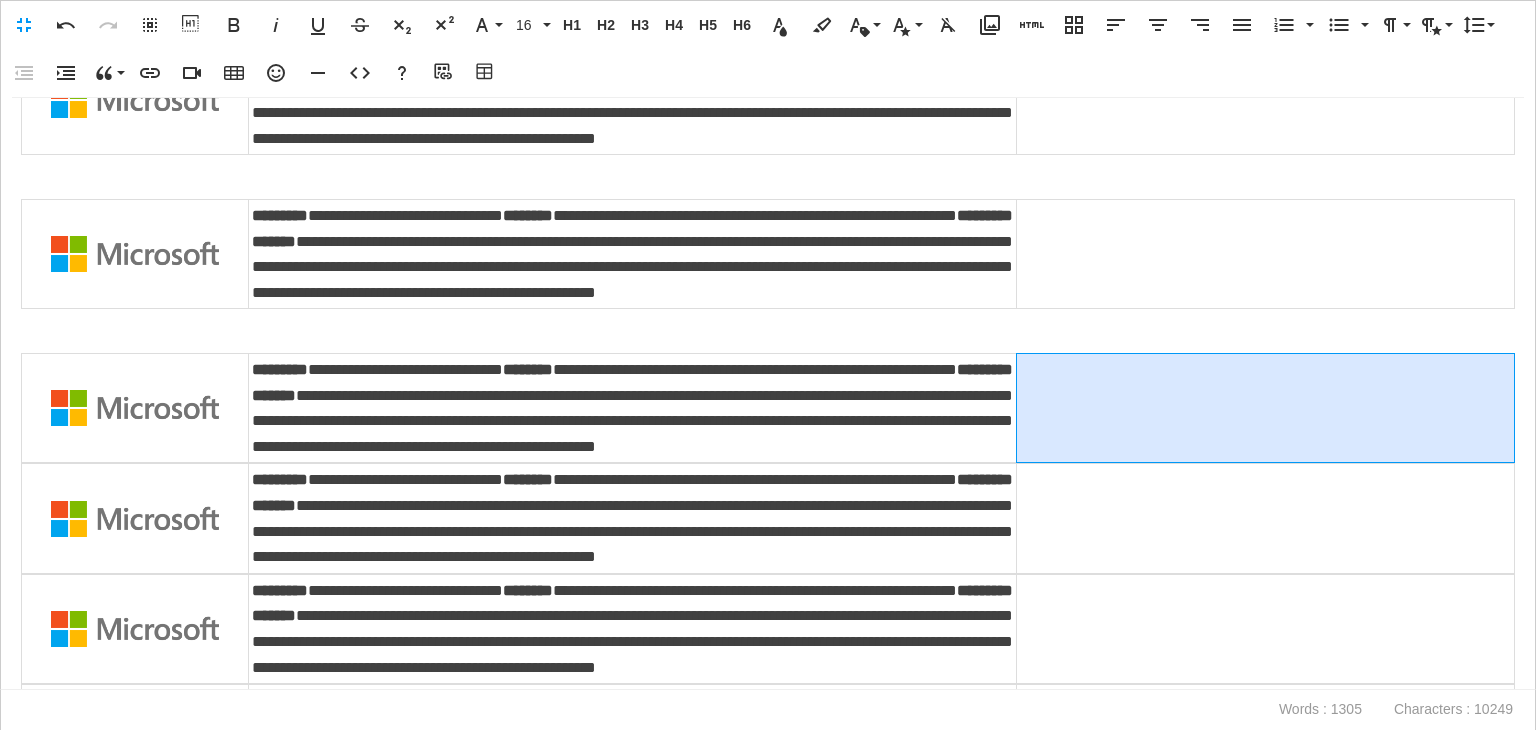 click at bounding box center (1265, 408) 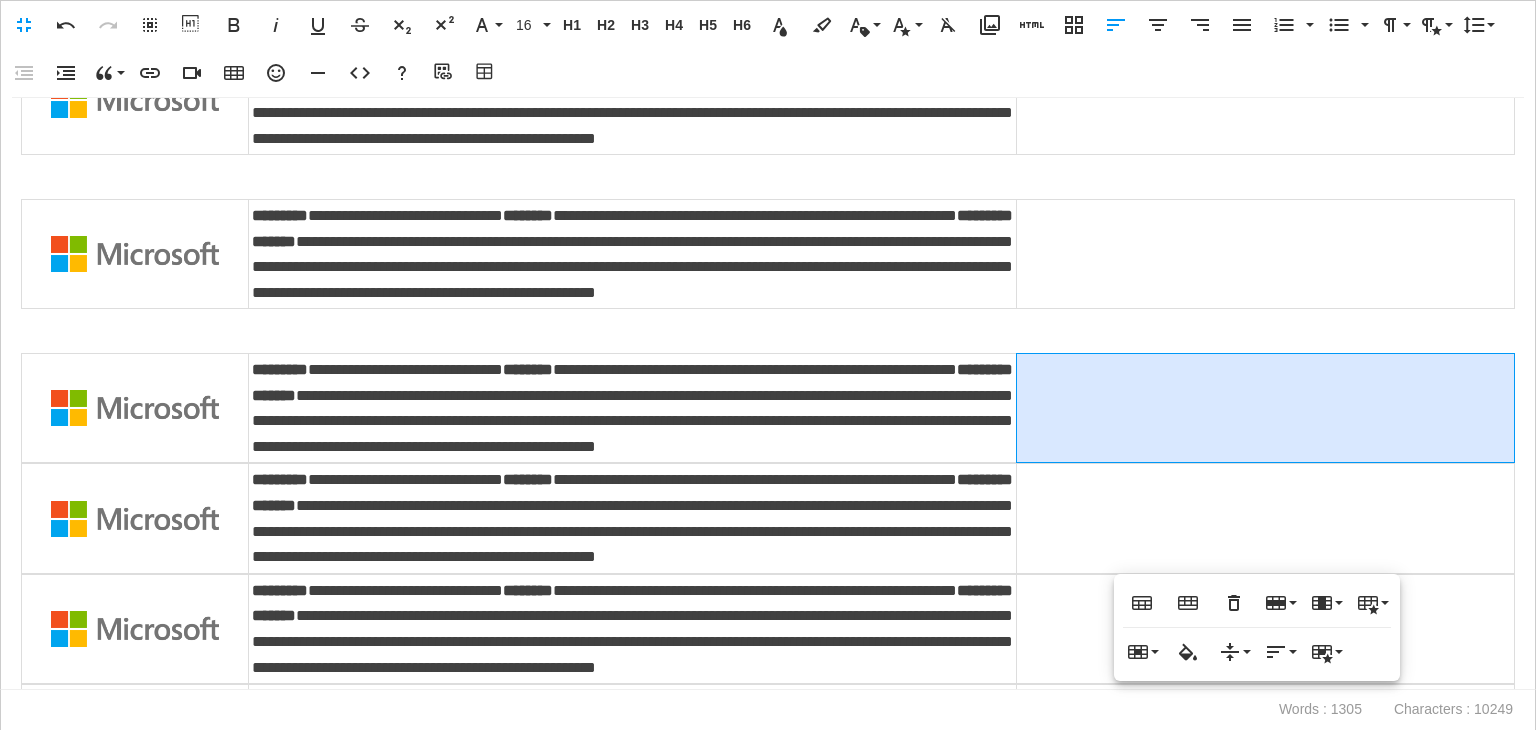 click on "**********" at bounding box center [768, 394] 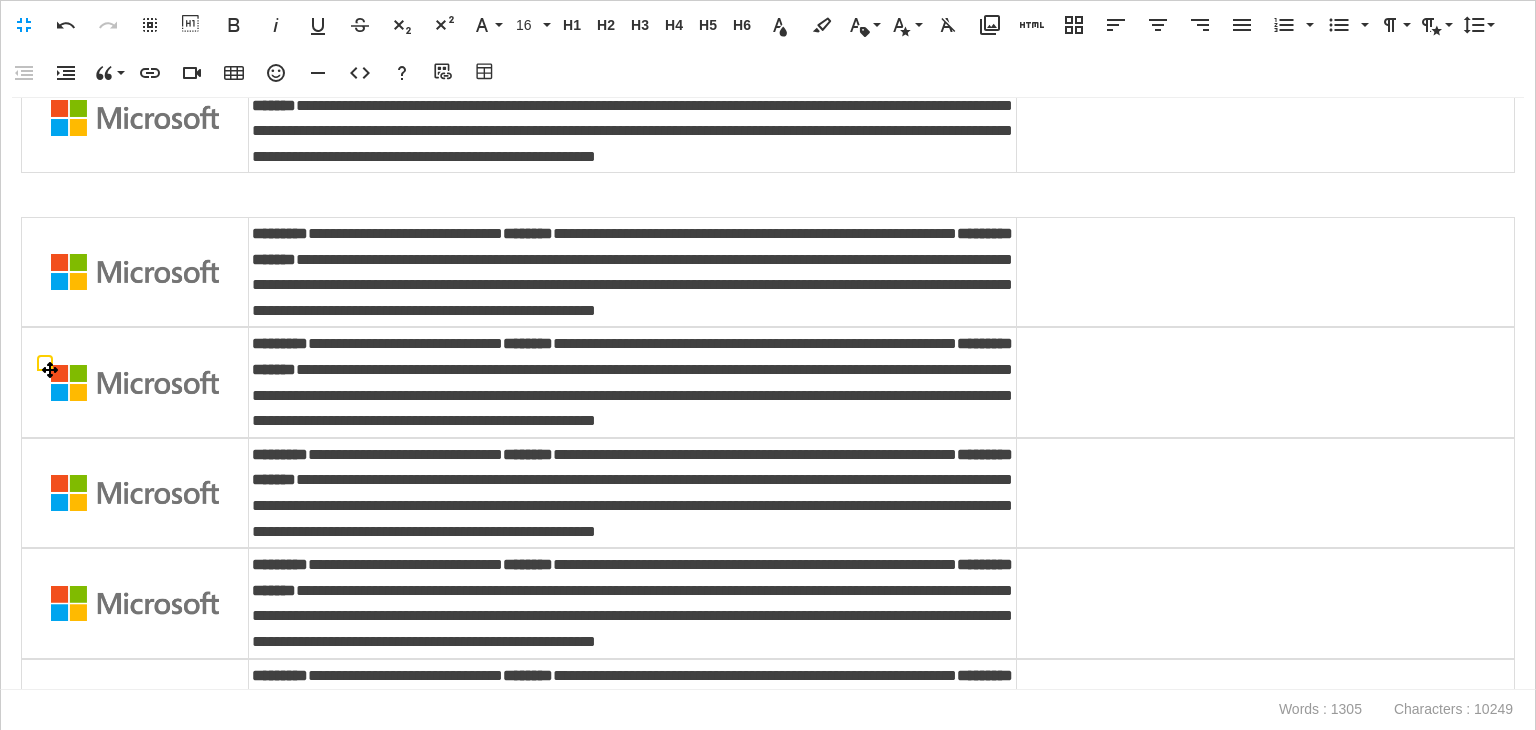 scroll, scrollTop: 500, scrollLeft: 0, axis: vertical 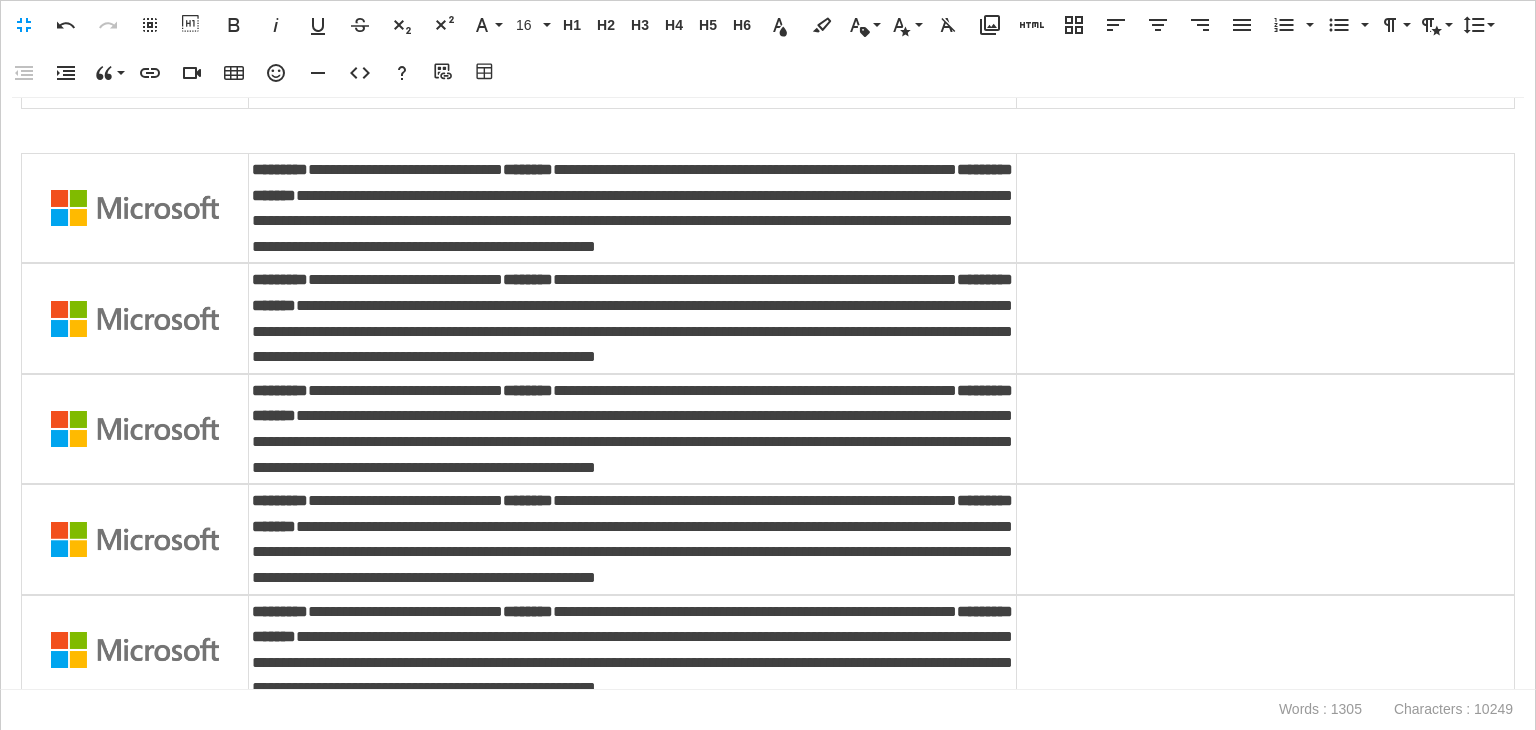 click on "**********" at bounding box center (768, 394) 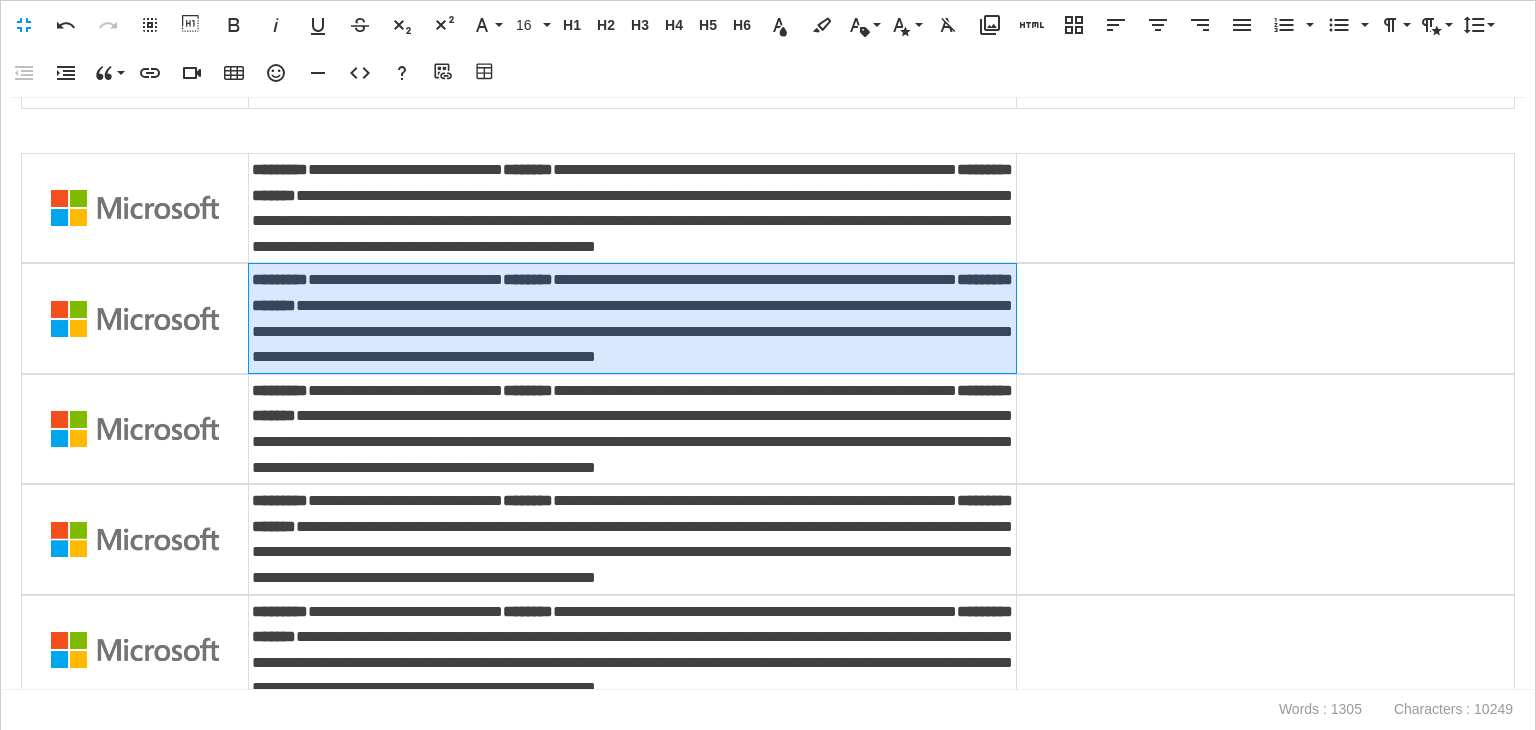 click on "**********" at bounding box center (633, 318) 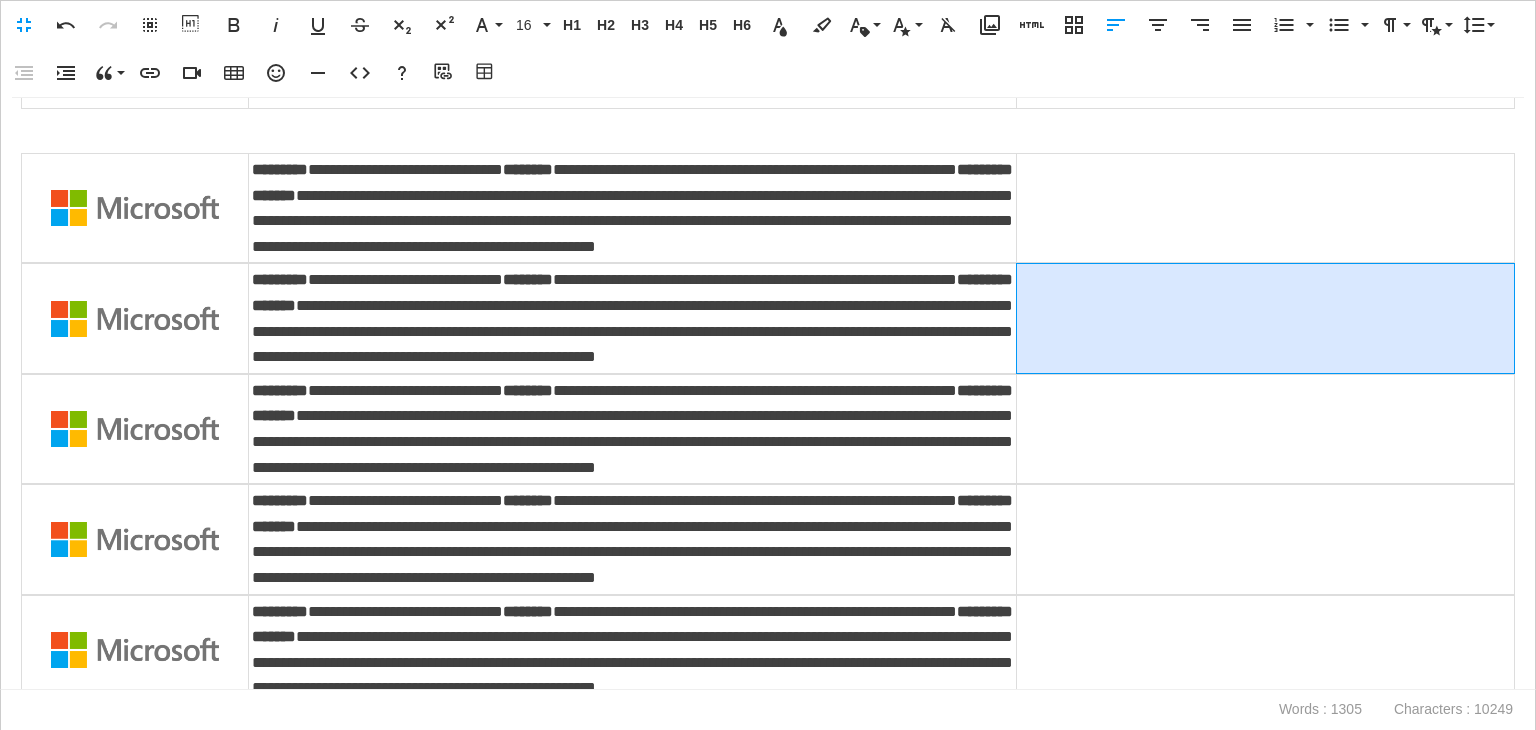 click at bounding box center [1265, 318] 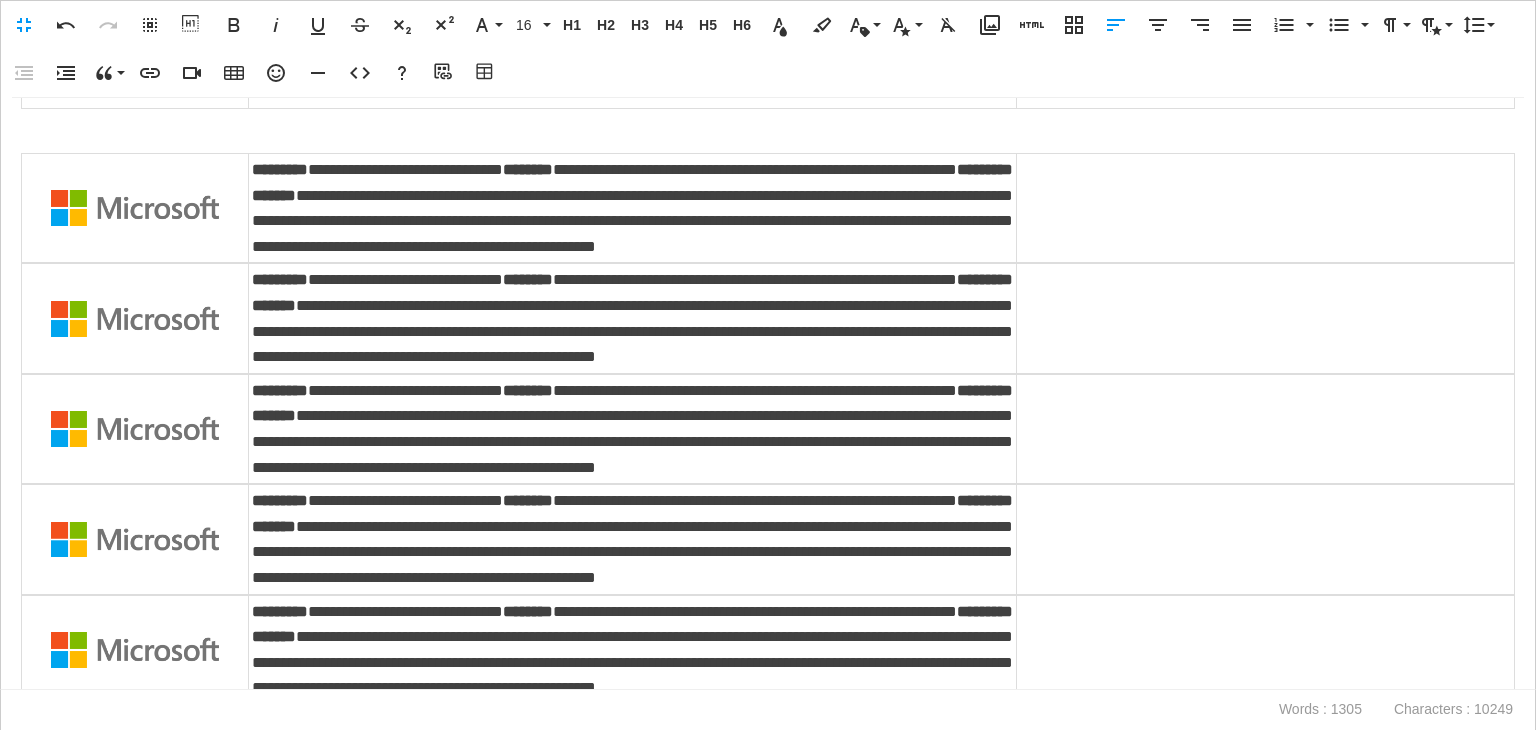 drag, startPoint x: 1509, startPoint y: 453, endPoint x: 1497, endPoint y: 464, distance: 16.27882 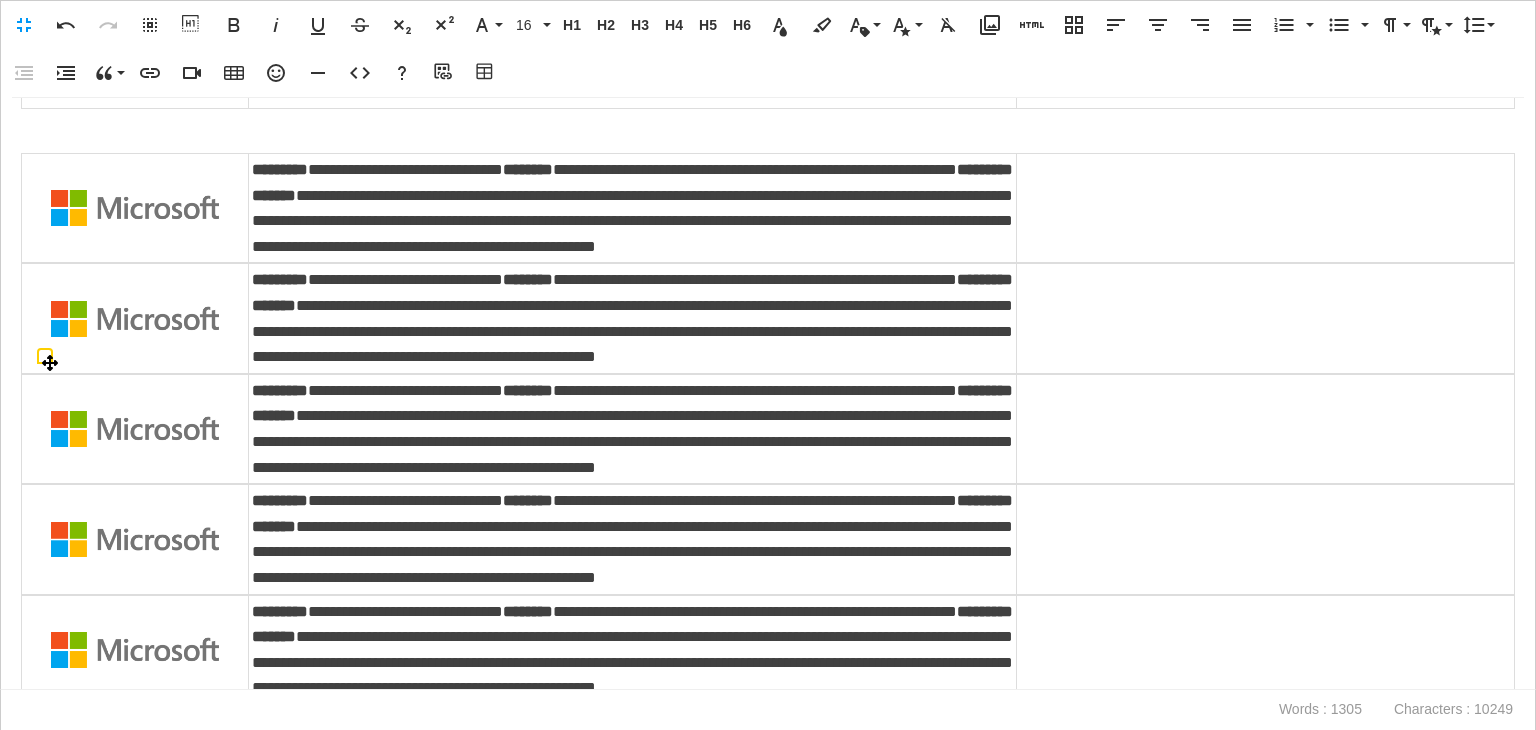 click at bounding box center [1265, 318] 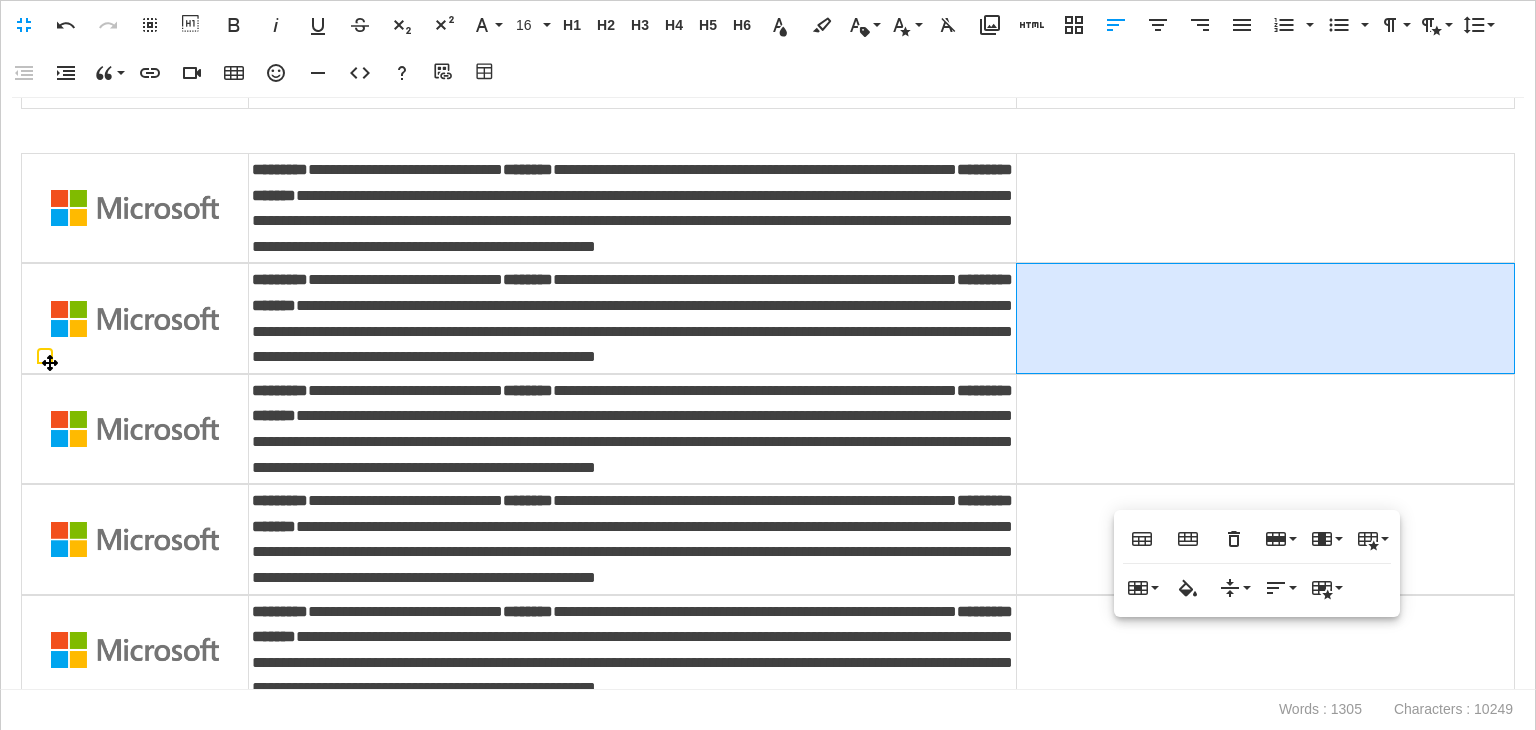 scroll, scrollTop: 400, scrollLeft: 0, axis: vertical 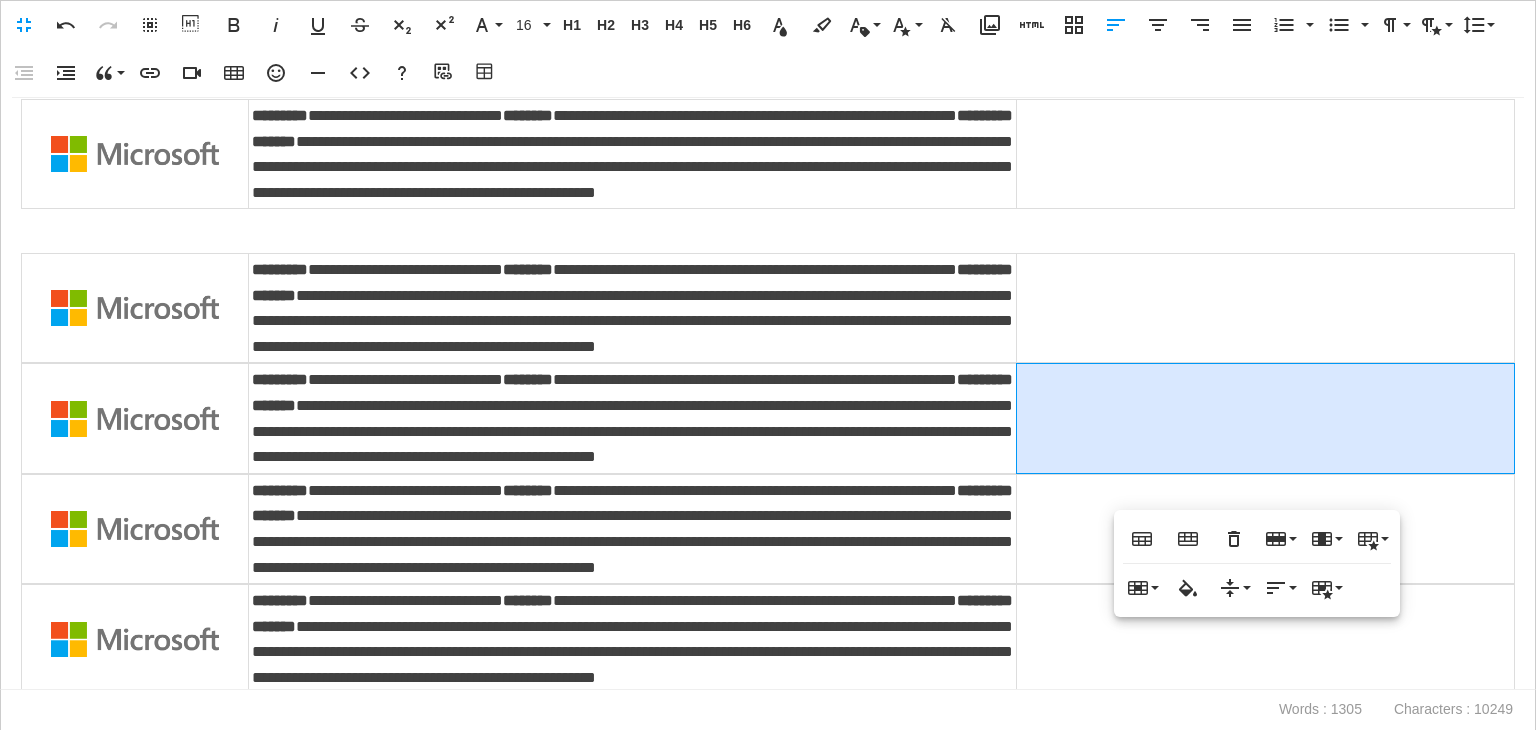 click on "**********" at bounding box center [768, 394] 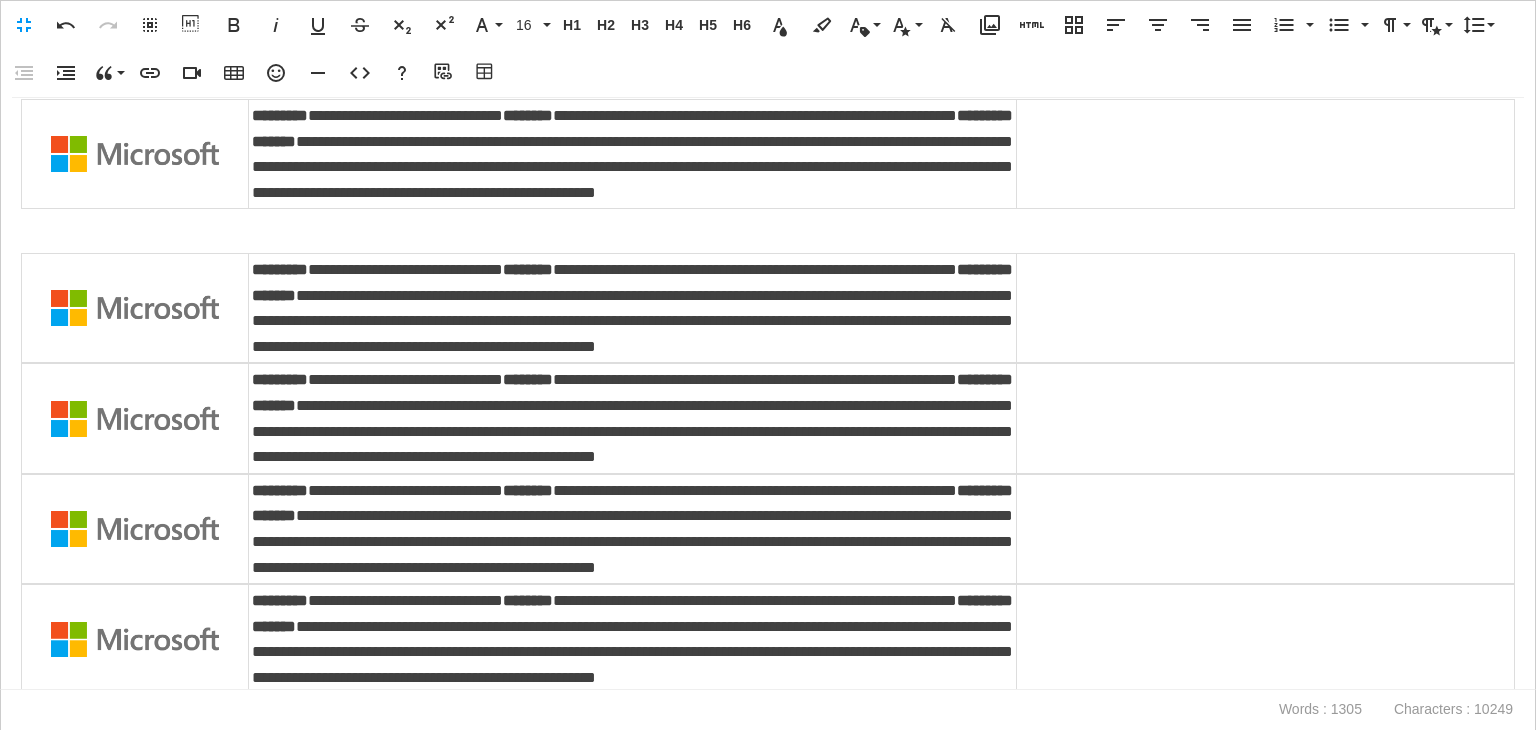 click on "**********" at bounding box center [768, 394] 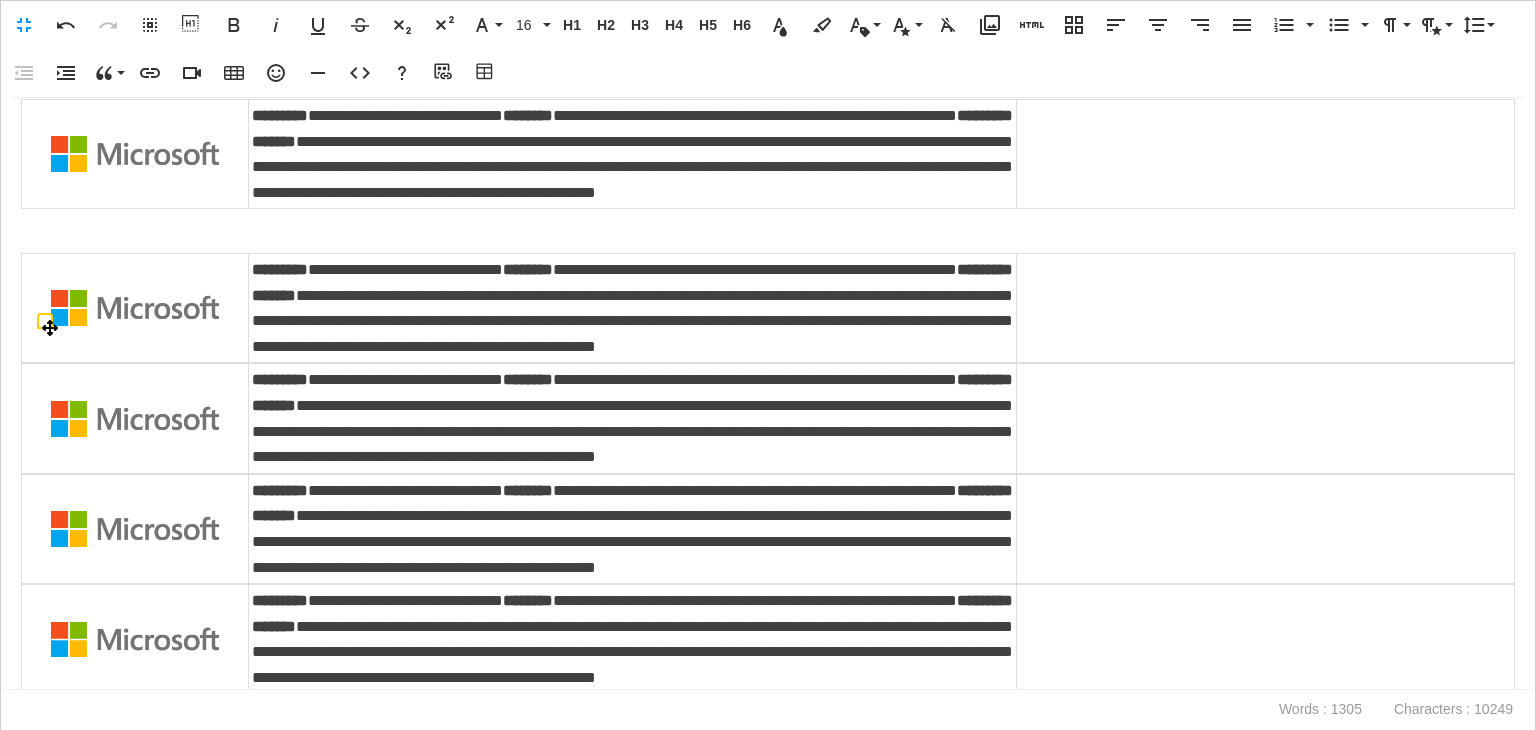 click at bounding box center [1505, 396] 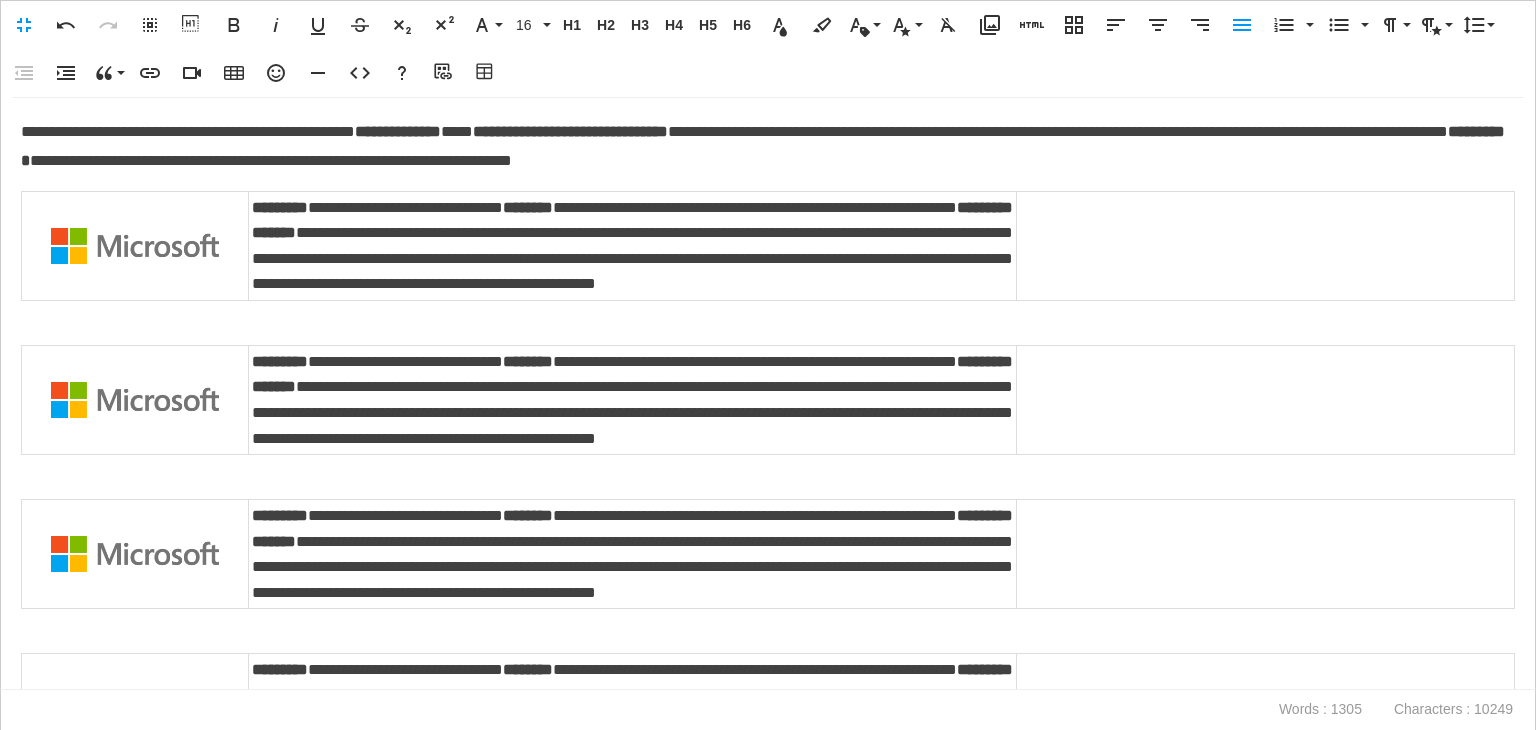 scroll, scrollTop: 300, scrollLeft: 0, axis: vertical 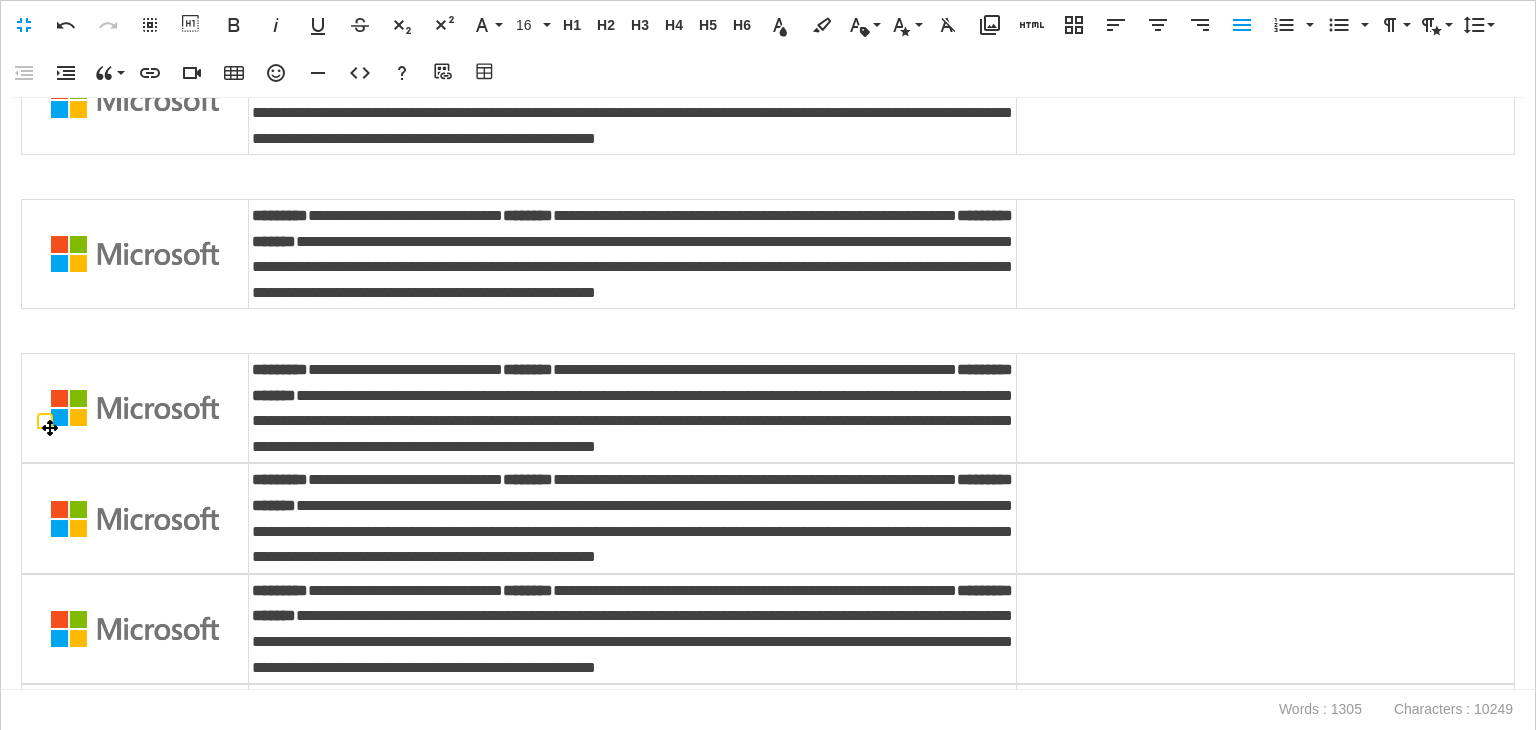 click at bounding box center [1265, 408] 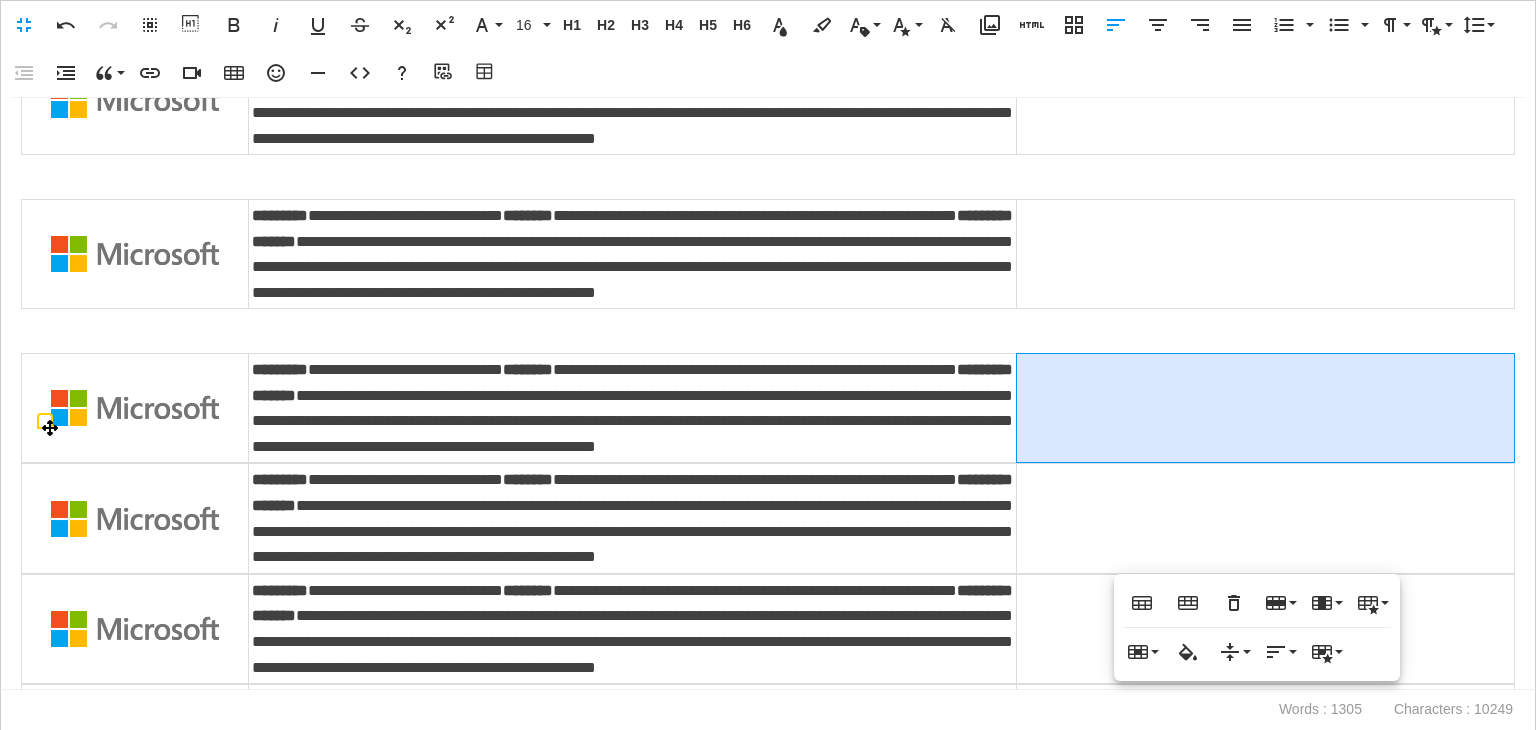 click at bounding box center [1505, 496] 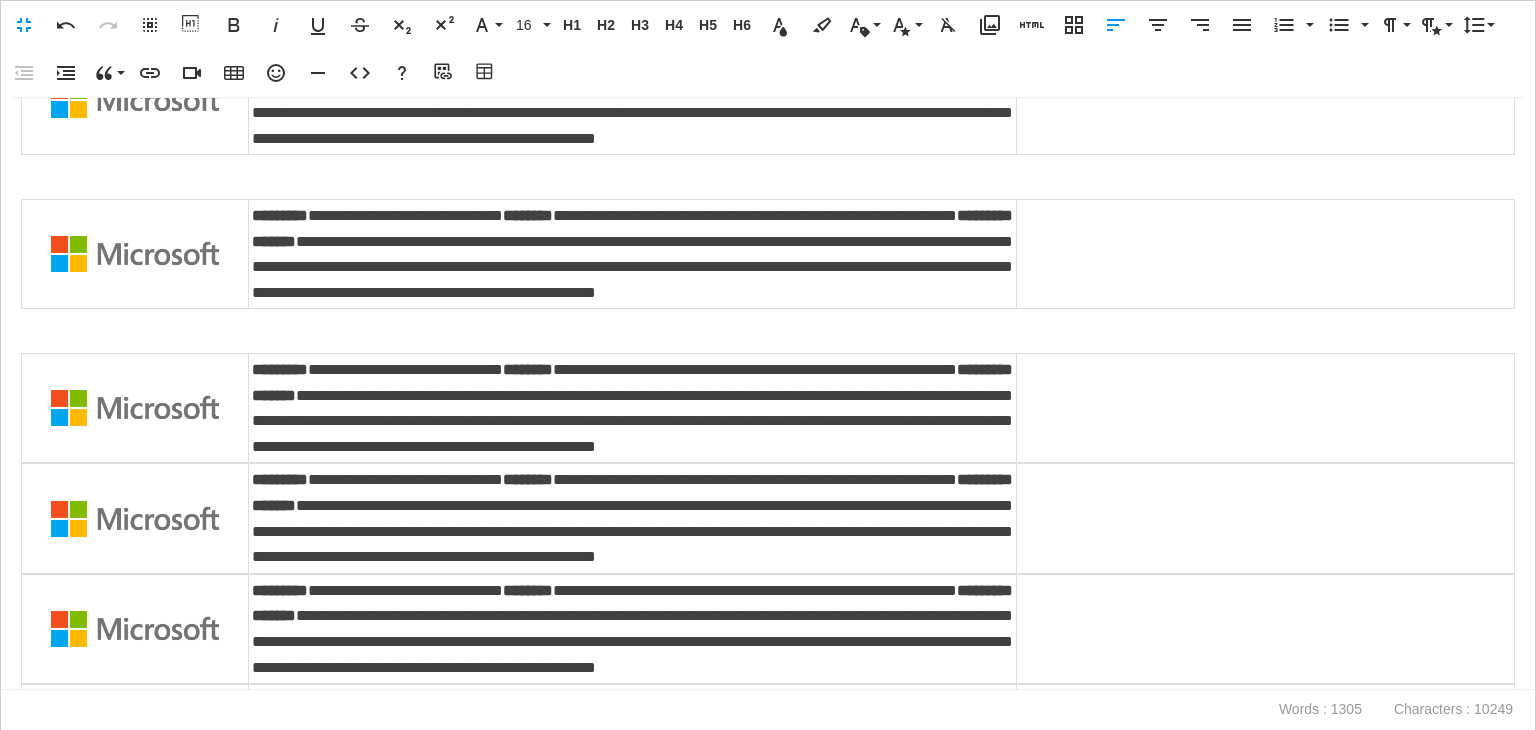 click on "**********" at bounding box center [768, 394] 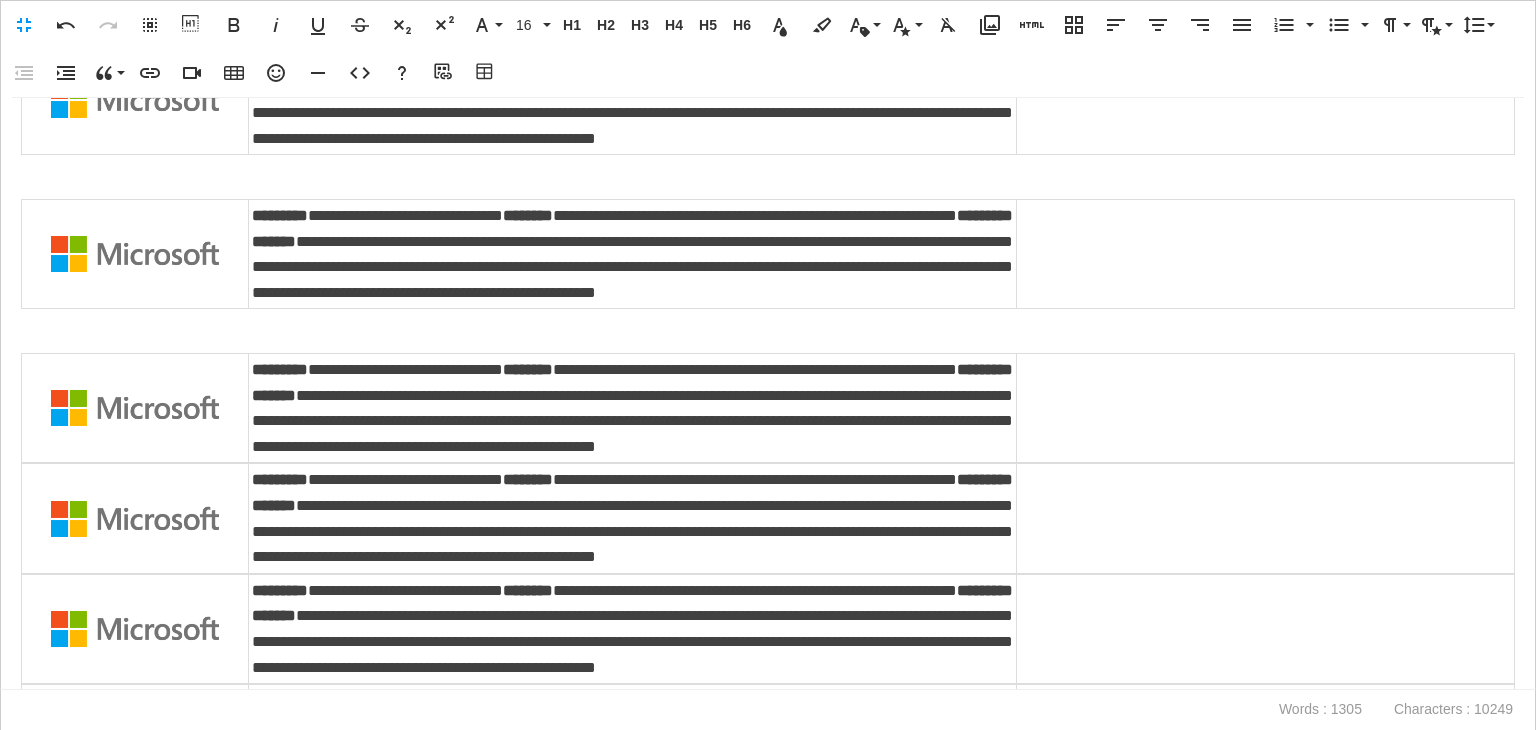 click on "**********" at bounding box center (768, 394) 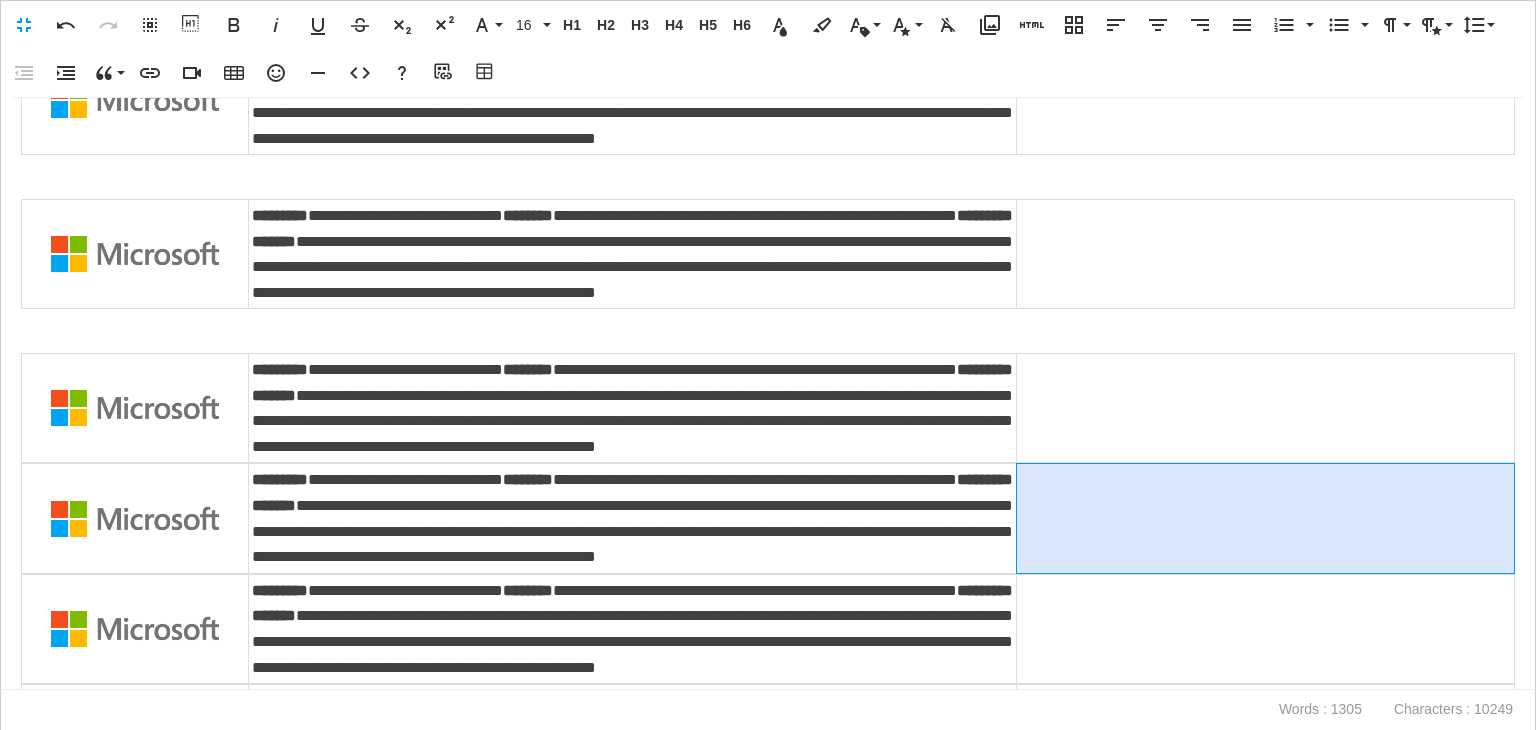 click at bounding box center (1265, 518) 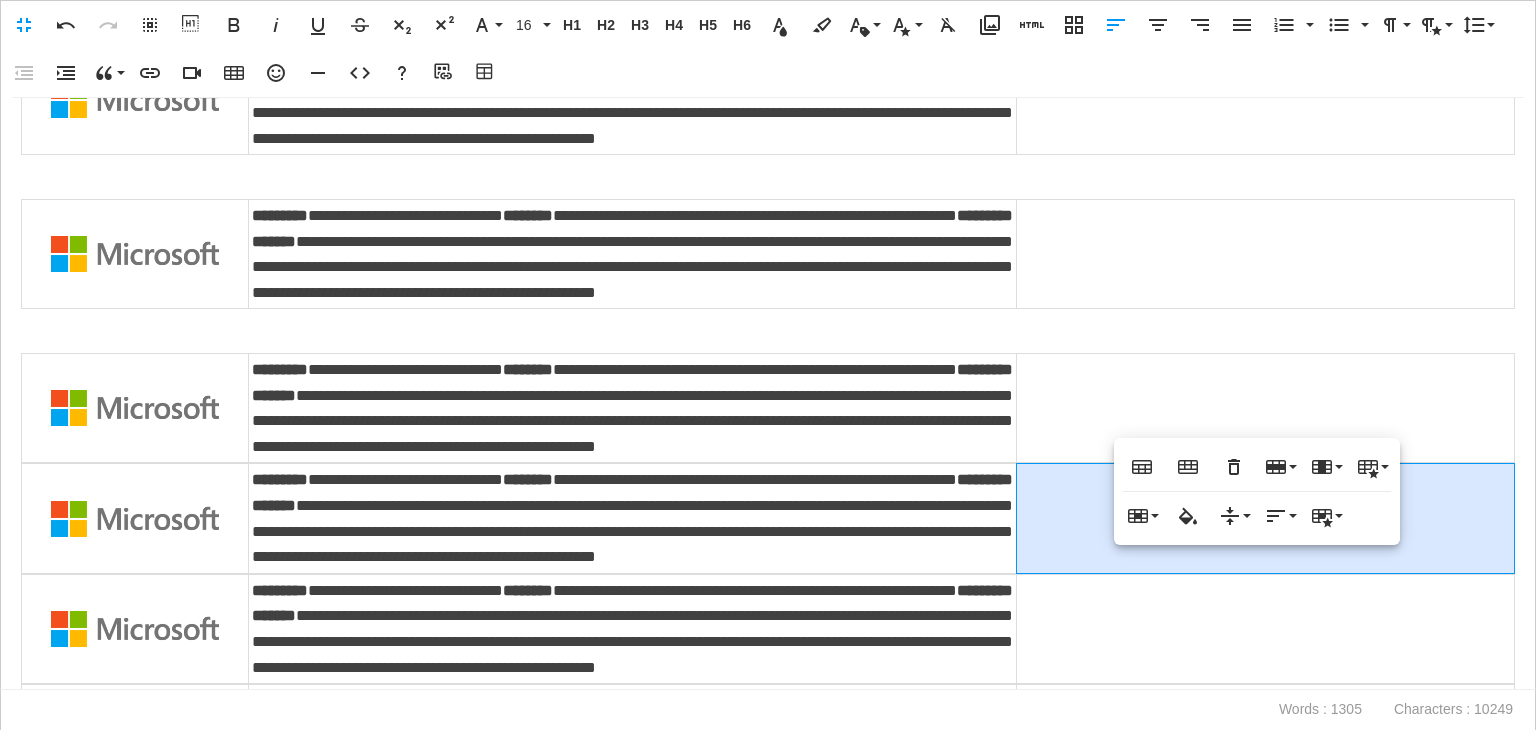scroll, scrollTop: 600, scrollLeft: 0, axis: vertical 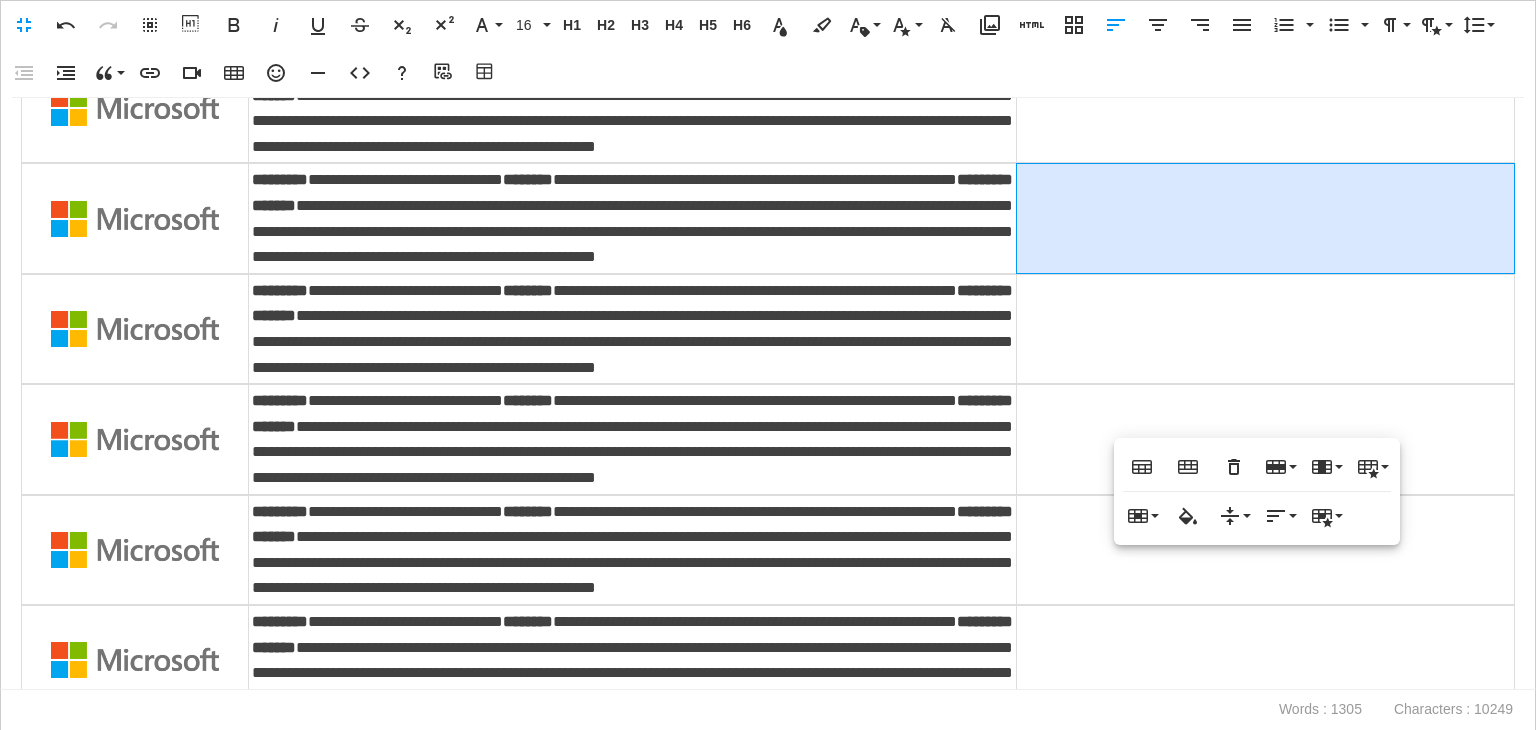 click at bounding box center [1265, 218] 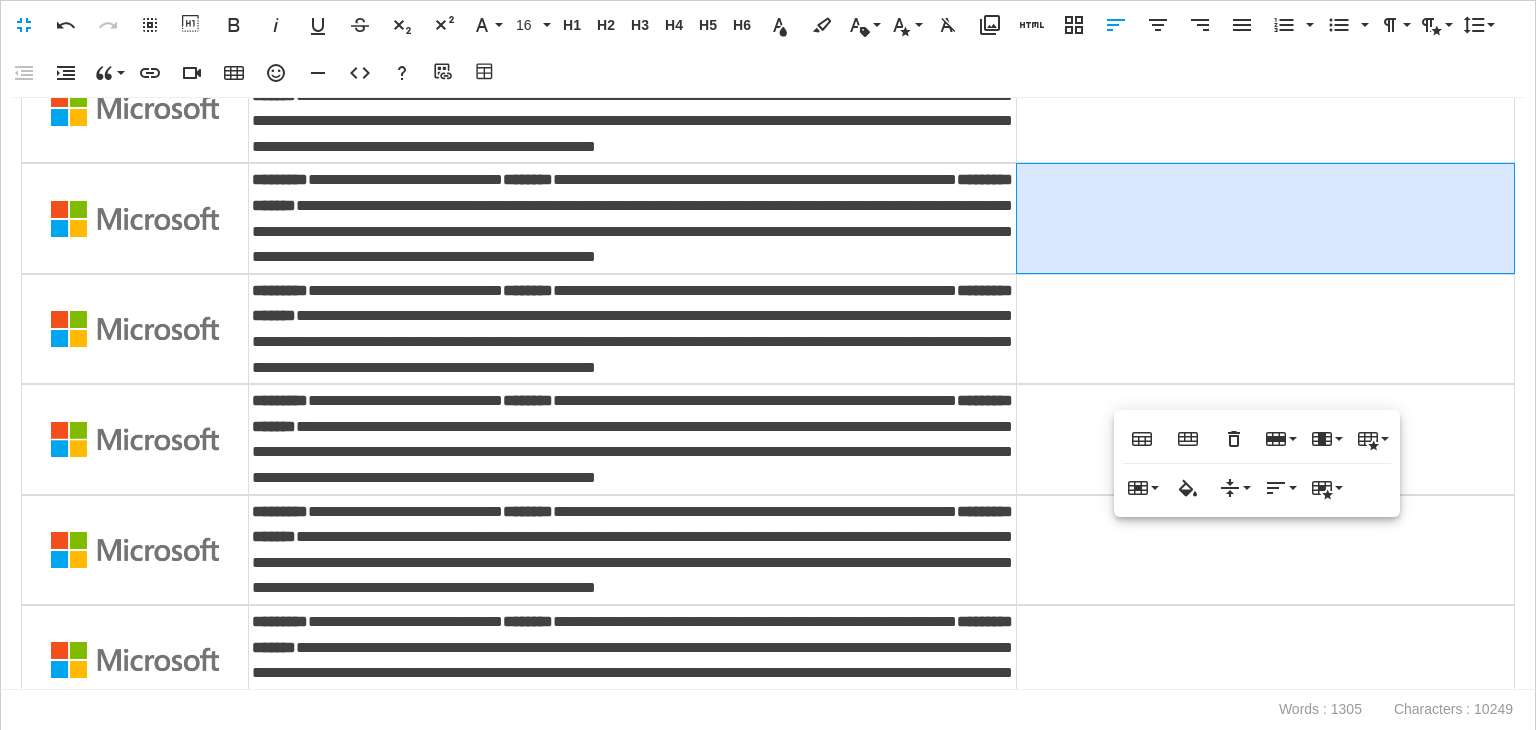 click on "**********" at bounding box center [768, 394] 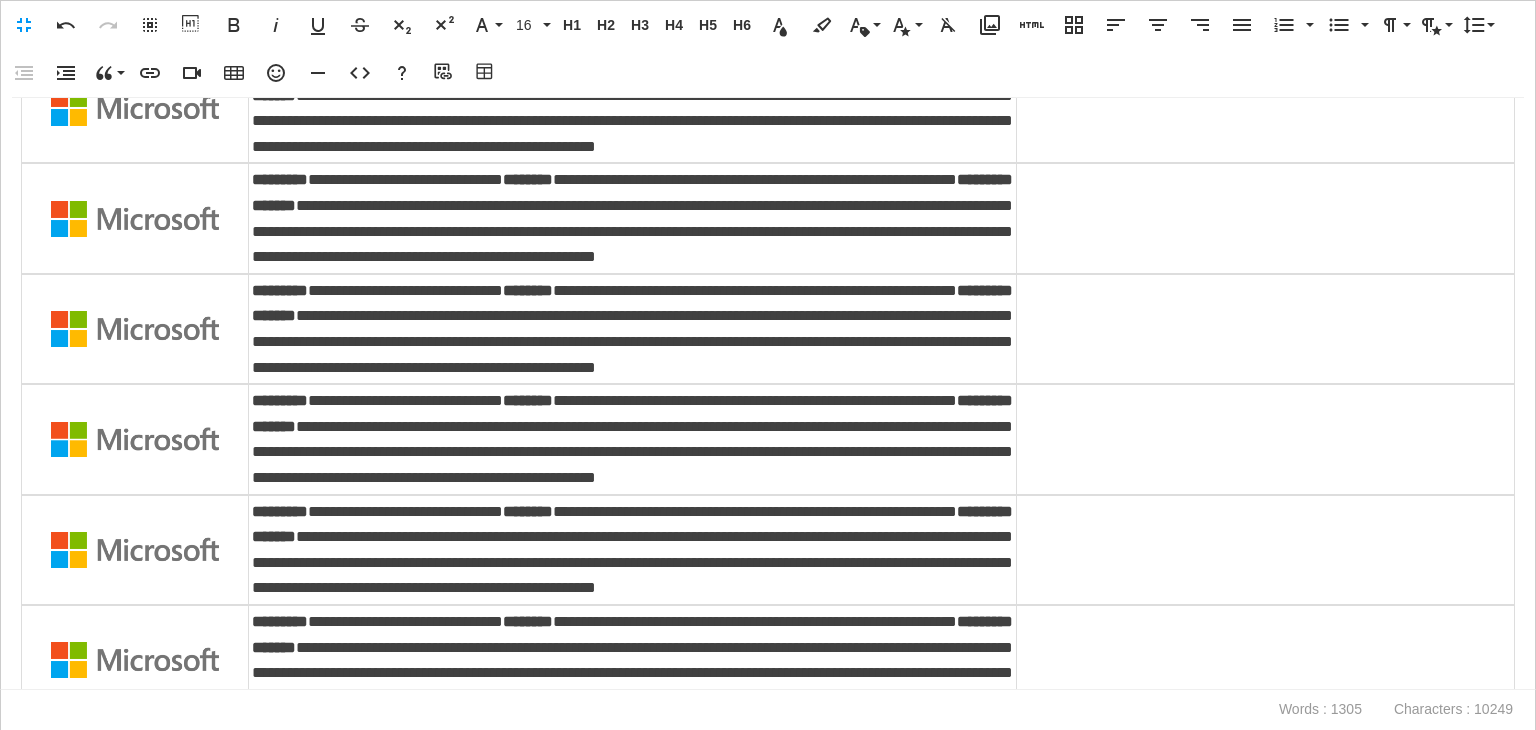 click on "**********" at bounding box center [768, 394] 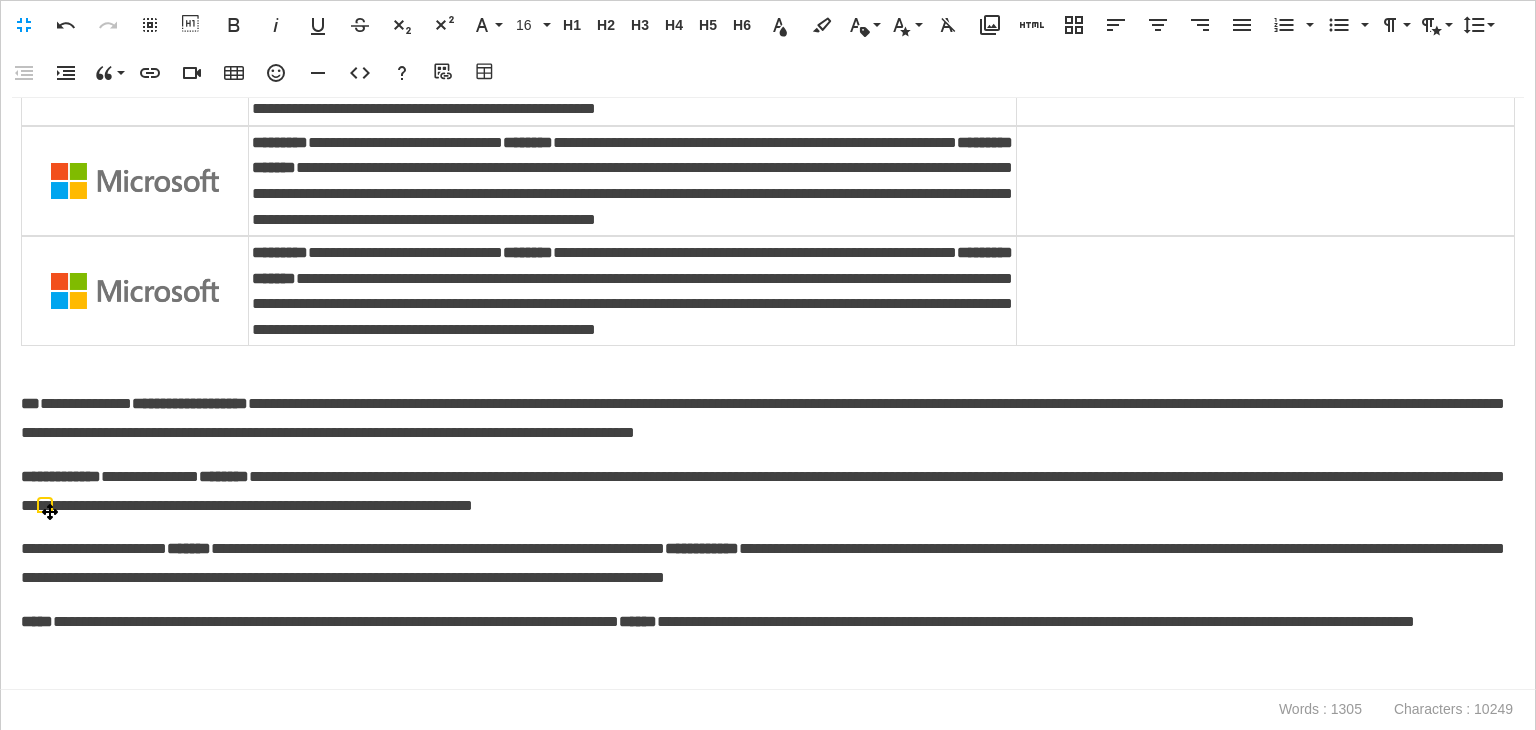 scroll, scrollTop: 1400, scrollLeft: 0, axis: vertical 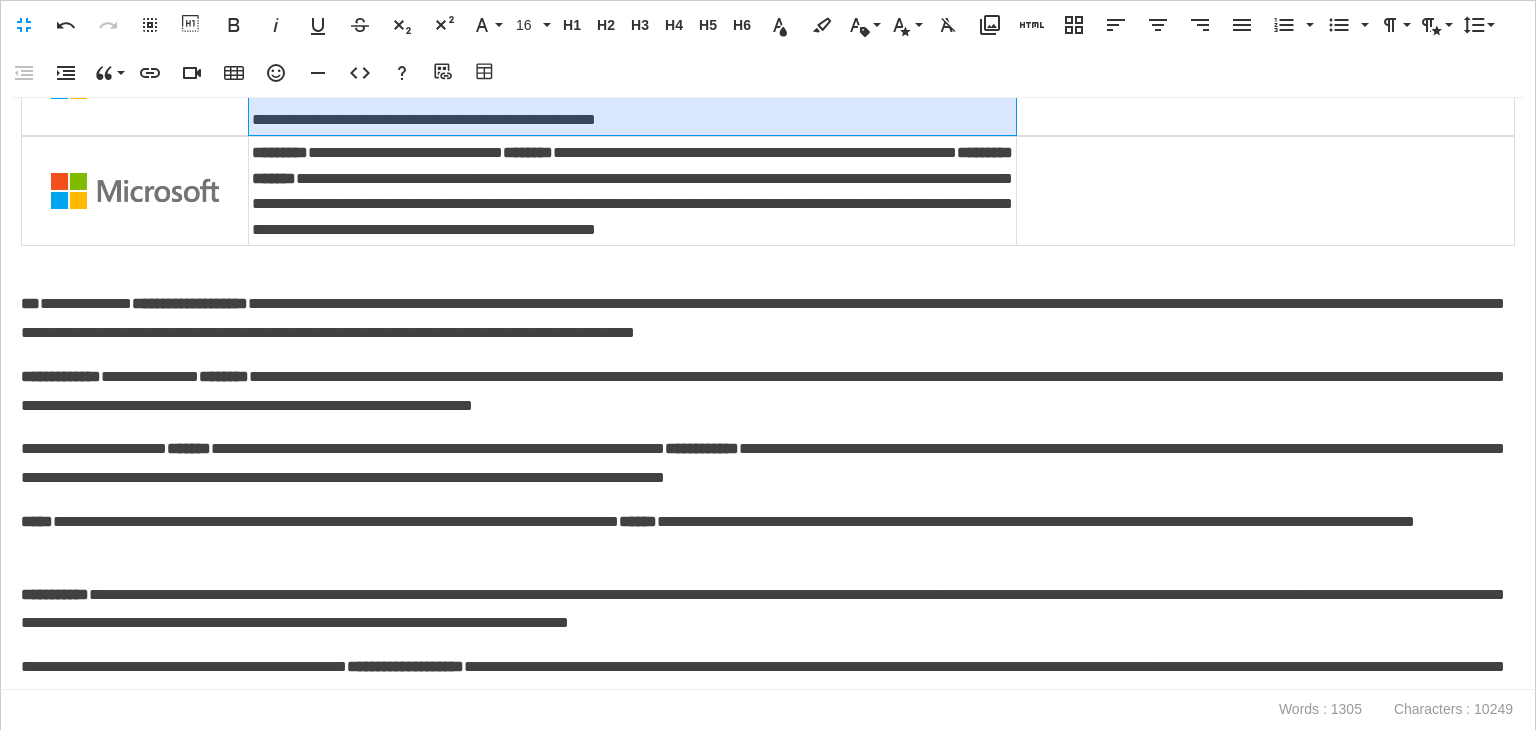 click on "**********" at bounding box center (633, 80) 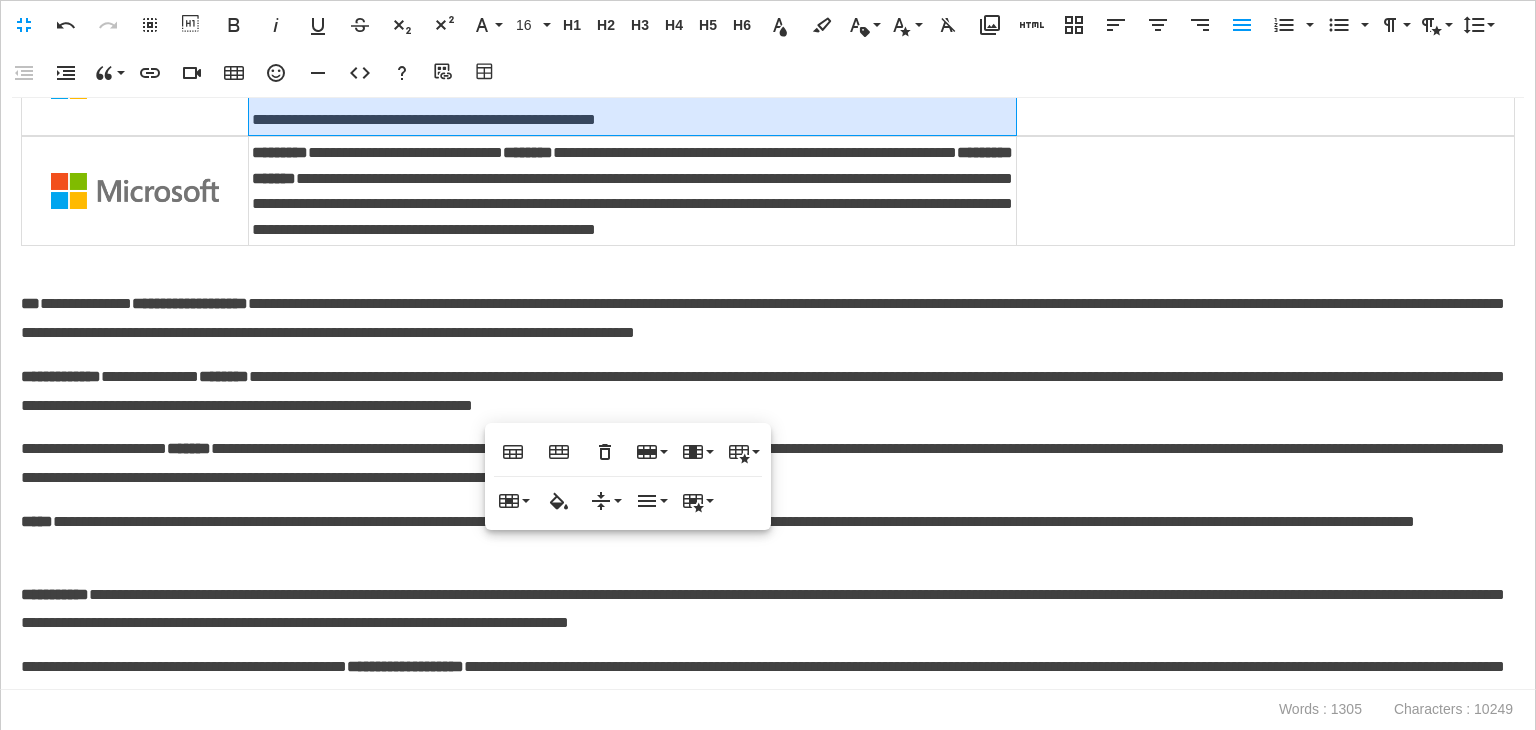 click on "**********" at bounding box center (768, 394) 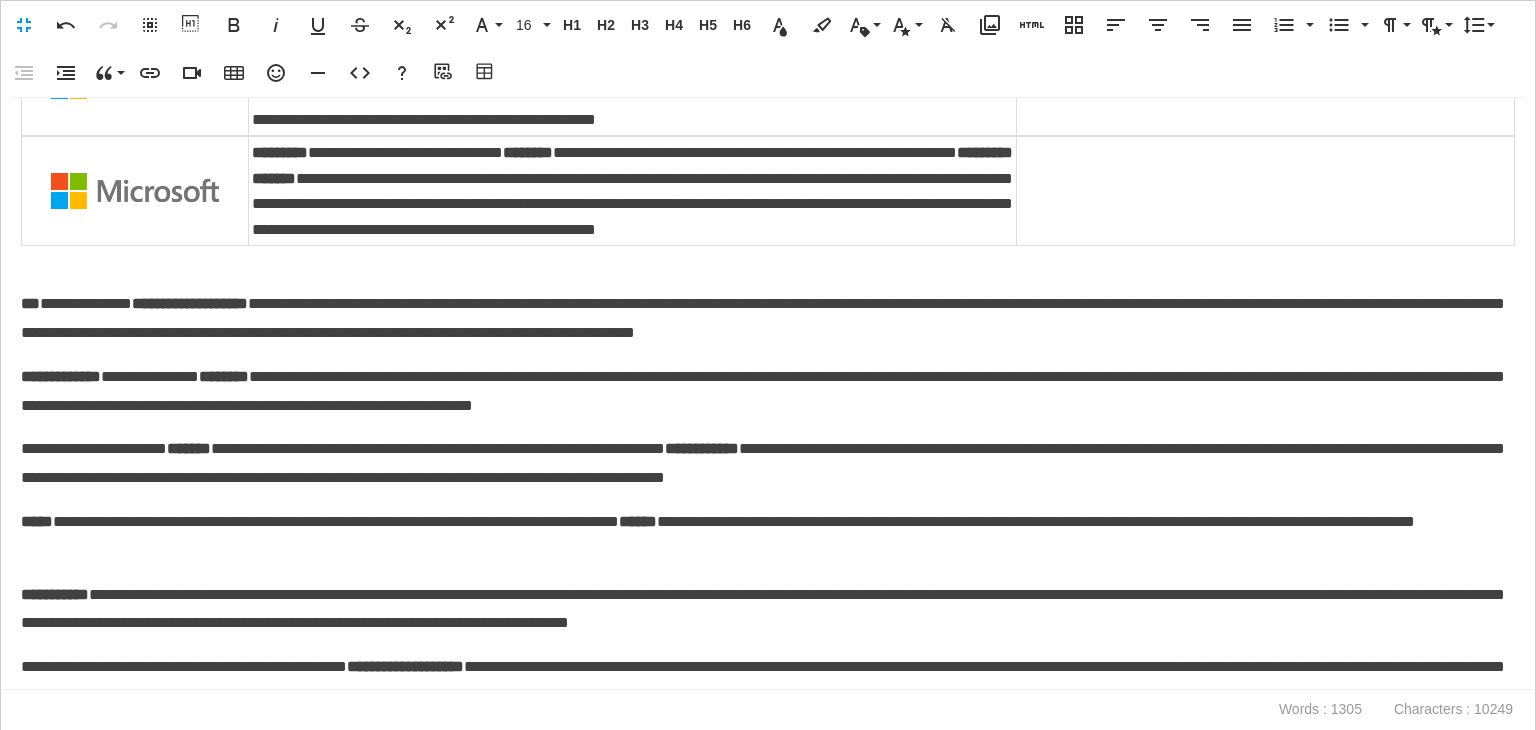 click on "**********" at bounding box center [768, 394] 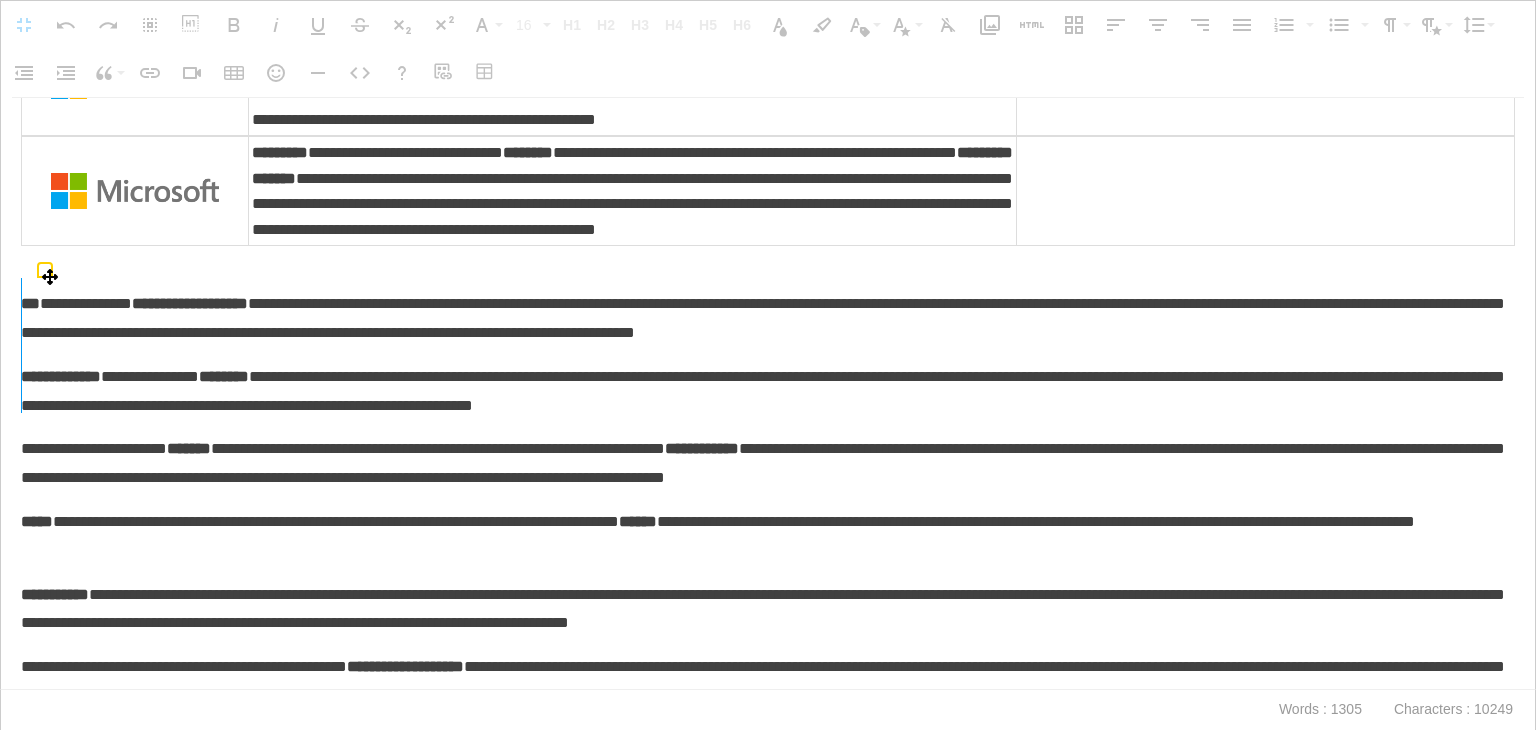 click at bounding box center [21, 345] 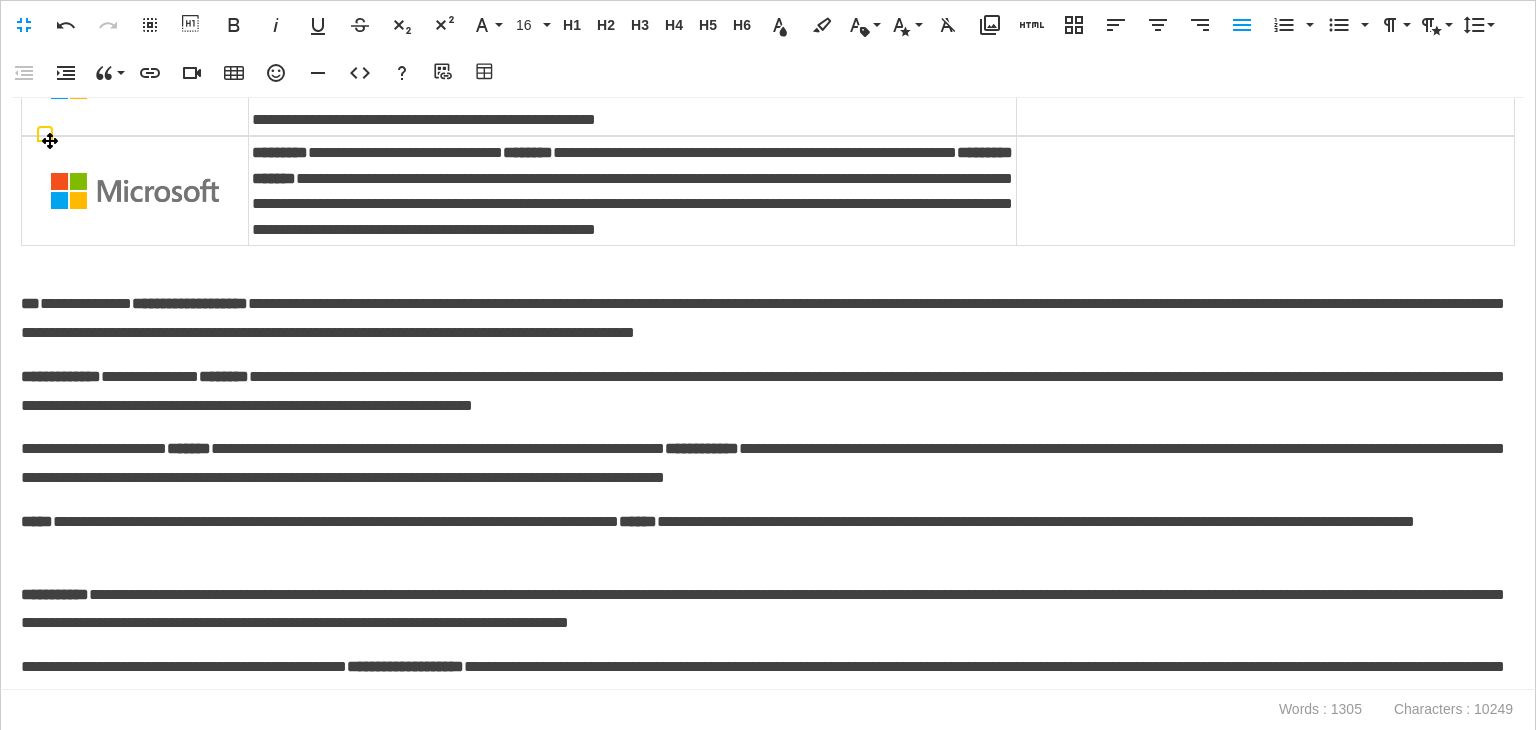 click on "**********" at bounding box center (633, -30) 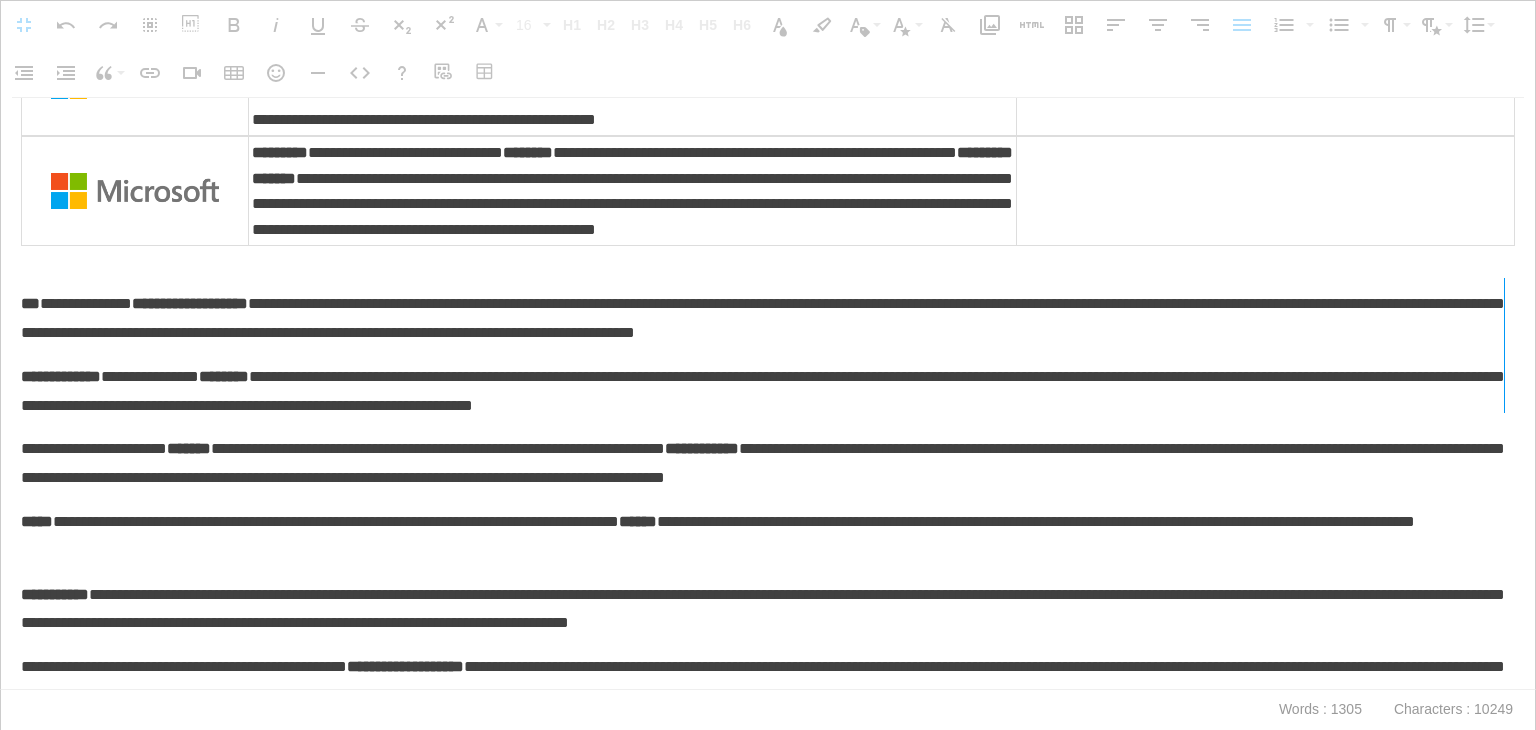 click at bounding box center (1504, 345) 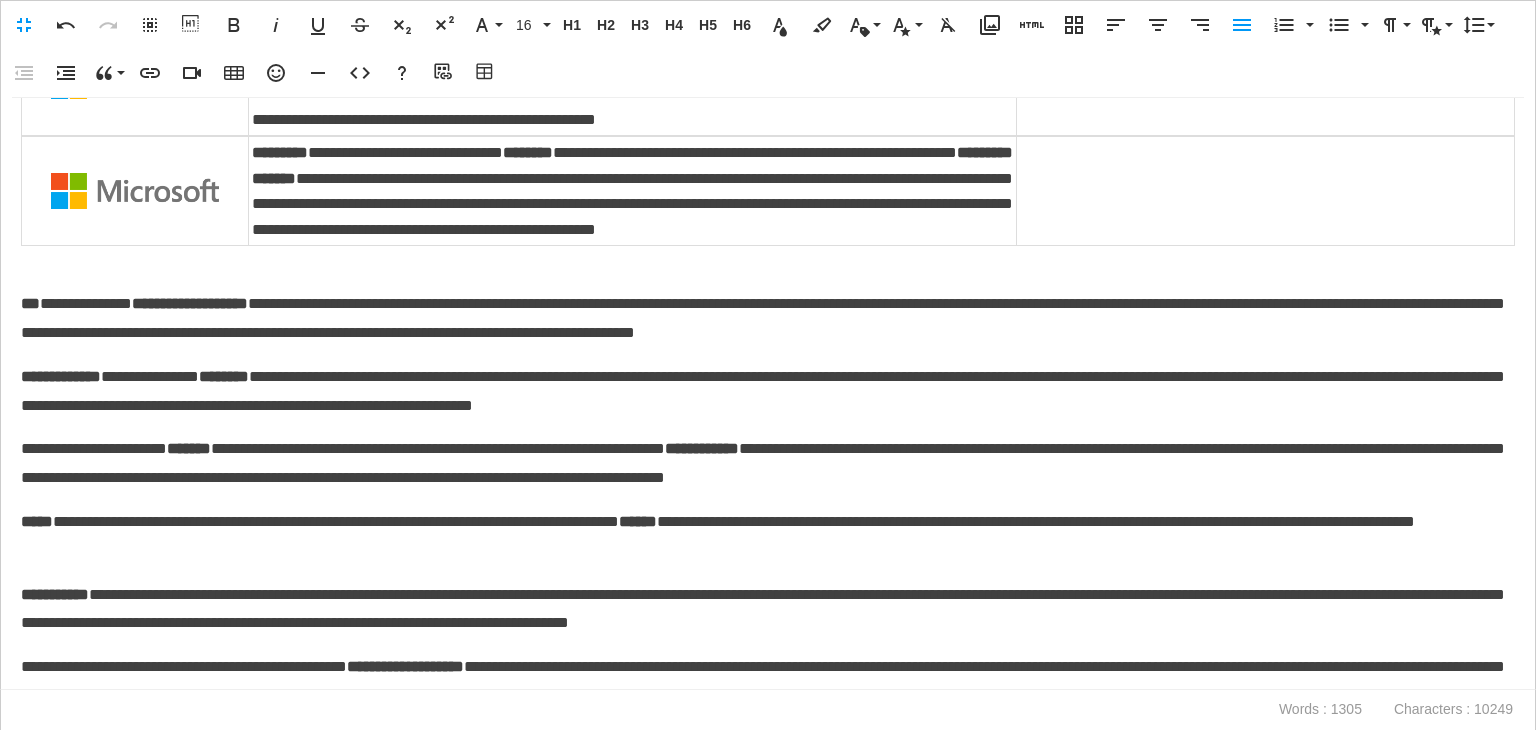 click at bounding box center [0, 0] 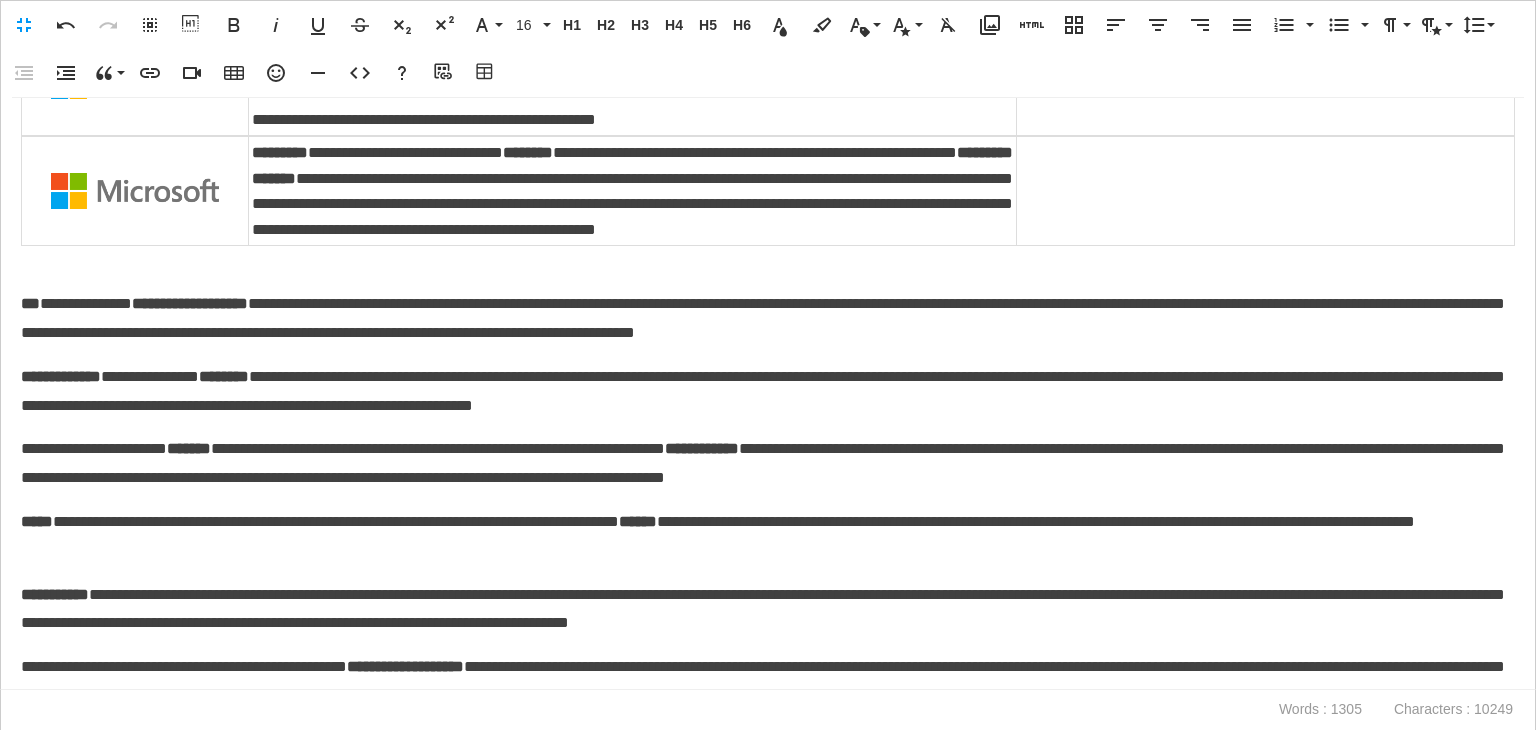 click on "**********" at bounding box center (768, 394) 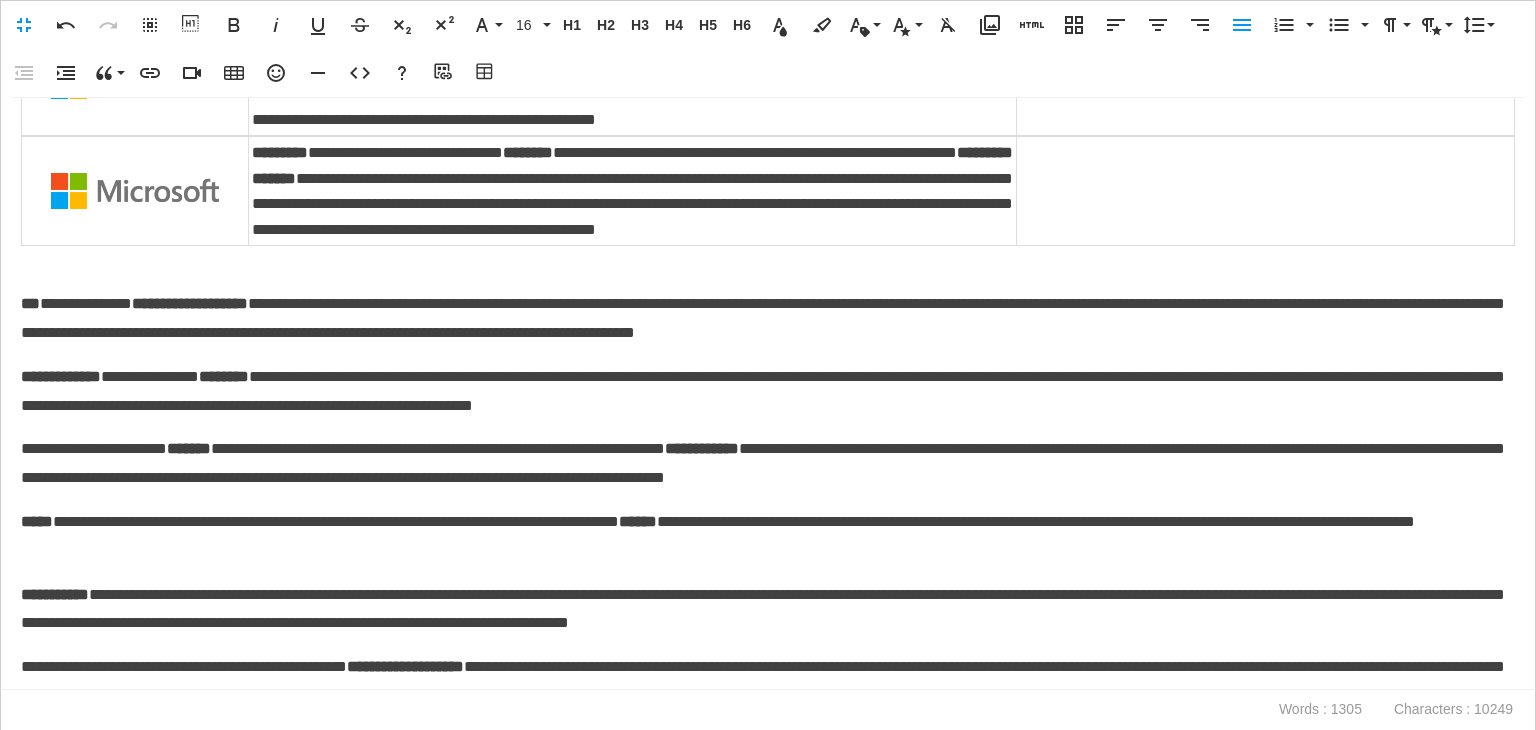 click on "**********" at bounding box center (768, 394) 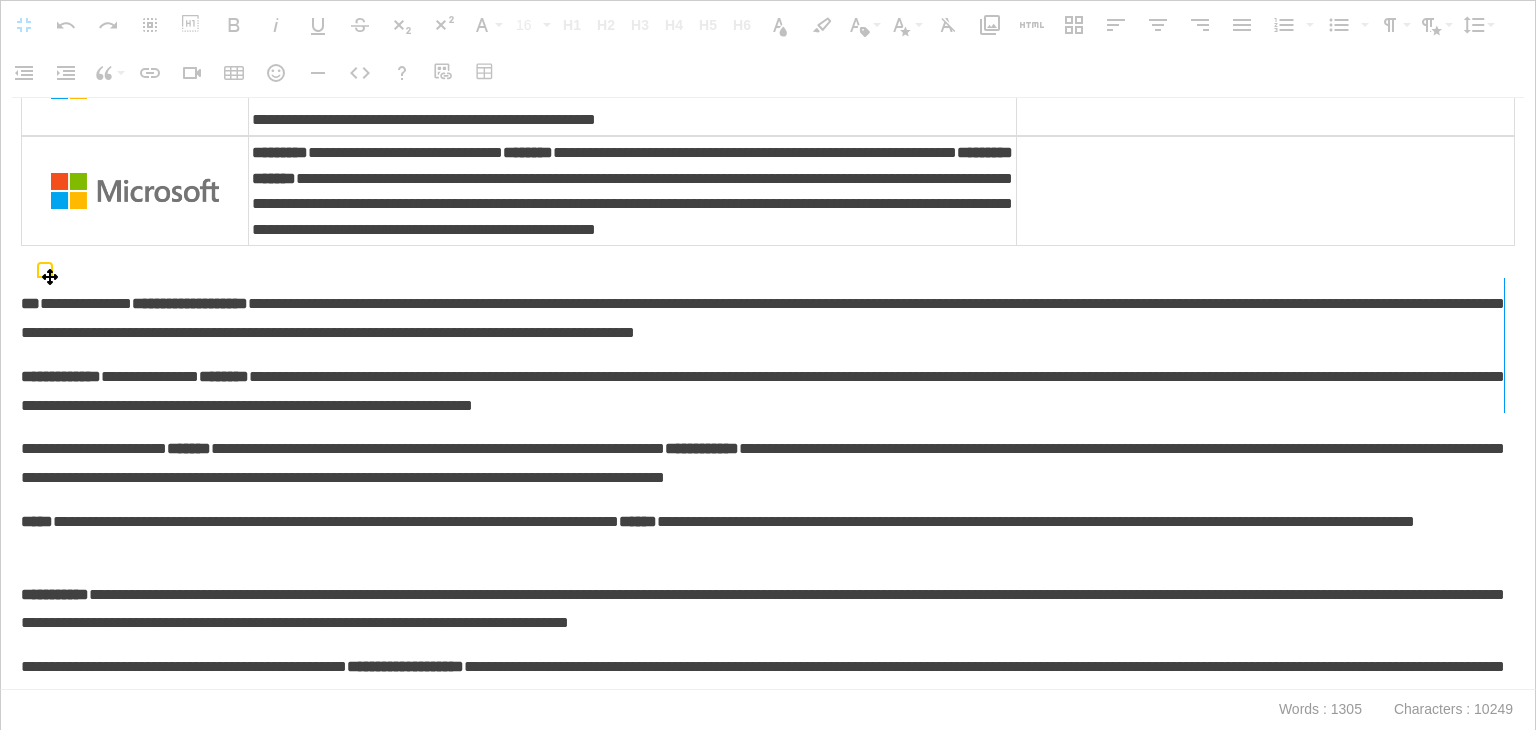 click at bounding box center [1504, 345] 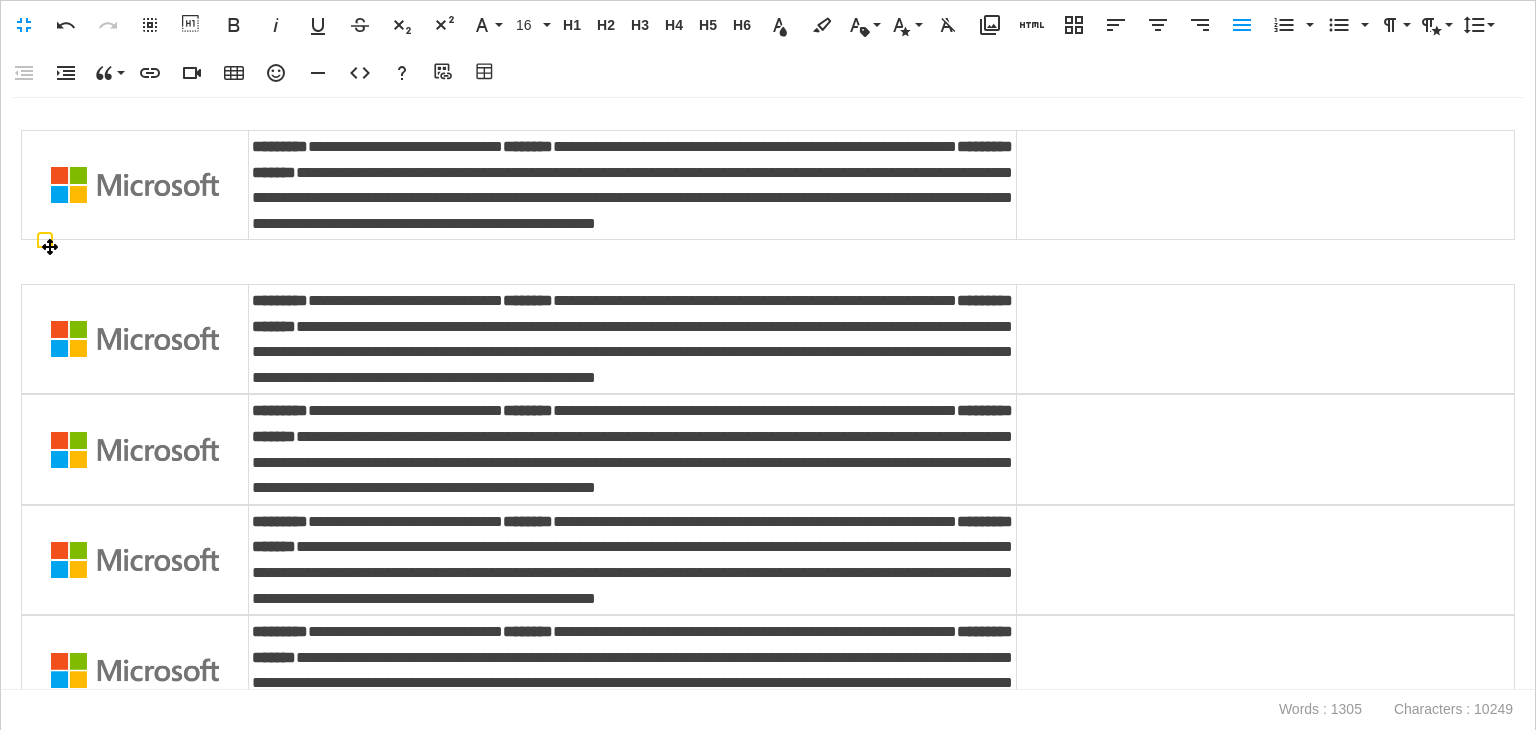 scroll, scrollTop: 600, scrollLeft: 0, axis: vertical 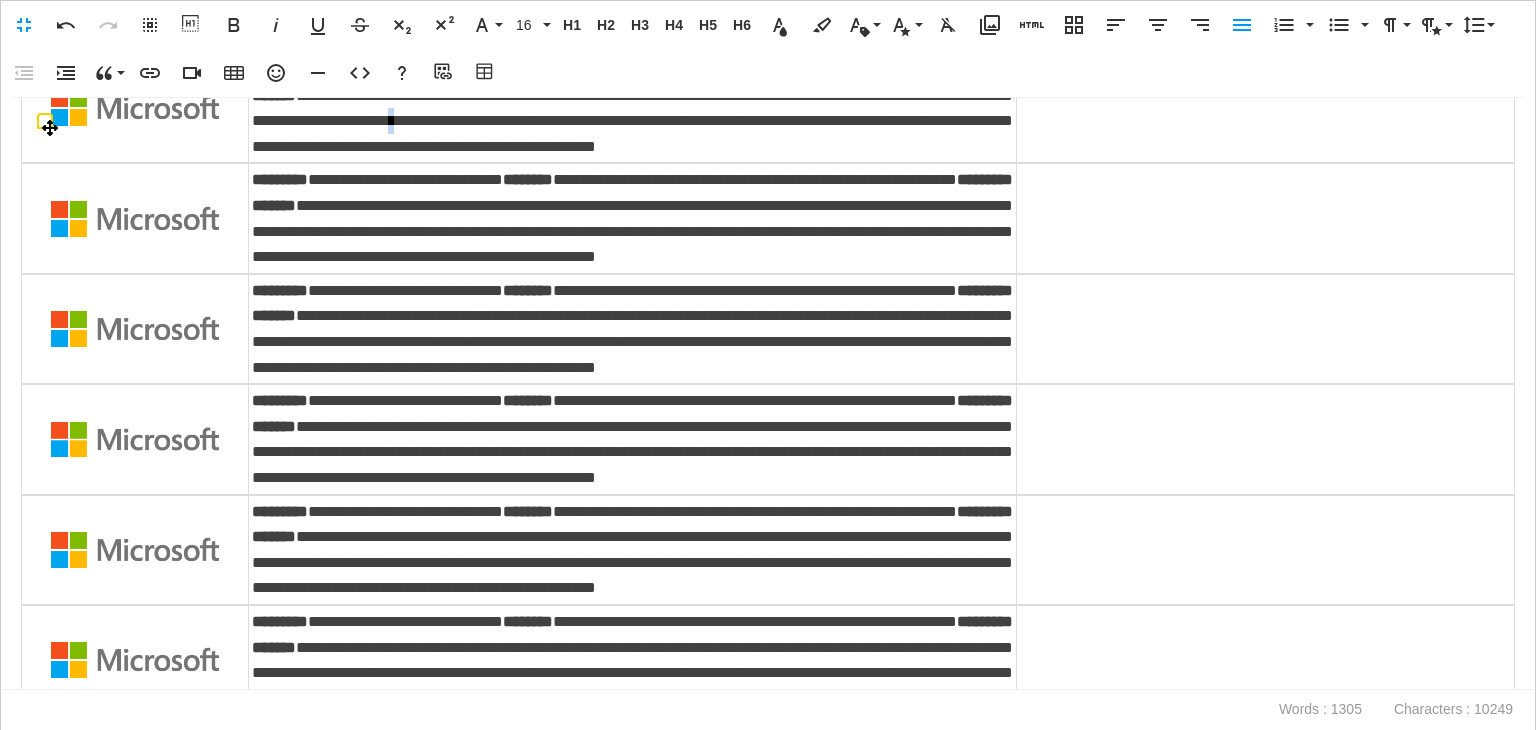 click on "**********" at bounding box center (633, 108) 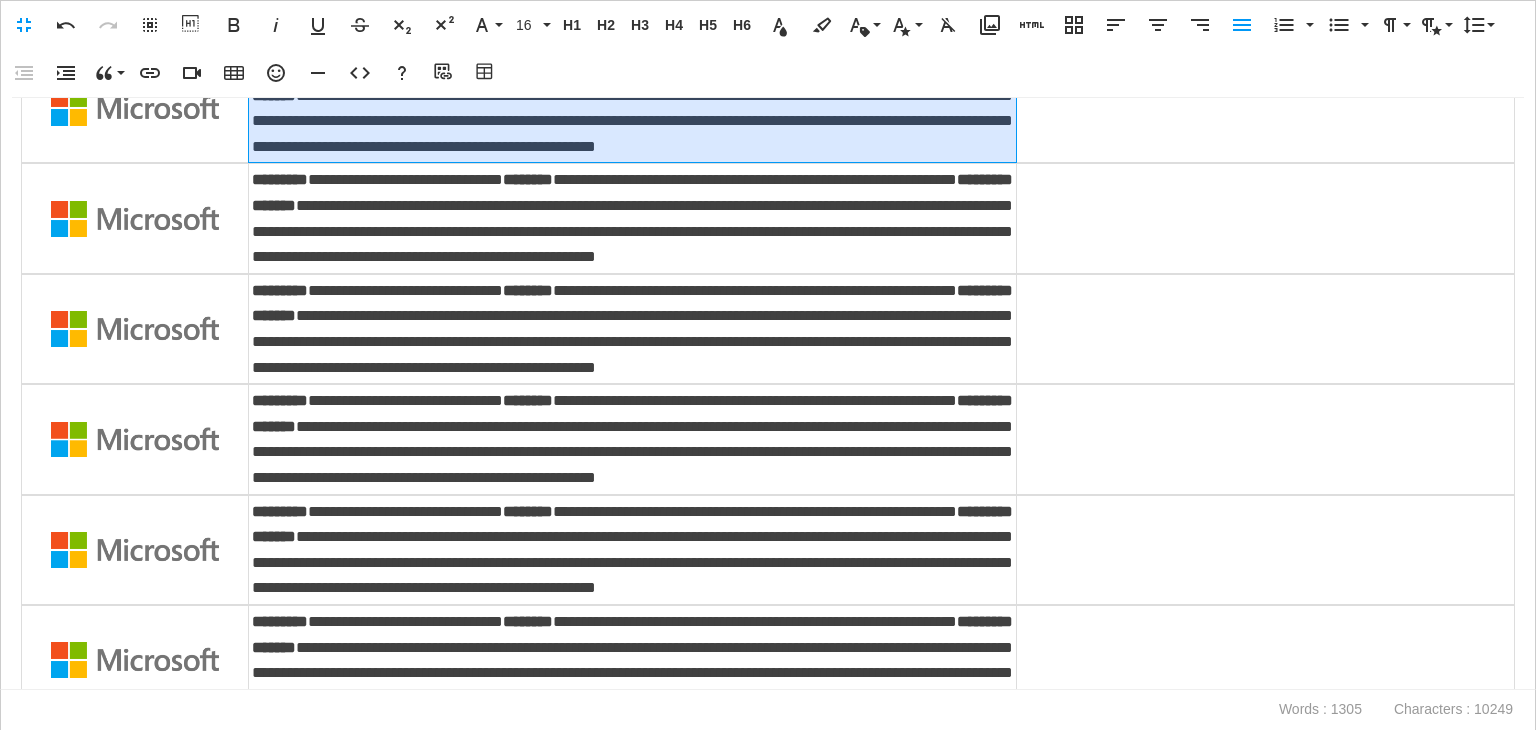 click on "**********" at bounding box center [633, 108] 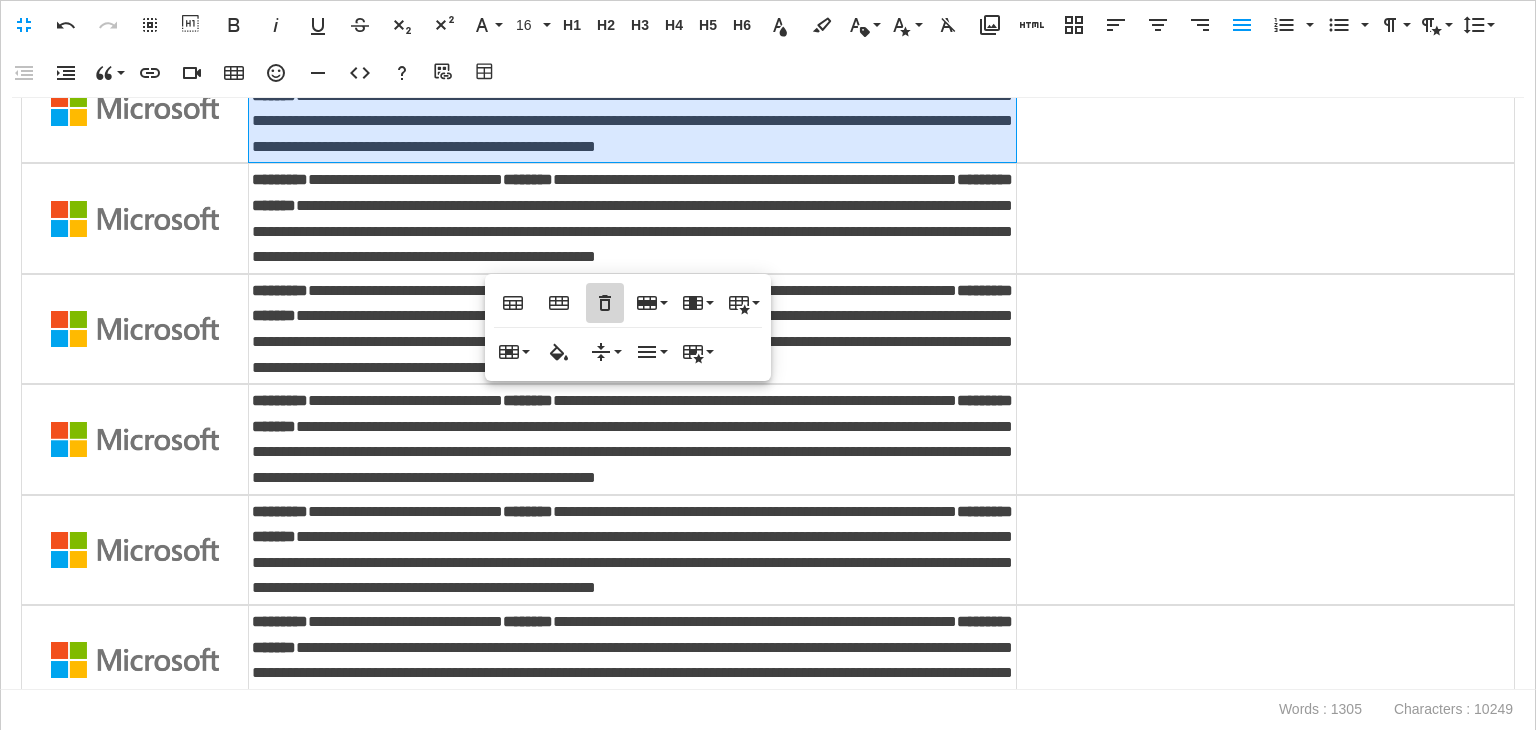 click 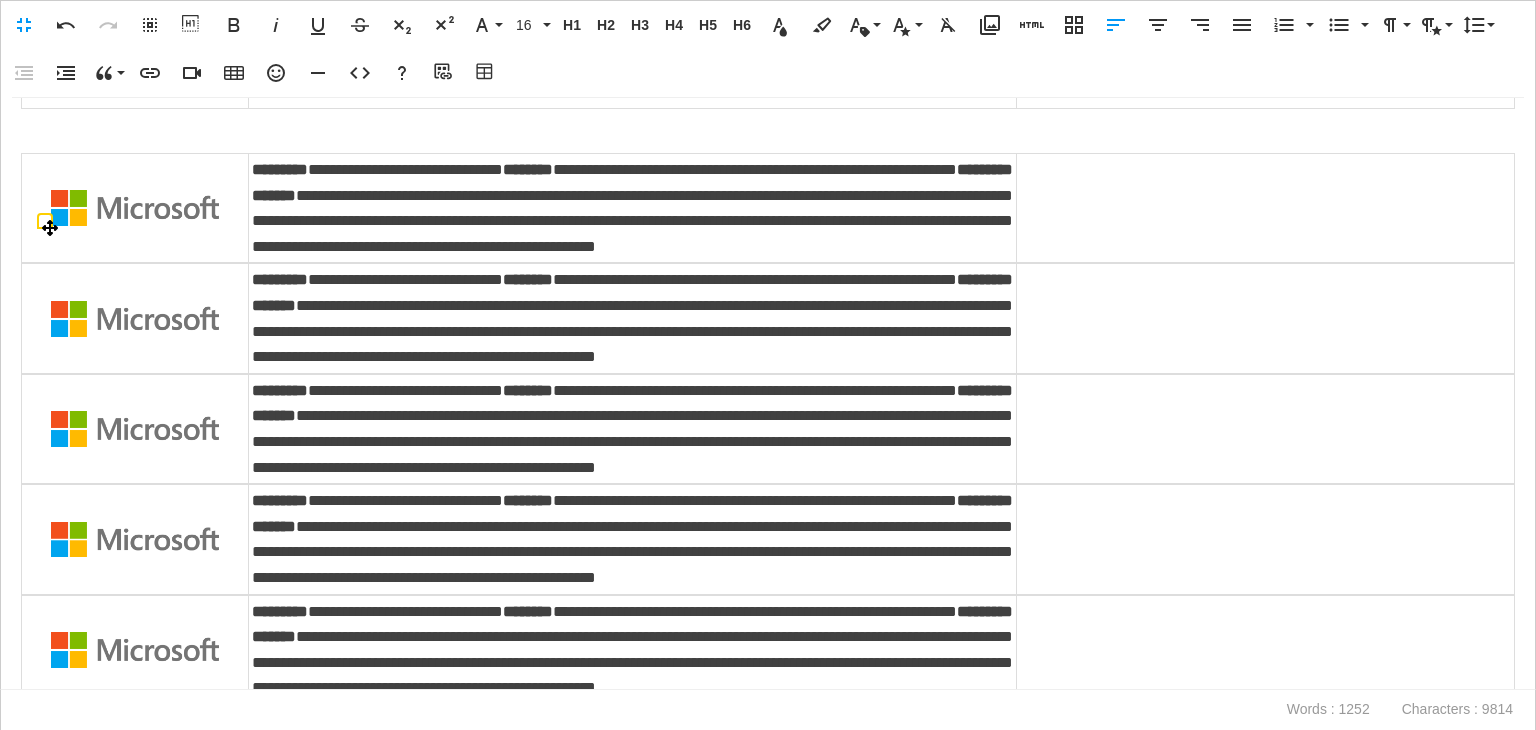 scroll, scrollTop: 700, scrollLeft: 0, axis: vertical 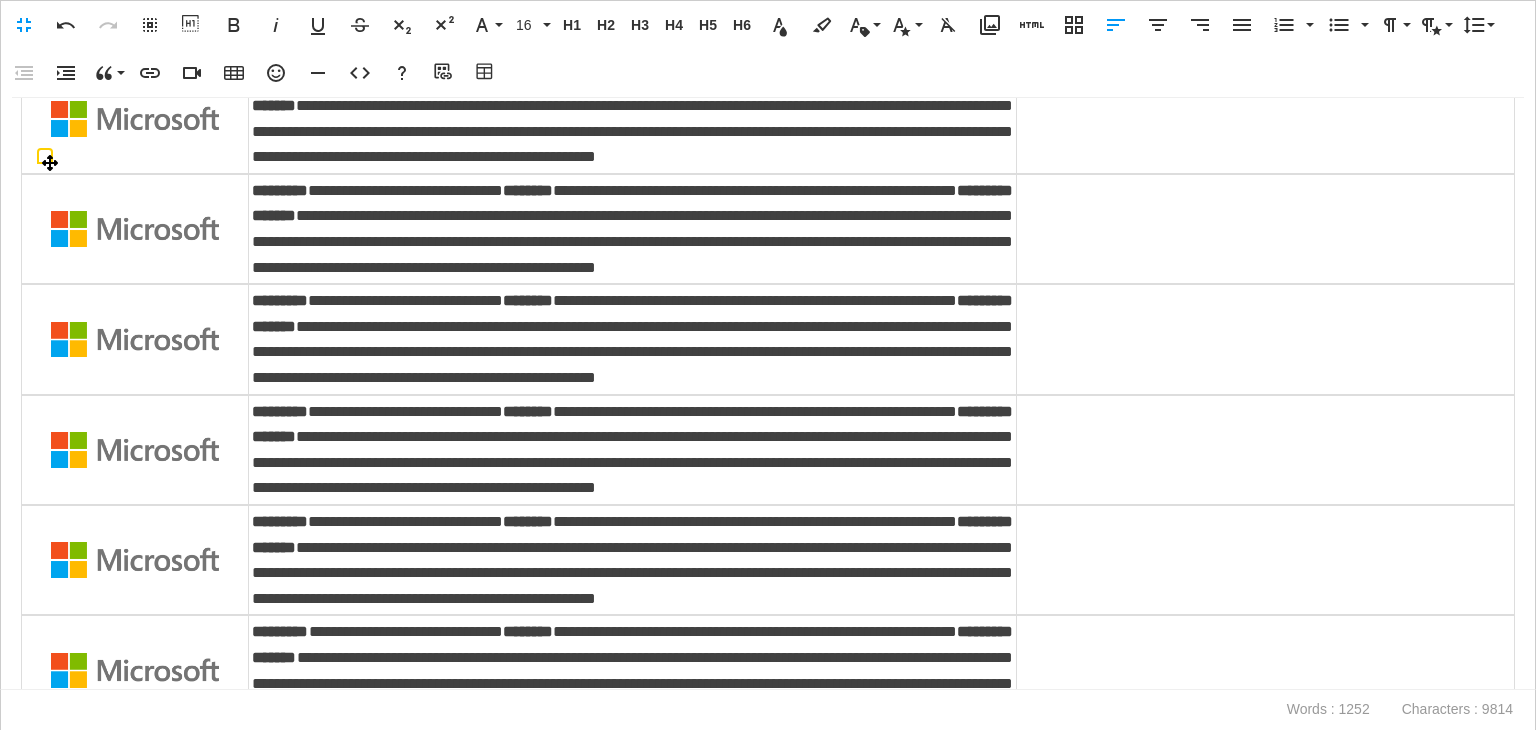 click on "**********" at bounding box center [633, 8] 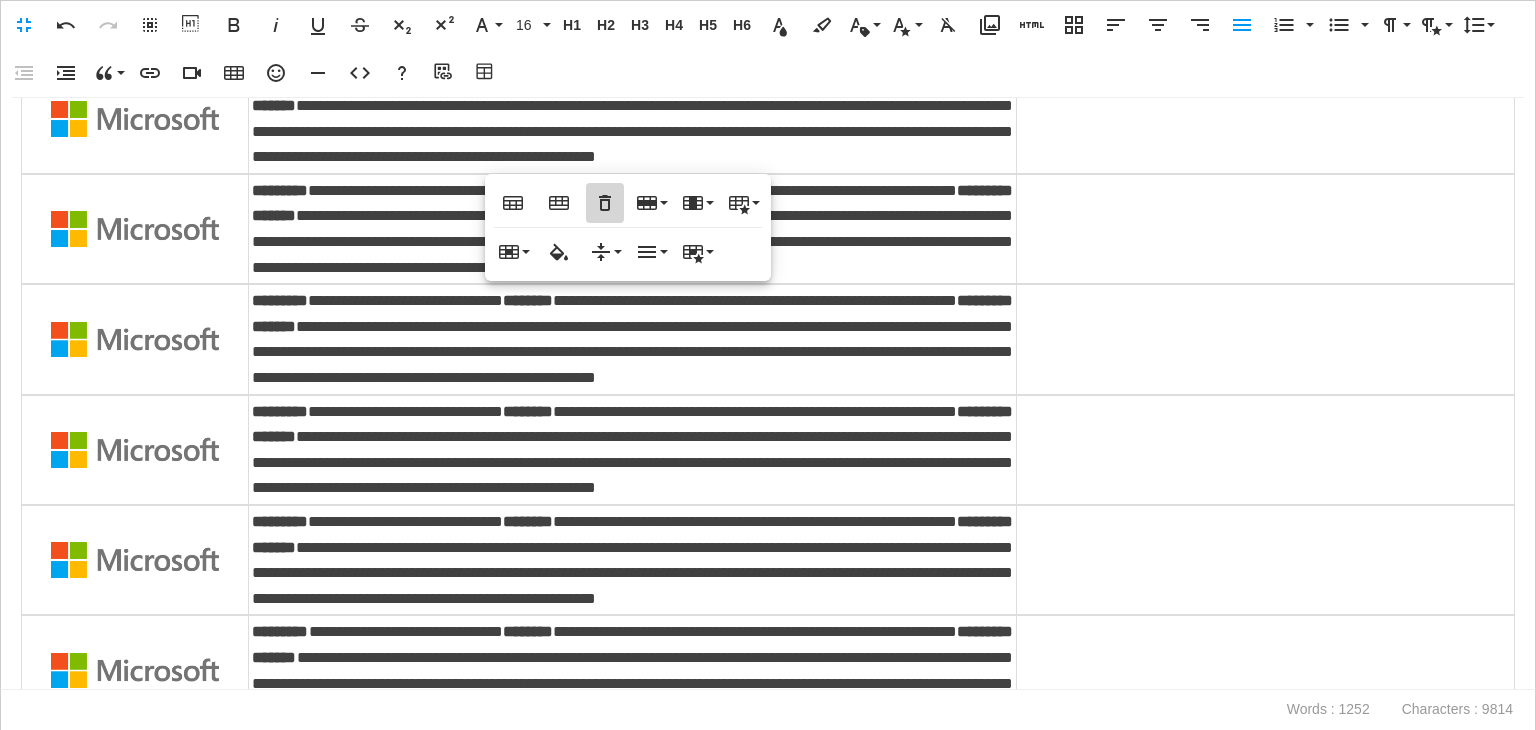 click 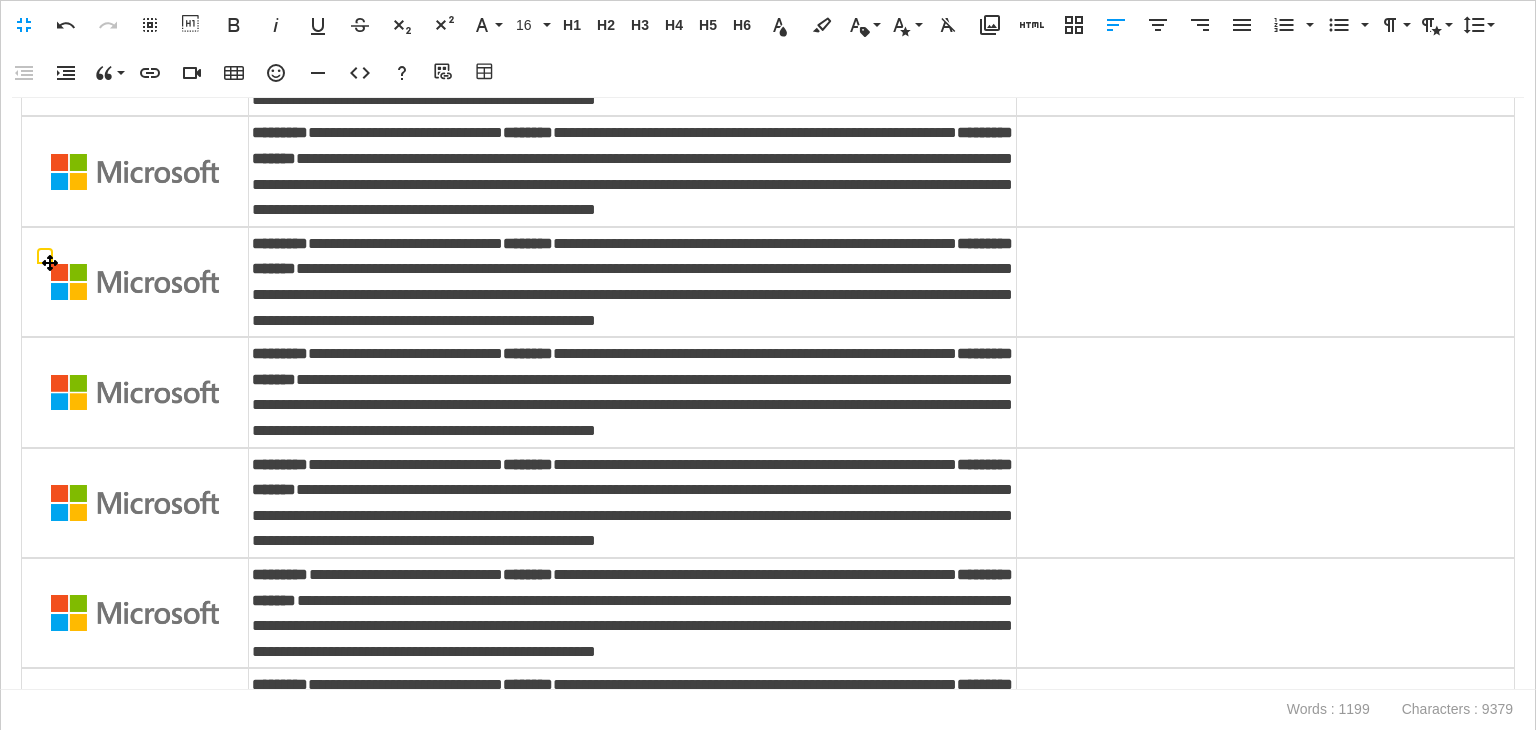 scroll, scrollTop: 600, scrollLeft: 0, axis: vertical 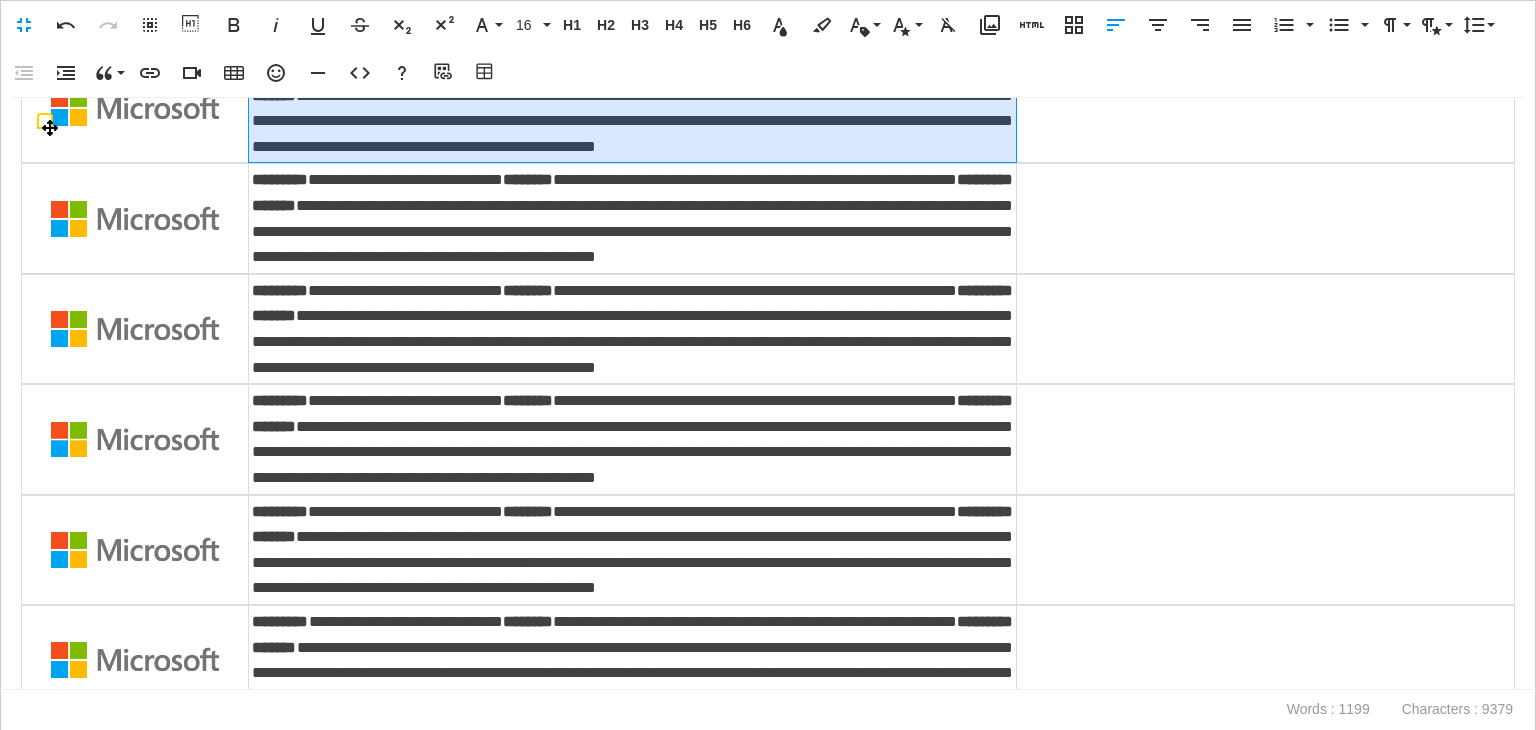 click on "**********" at bounding box center [633, 108] 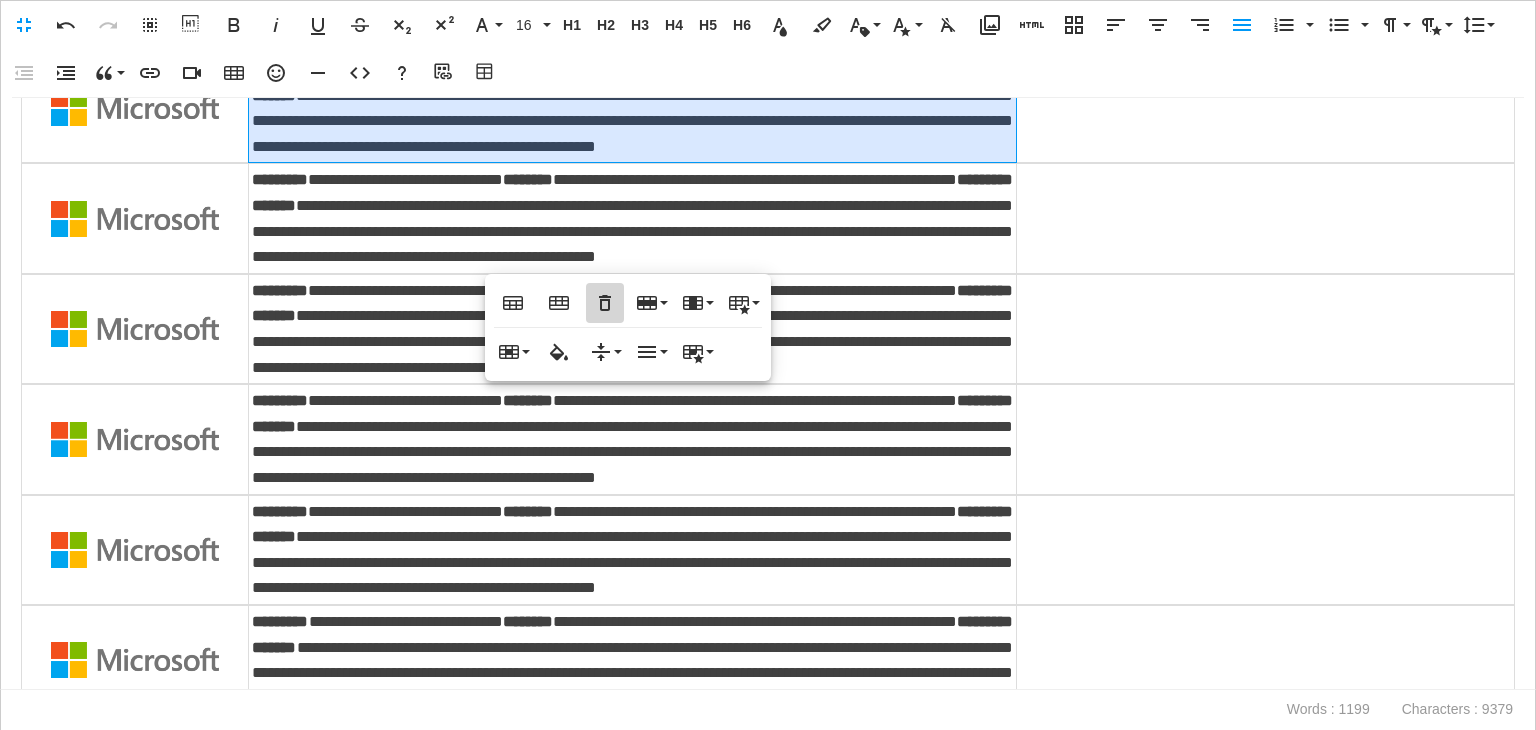 click 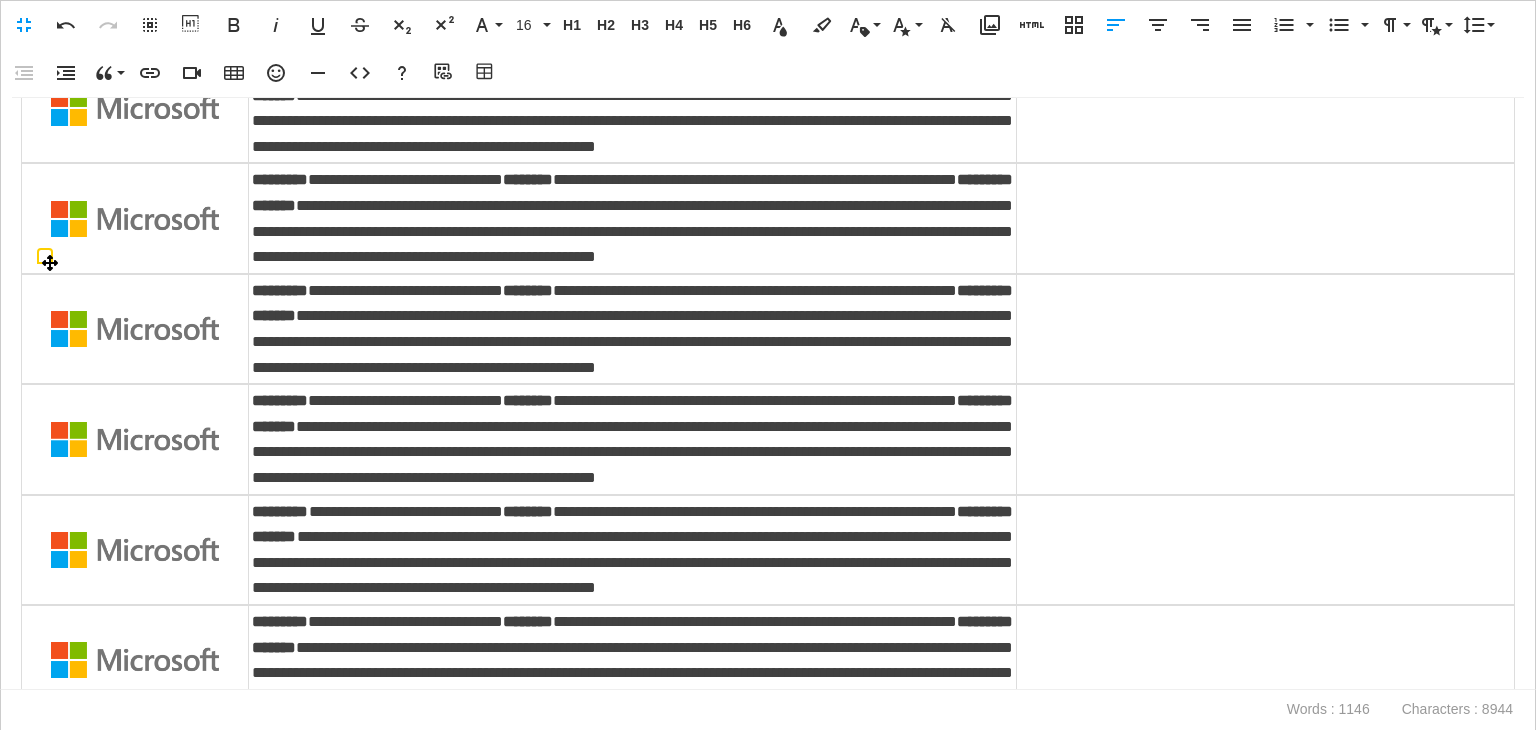 click at bounding box center [1265, 108] 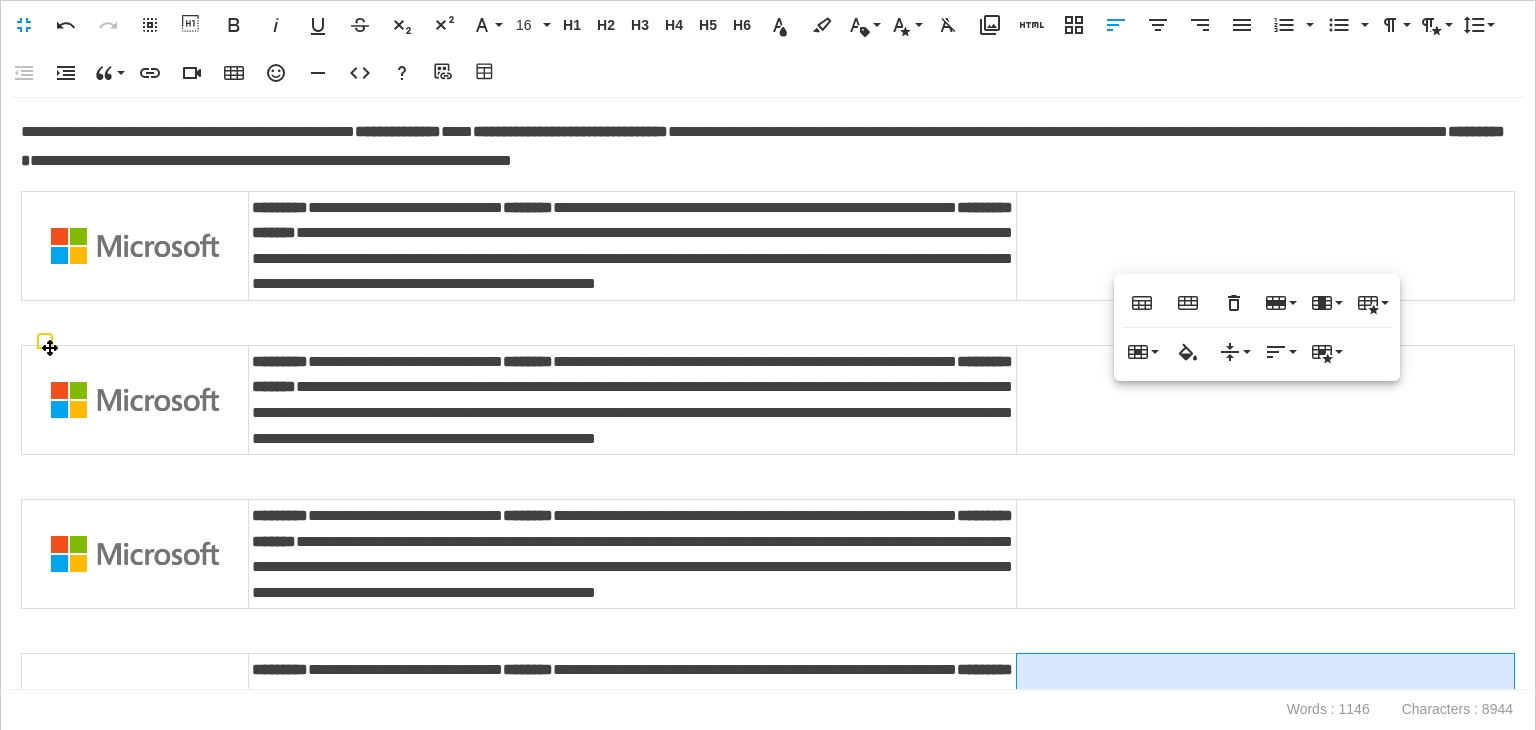 scroll, scrollTop: 600, scrollLeft: 0, axis: vertical 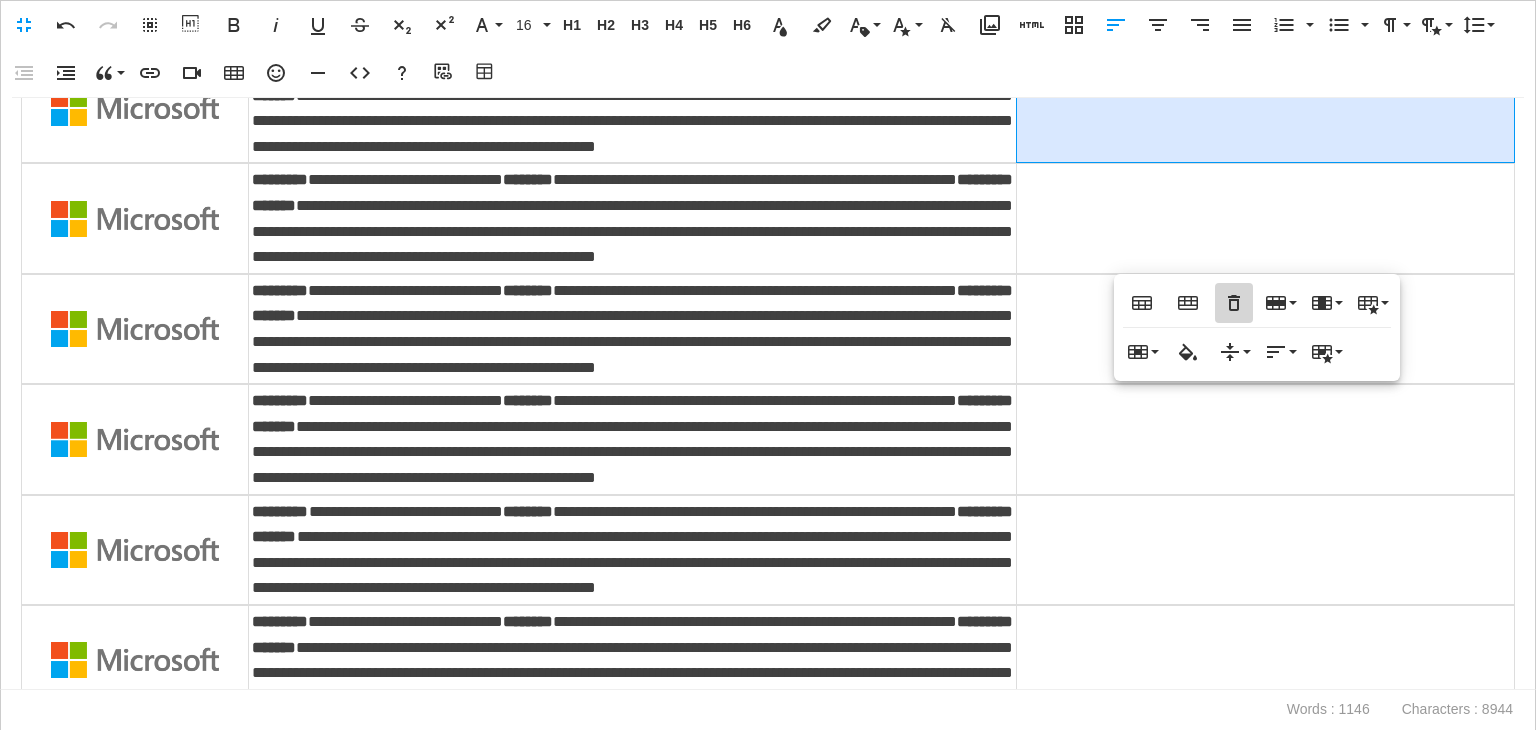 click 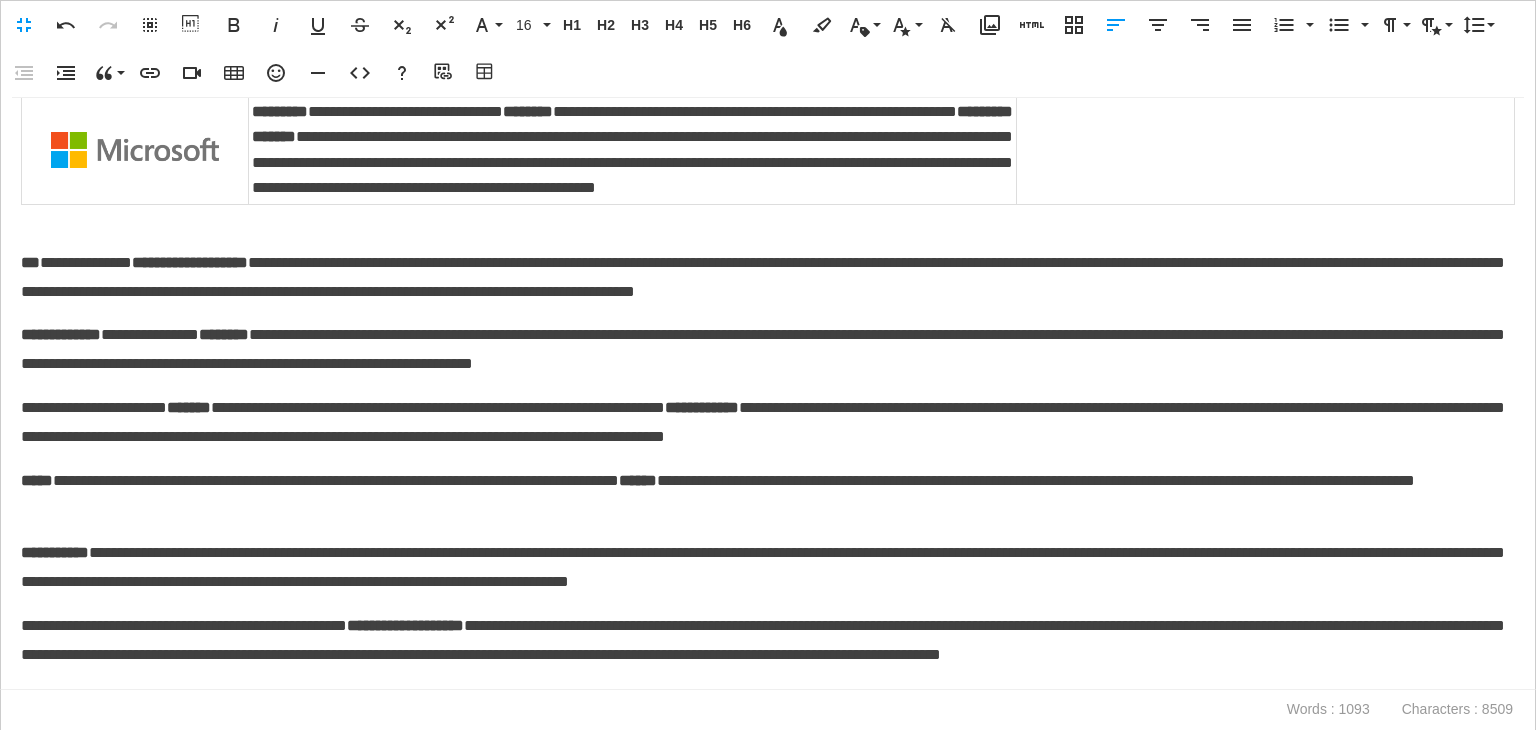 scroll, scrollTop: 1200, scrollLeft: 0, axis: vertical 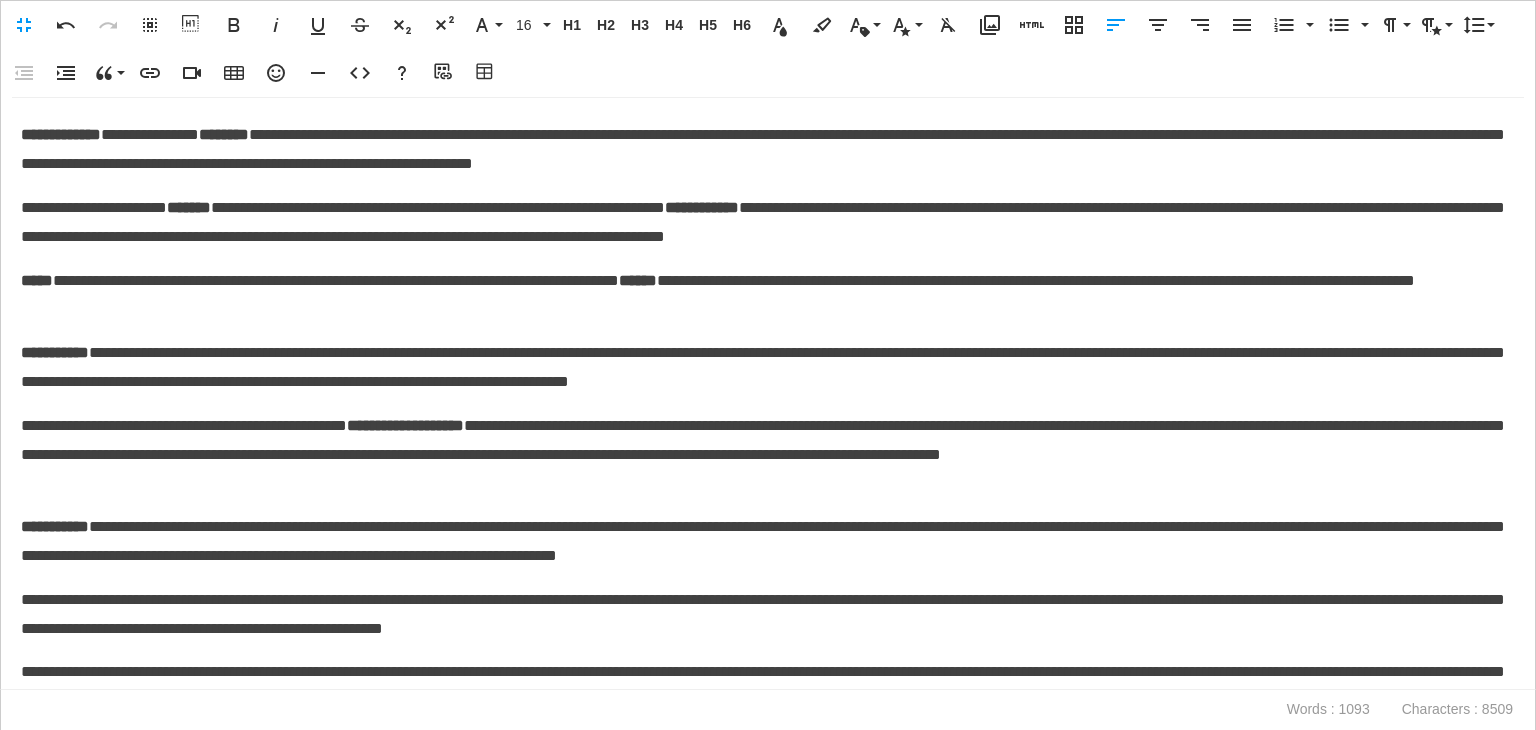 click at bounding box center (1265, -51) 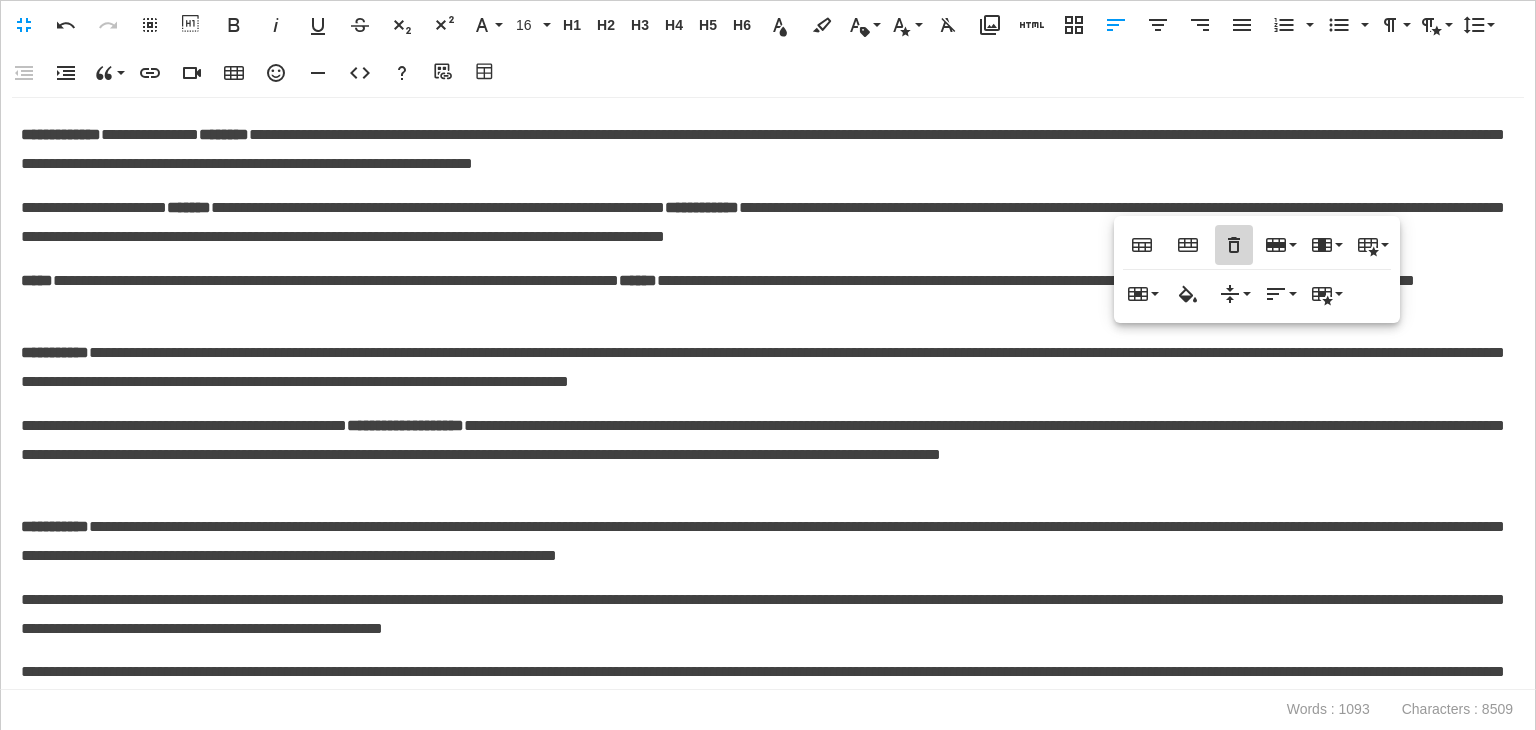 click 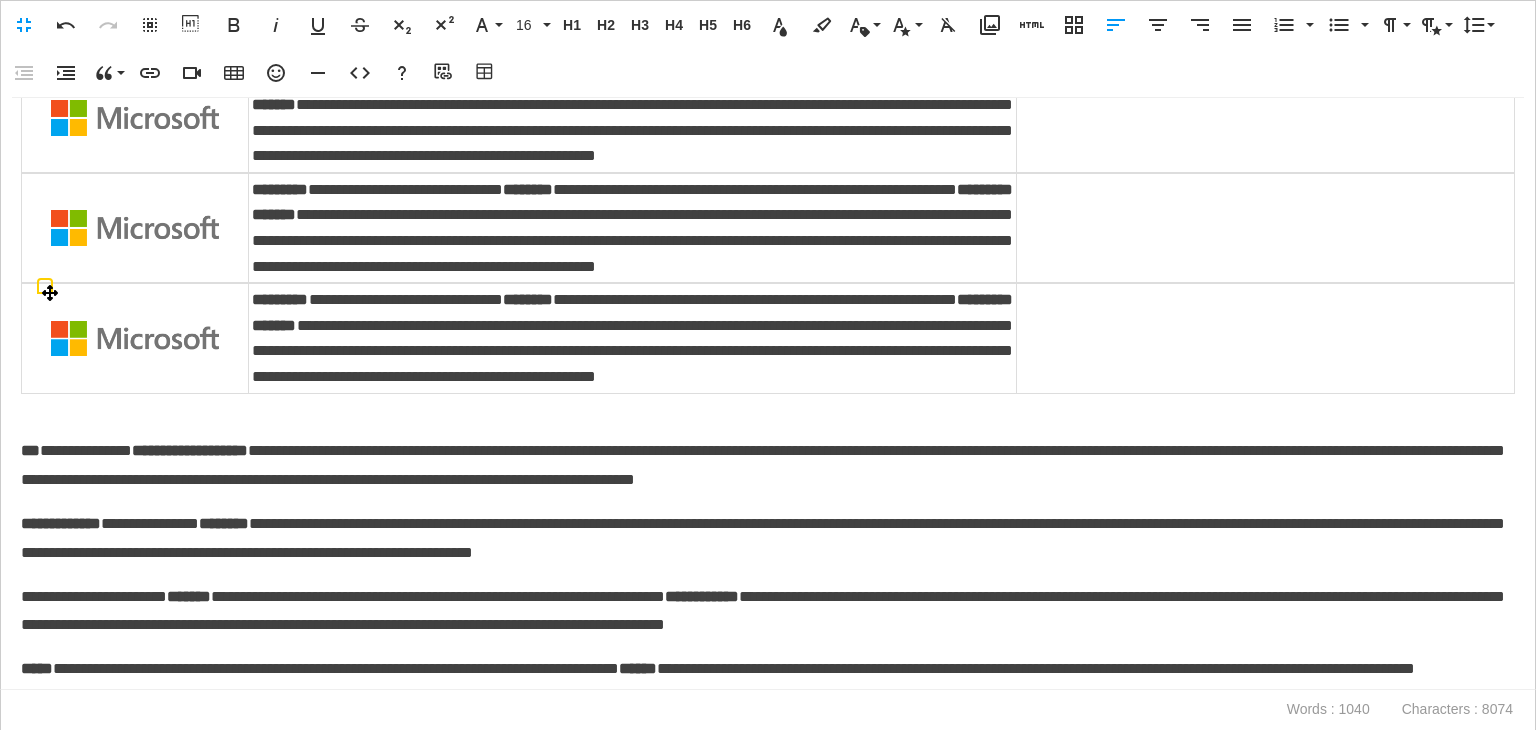 scroll, scrollTop: 700, scrollLeft: 0, axis: vertical 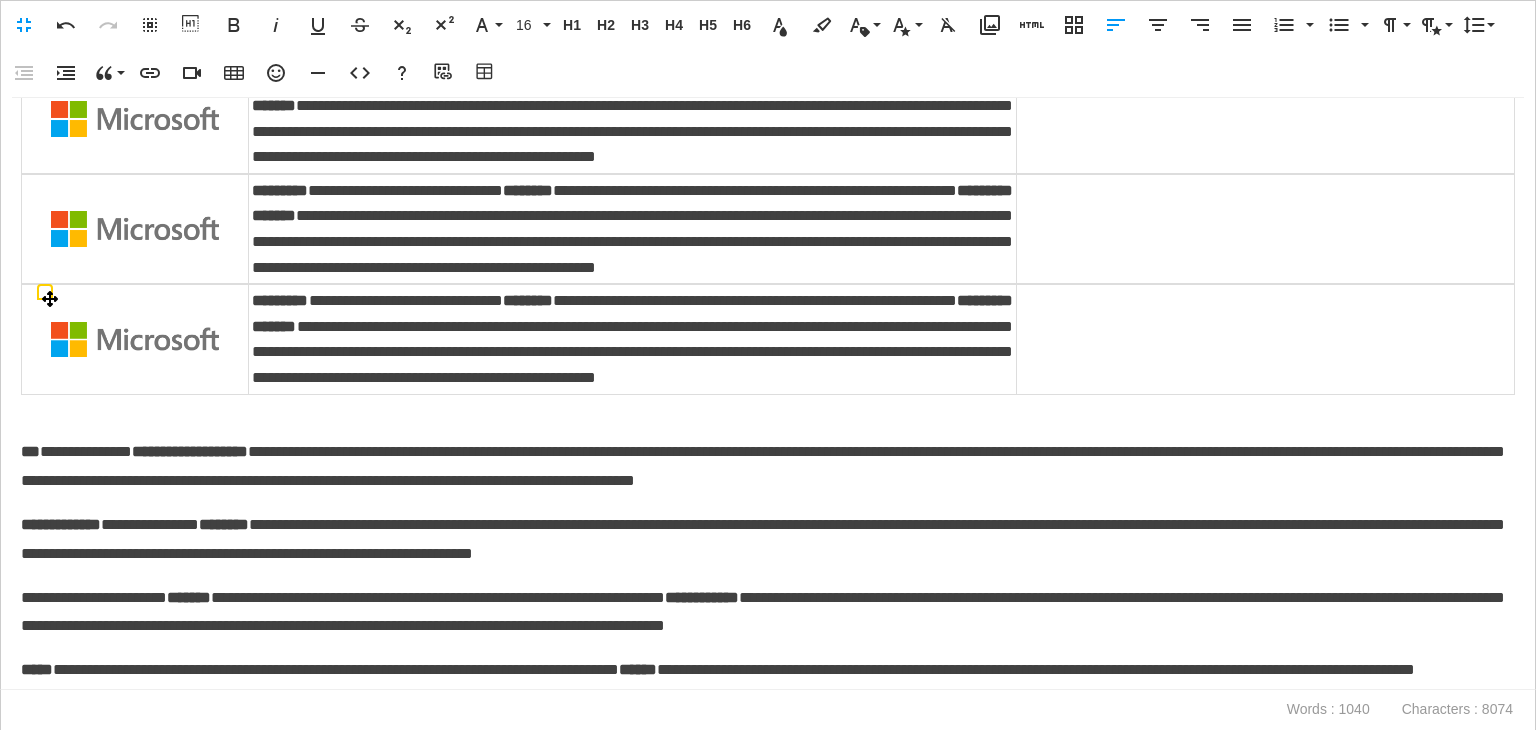 click at bounding box center (1265, 339) 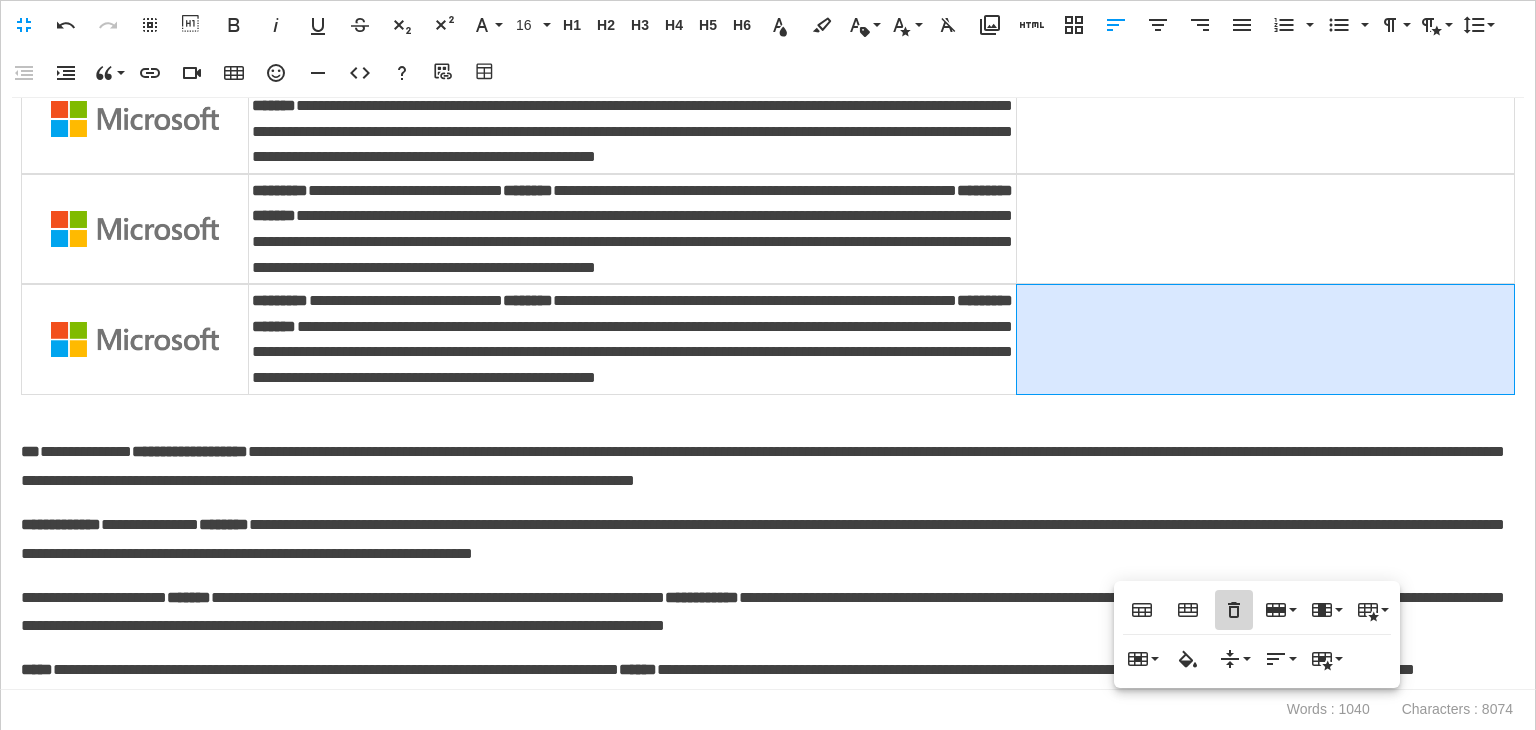 click 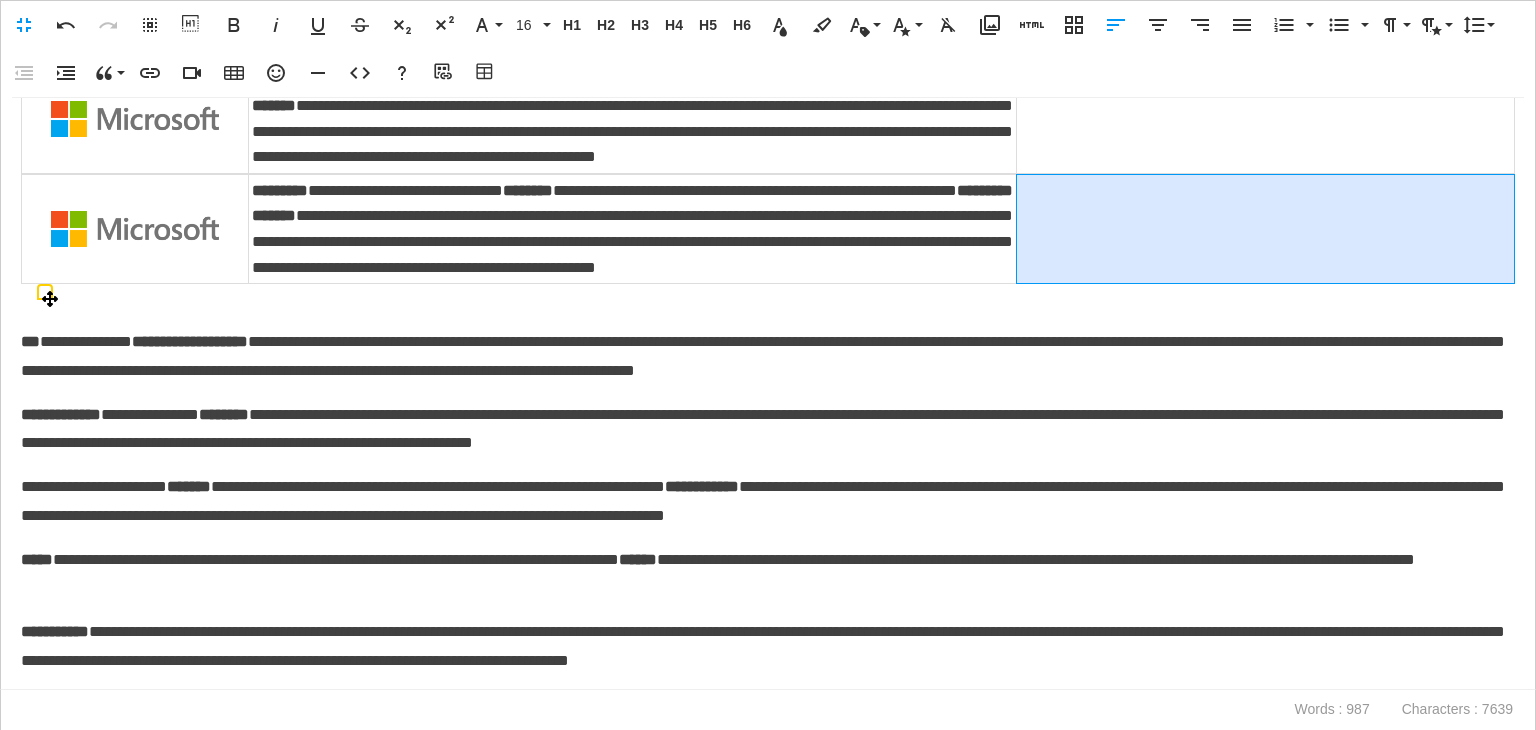 click at bounding box center (1265, 228) 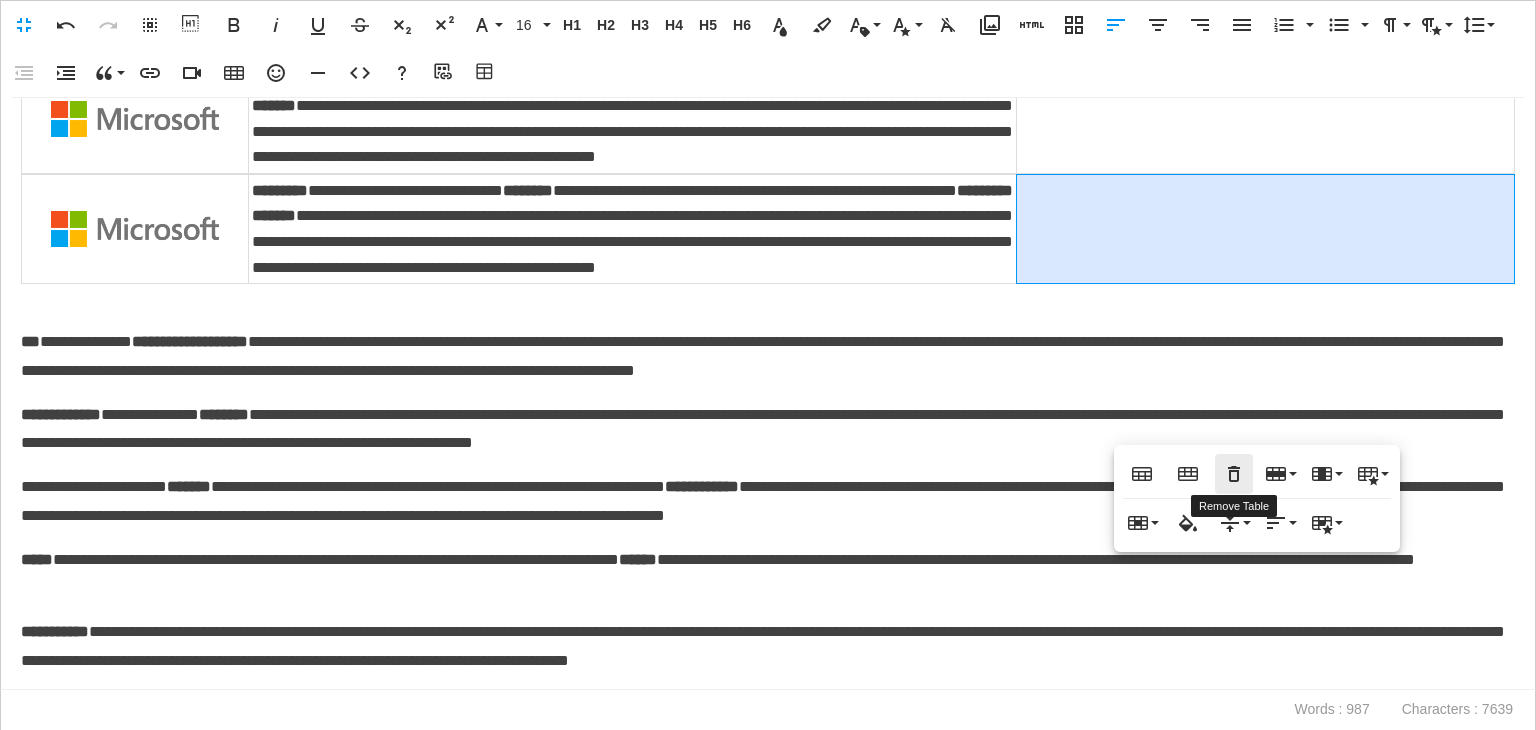 click 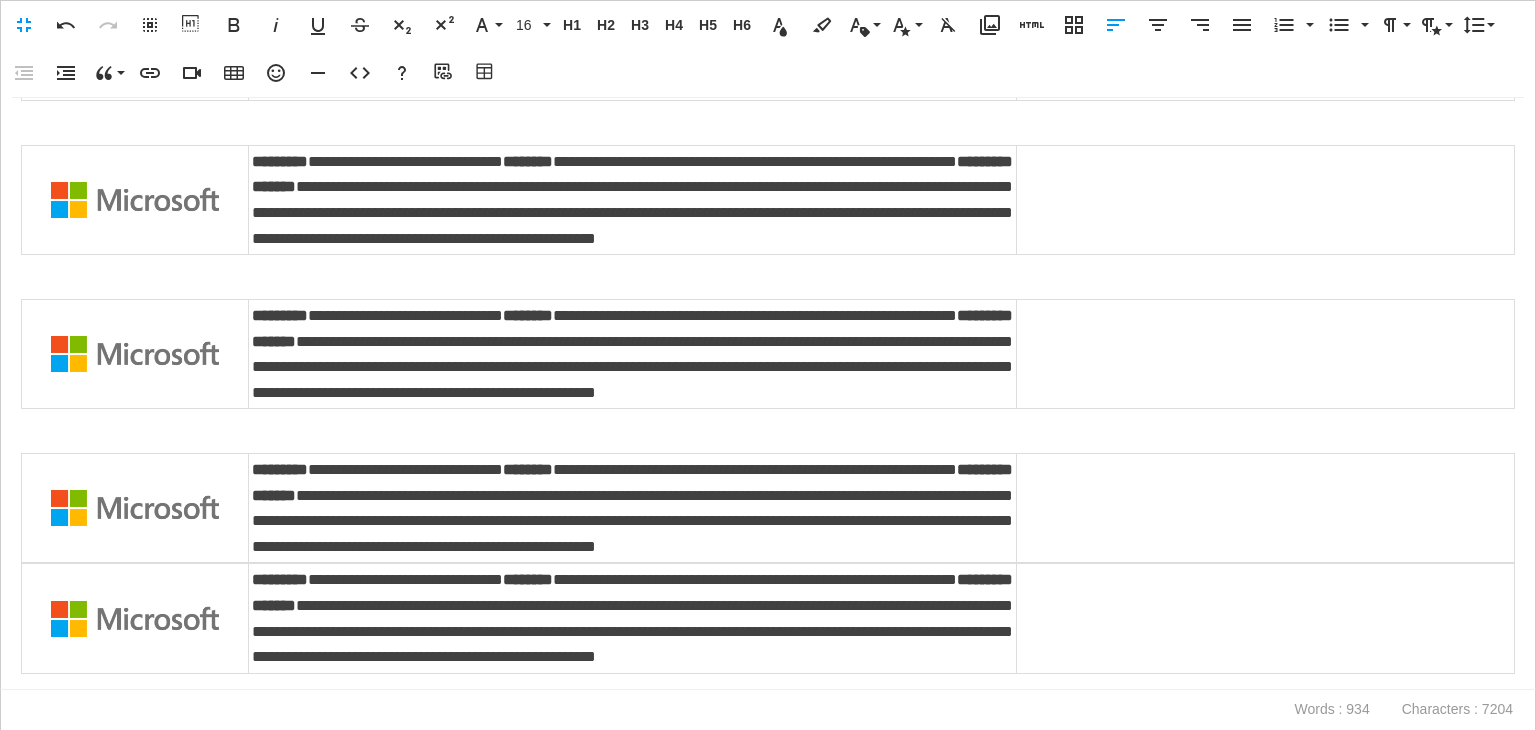scroll, scrollTop: 500, scrollLeft: 0, axis: vertical 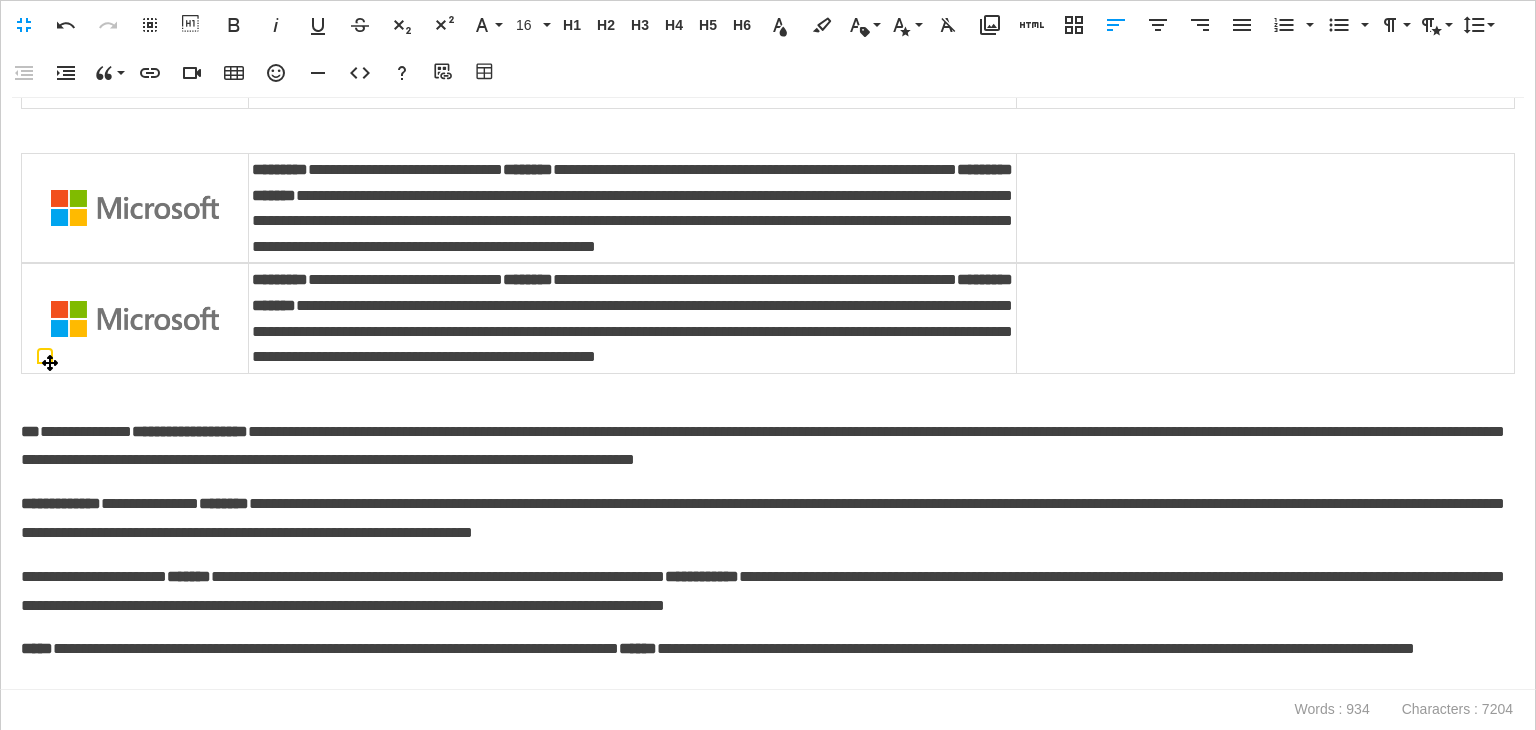 click at bounding box center [1265, 318] 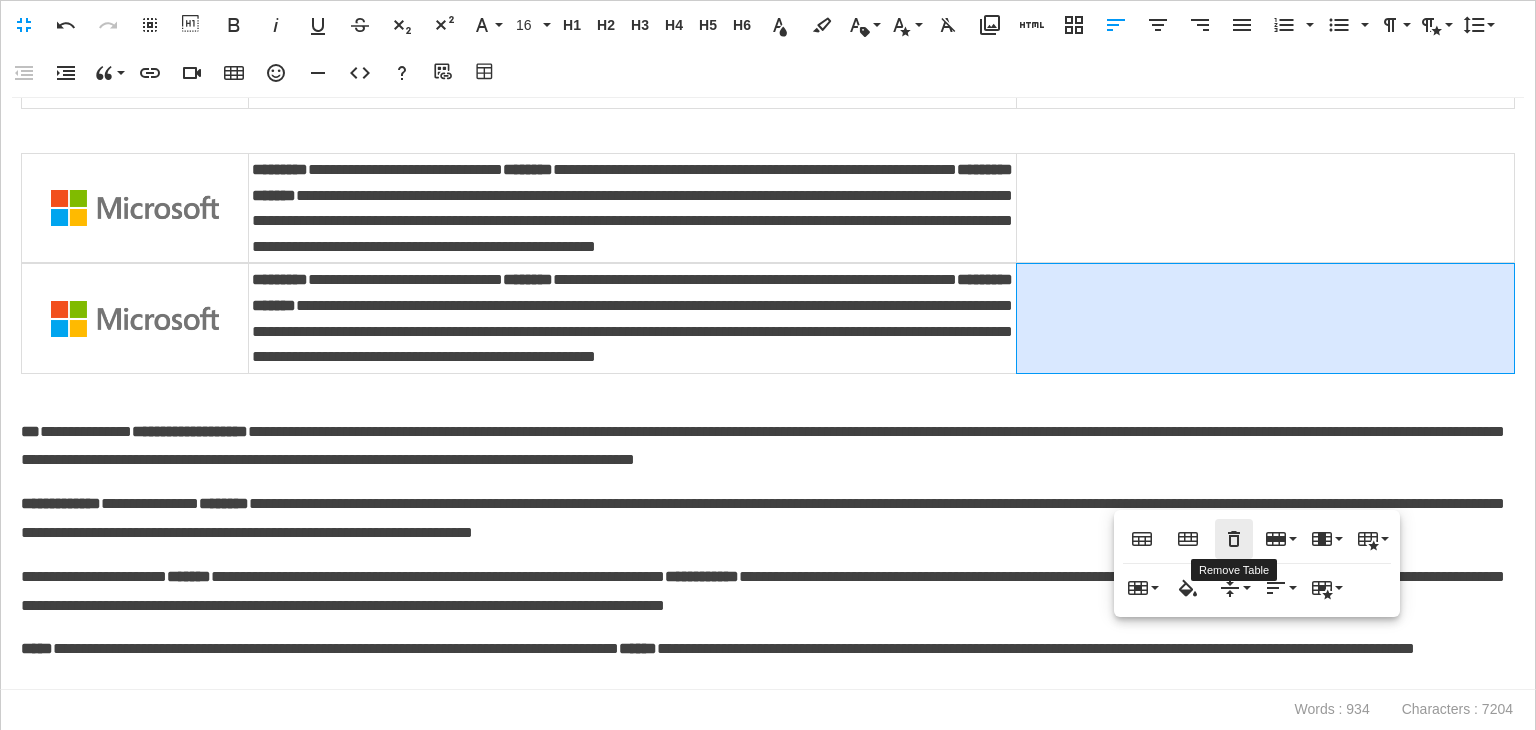 click 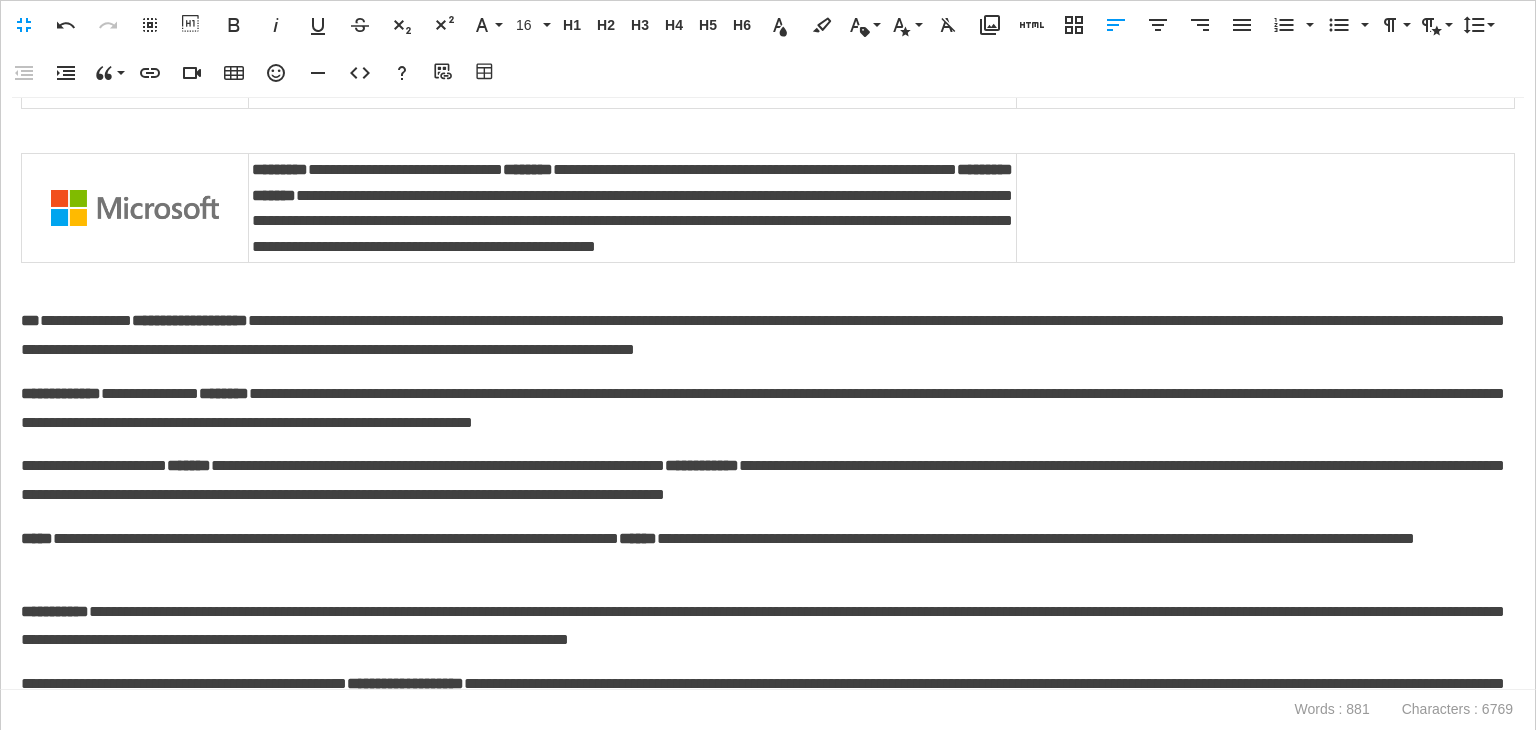 scroll, scrollTop: 200, scrollLeft: 0, axis: vertical 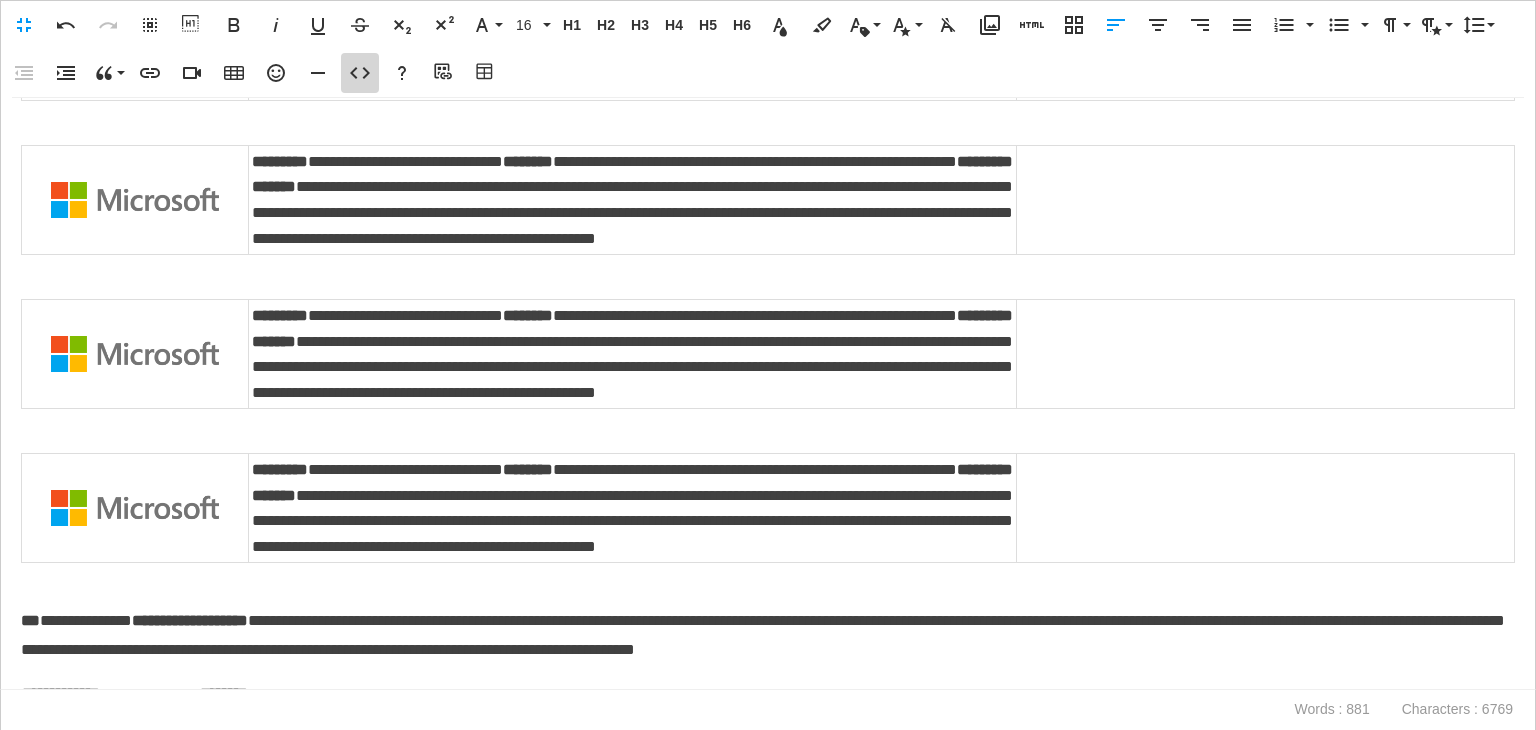 click 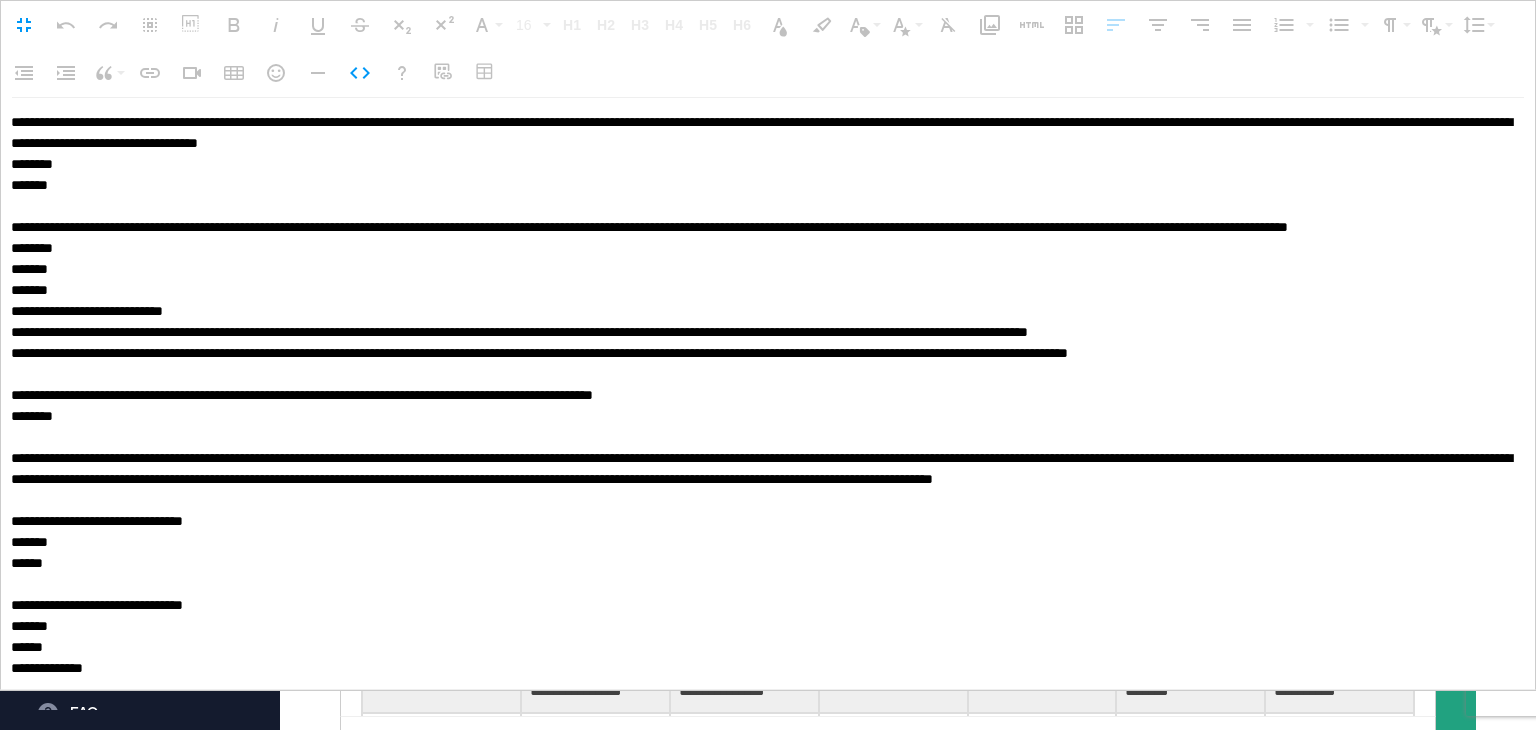 scroll, scrollTop: 3166, scrollLeft: 0, axis: vertical 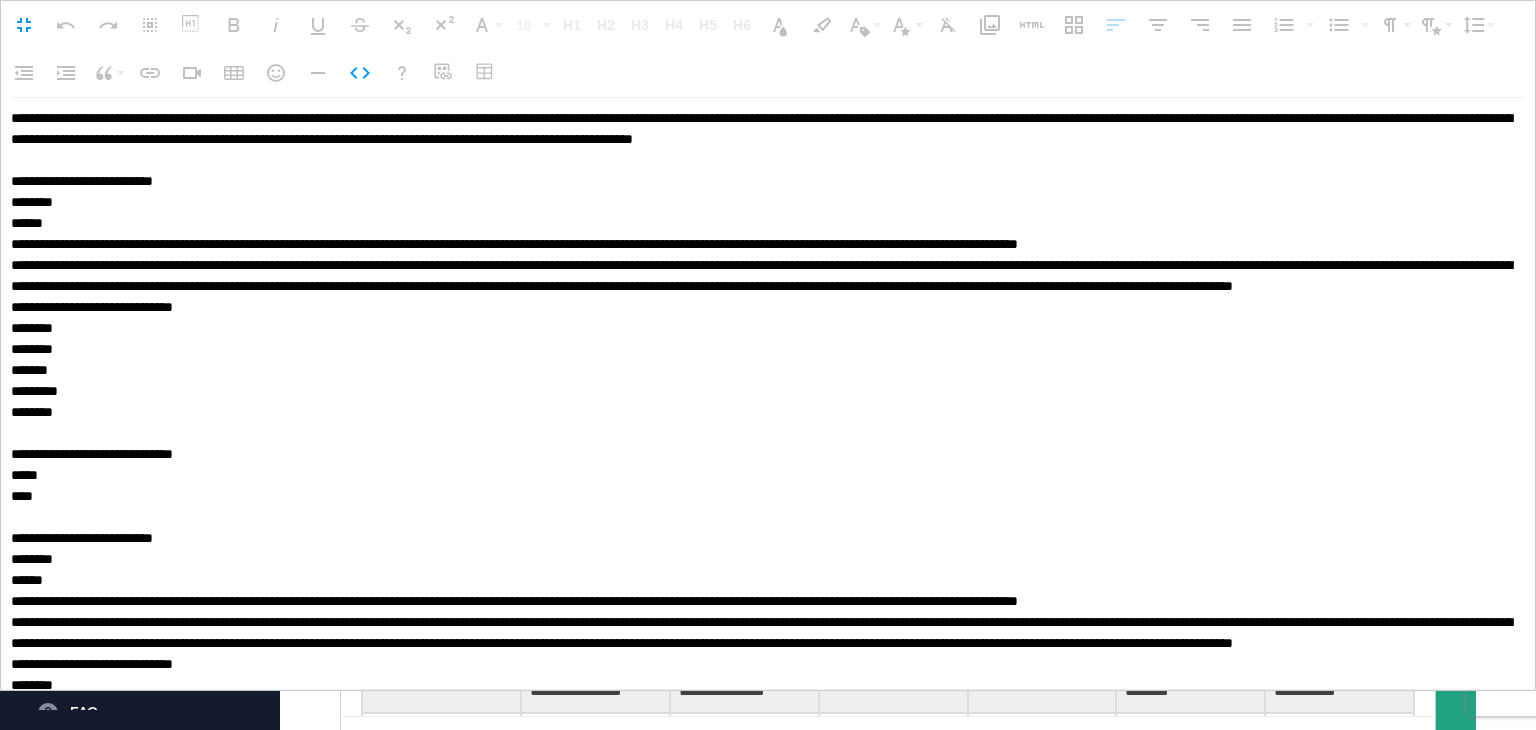 click at bounding box center (763, 394) 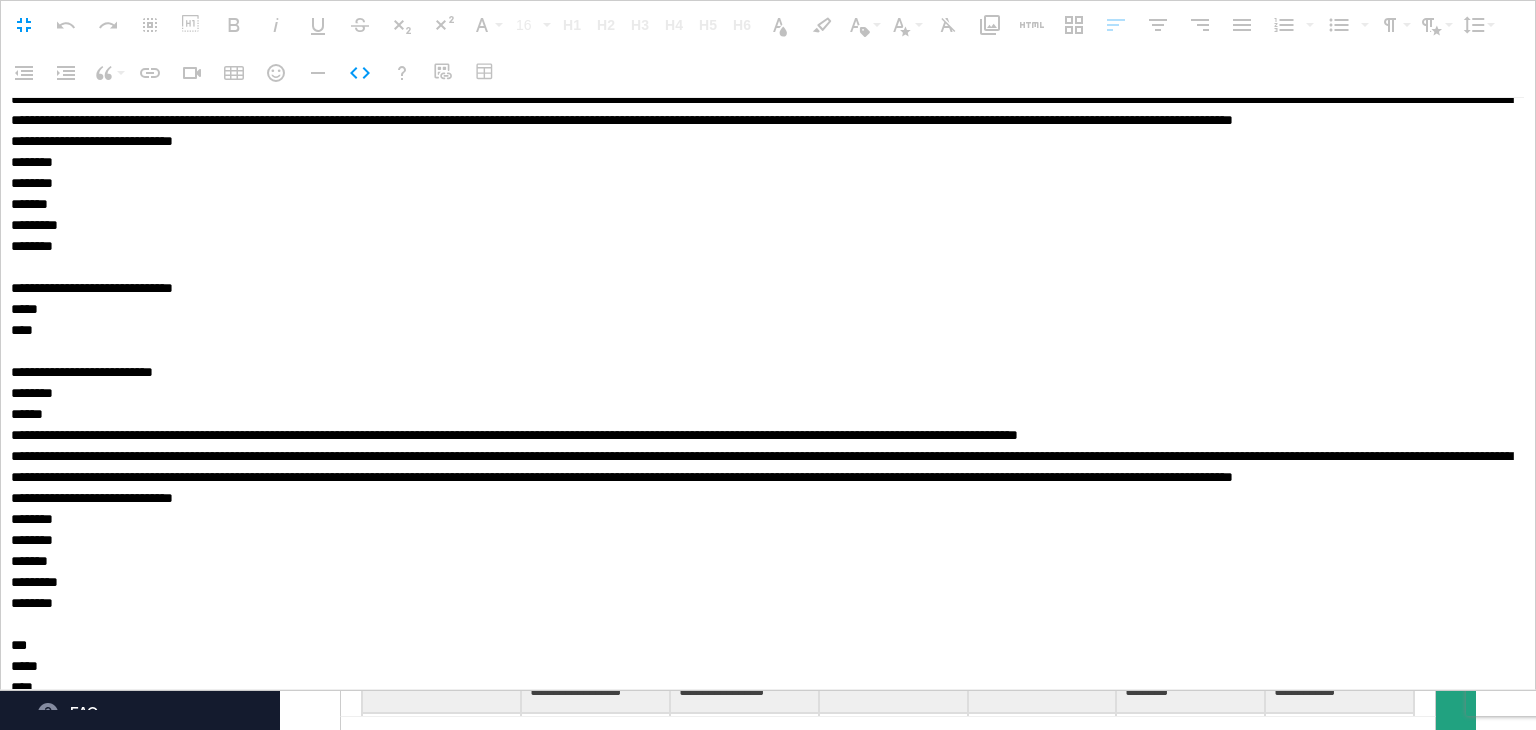 scroll, scrollTop: 200, scrollLeft: 0, axis: vertical 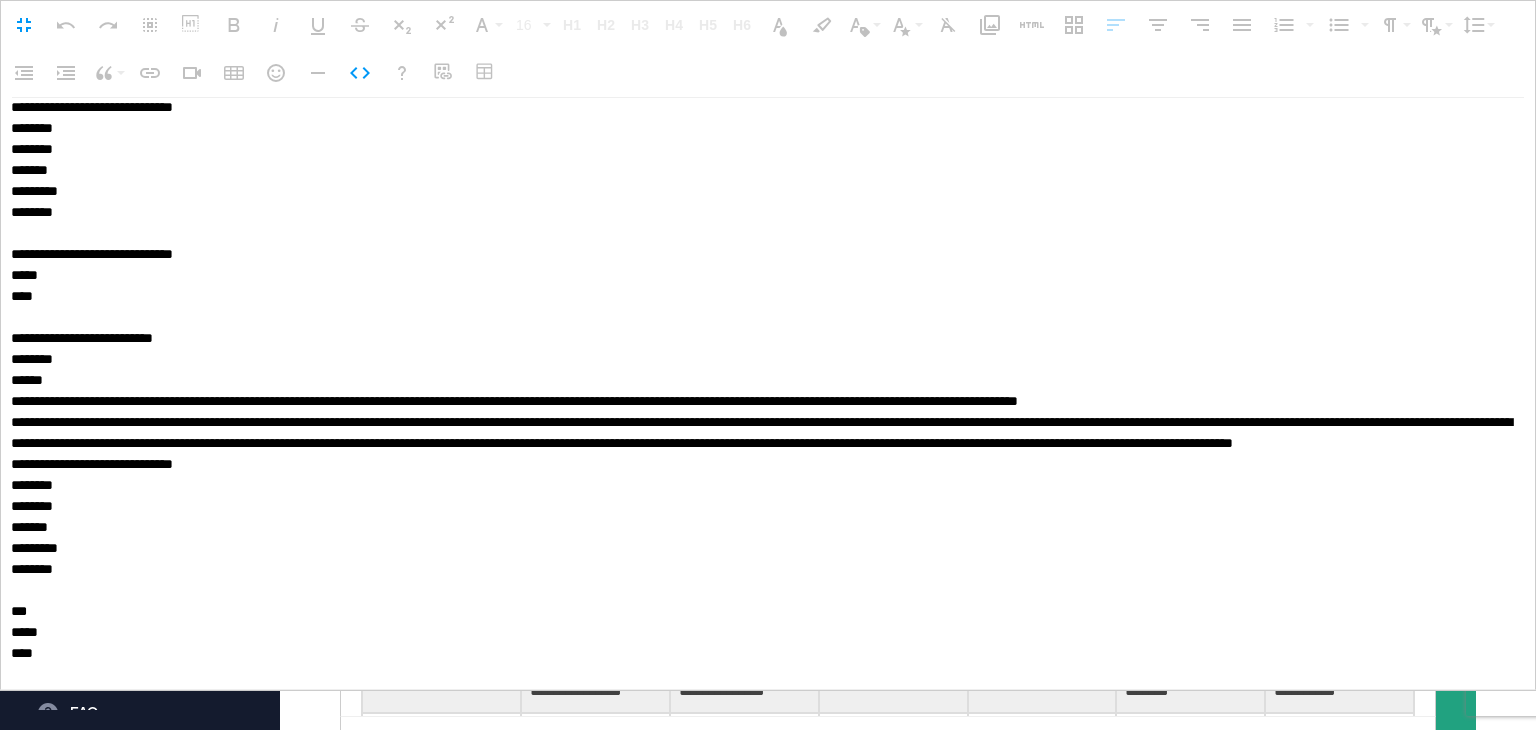 click at bounding box center [763, 394] 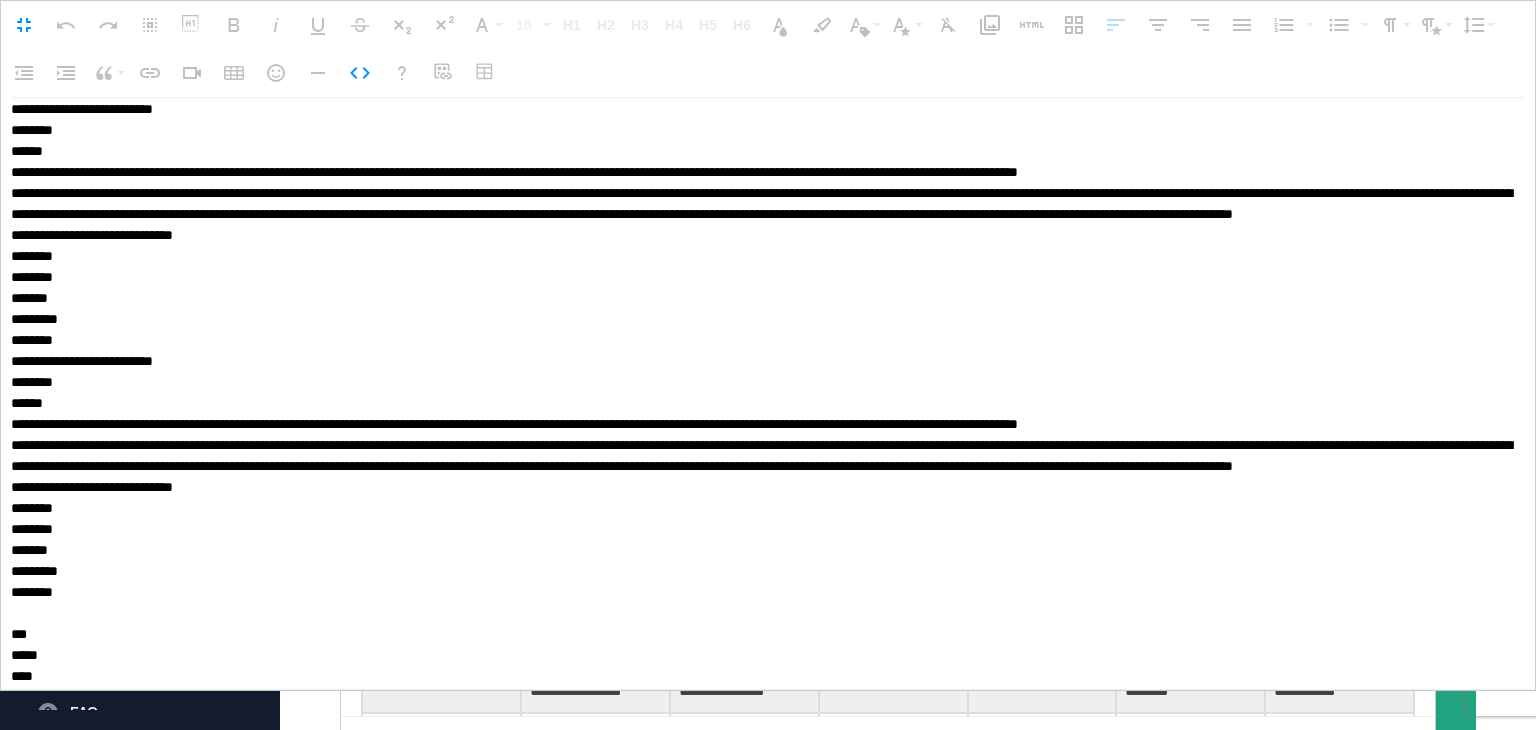 scroll, scrollTop: 413, scrollLeft: 0, axis: vertical 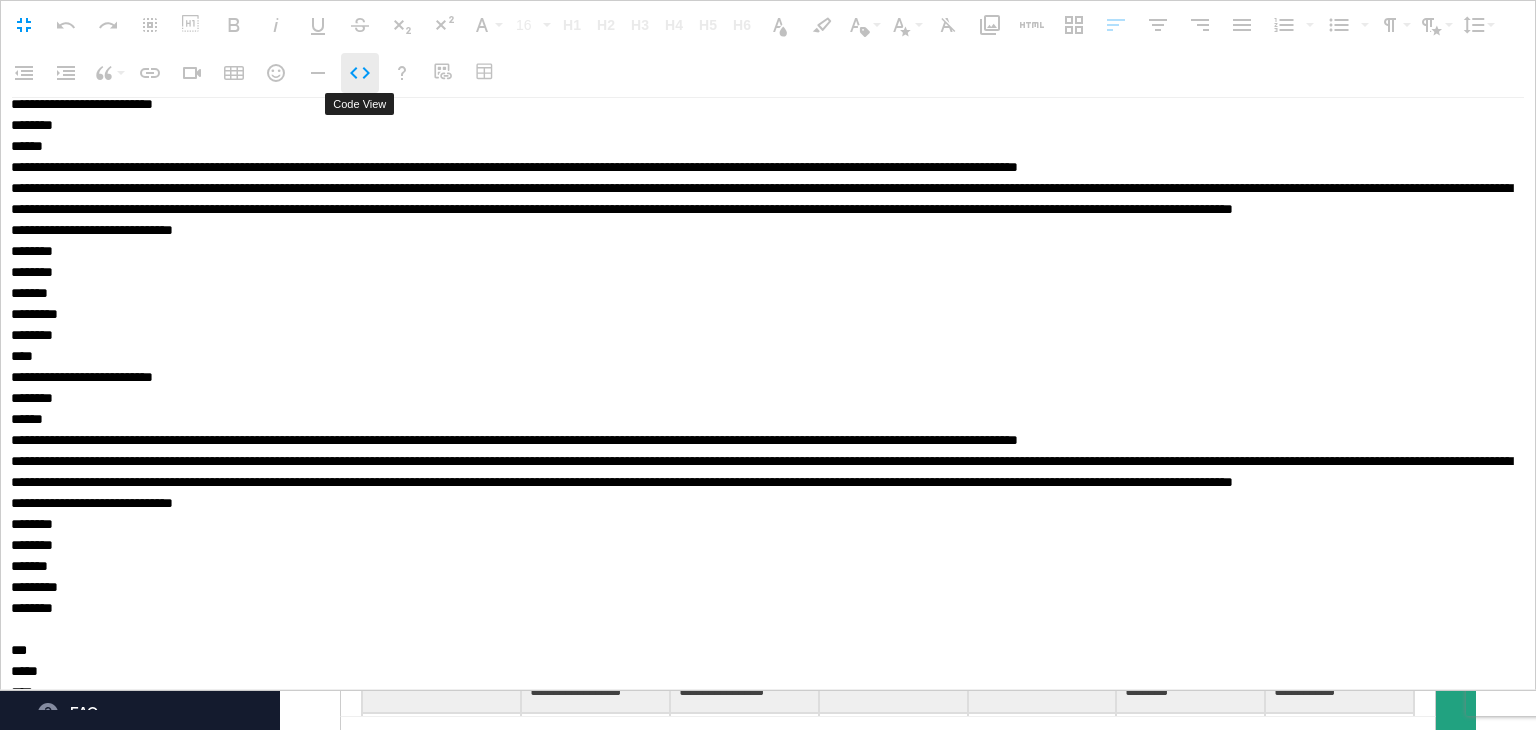 click 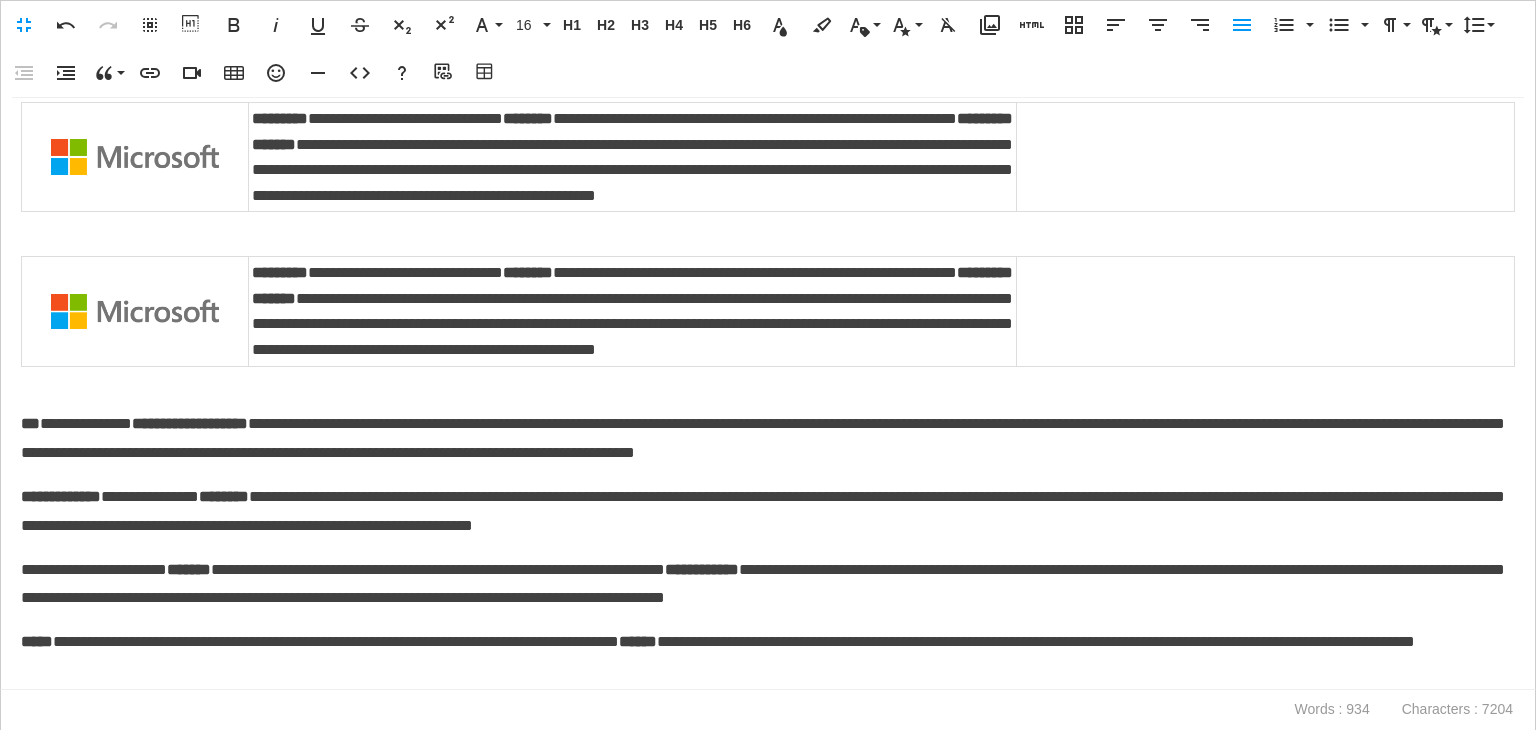 scroll, scrollTop: 600, scrollLeft: 0, axis: vertical 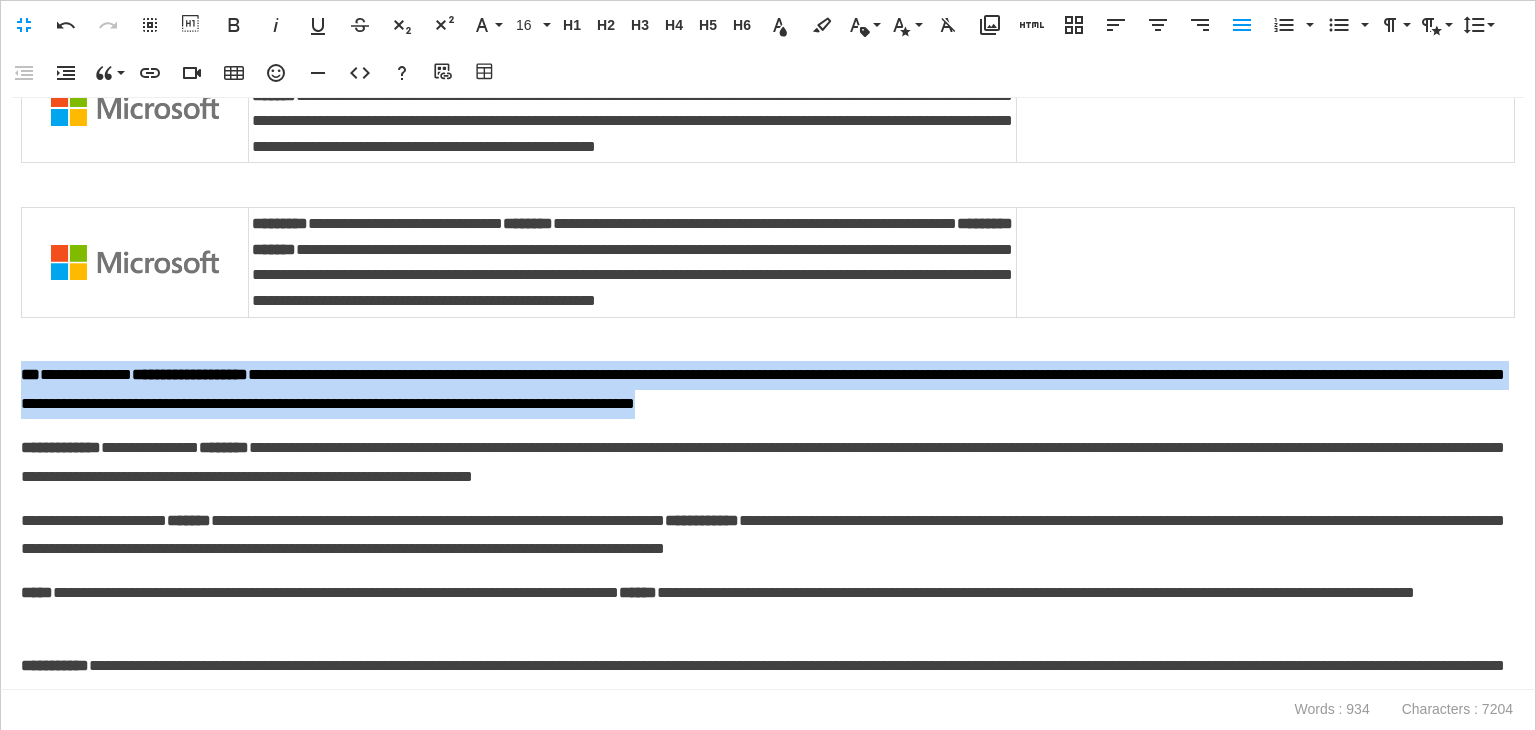drag, startPoint x: 1196, startPoint y: 531, endPoint x: 2, endPoint y: 493, distance: 1194.6045 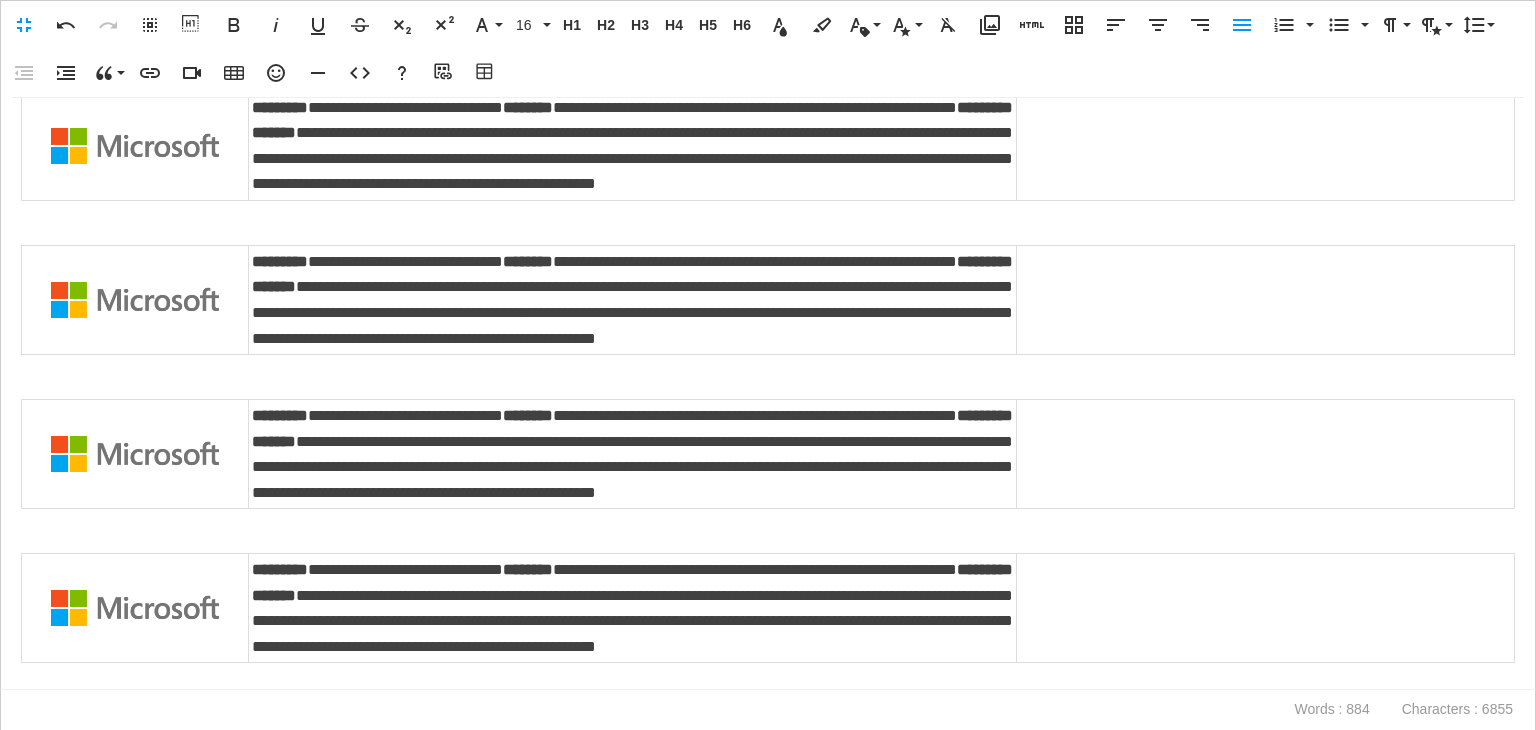 scroll, scrollTop: 0, scrollLeft: 0, axis: both 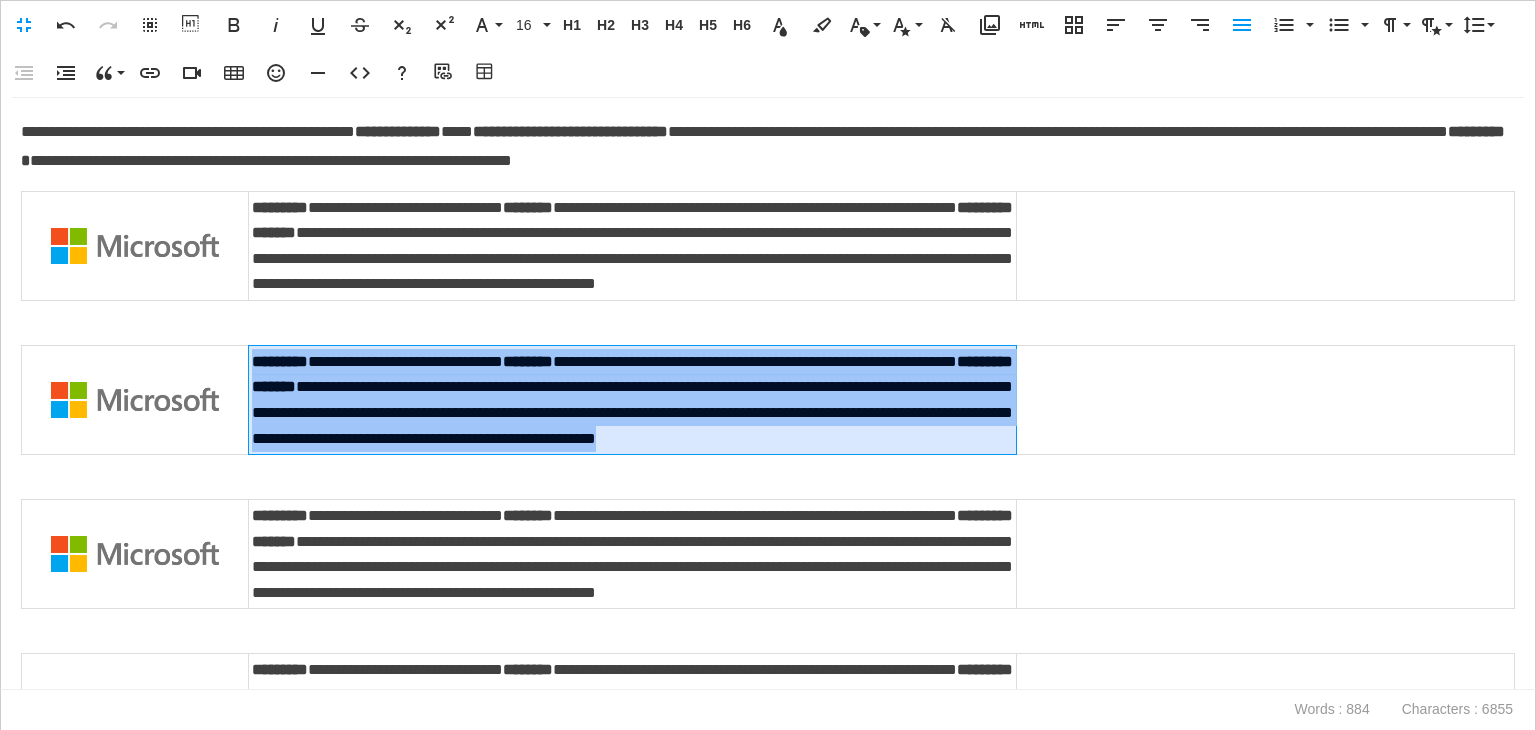 drag, startPoint x: 649, startPoint y: 485, endPoint x: 256, endPoint y: 385, distance: 405.52313 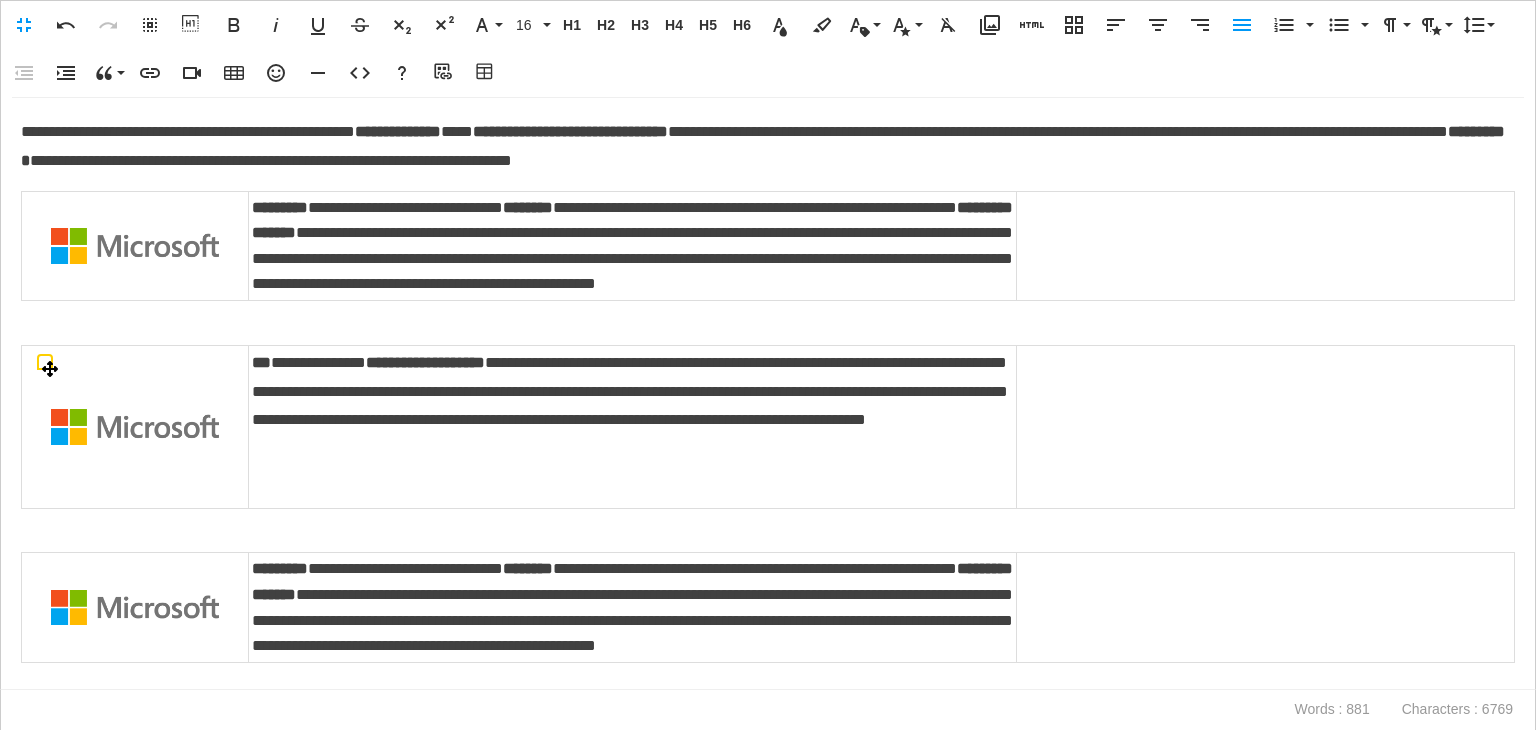 click on "**********" at bounding box center [633, 426] 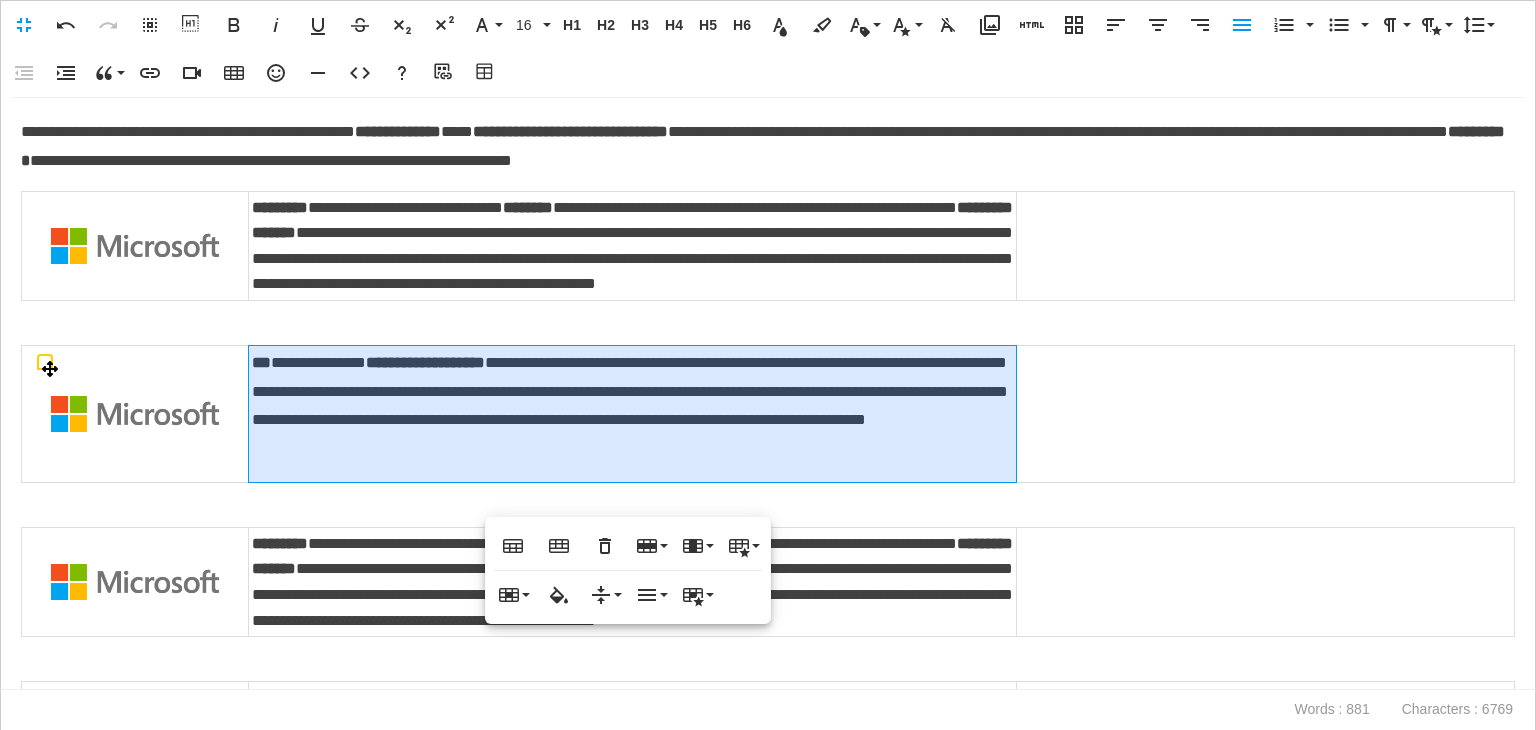 click at bounding box center [135, 414] 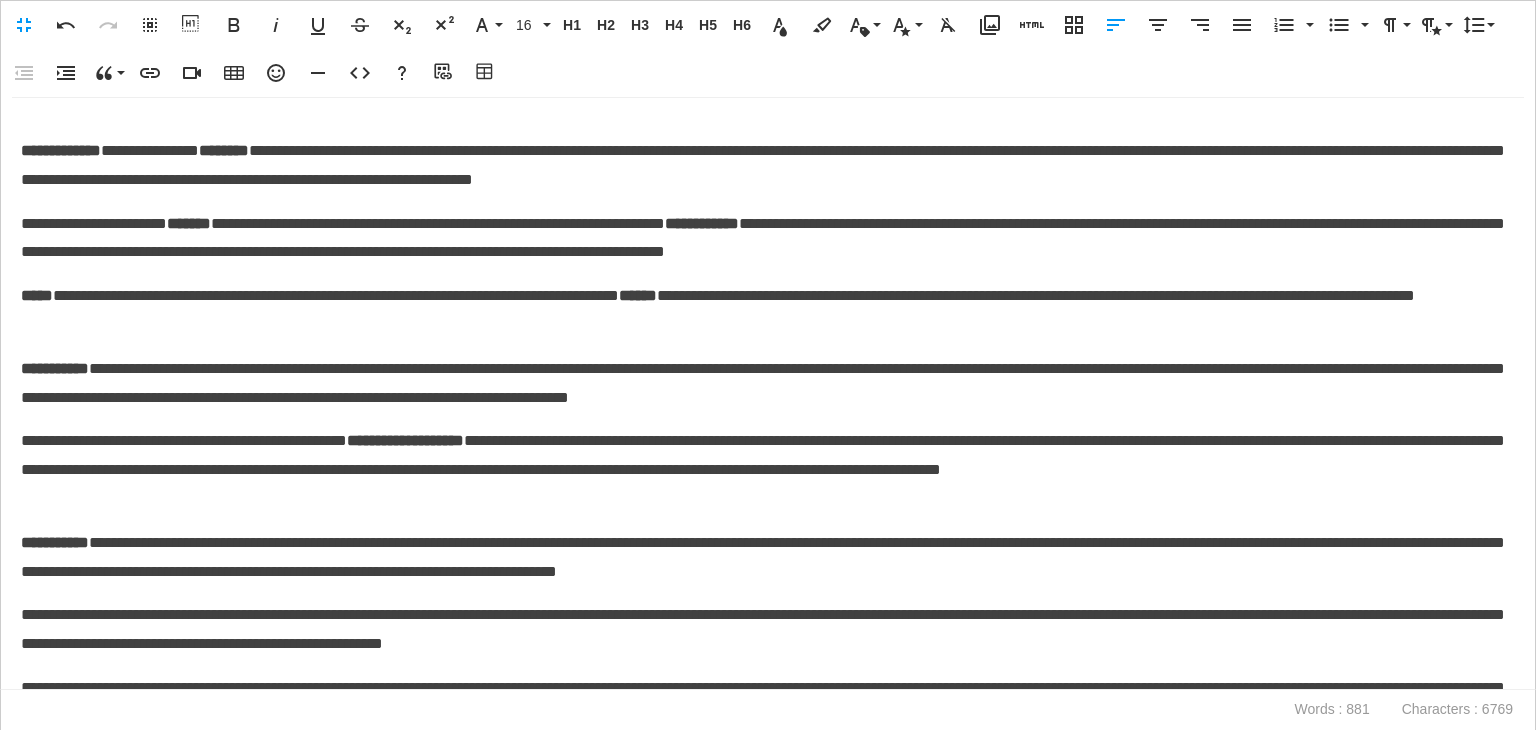scroll, scrollTop: 900, scrollLeft: 0, axis: vertical 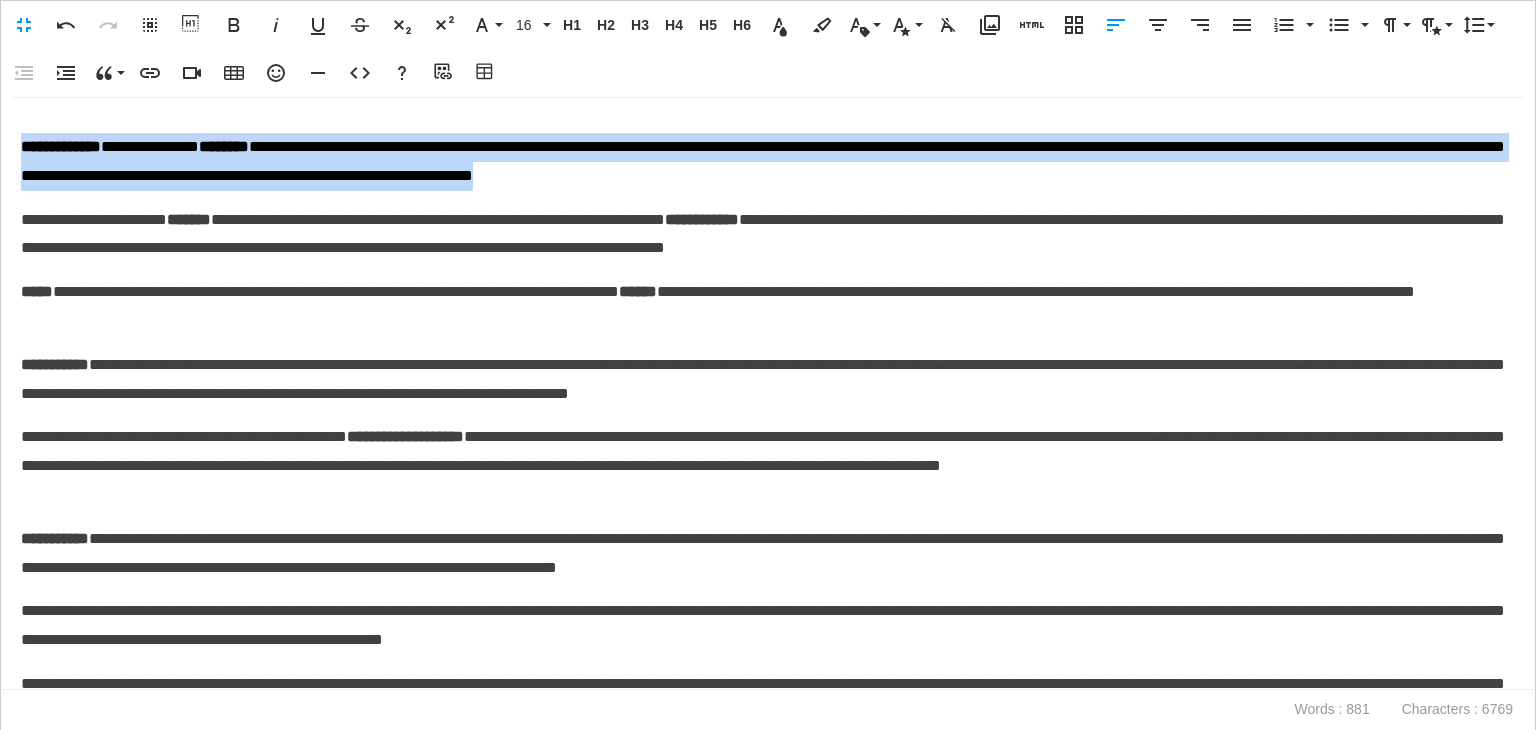 drag, startPoint x: 994, startPoint y: 286, endPoint x: 0, endPoint y: 253, distance: 994.5476 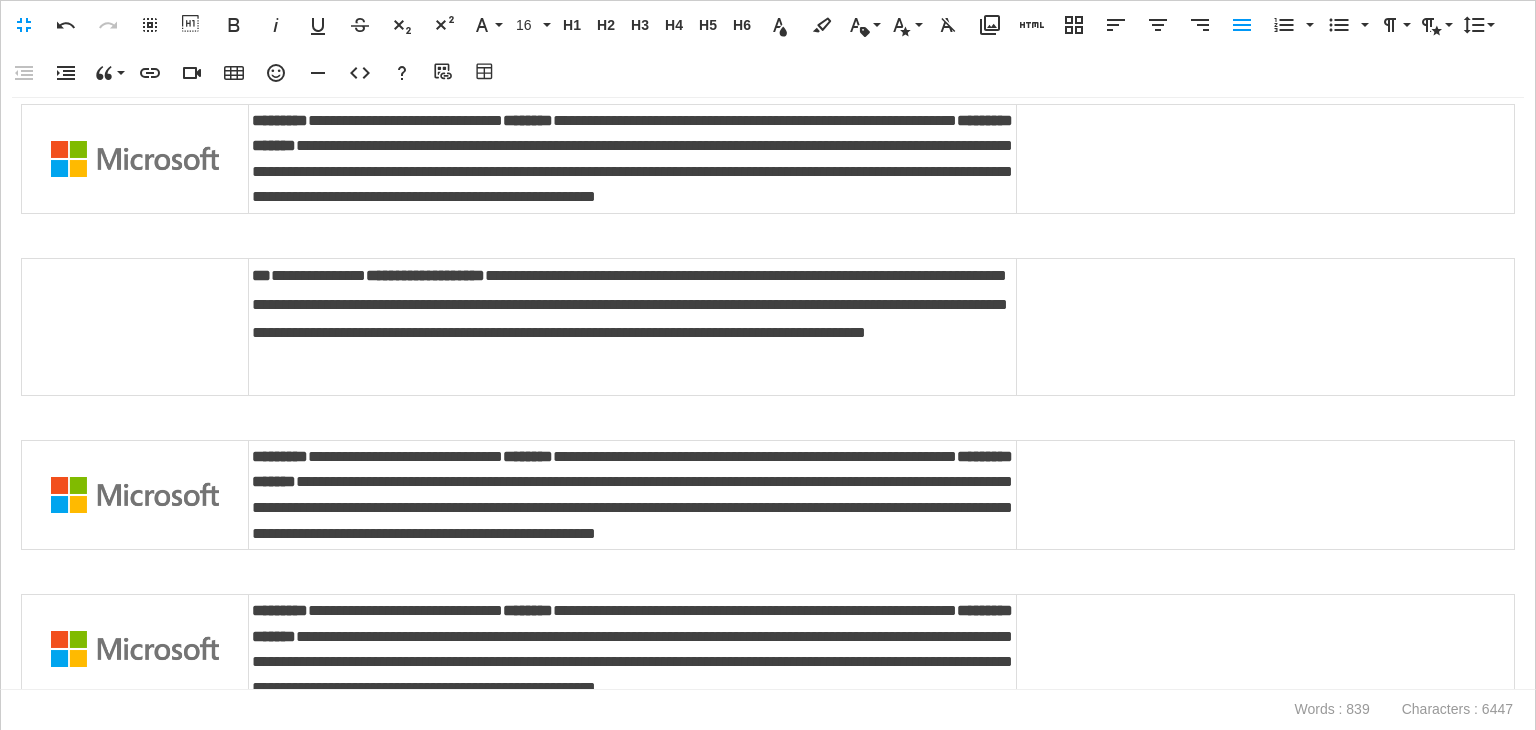 scroll, scrollTop: 300, scrollLeft: 0, axis: vertical 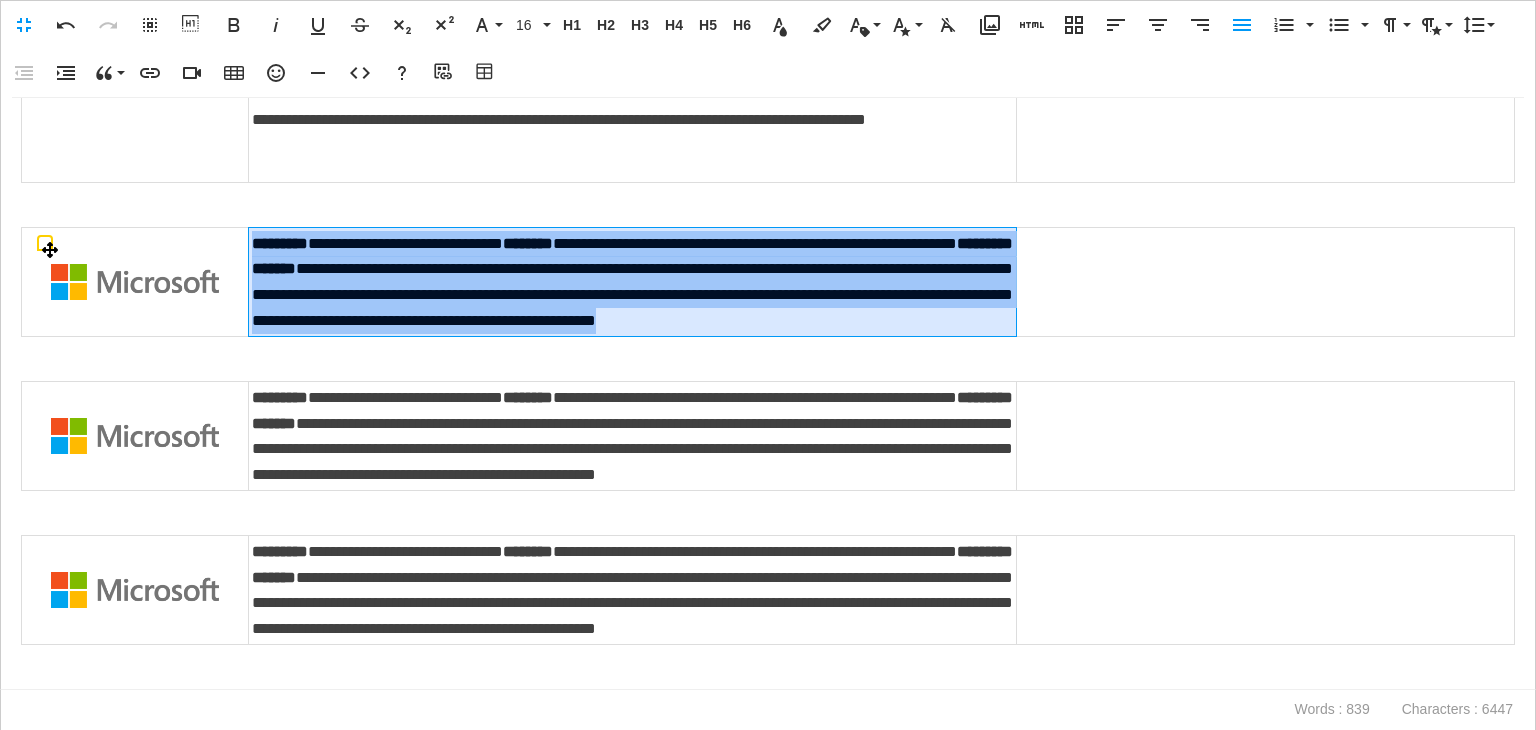 drag, startPoint x: 661, startPoint y: 367, endPoint x: 254, endPoint y: 270, distance: 418.39932 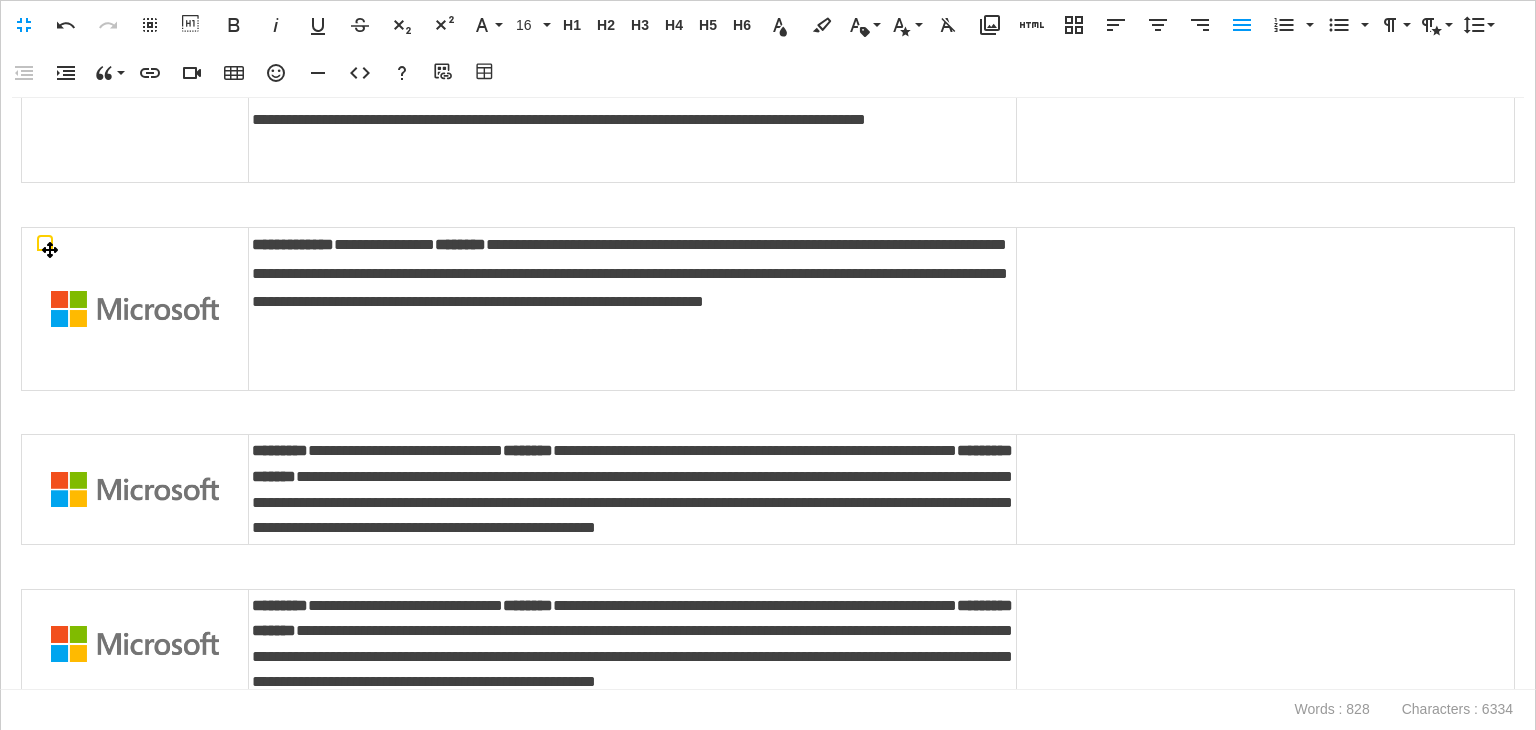 click on "**********" at bounding box center (633, 308) 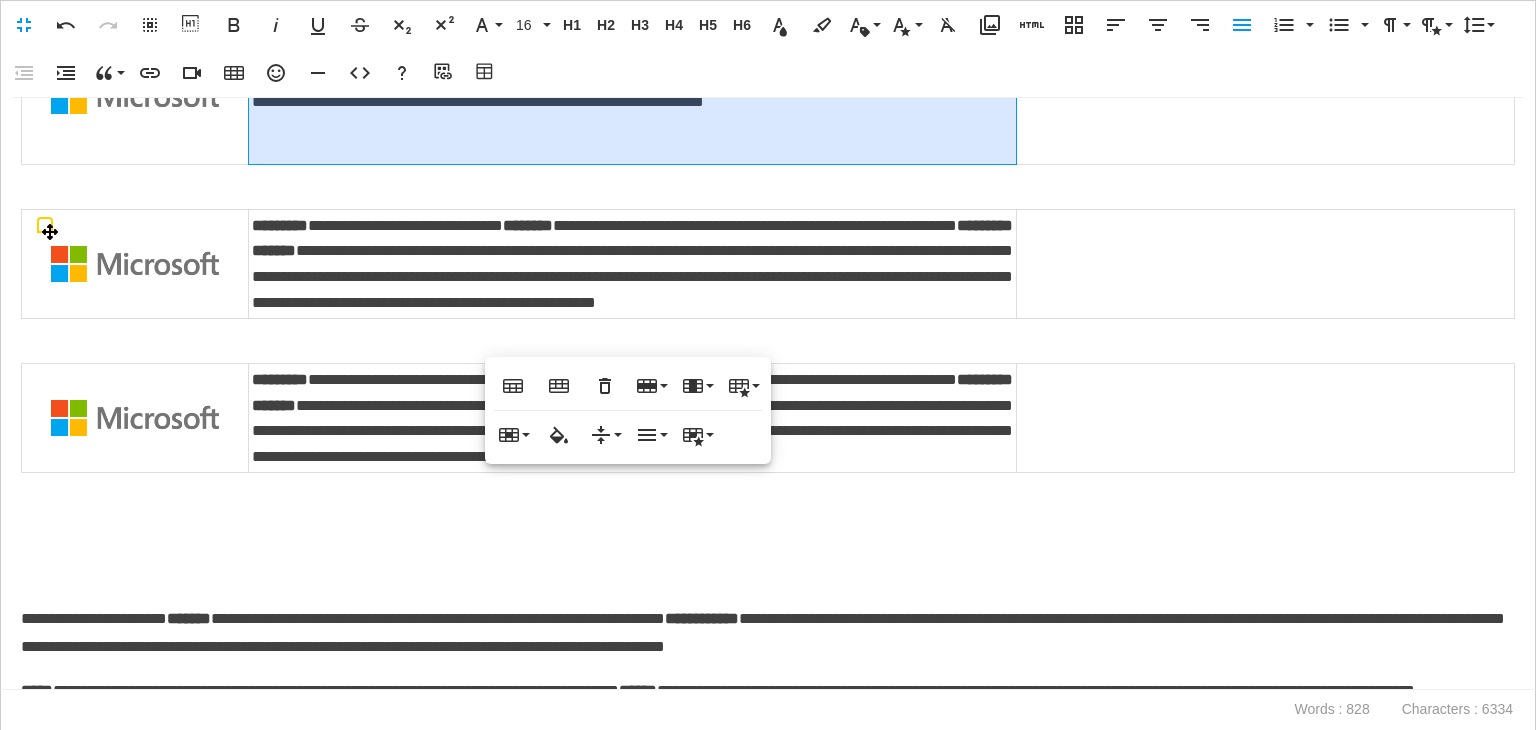scroll, scrollTop: 400, scrollLeft: 0, axis: vertical 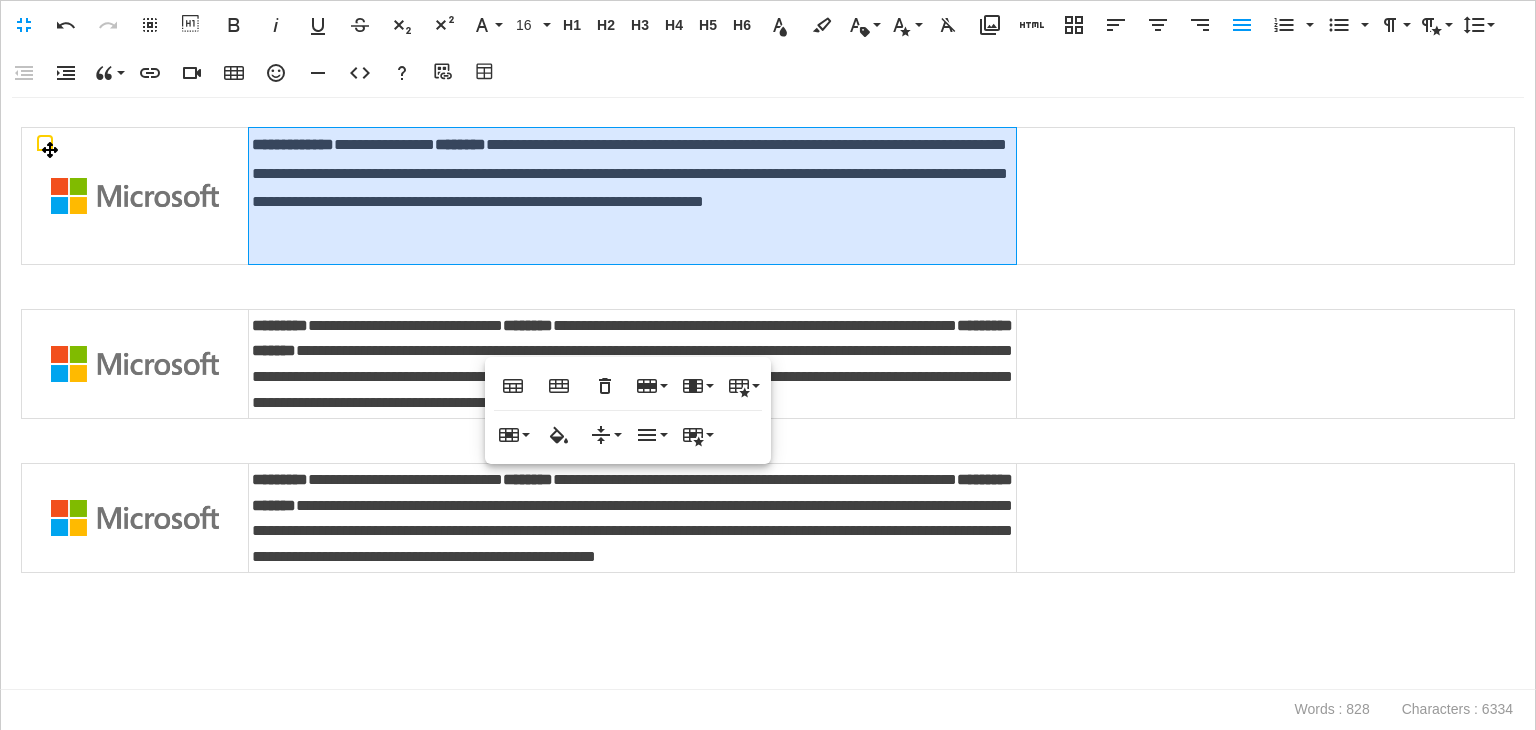 click at bounding box center [135, 196] 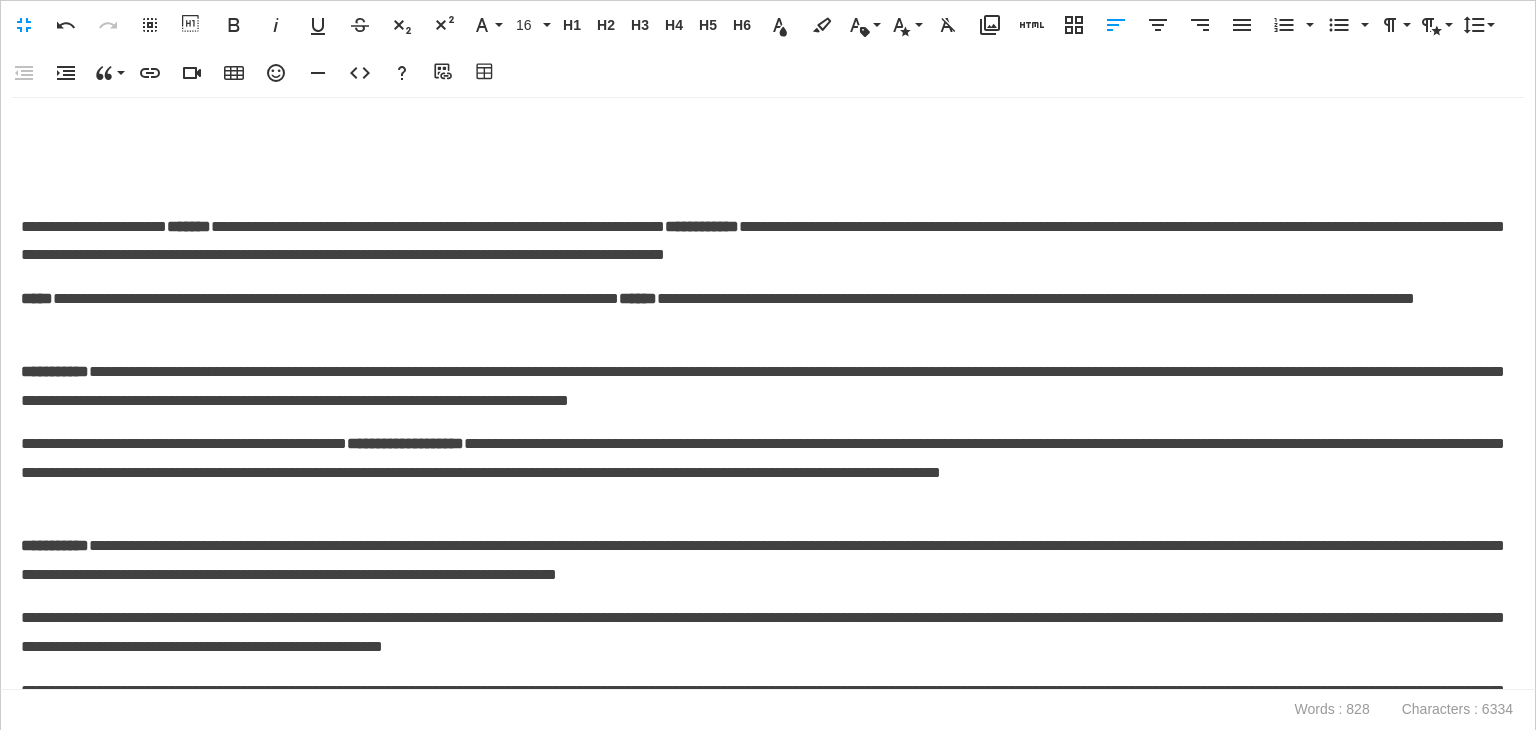 scroll, scrollTop: 900, scrollLeft: 0, axis: vertical 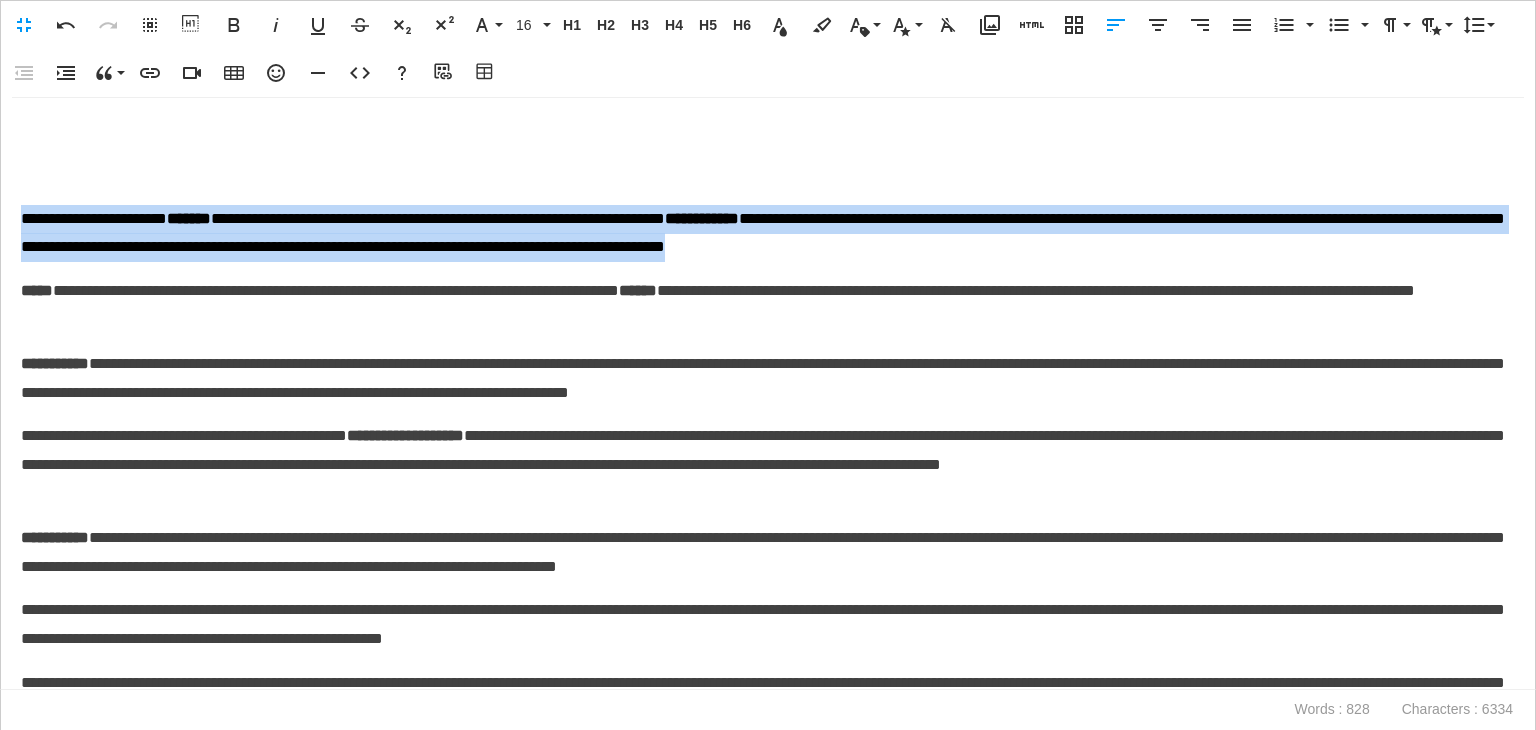 drag, startPoint x: 1284, startPoint y: 329, endPoint x: 0, endPoint y: 276, distance: 1285.0934 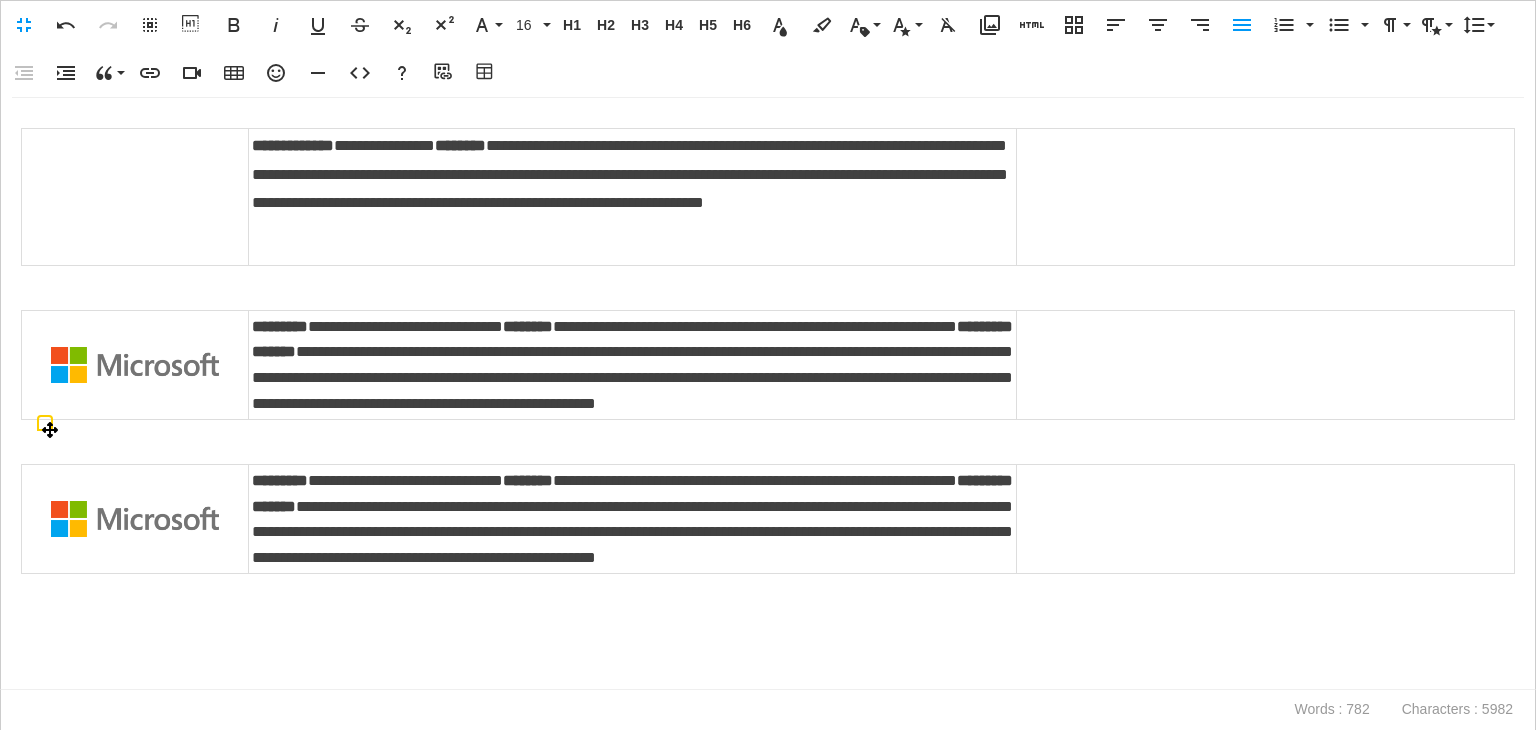 scroll, scrollTop: 400, scrollLeft: 0, axis: vertical 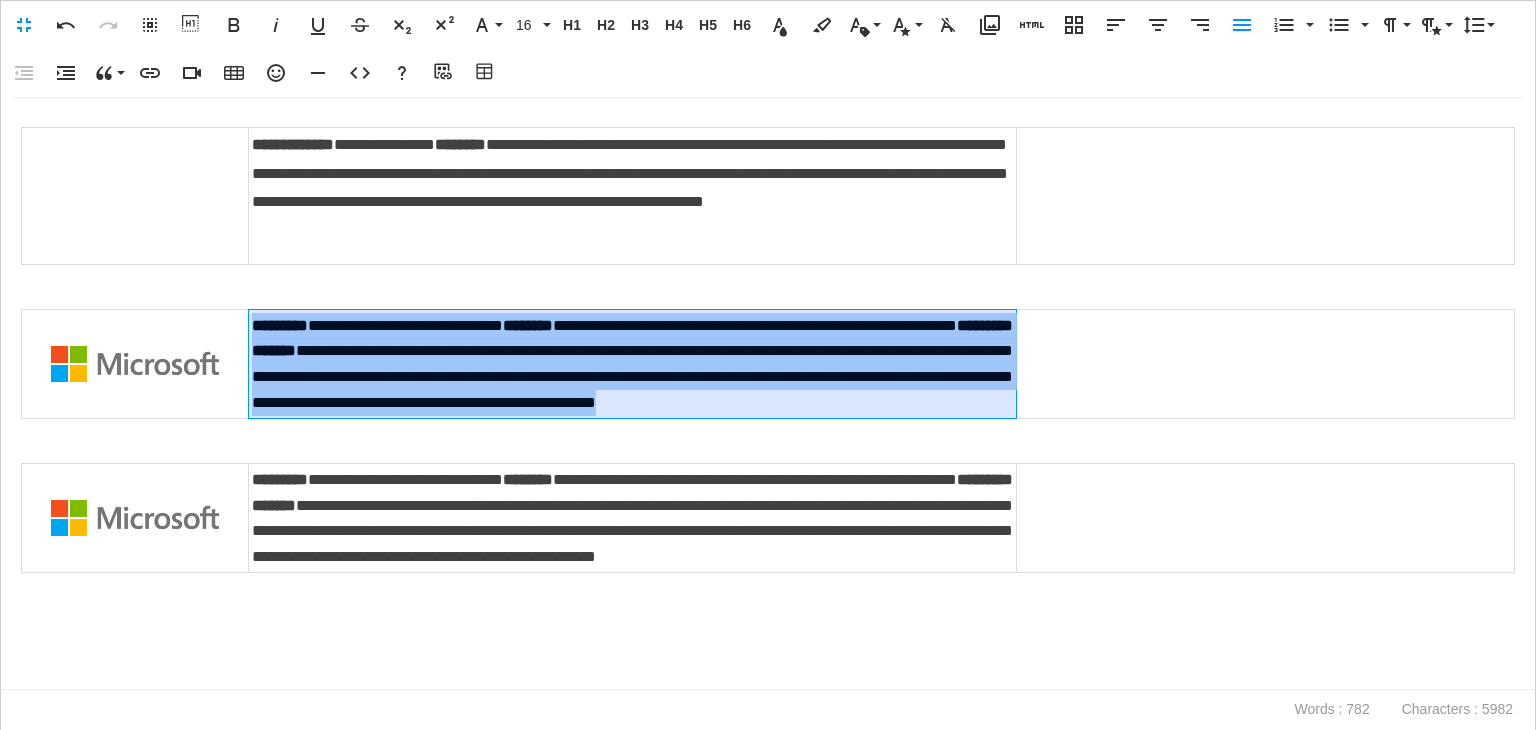 drag, startPoint x: 652, startPoint y: 453, endPoint x: 255, endPoint y: 358, distance: 408.20828 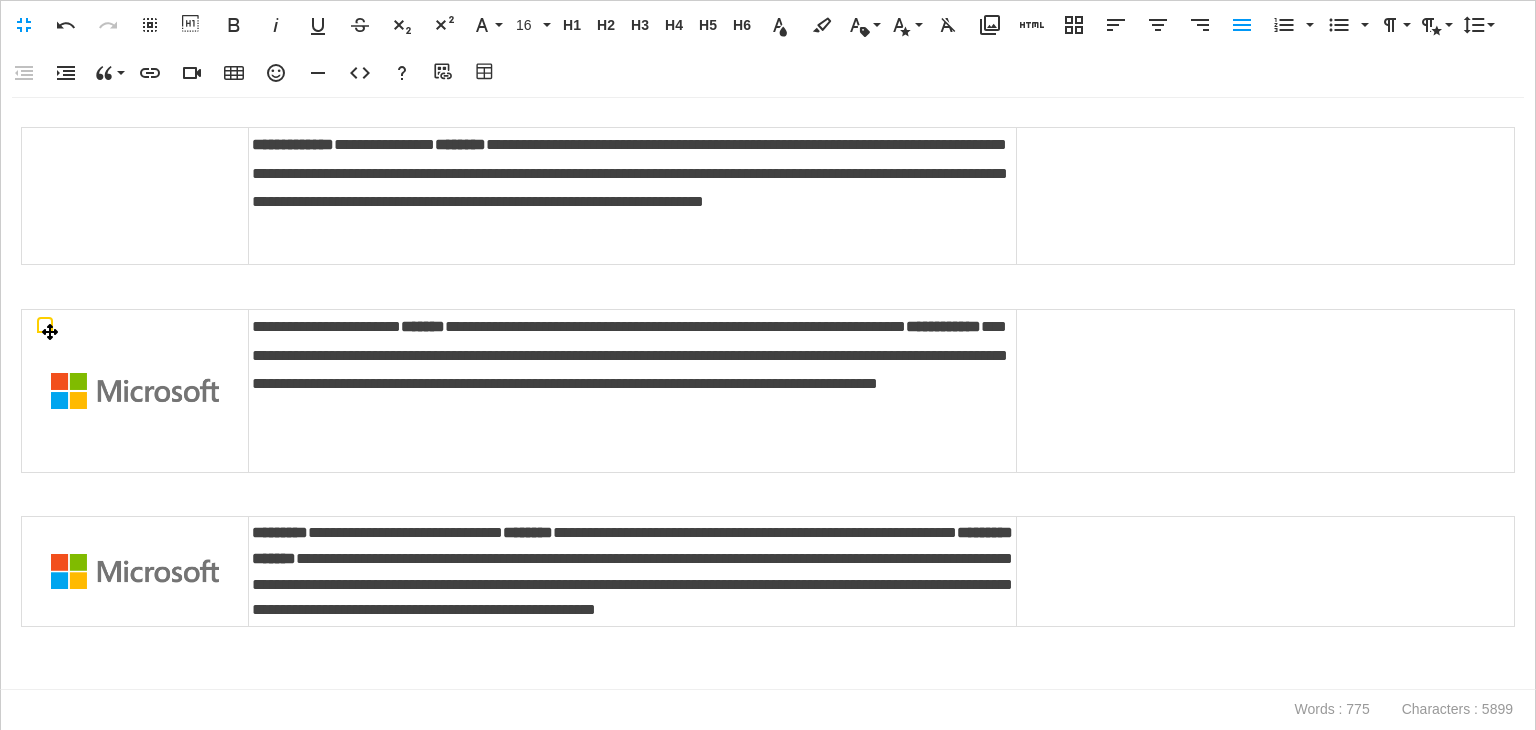 click on "**********" at bounding box center [633, 390] 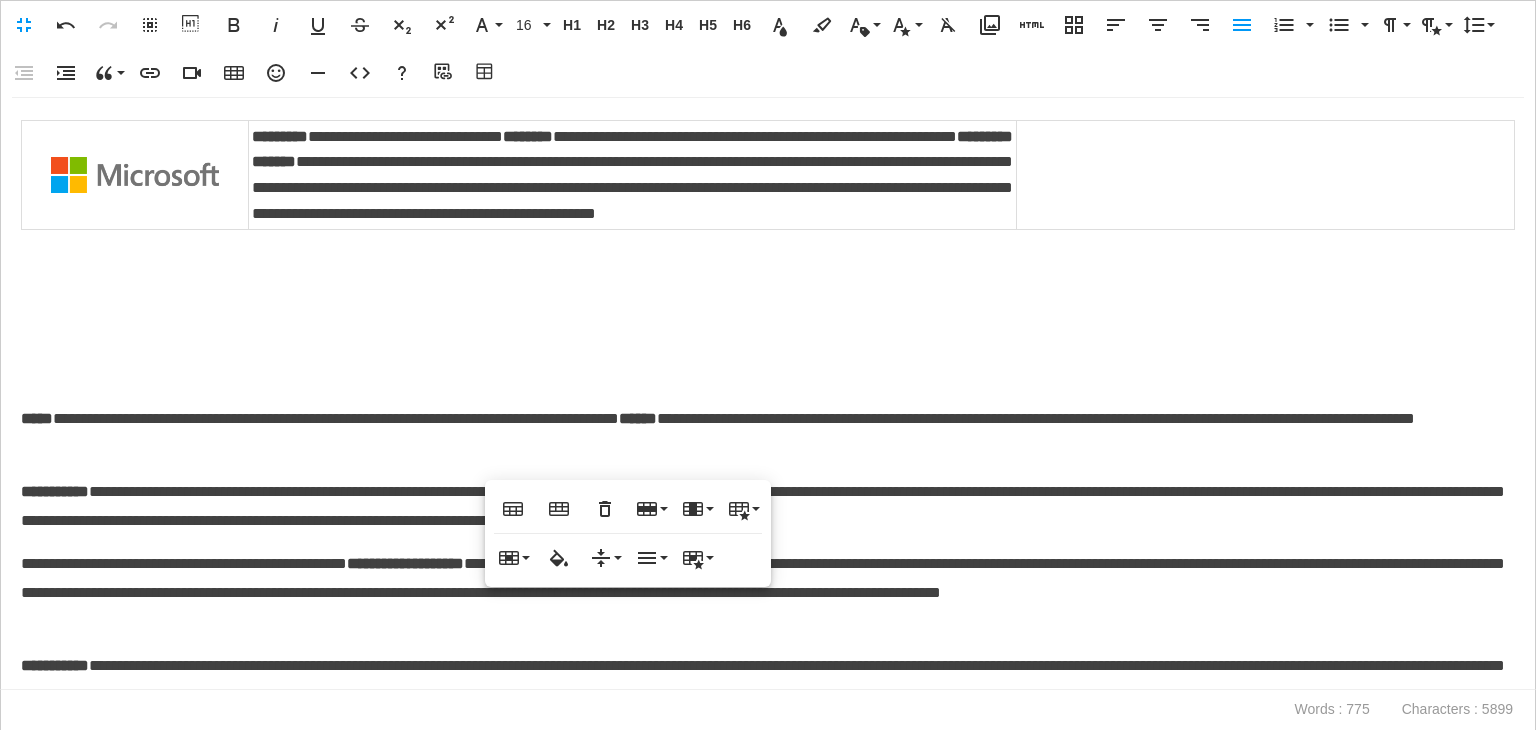 scroll, scrollTop: 800, scrollLeft: 0, axis: vertical 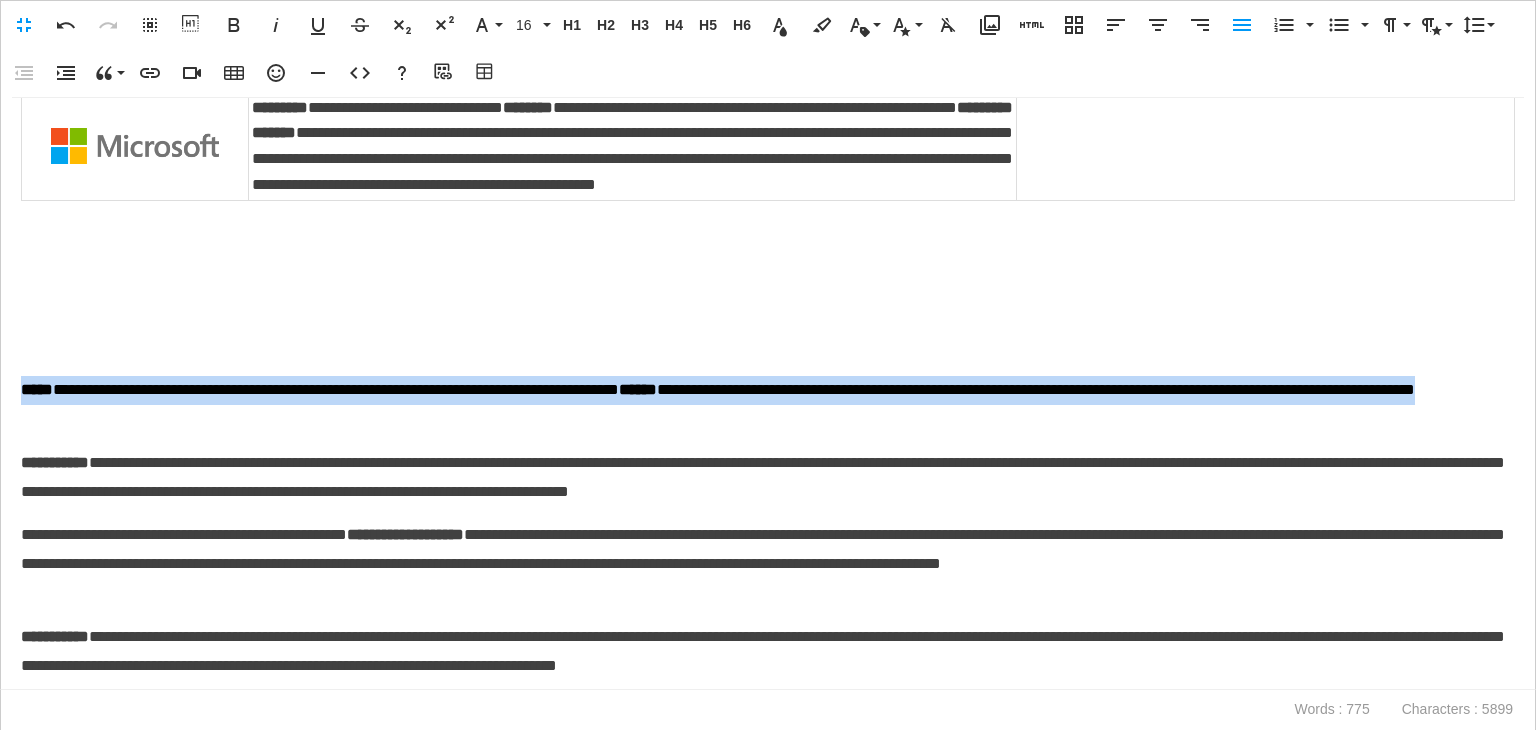 drag, startPoint x: 307, startPoint y: 465, endPoint x: 0, endPoint y: 420, distance: 310.28052 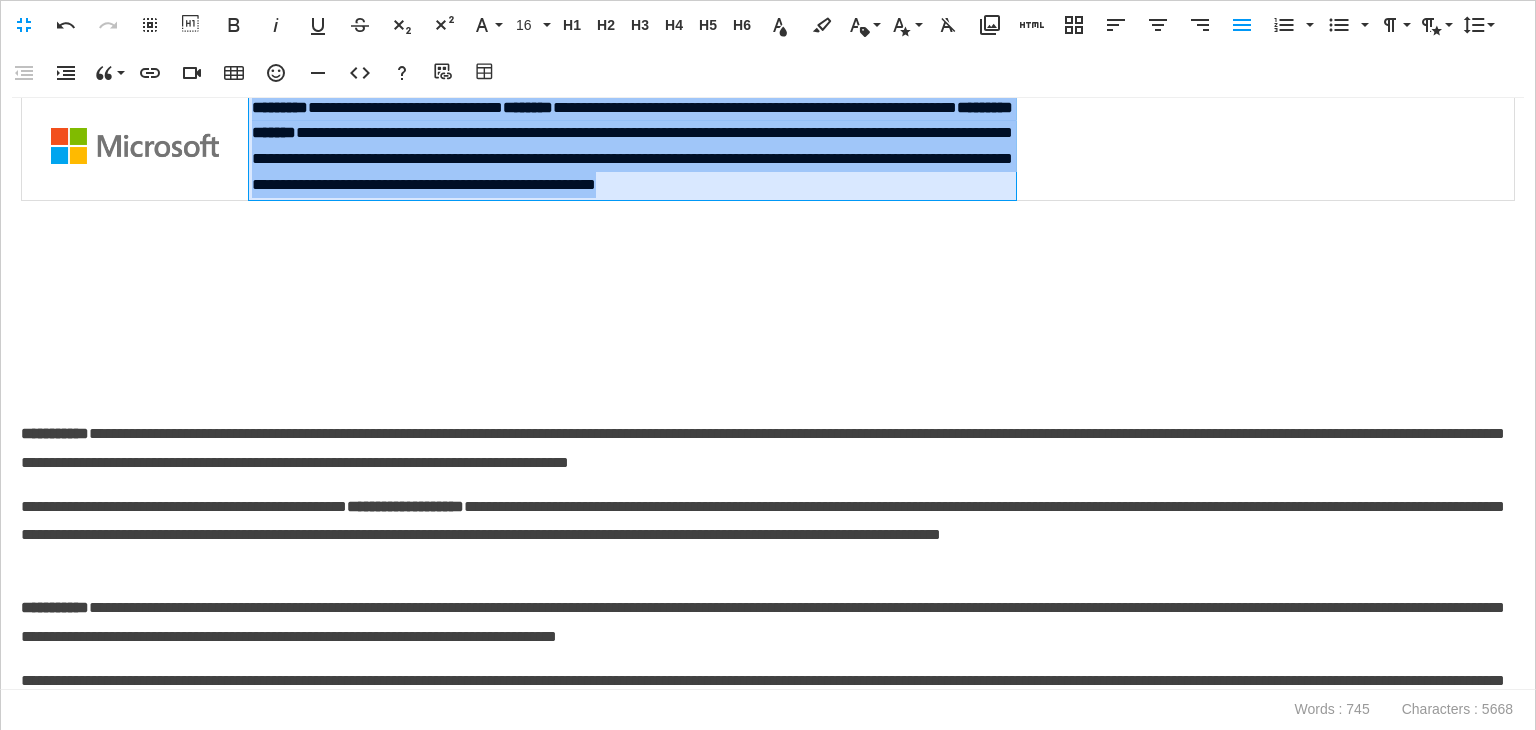 drag, startPoint x: 641, startPoint y: 233, endPoint x: 248, endPoint y: 140, distance: 403.85394 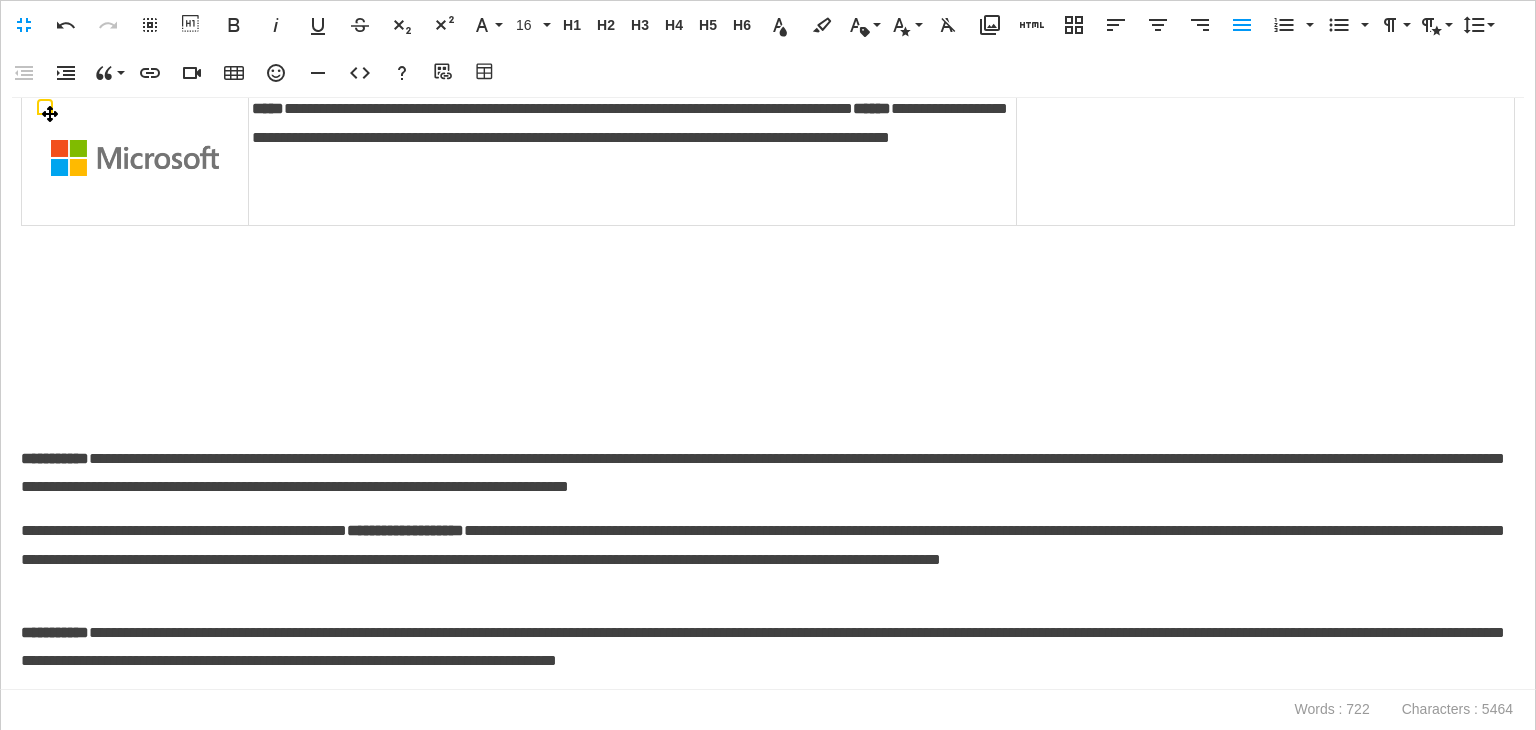 click on "**********" at bounding box center [633, 158] 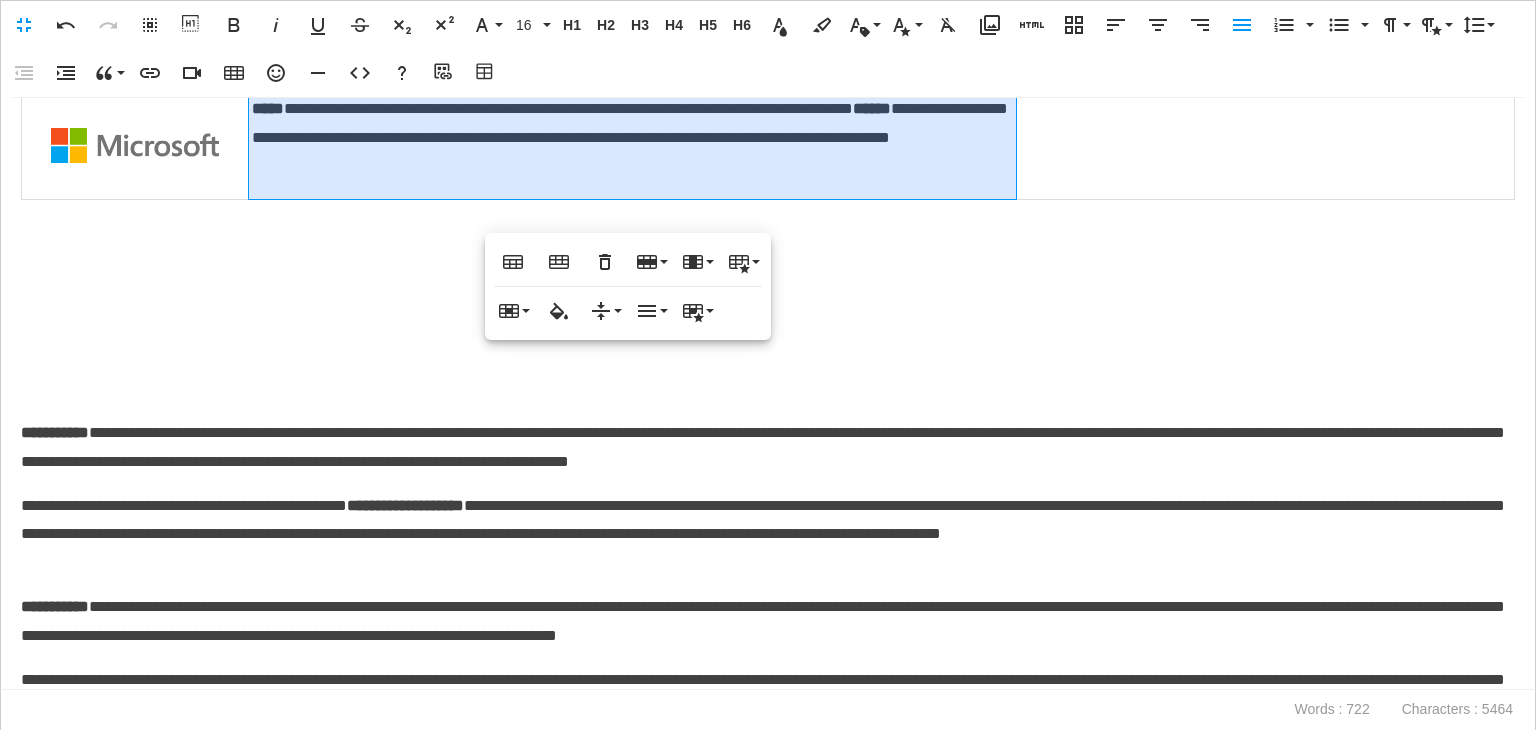 click at bounding box center (135, 146) 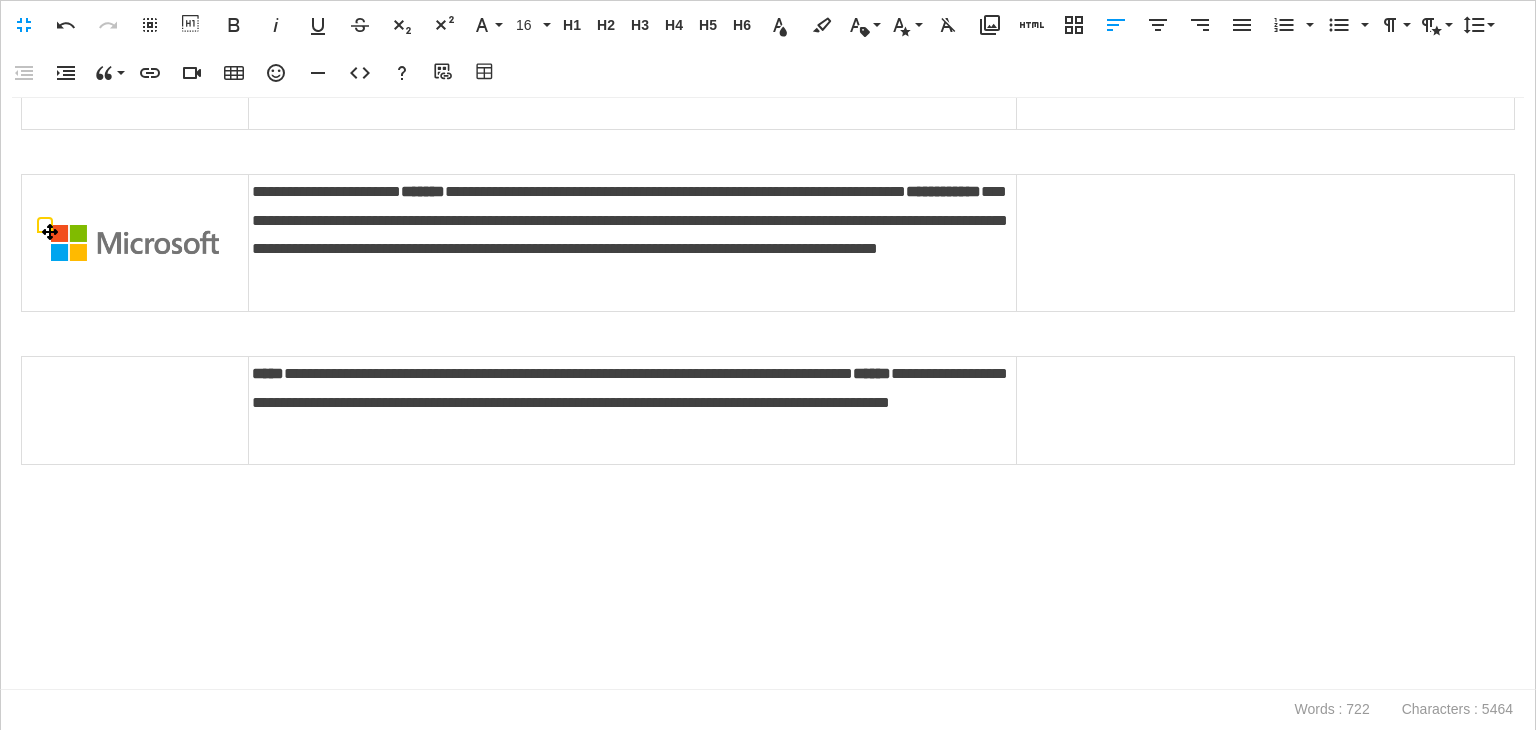 scroll, scrollTop: 500, scrollLeft: 0, axis: vertical 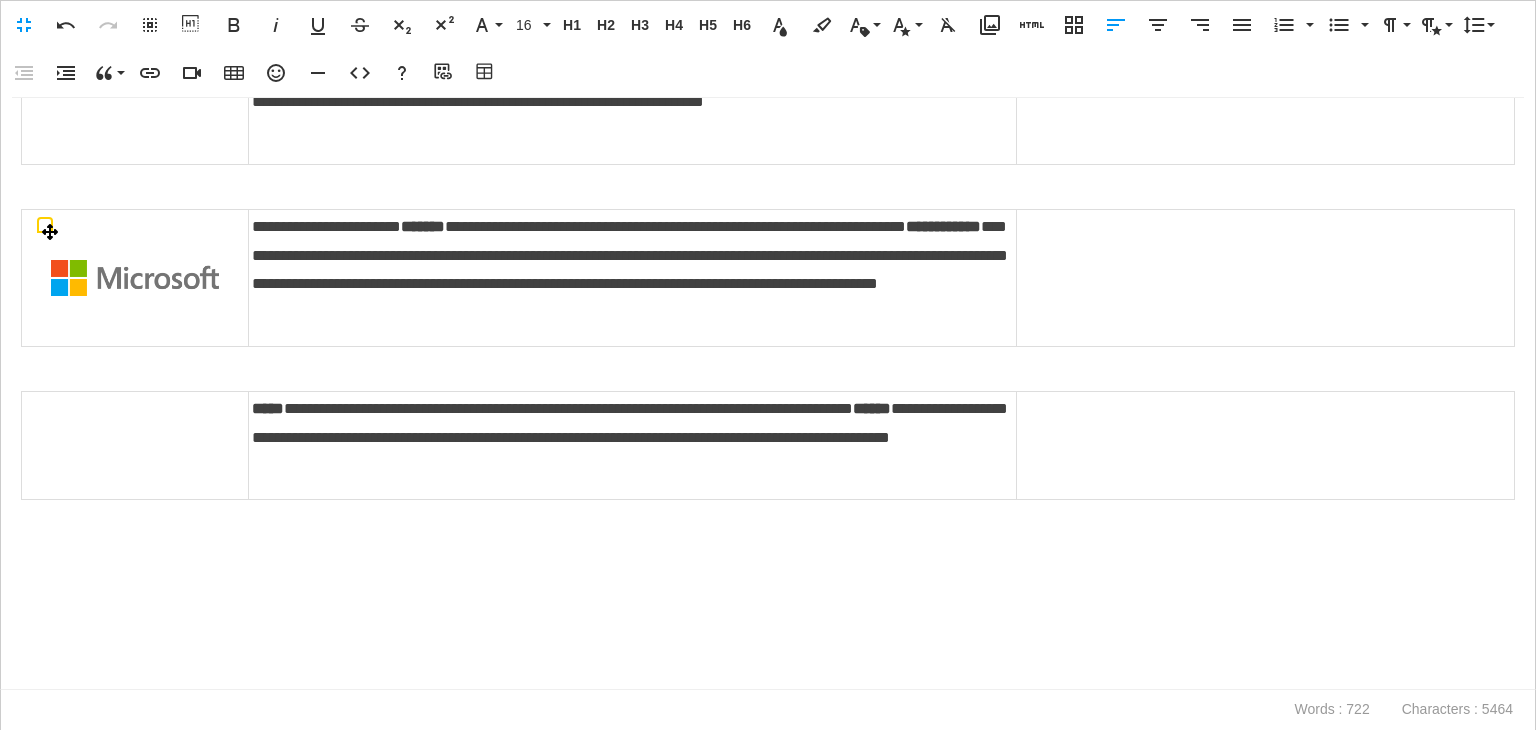 click at bounding box center [135, 278] 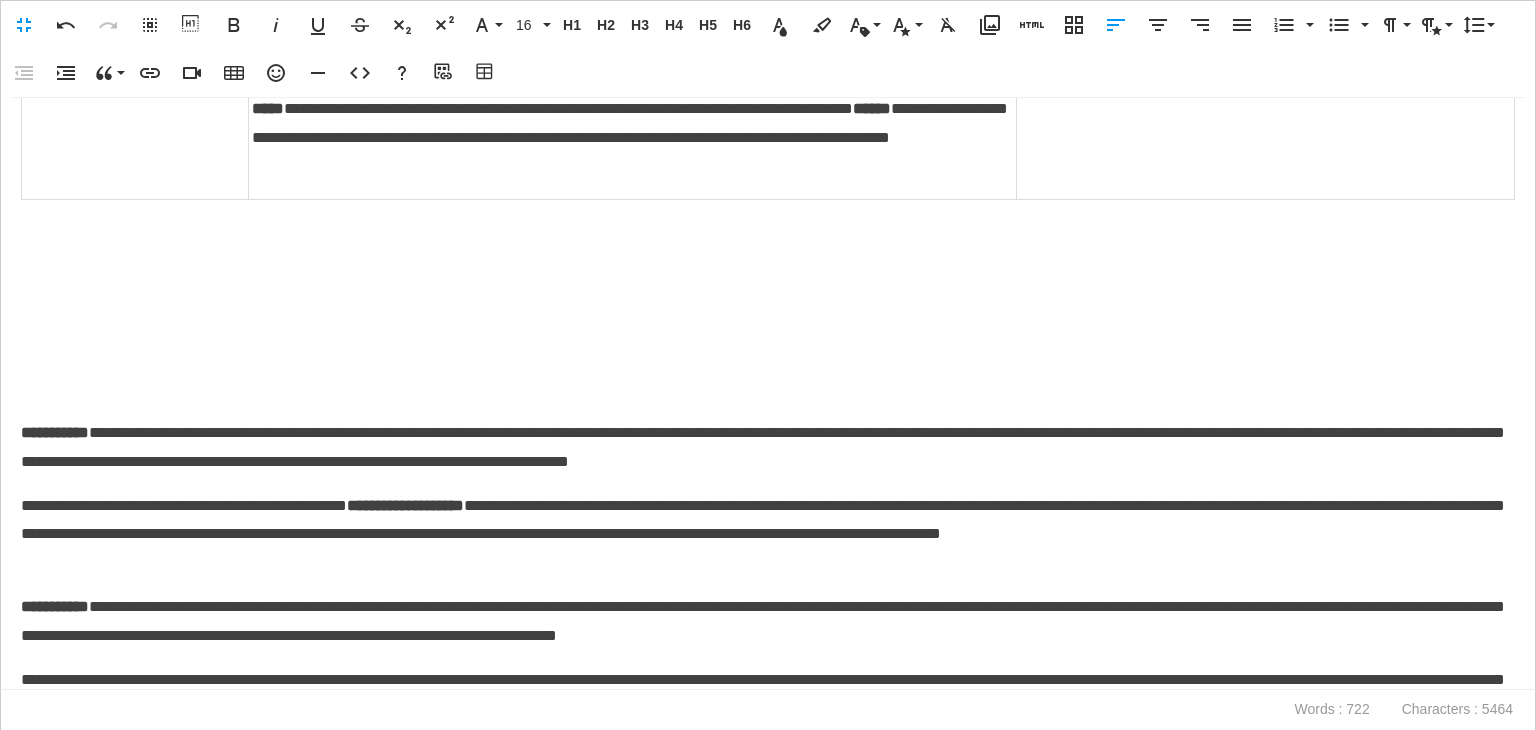 scroll, scrollTop: 900, scrollLeft: 0, axis: vertical 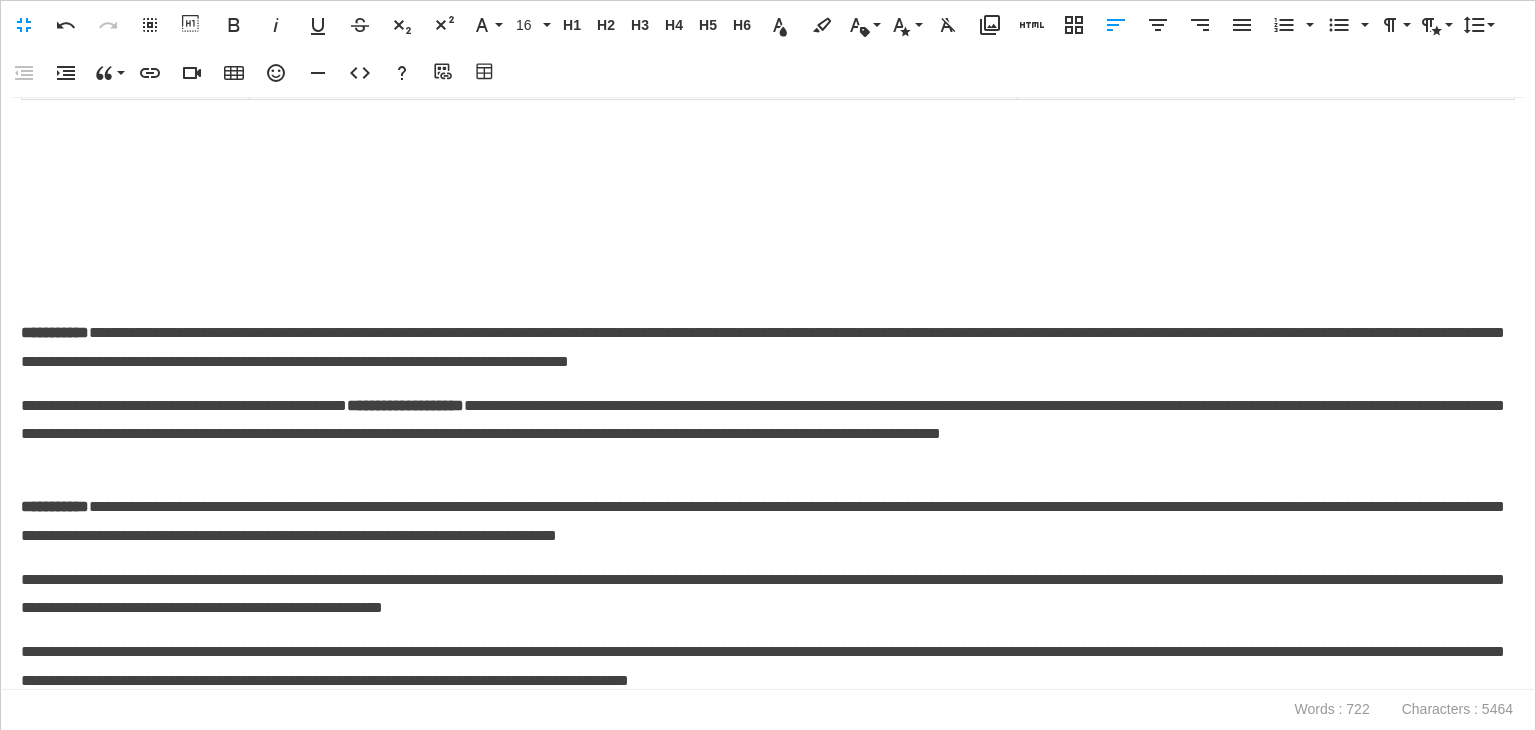 click on "**********" at bounding box center [768, 394] 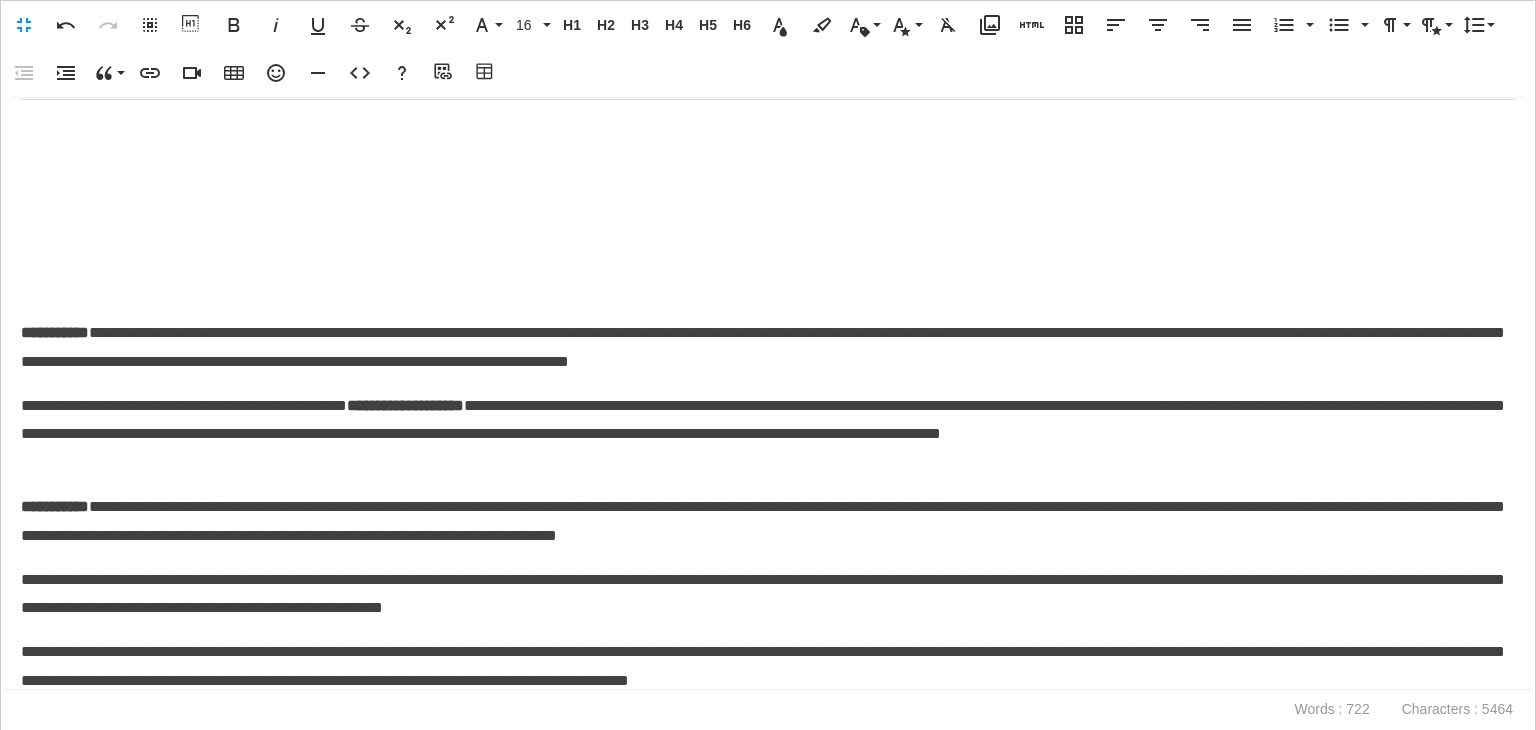 click at bounding box center [763, 289] 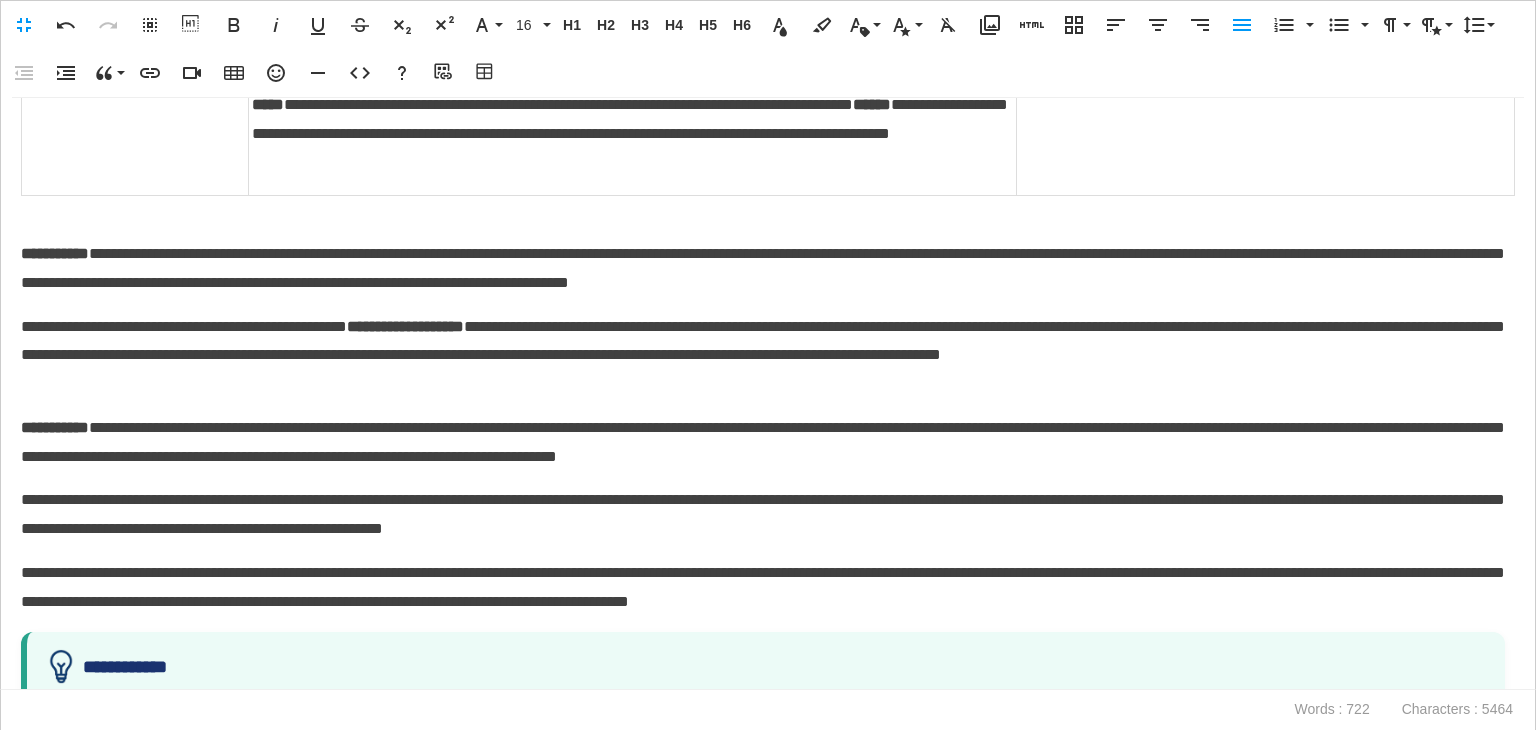 scroll, scrollTop: 700, scrollLeft: 0, axis: vertical 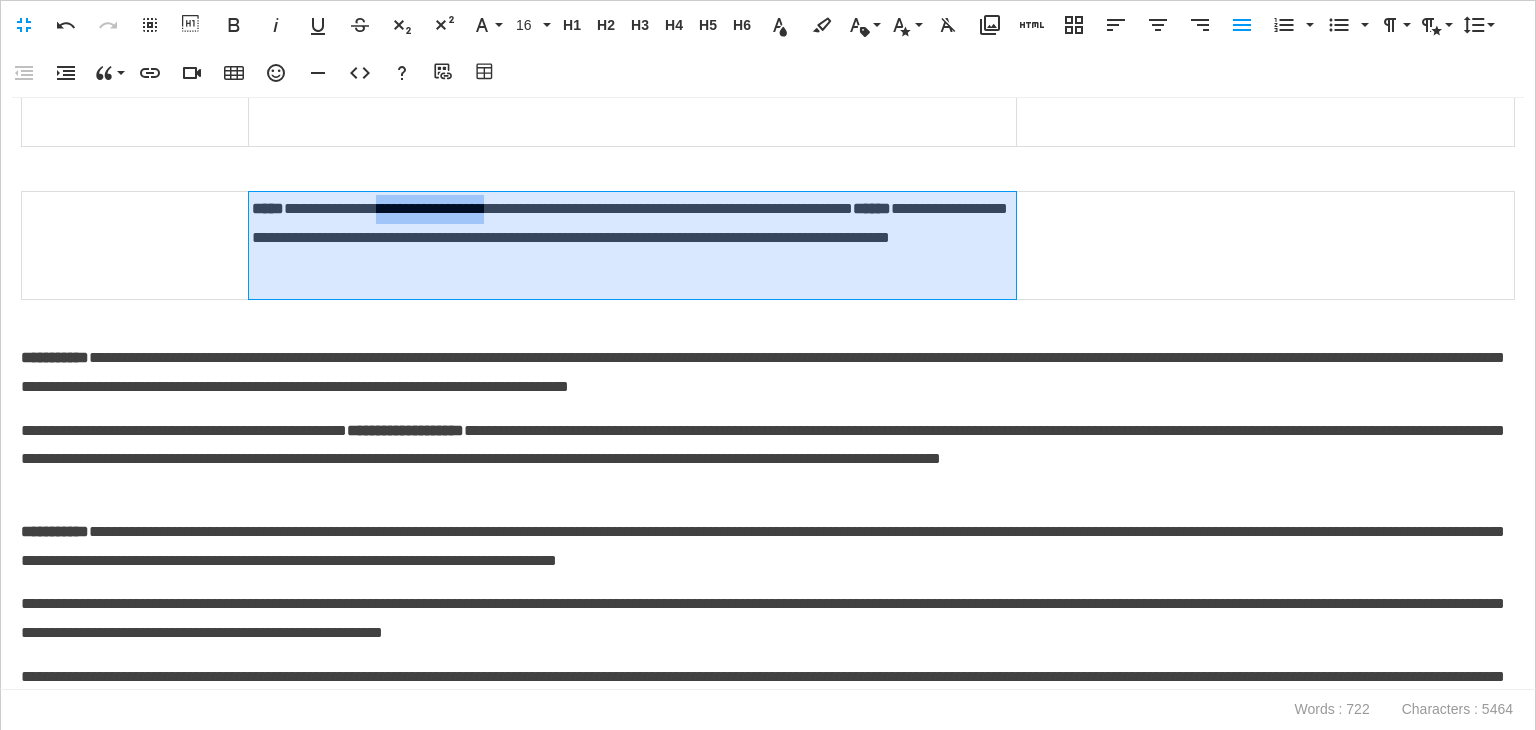 drag, startPoint x: 398, startPoint y: 233, endPoint x: 540, endPoint y: 241, distance: 142.22517 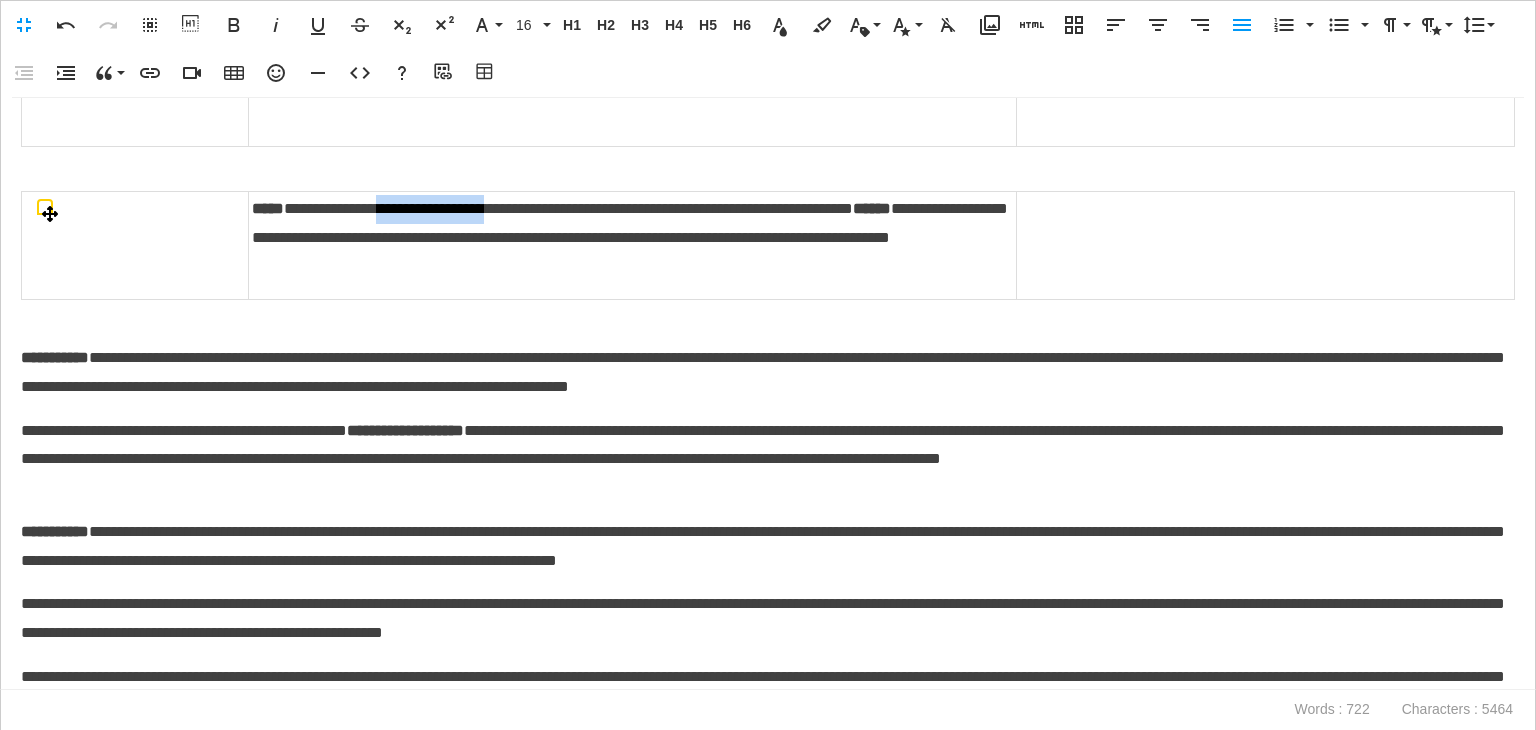 copy on "**********" 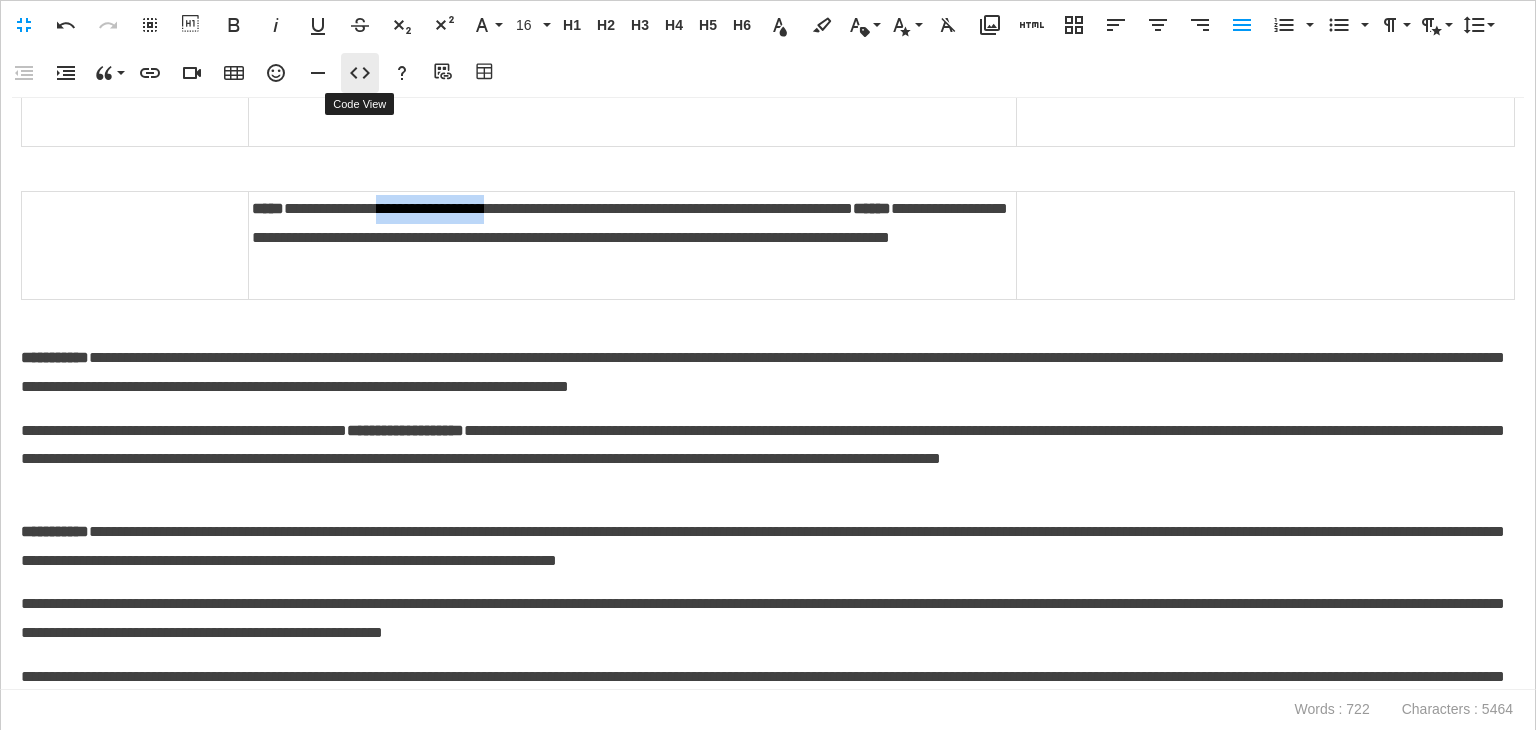 click 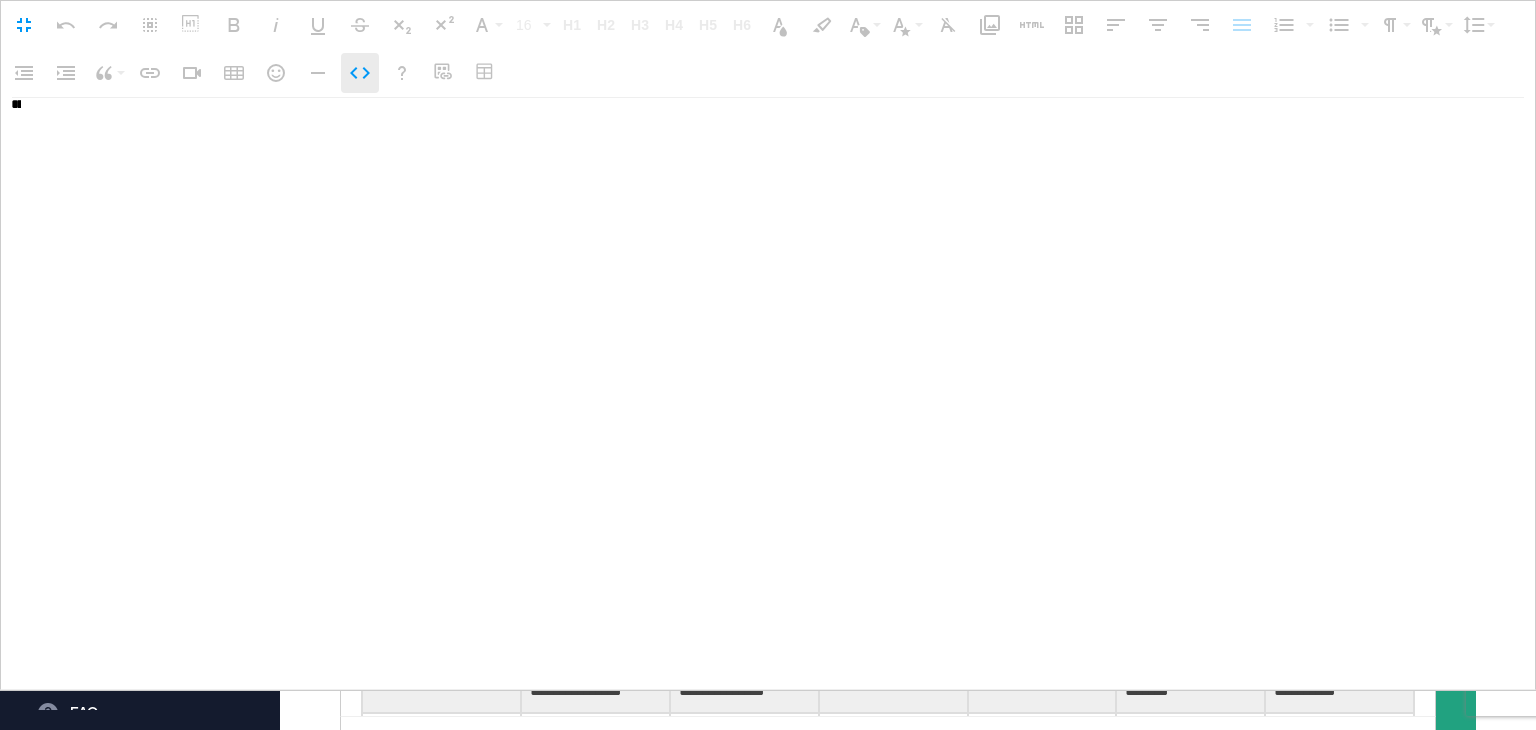 scroll, scrollTop: 3523, scrollLeft: 0, axis: vertical 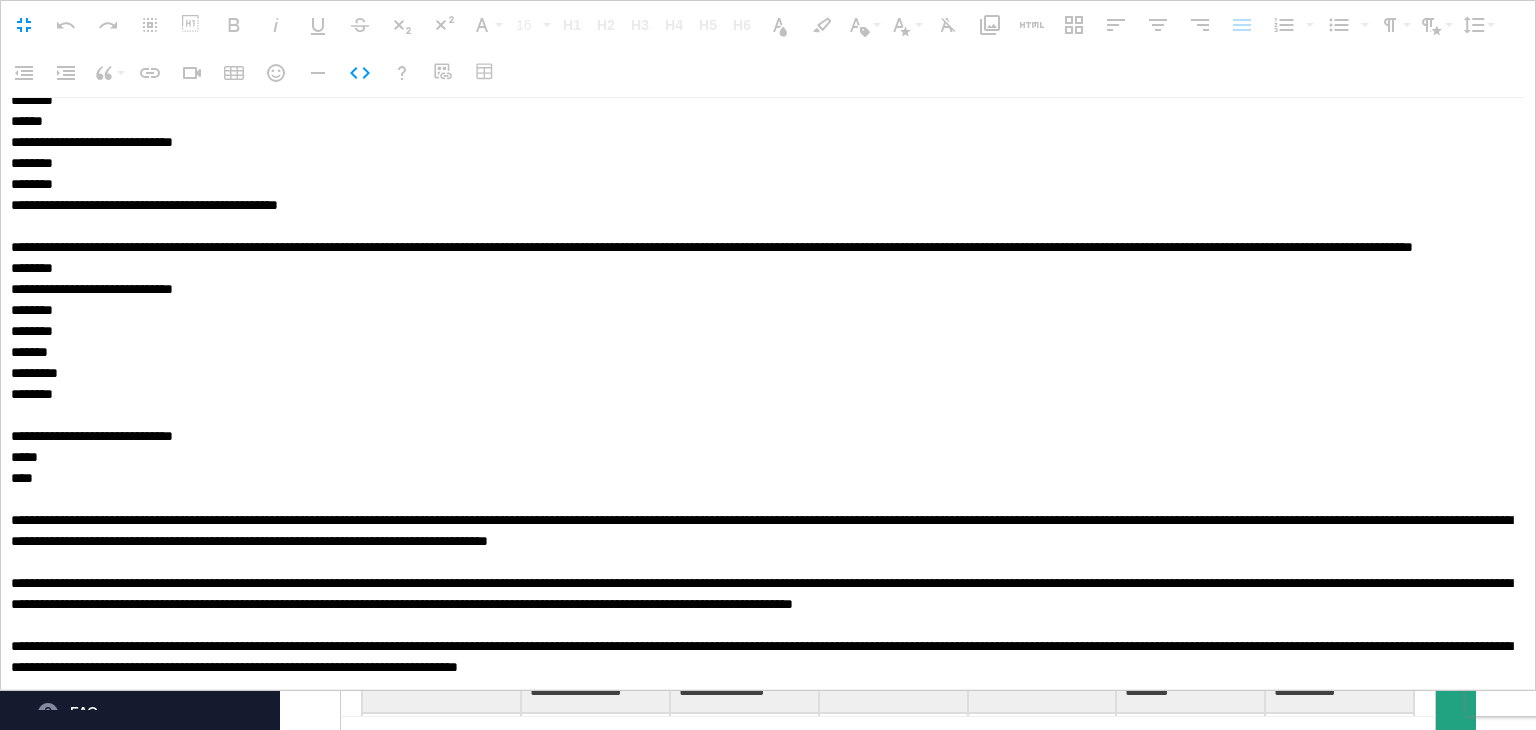 drag, startPoint x: 12, startPoint y: 222, endPoint x: 212, endPoint y: 553, distance: 386.73117 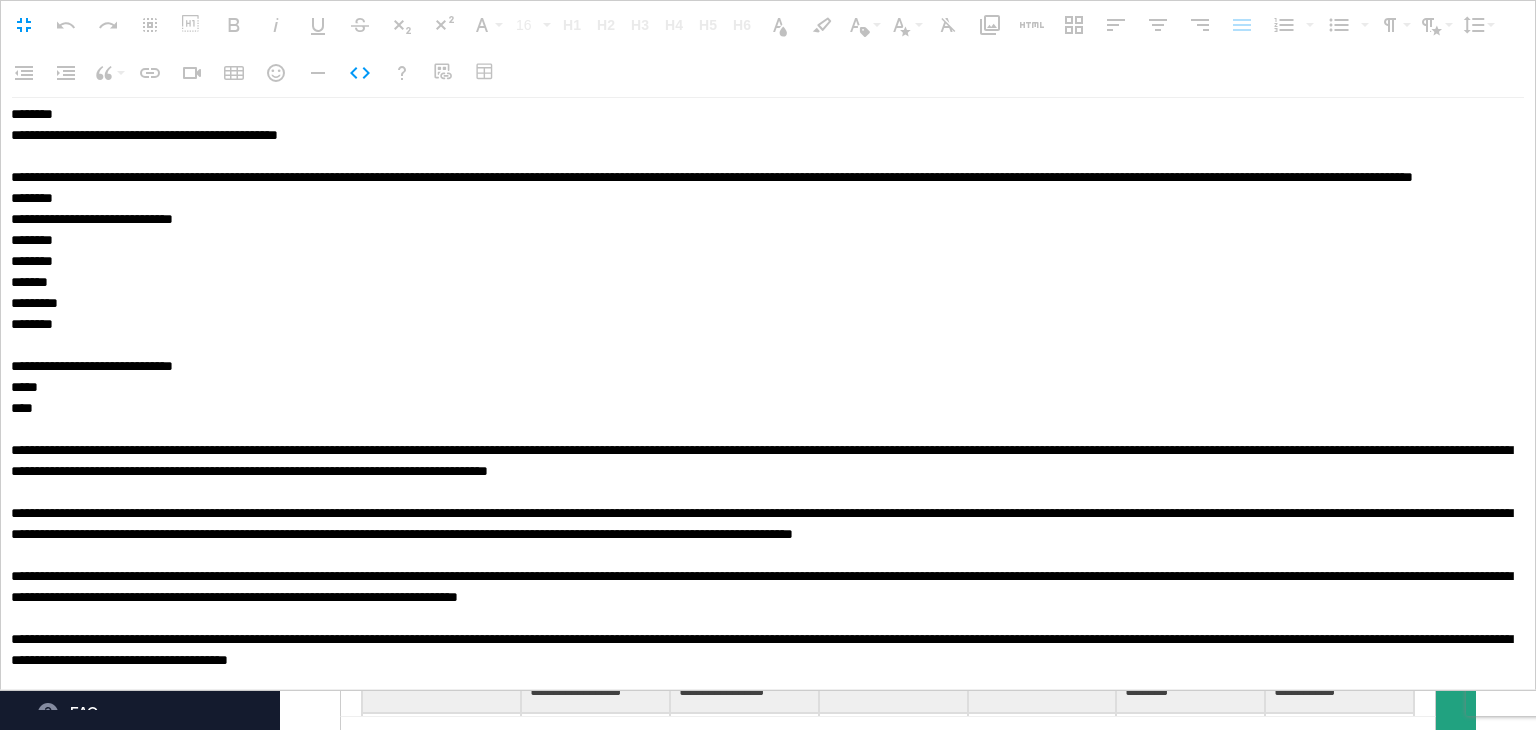 scroll, scrollTop: 1945, scrollLeft: 0, axis: vertical 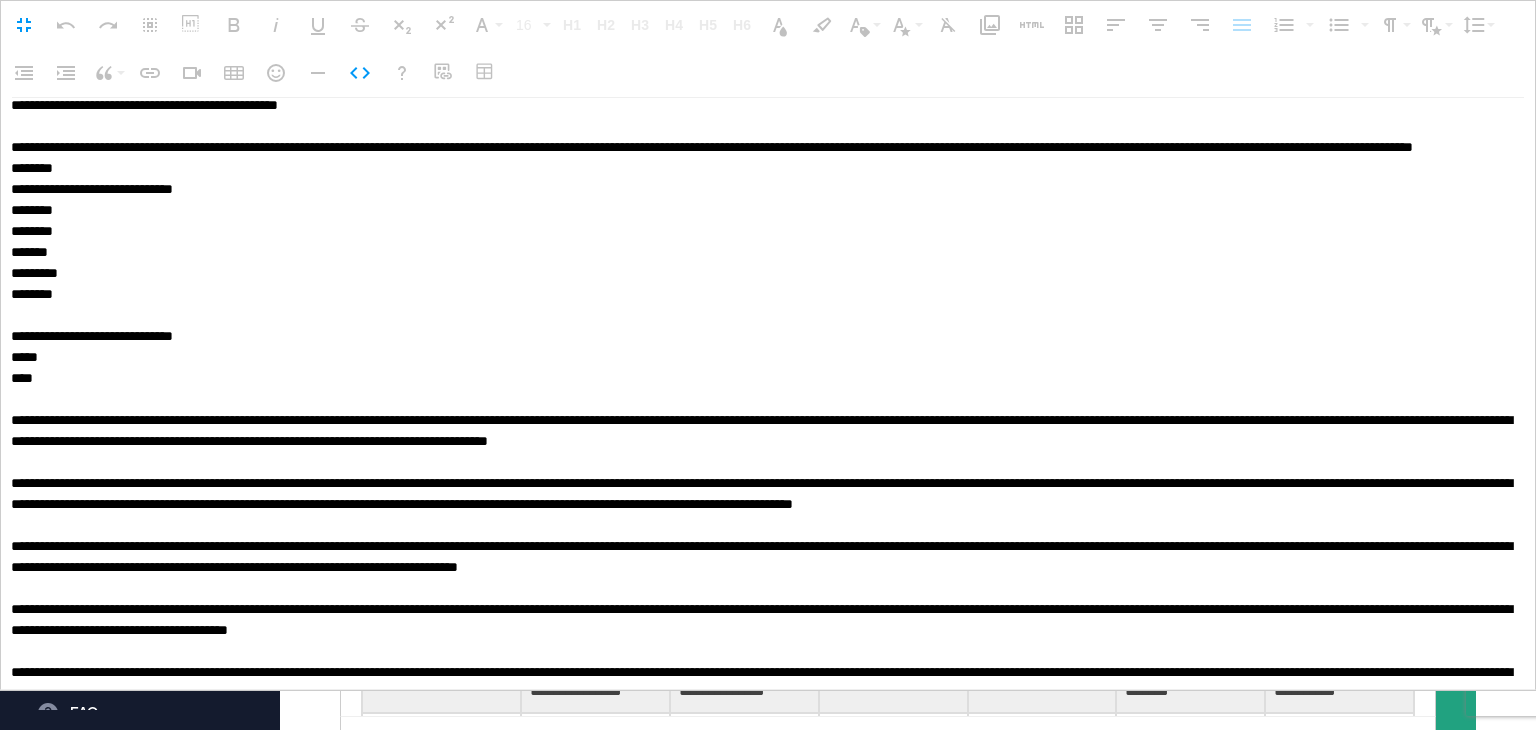 click at bounding box center [763, 394] 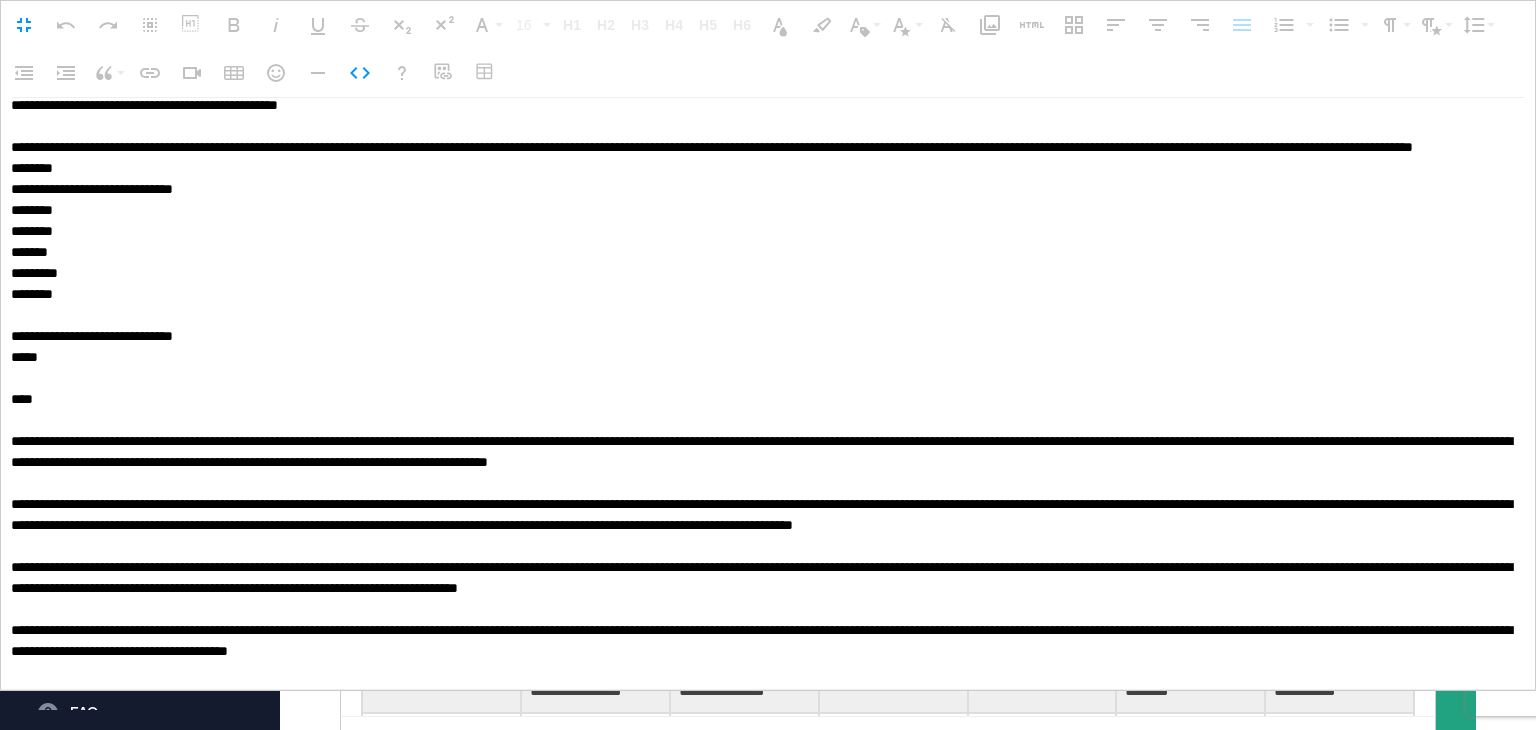 paste on "**********" 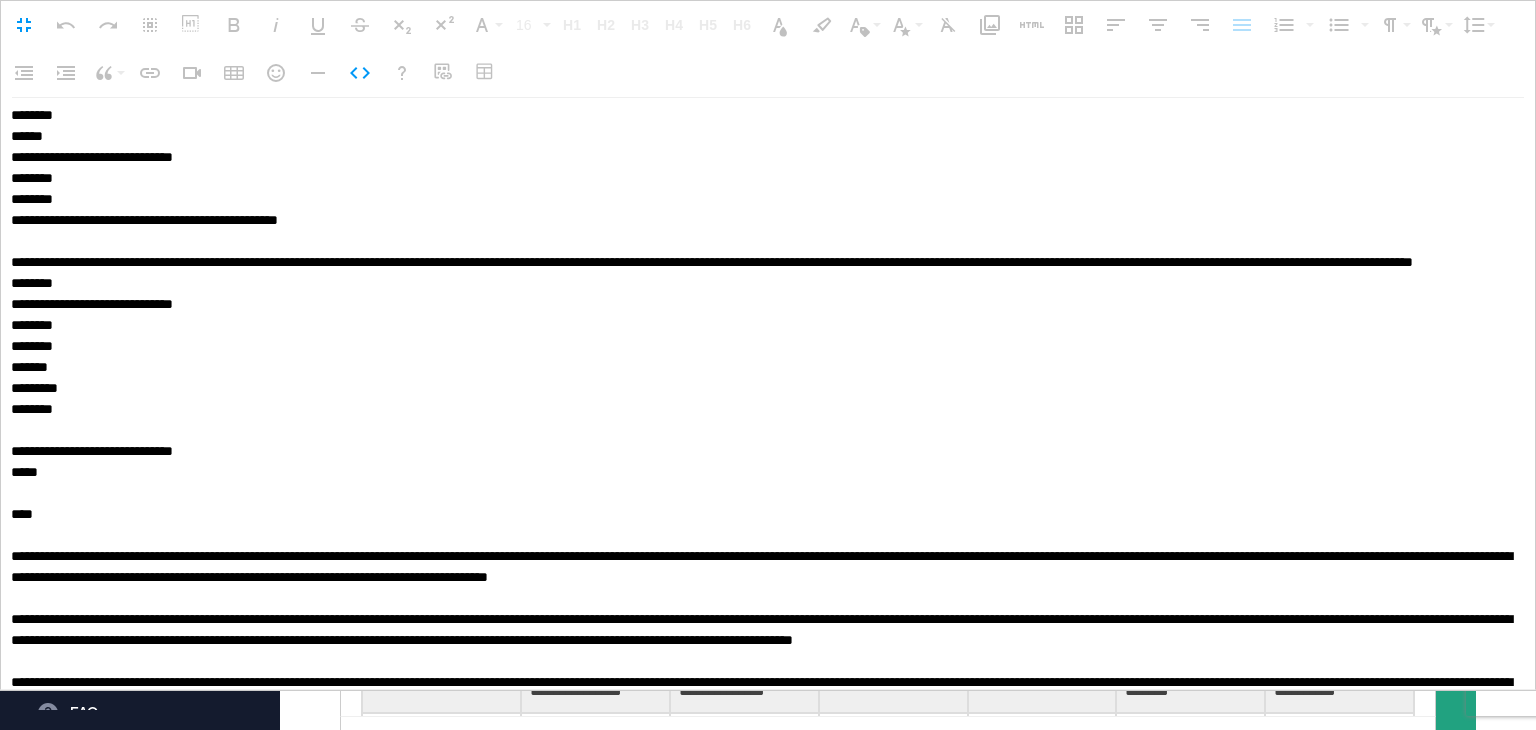 paste on "**********" 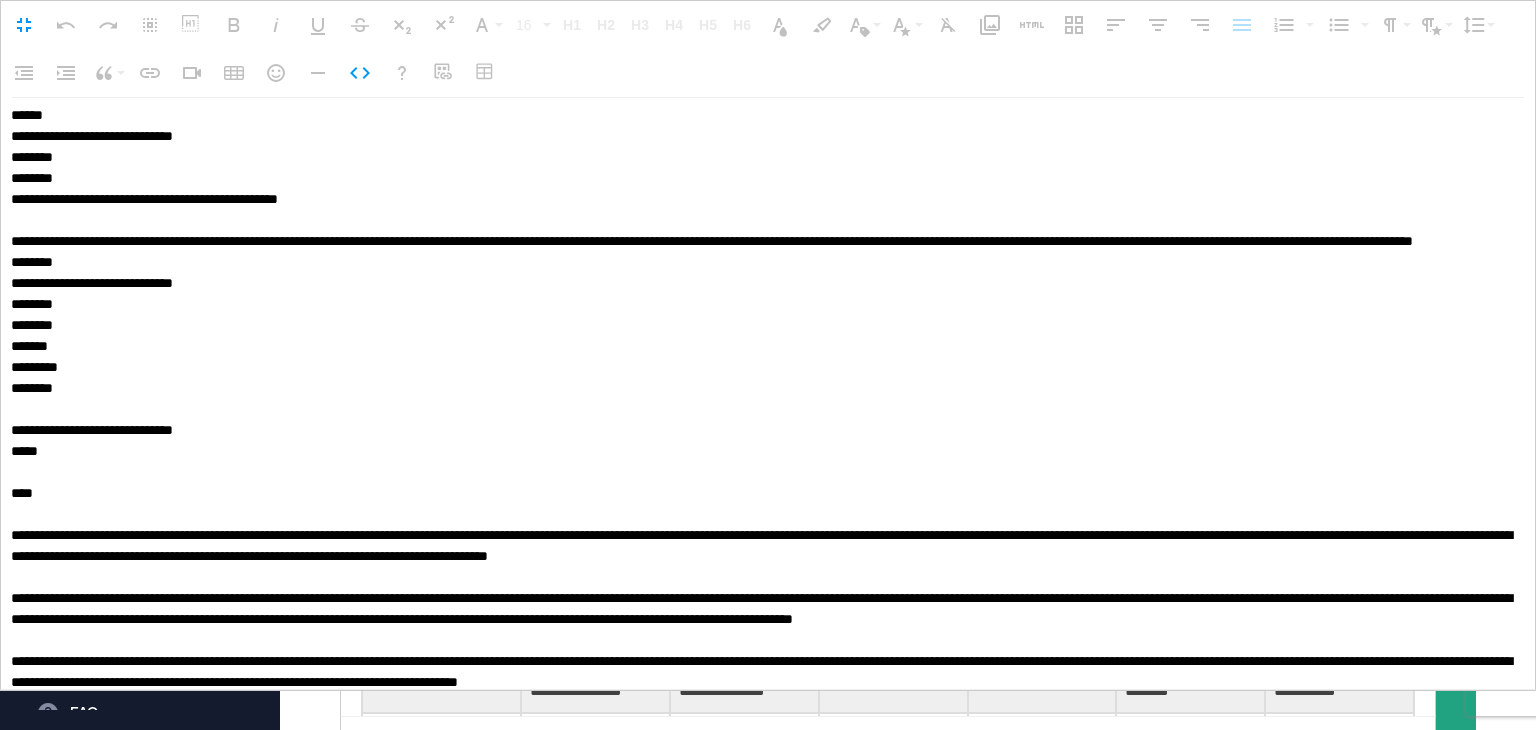 paste on "**********" 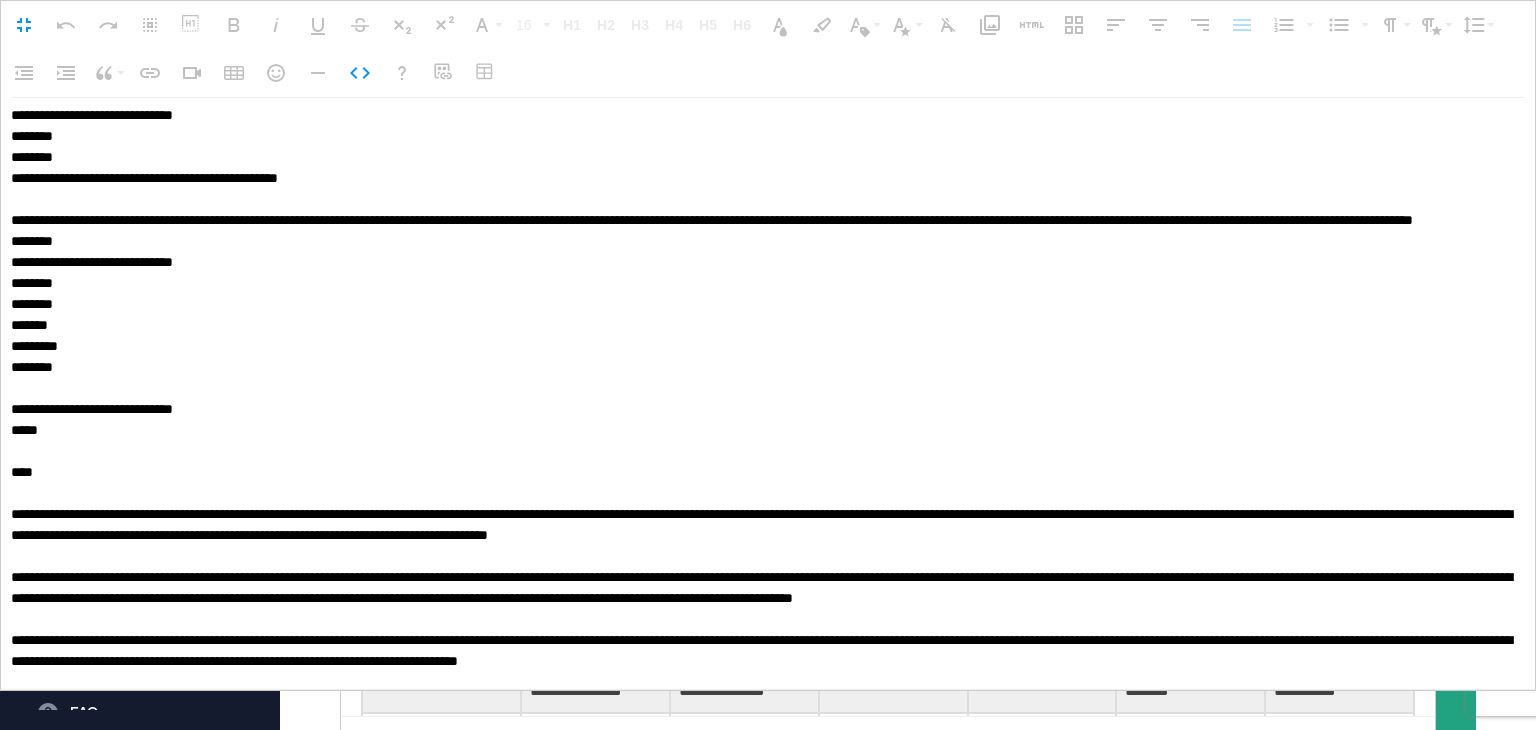 paste on "**********" 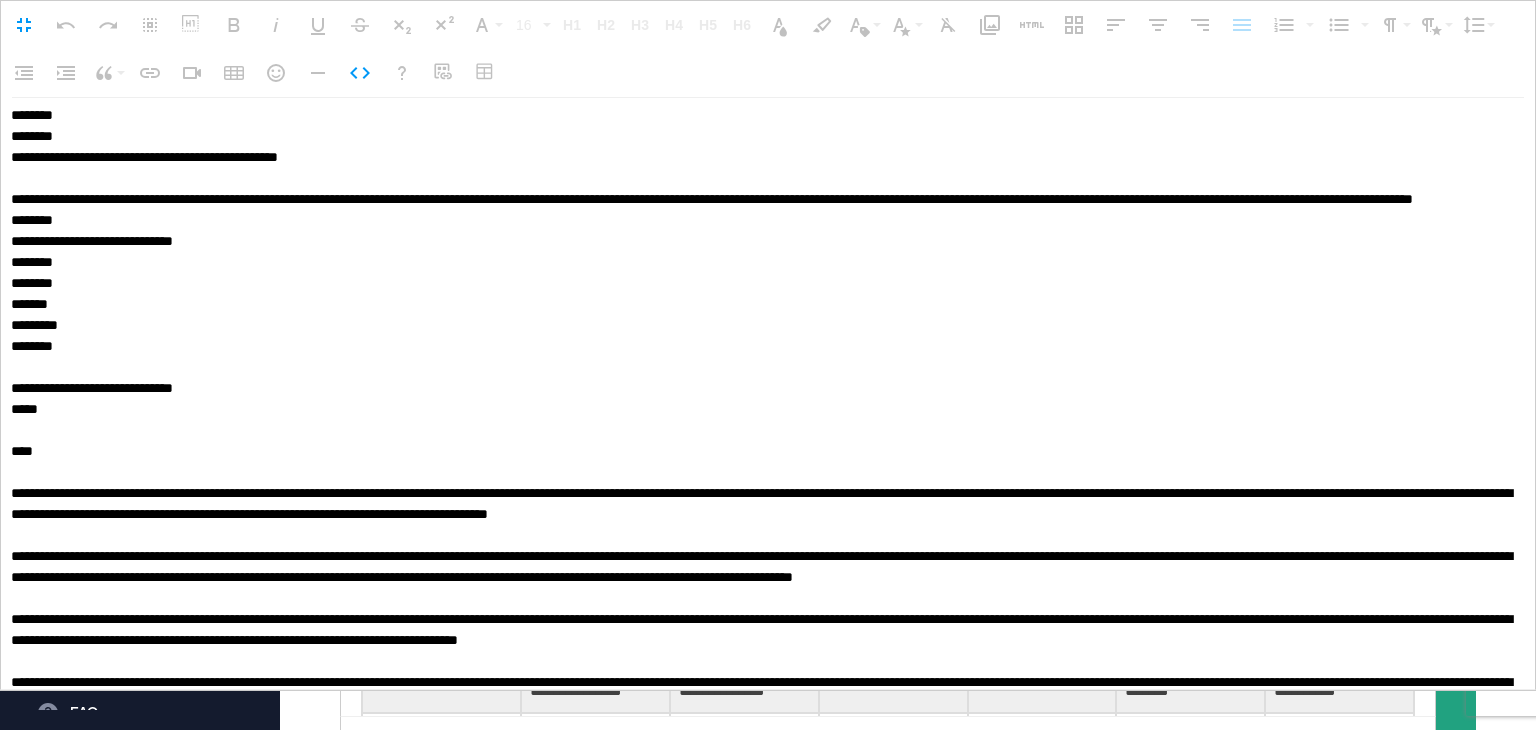 paste on "**********" 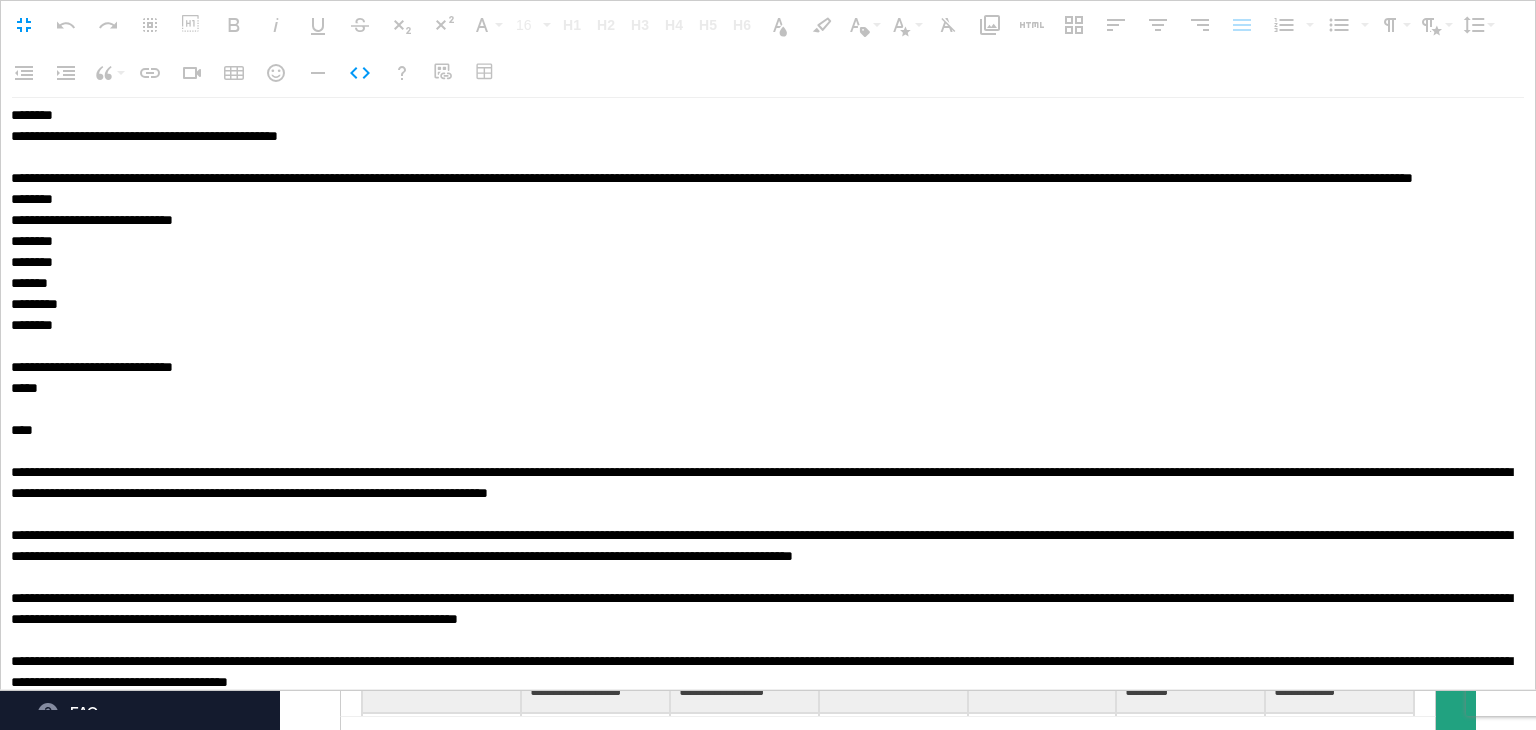 paste on "**********" 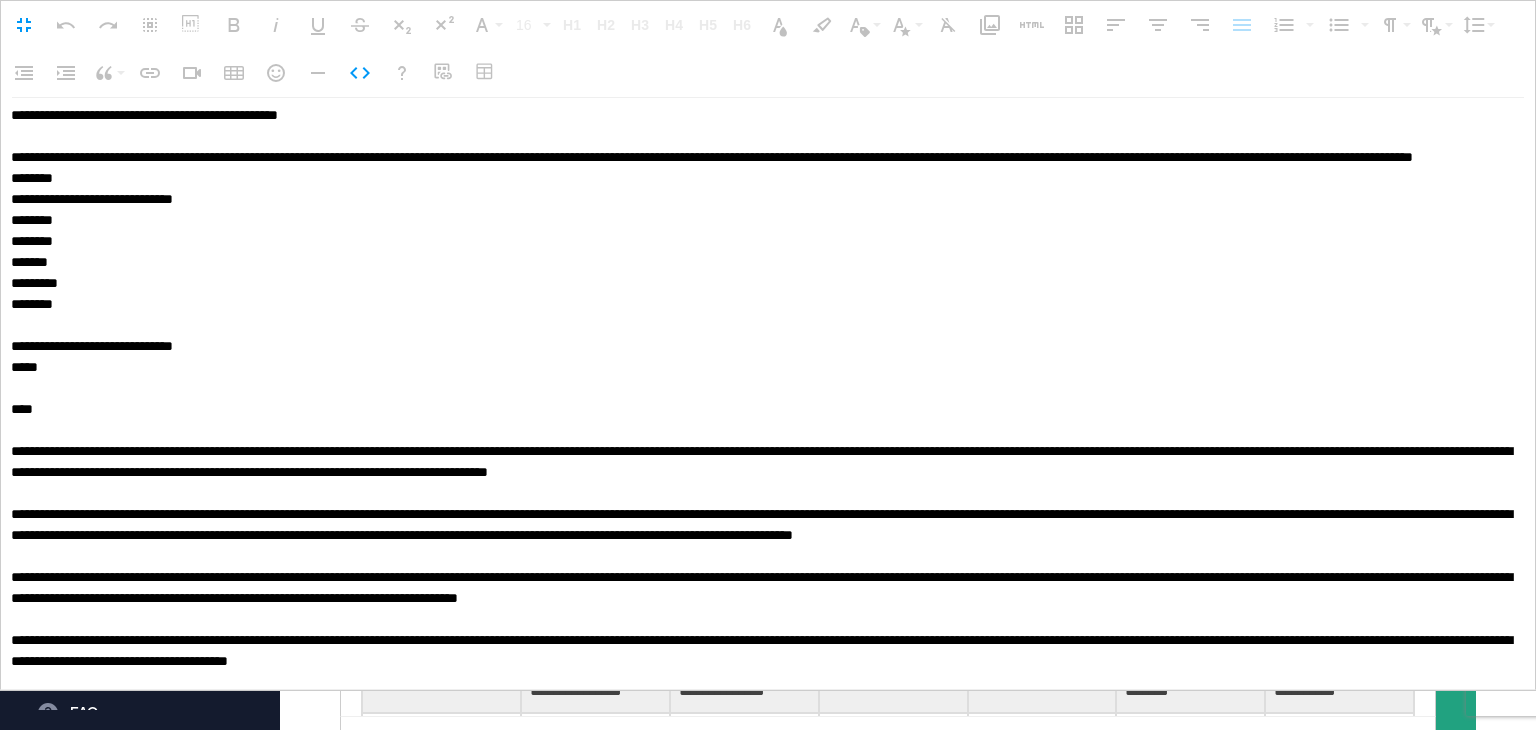 paste on "**********" 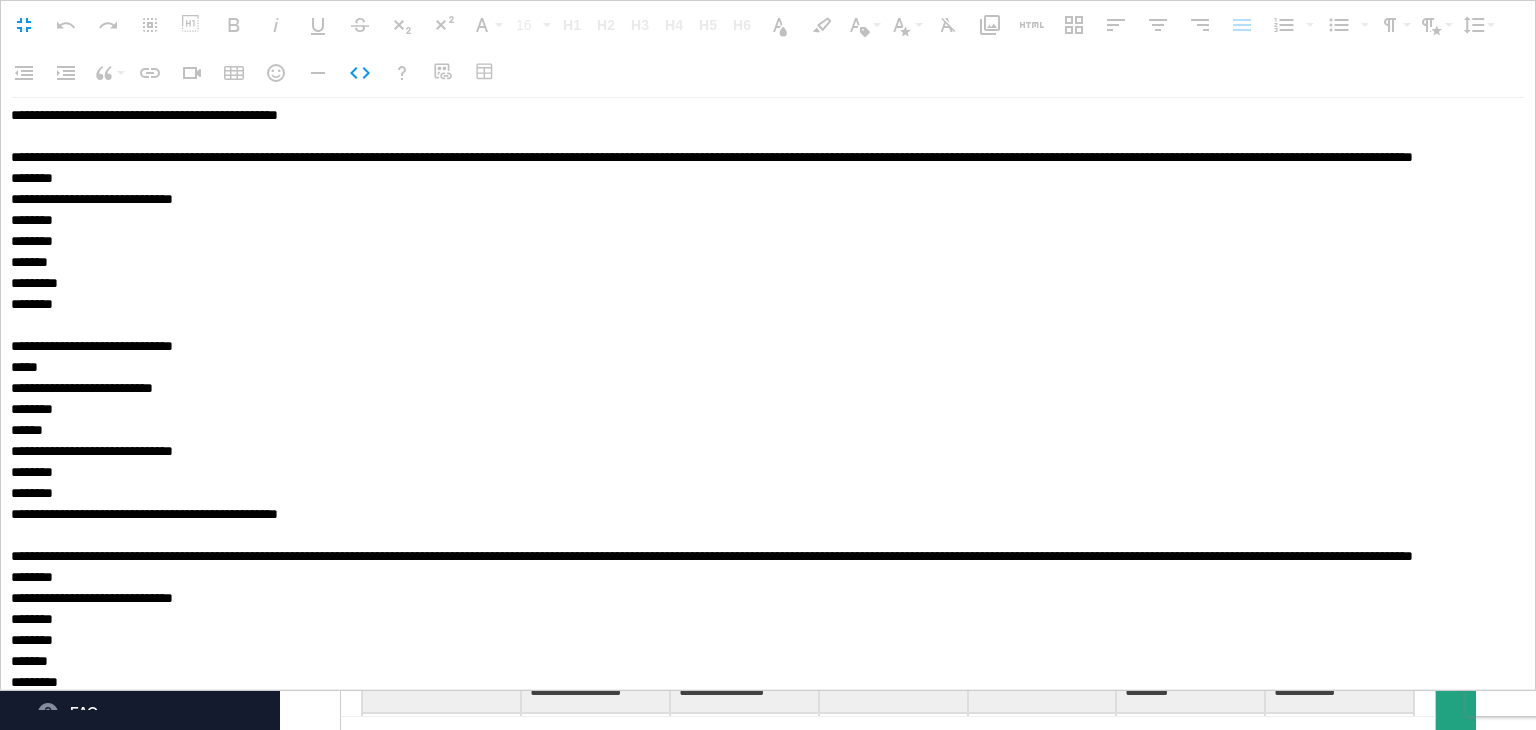 scroll, scrollTop: 4728, scrollLeft: 0, axis: vertical 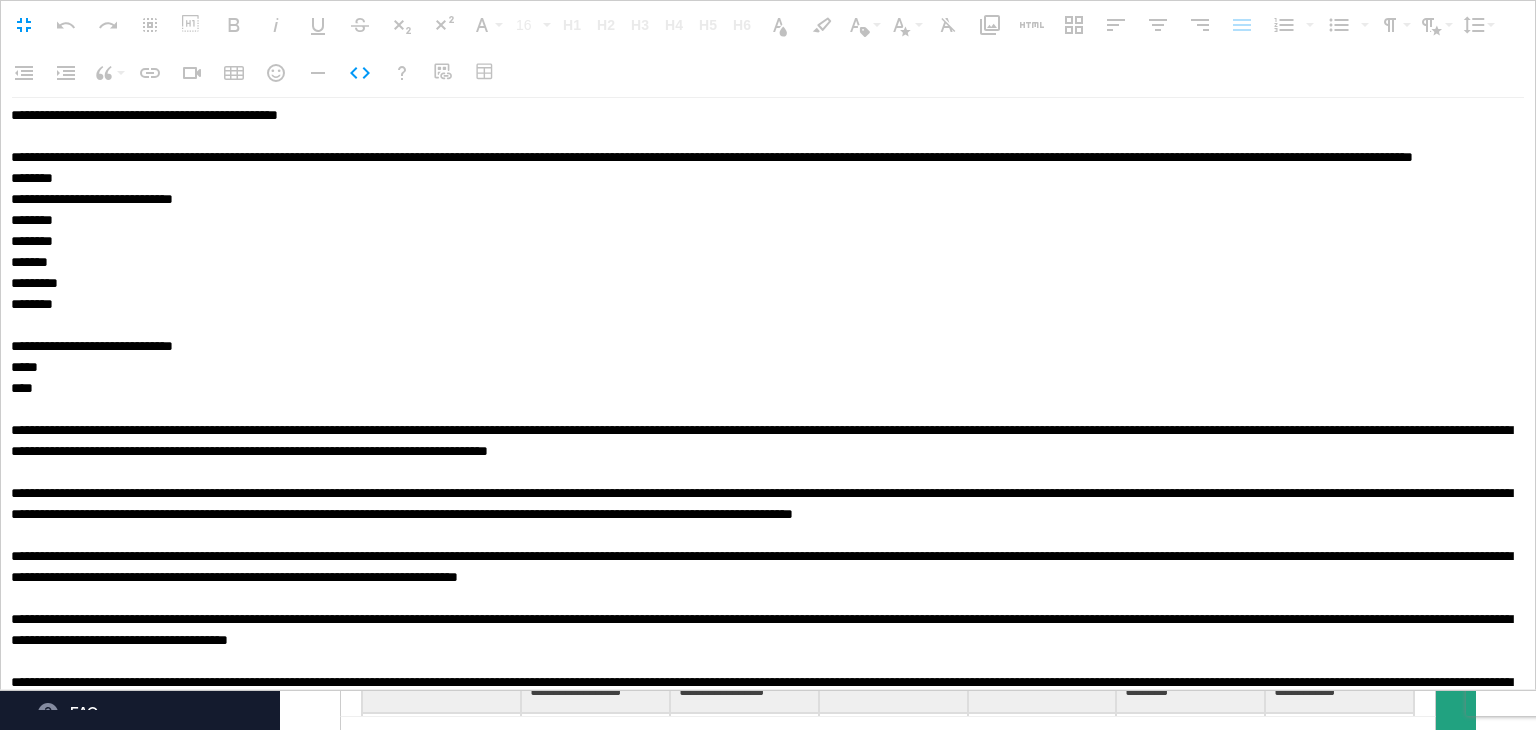 type on "**********" 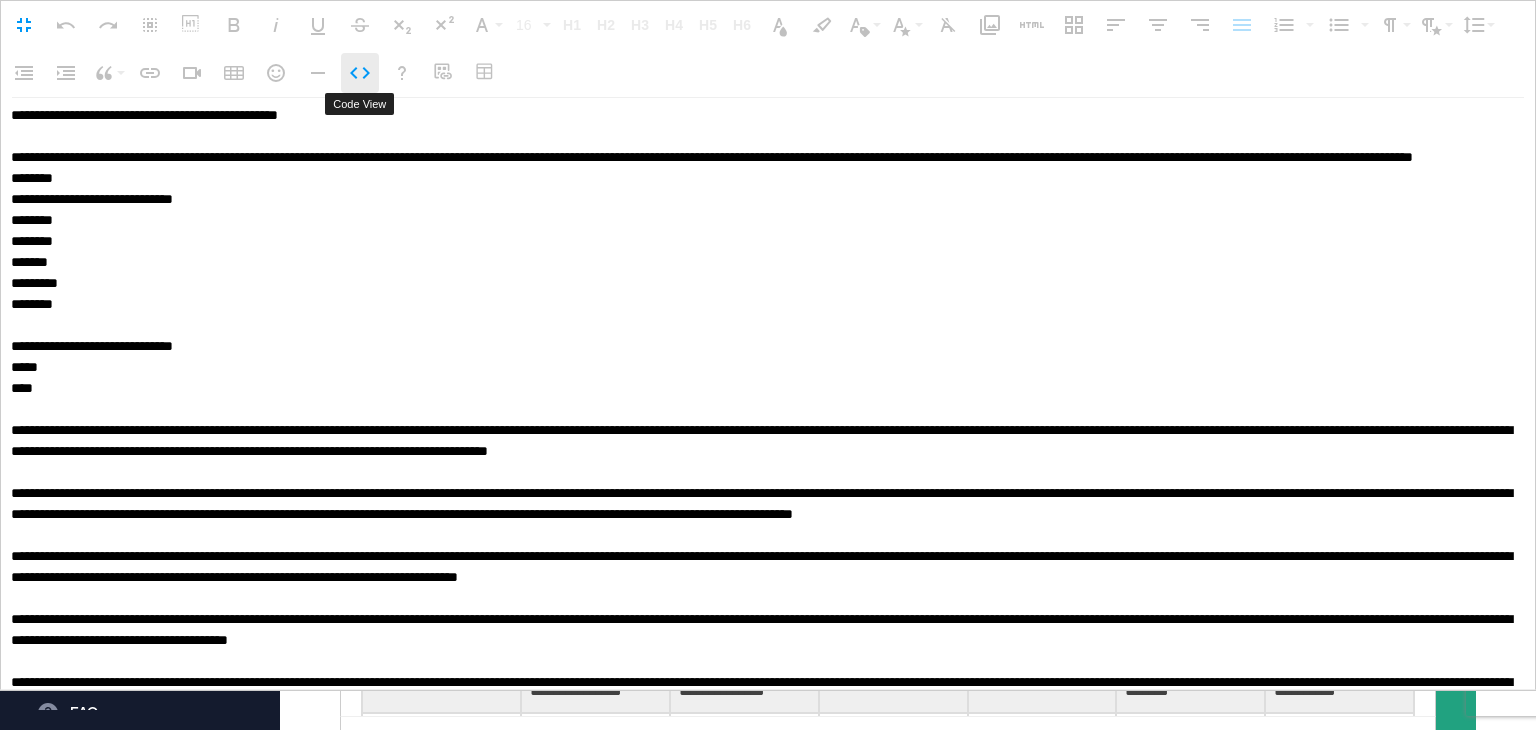 click on "Code View" at bounding box center [360, 73] 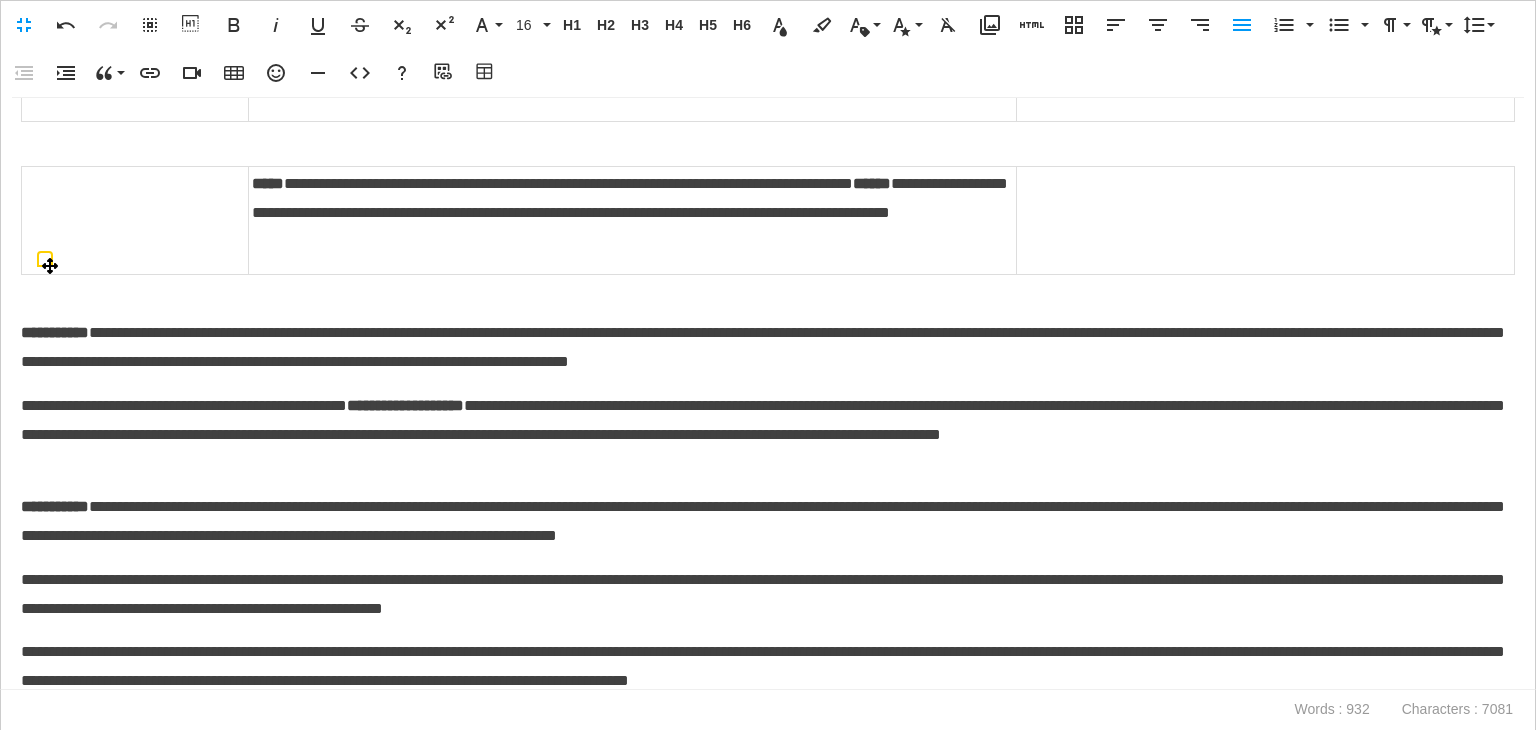 scroll, scrollTop: 1800, scrollLeft: 0, axis: vertical 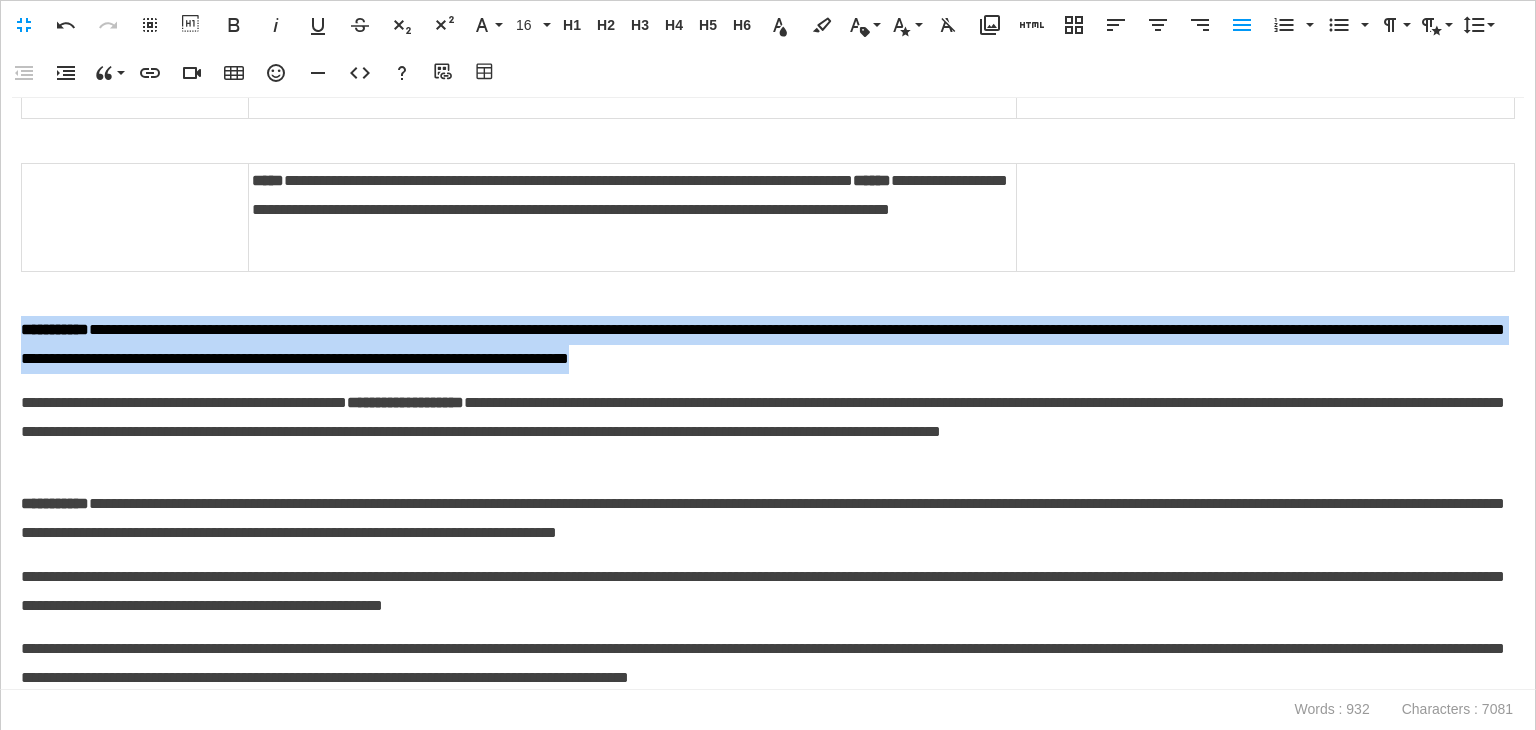 drag, startPoint x: 1104, startPoint y: 384, endPoint x: 5, endPoint y: 356, distance: 1099.3567 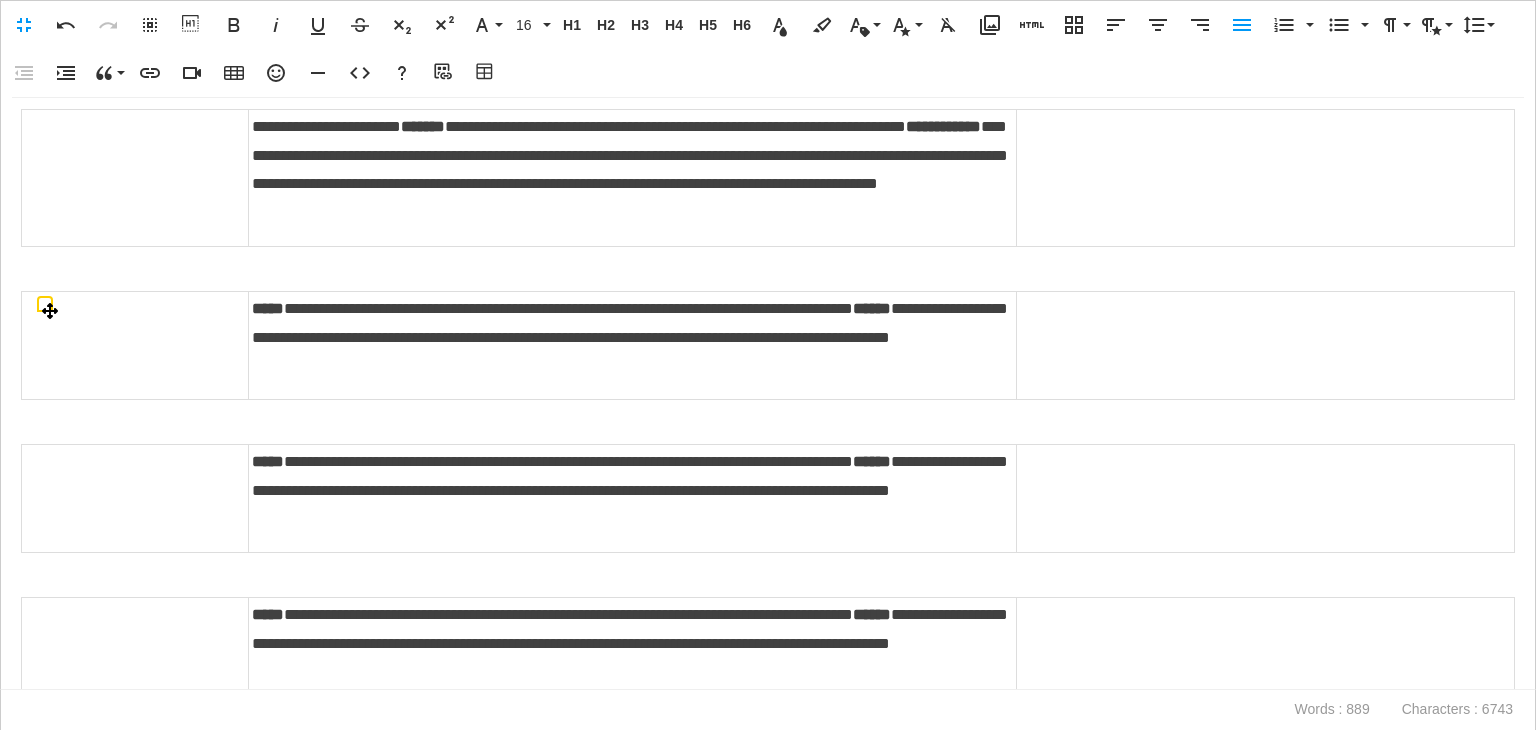 scroll, scrollTop: 800, scrollLeft: 0, axis: vertical 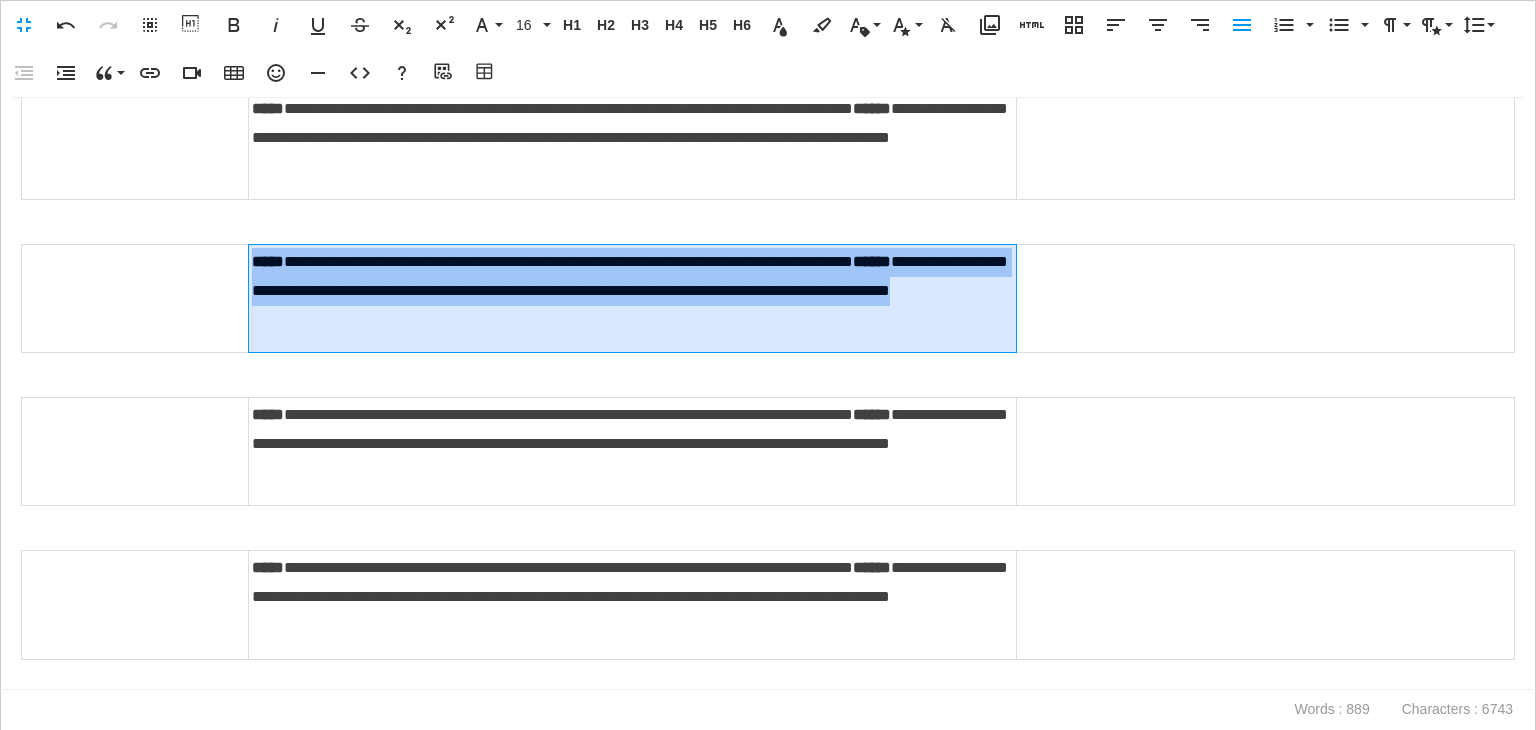 drag, startPoint x: 564, startPoint y: 347, endPoint x: 250, endPoint y: 287, distance: 319.6811 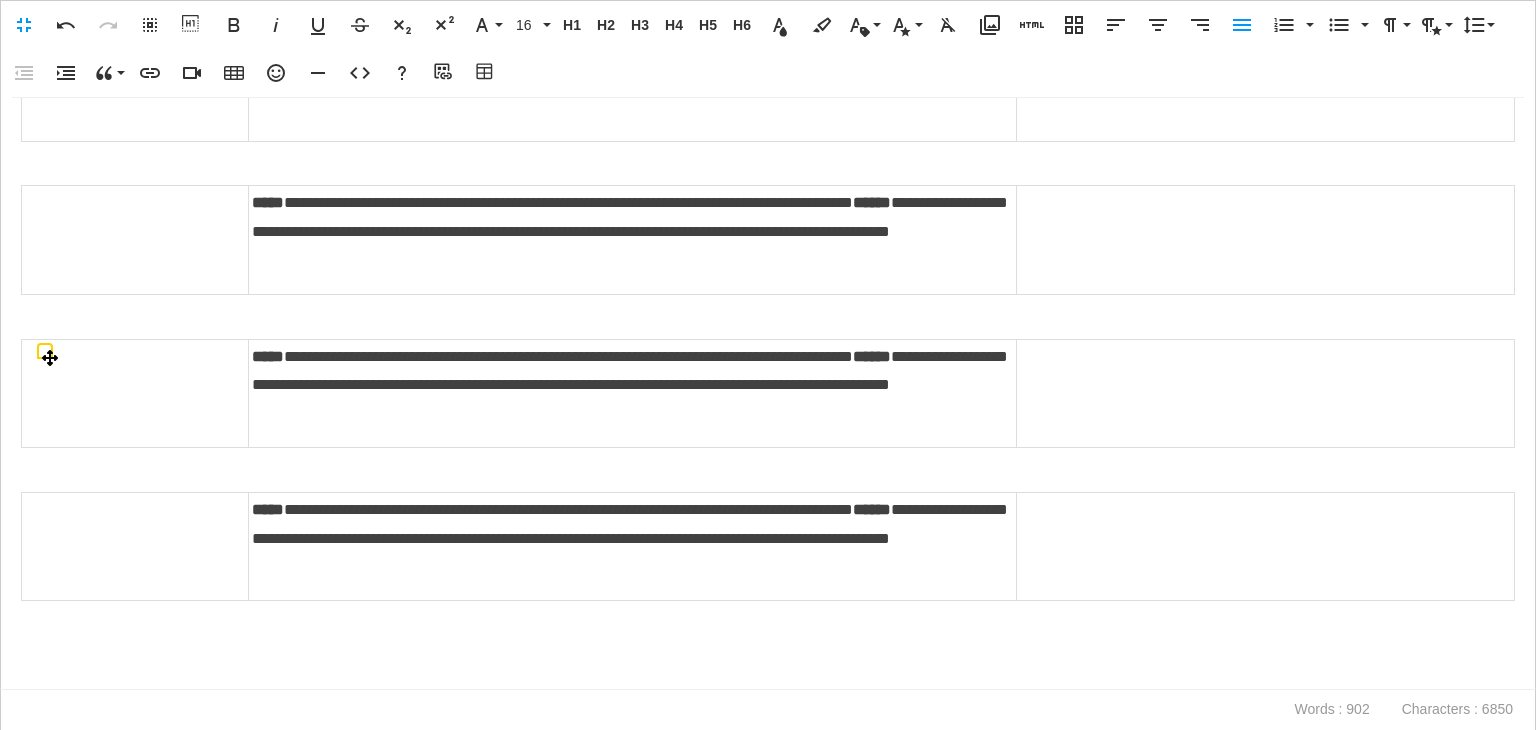 scroll, scrollTop: 1900, scrollLeft: 0, axis: vertical 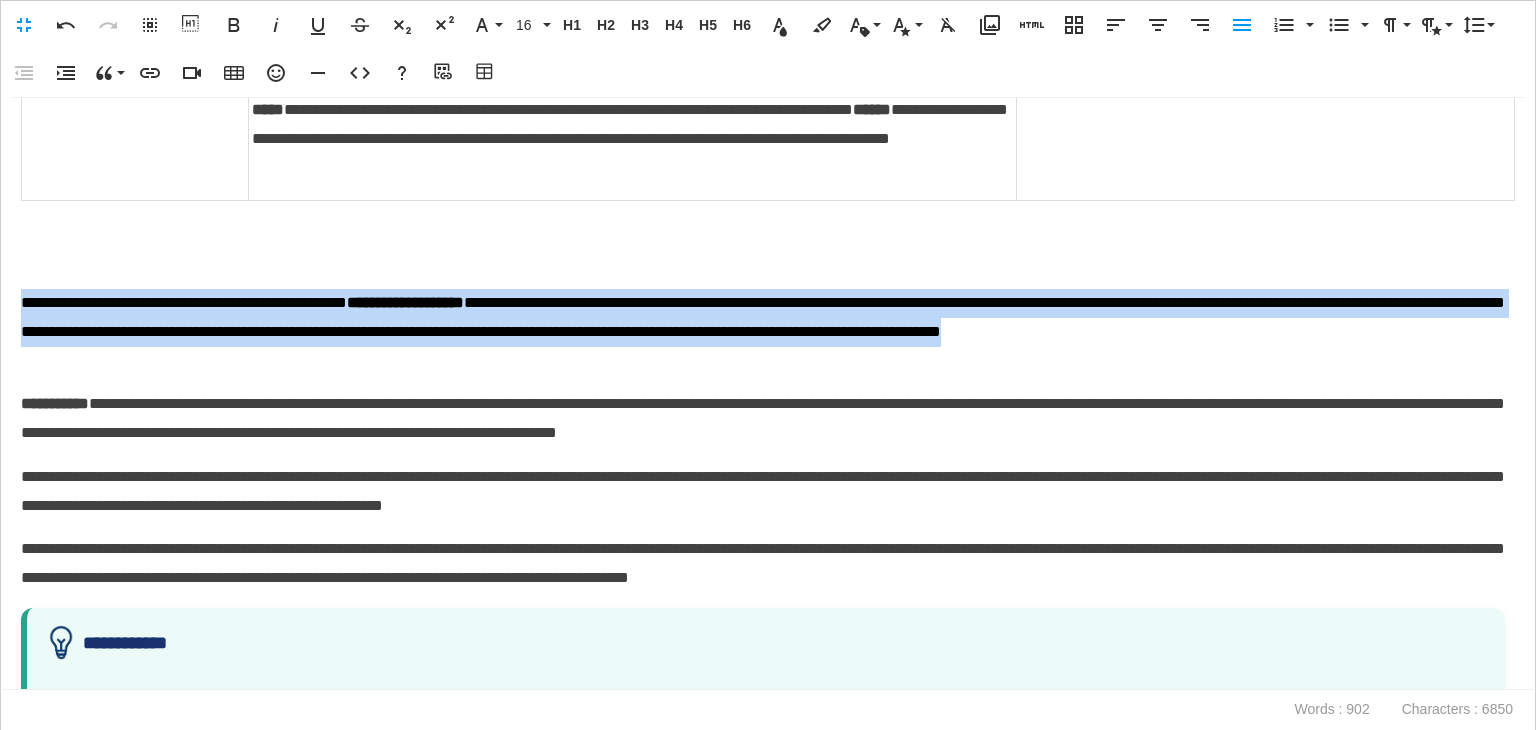 drag, startPoint x: 224, startPoint y: 394, endPoint x: 0, endPoint y: 322, distance: 235.28706 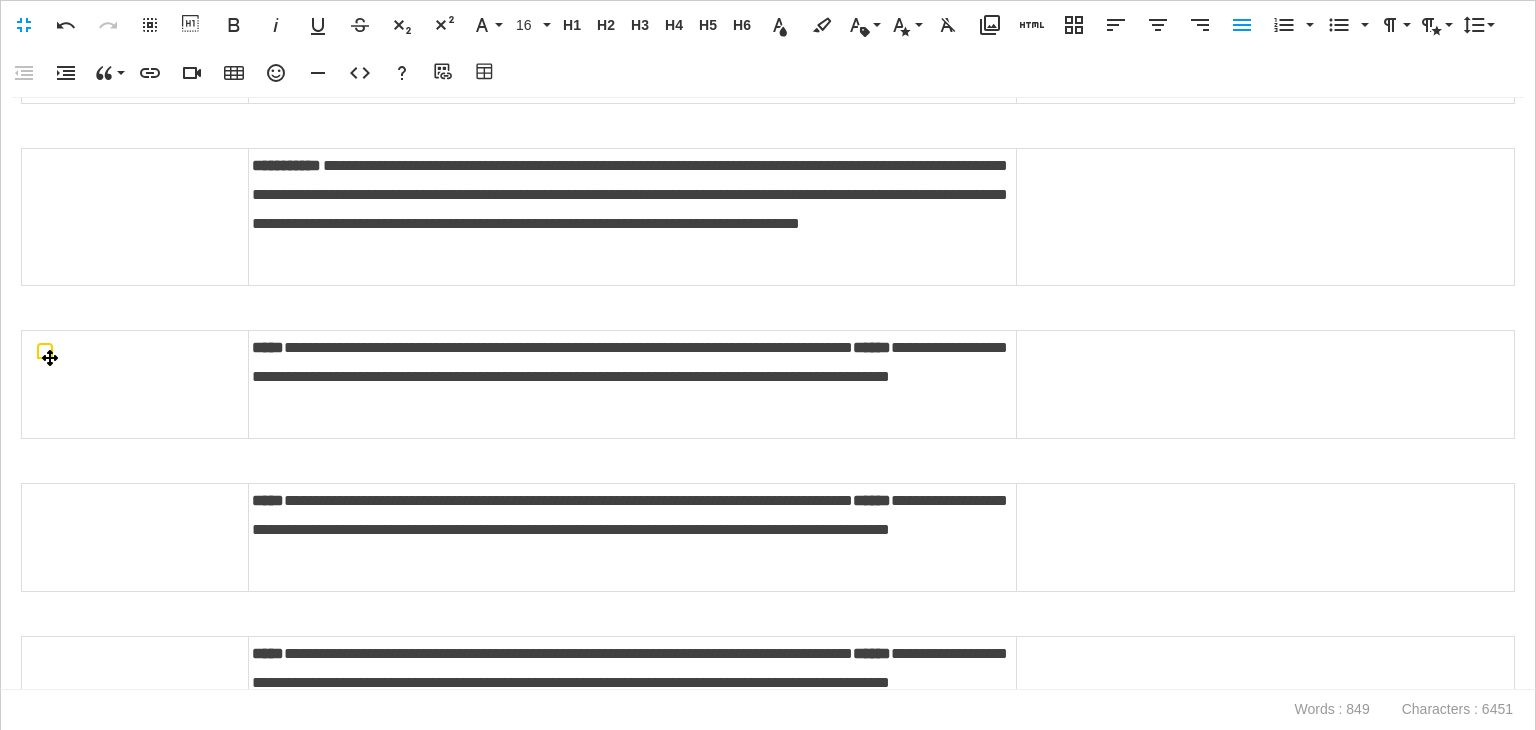scroll, scrollTop: 900, scrollLeft: 0, axis: vertical 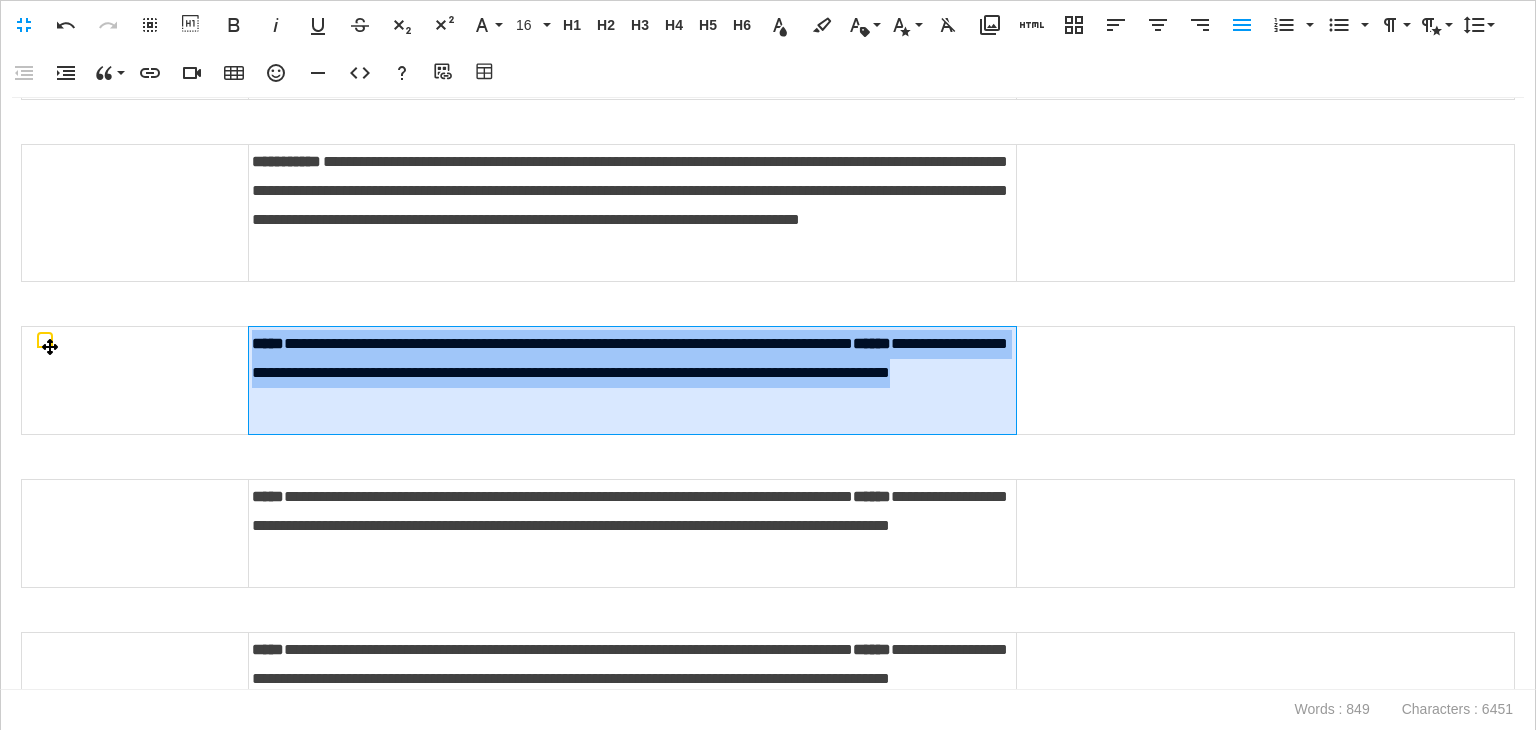 drag, startPoint x: 574, startPoint y: 423, endPoint x: 248, endPoint y: 373, distance: 329.81207 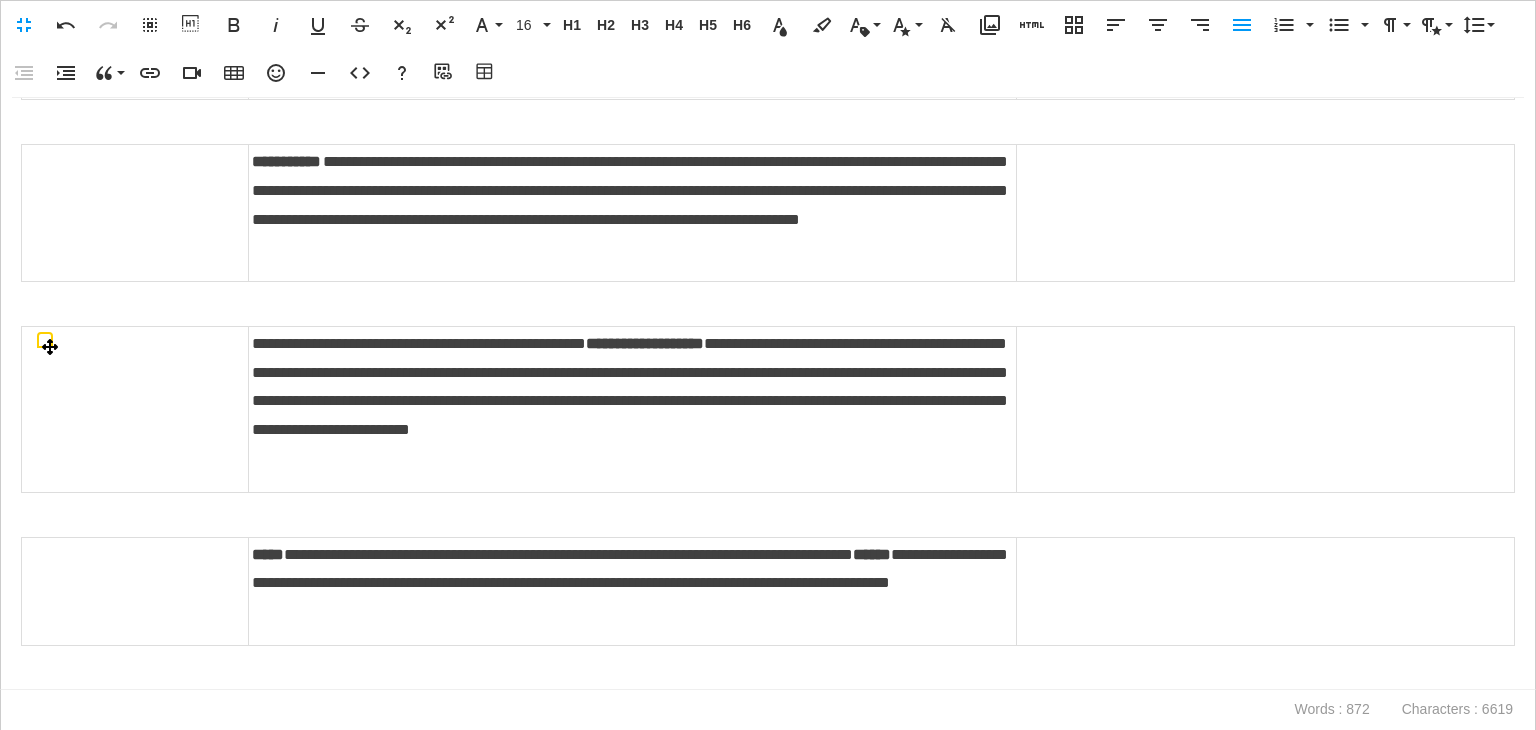 click on "**********" at bounding box center [633, 409] 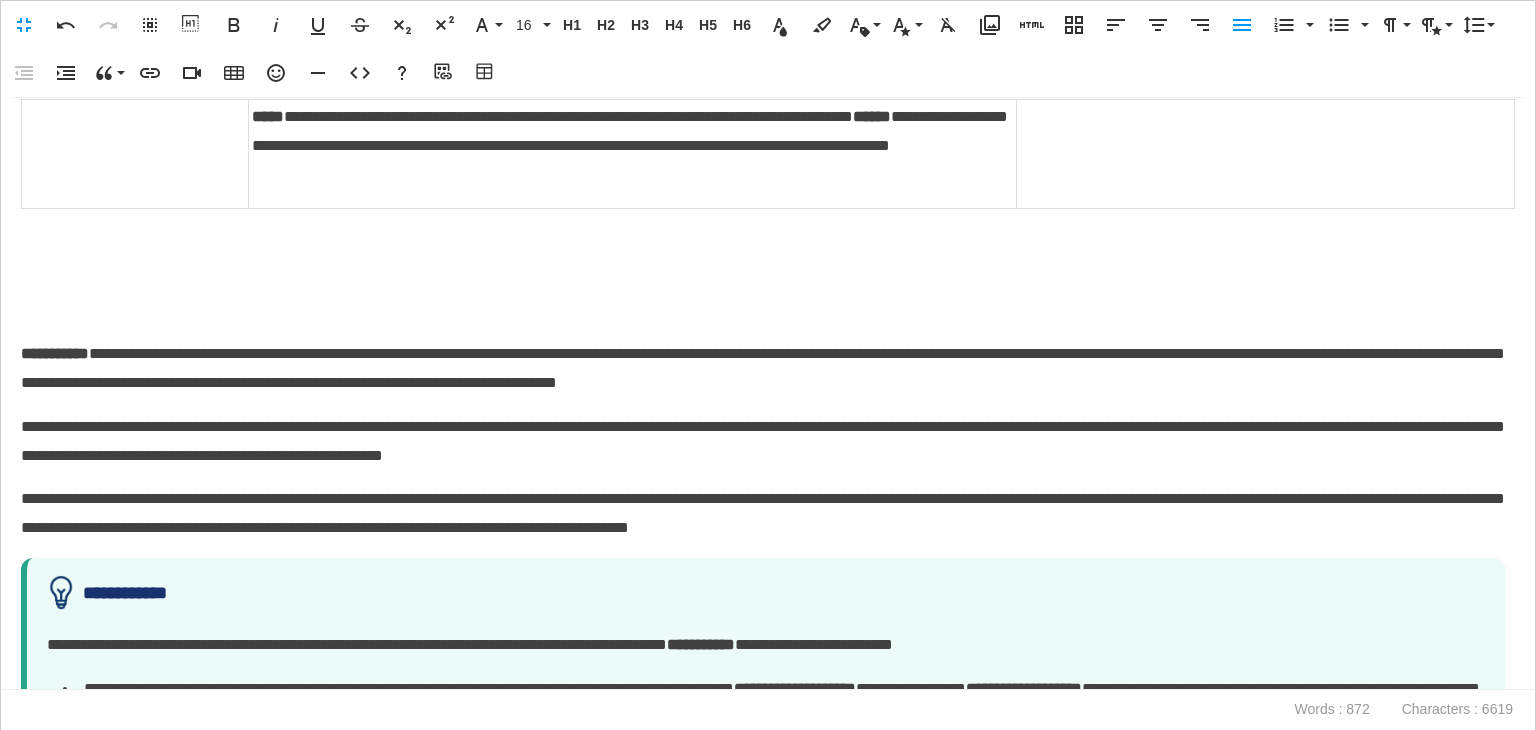 scroll, scrollTop: 2000, scrollLeft: 0, axis: vertical 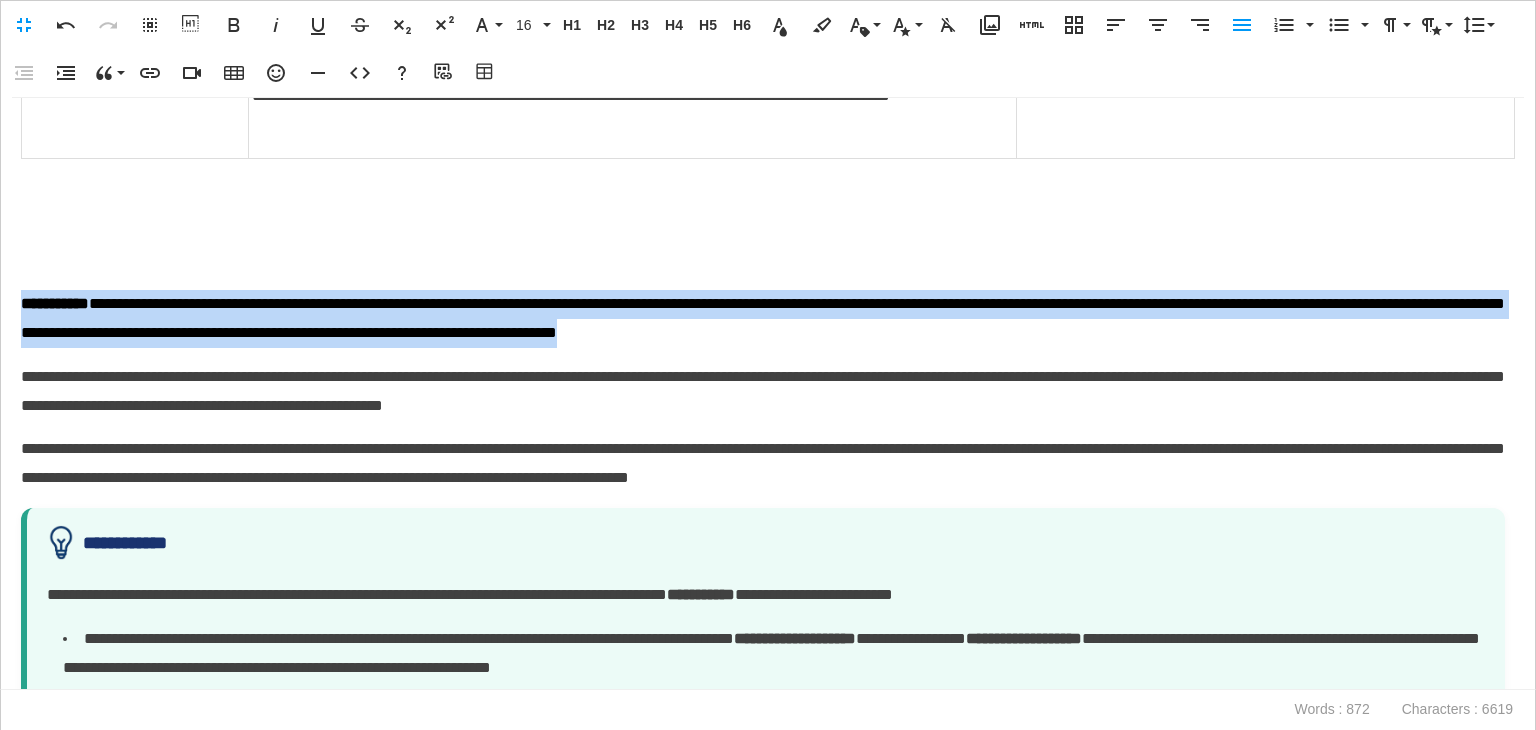drag, startPoint x: 1094, startPoint y: 354, endPoint x: 0, endPoint y: 301, distance: 1095.2831 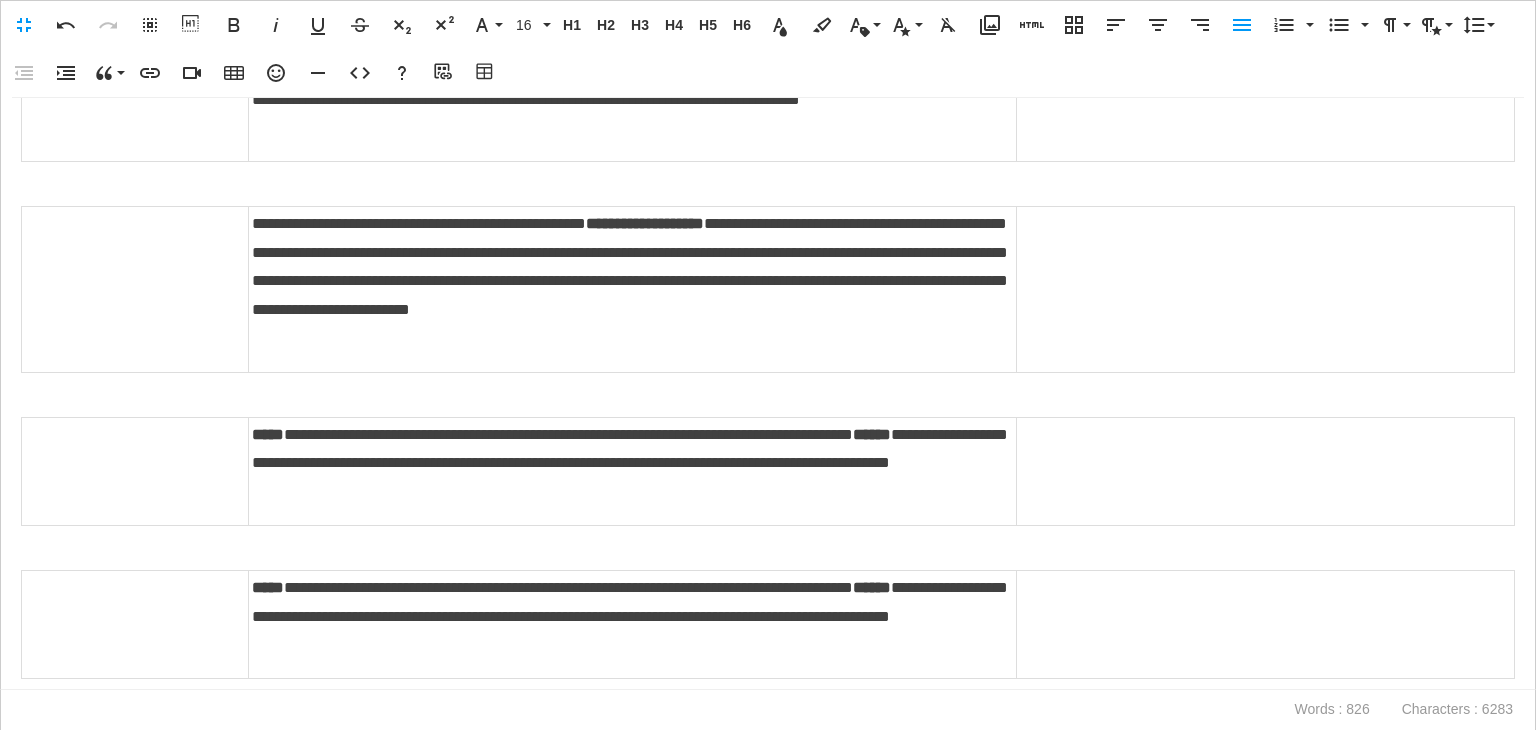 scroll, scrollTop: 1100, scrollLeft: 0, axis: vertical 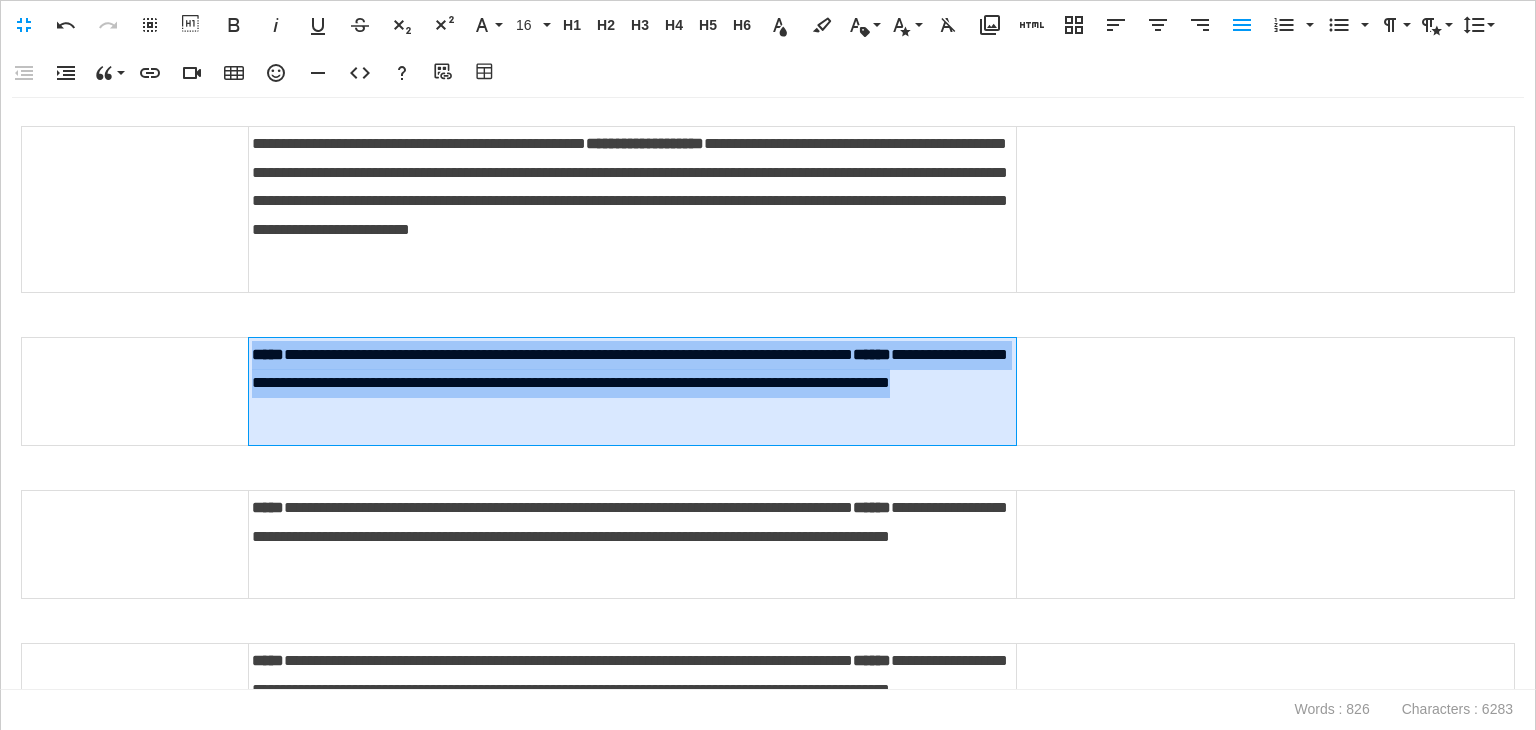 drag, startPoint x: 575, startPoint y: 437, endPoint x: 251, endPoint y: 385, distance: 328.1463 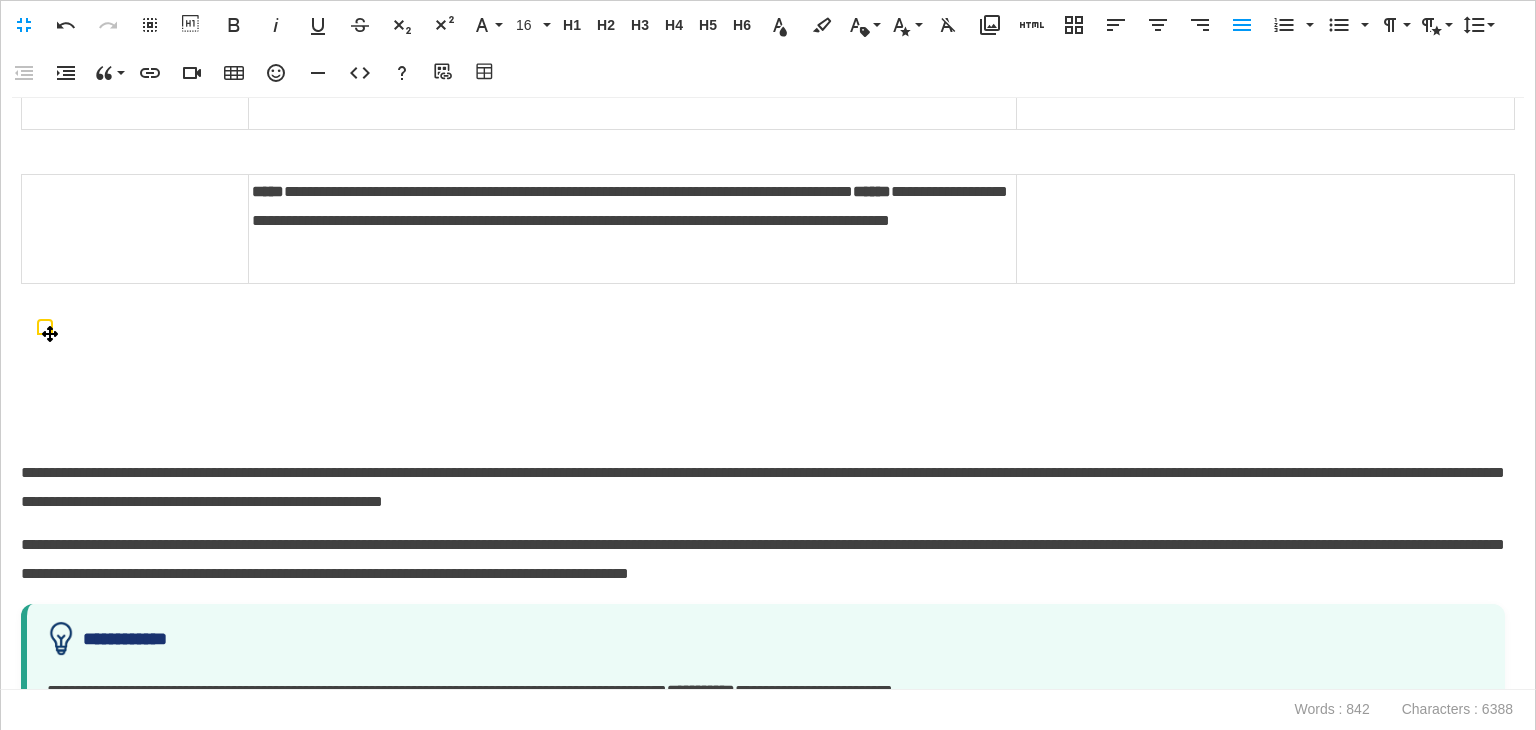 scroll, scrollTop: 2000, scrollLeft: 0, axis: vertical 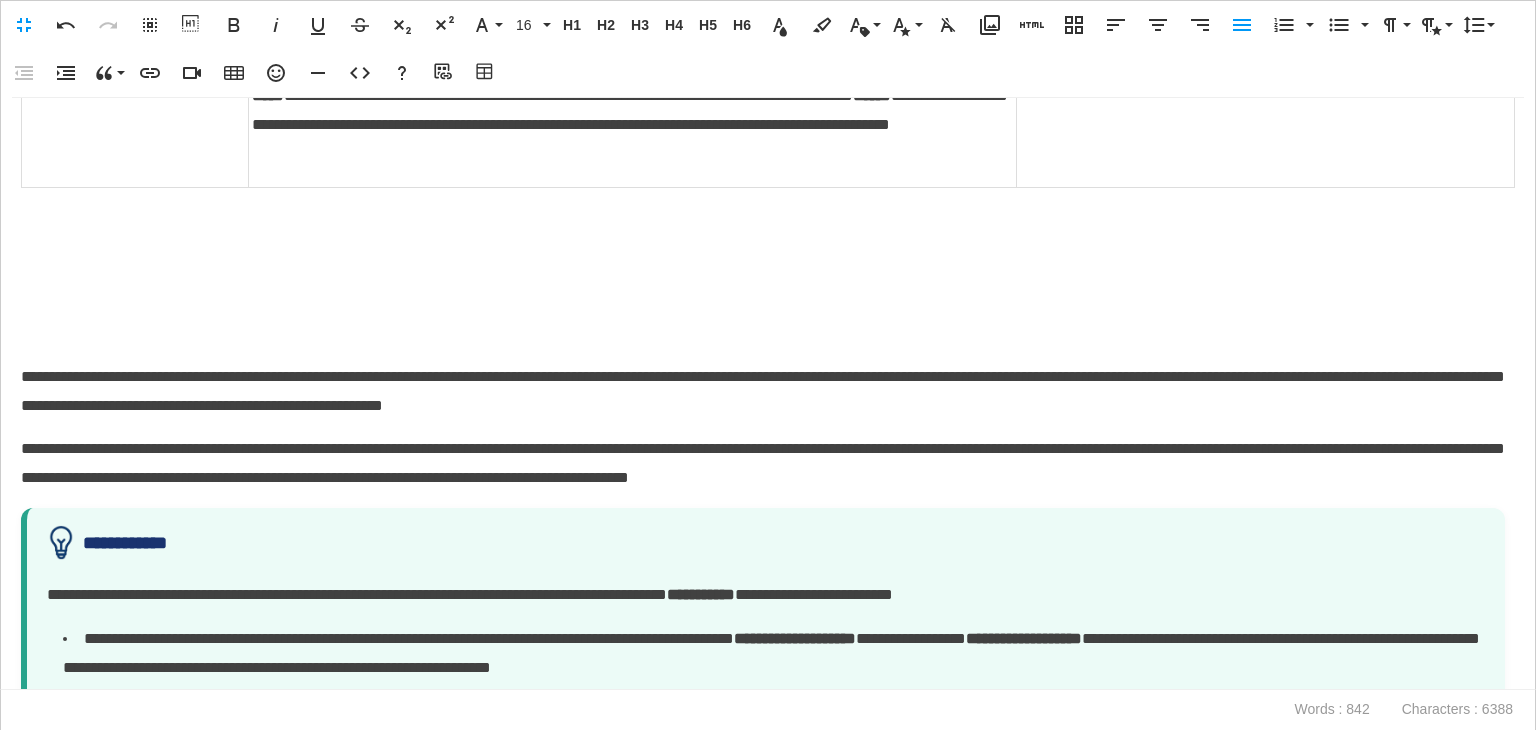 click at bounding box center [763, 333] 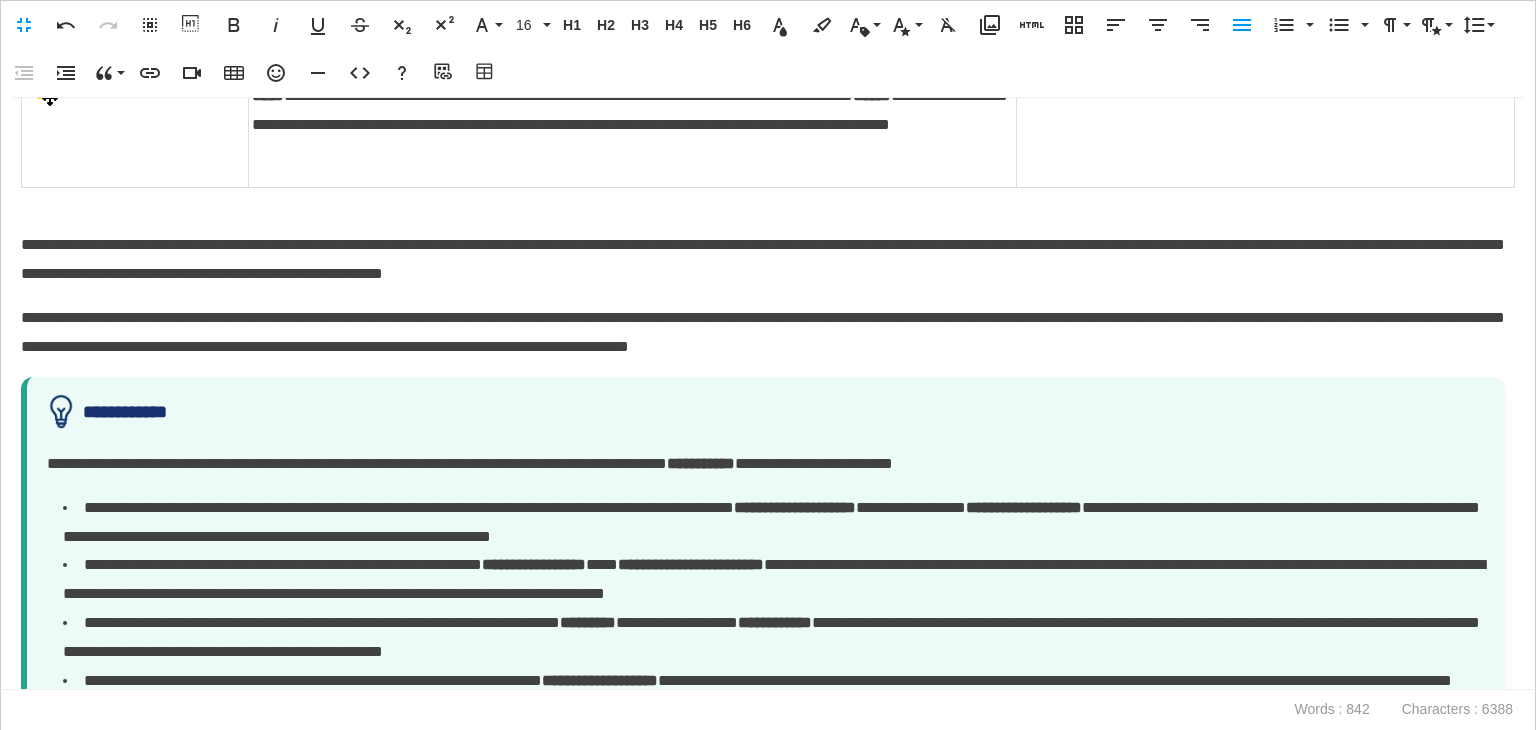 click at bounding box center (135, 133) 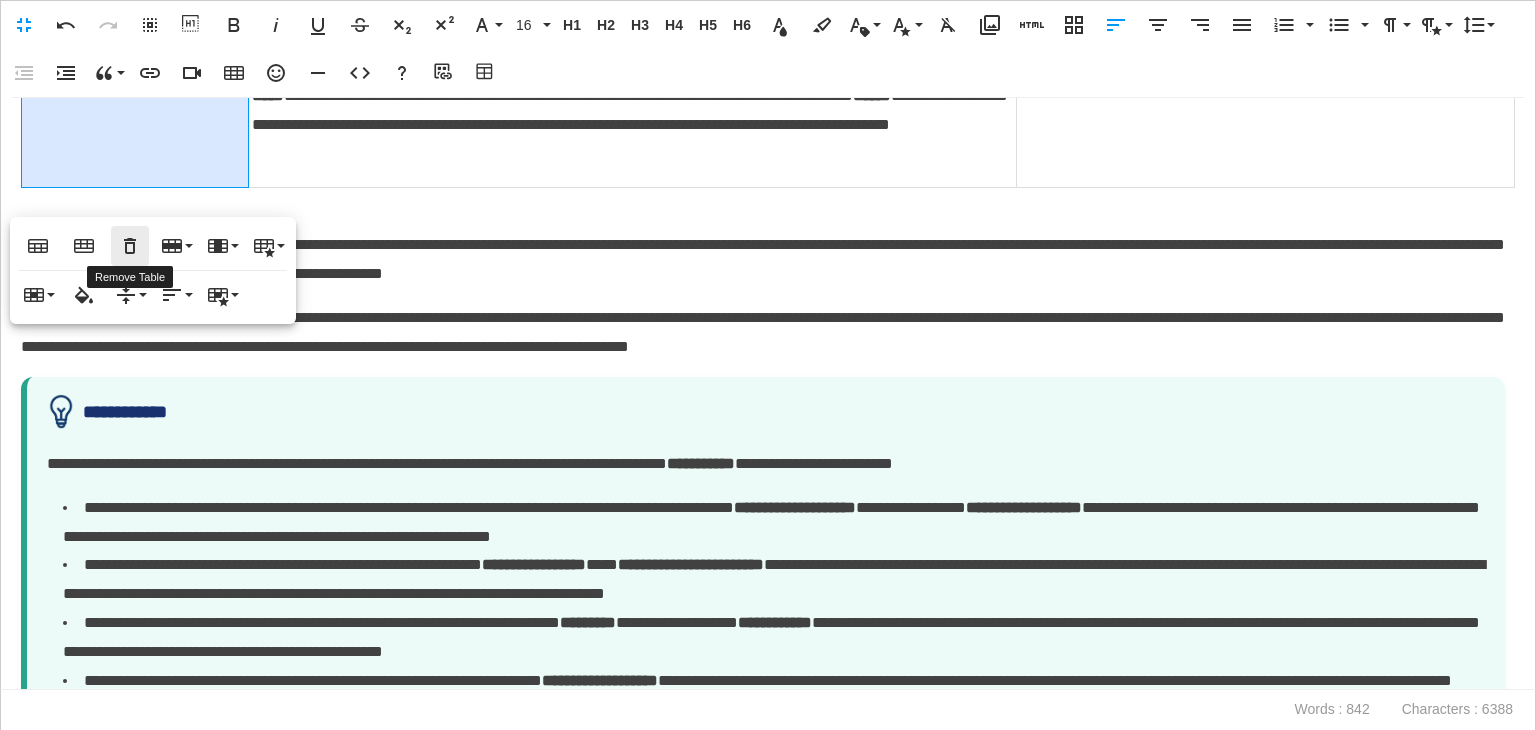 click 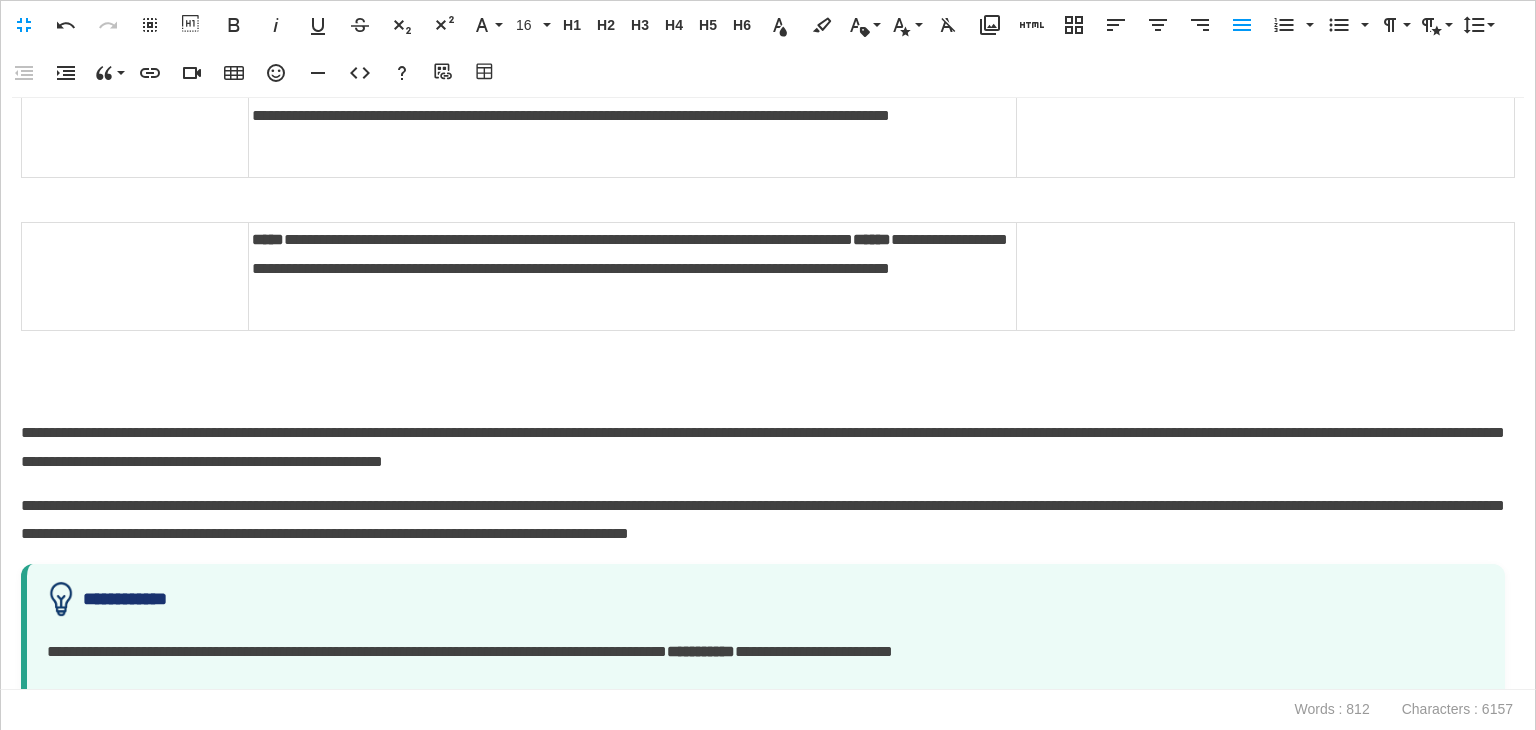 scroll, scrollTop: 1700, scrollLeft: 0, axis: vertical 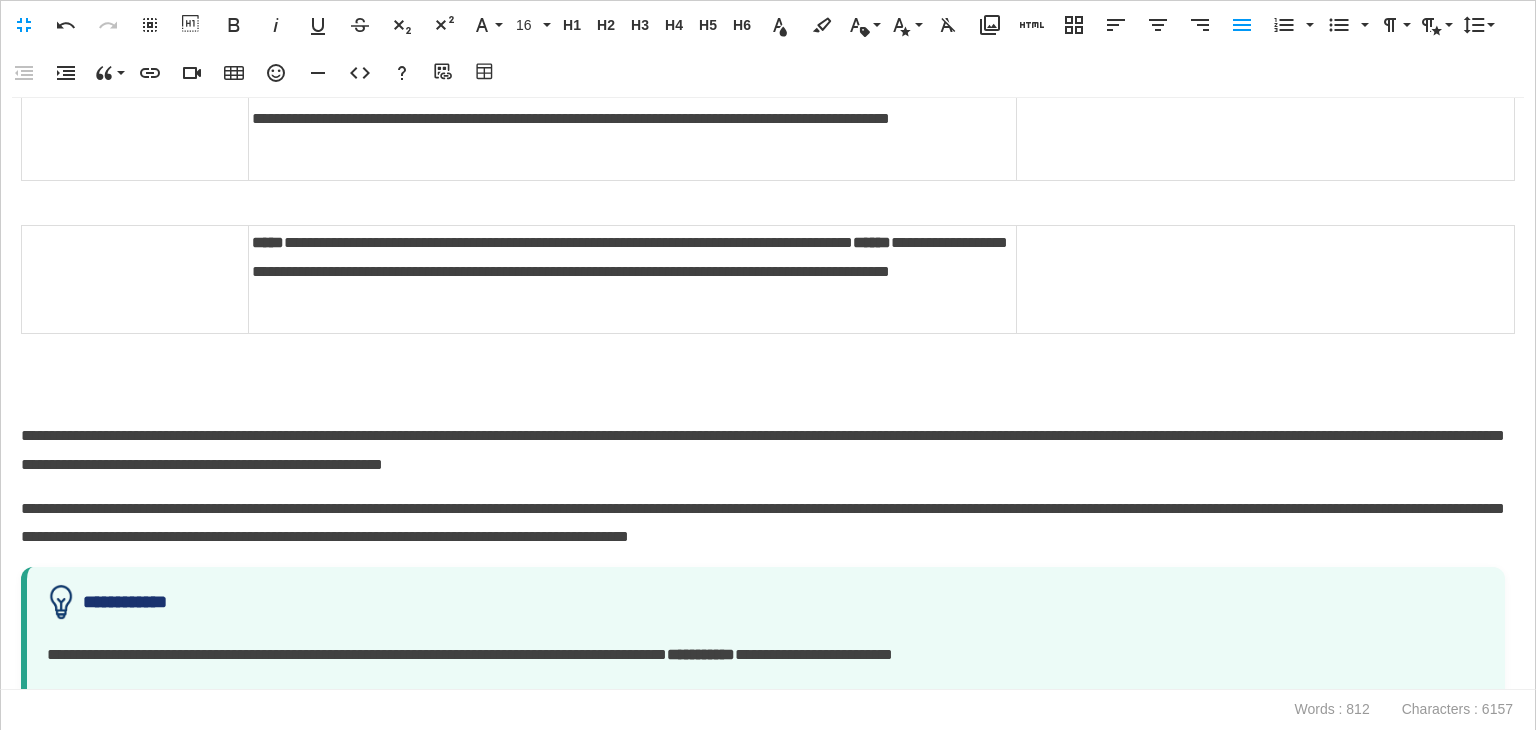 click at bounding box center [135, 280] 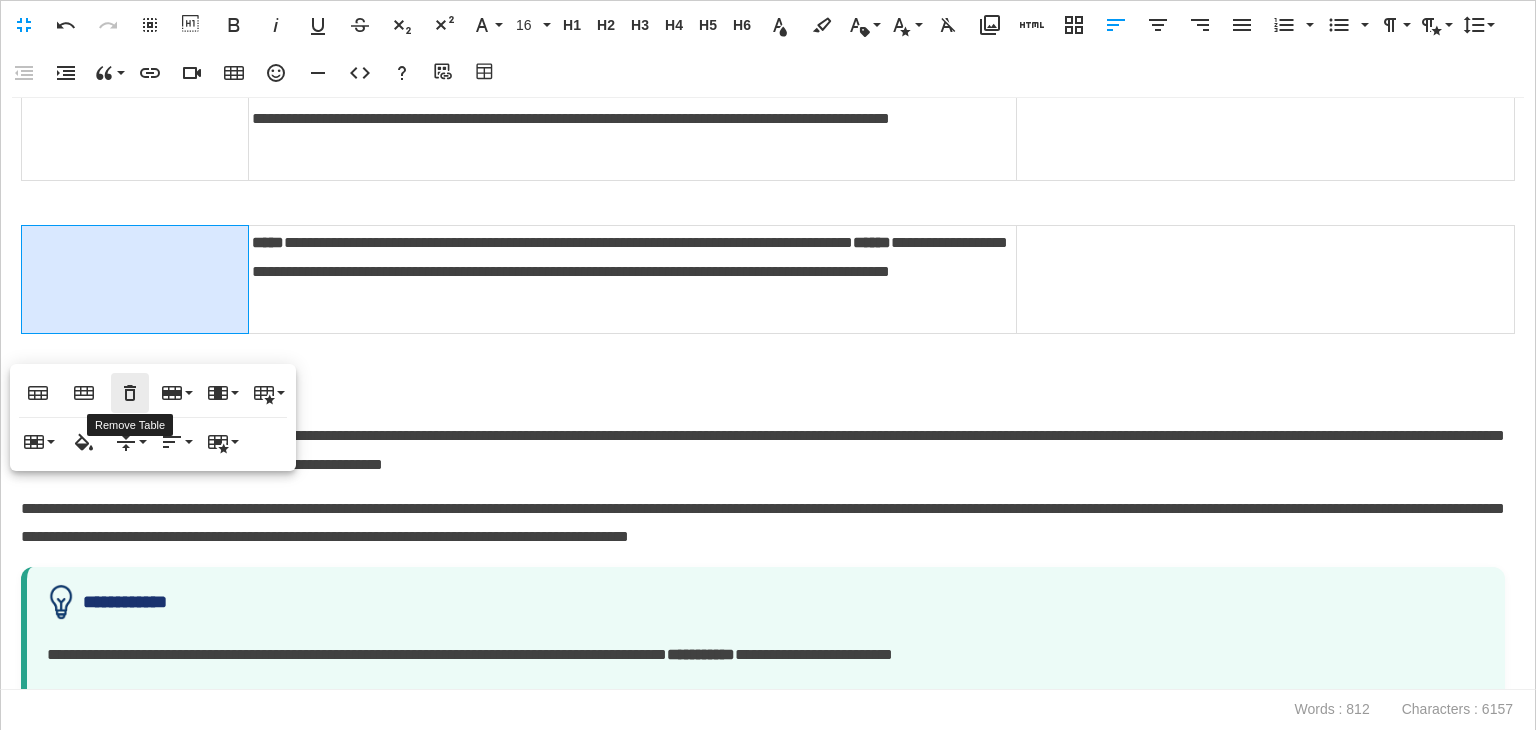 click 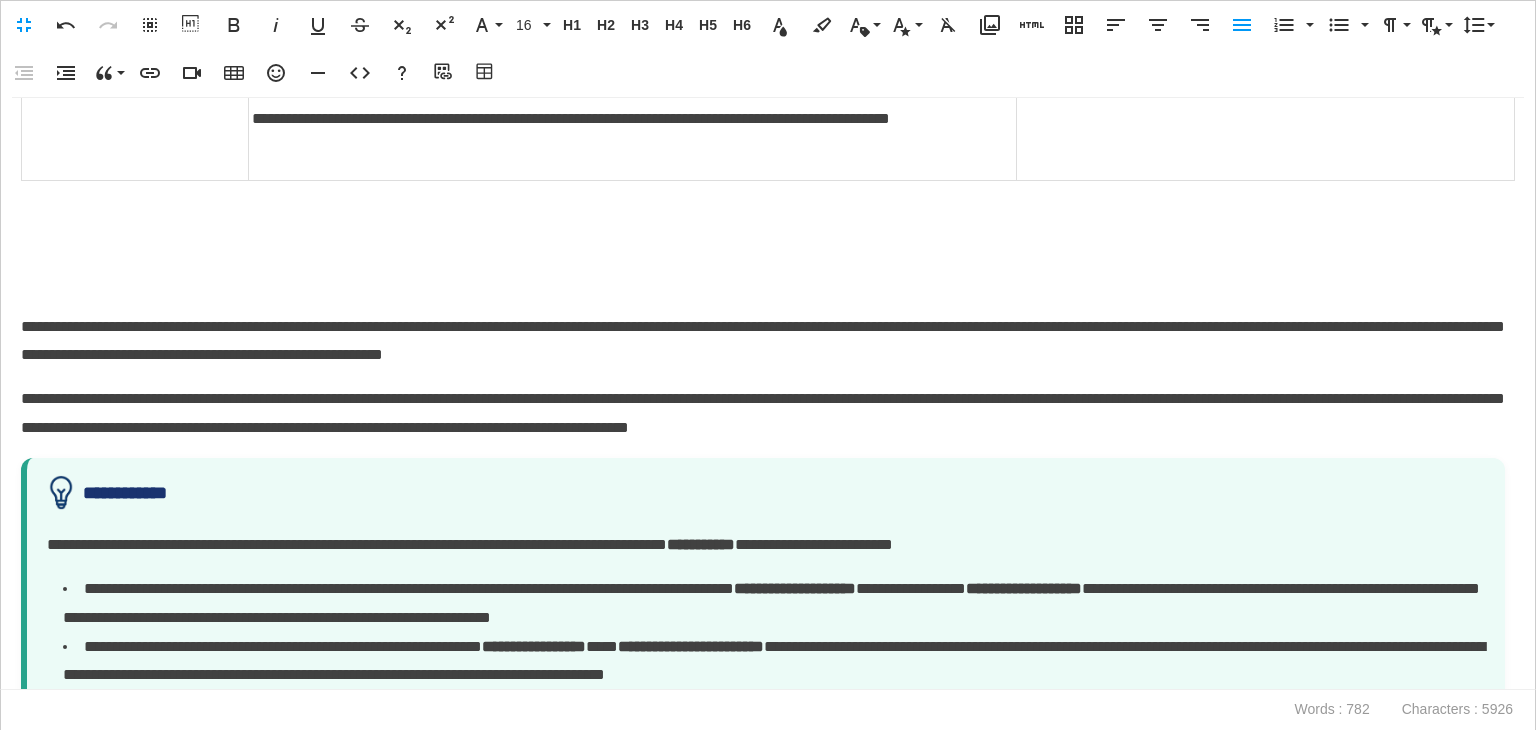 scroll, scrollTop: 1400, scrollLeft: 0, axis: vertical 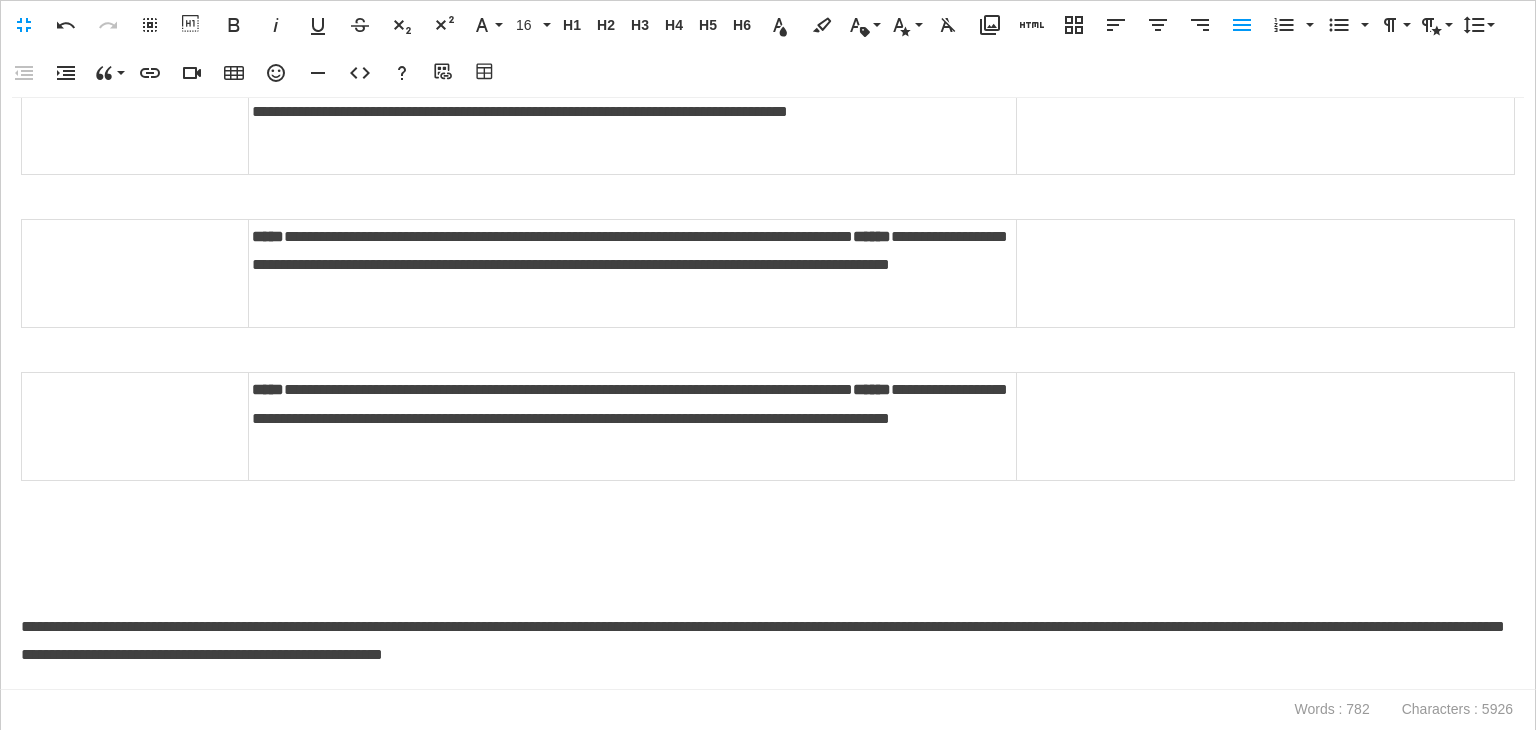 click at bounding box center (135, 426) 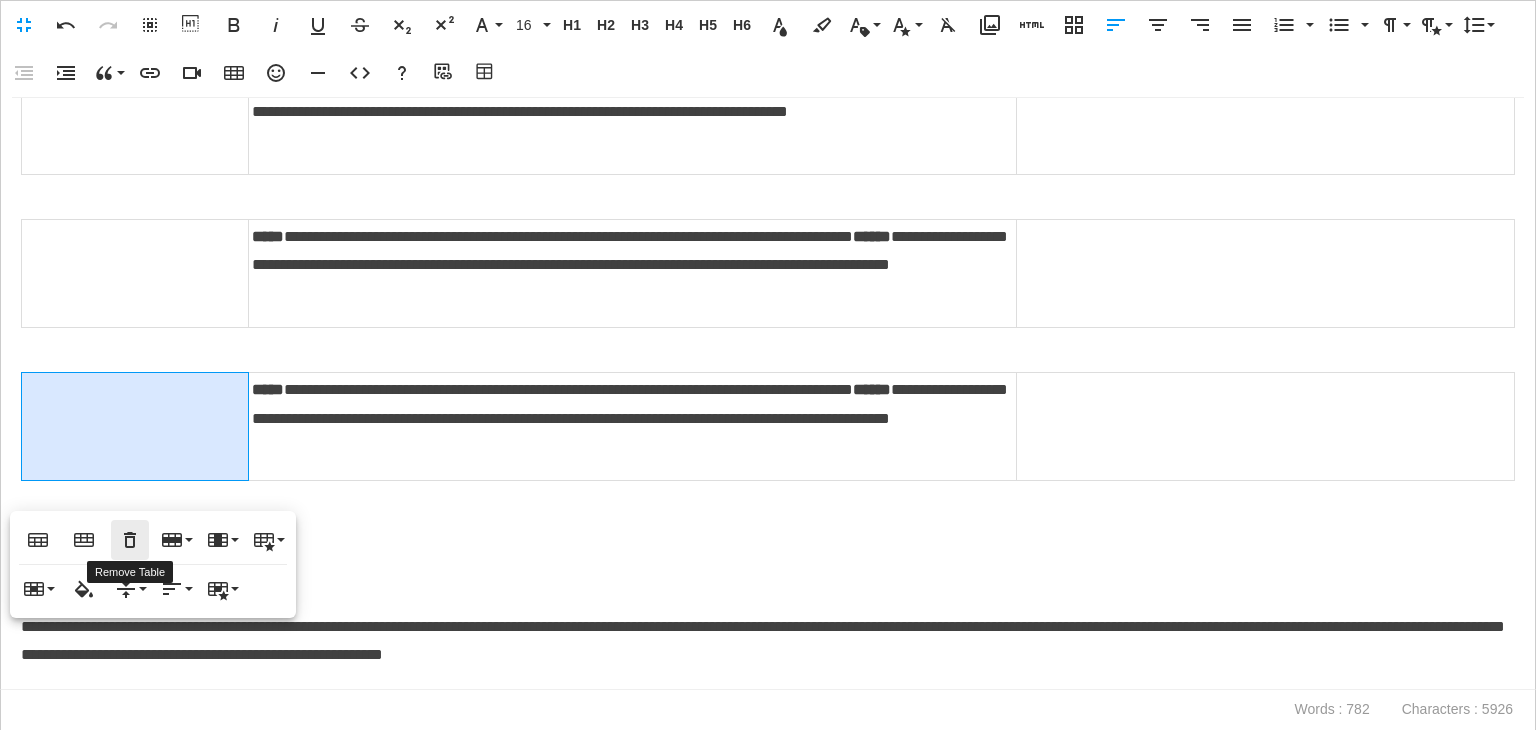 click 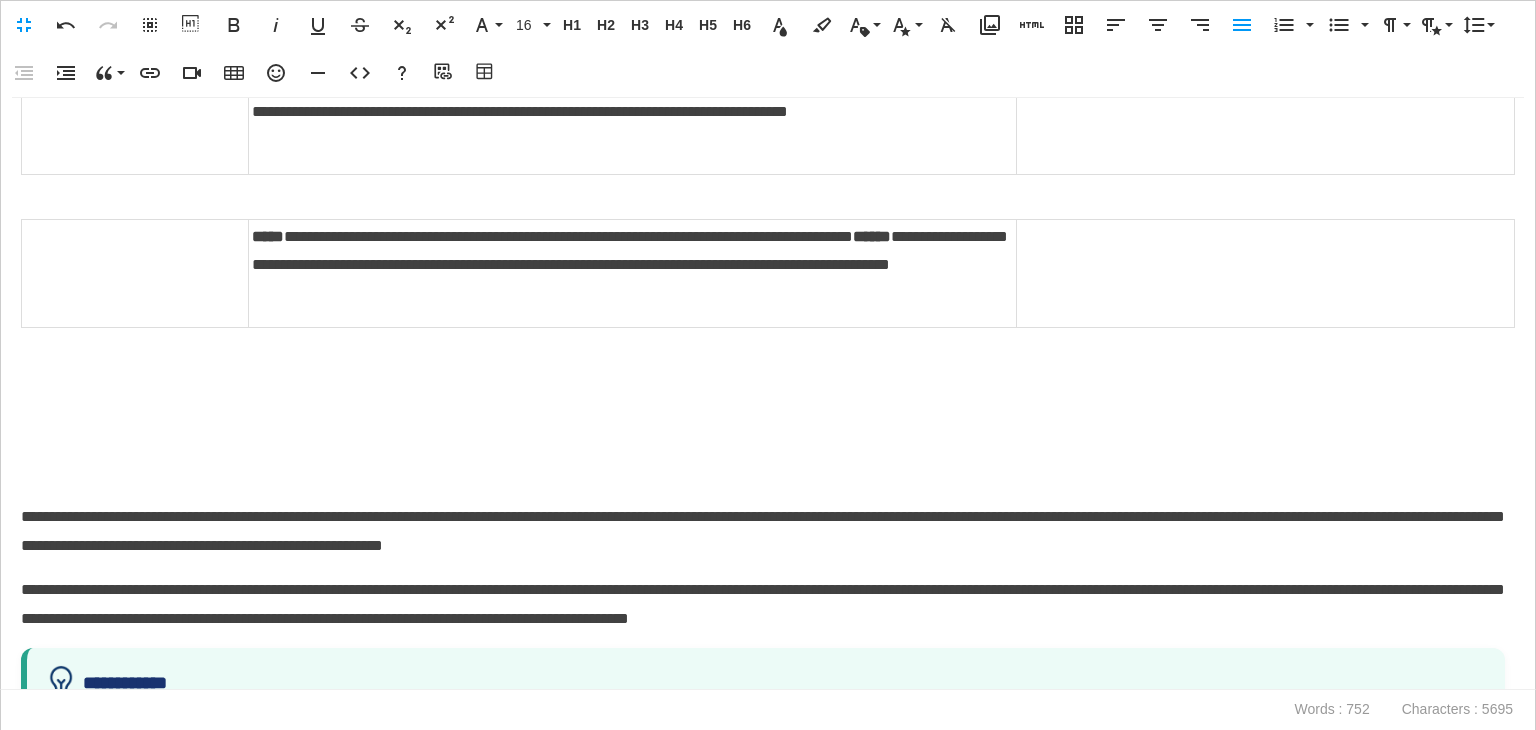 scroll, scrollTop: 1200, scrollLeft: 0, axis: vertical 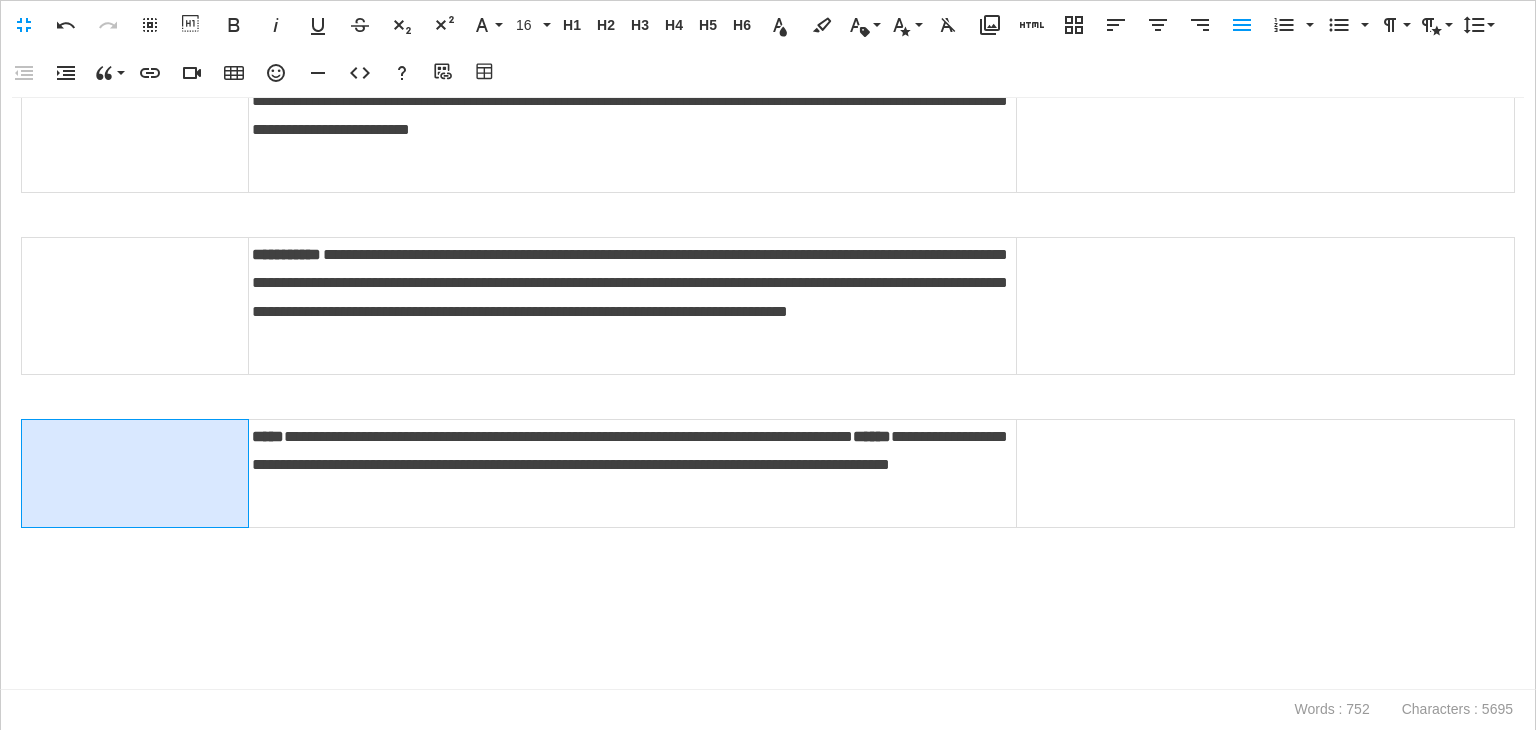 click at bounding box center [135, 473] 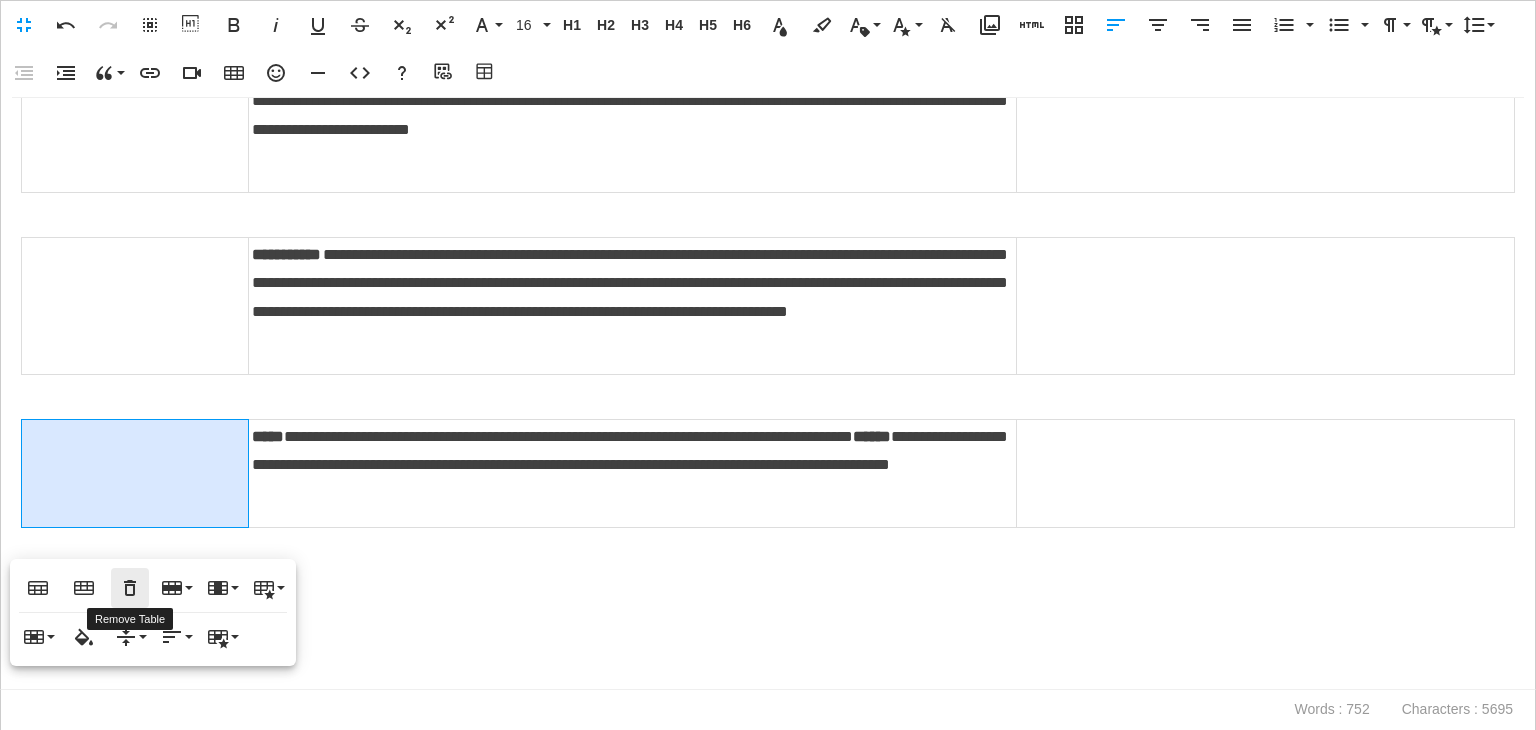 click 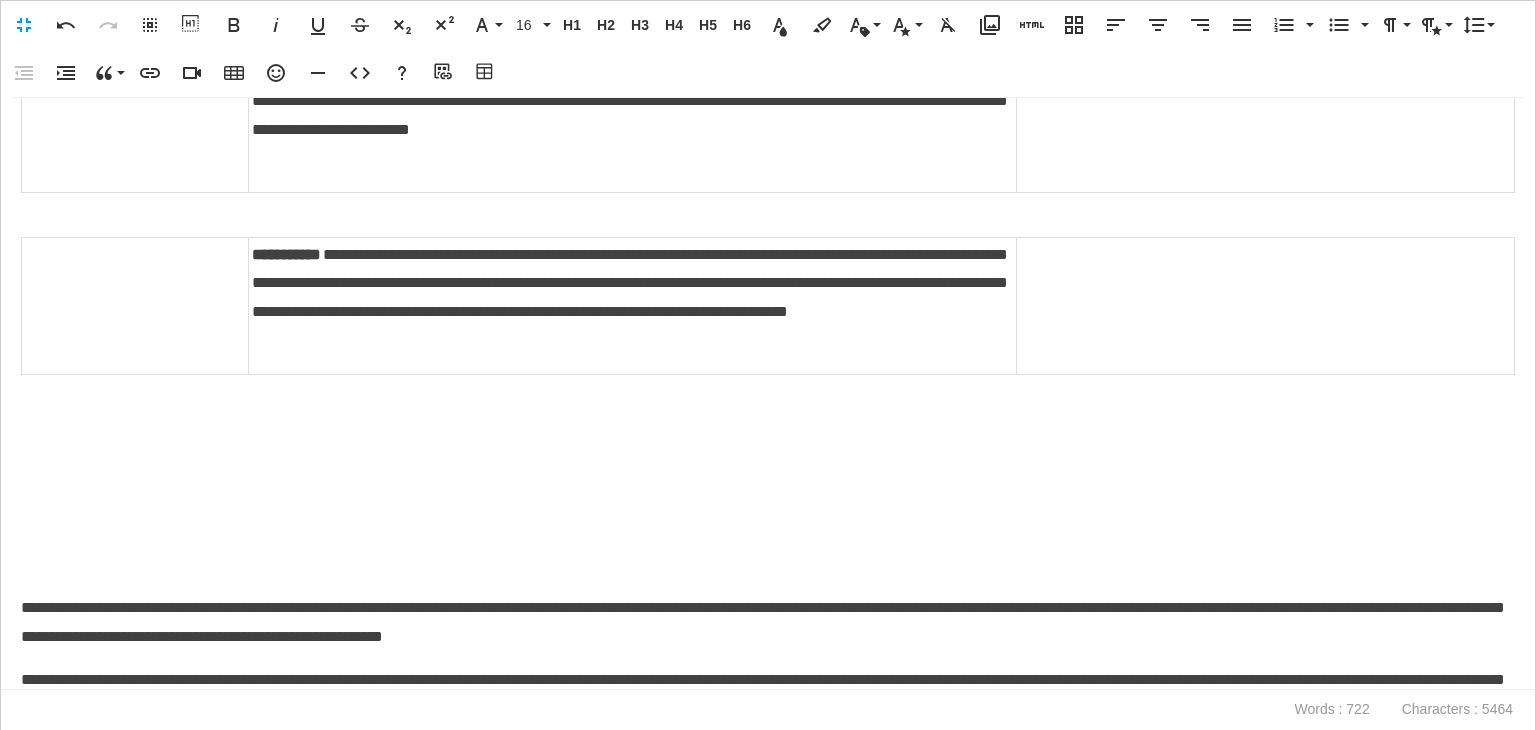 click on "**********" at bounding box center (768, 394) 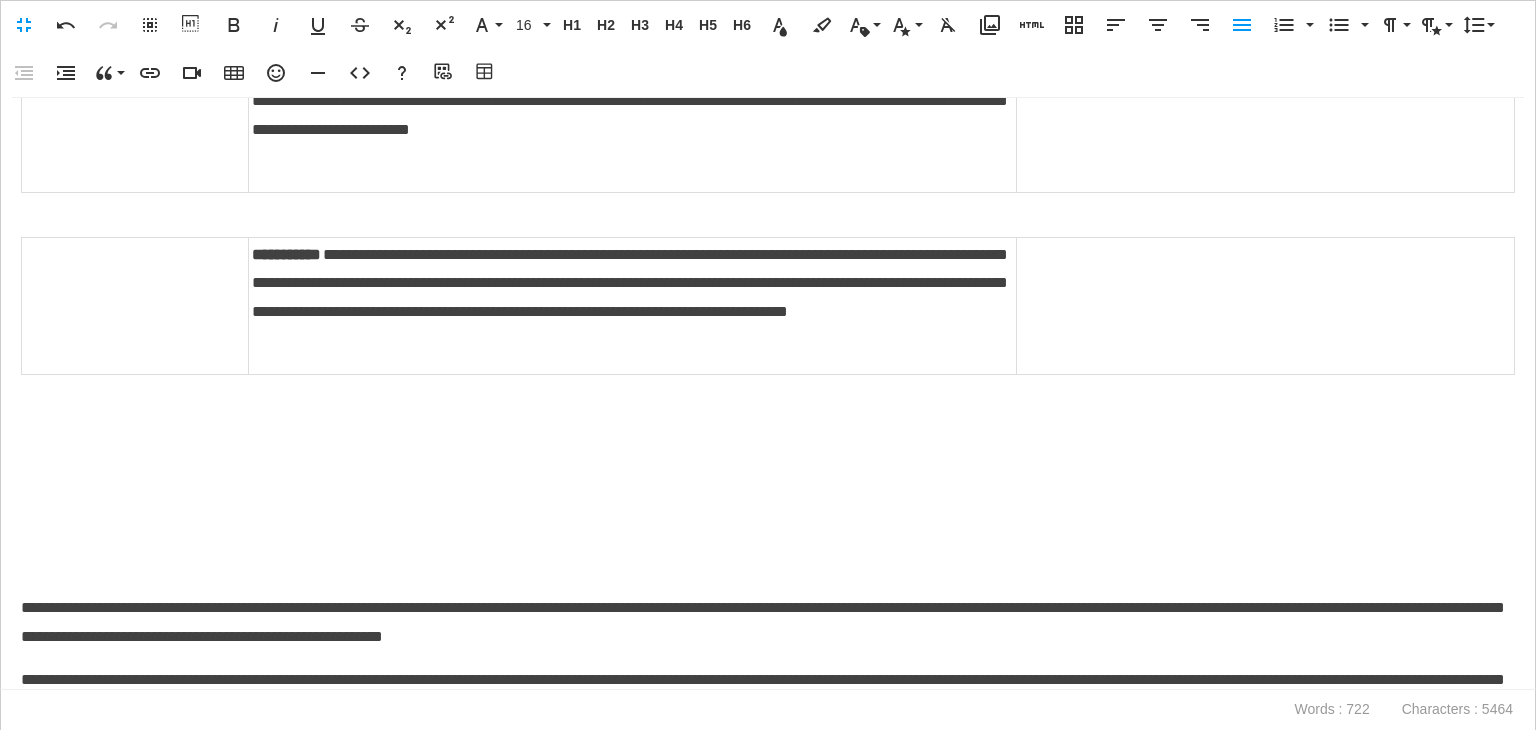 click on "**********" at bounding box center [763, 623] 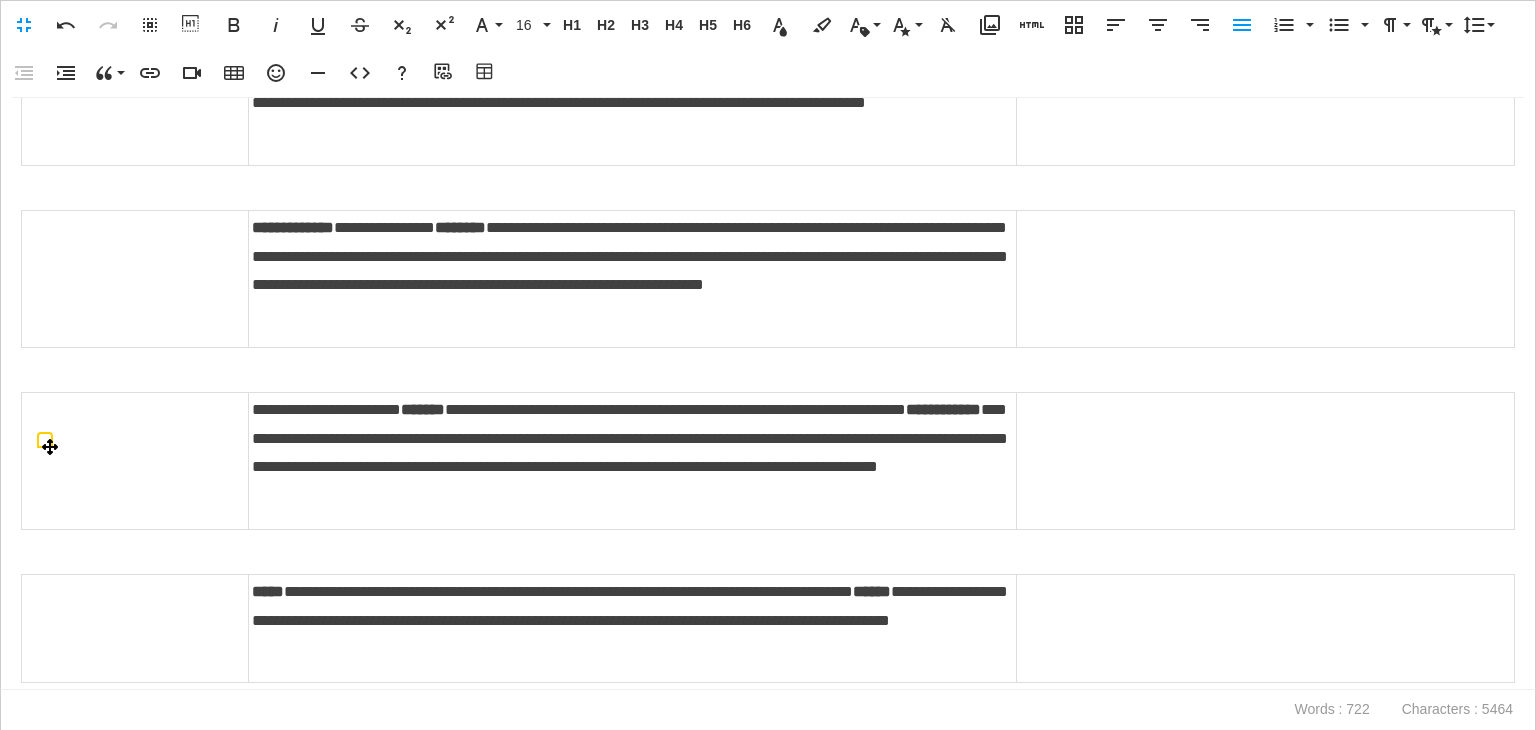 scroll, scrollTop: 0, scrollLeft: 0, axis: both 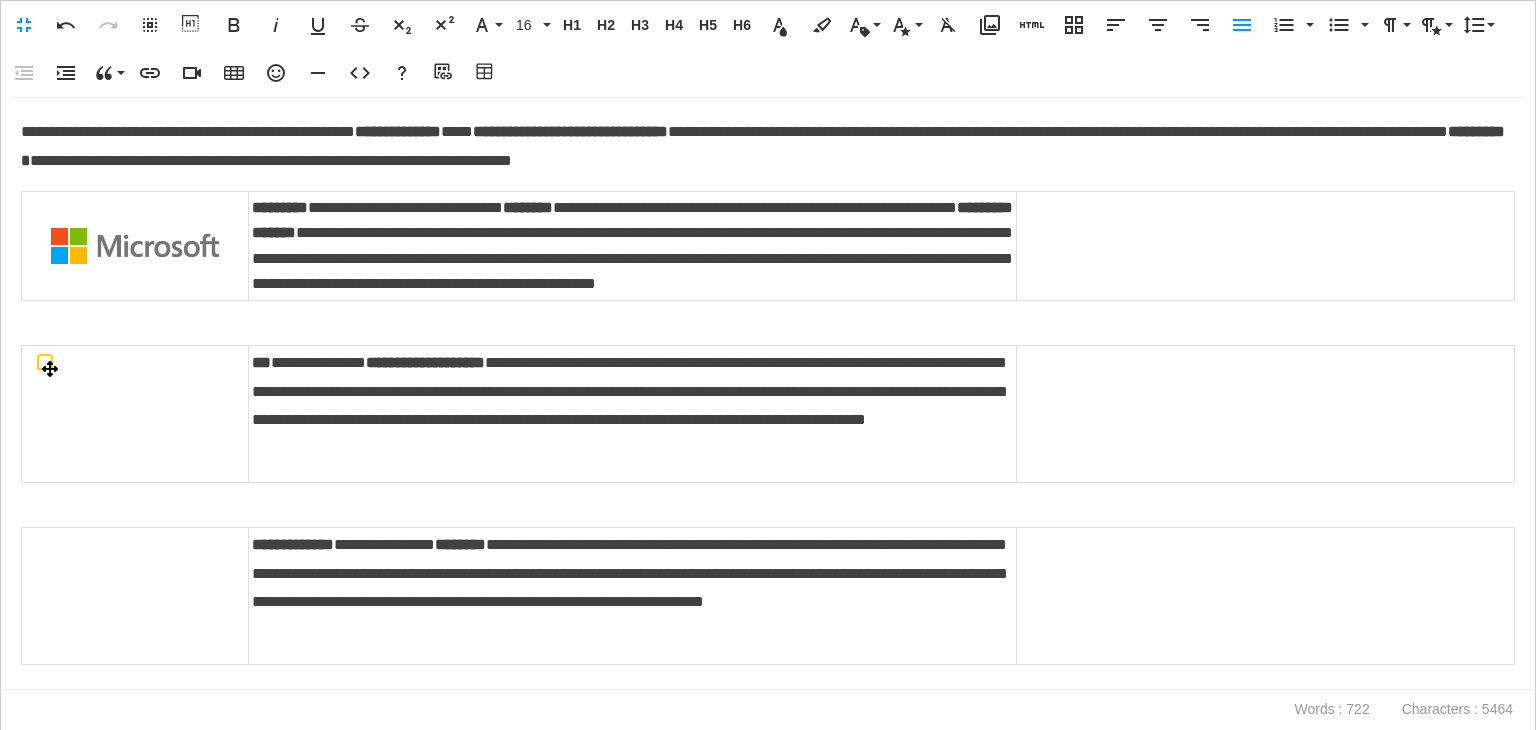 click at bounding box center [135, 413] 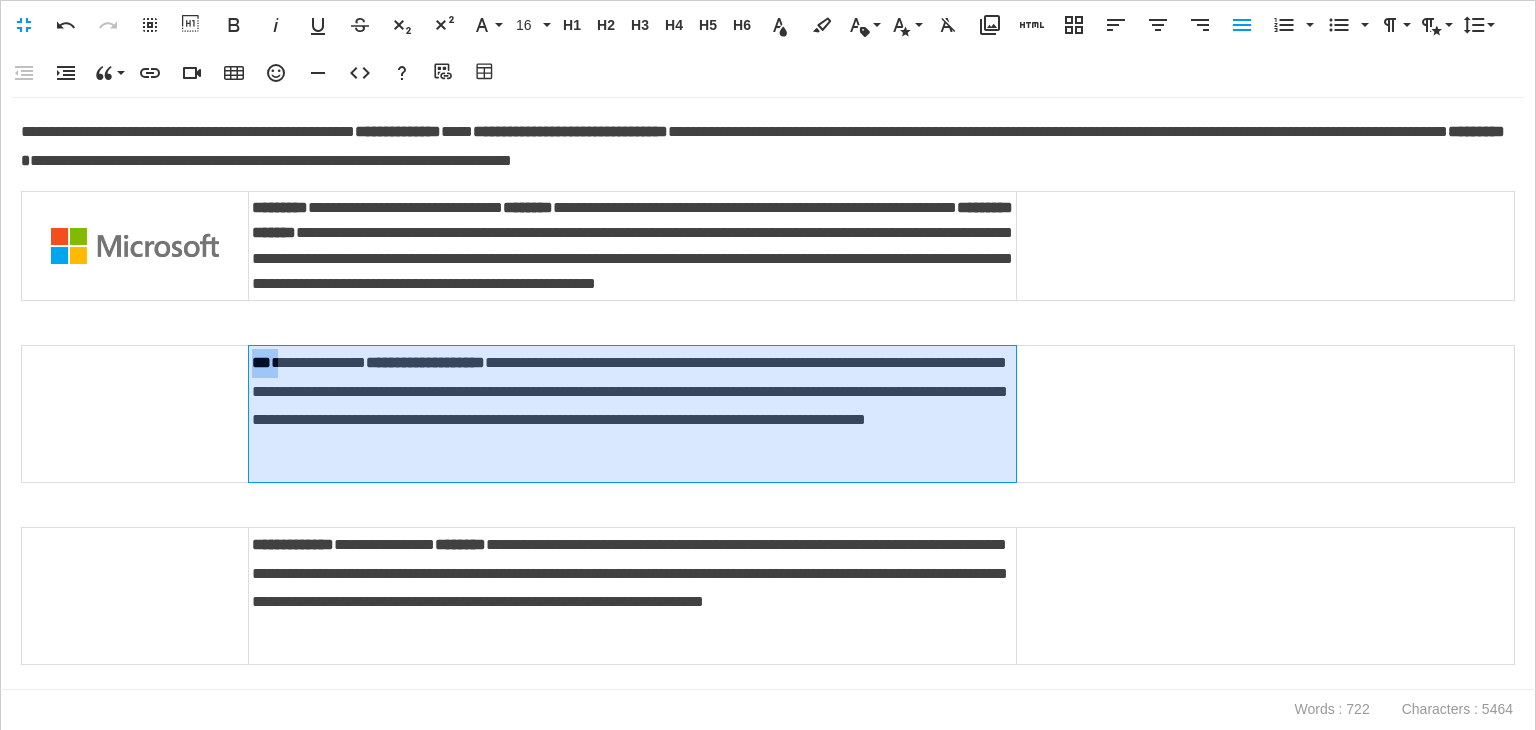 drag, startPoint x: 286, startPoint y: 392, endPoint x: 252, endPoint y: 389, distance: 34.132095 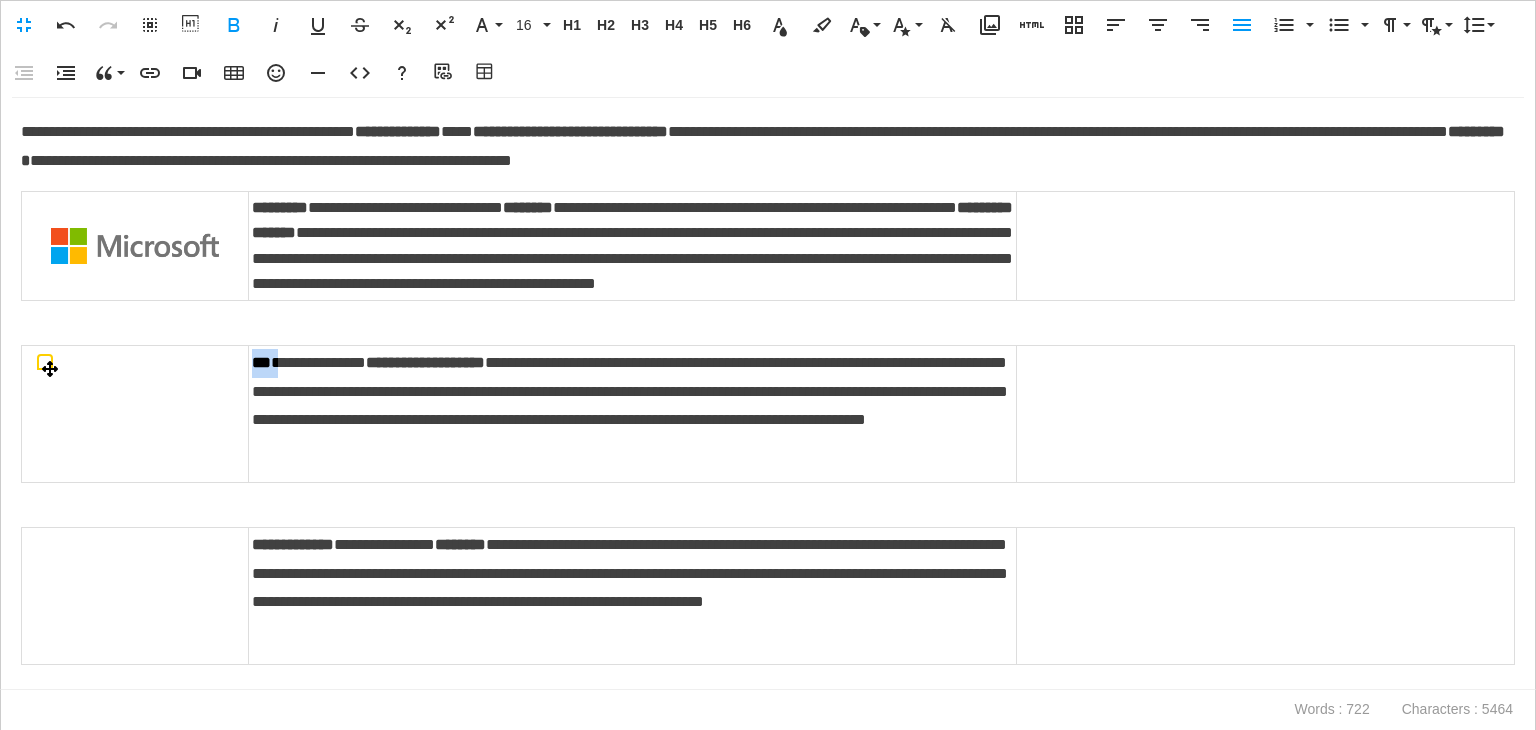 copy on "*** *" 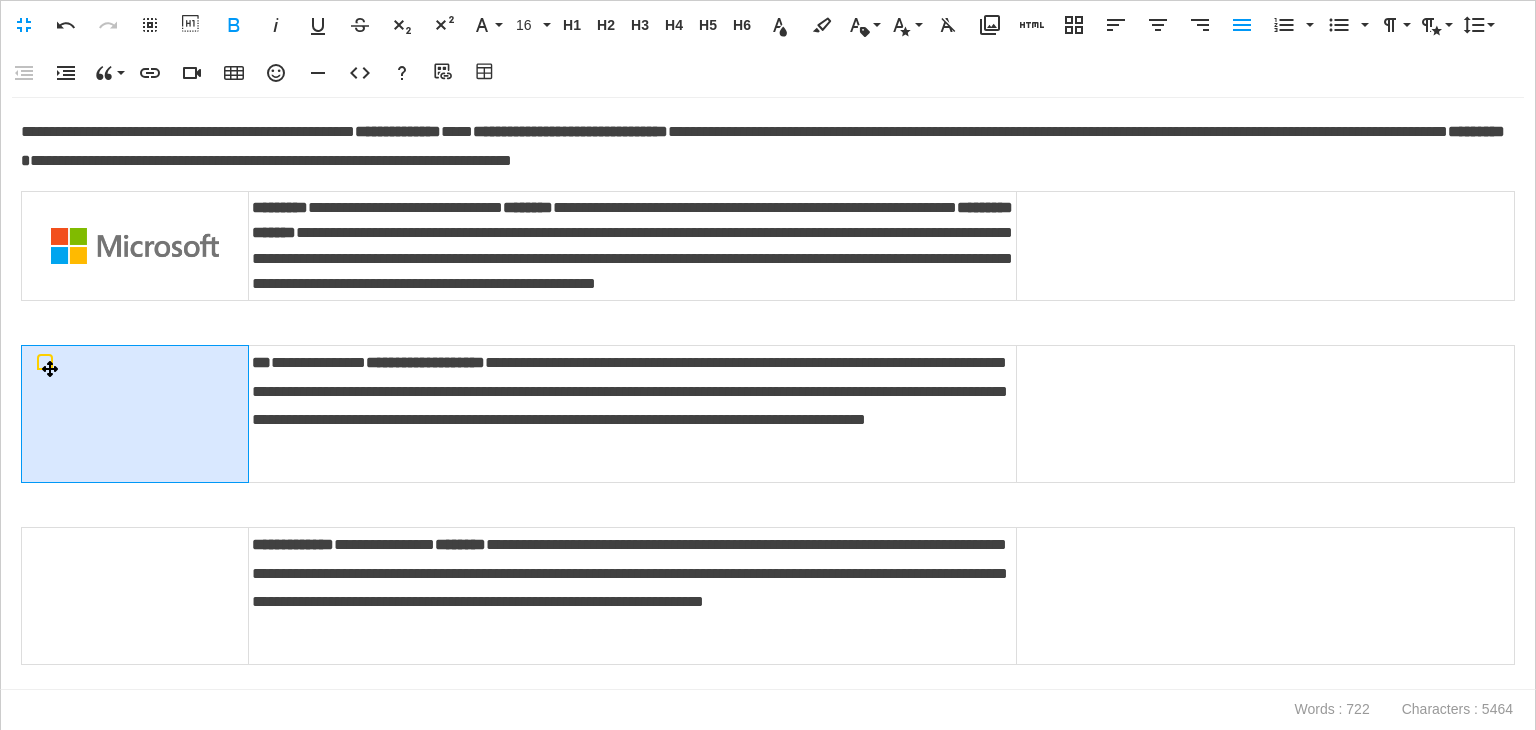 click at bounding box center (135, 413) 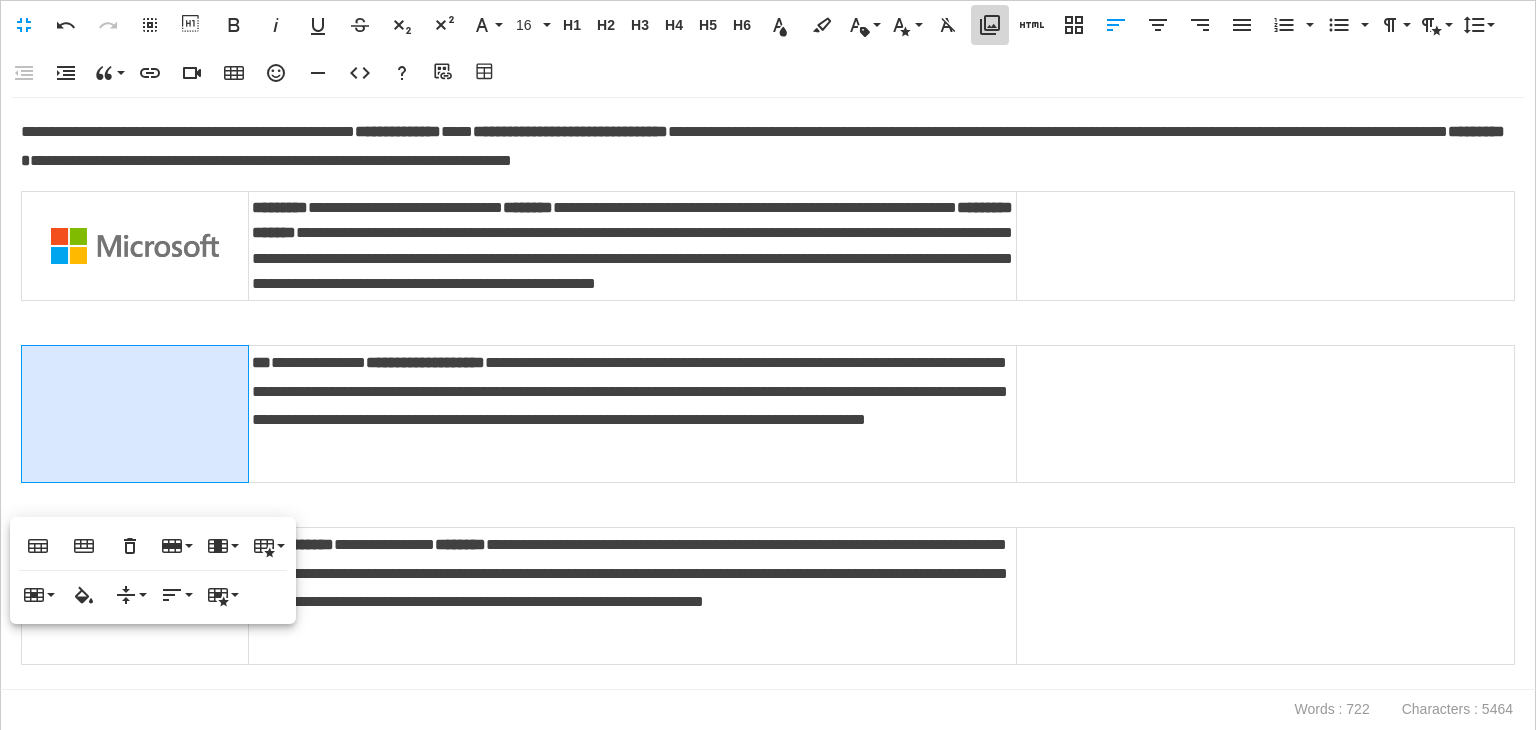 click on "Media Library" at bounding box center (990, 25) 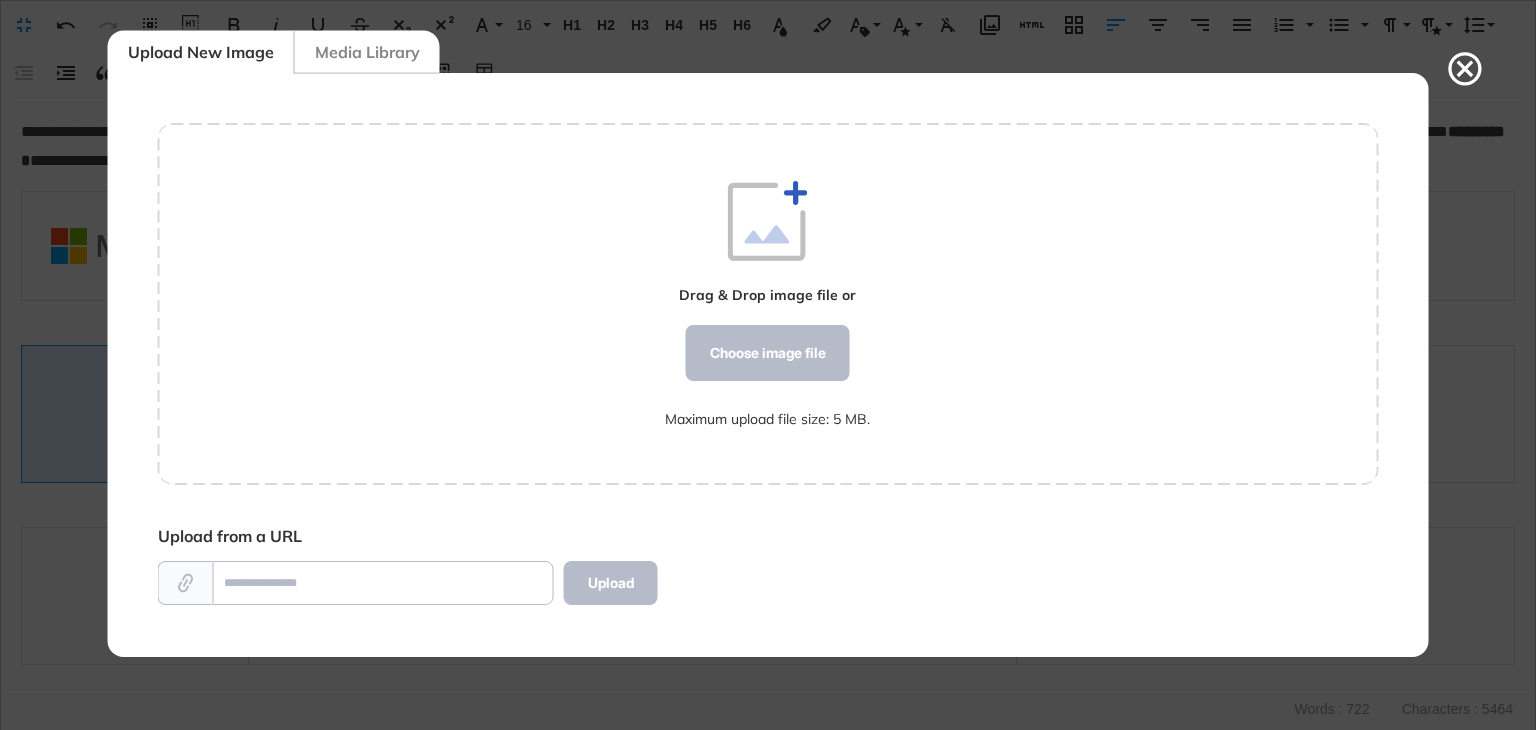 scroll, scrollTop: 583, scrollLeft: 1220, axis: both 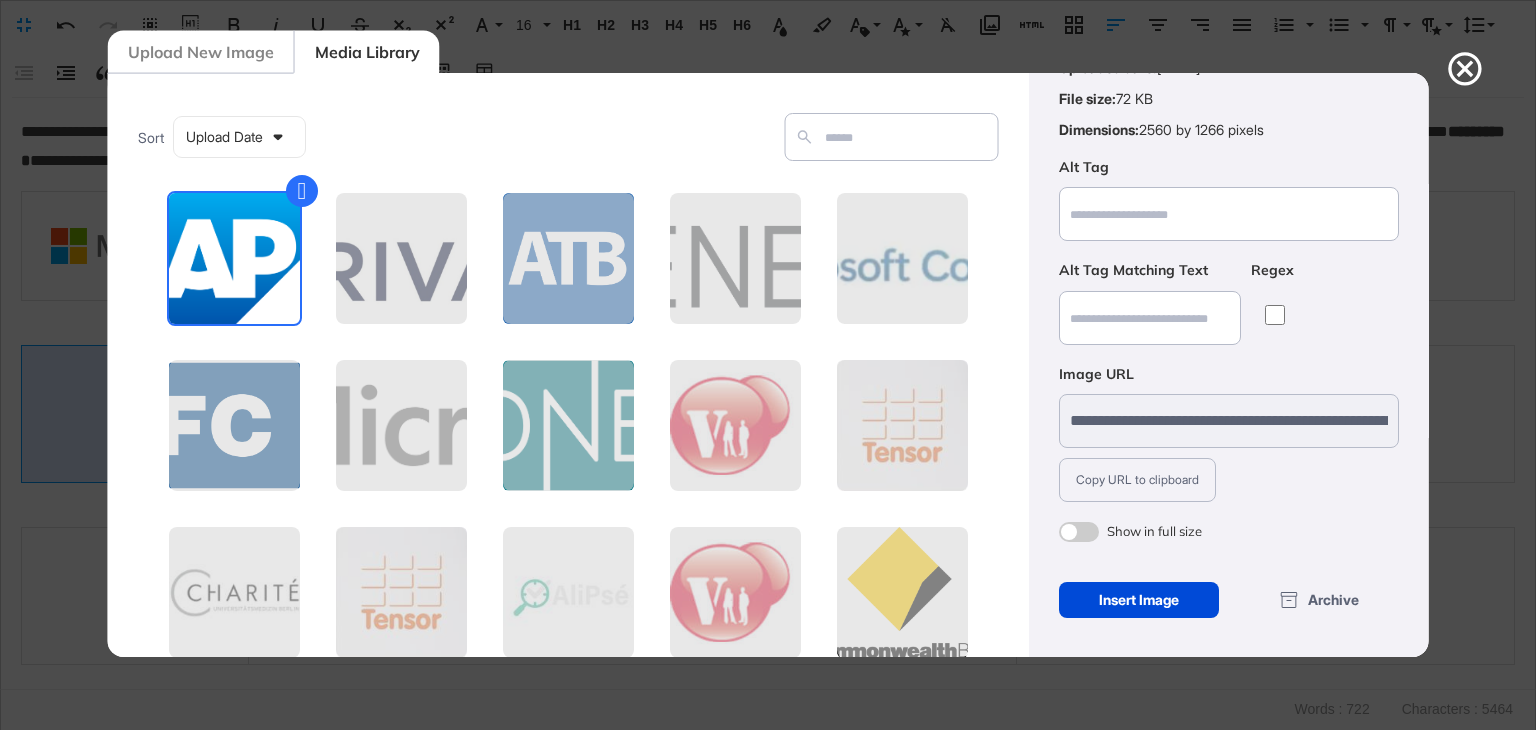 click on "Insert Image" at bounding box center (1138, 600) 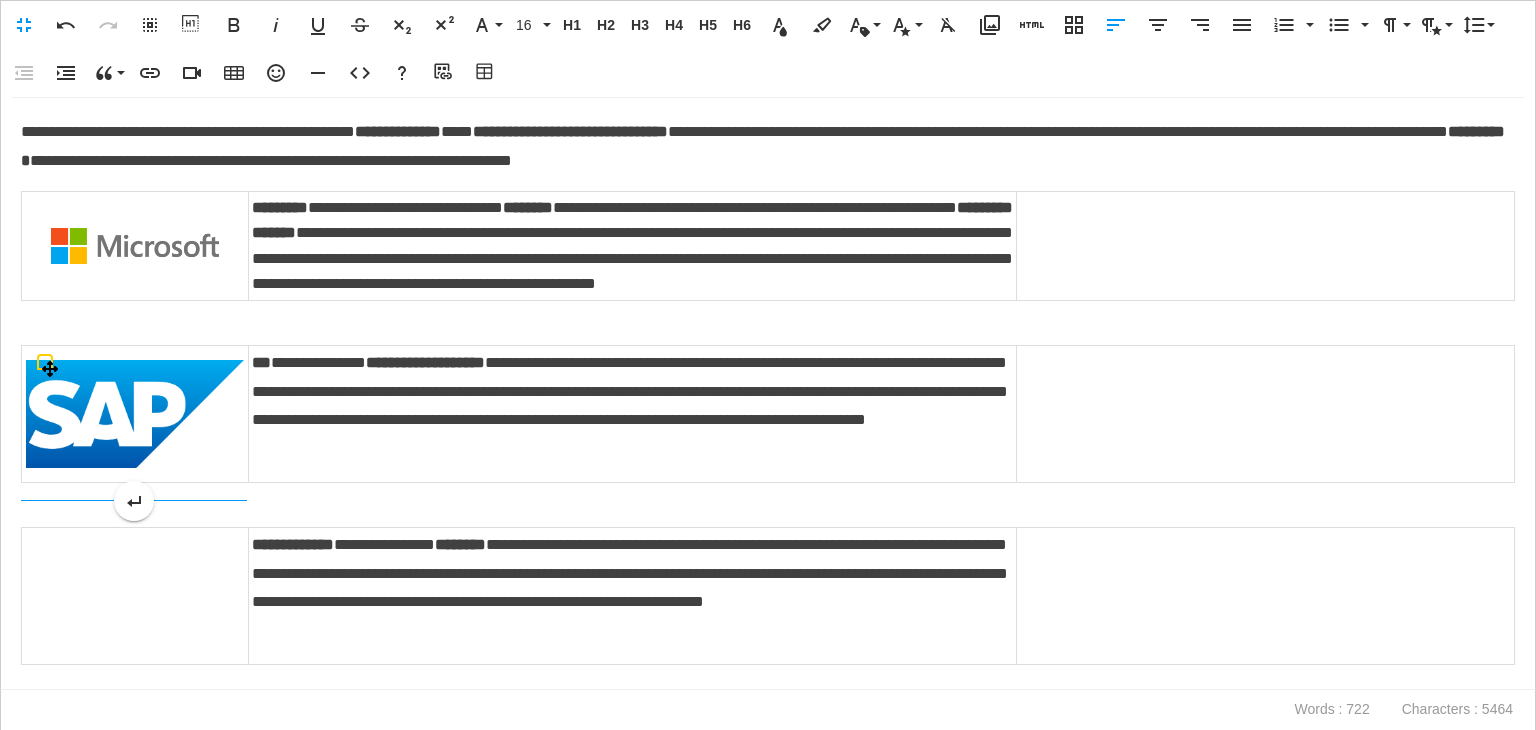 click at bounding box center [135, 414] 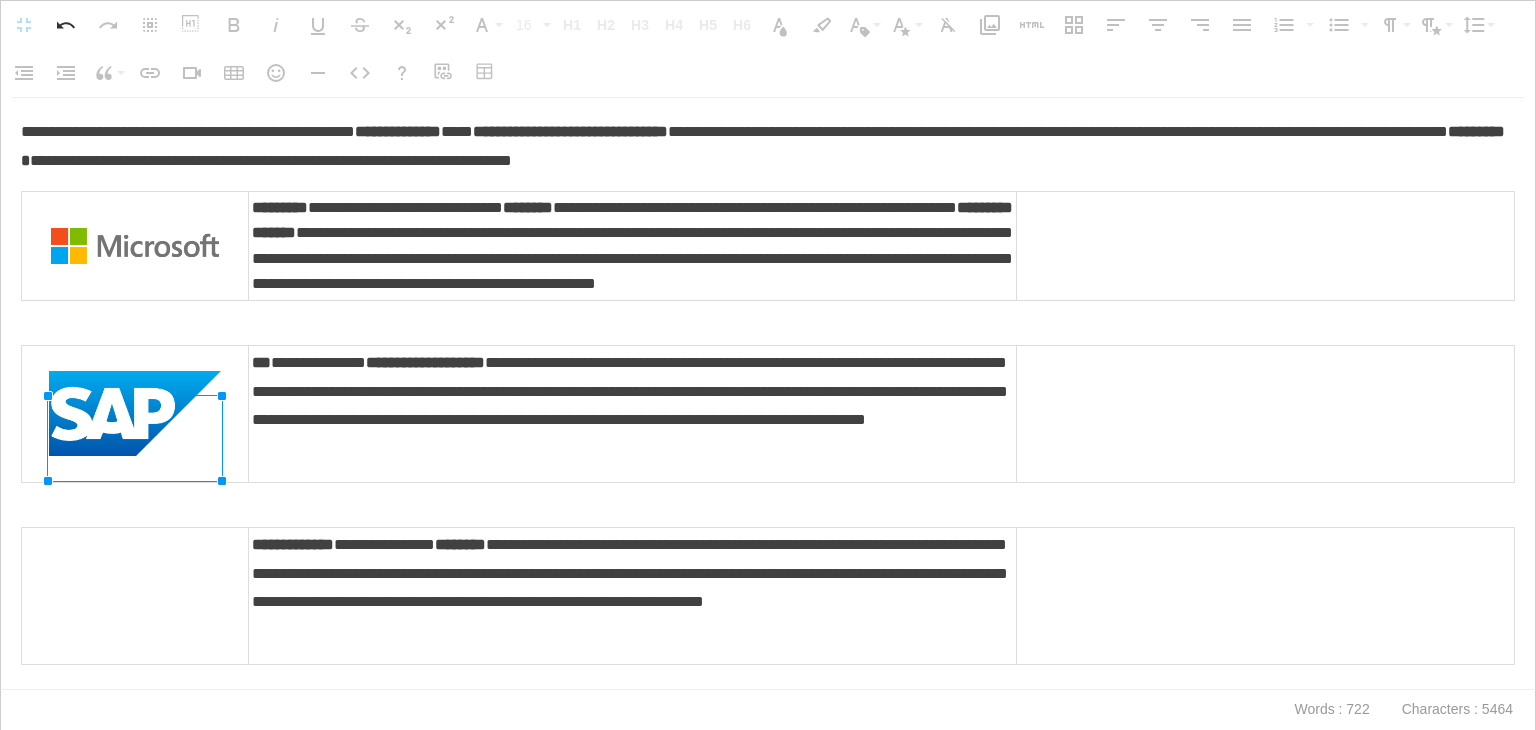 drag, startPoint x: 241, startPoint y: 382, endPoint x: 196, endPoint y: 398, distance: 47.759815 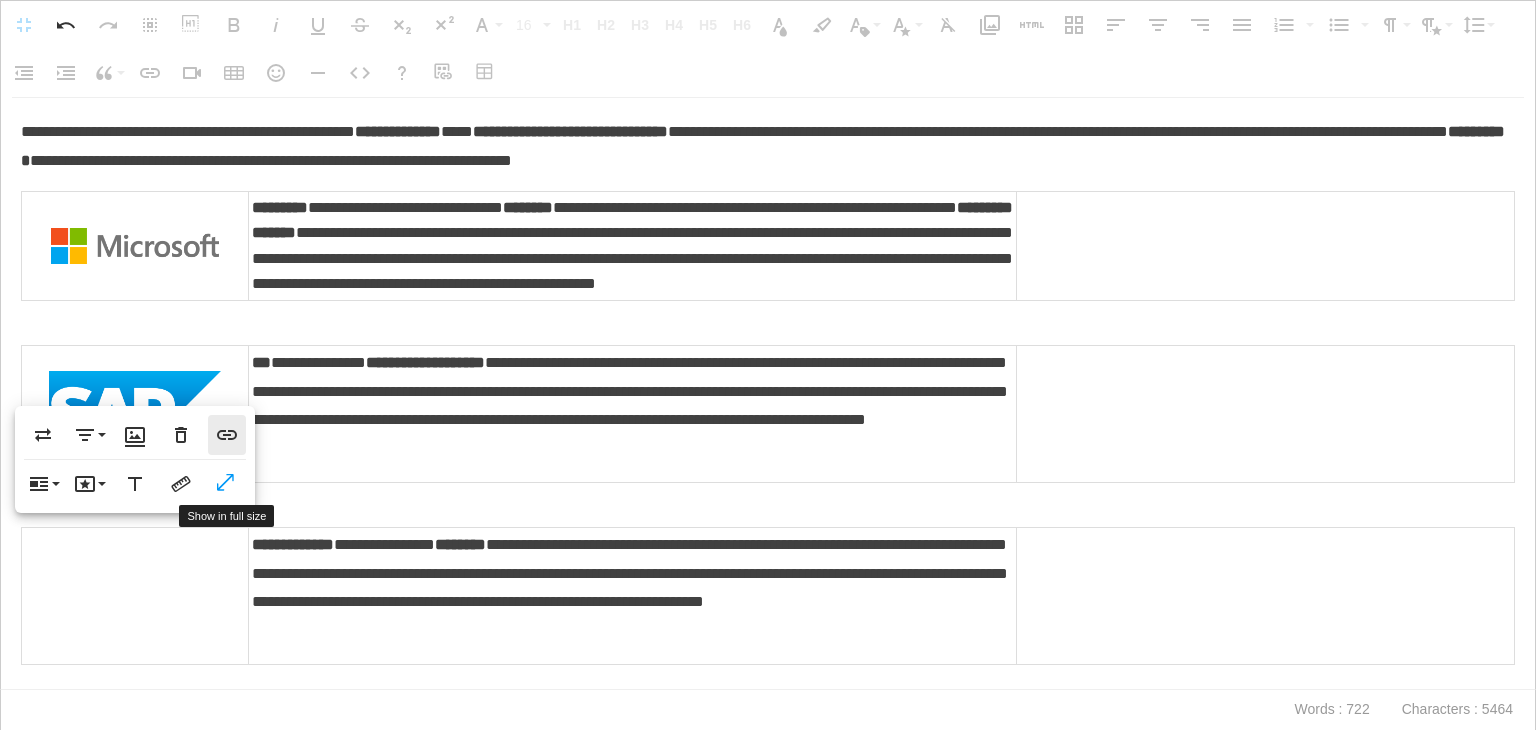 click on "Show in full size" at bounding box center [227, 484] 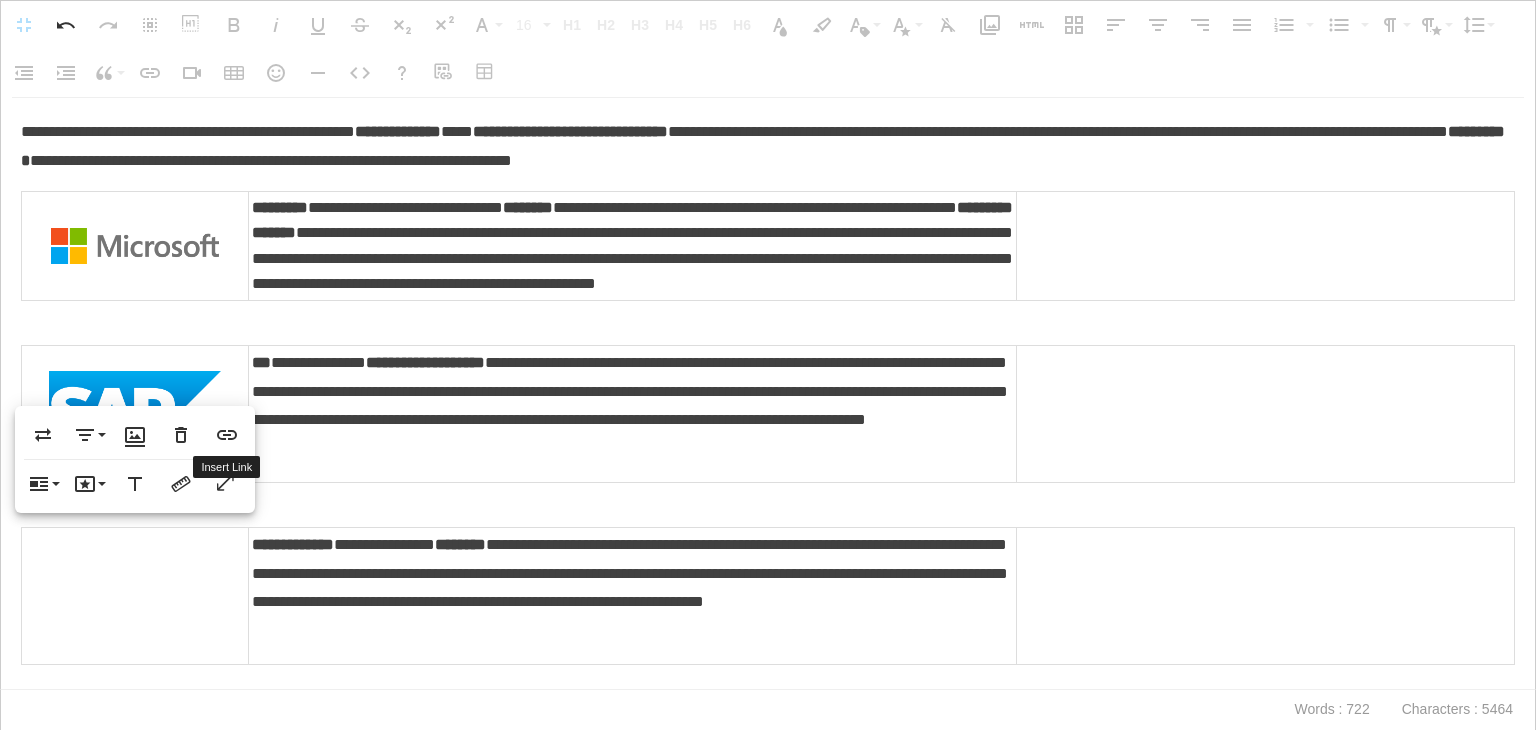 click at bounding box center [135, 246] 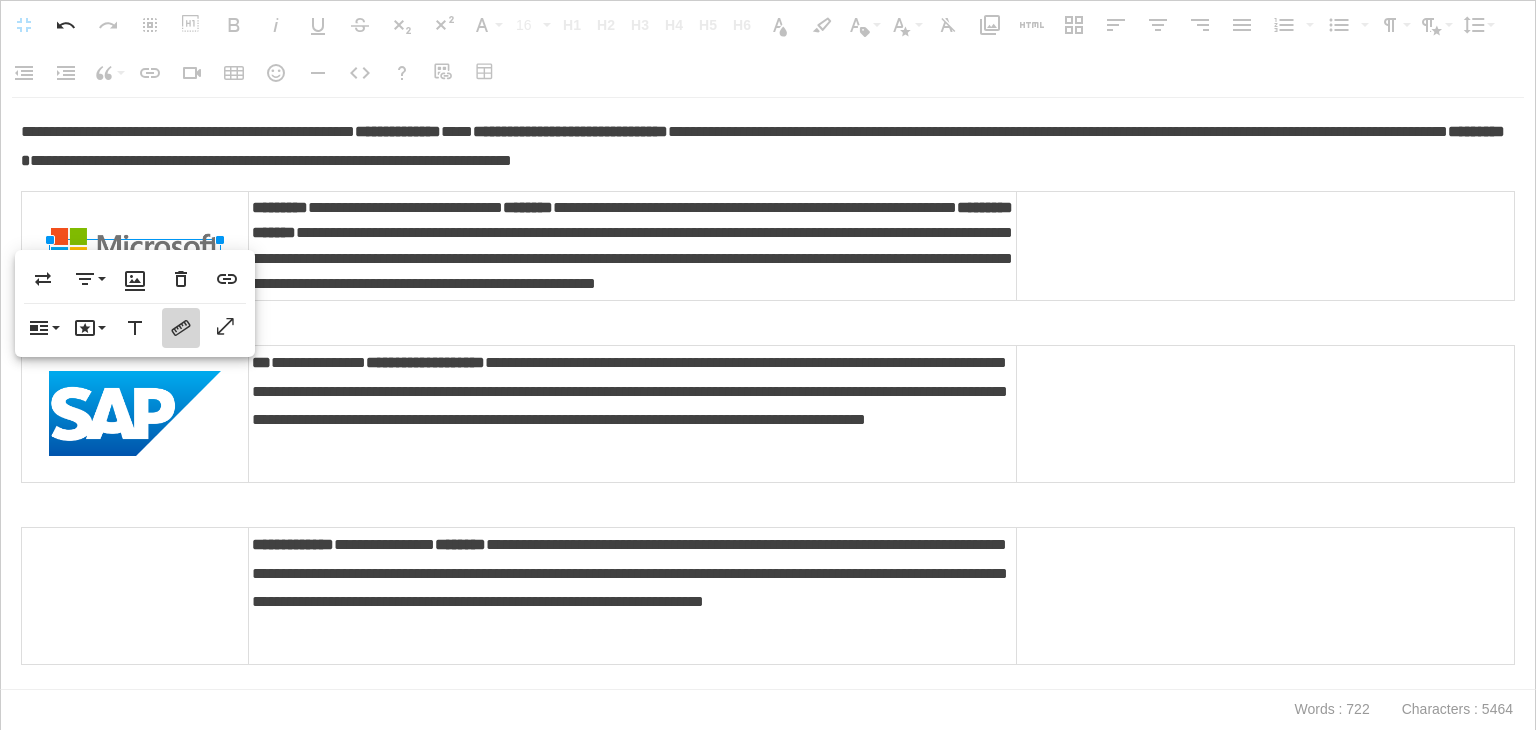 click 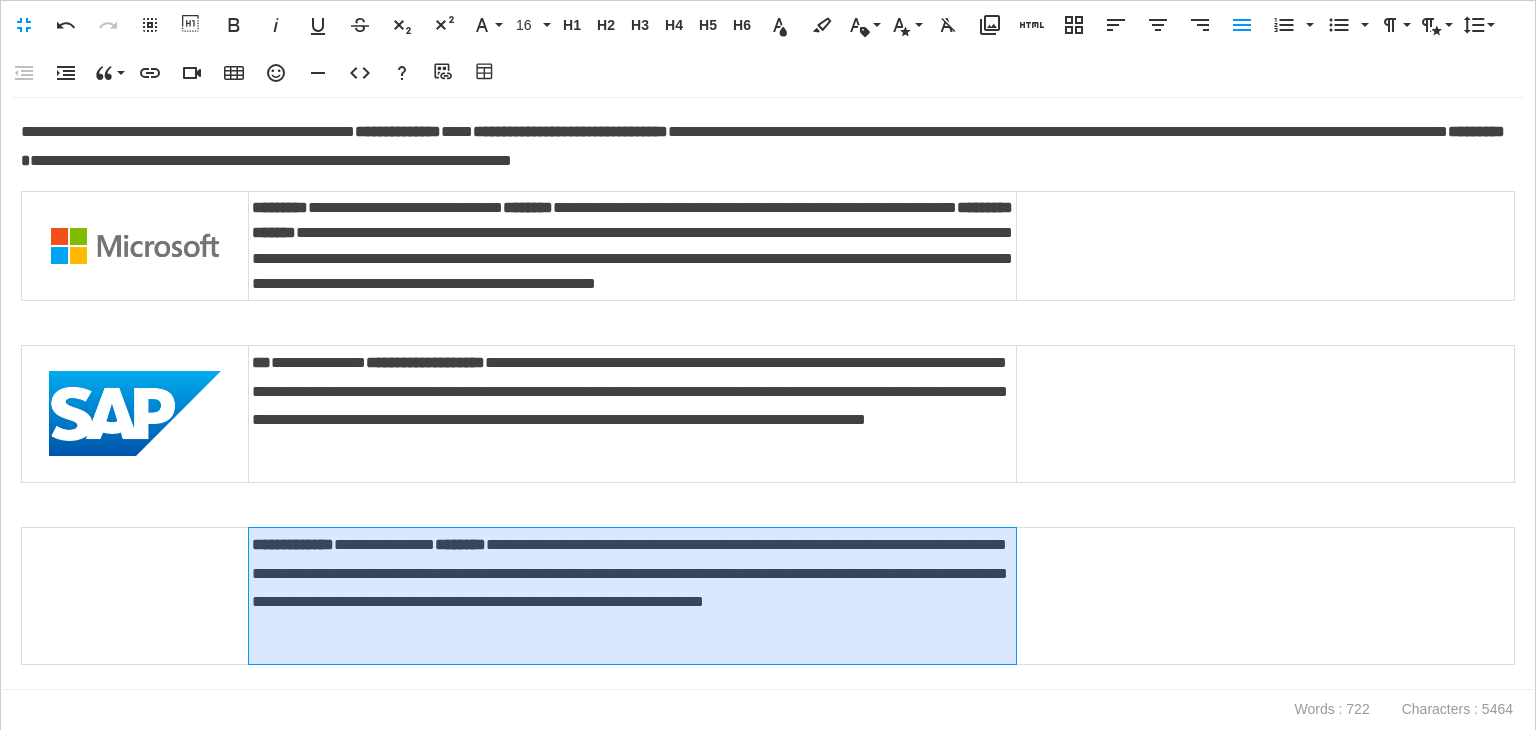 click on "**********" at bounding box center (630, 588) 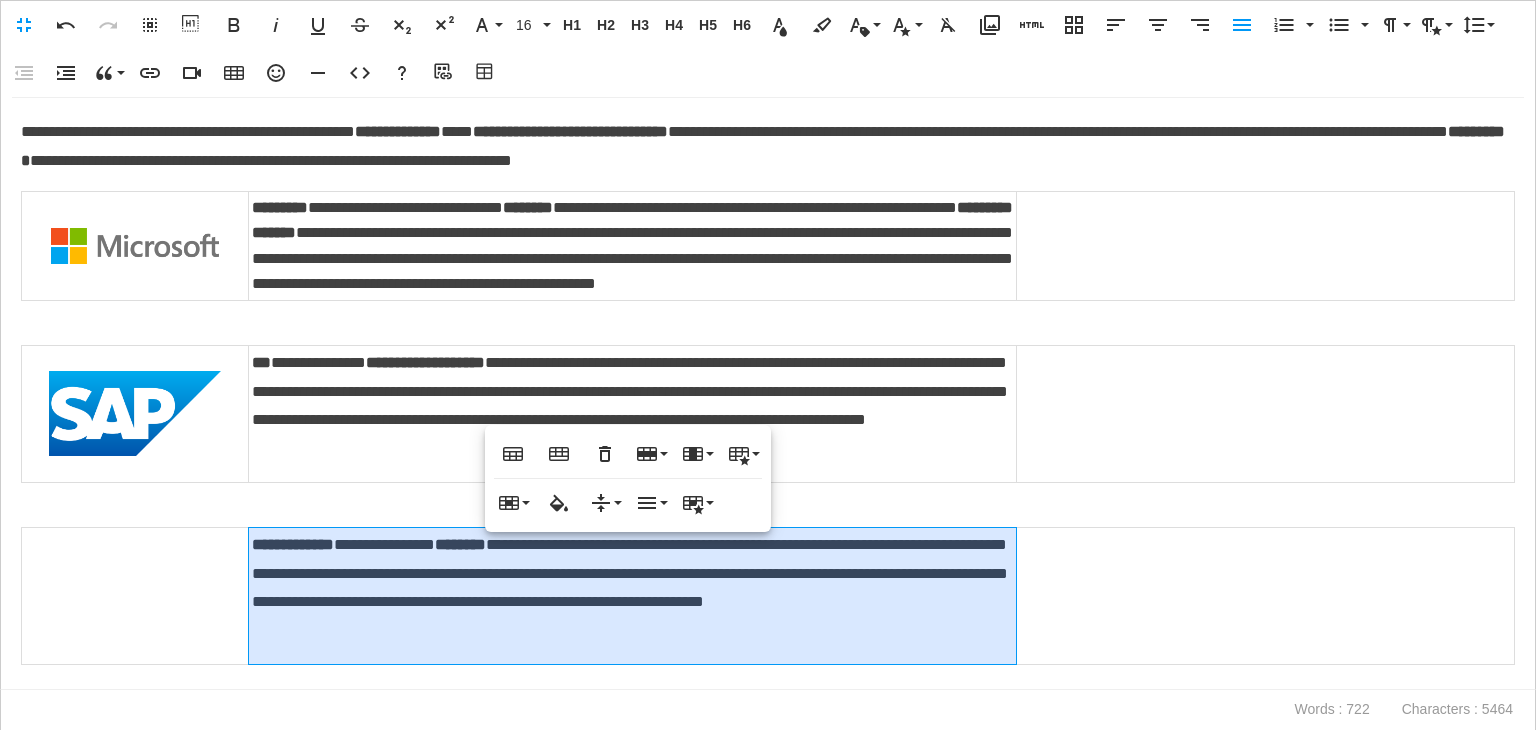 click at bounding box center [135, 413] 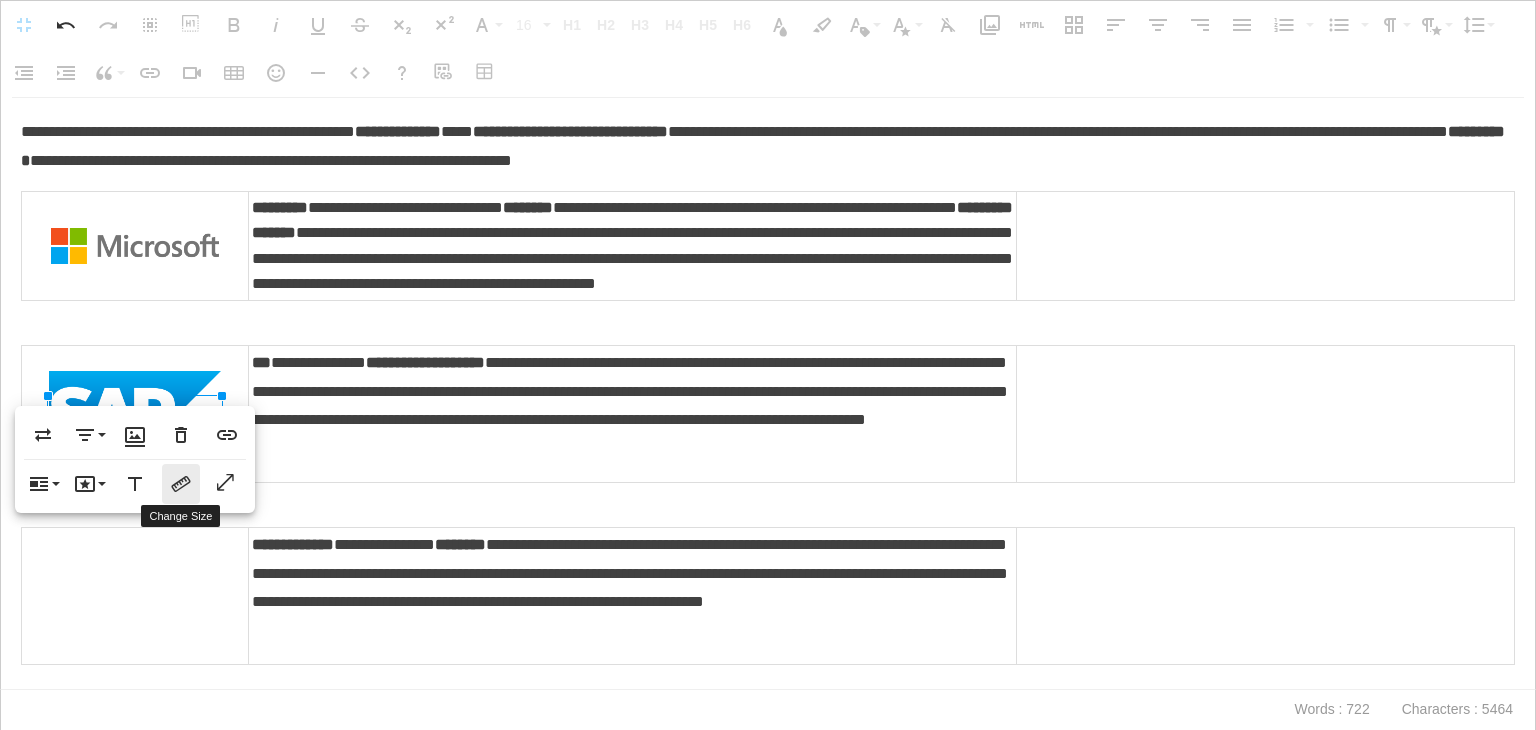 click 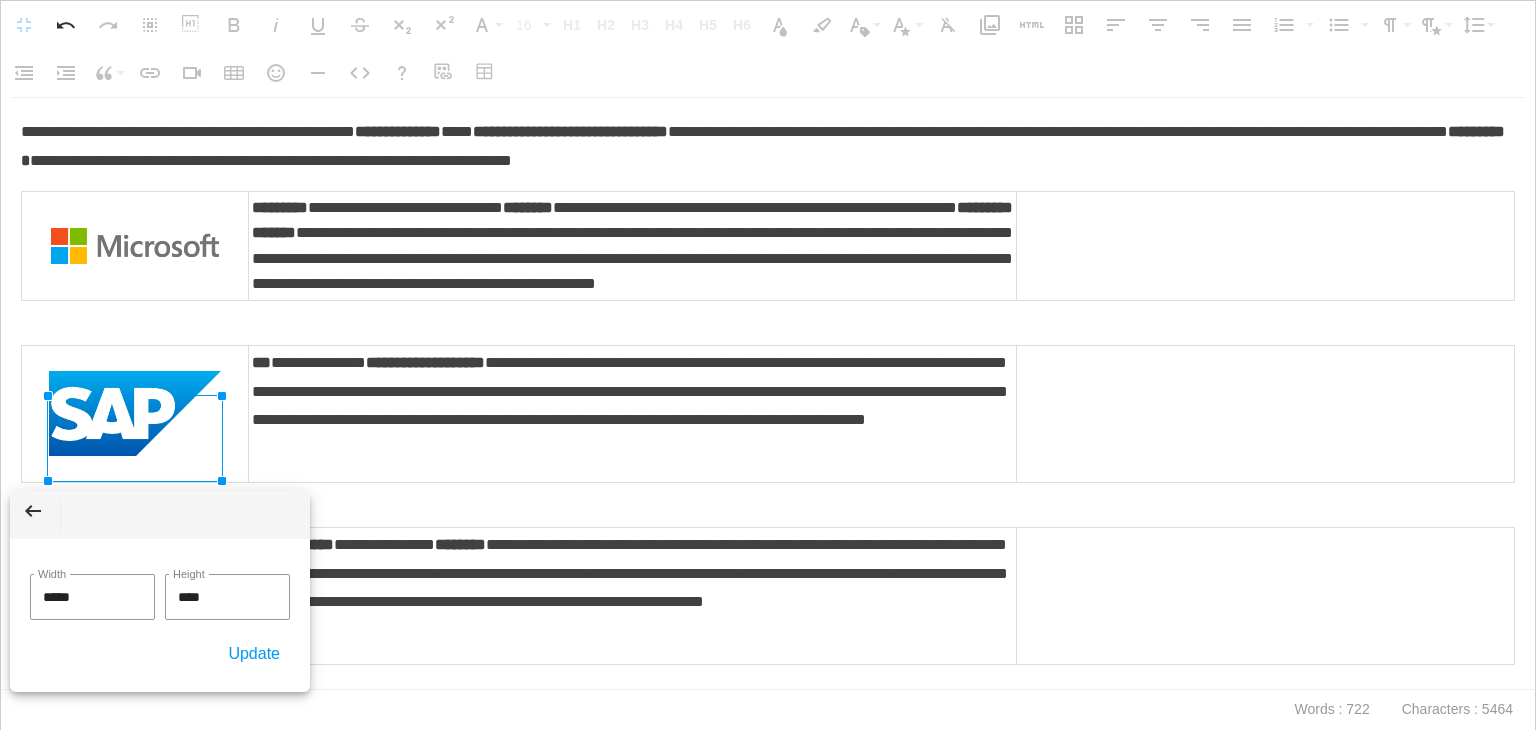 drag, startPoint x: 89, startPoint y: 596, endPoint x: 16, endPoint y: 593, distance: 73.061615 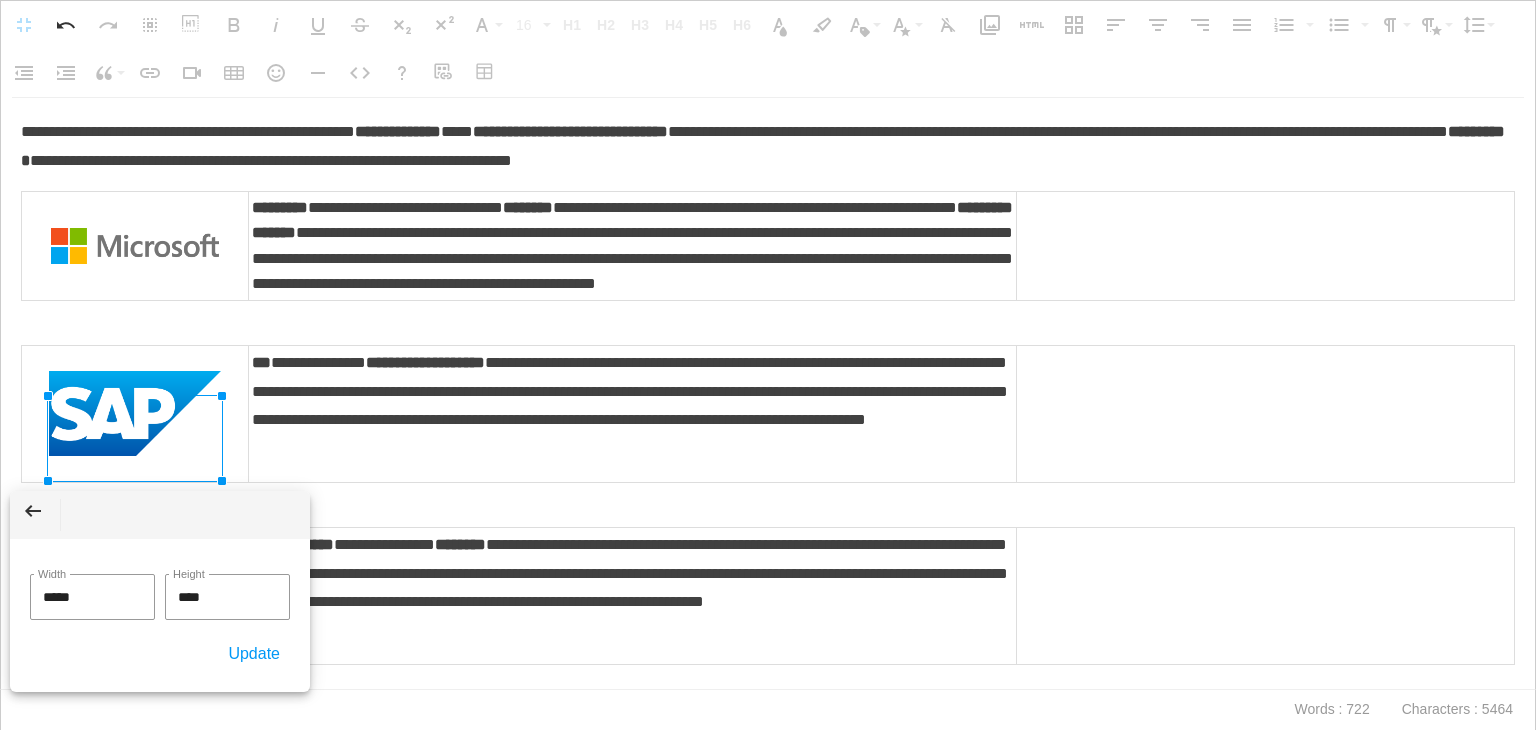 click on "Back ***** Width **** Height Update" 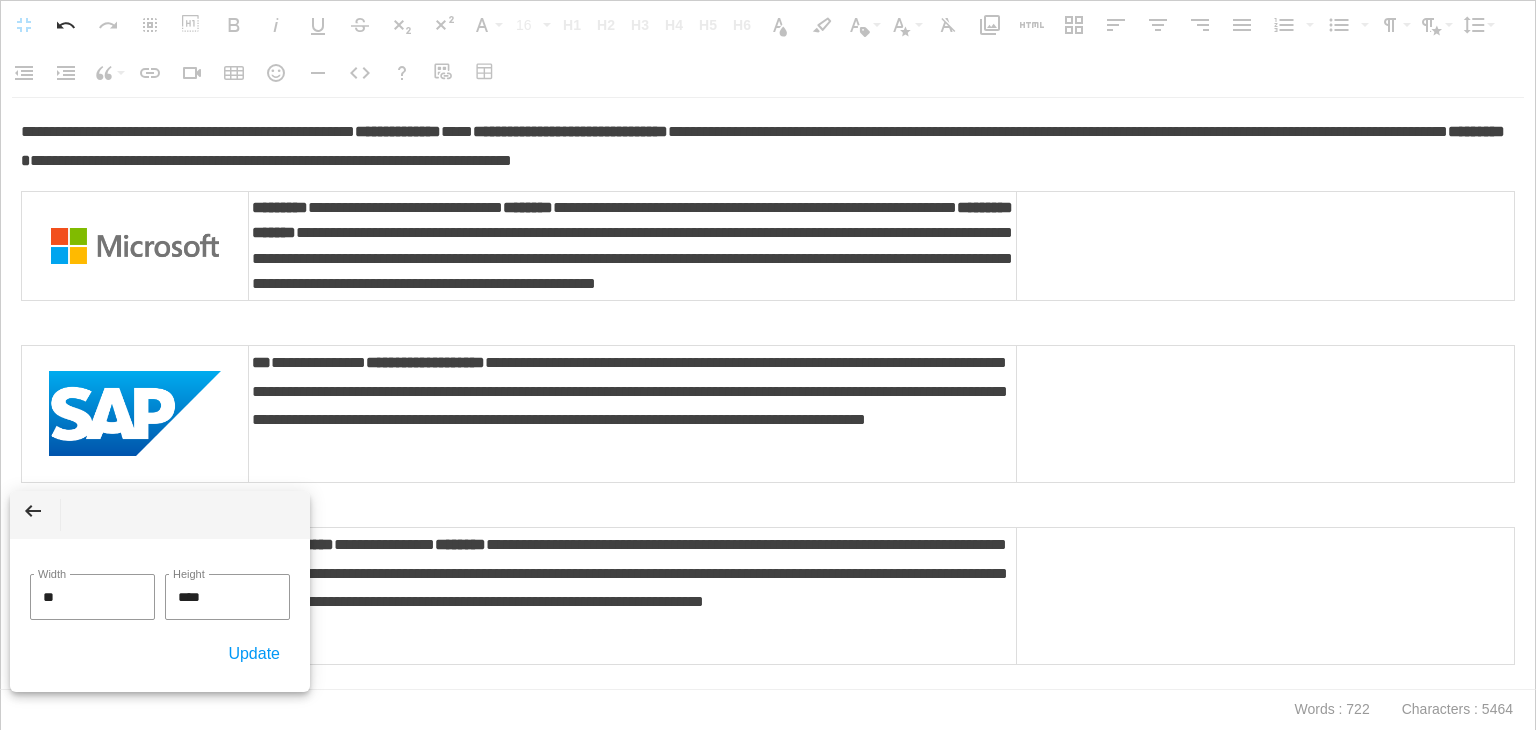 type on "***" 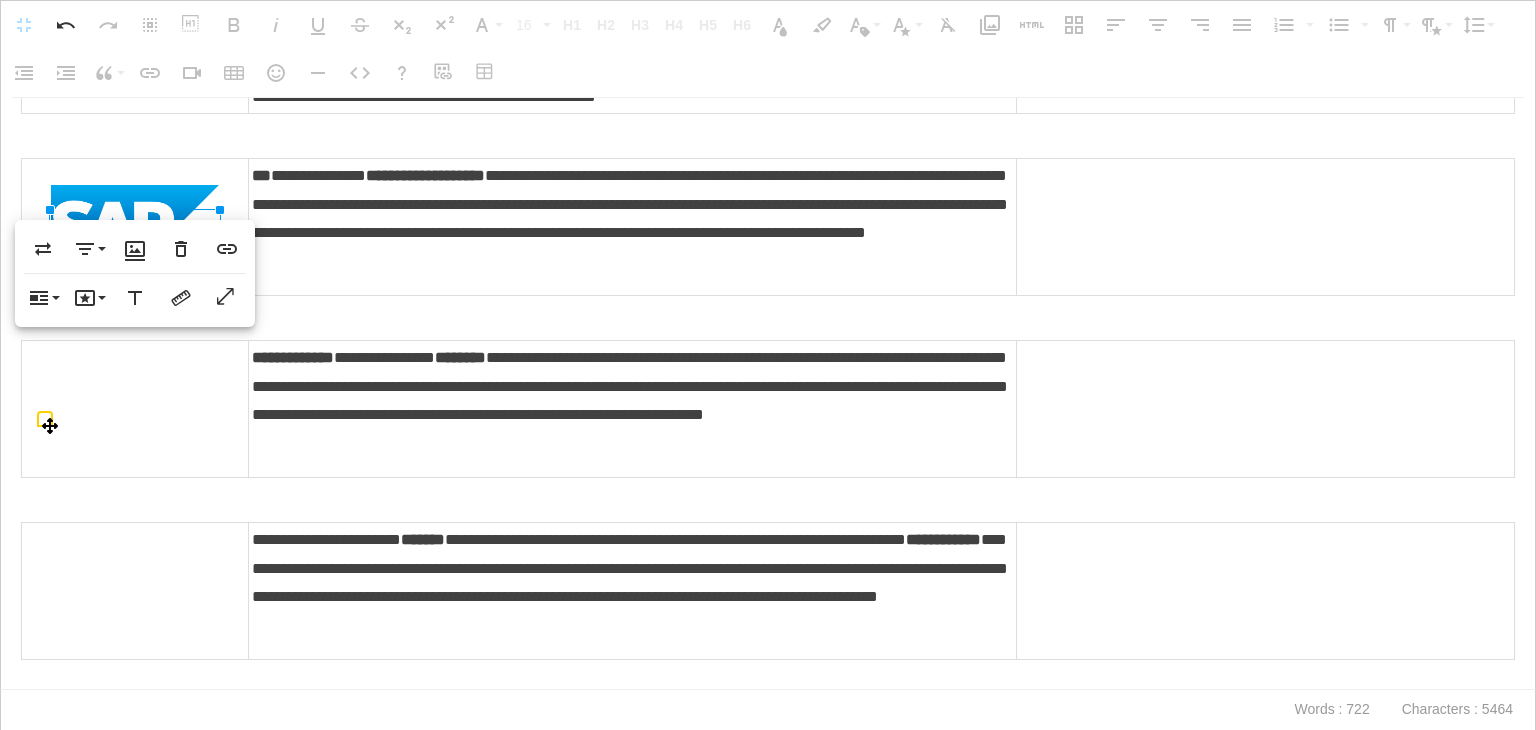 scroll, scrollTop: 200, scrollLeft: 0, axis: vertical 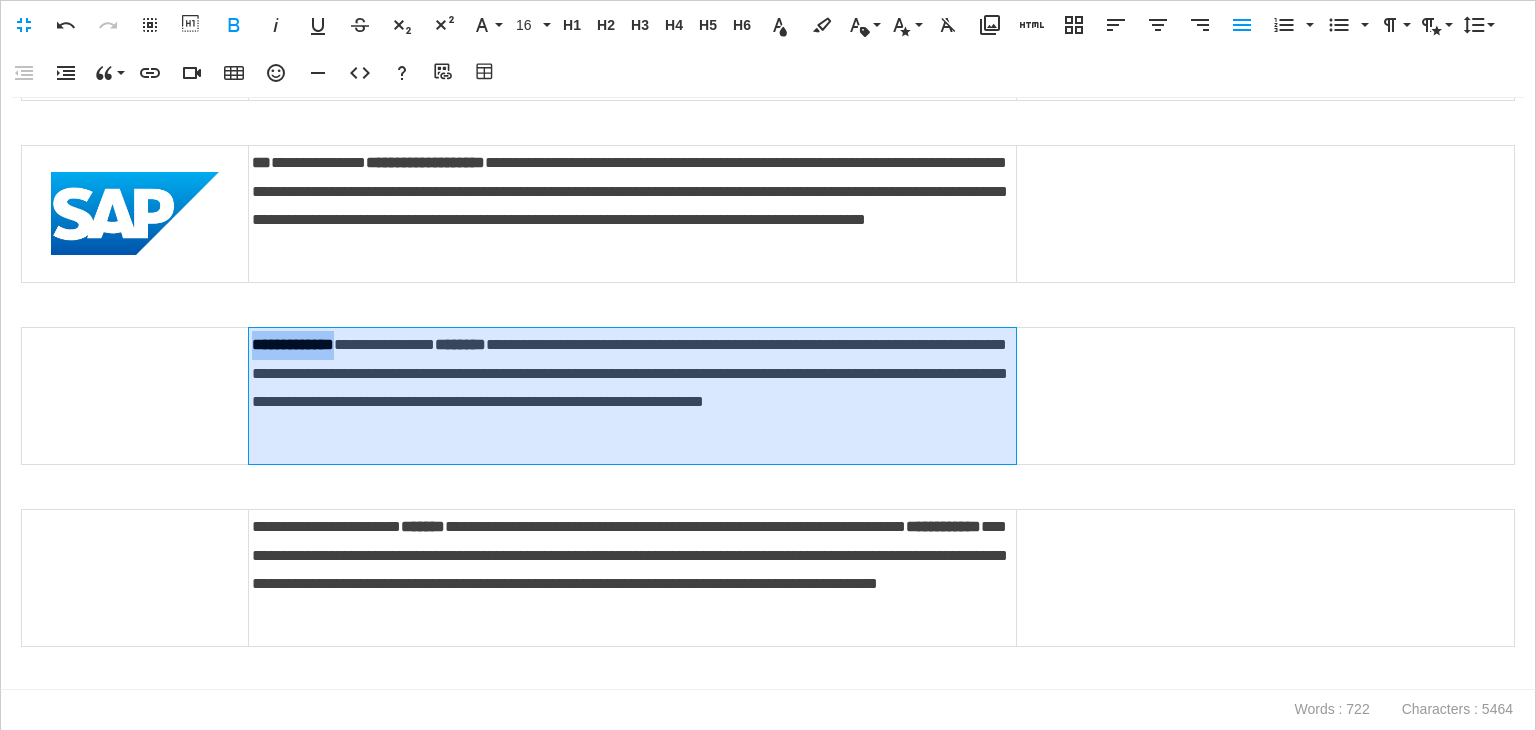 drag, startPoint x: 360, startPoint y: 369, endPoint x: 249, endPoint y: 370, distance: 111.0045 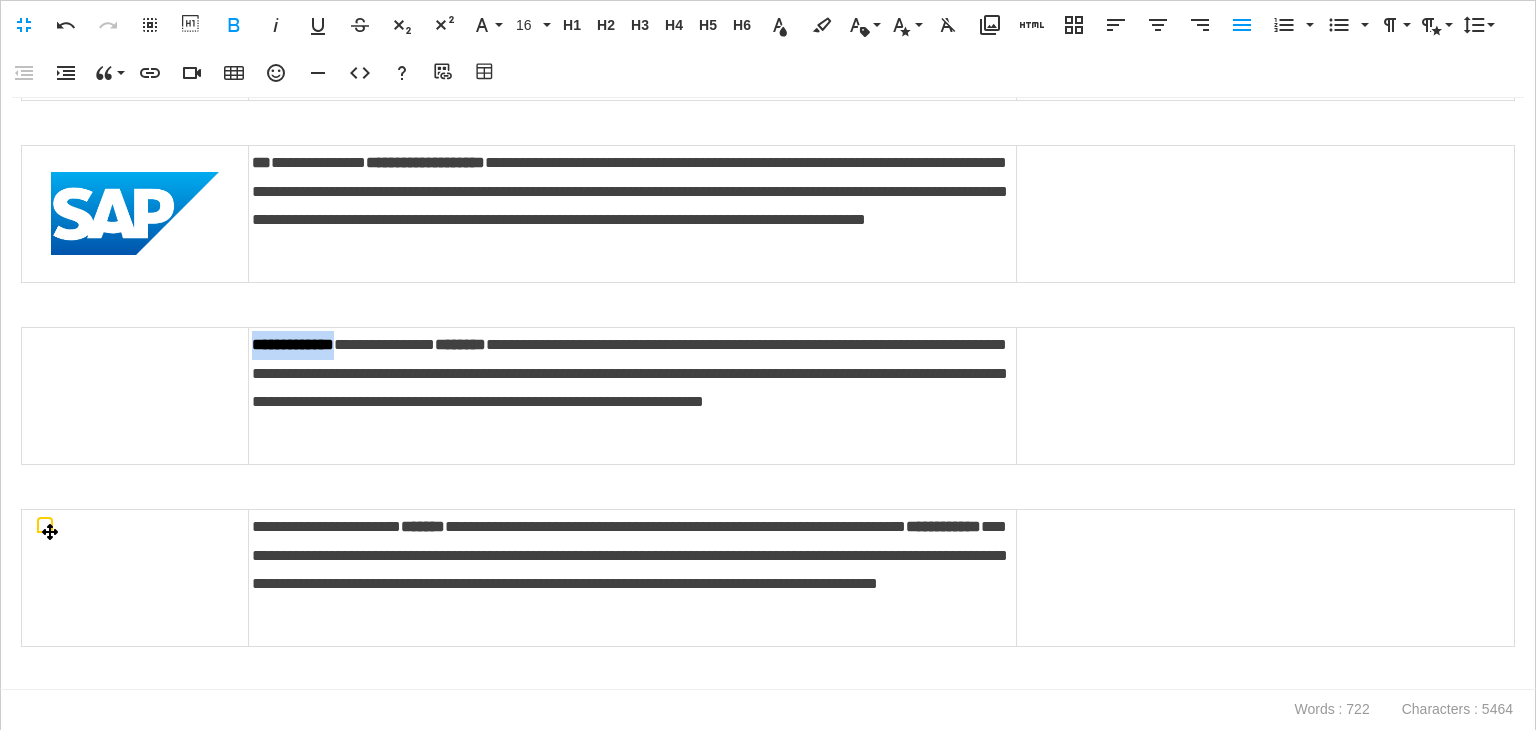 click at bounding box center (135, 395) 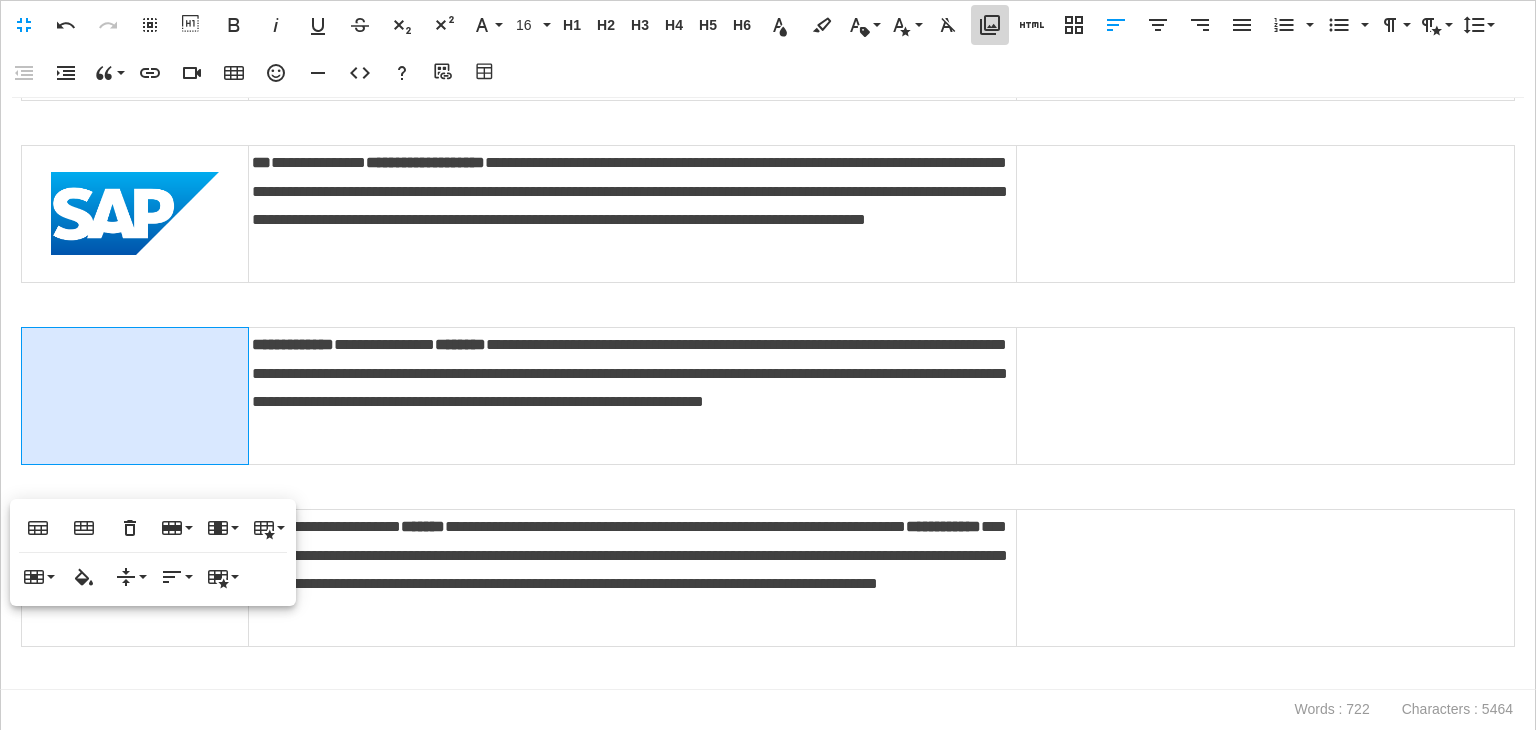 click 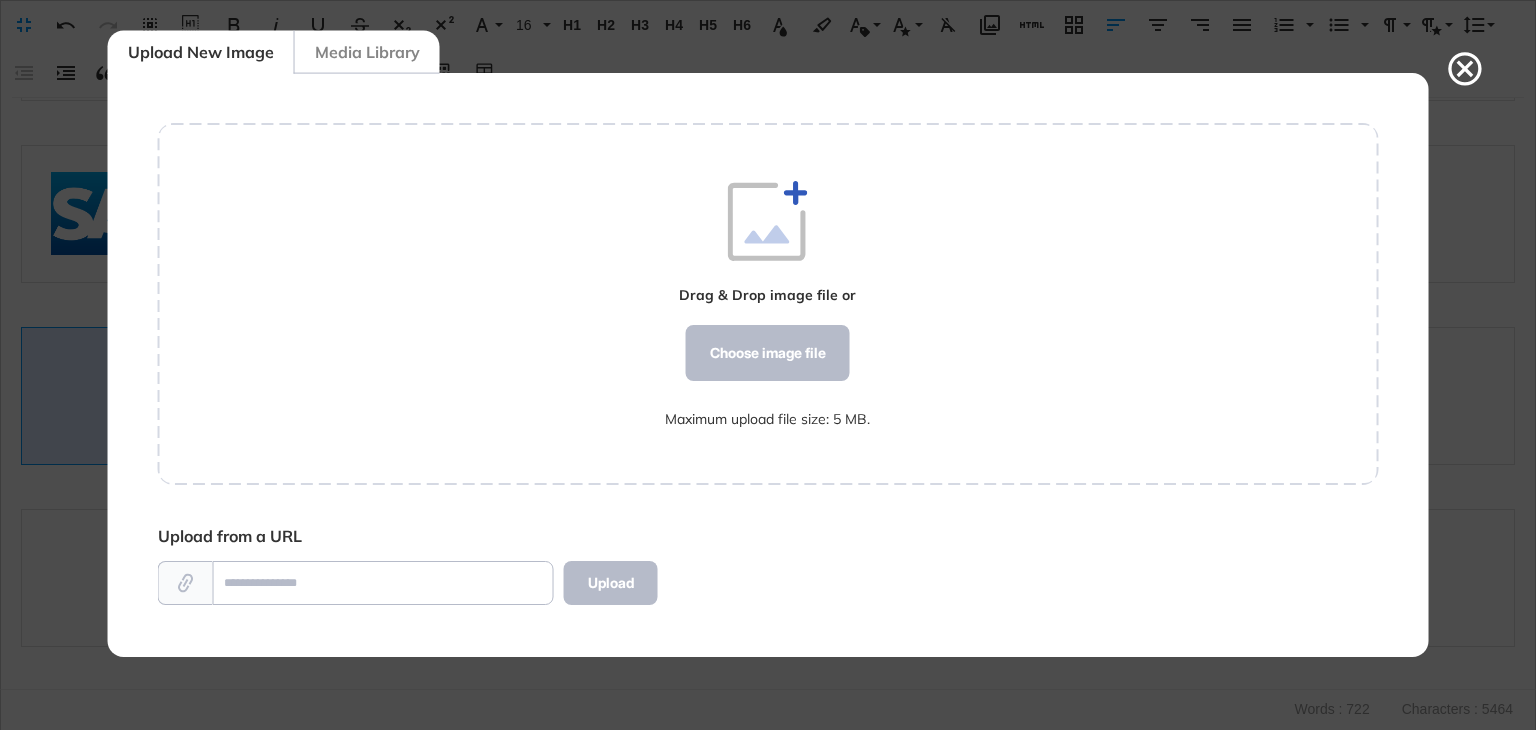 scroll, scrollTop: 583, scrollLeft: 1220, axis: both 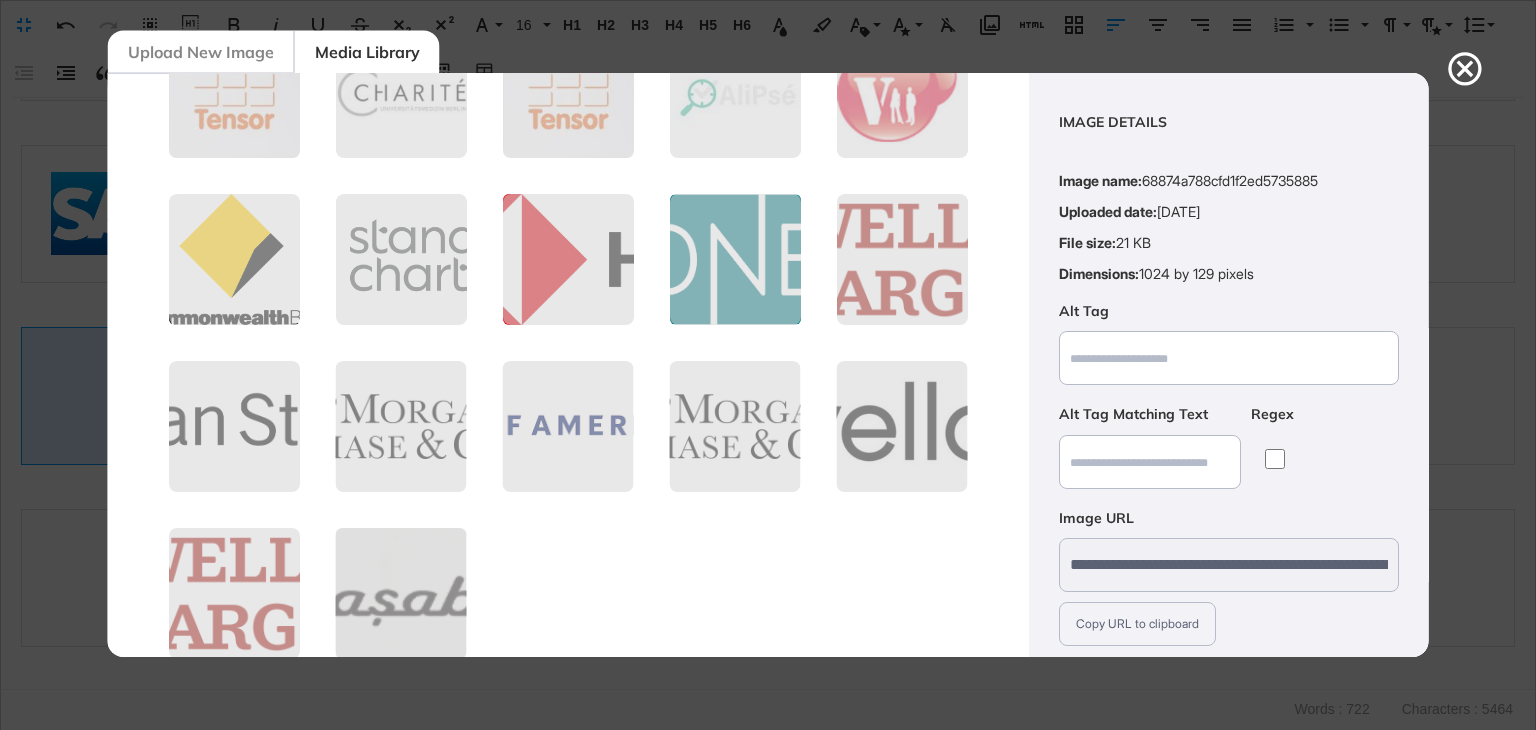 drag, startPoint x: 1133, startPoint y: 603, endPoint x: 244, endPoint y: 509, distance: 893.9558 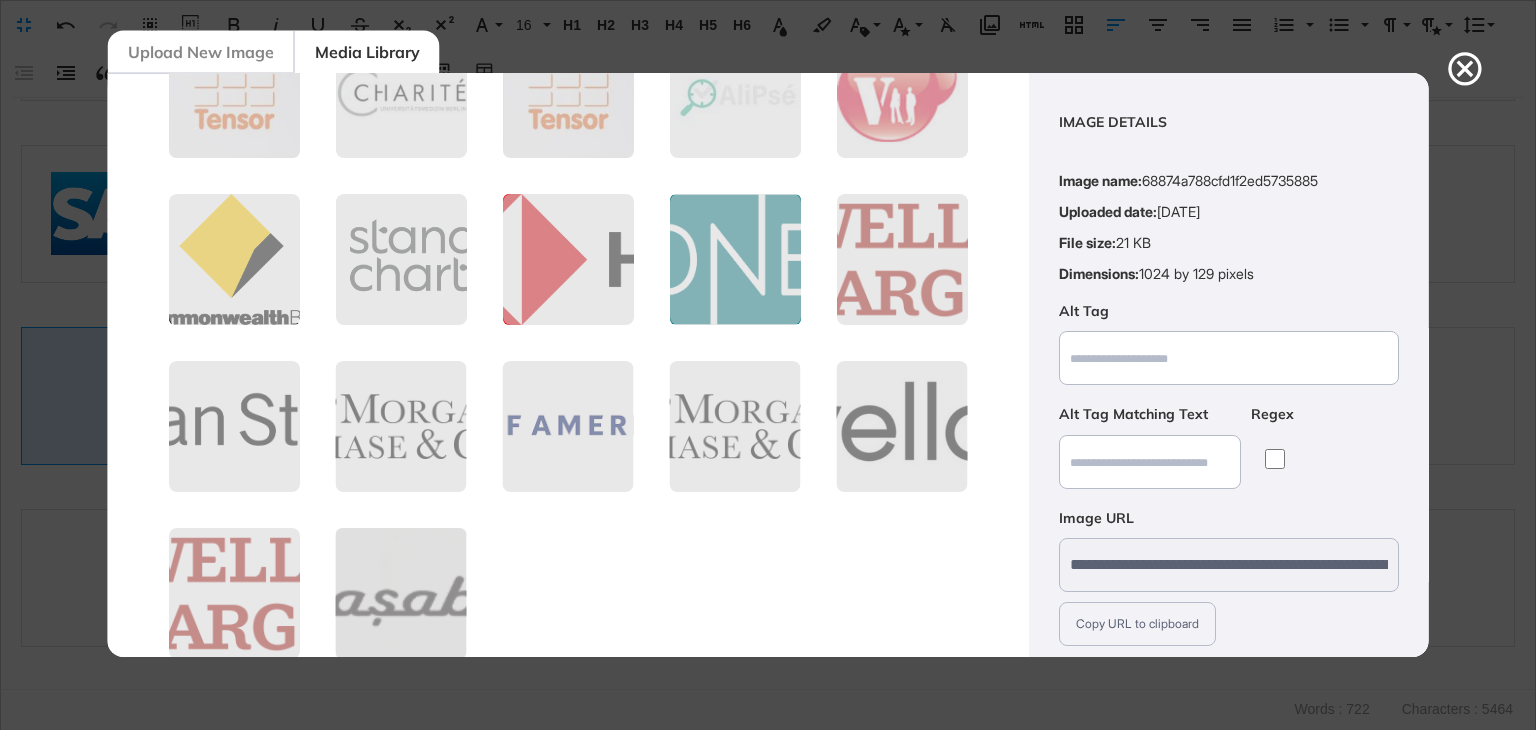 click on "Insert Image" at bounding box center (1138, 744) 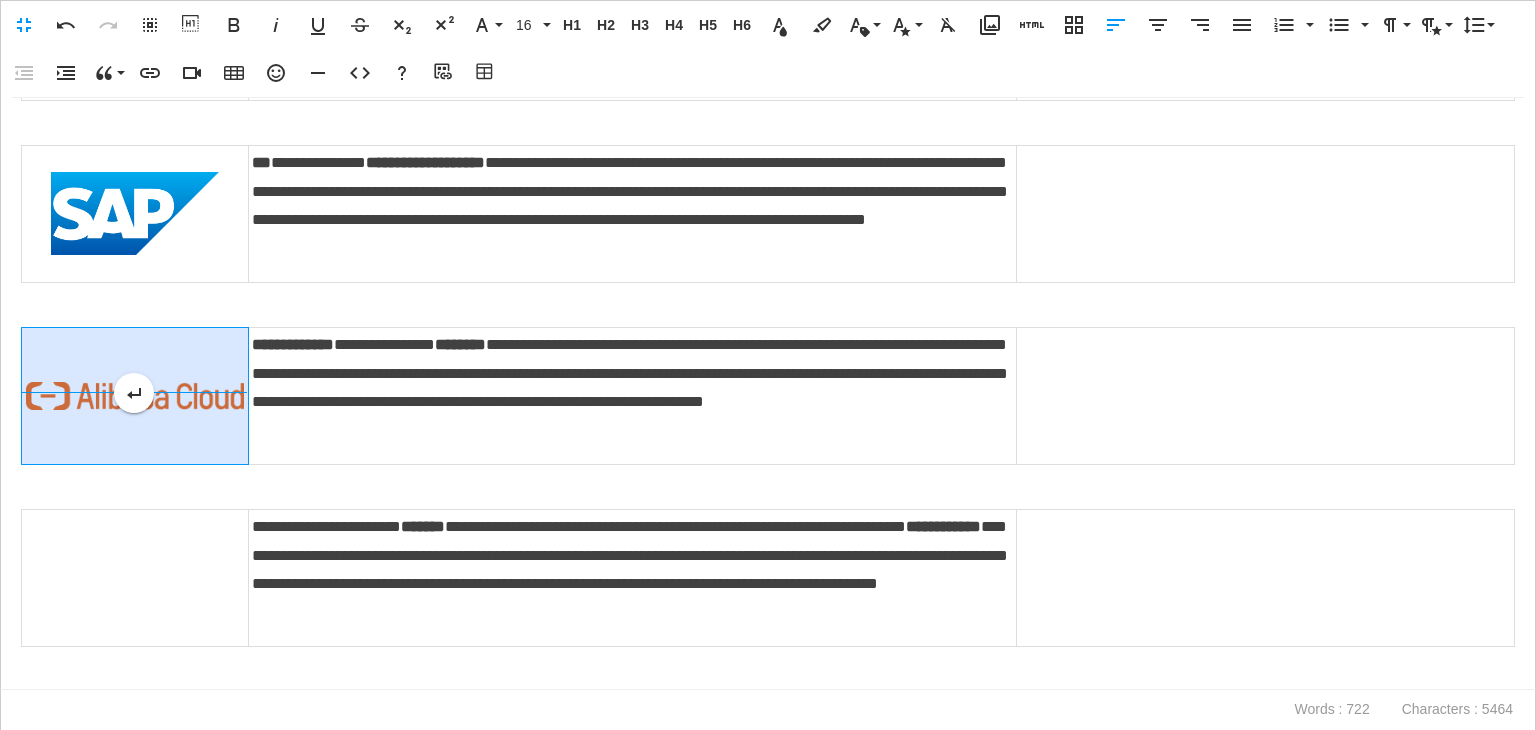 click at bounding box center (135, 396) 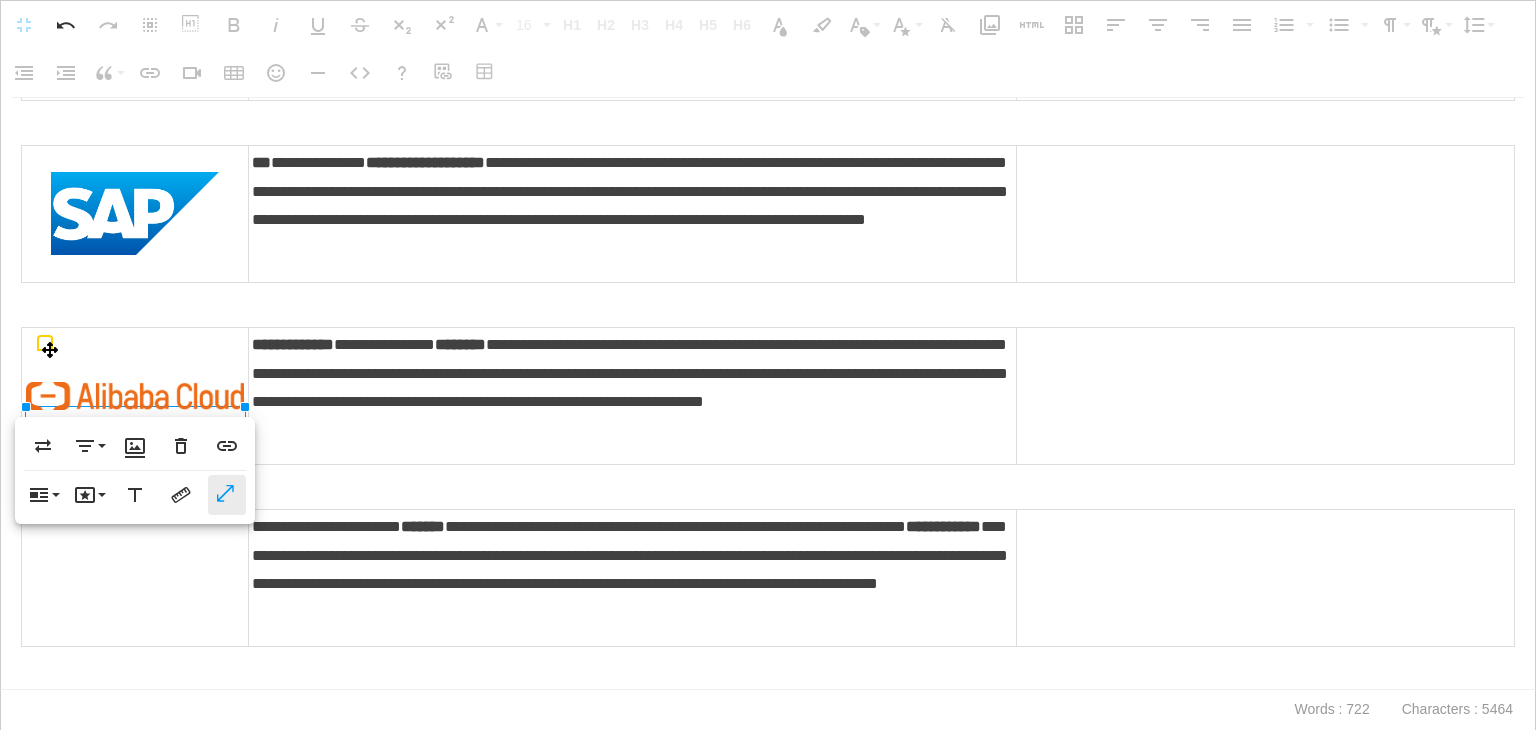 click 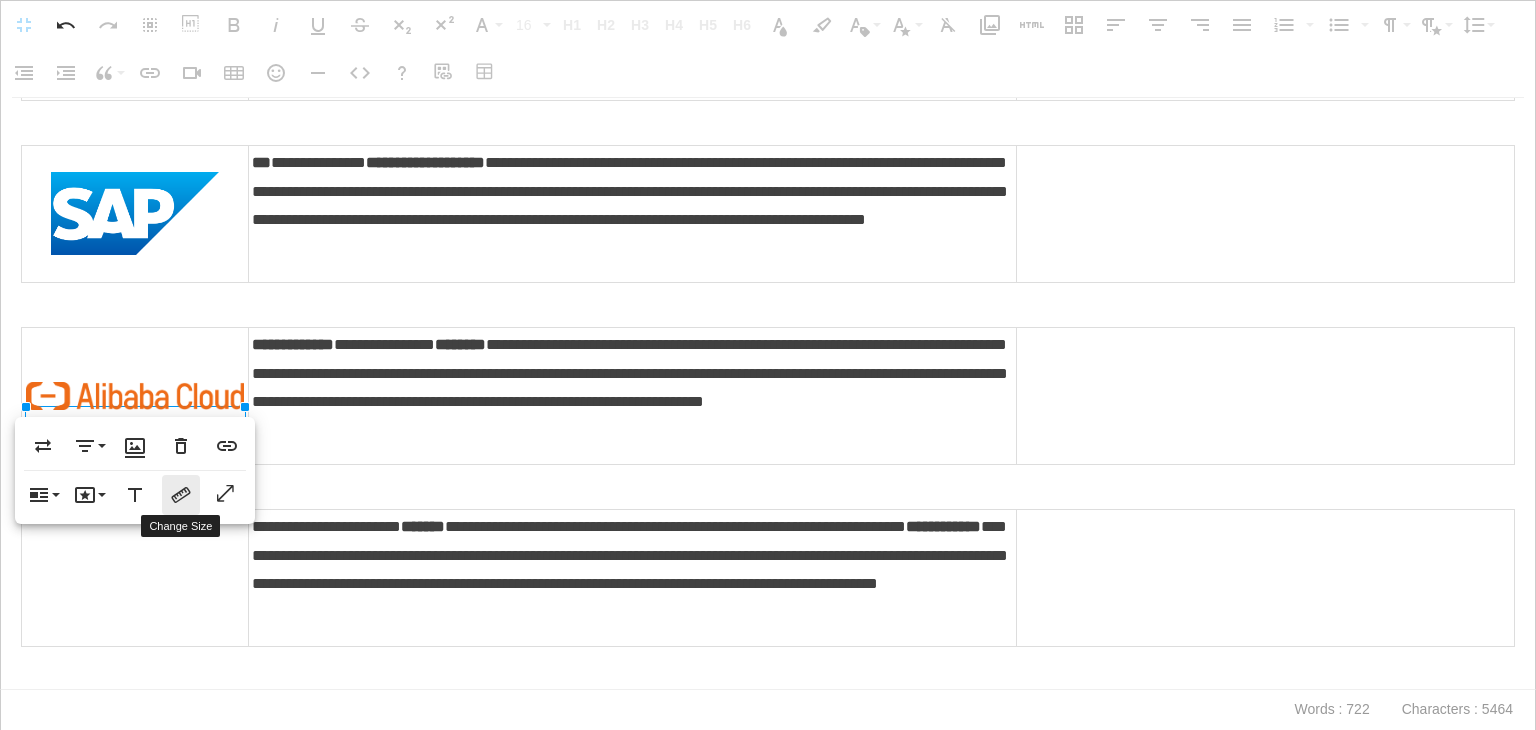 click 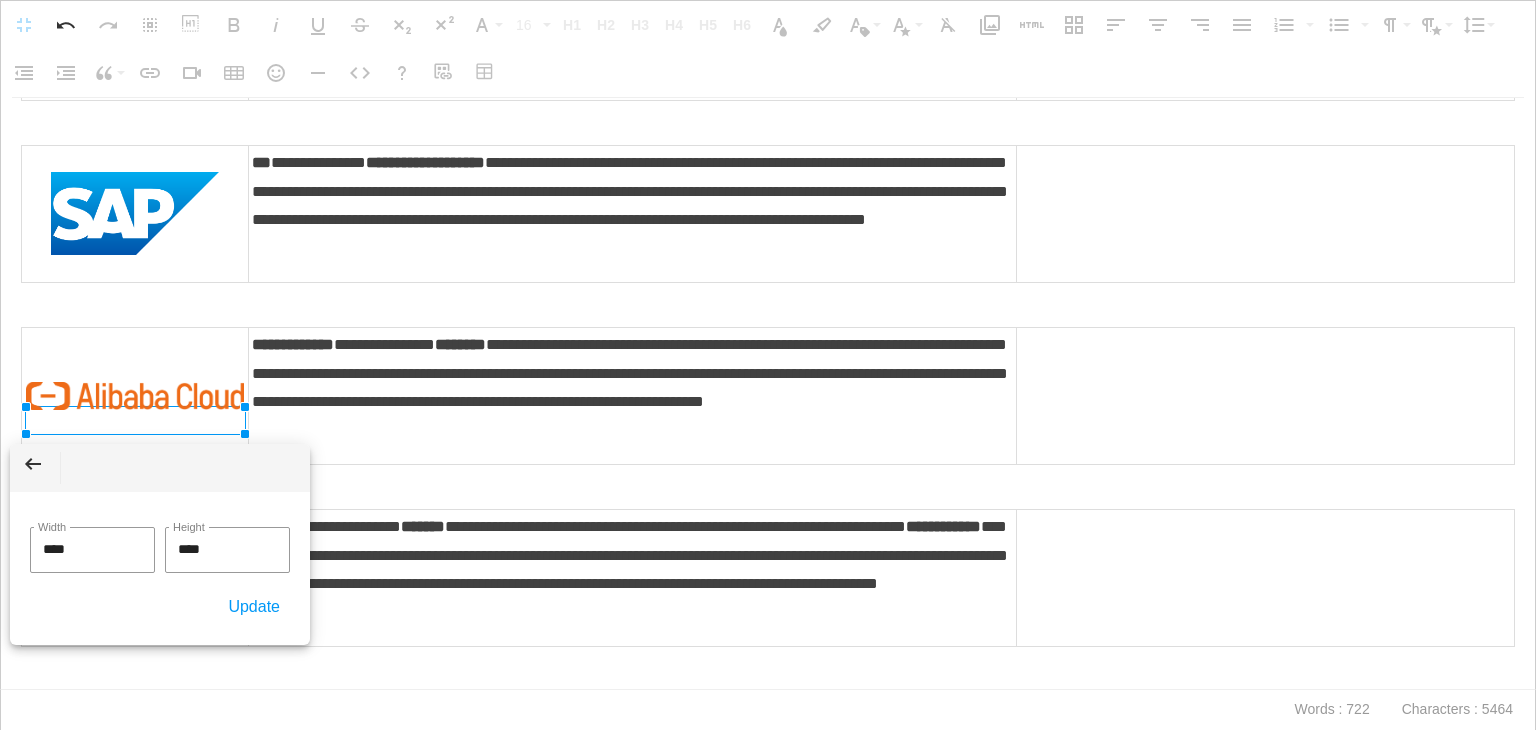 drag, startPoint x: 84, startPoint y: 561, endPoint x: 0, endPoint y: 559, distance: 84.0238 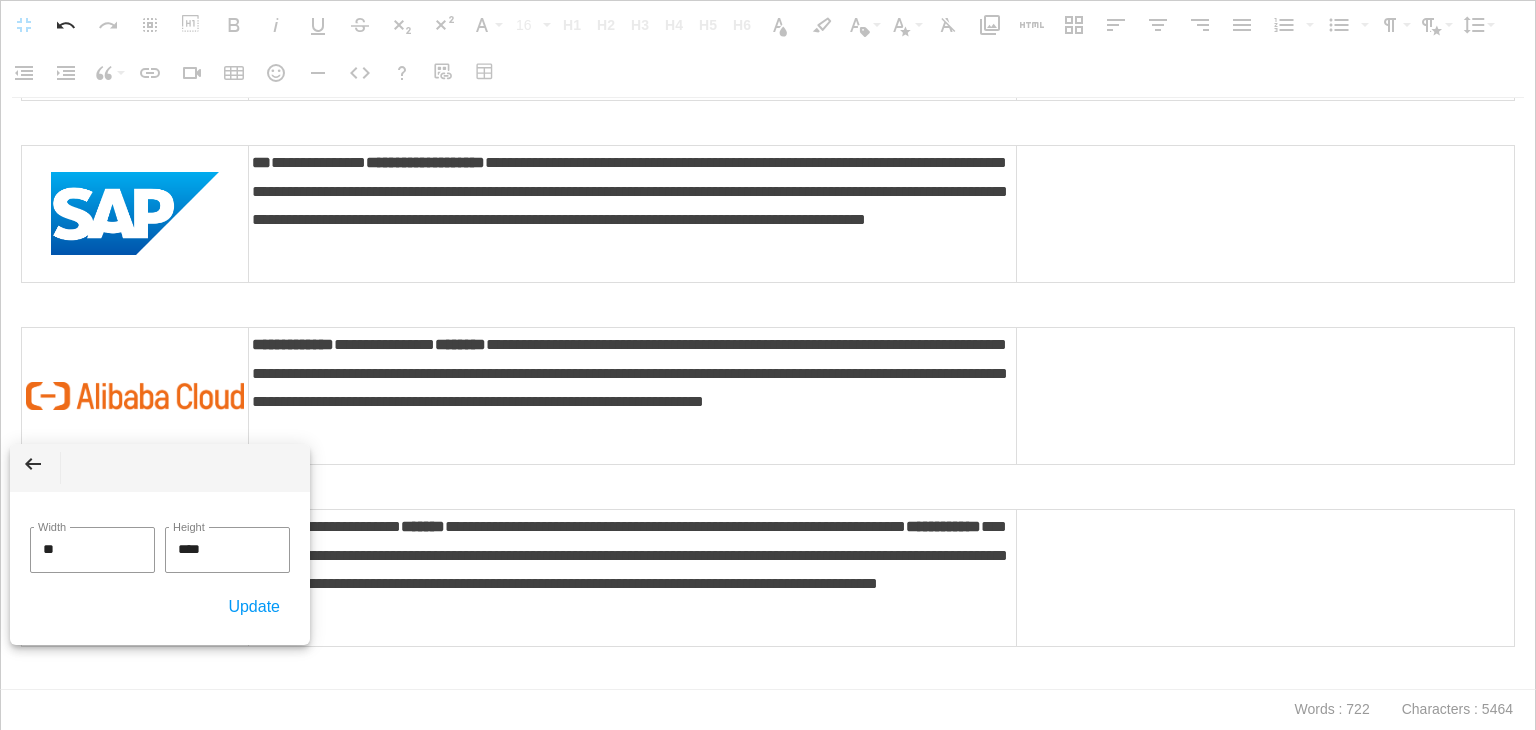 type on "***" 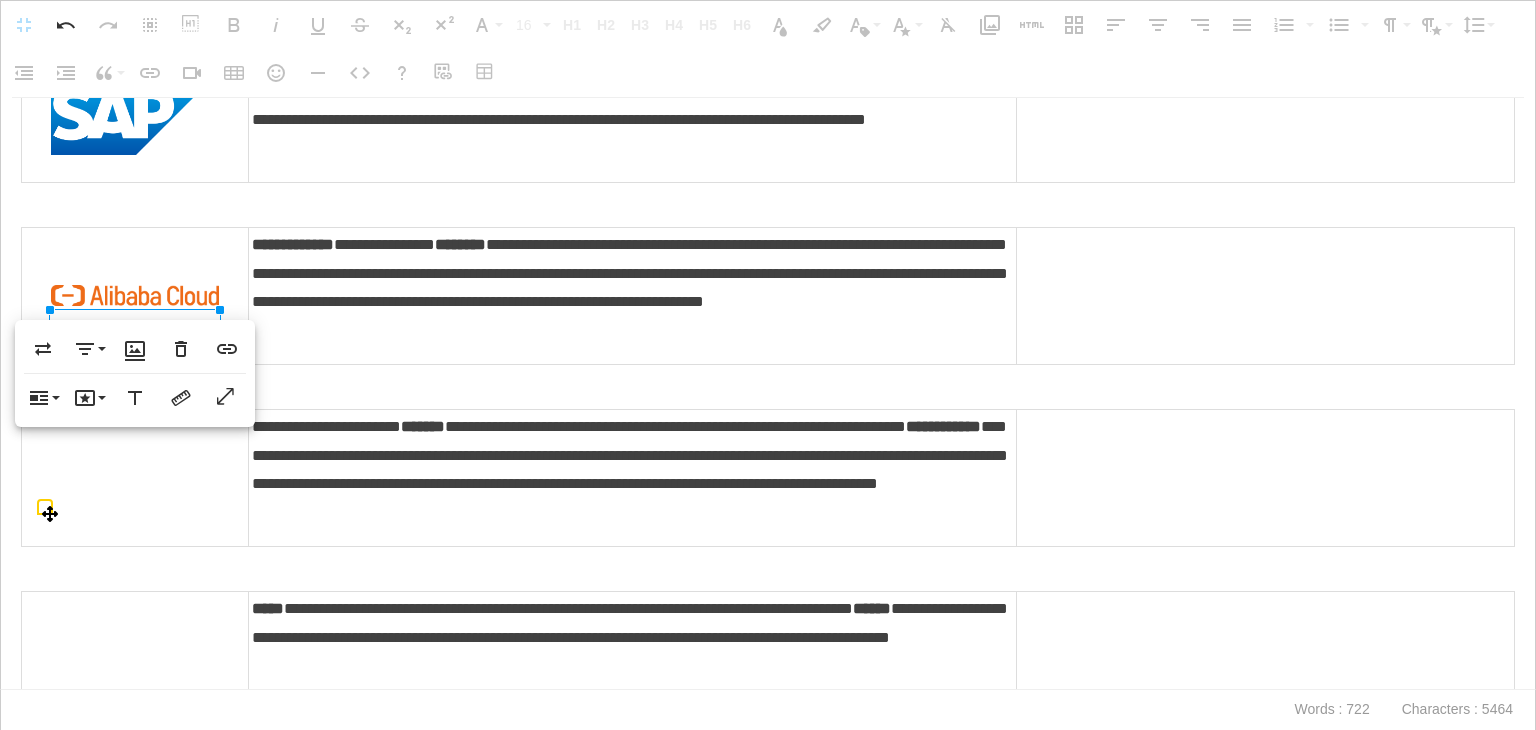 scroll, scrollTop: 400, scrollLeft: 0, axis: vertical 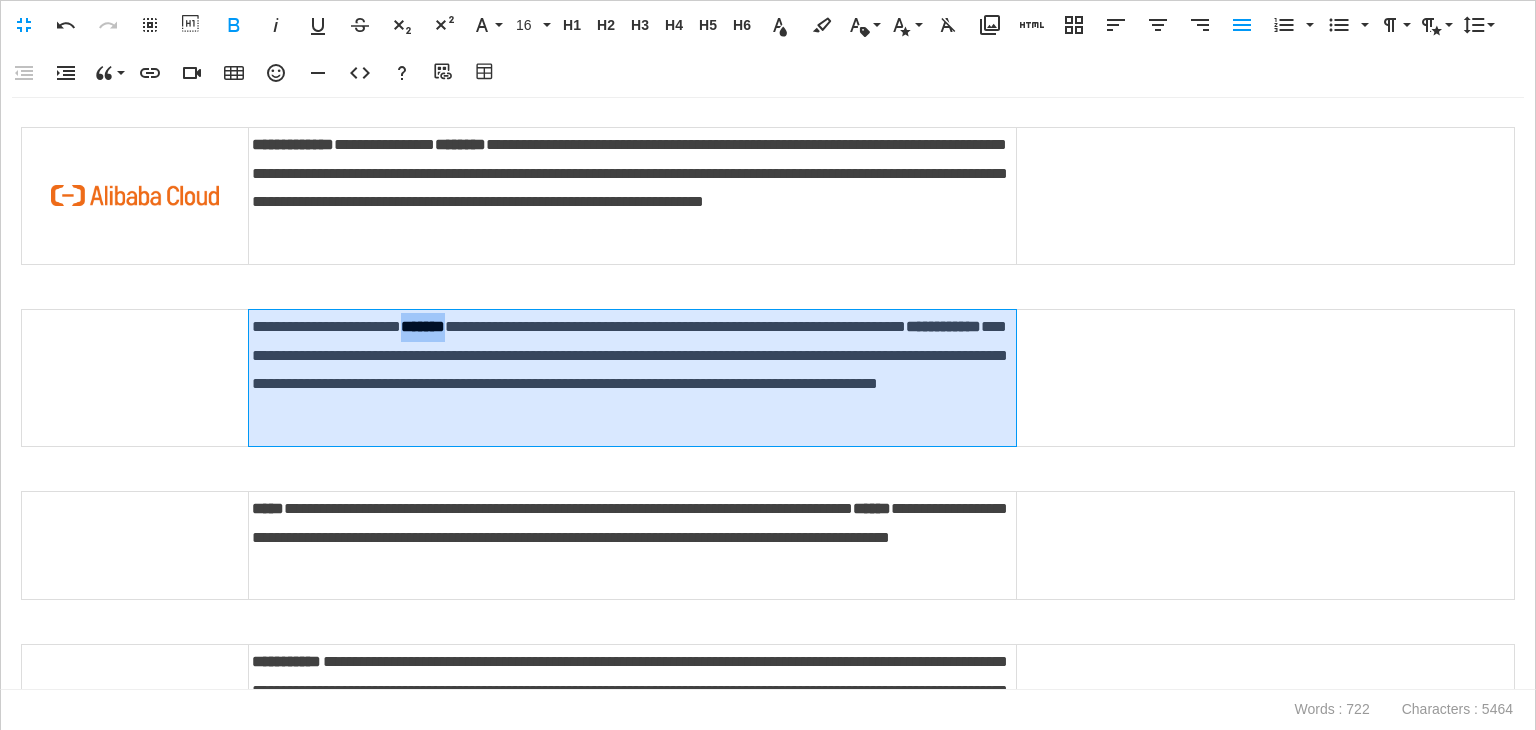 drag, startPoint x: 486, startPoint y: 351, endPoint x: 428, endPoint y: 353, distance: 58.034473 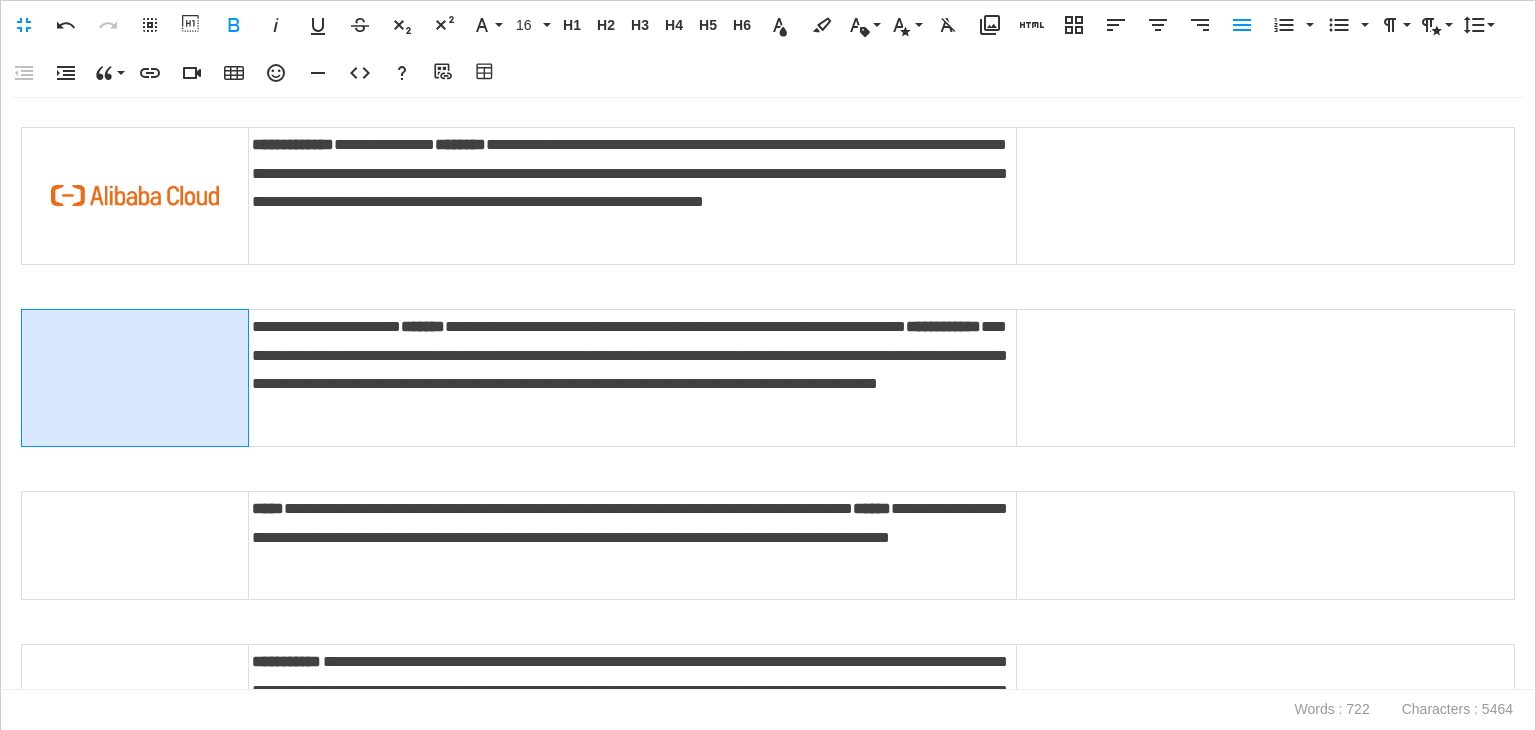 click at bounding box center (135, 377) 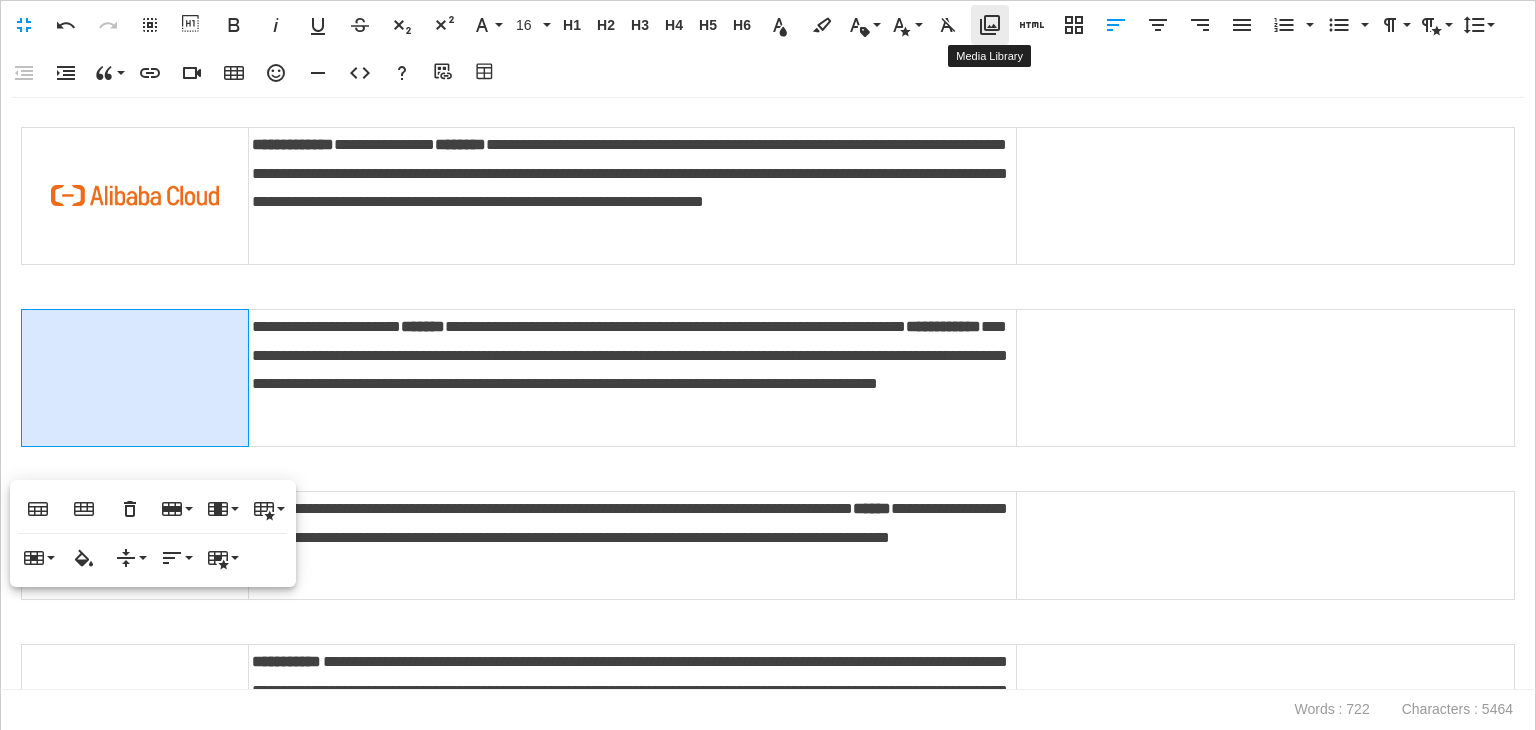 click 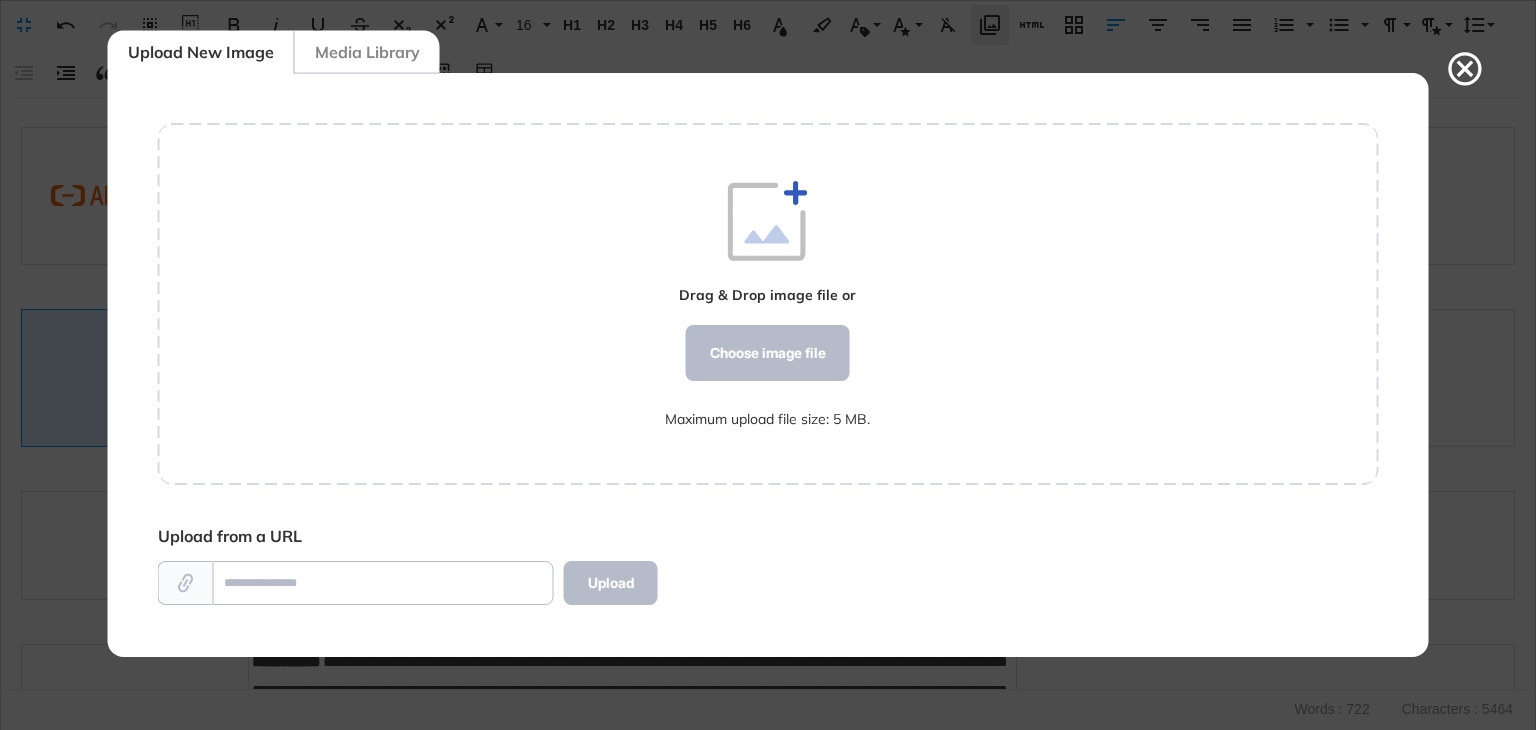 scroll, scrollTop: 9, scrollLeft: 0, axis: vertical 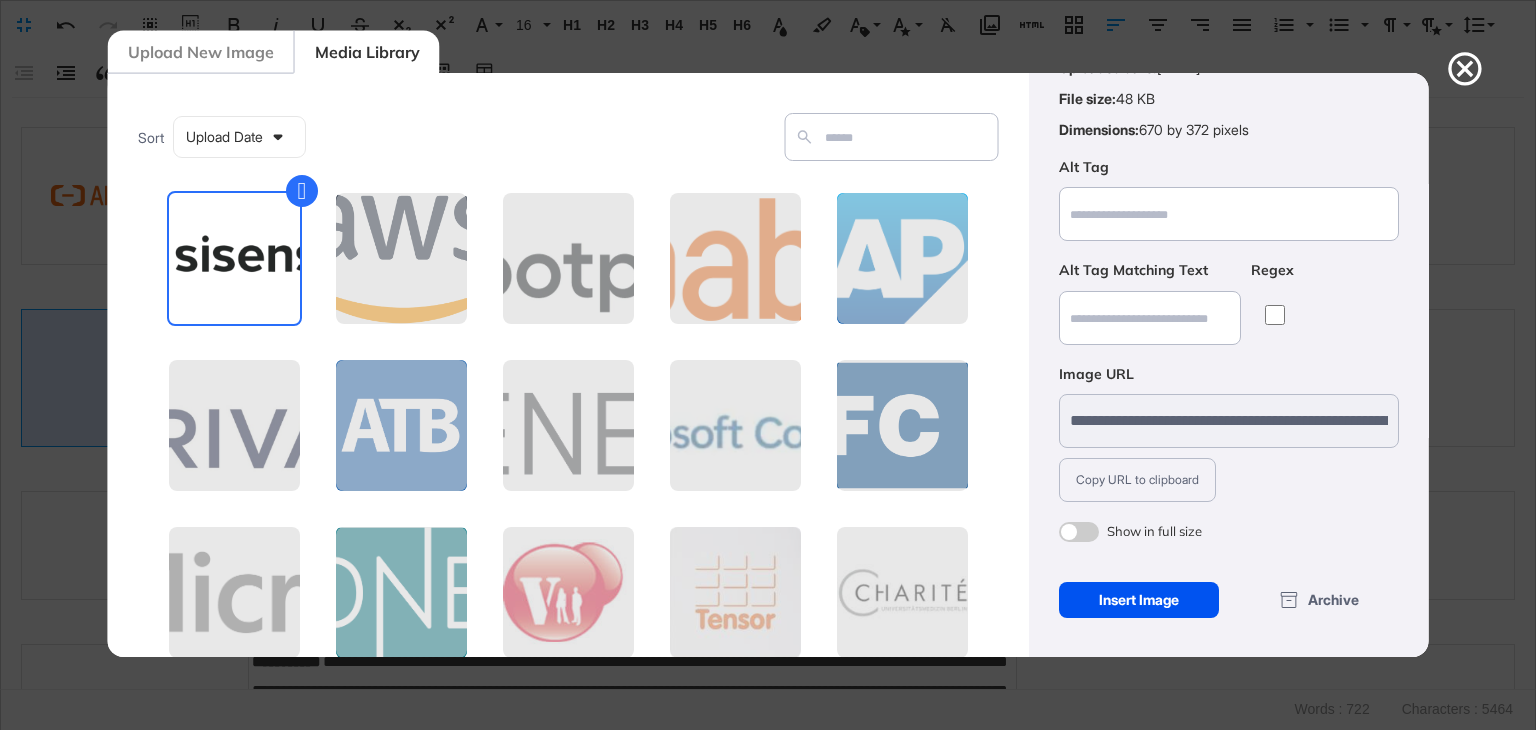 click on "Insert Image" at bounding box center (1138, 600) 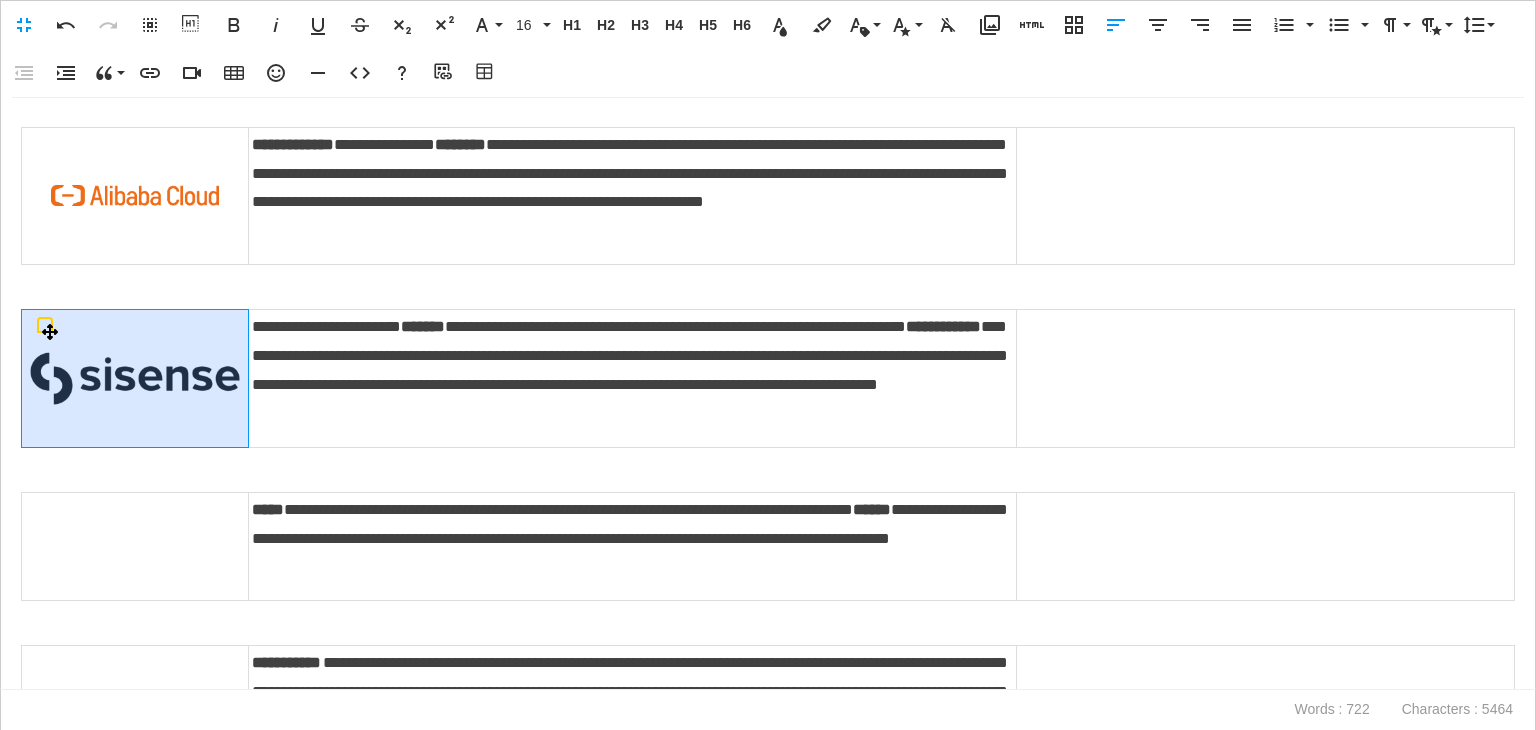 click at bounding box center [135, 378] 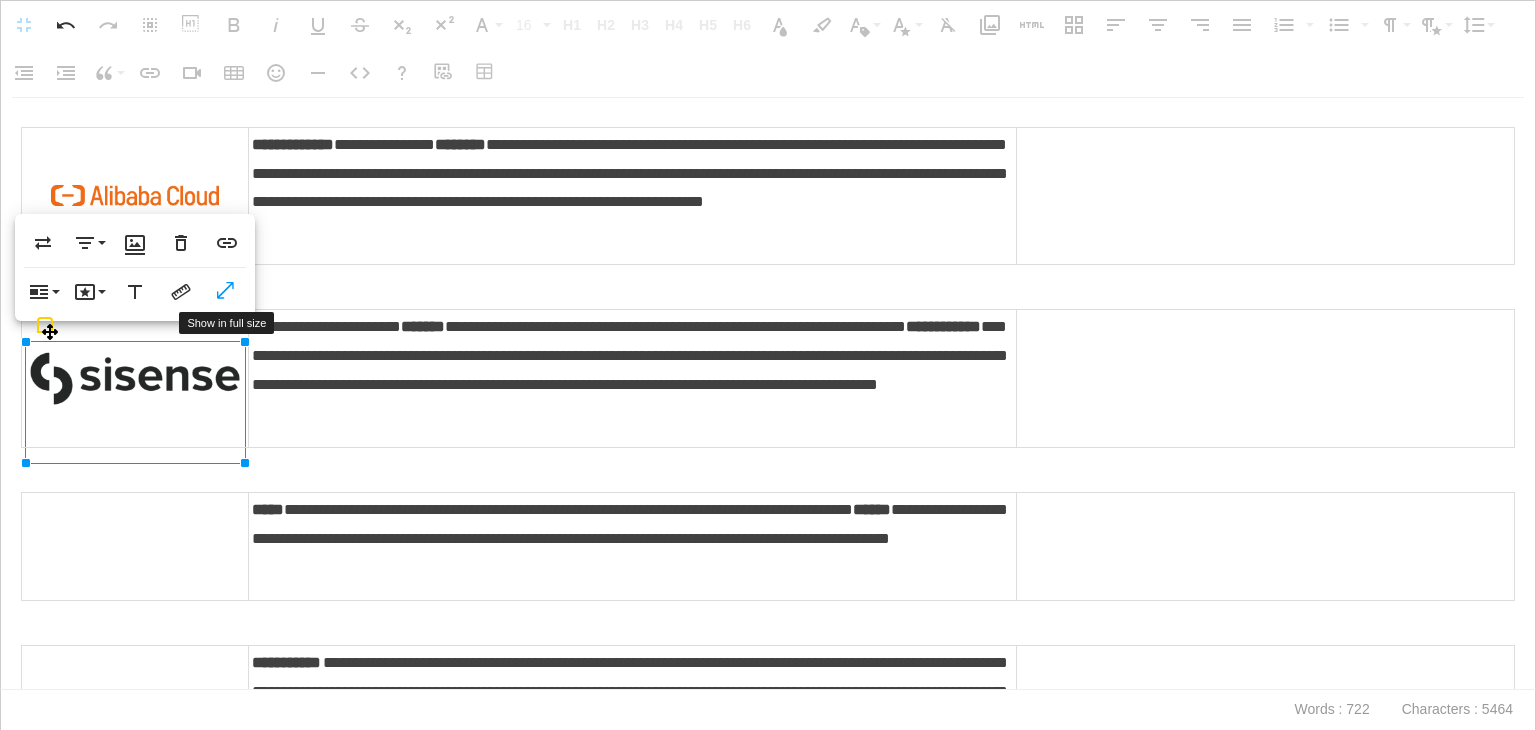 click 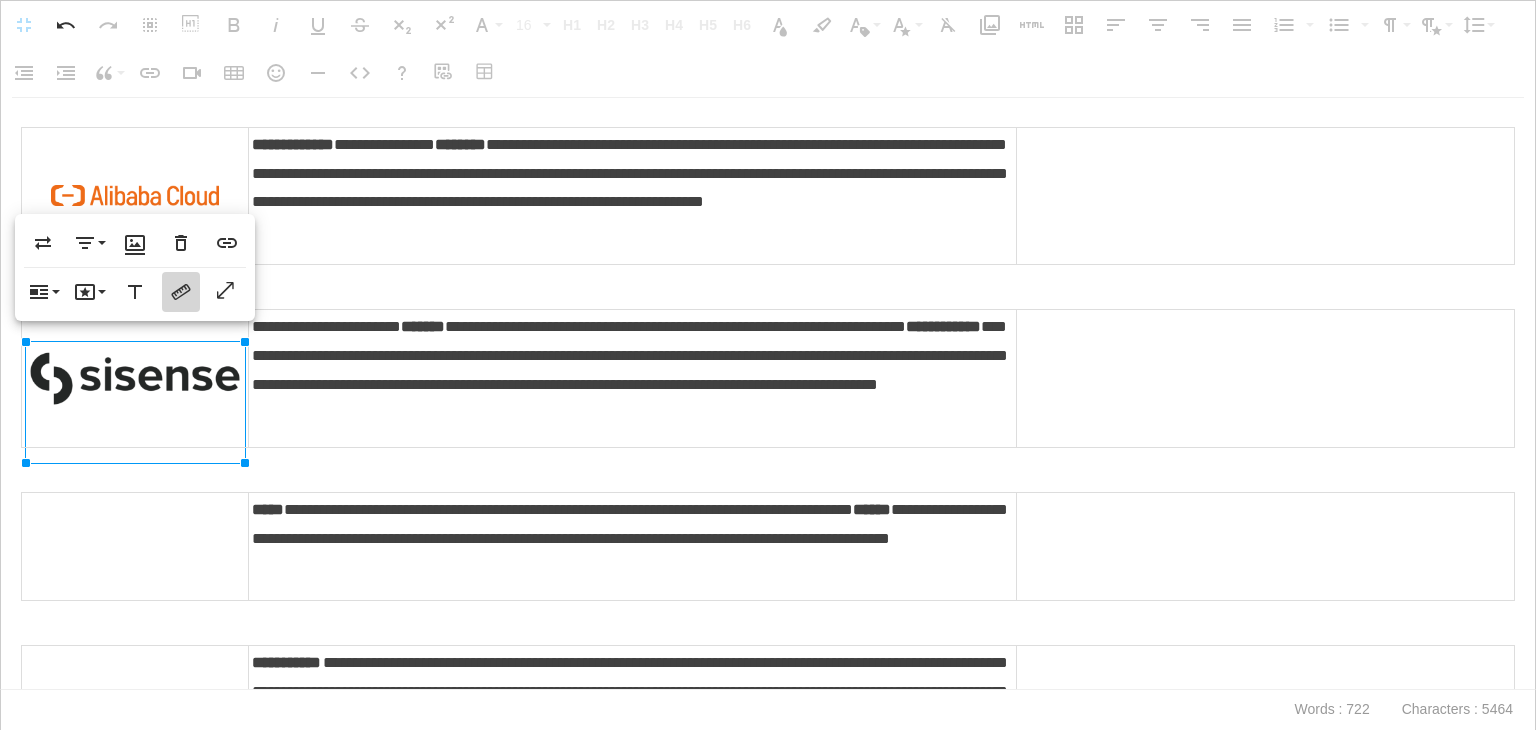 click on "Change Size" at bounding box center [181, 292] 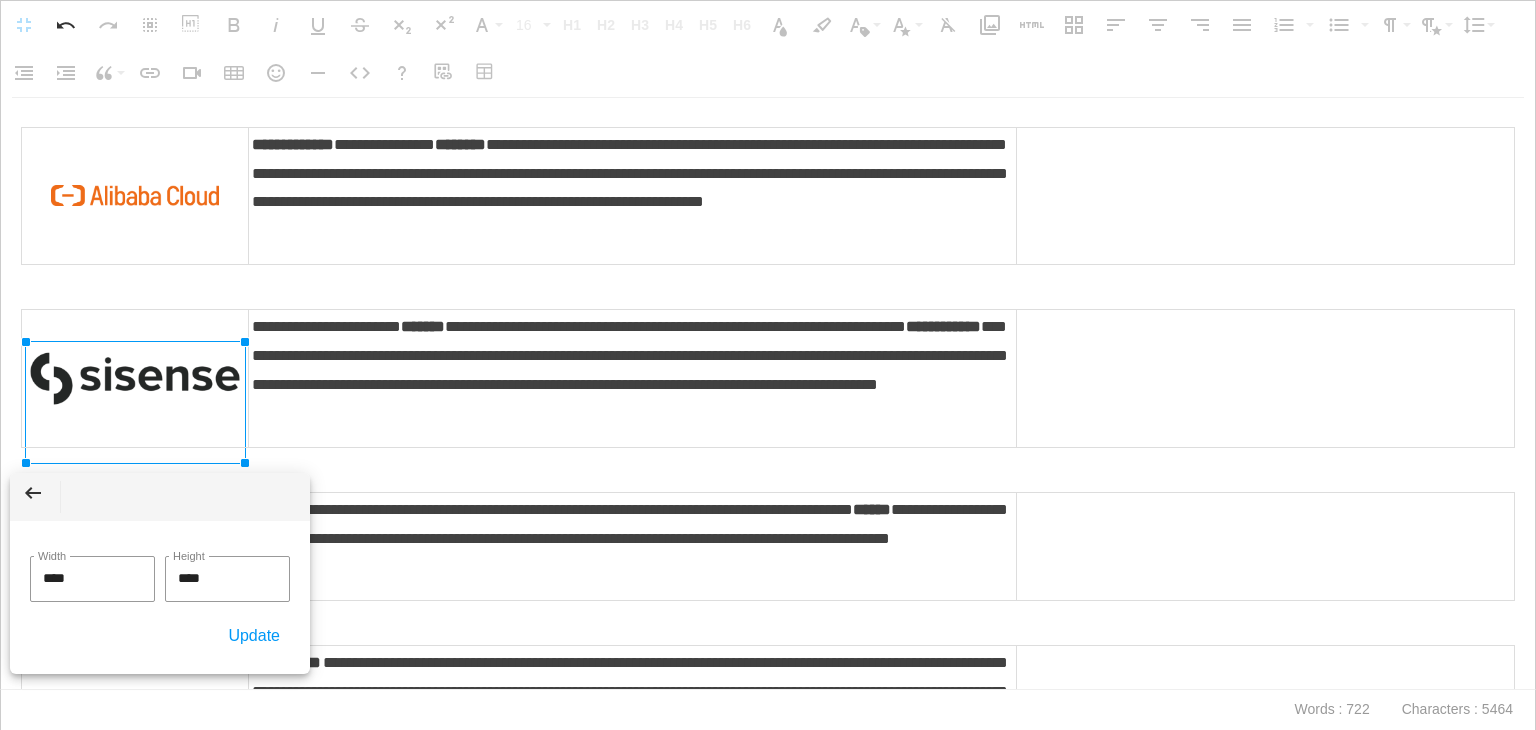 drag, startPoint x: 97, startPoint y: 573, endPoint x: 0, endPoint y: 546, distance: 100.68764 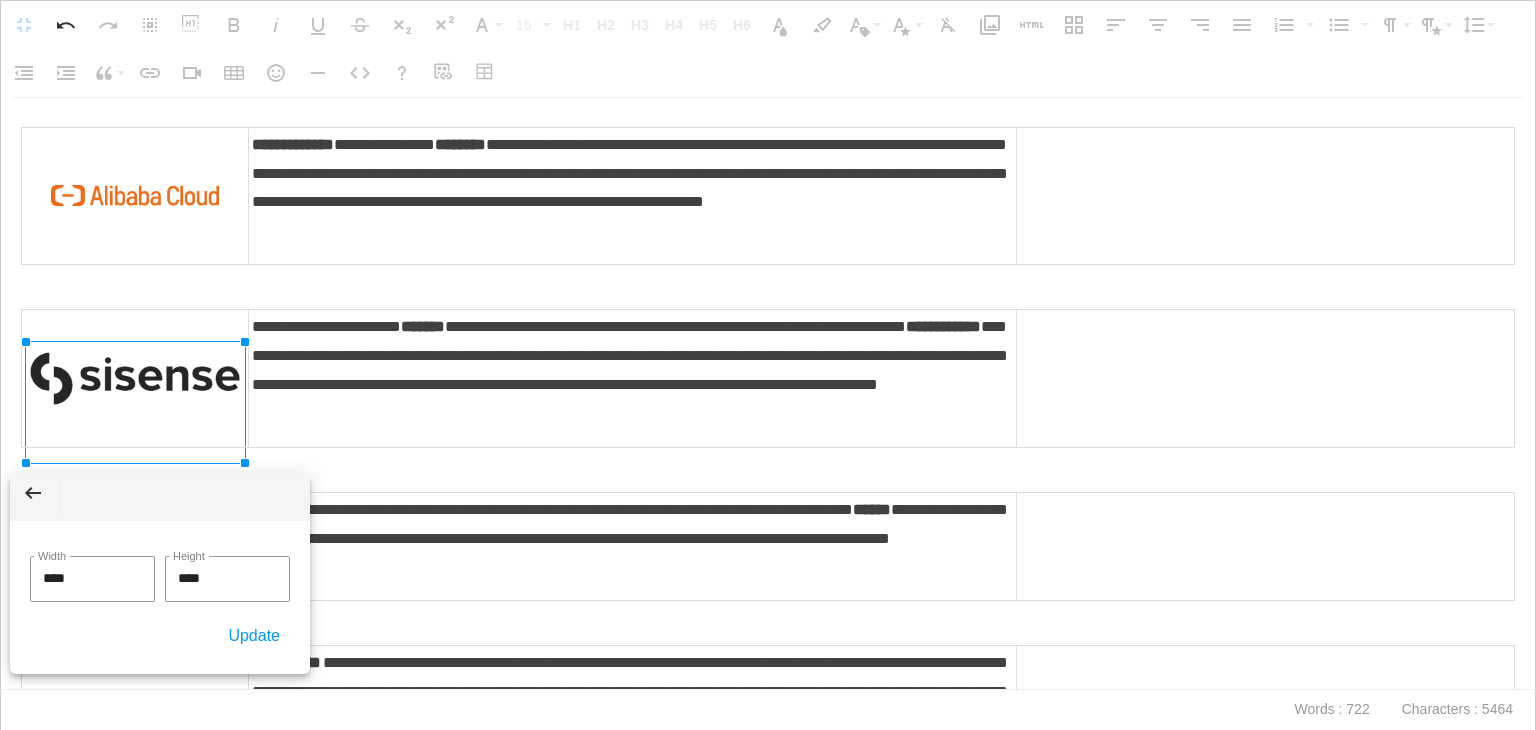 click on "**********" at bounding box center (768, 365) 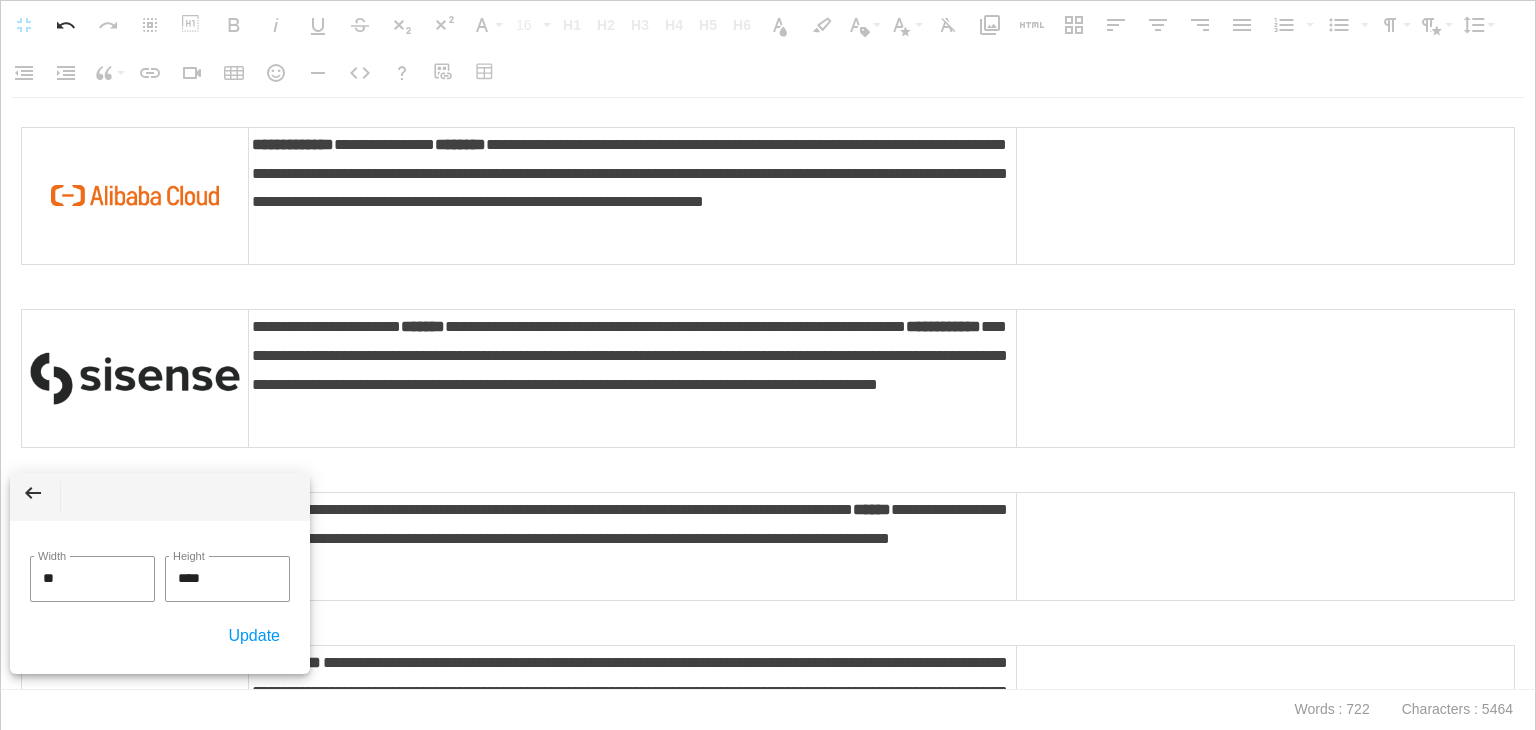 type on "***" 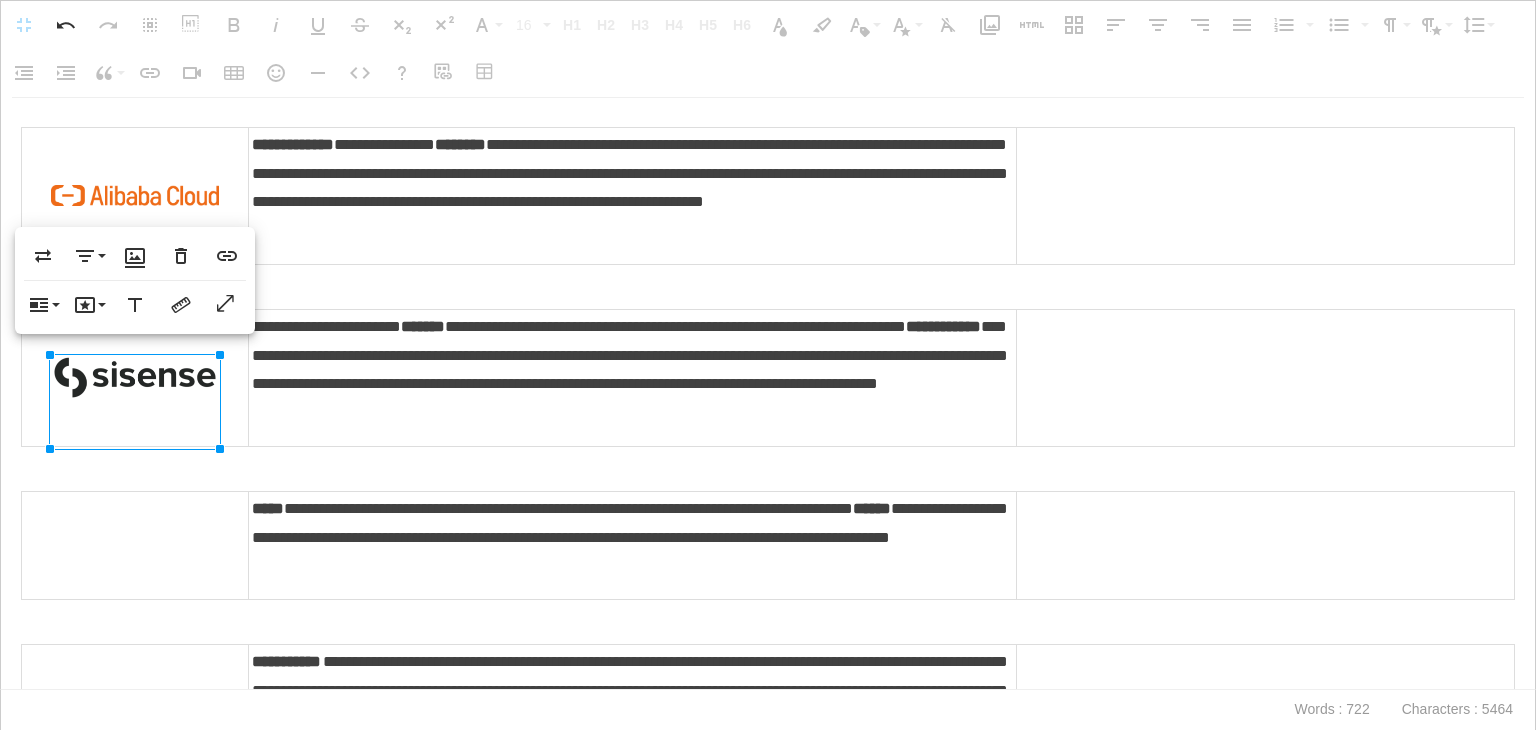 click at bounding box center (763, 461) 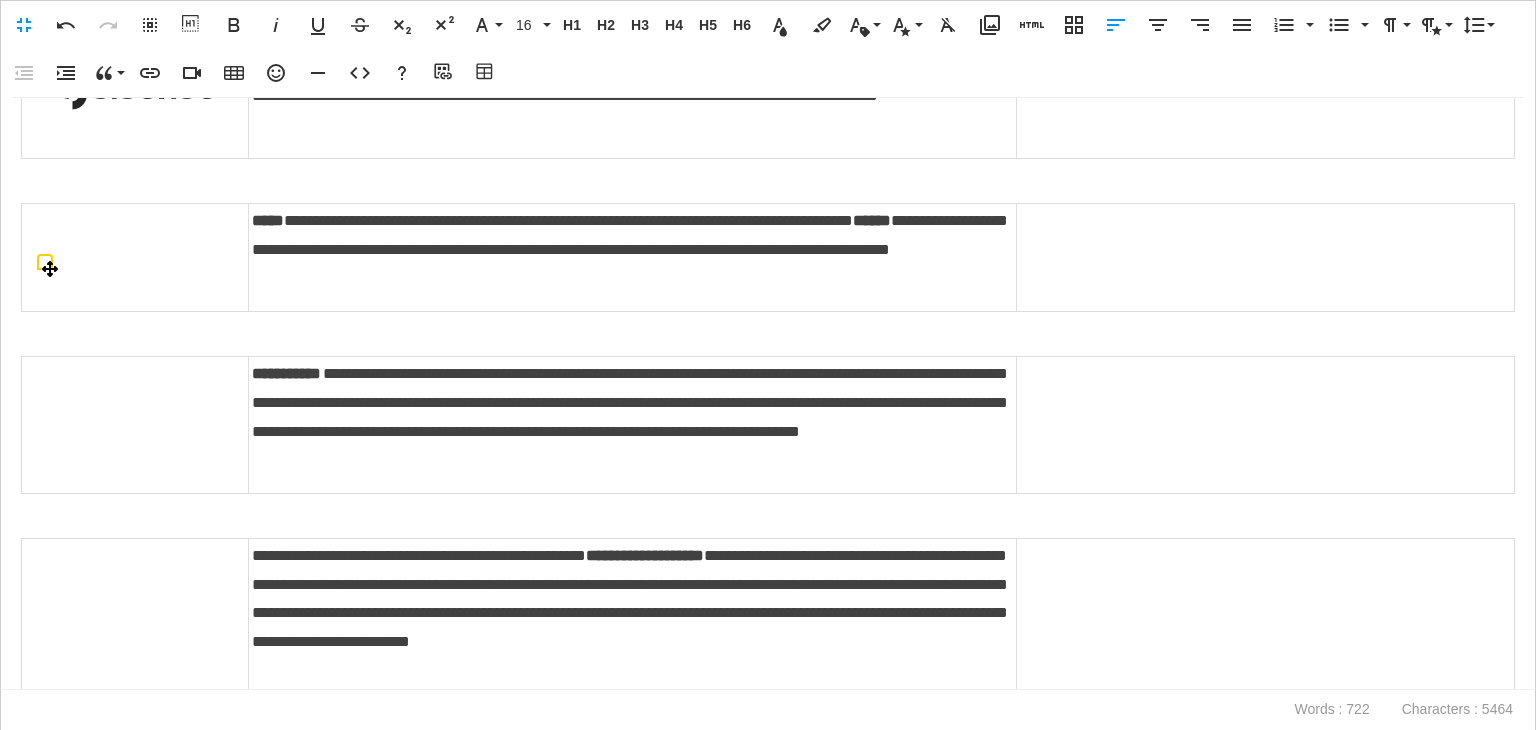 scroll, scrollTop: 700, scrollLeft: 0, axis: vertical 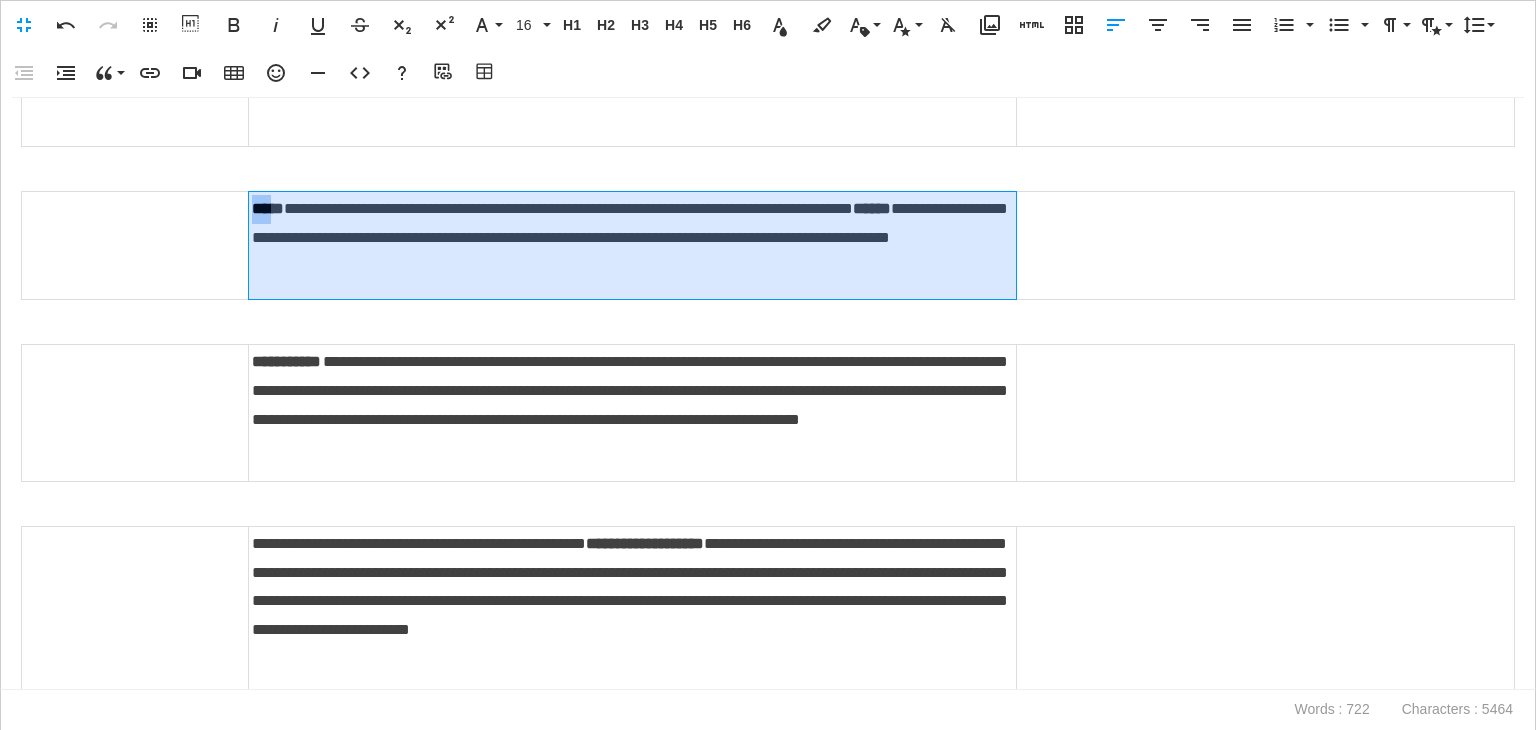 drag, startPoint x: 280, startPoint y: 236, endPoint x: 247, endPoint y: 237, distance: 33.01515 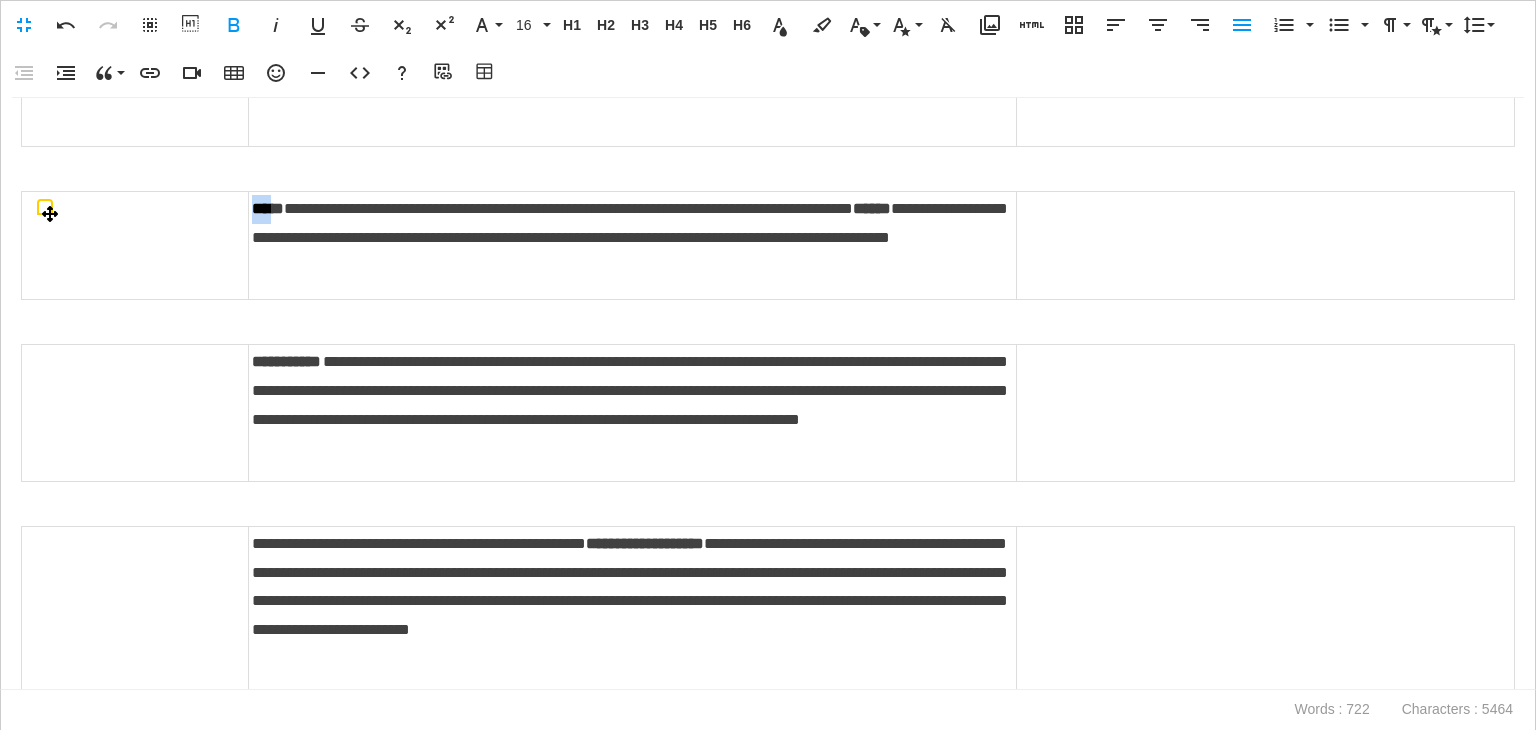 copy on "***" 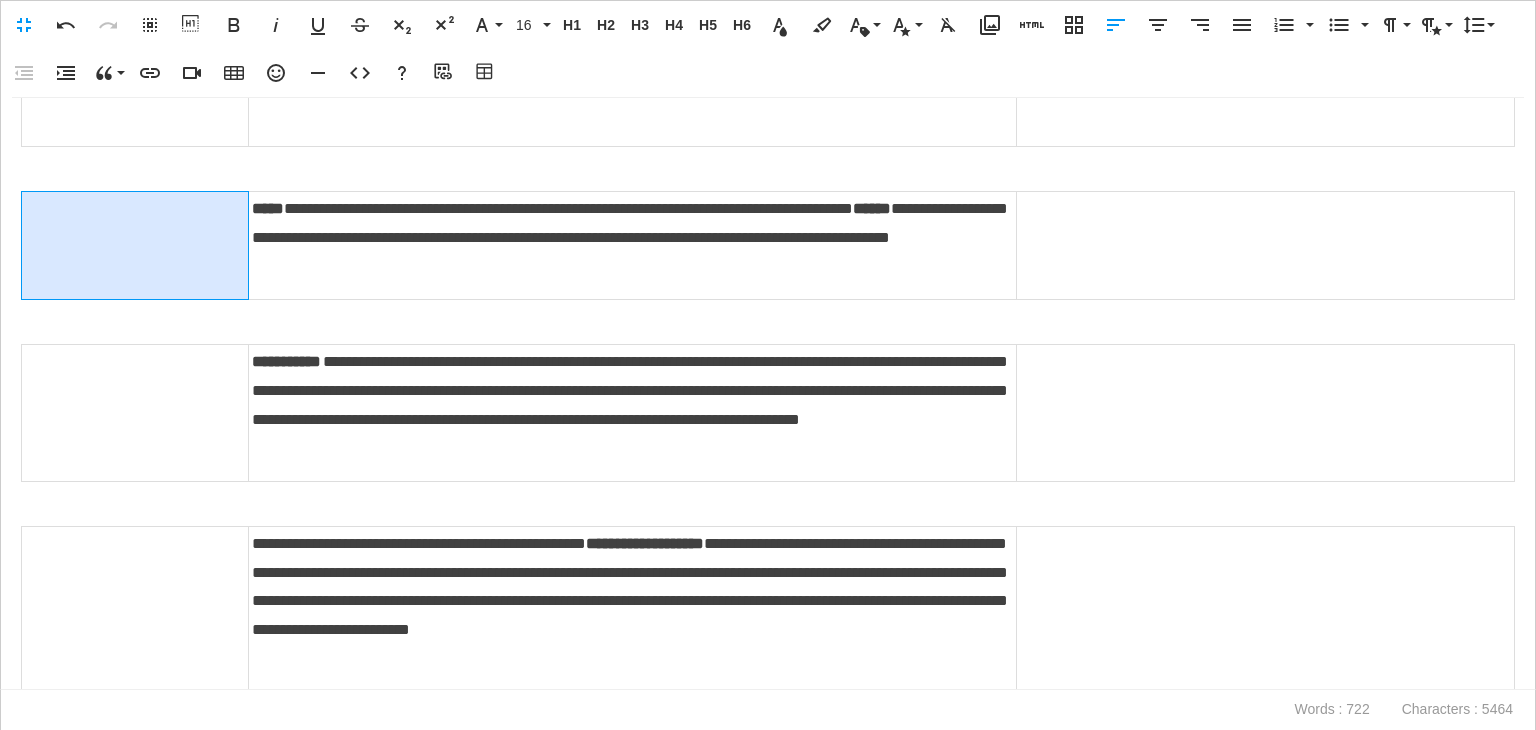 click at bounding box center [135, 412] 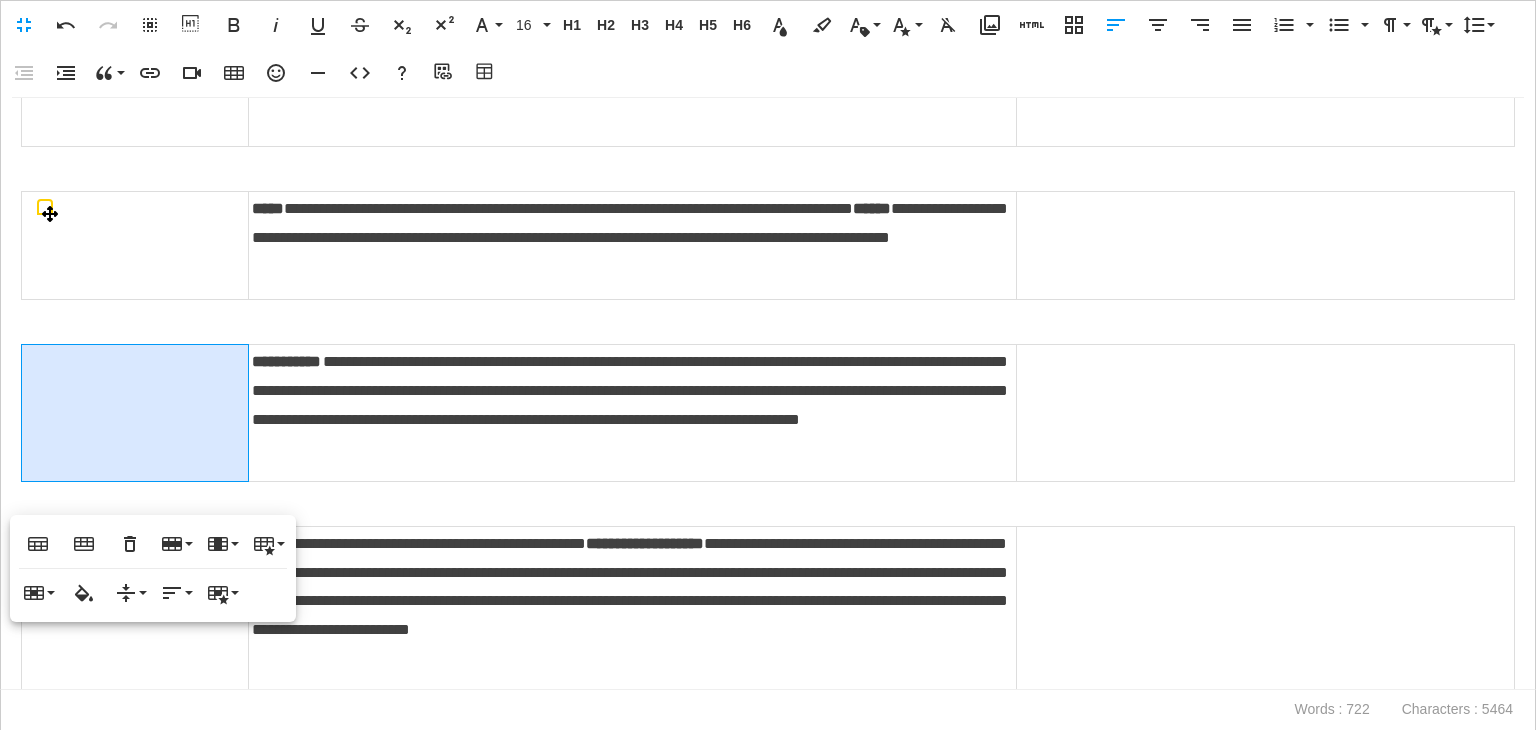 click at bounding box center (135, 245) 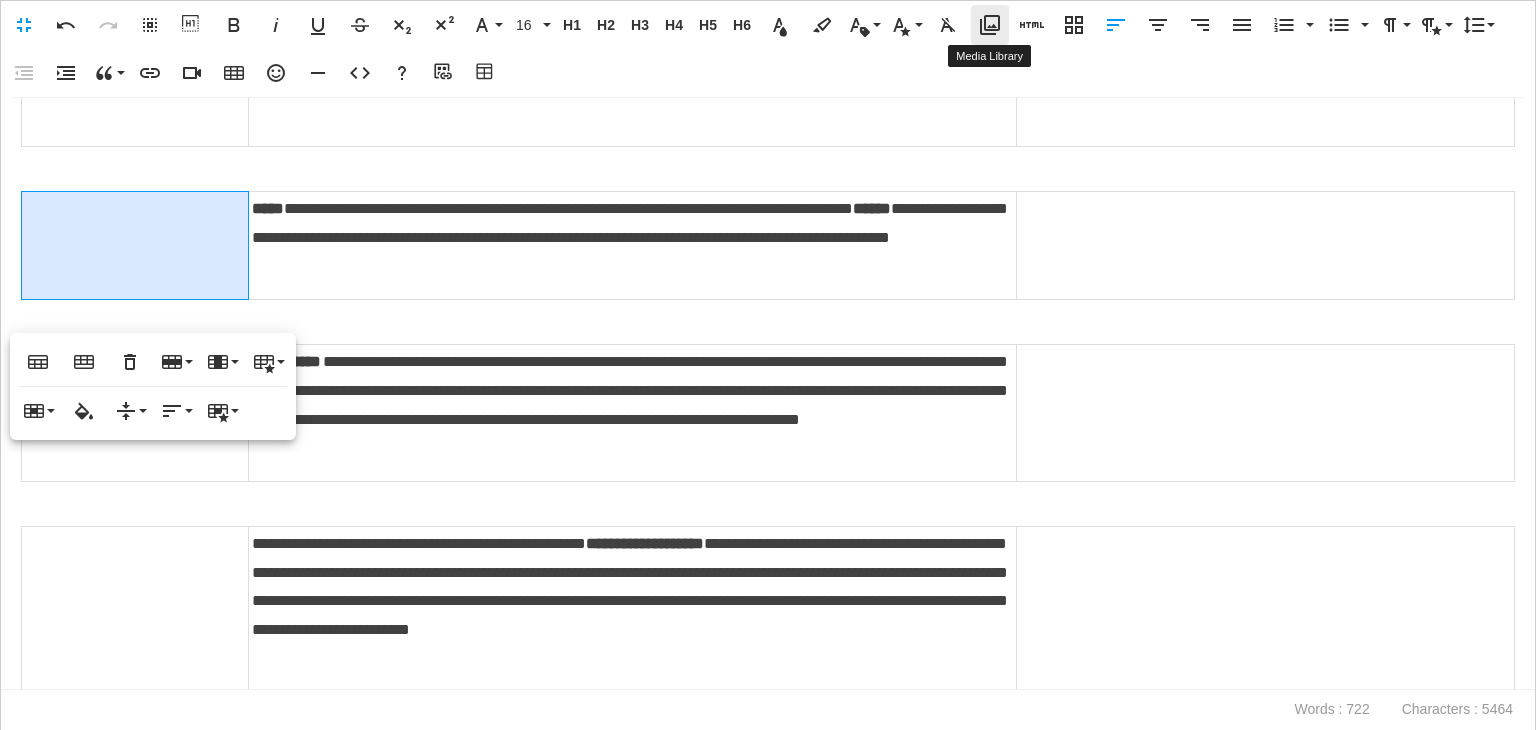 click 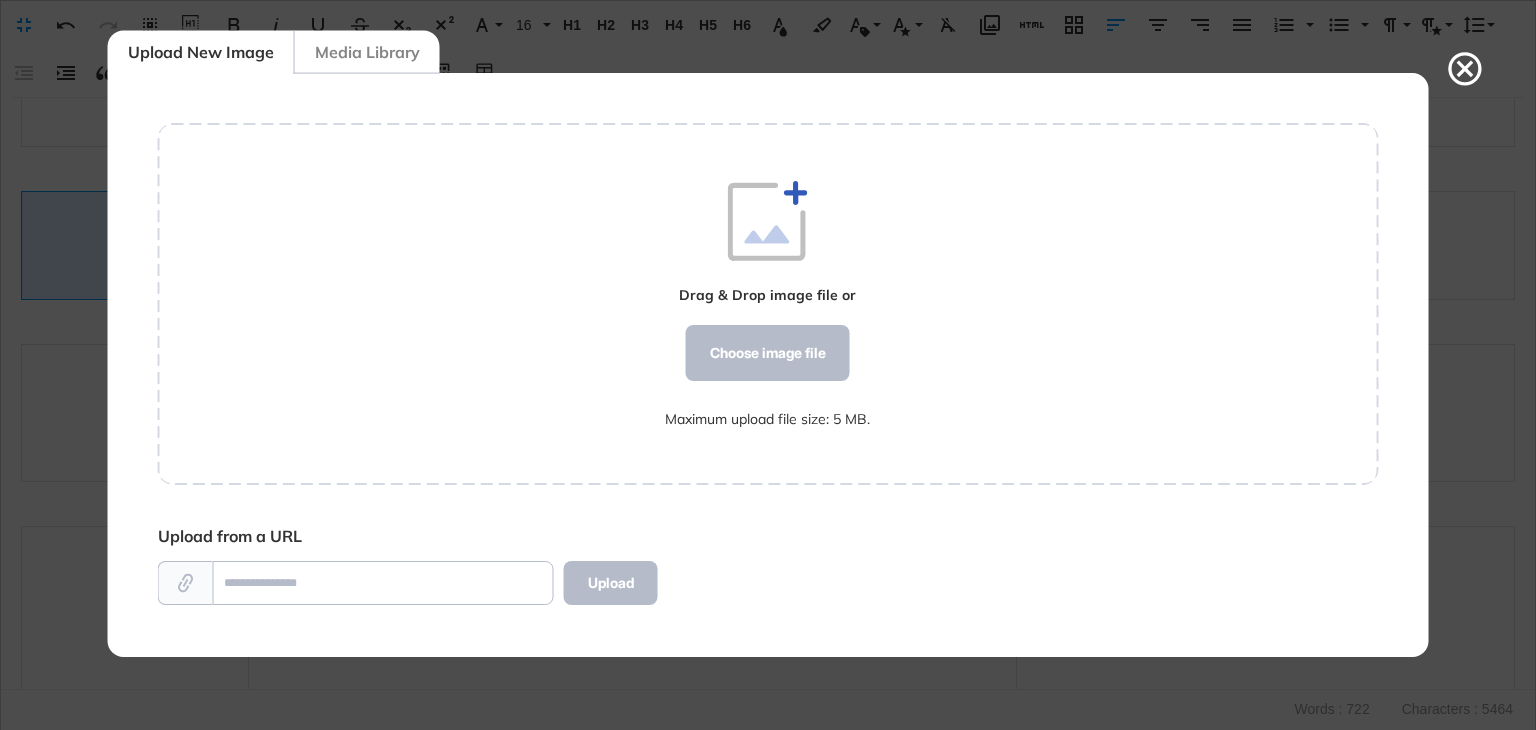 scroll, scrollTop: 9, scrollLeft: 0, axis: vertical 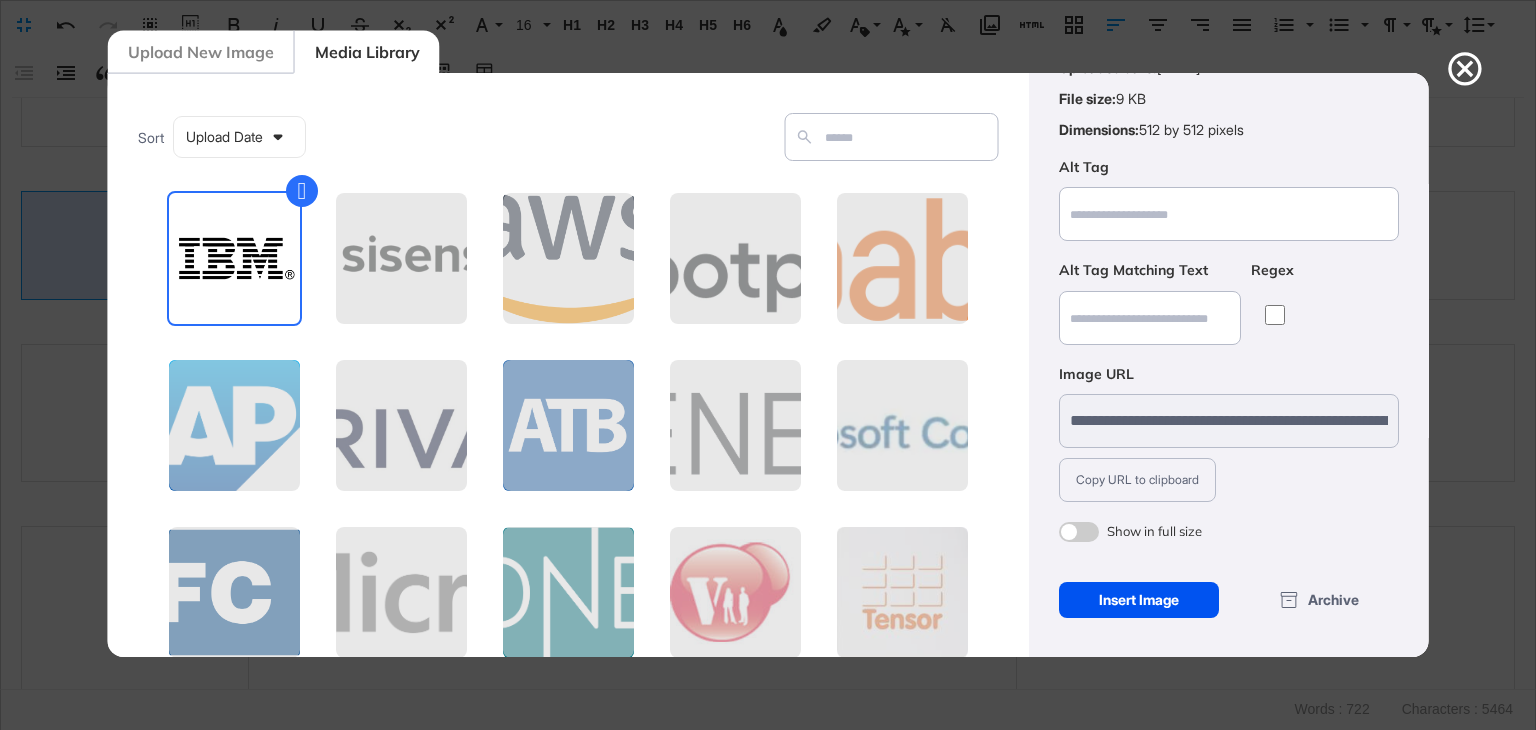click on "Insert Image" at bounding box center (1138, 600) 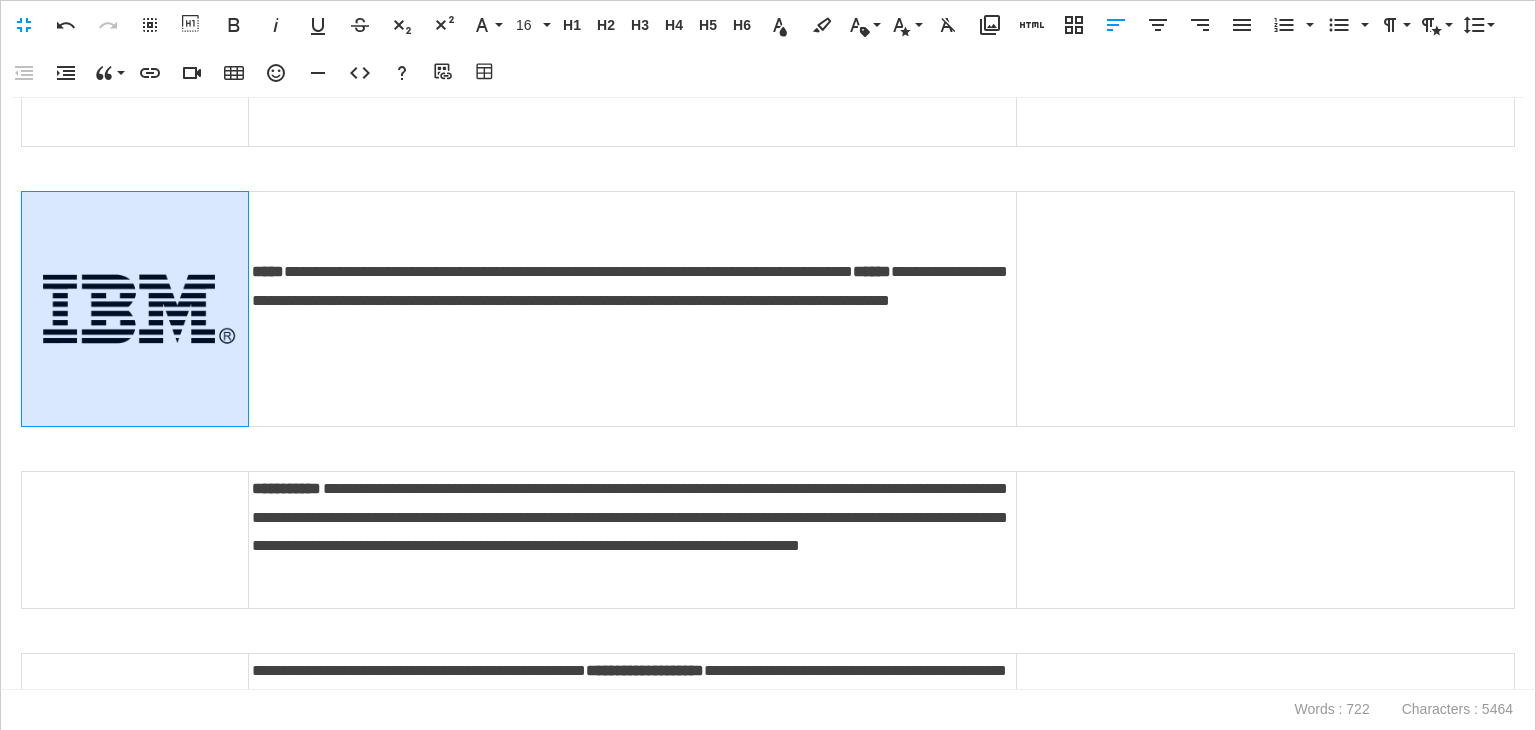 click at bounding box center (135, 309) 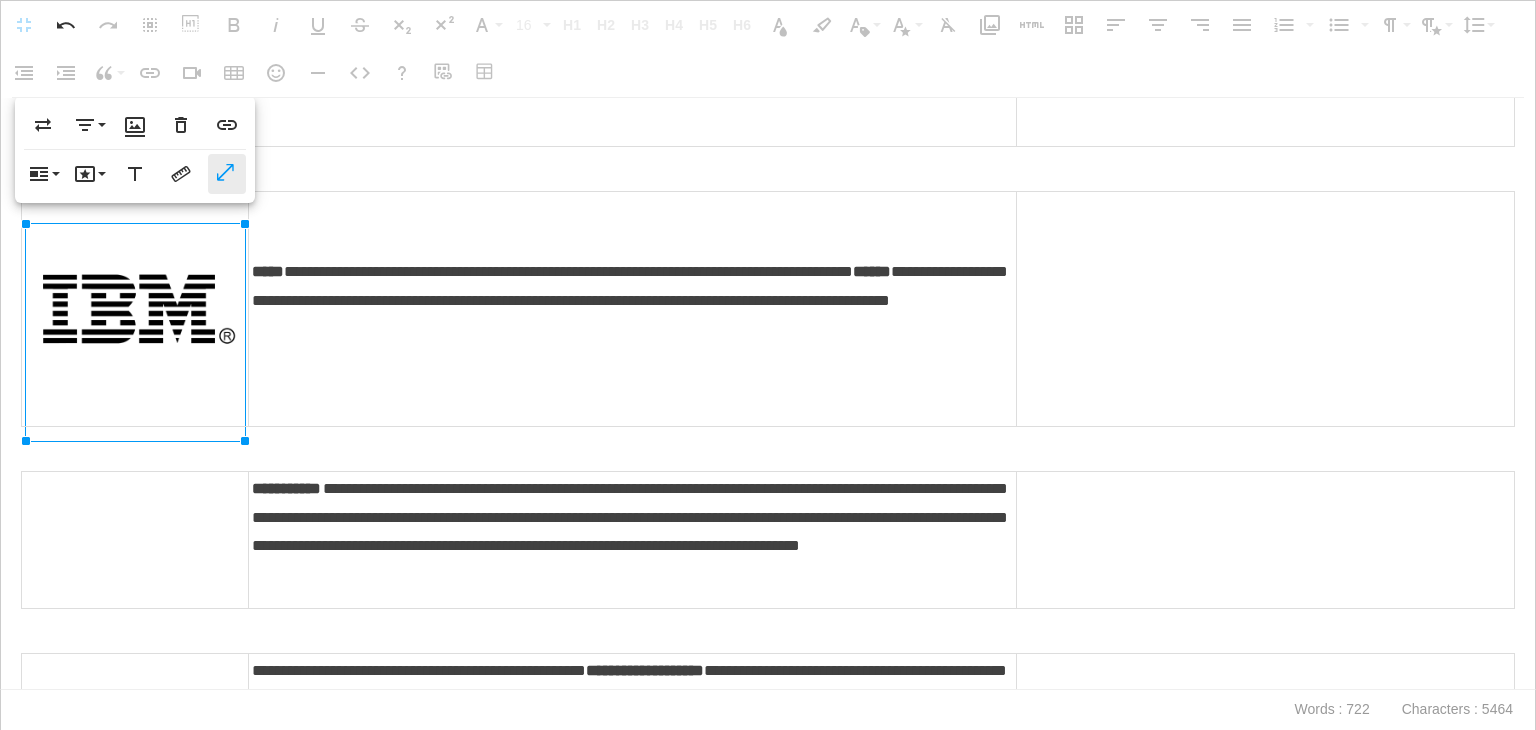 click 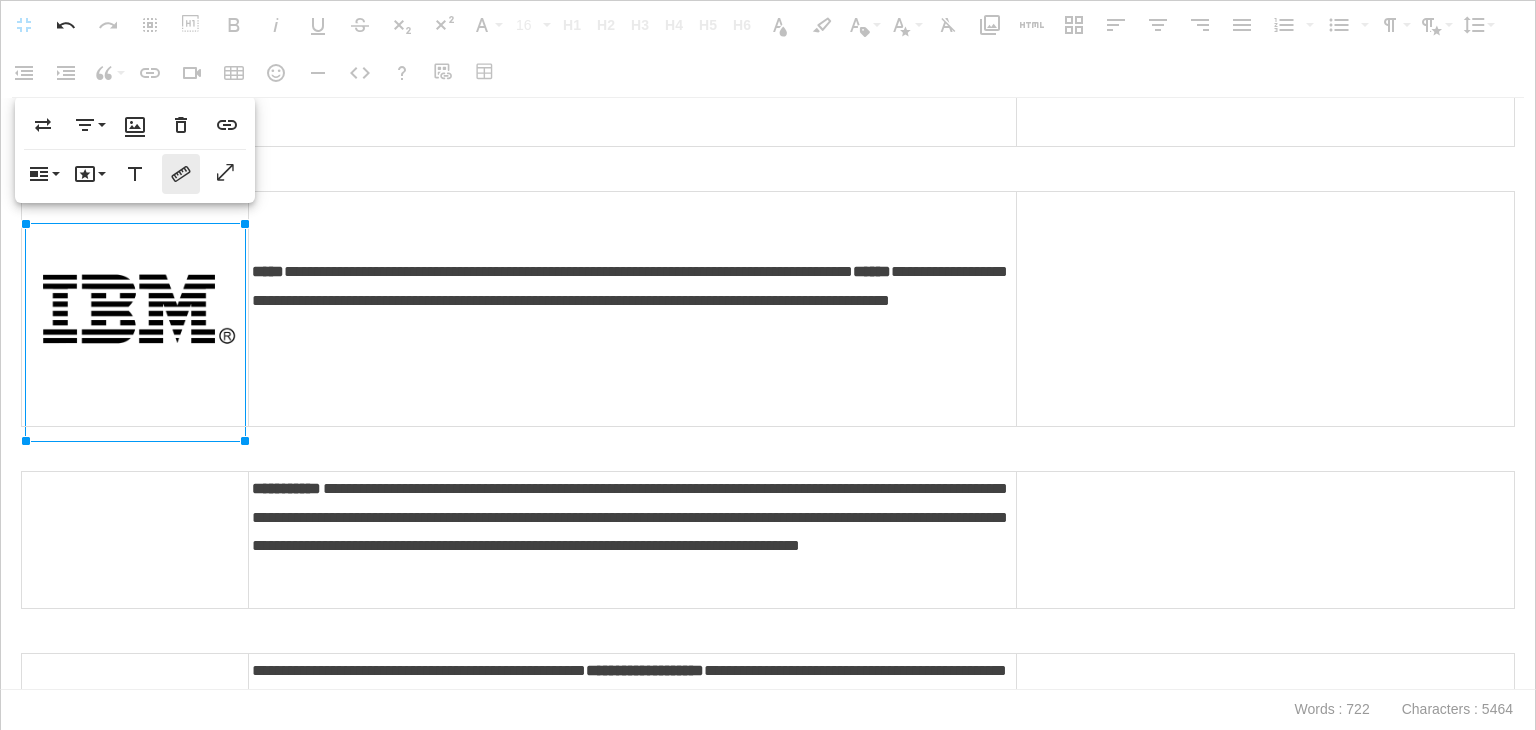 click 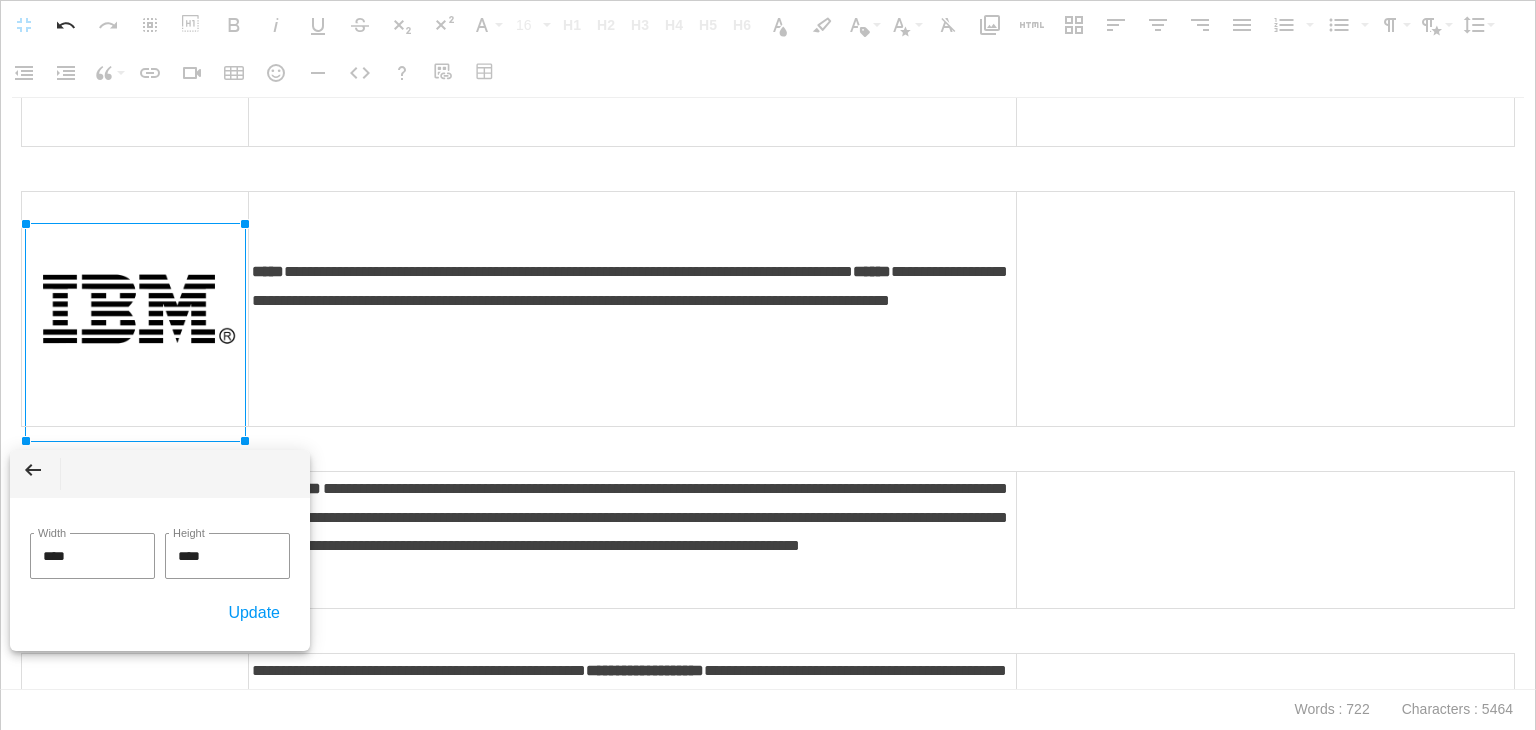 click on "**********" at bounding box center [768, 365] 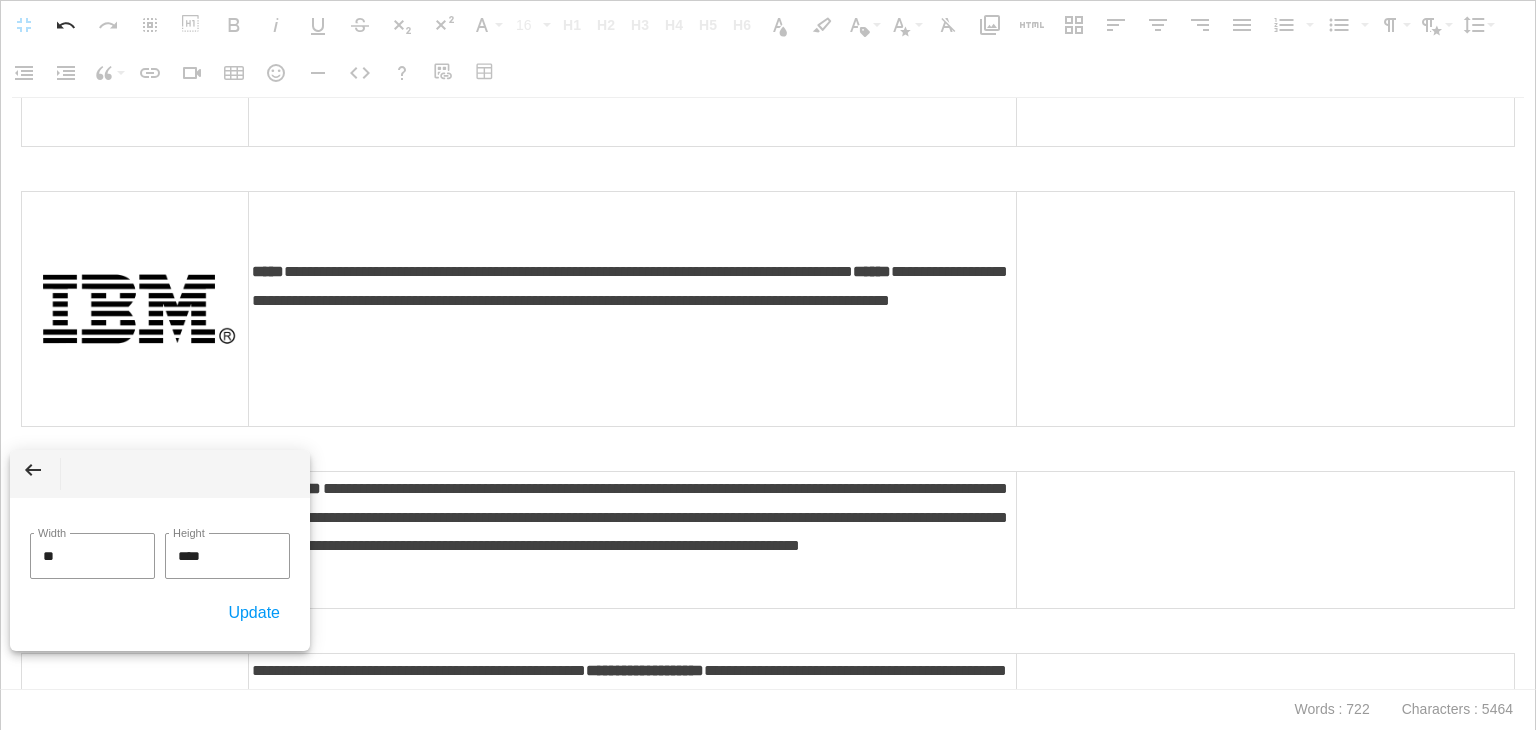 type on "***" 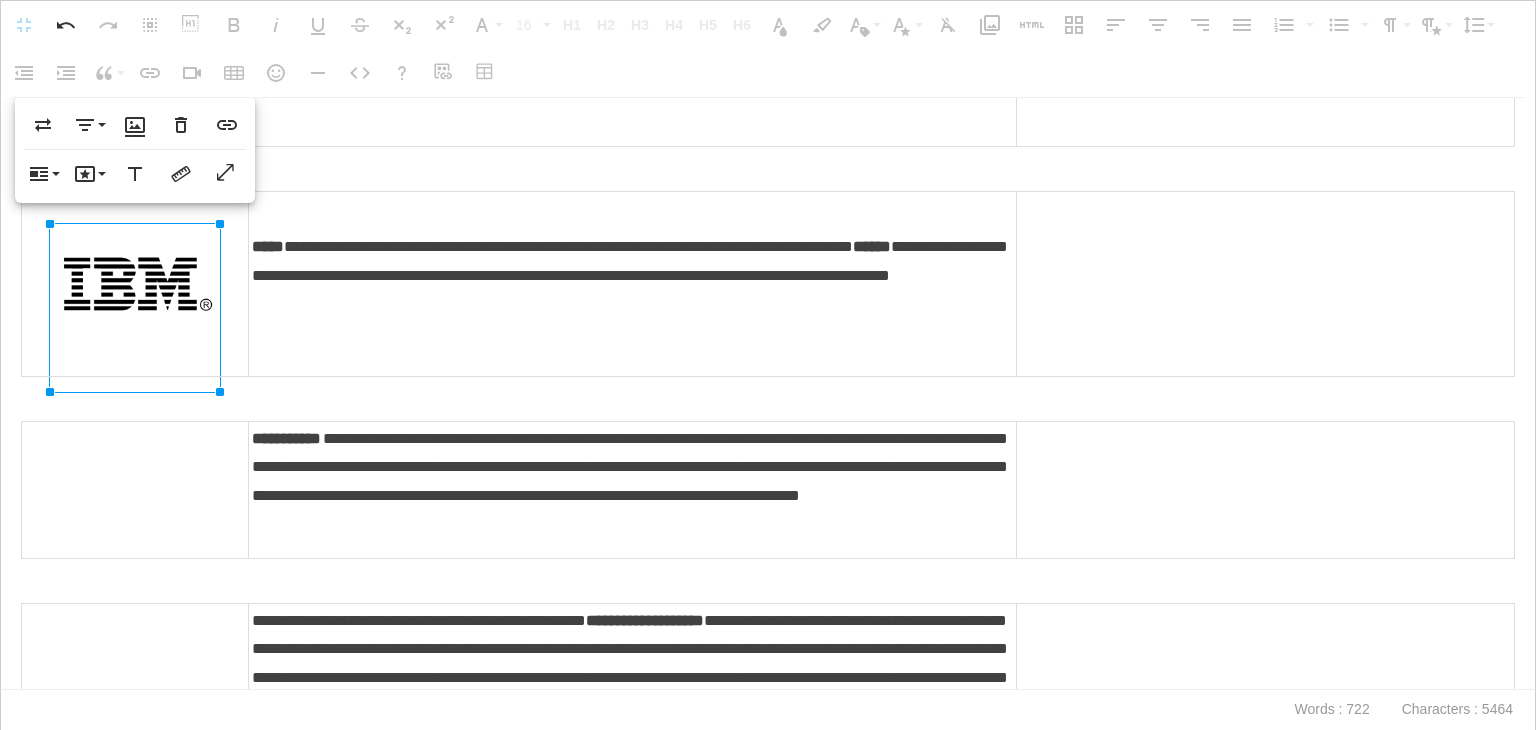 click at bounding box center (763, 391) 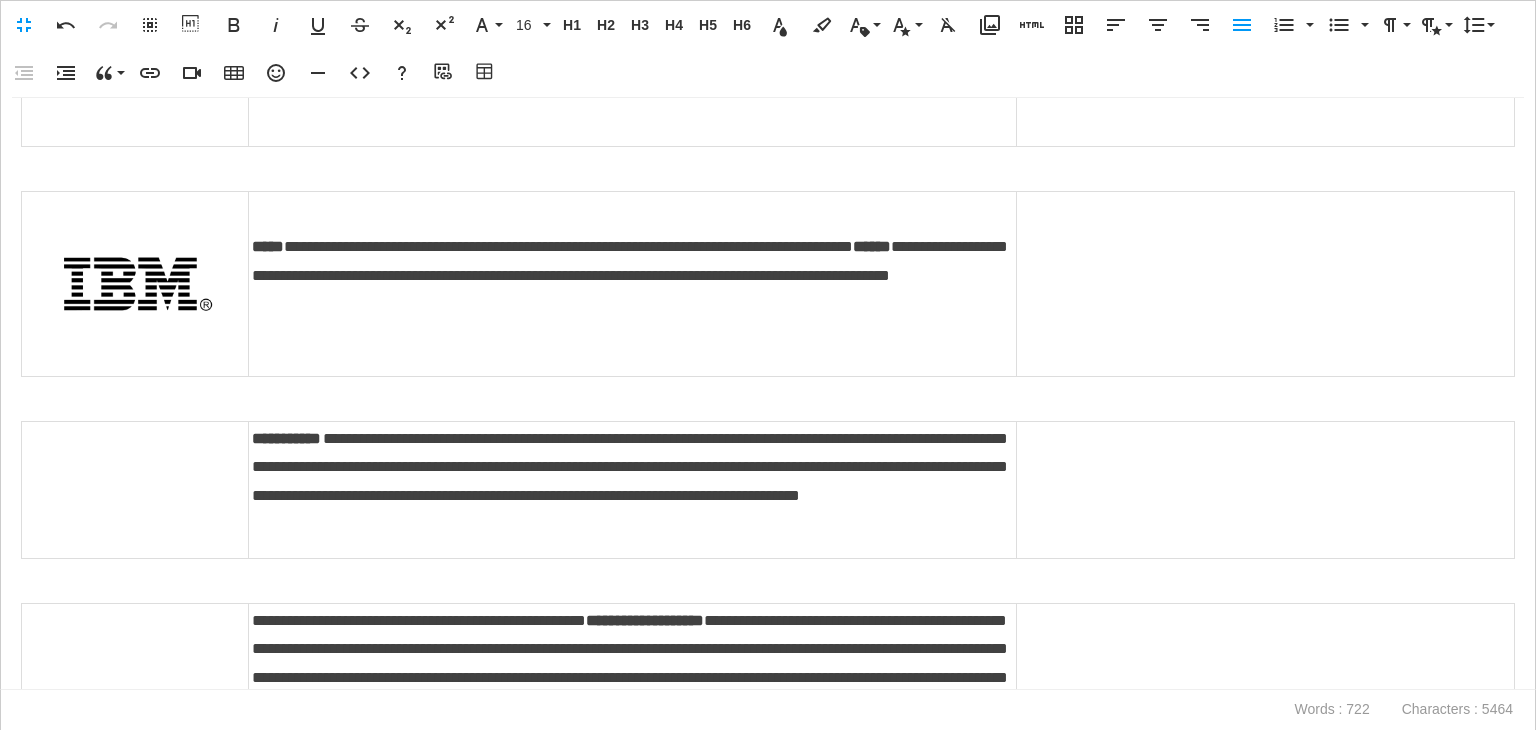 scroll, scrollTop: 800, scrollLeft: 0, axis: vertical 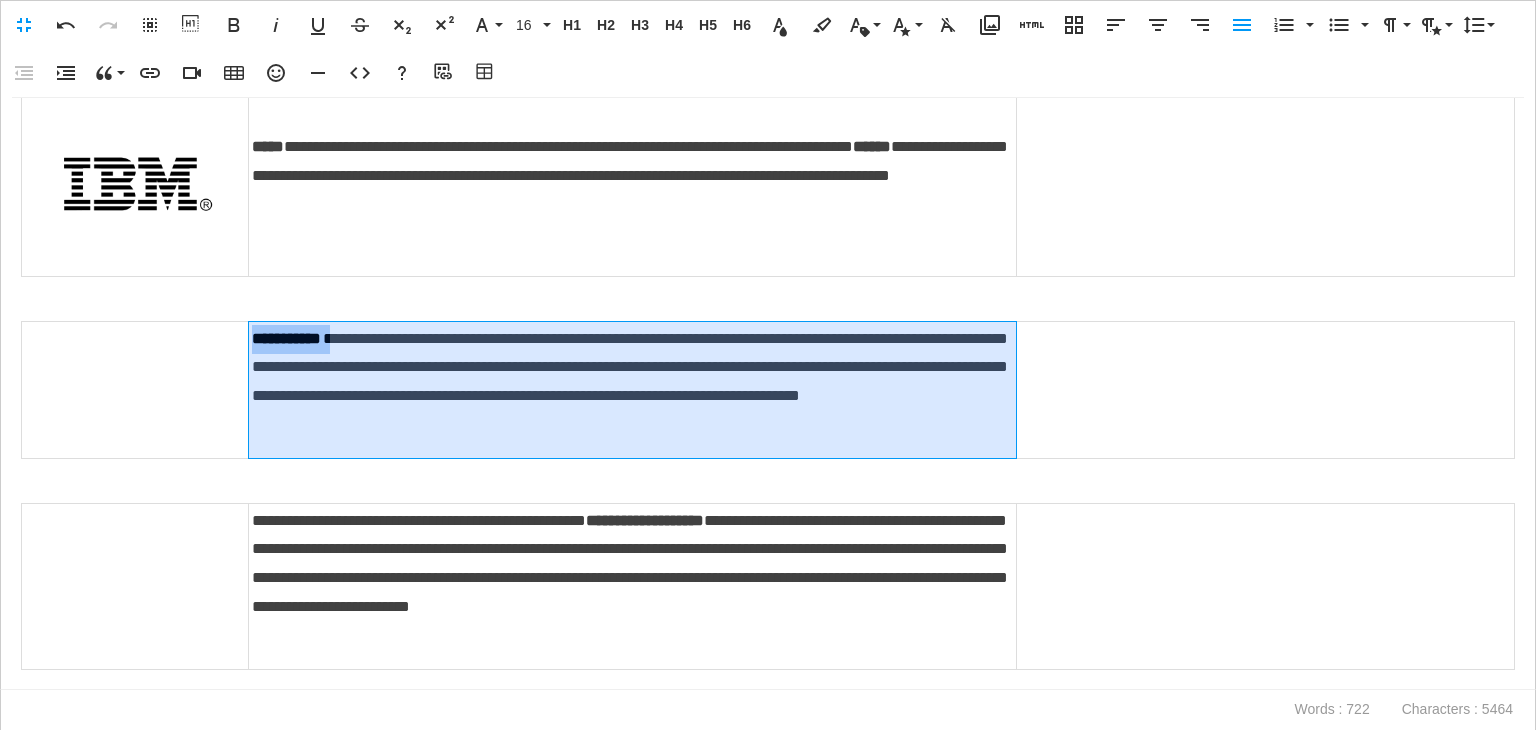drag, startPoint x: 342, startPoint y: 369, endPoint x: 249, endPoint y: 361, distance: 93.34345 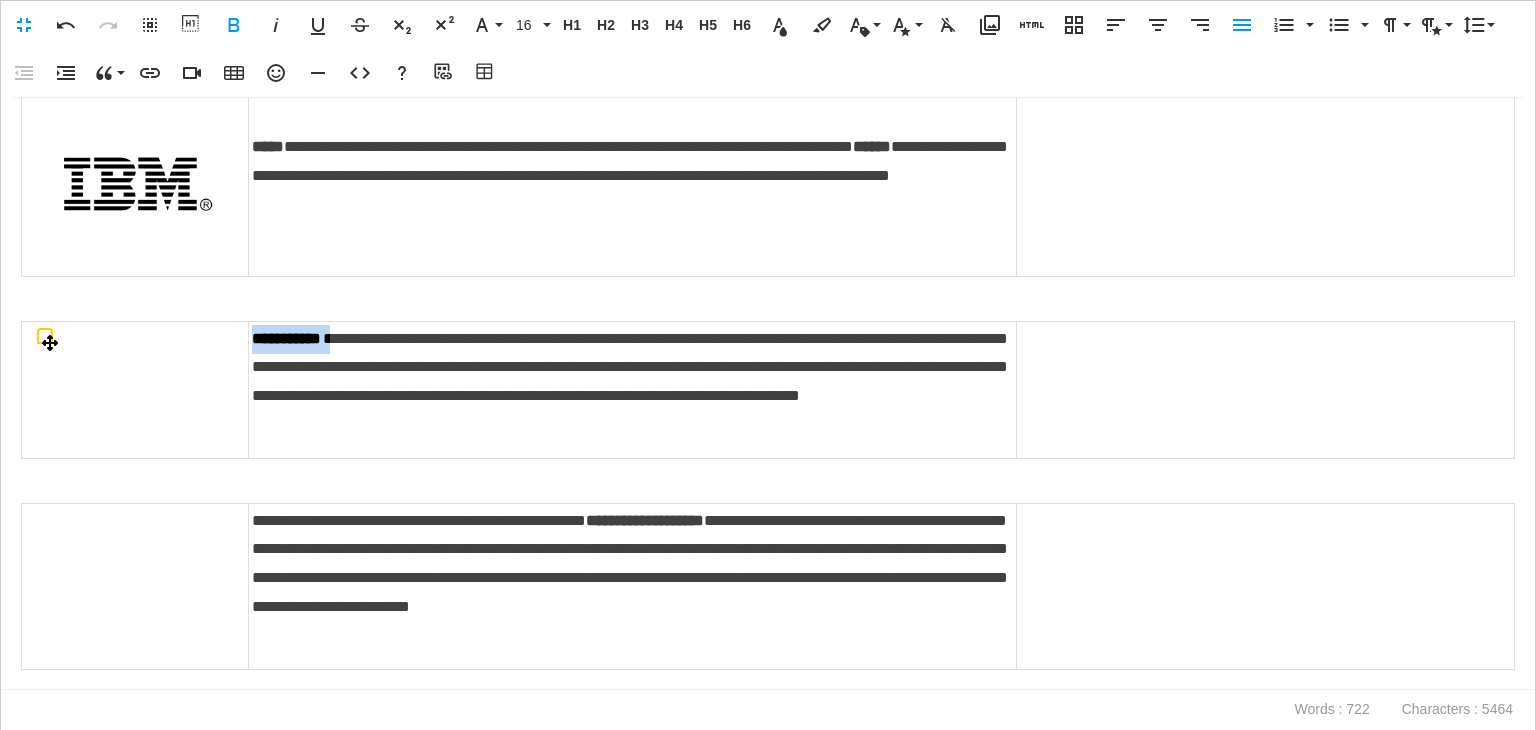copy on "**********" 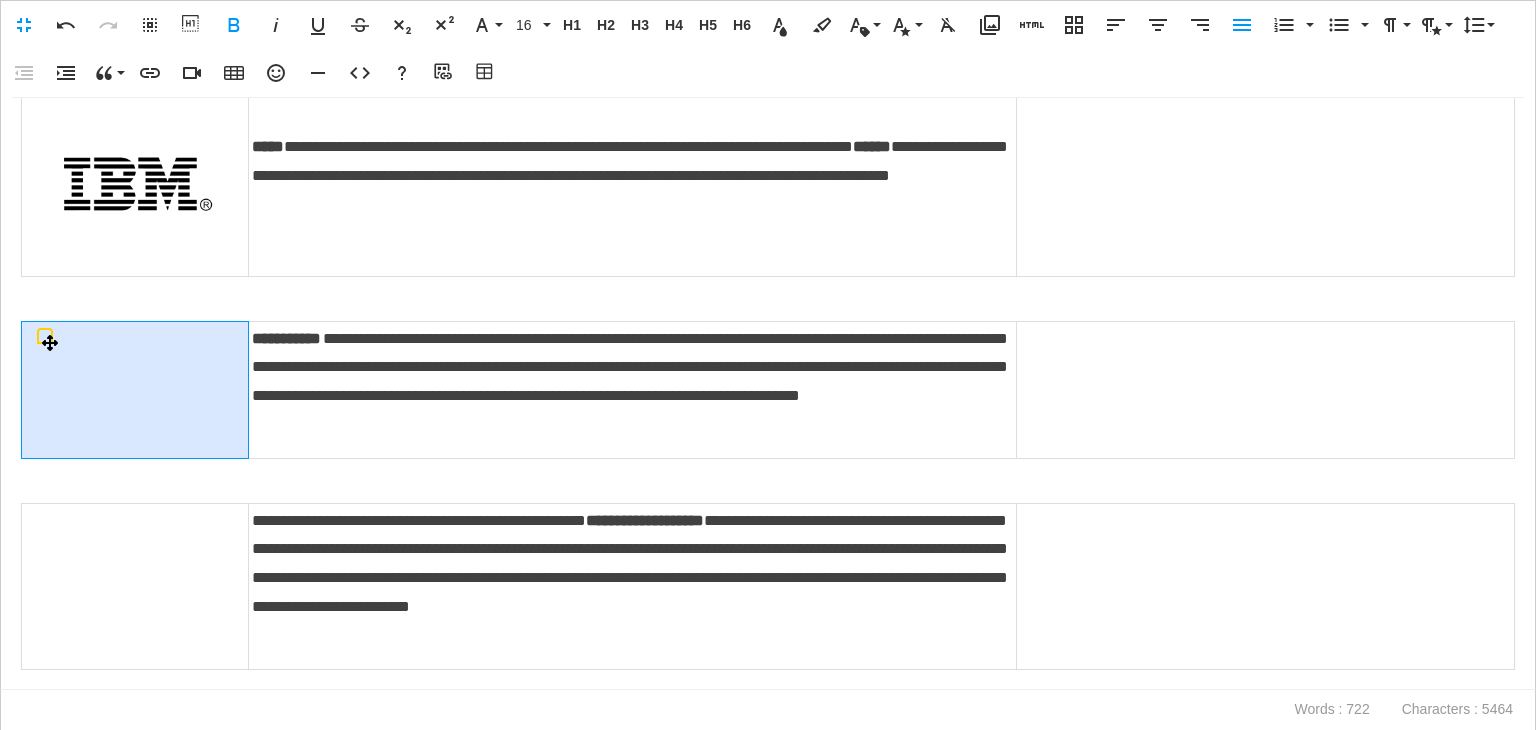 click at bounding box center [135, 389] 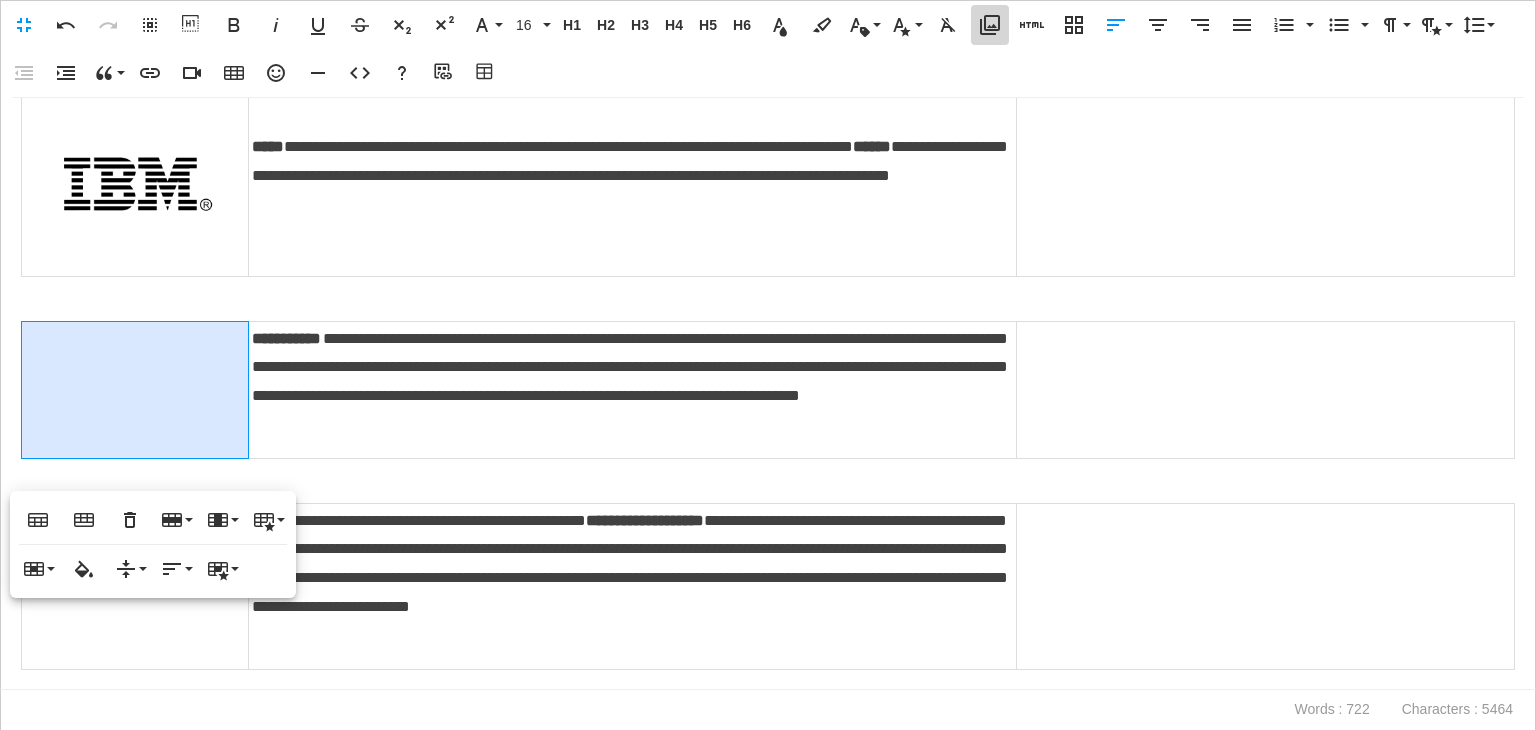 click 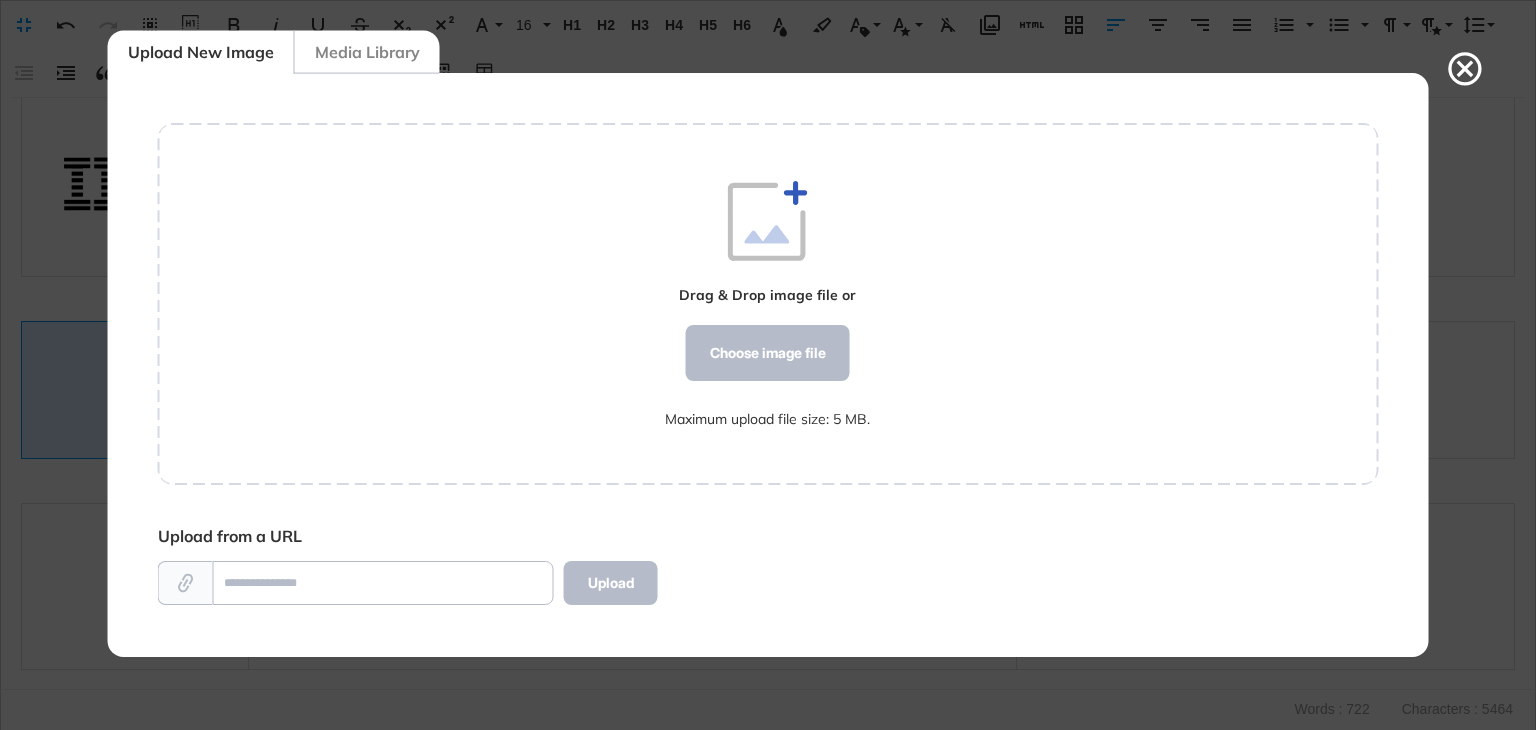 scroll, scrollTop: 583, scrollLeft: 1220, axis: both 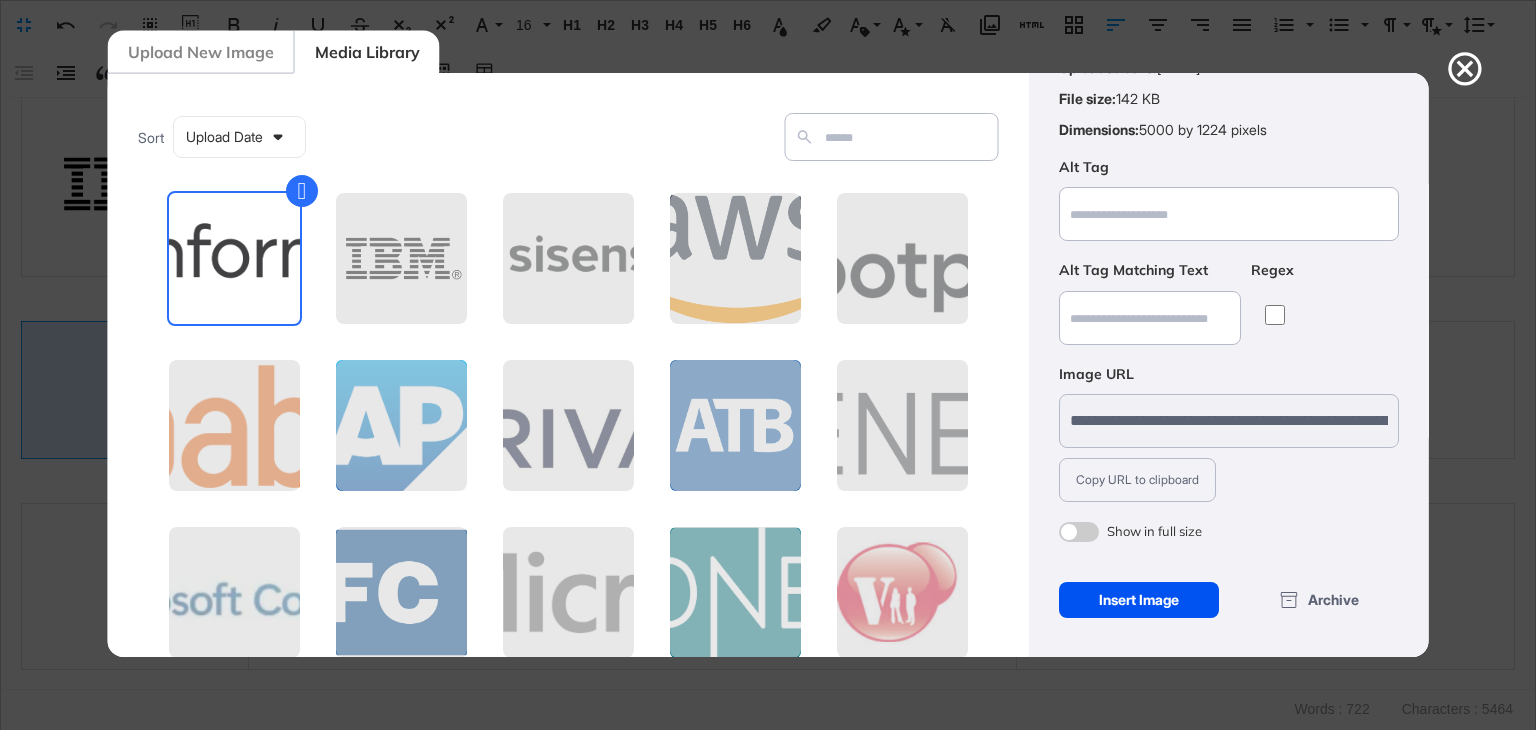 click on "Insert Image" at bounding box center [1138, 600] 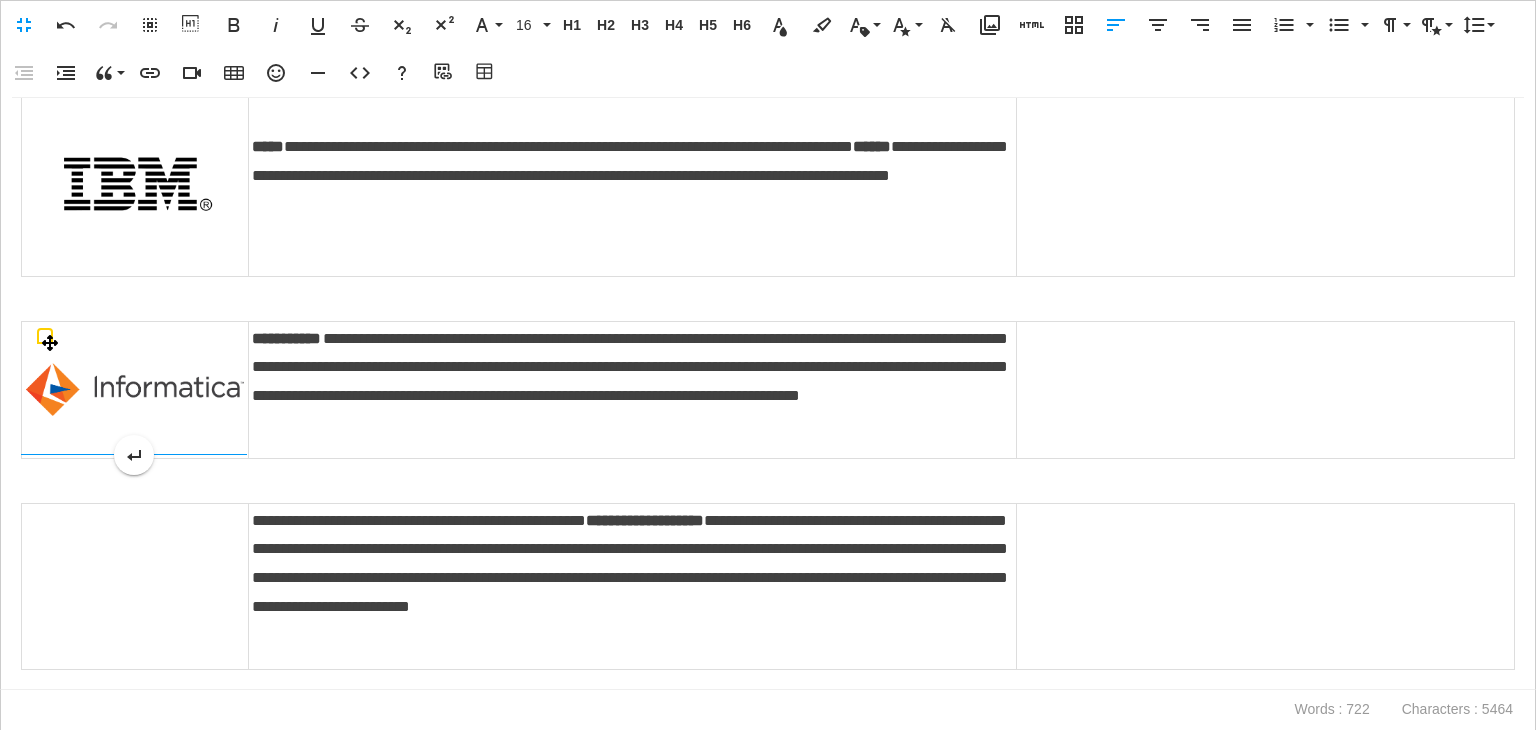 click at bounding box center (135, 389) 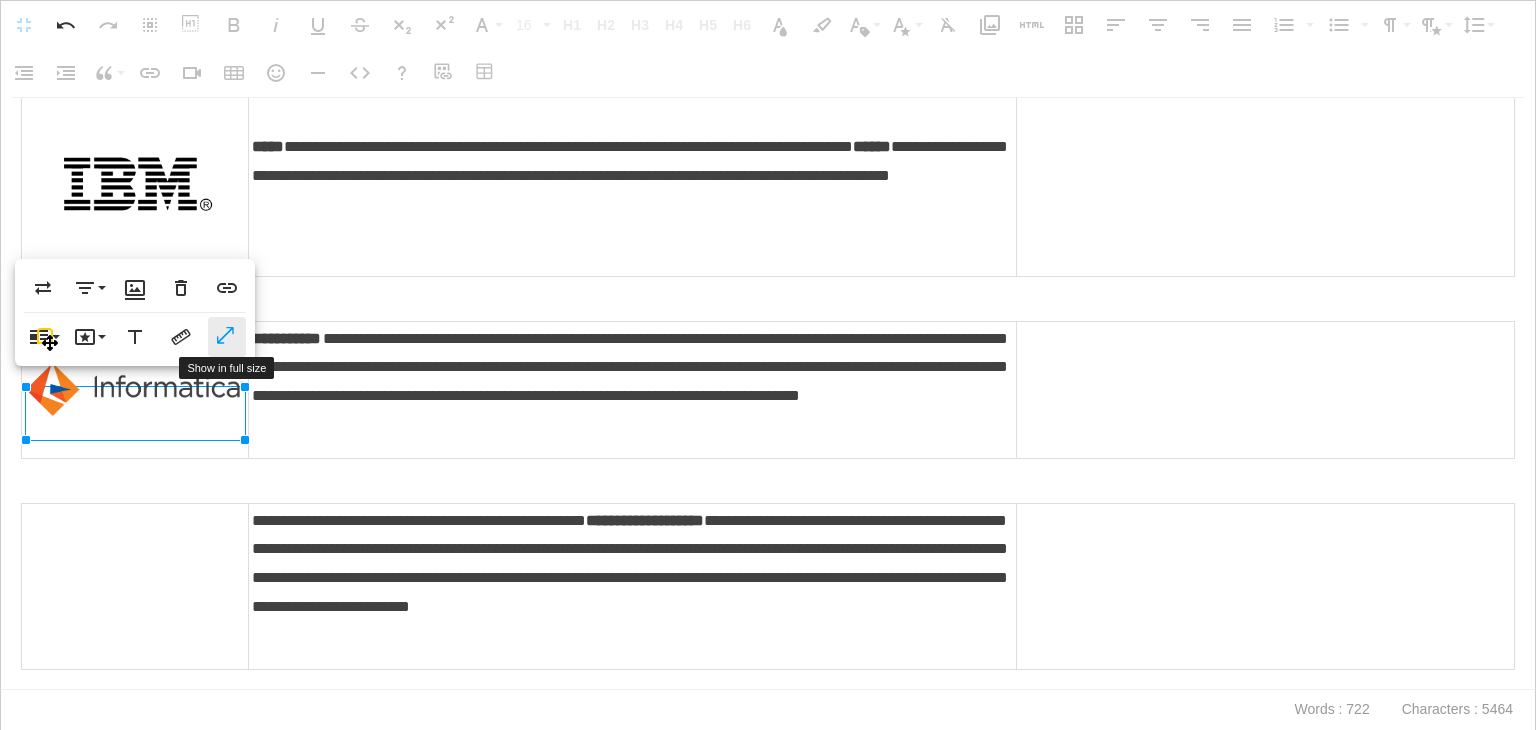 click 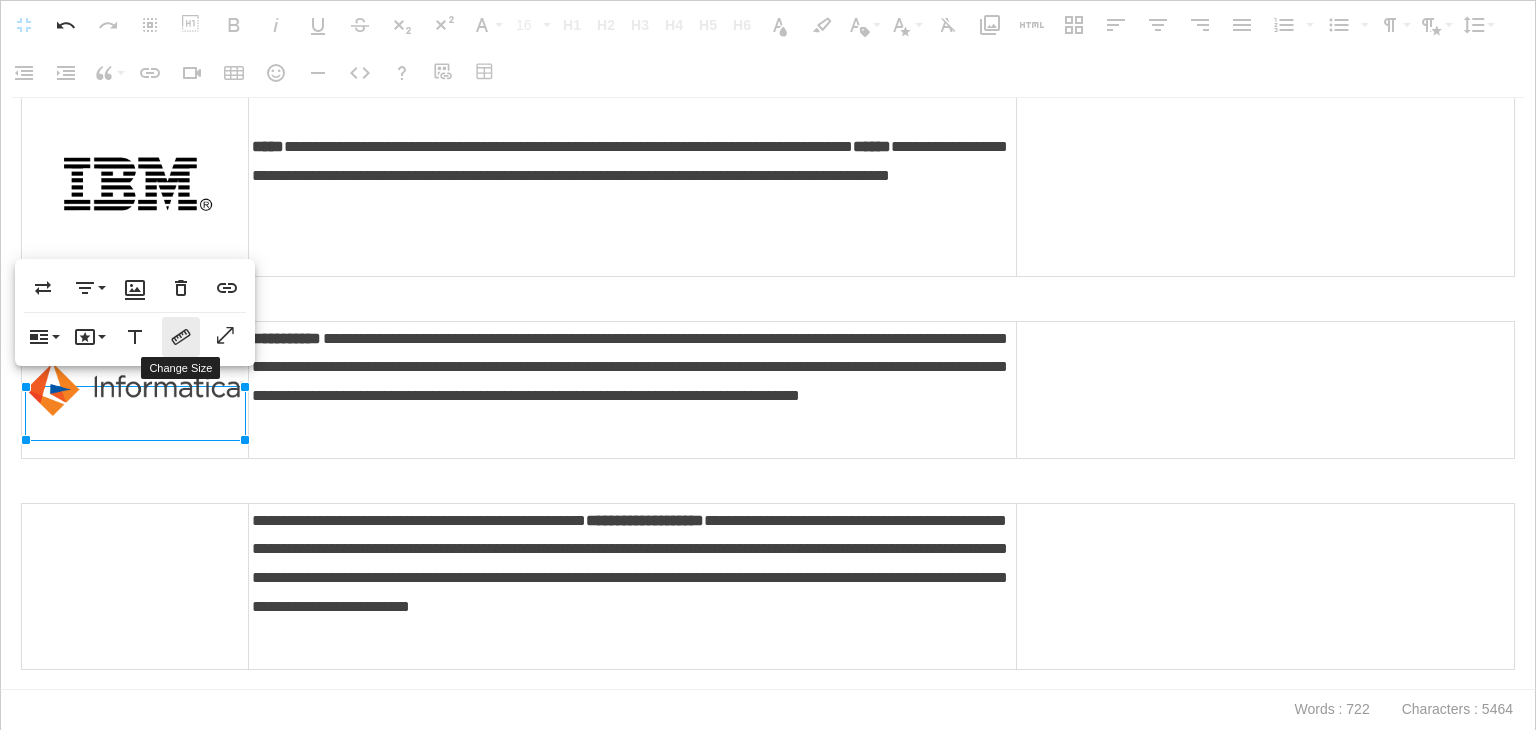 click 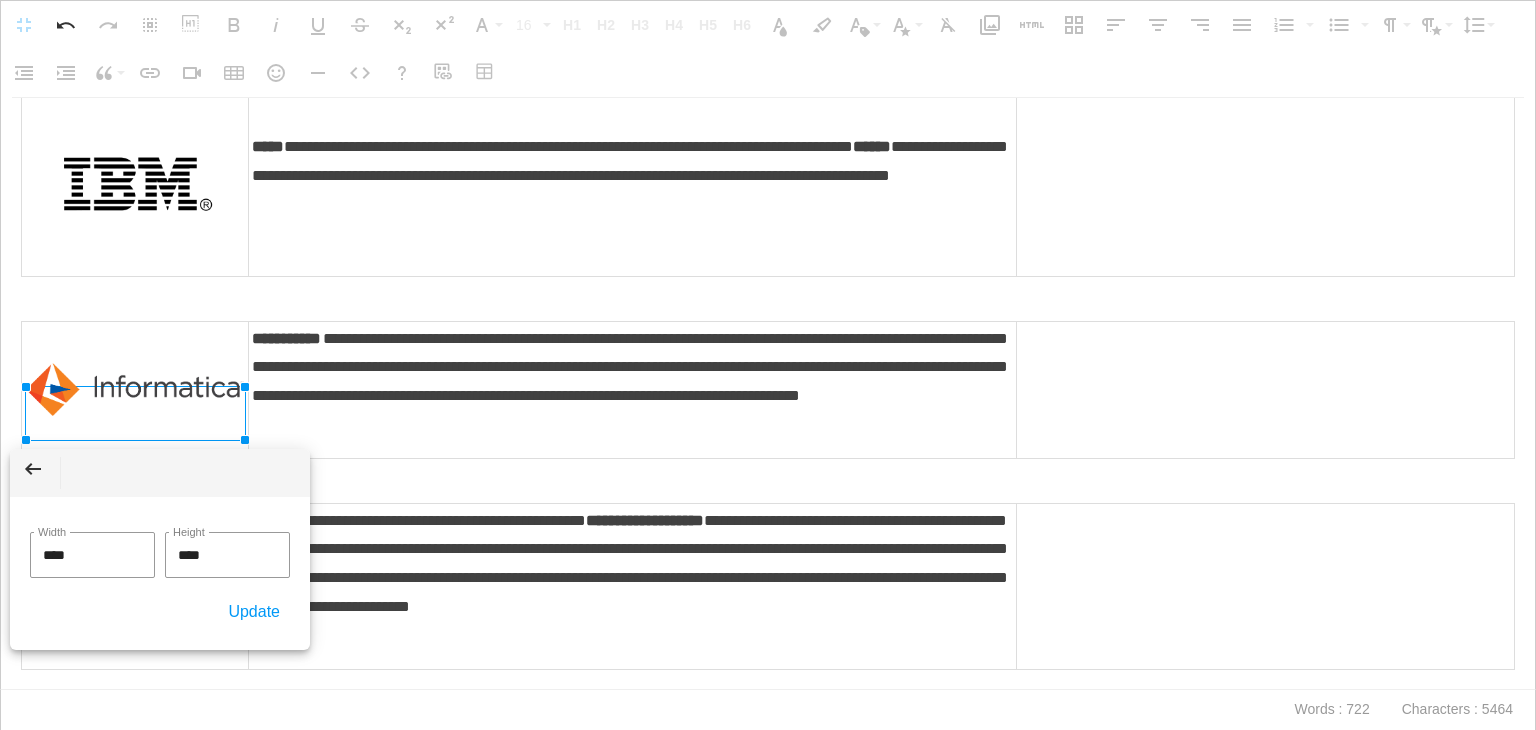 drag, startPoint x: 91, startPoint y: 555, endPoint x: 0, endPoint y: 545, distance: 91.5478 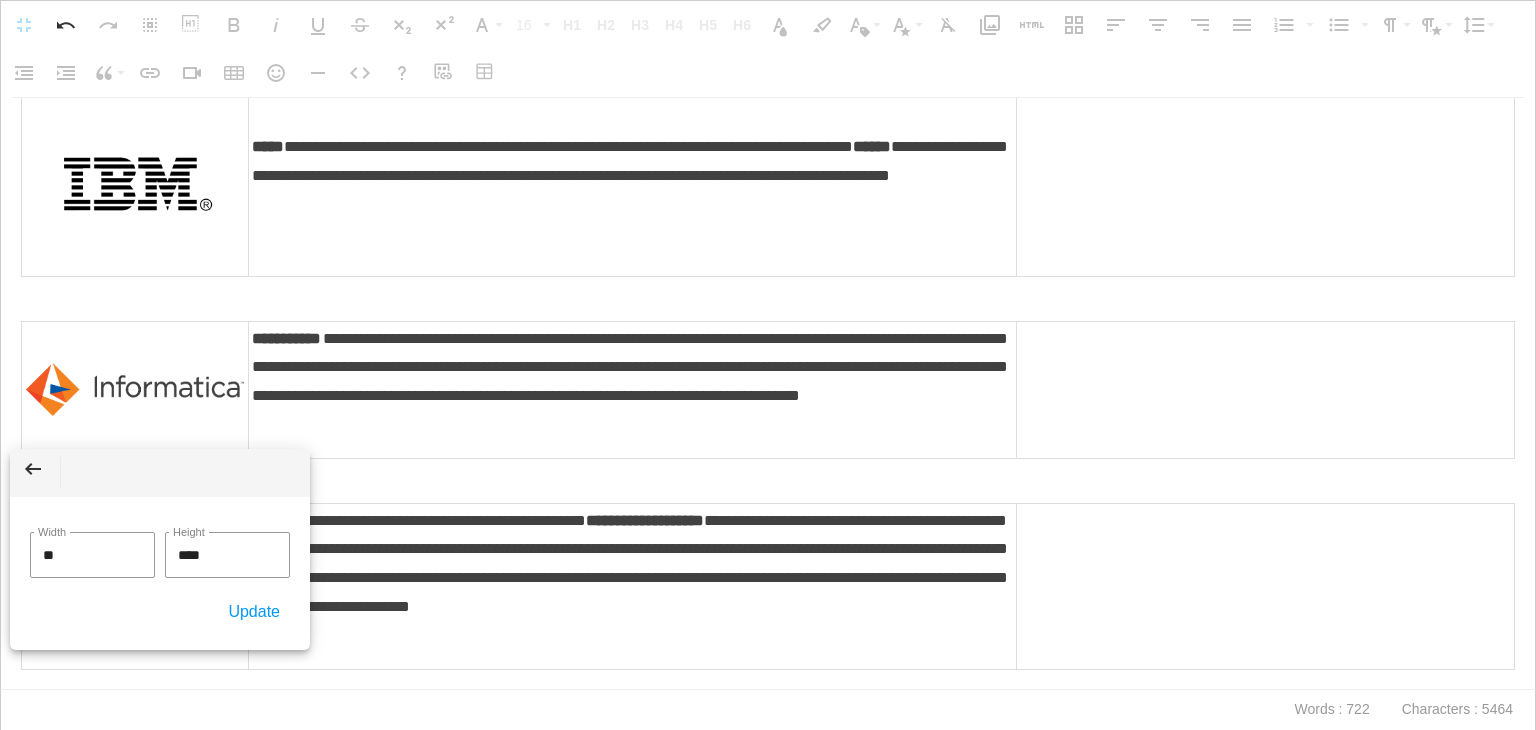 type on "***" 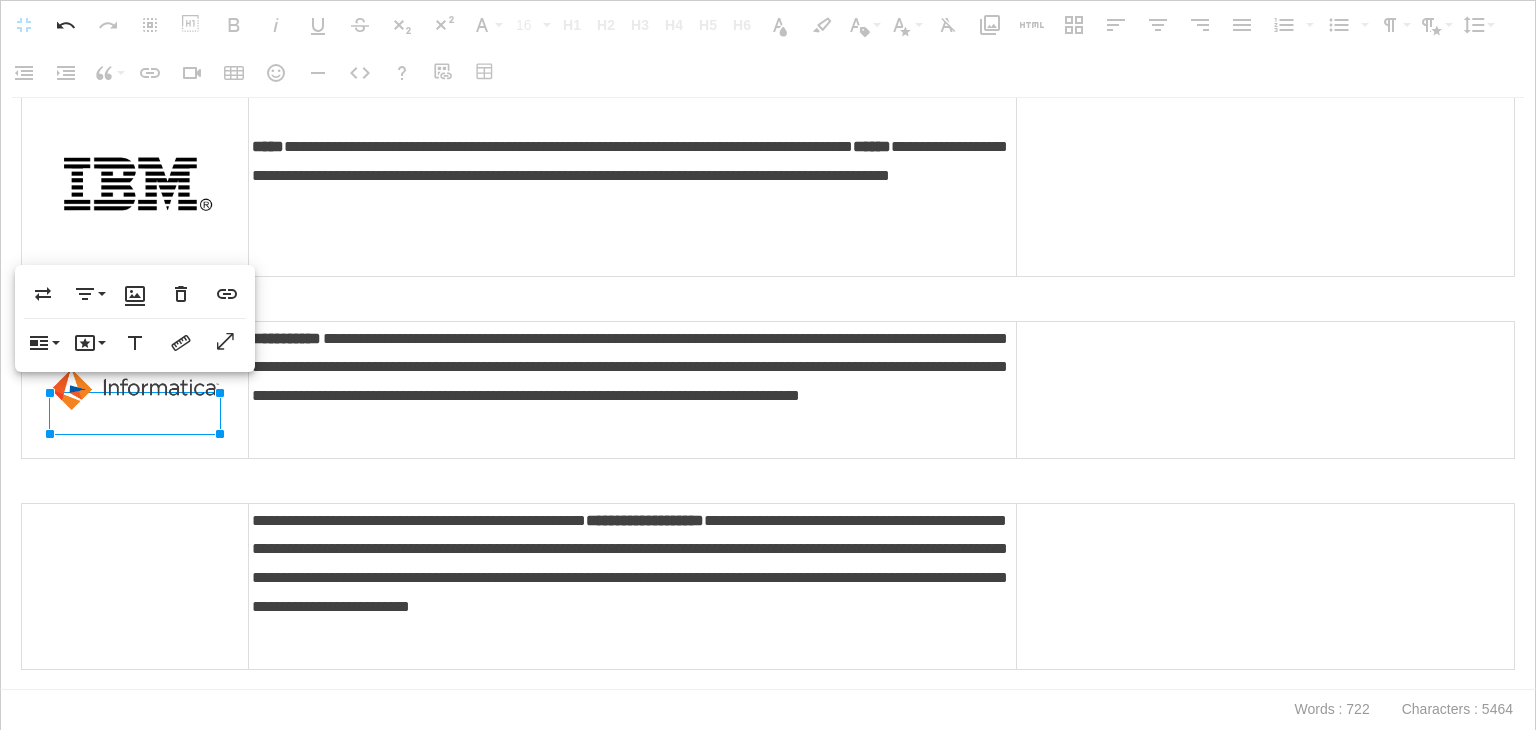 click at bounding box center [763, 473] 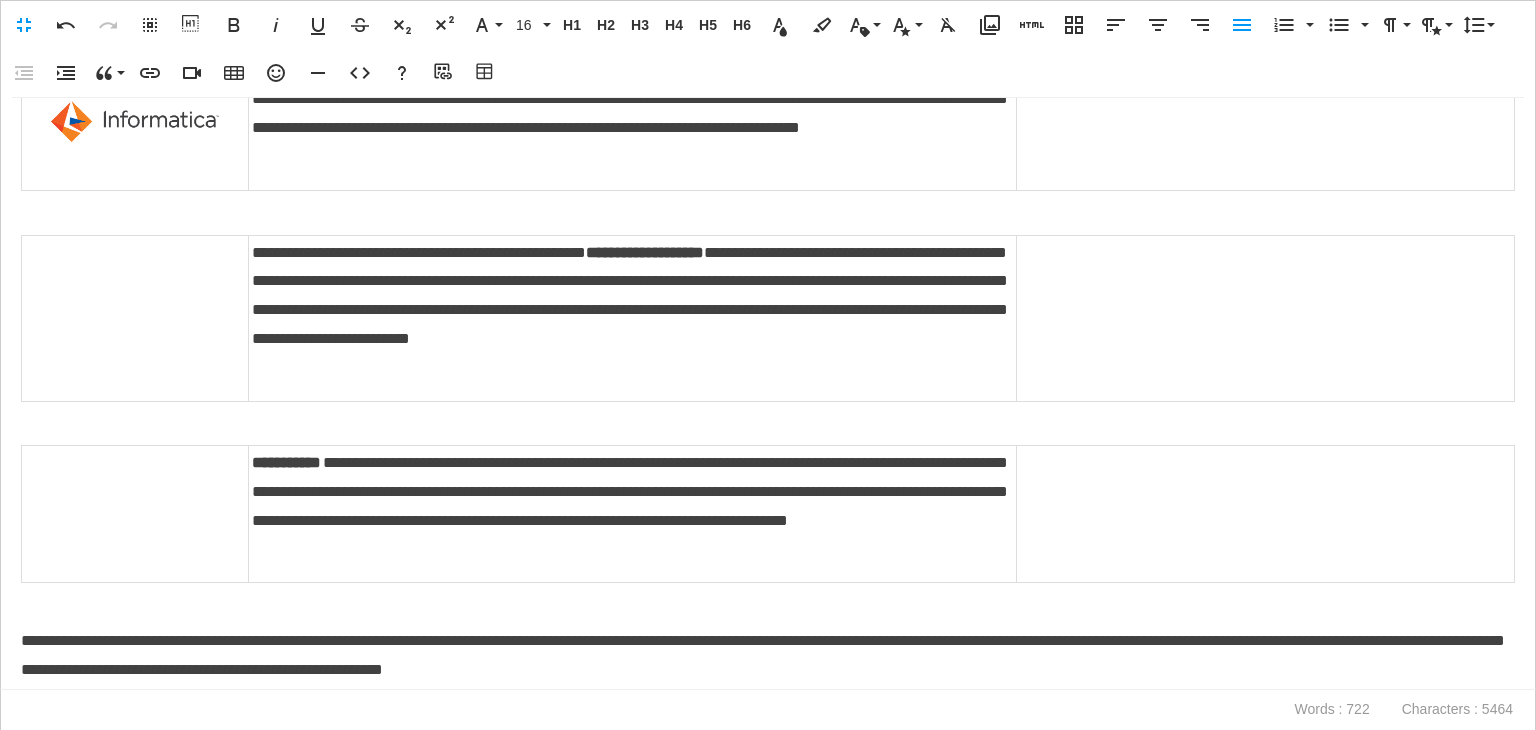 scroll, scrollTop: 1100, scrollLeft: 0, axis: vertical 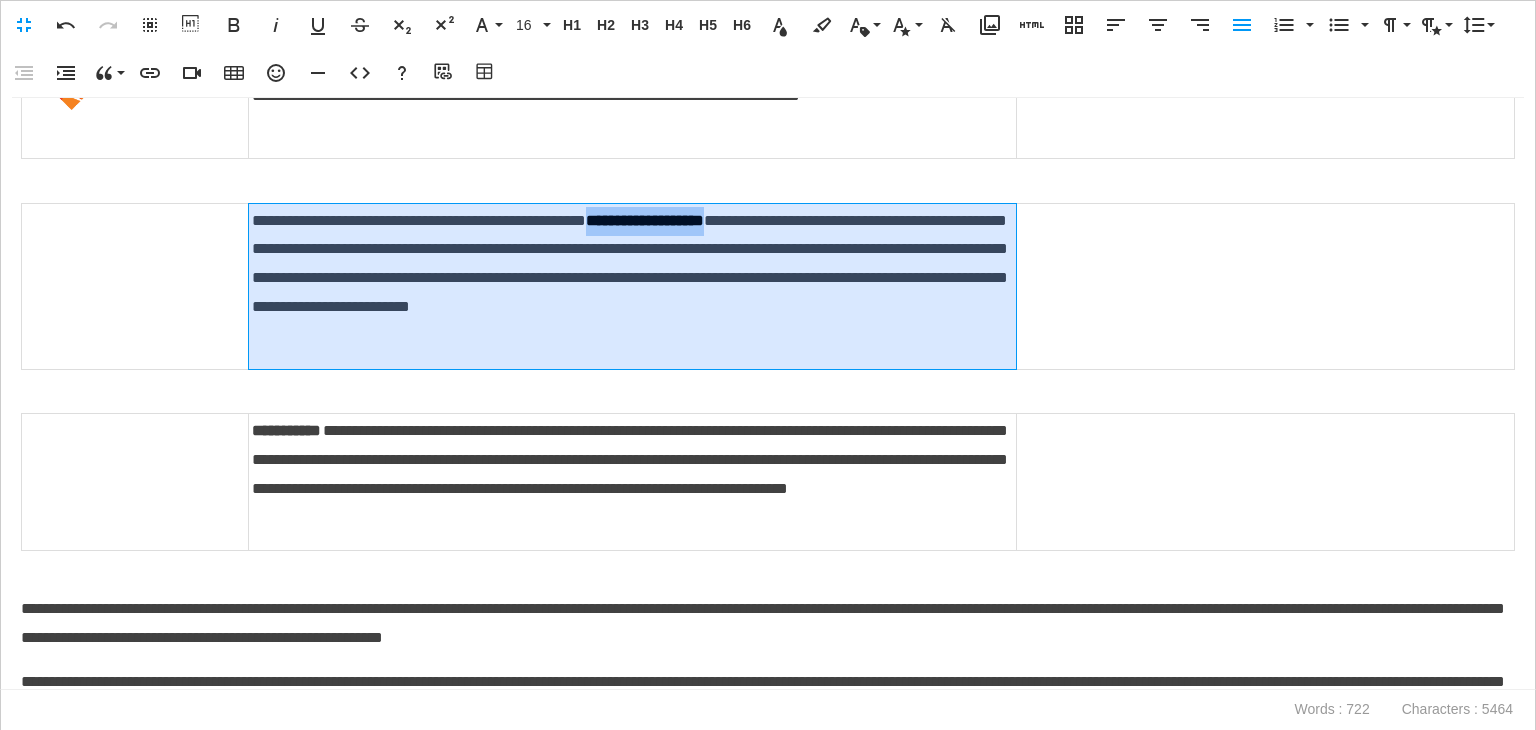 drag, startPoint x: 685, startPoint y: 247, endPoint x: 857, endPoint y: 240, distance: 172.14238 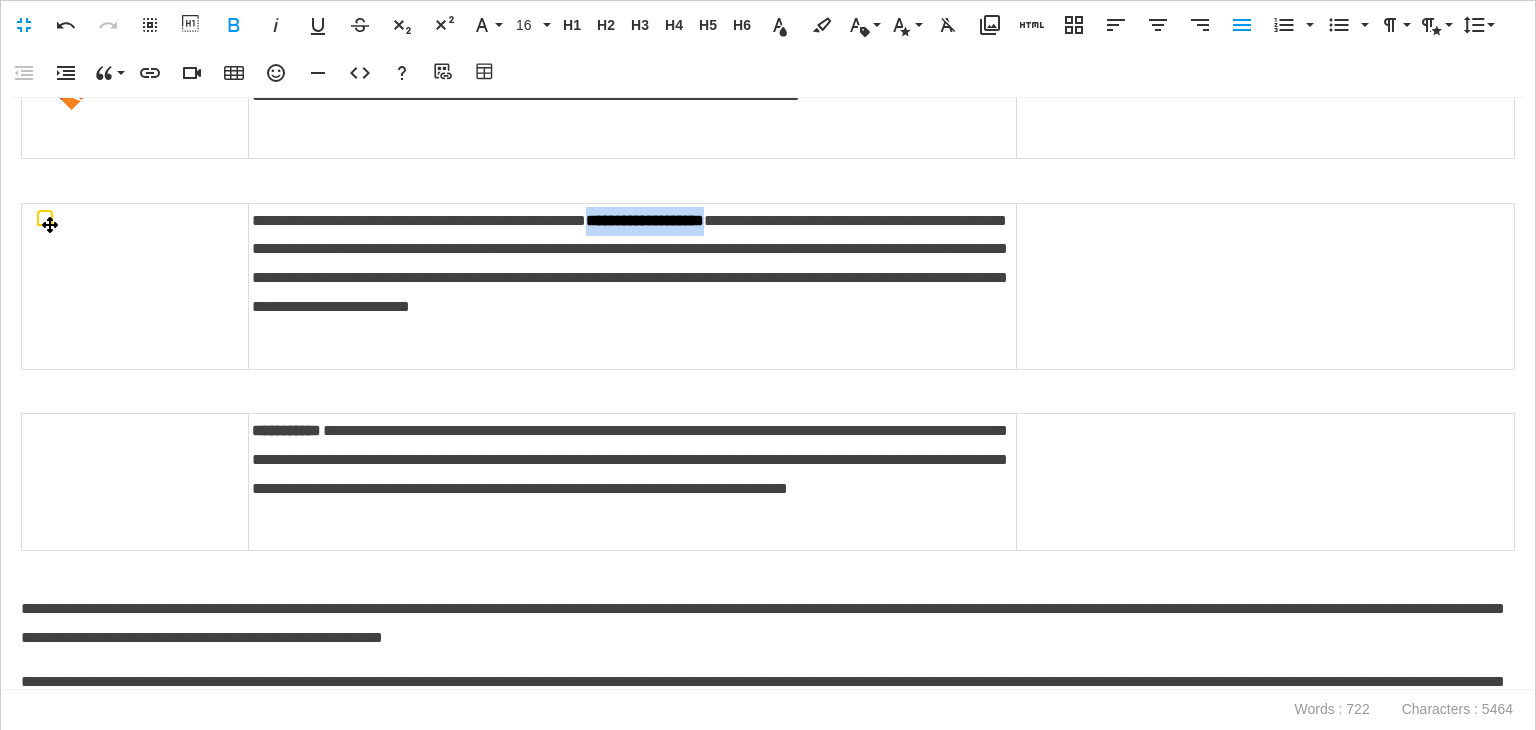 copy on "**********" 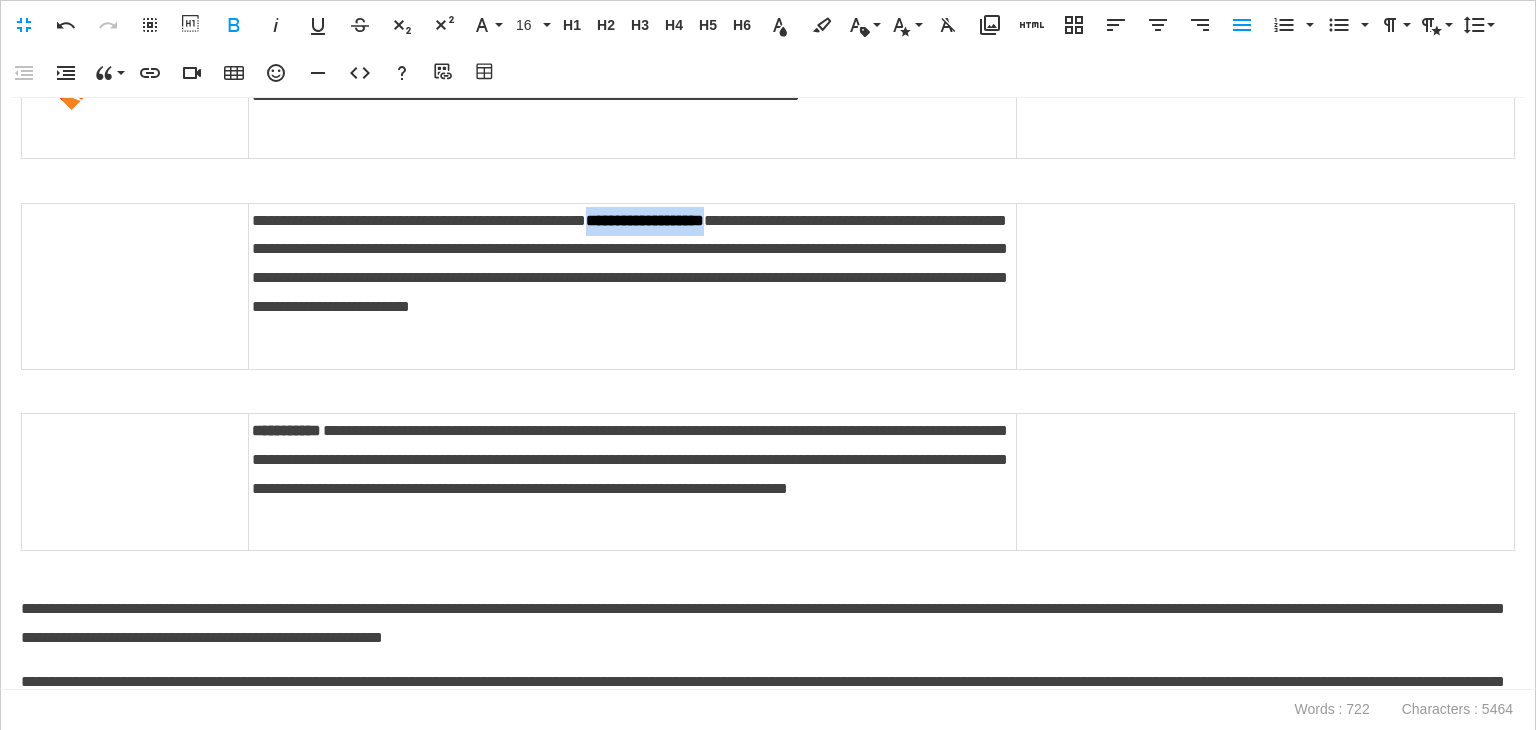 click at bounding box center (135, 286) 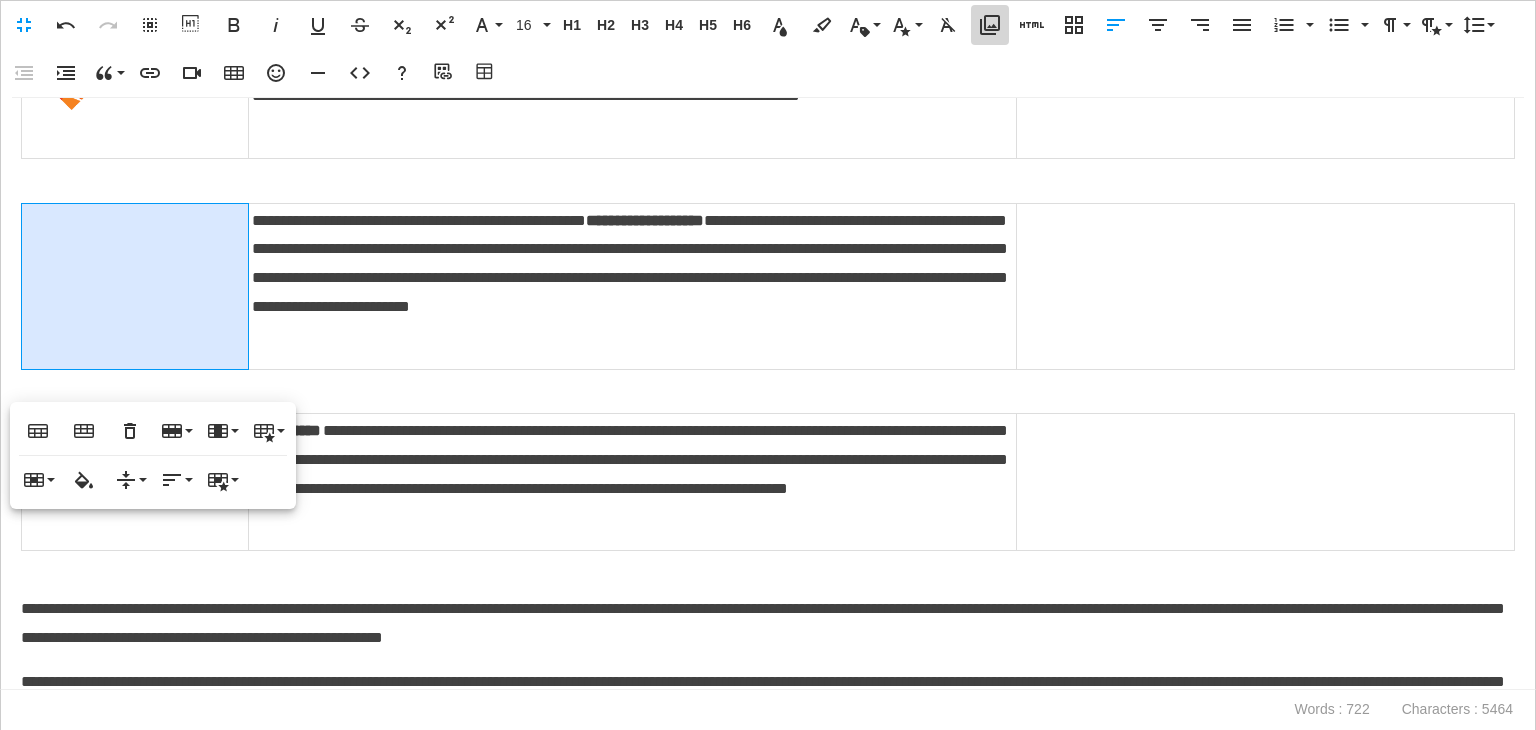 click on "Media Library" at bounding box center [990, 25] 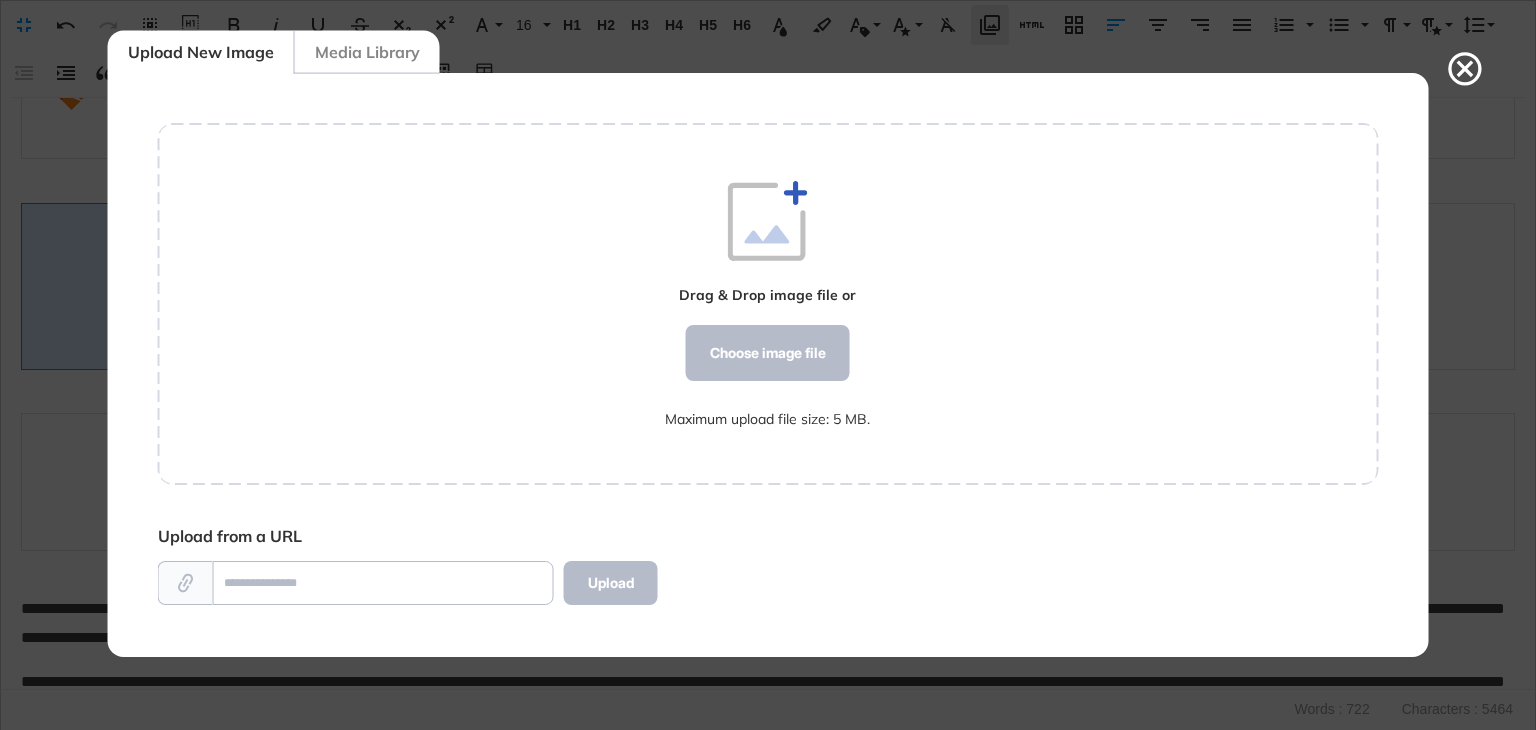 scroll, scrollTop: 583, scrollLeft: 1220, axis: both 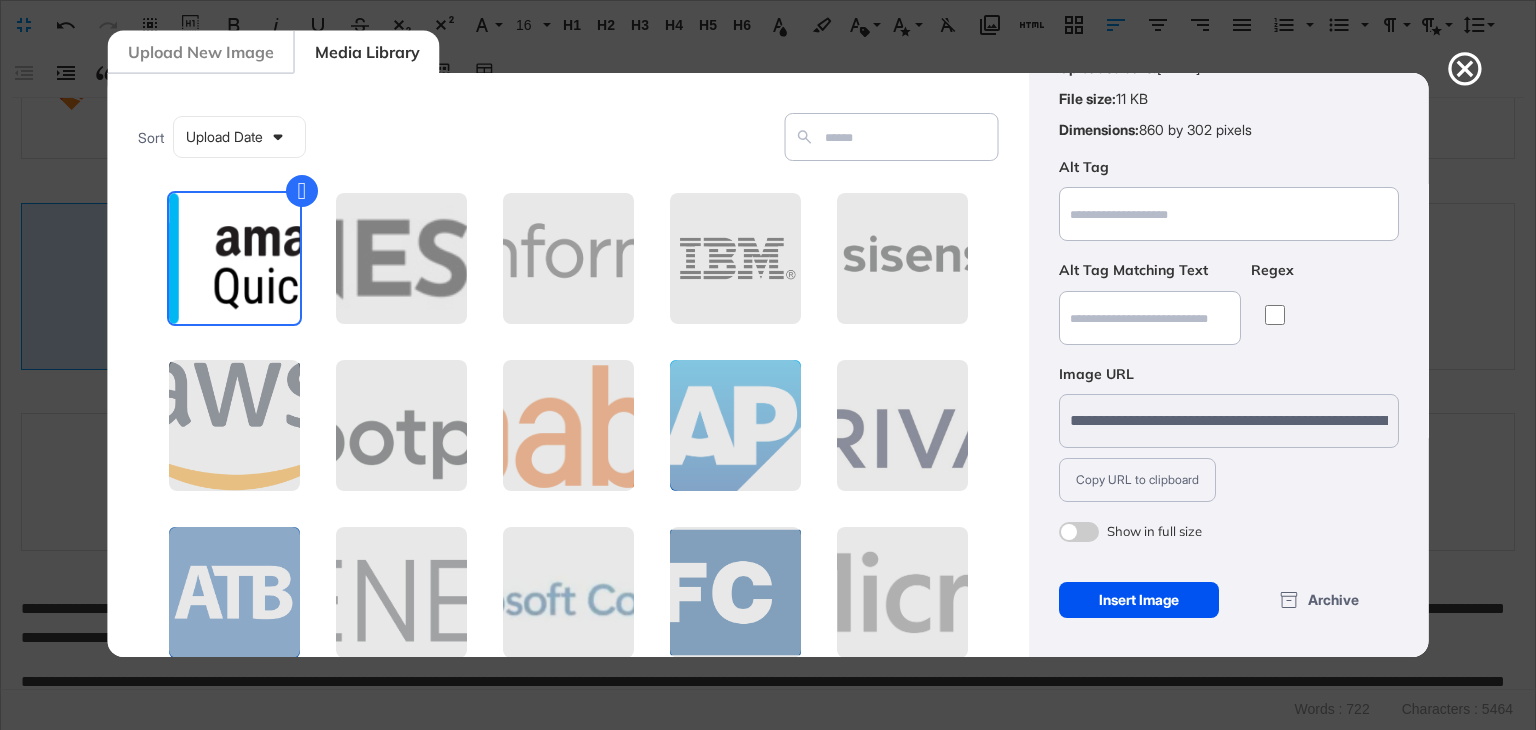 click on "Insert Image" at bounding box center [1138, 600] 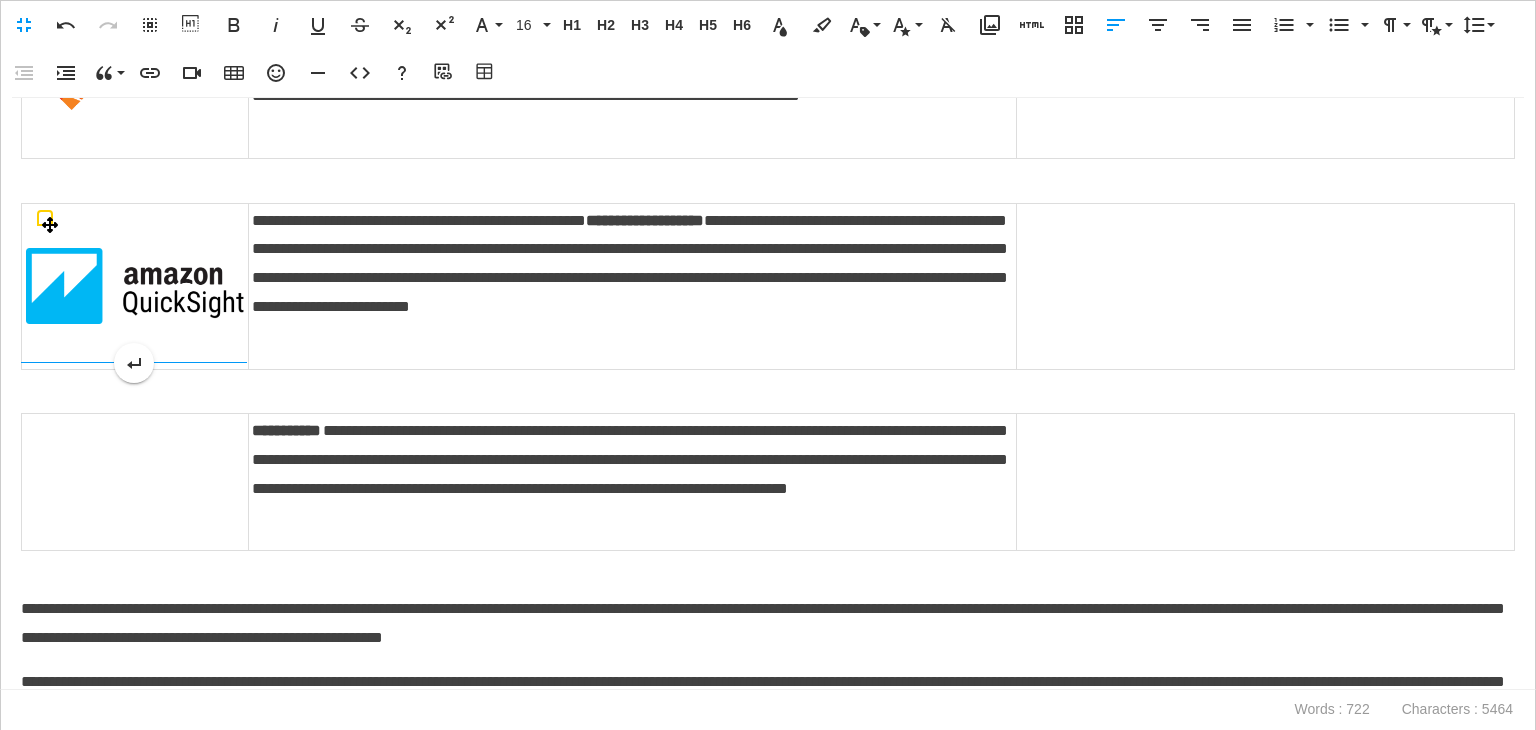click at bounding box center (135, 286) 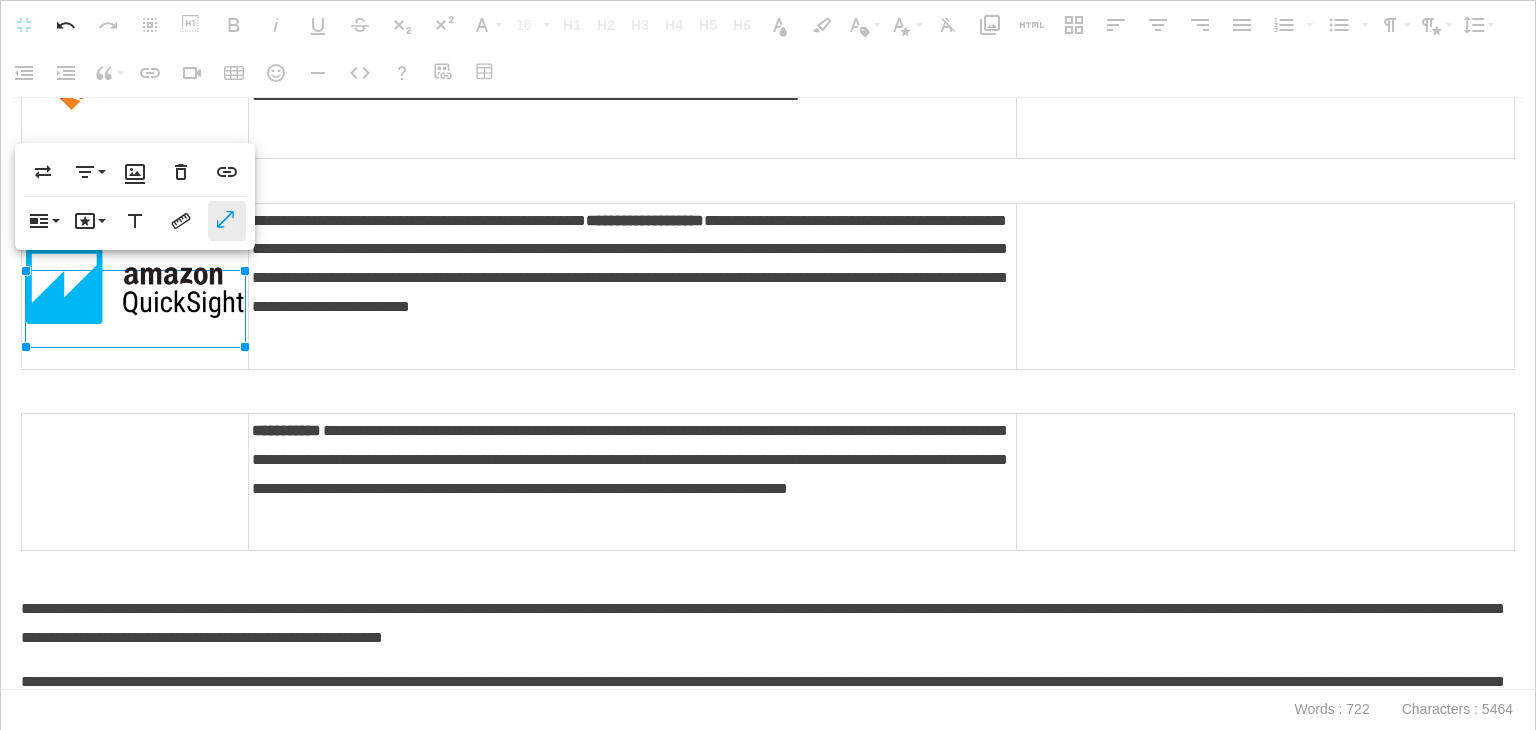 click 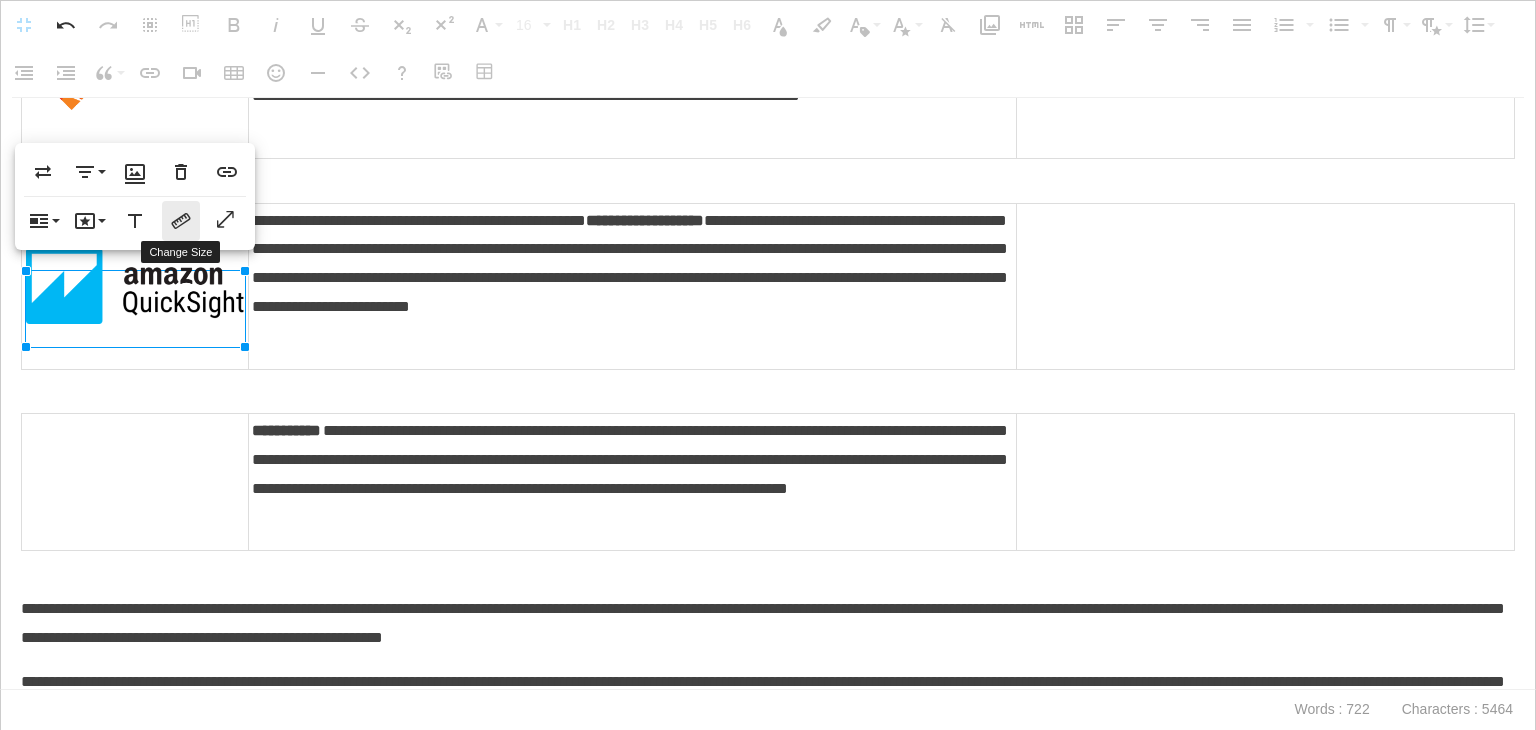 click 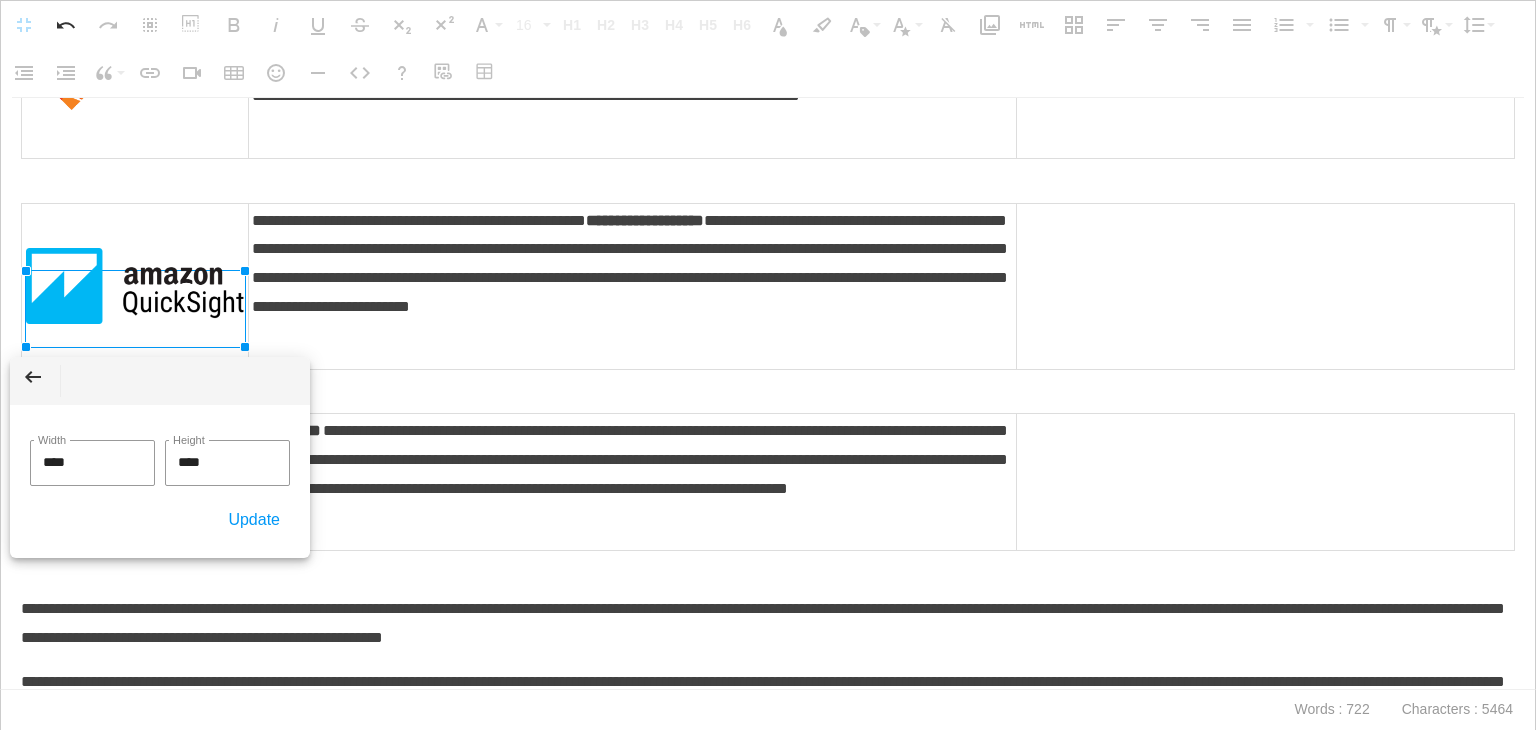 drag, startPoint x: 88, startPoint y: 457, endPoint x: 0, endPoint y: 451, distance: 88.20431 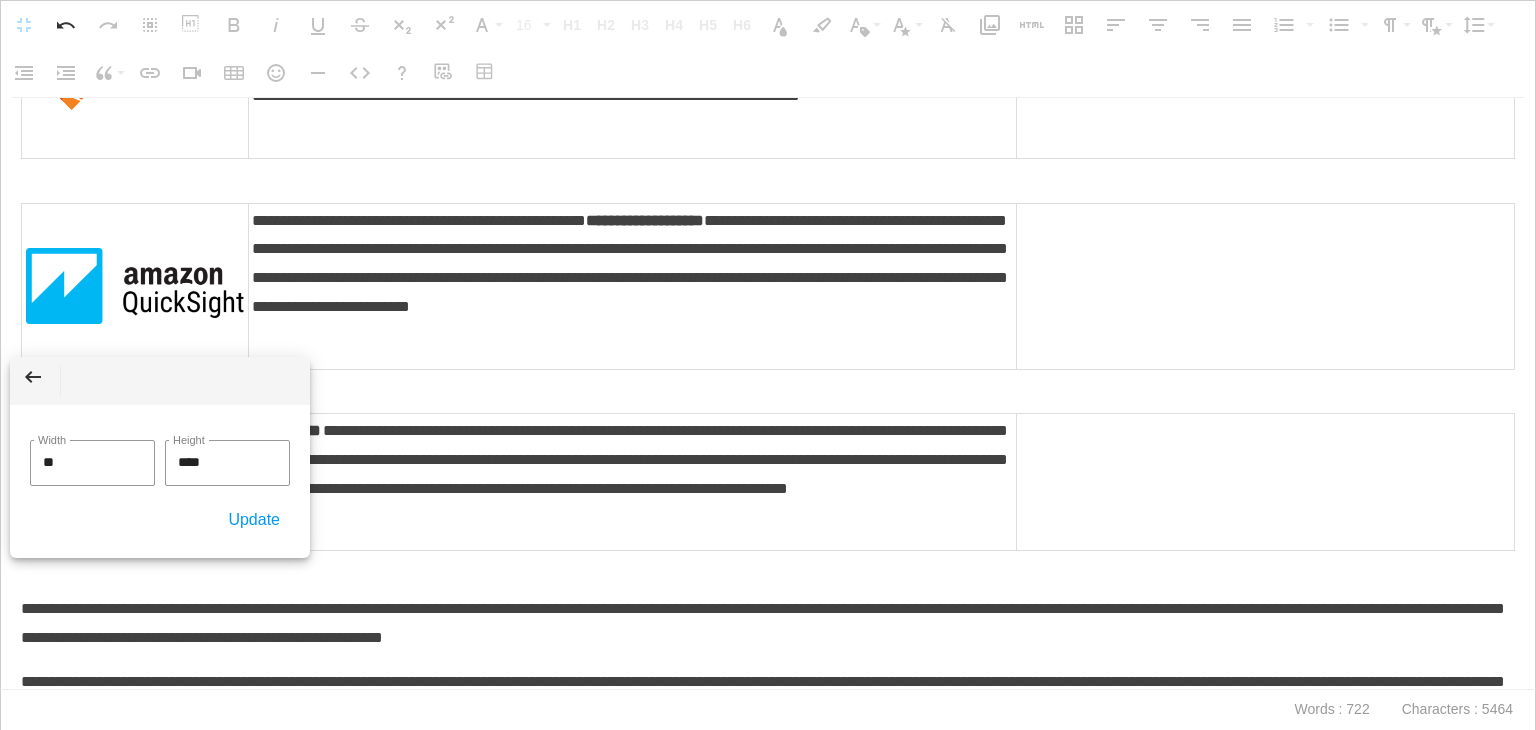 type on "***" 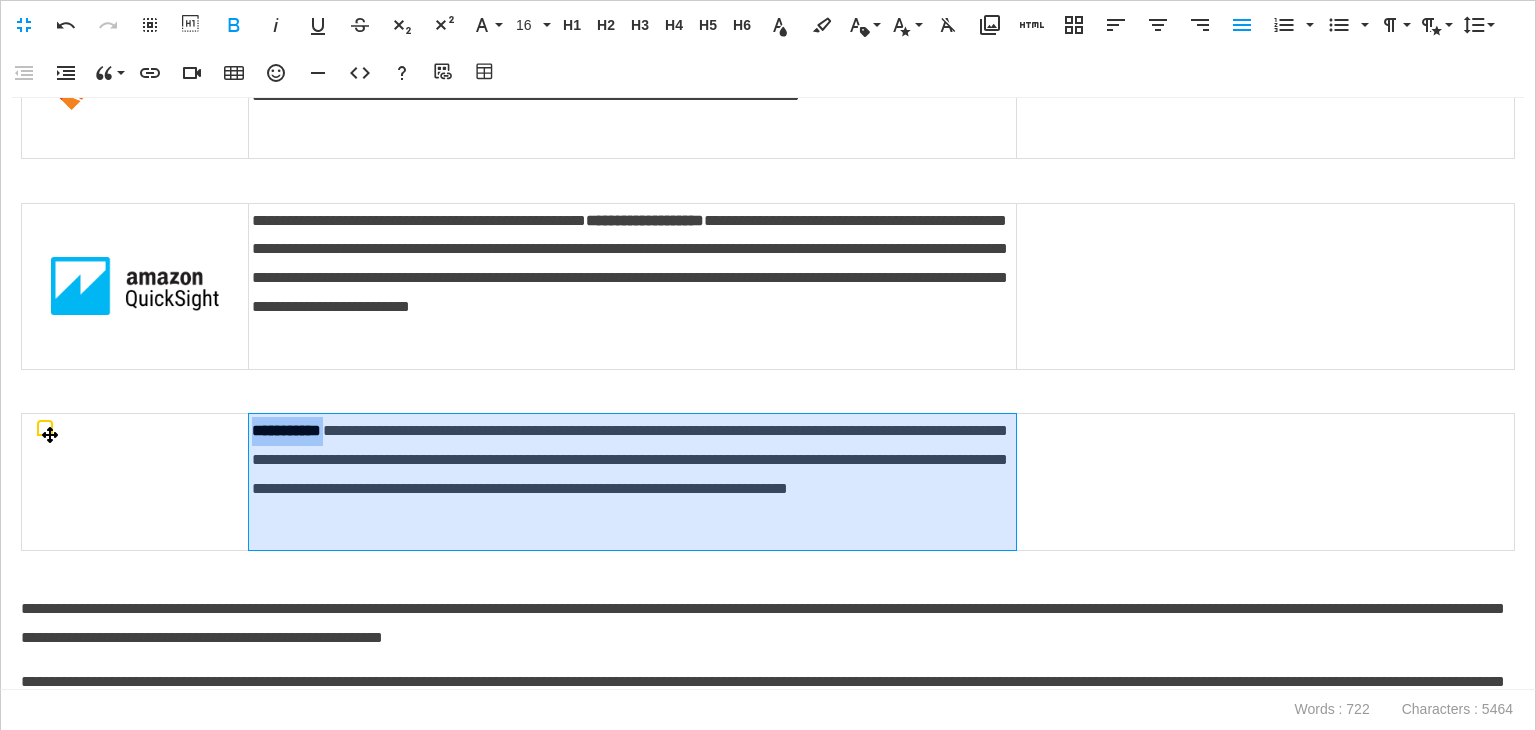 drag, startPoint x: 354, startPoint y: 455, endPoint x: 250, endPoint y: 460, distance: 104.120125 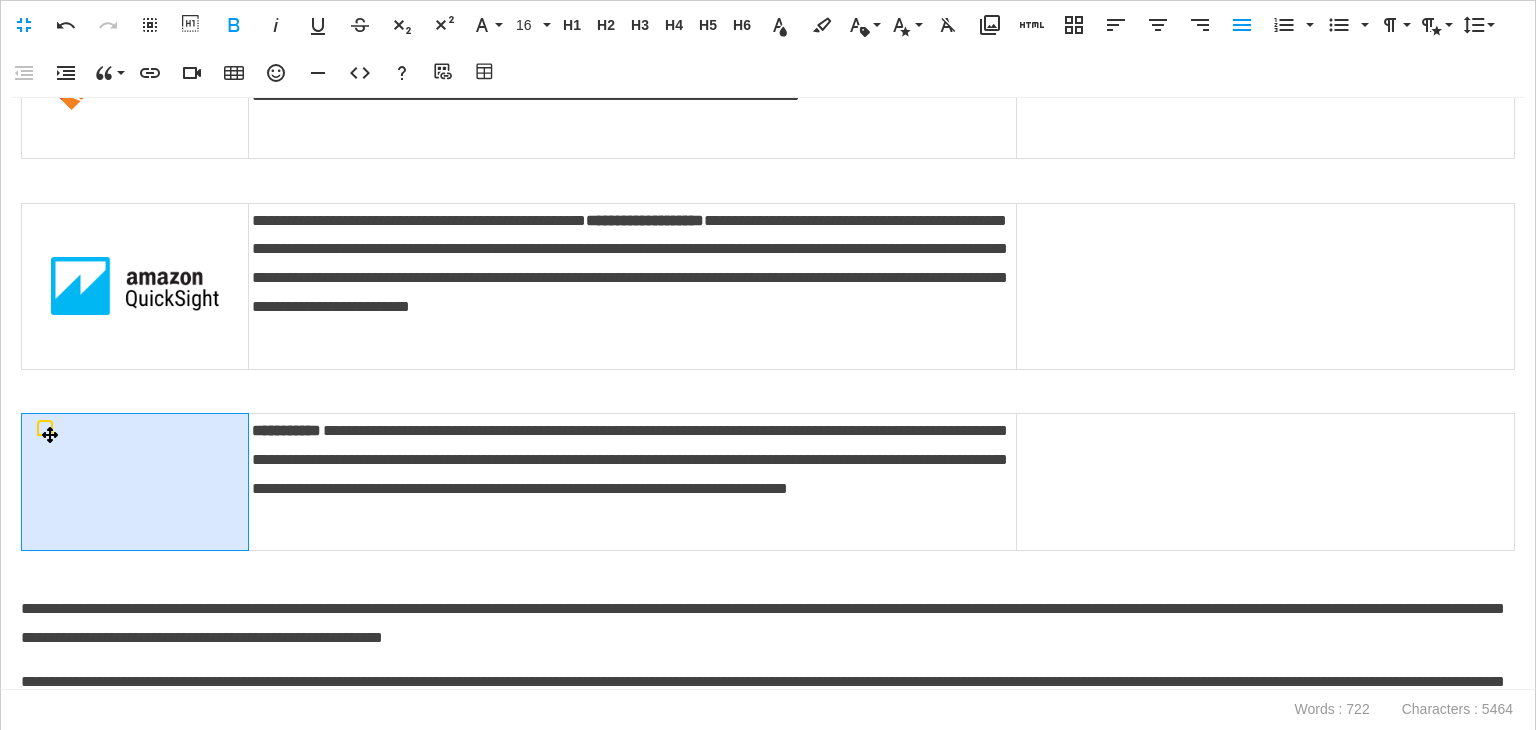 click at bounding box center (135, 482) 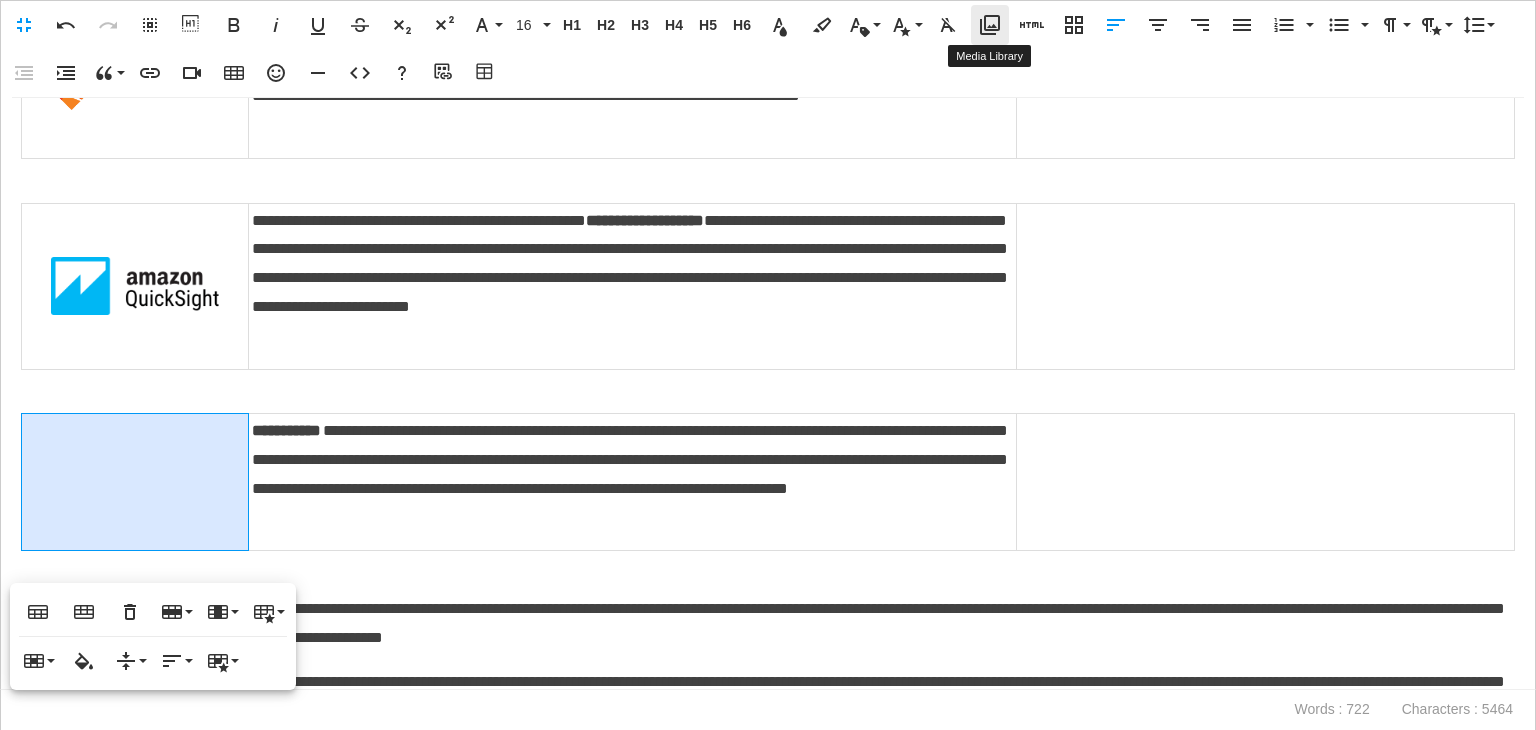 click 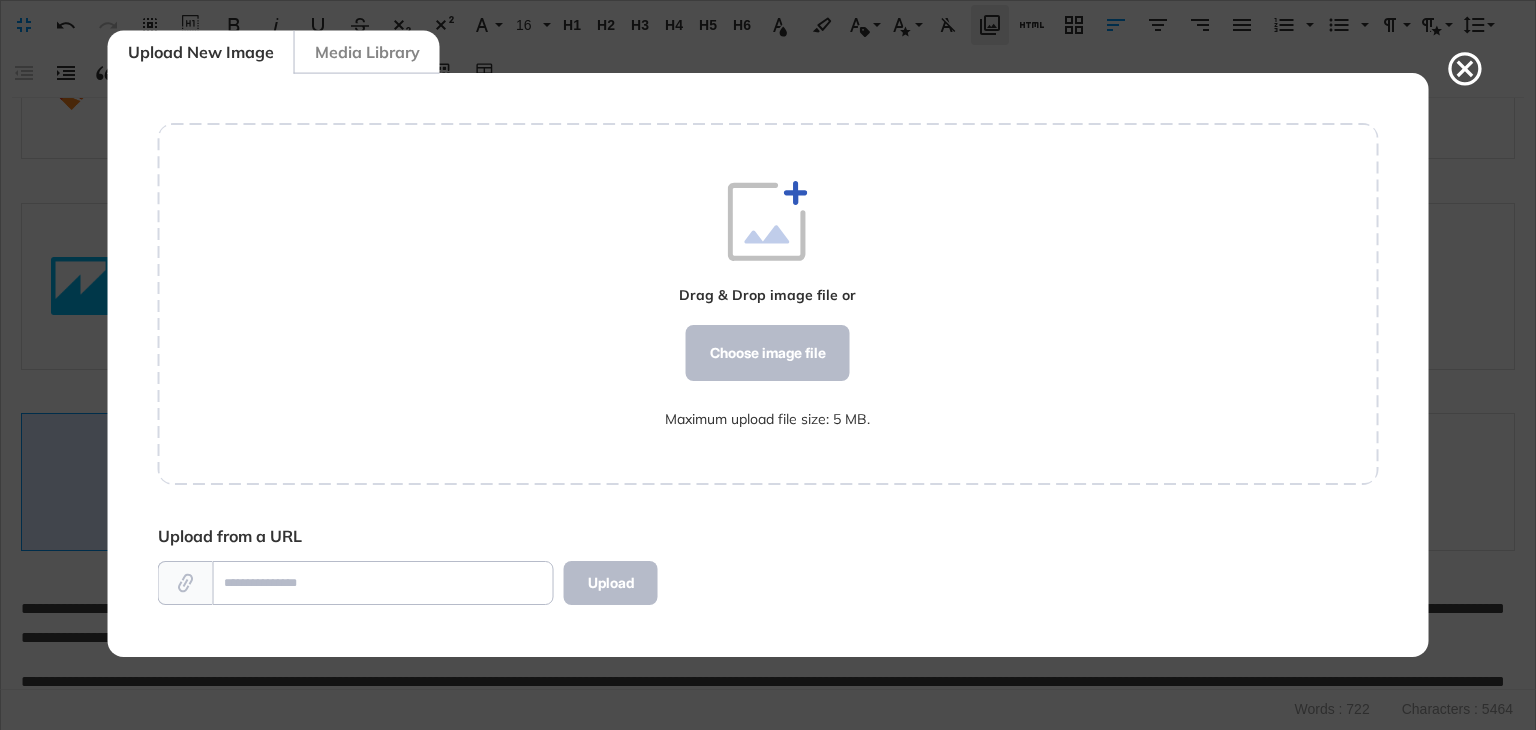 scroll, scrollTop: 583, scrollLeft: 1220, axis: both 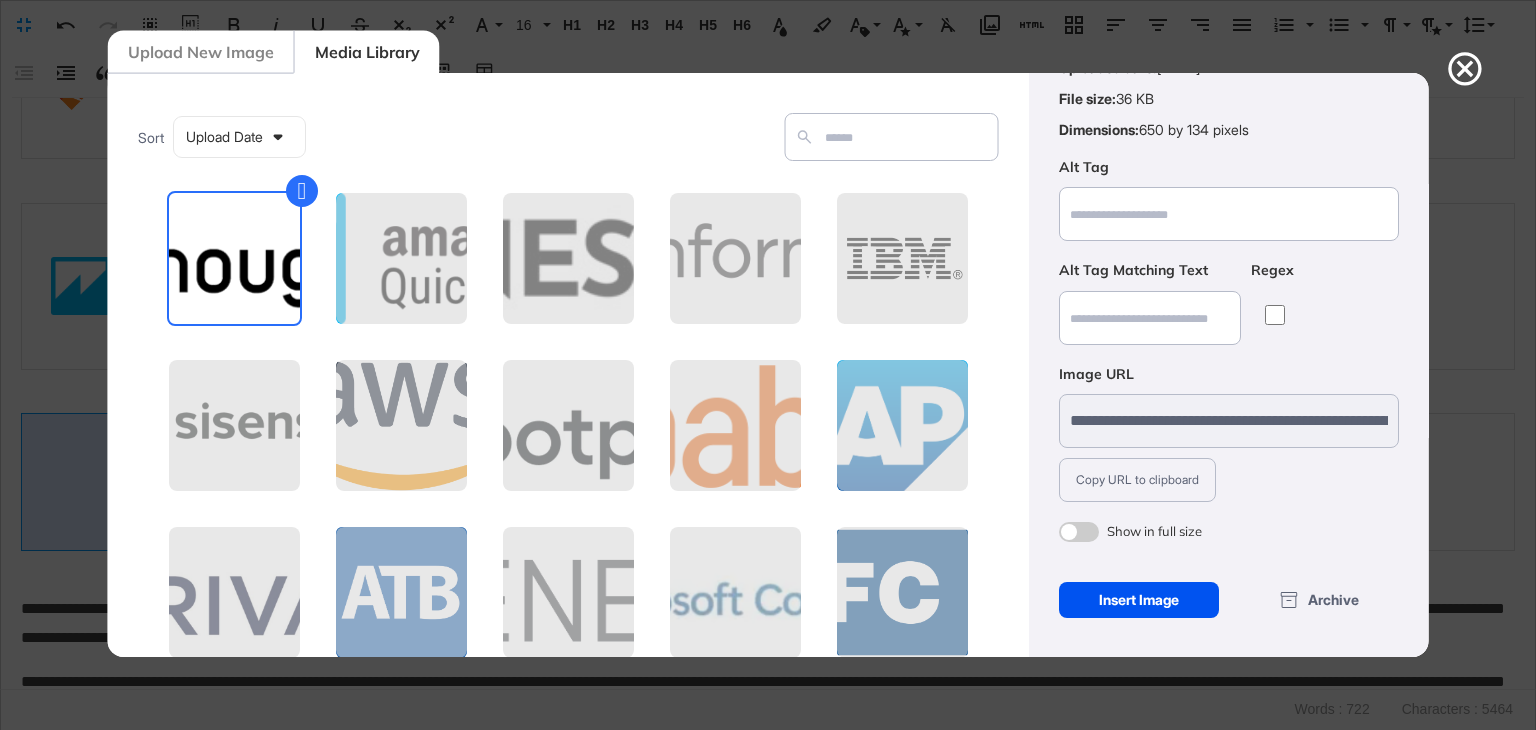 click on "Insert Image" at bounding box center (1138, 600) 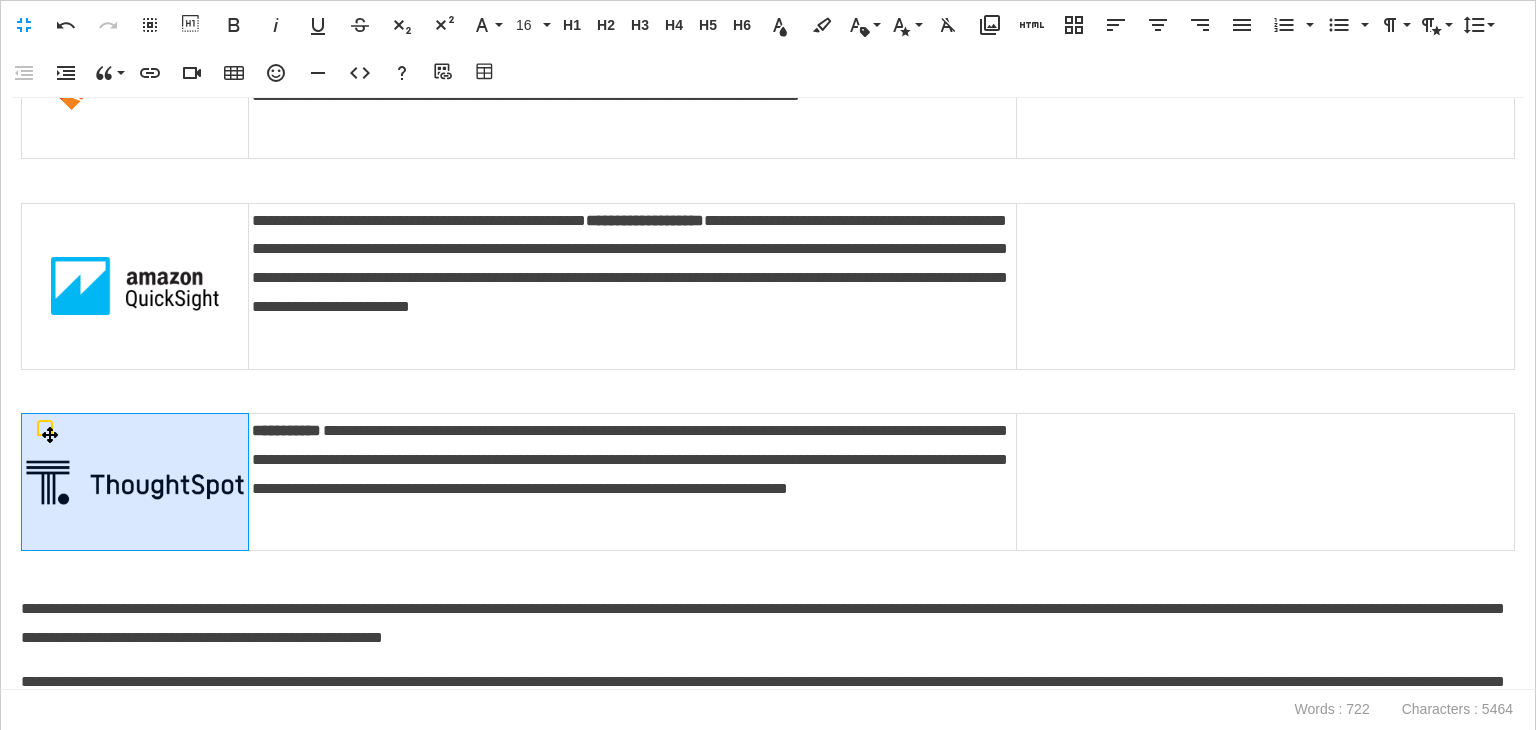 click at bounding box center (135, 482) 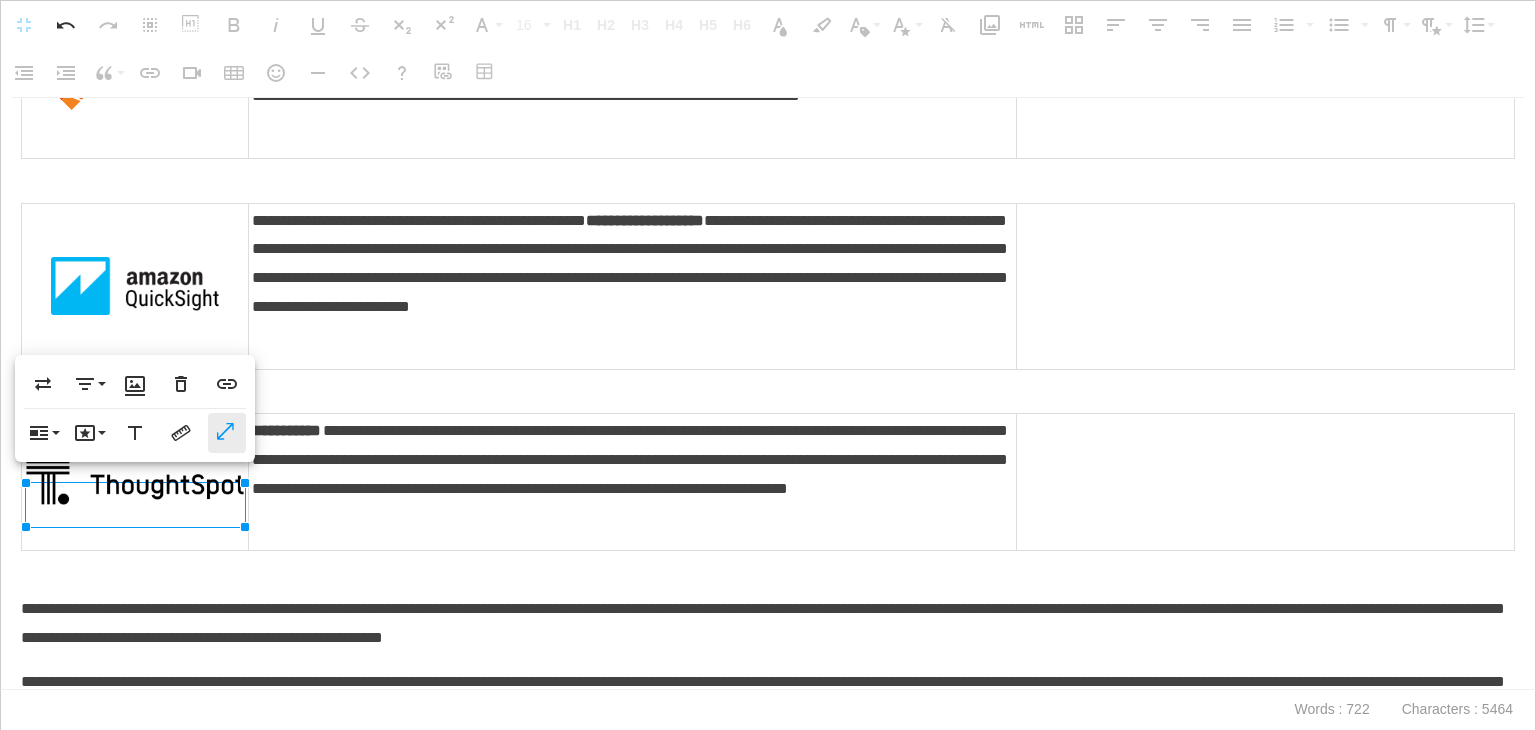 click 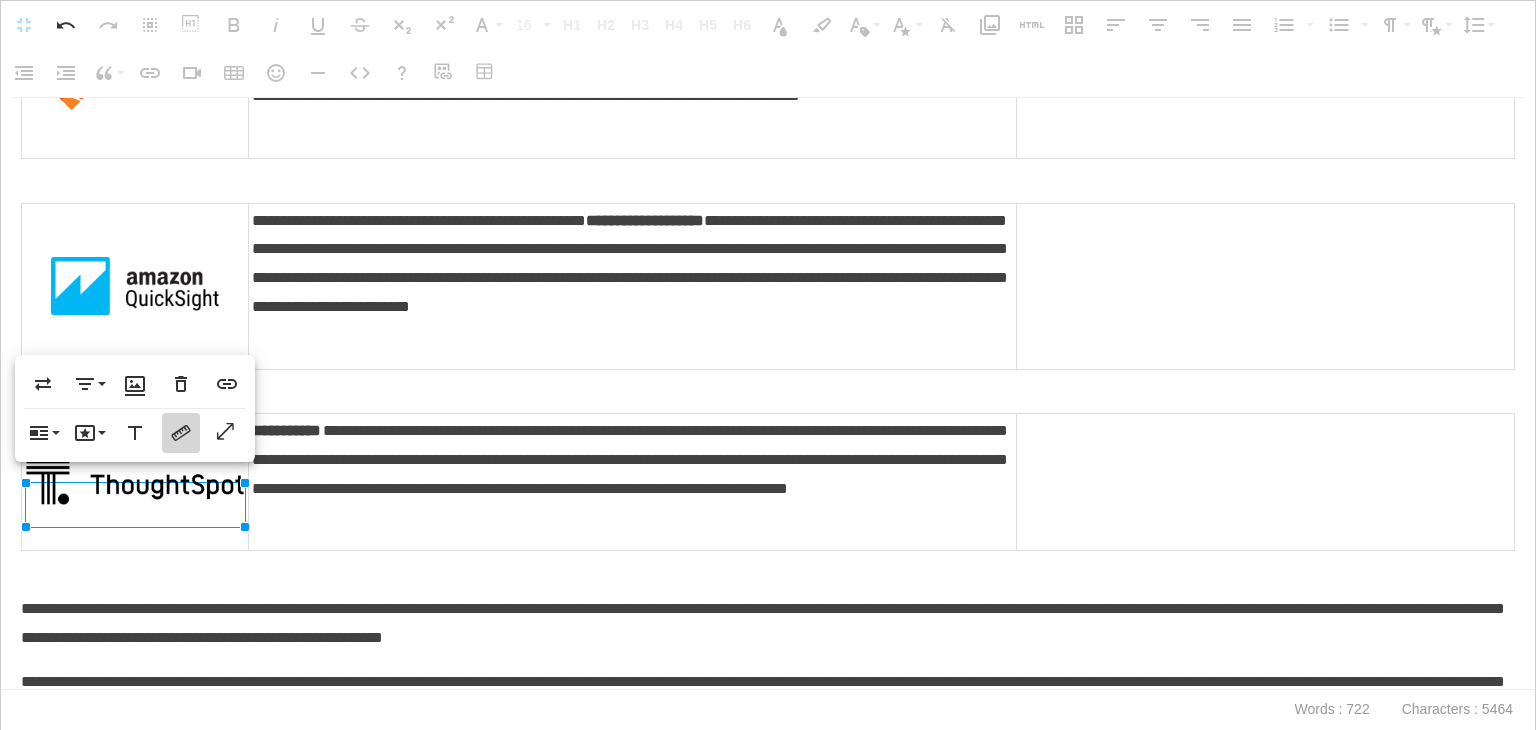 click 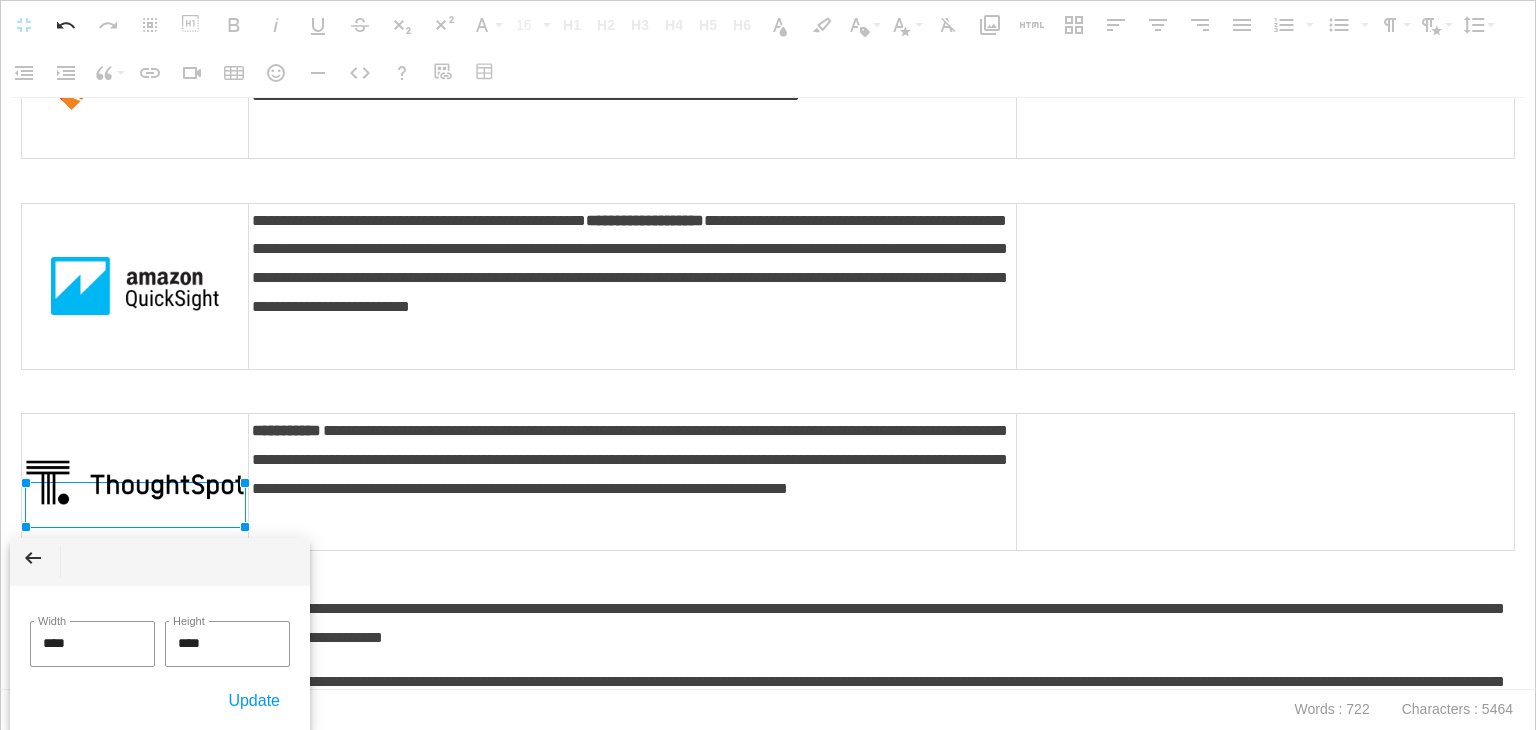drag, startPoint x: 104, startPoint y: 652, endPoint x: 0, endPoint y: 649, distance: 104.04326 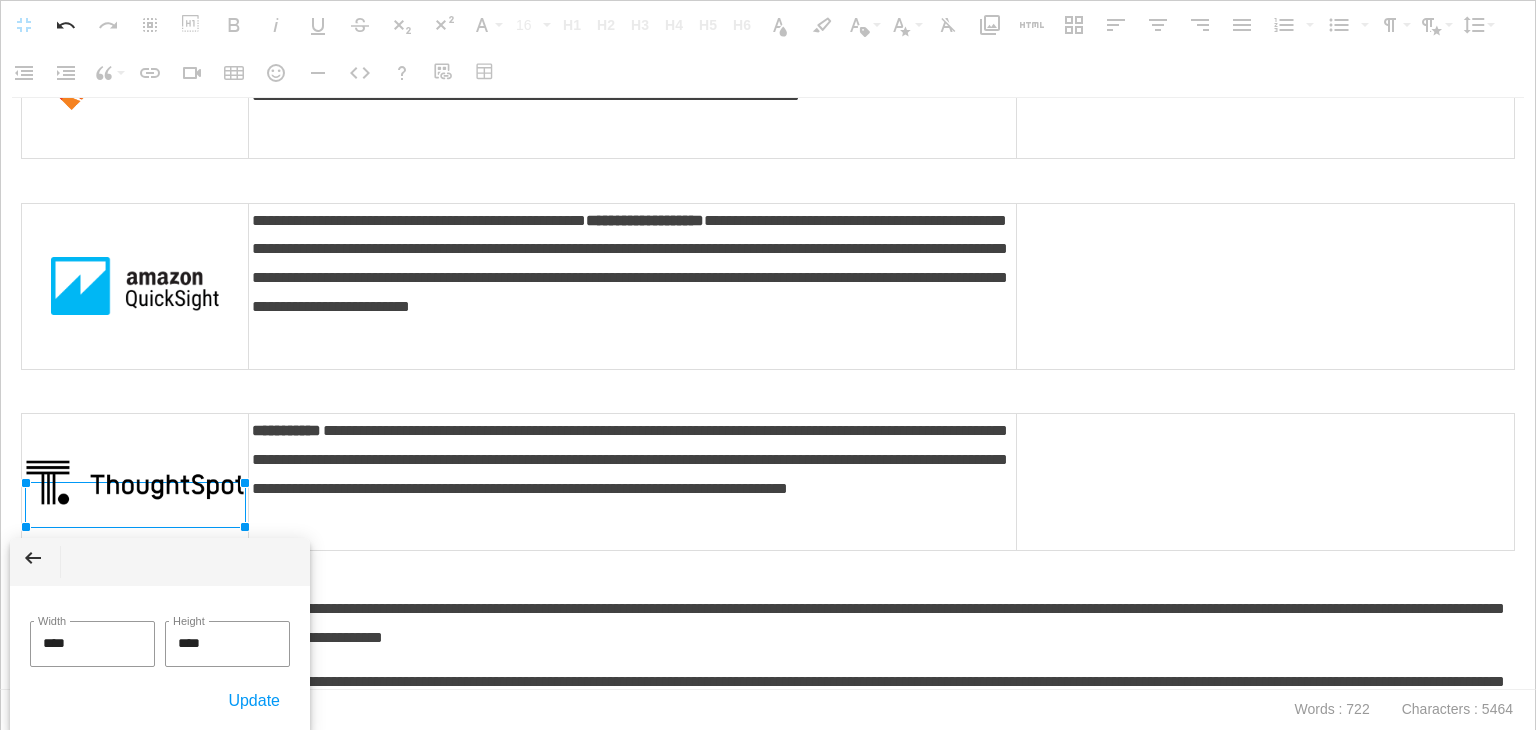 click on "**********" at bounding box center [768, 365] 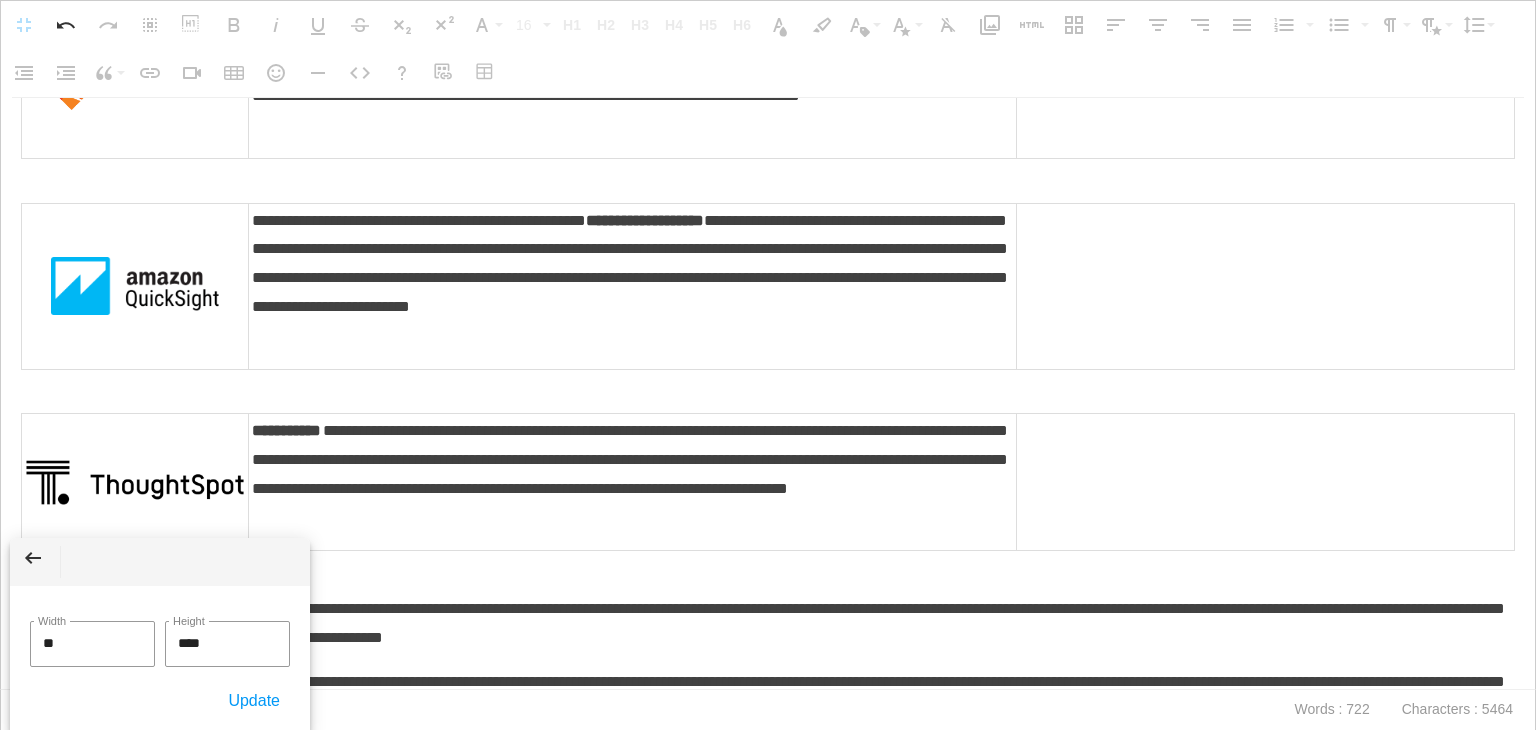 type on "***" 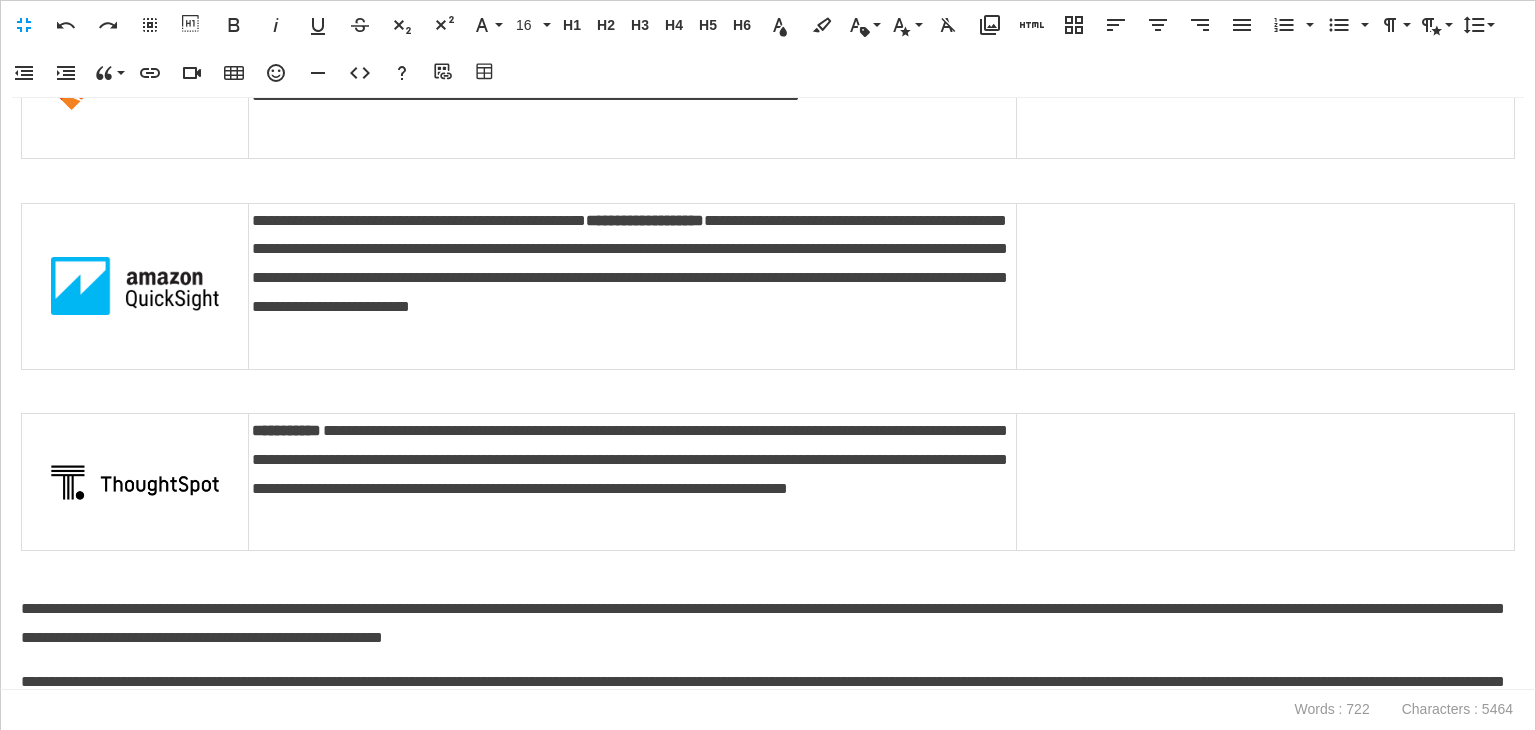 click on "**********" at bounding box center (768, 394) 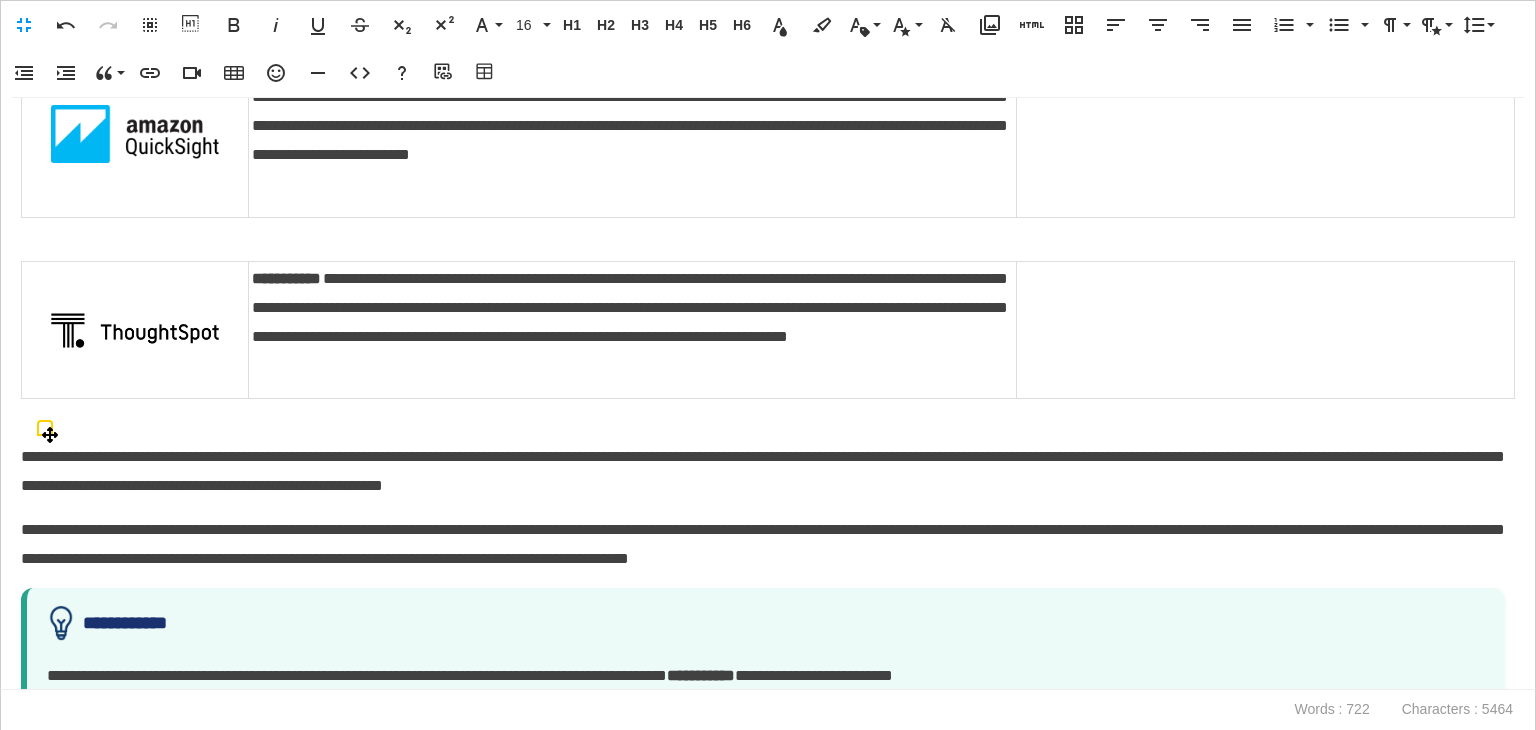 scroll, scrollTop: 1300, scrollLeft: 0, axis: vertical 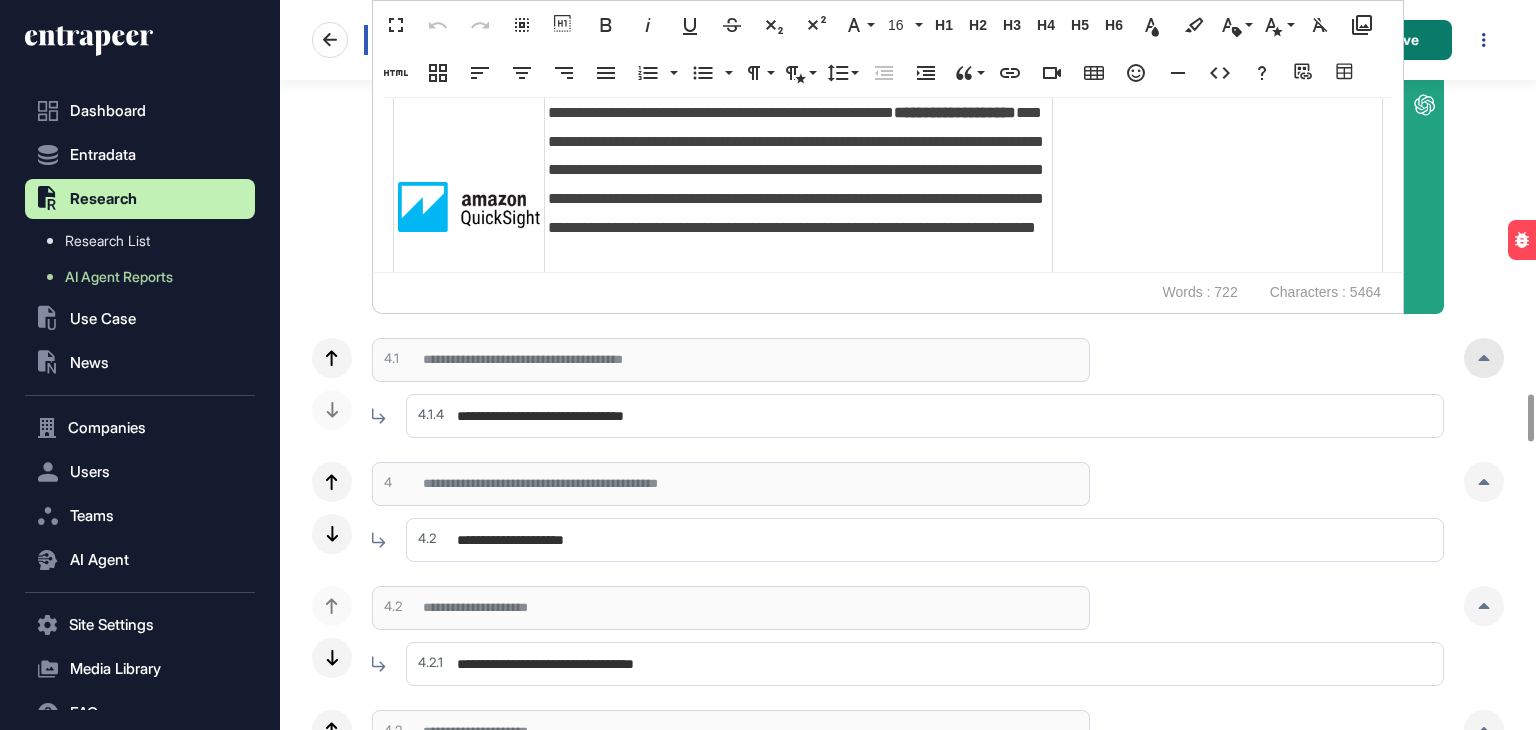 click at bounding box center [1484, 358] 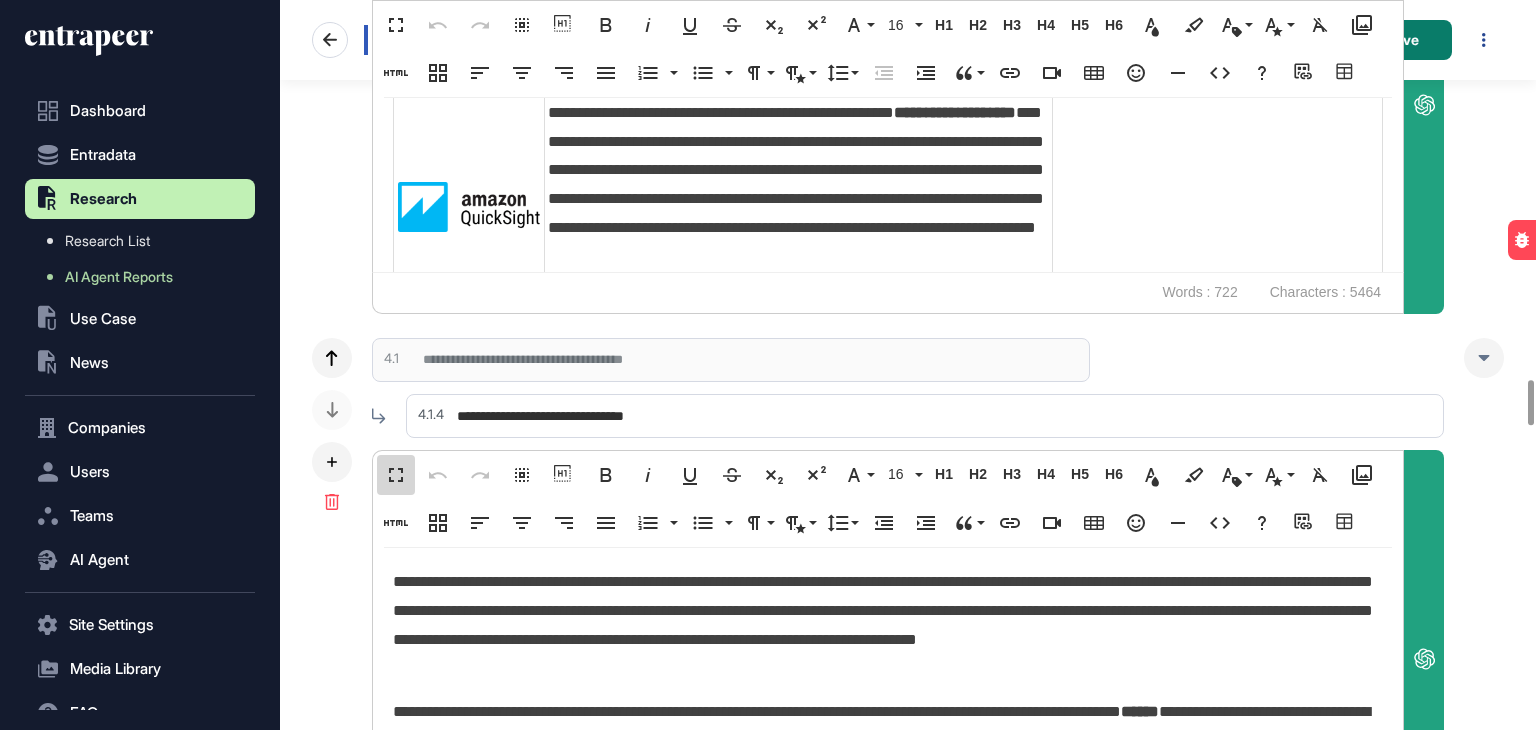 click on "Fullscreen" at bounding box center (396, 475) 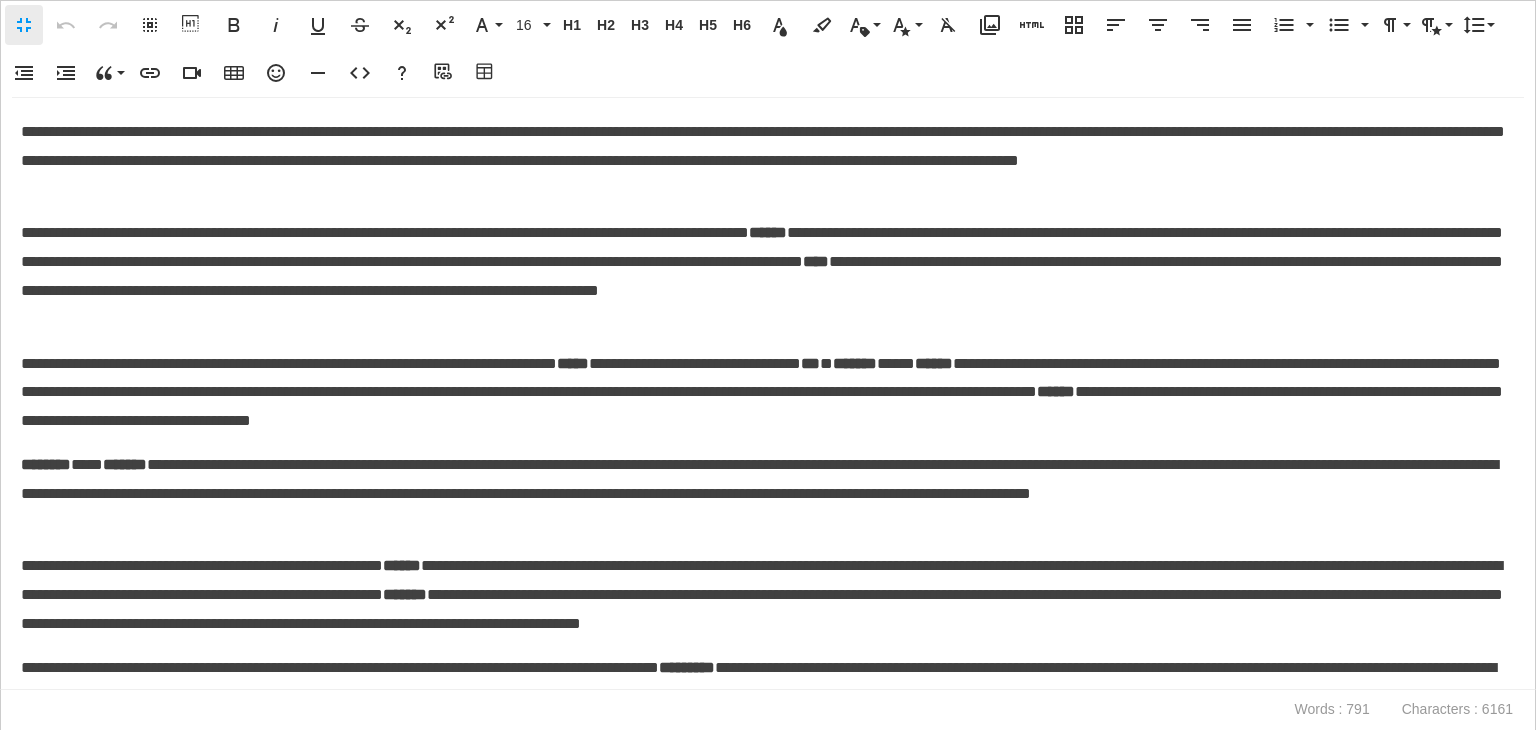 scroll, scrollTop: 0, scrollLeft: 9, axis: horizontal 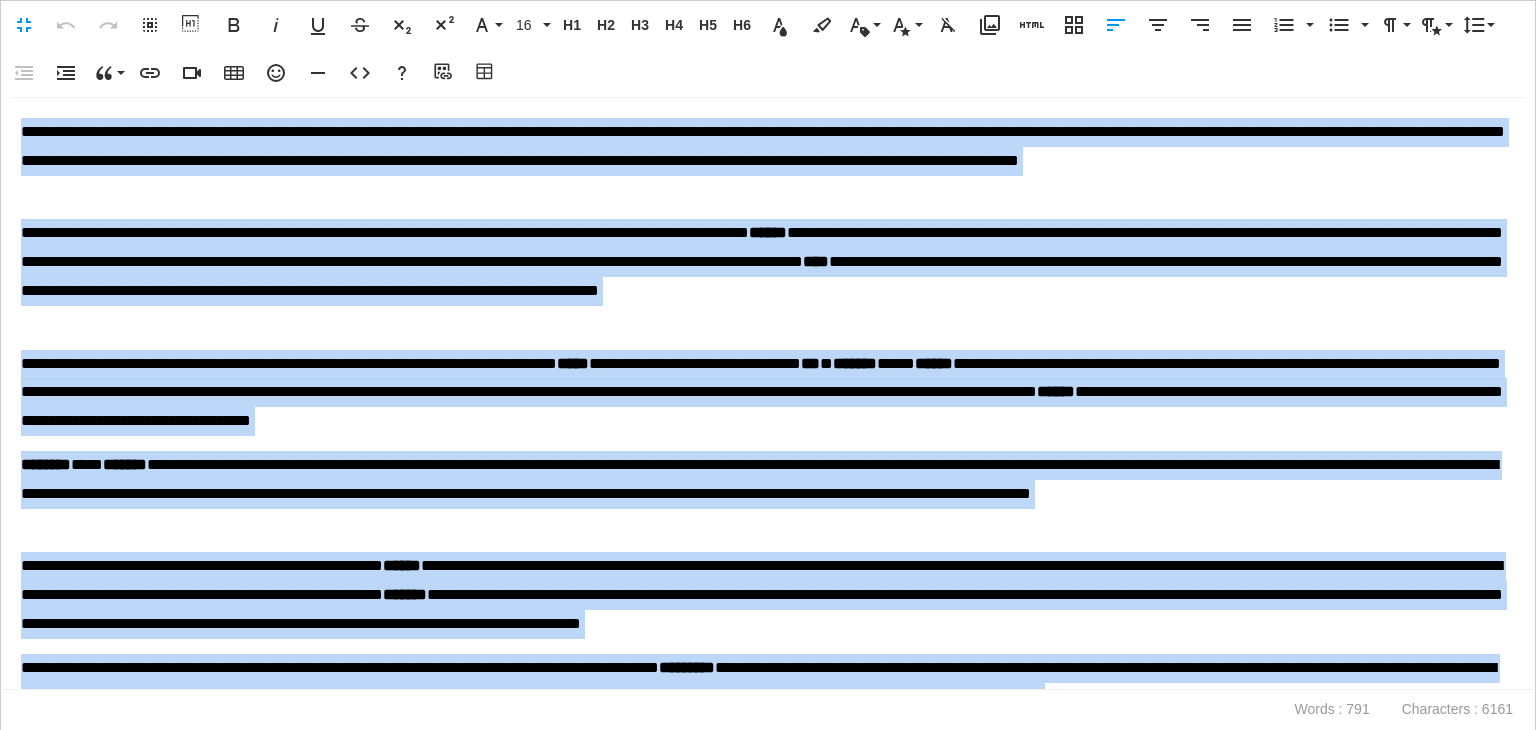 drag, startPoint x: 348, startPoint y: 596, endPoint x: 4, endPoint y: -87, distance: 764.7385 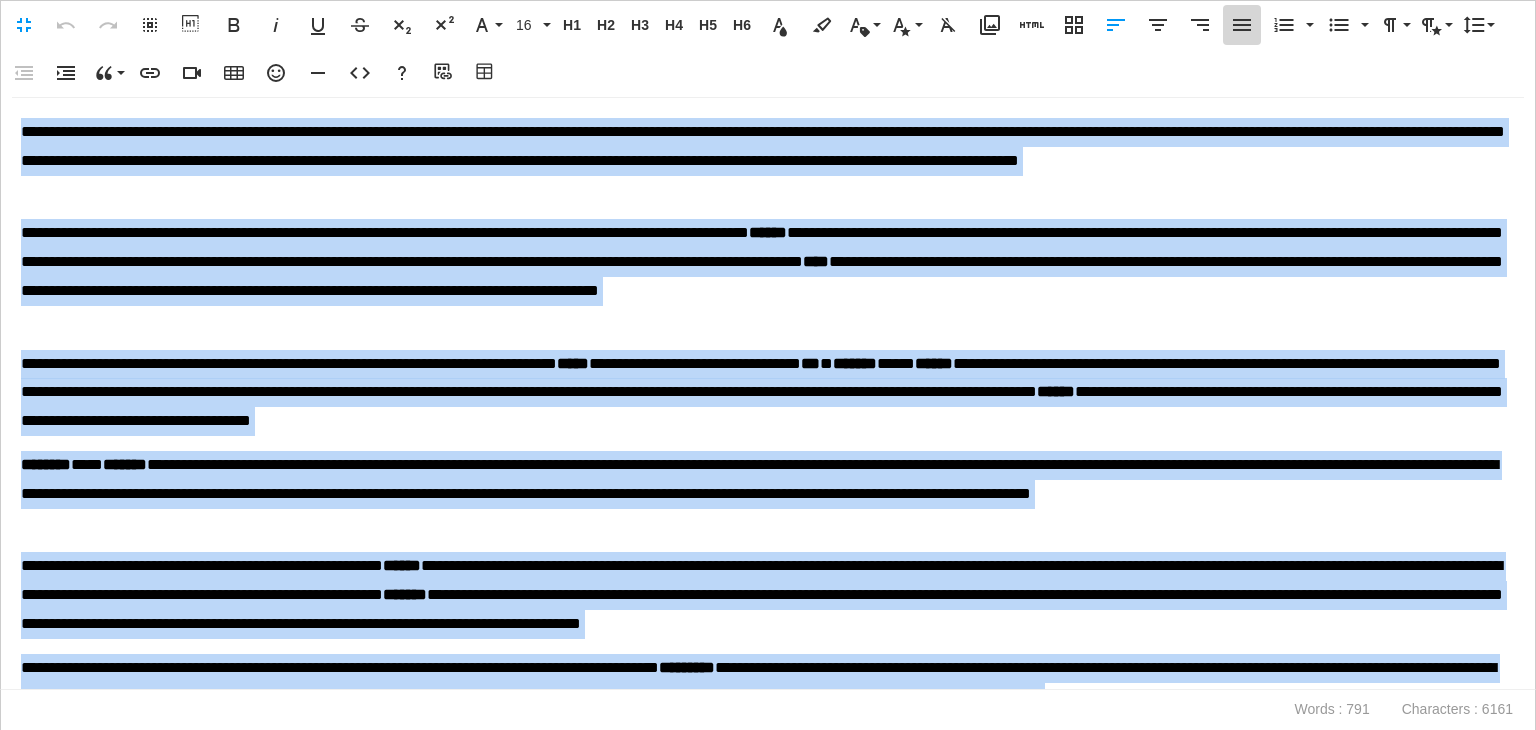 click 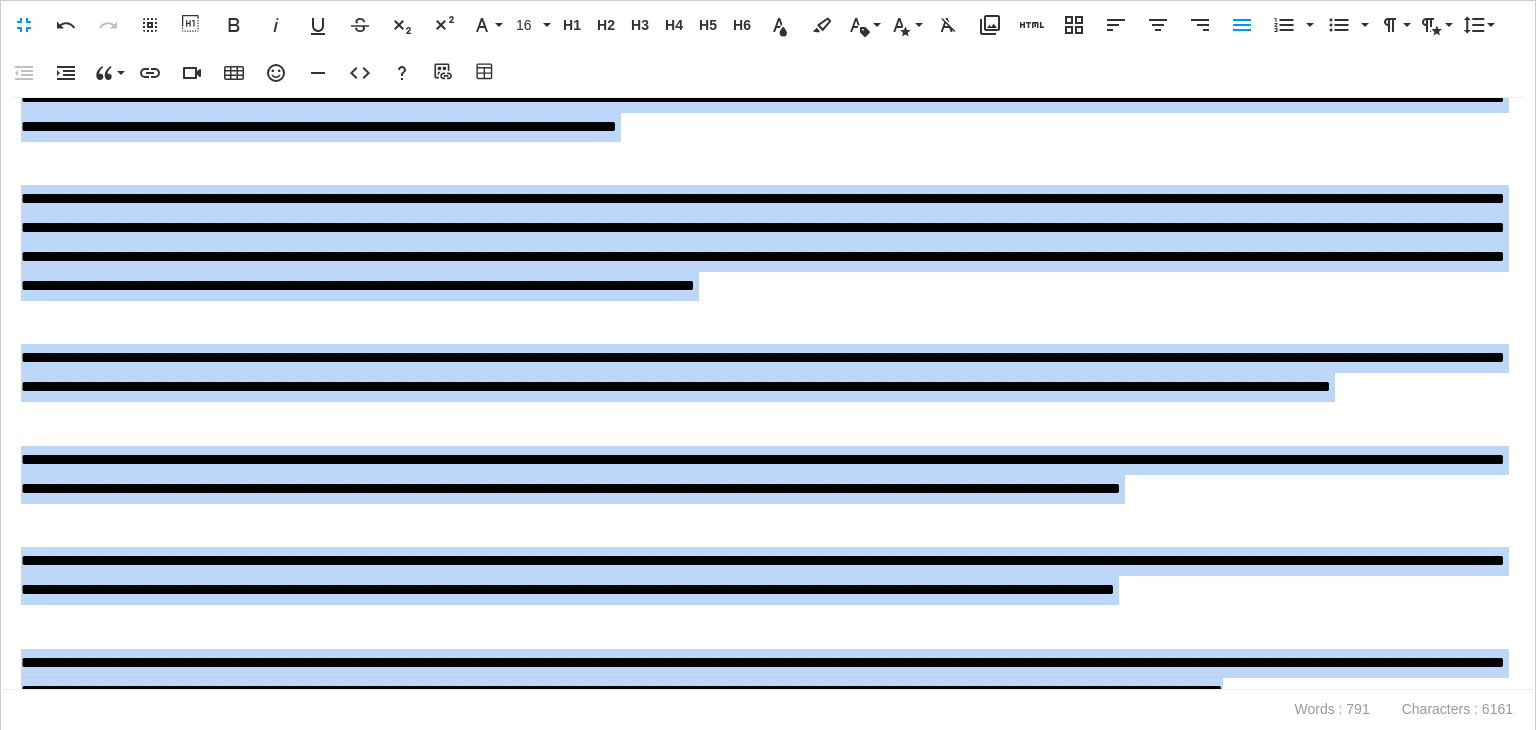 scroll, scrollTop: 745, scrollLeft: 0, axis: vertical 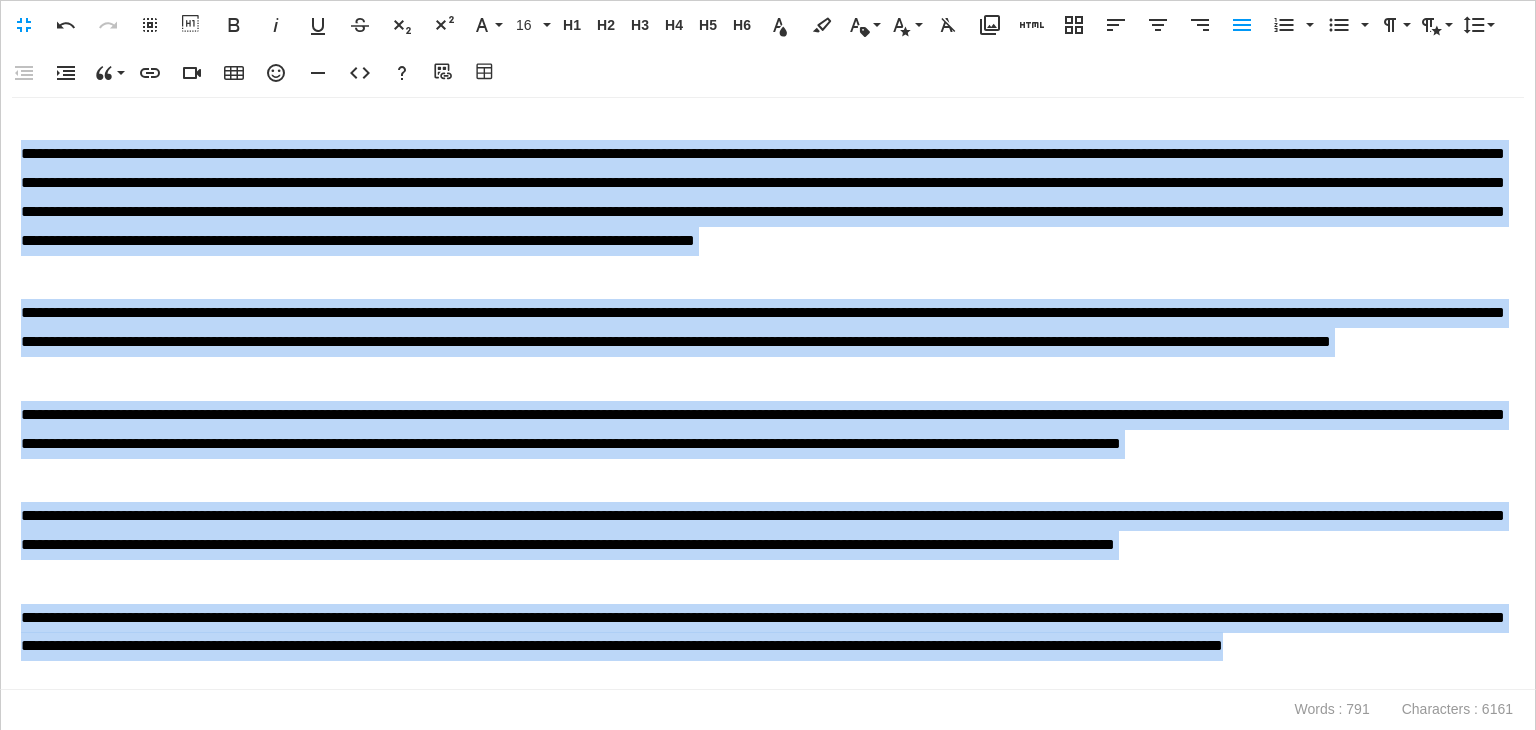 click on "**********" at bounding box center [763, 342] 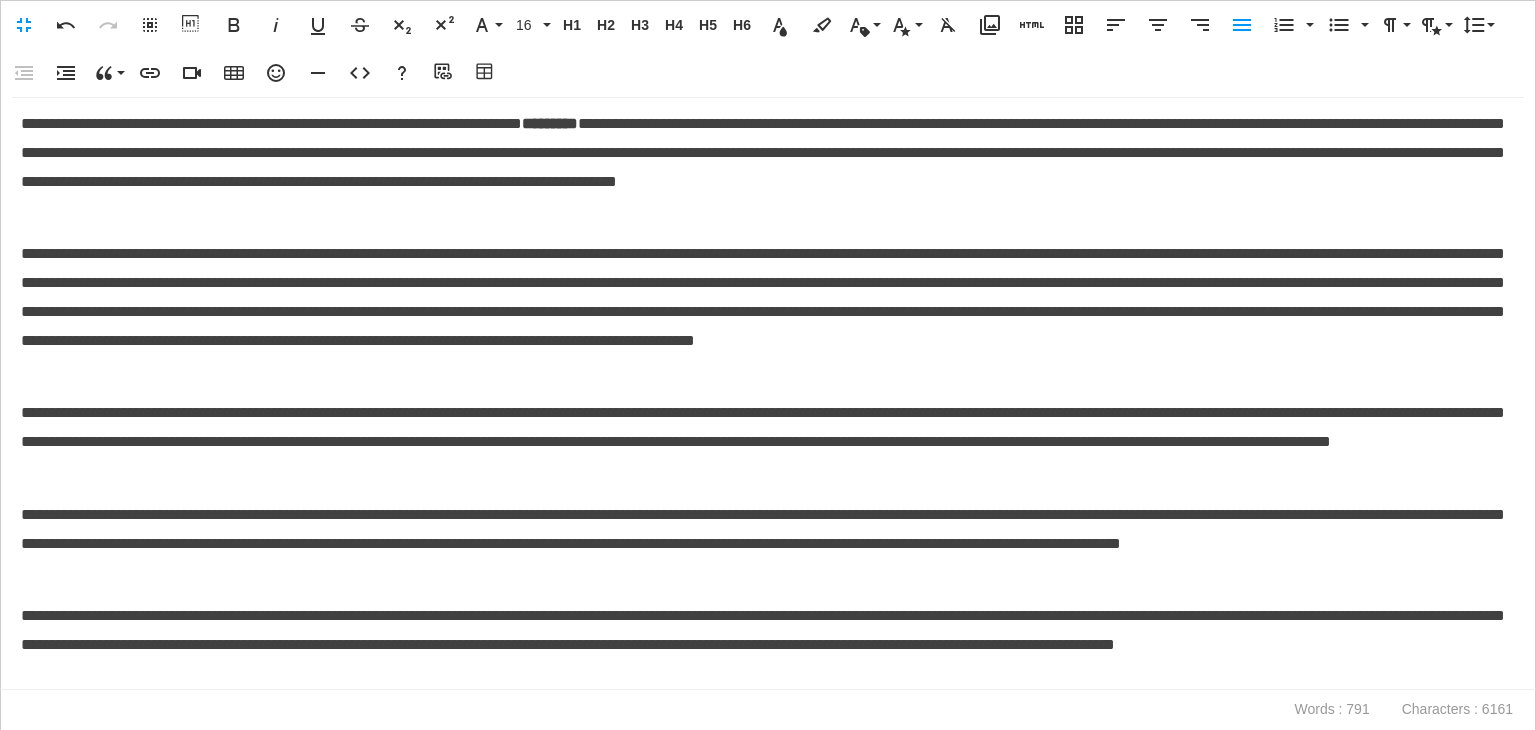 scroll, scrollTop: 745, scrollLeft: 0, axis: vertical 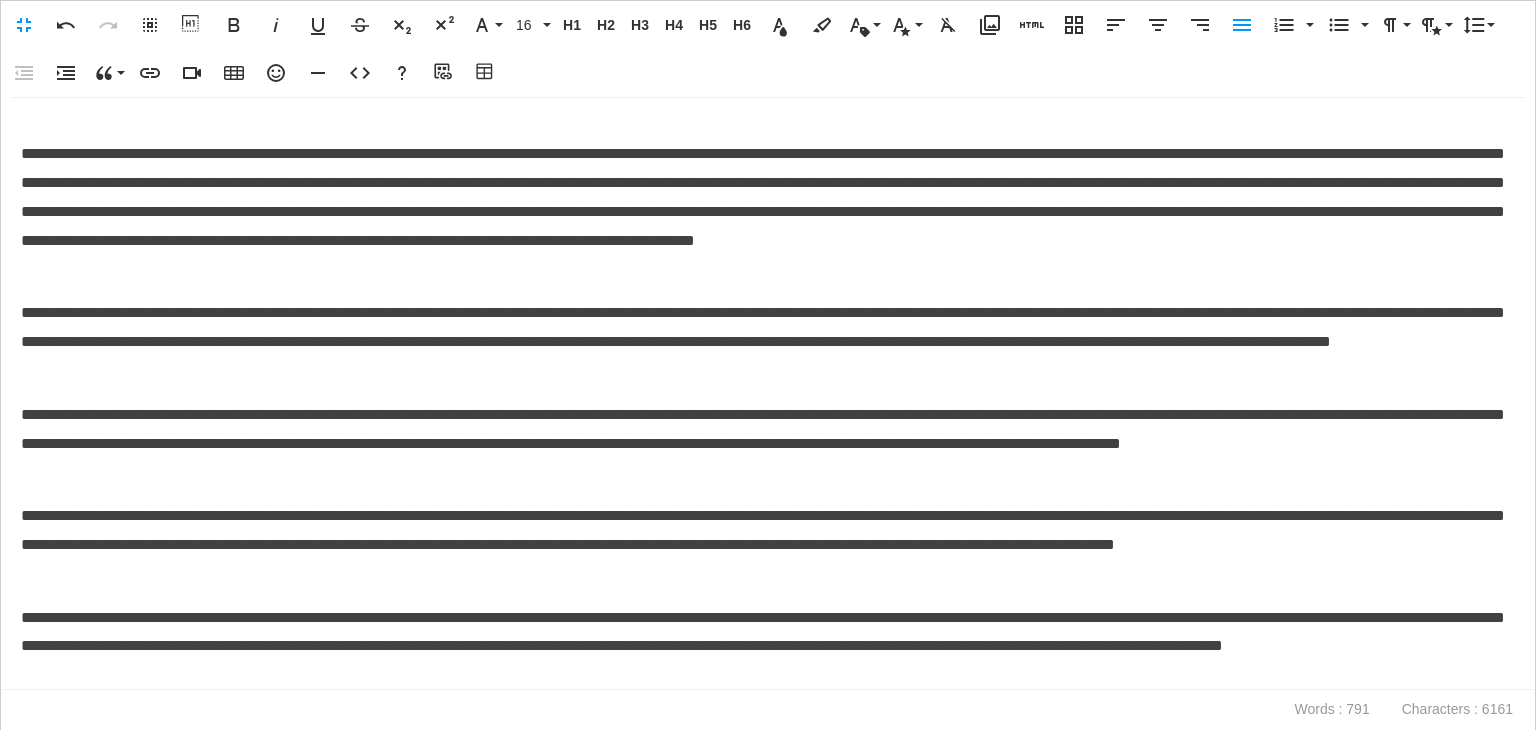 click on "**********" at bounding box center (763, 212) 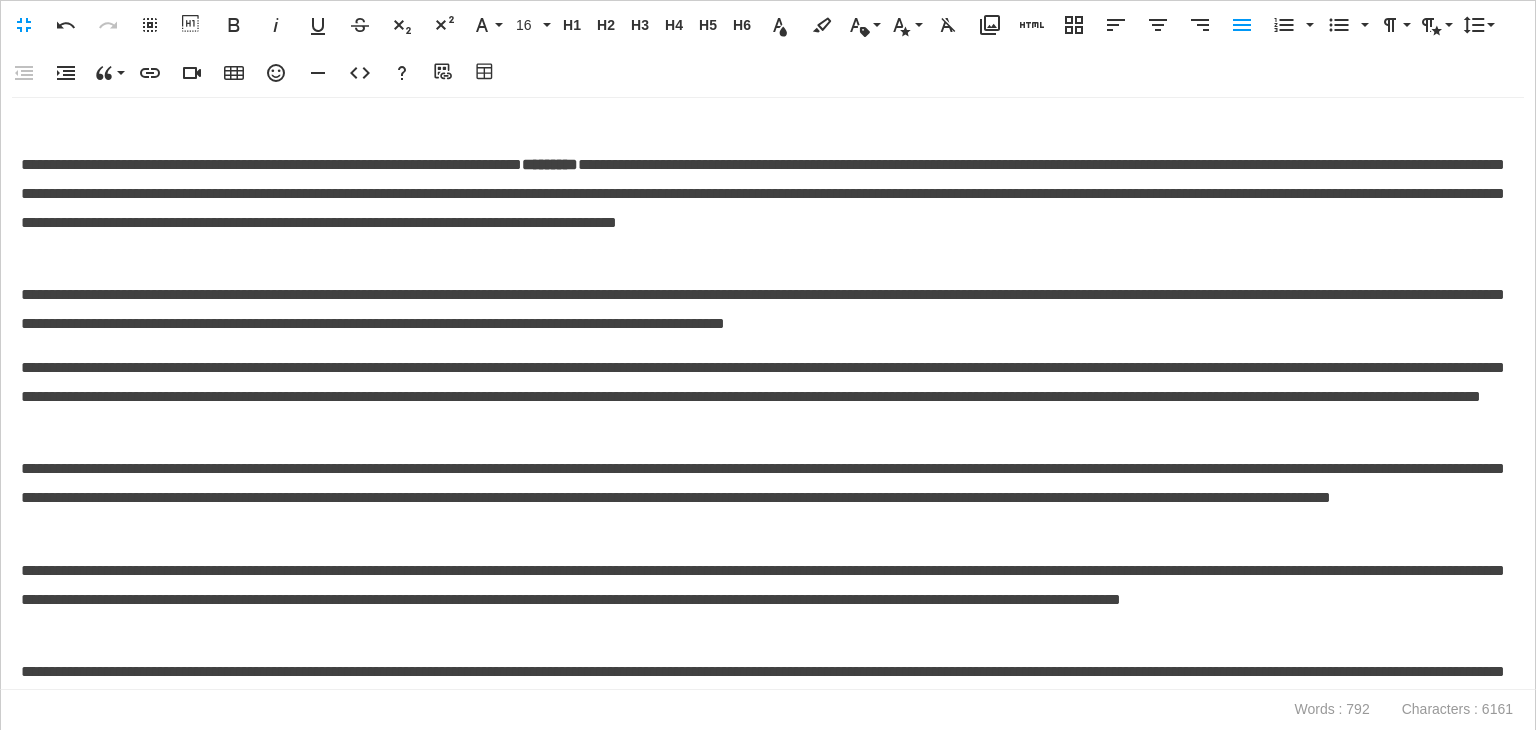 scroll, scrollTop: 760, scrollLeft: 0, axis: vertical 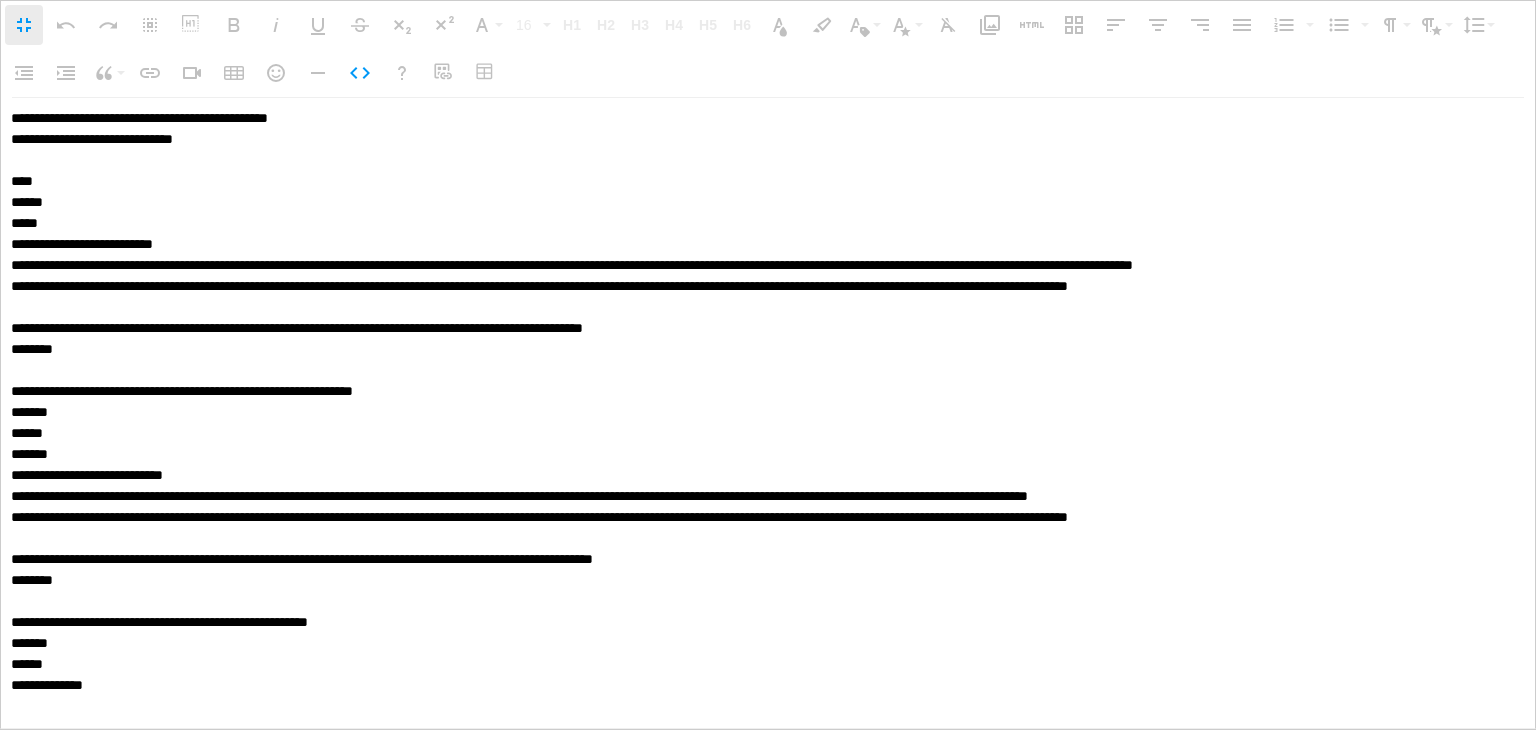 click at bounding box center (763, 413) 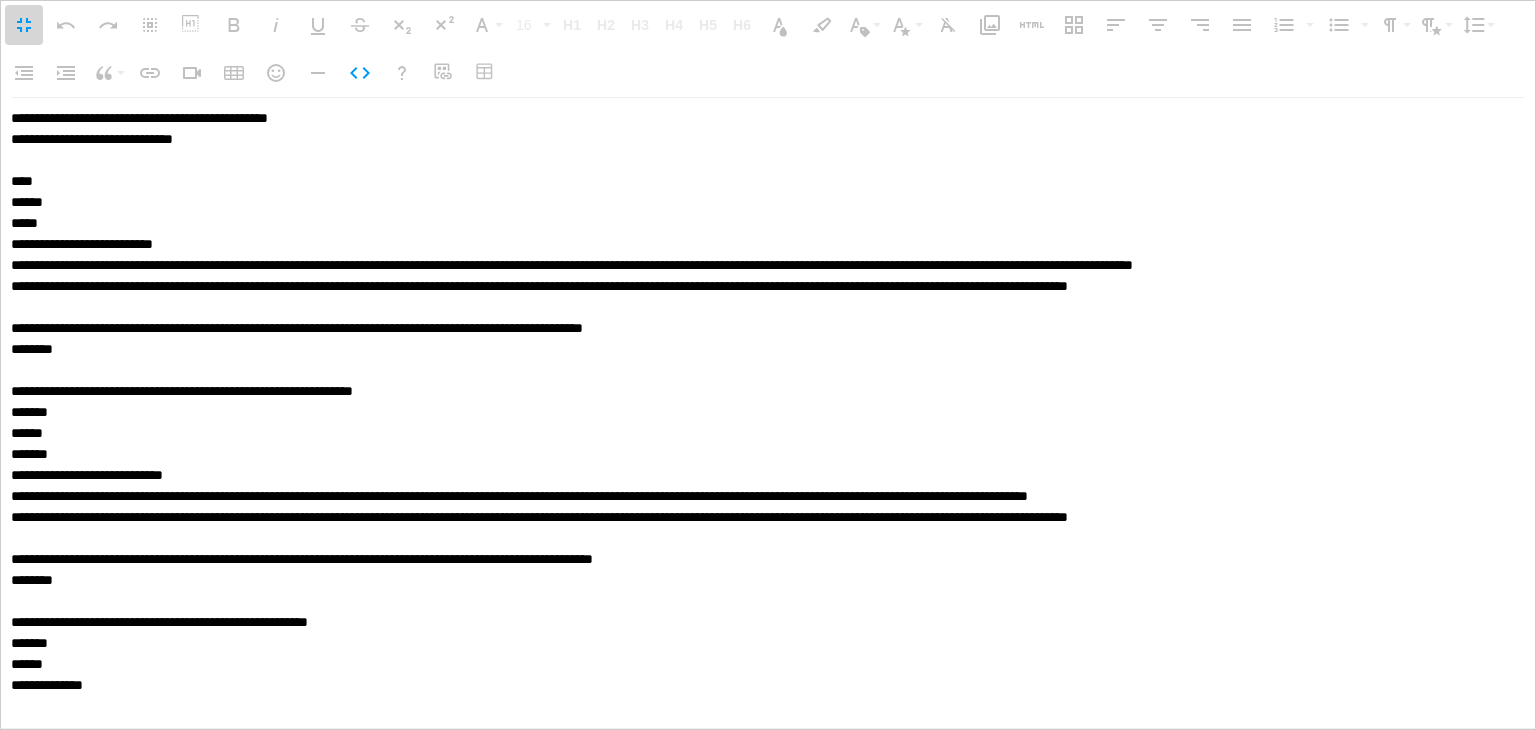 scroll, scrollTop: 0, scrollLeft: 0, axis: both 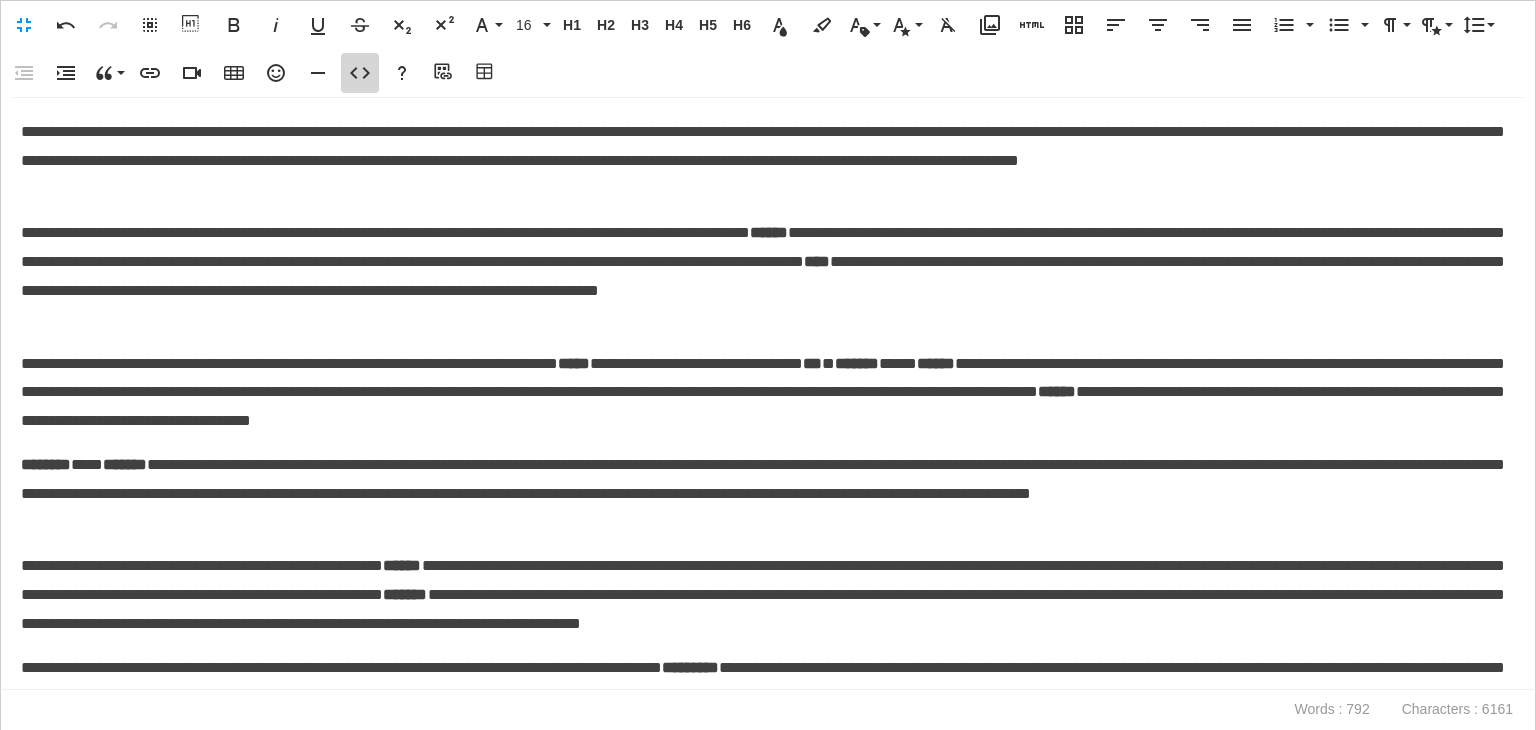 click 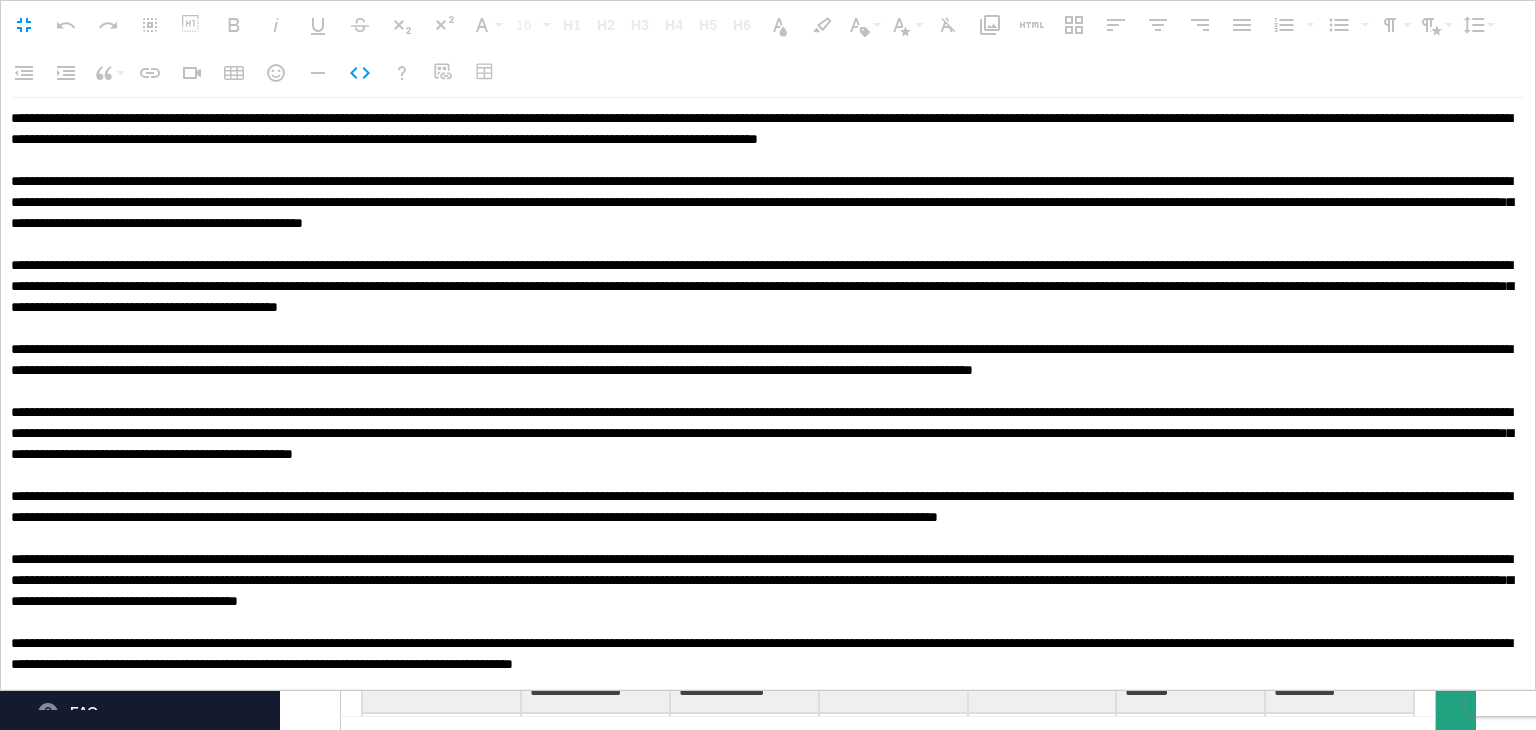scroll, scrollTop: 624, scrollLeft: 0, axis: vertical 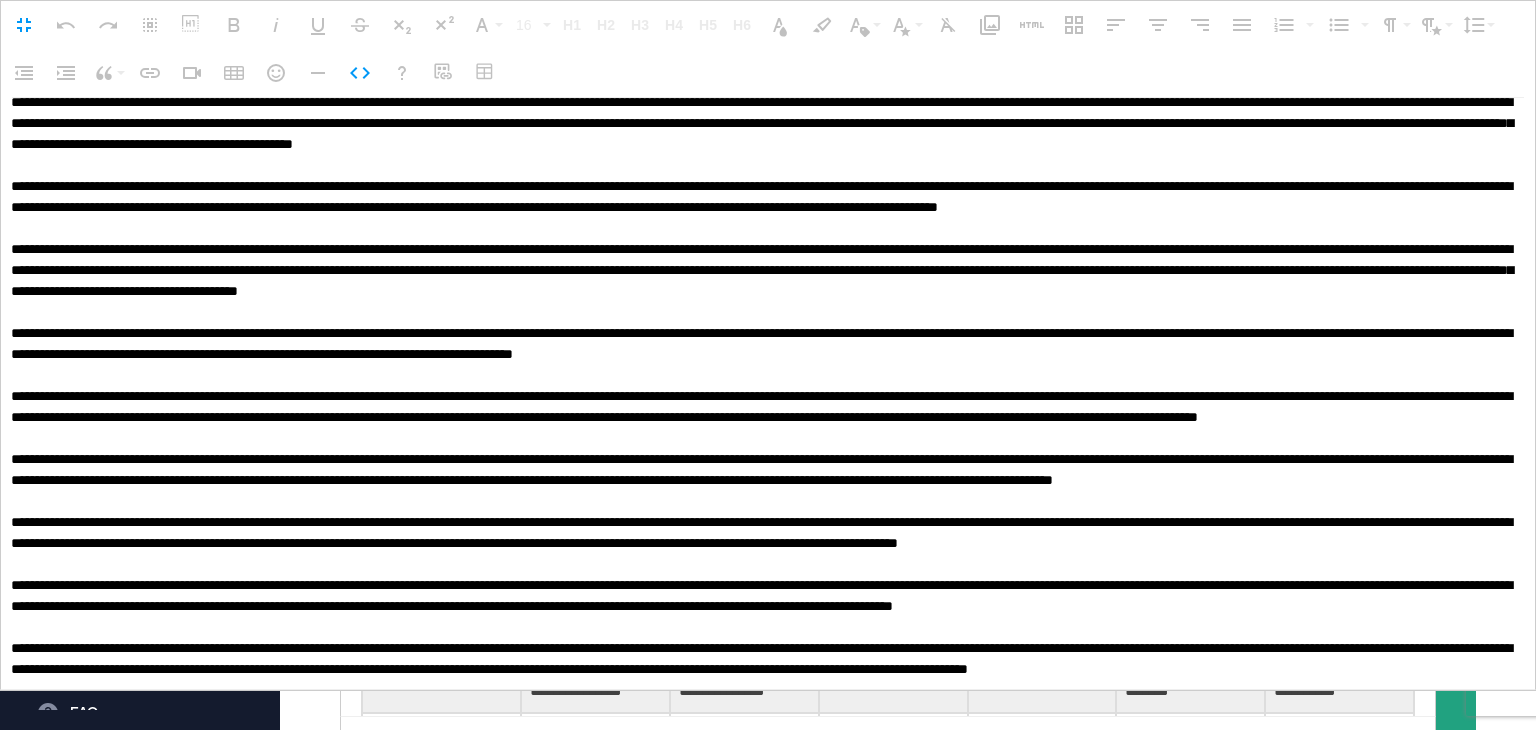 type on "**********" 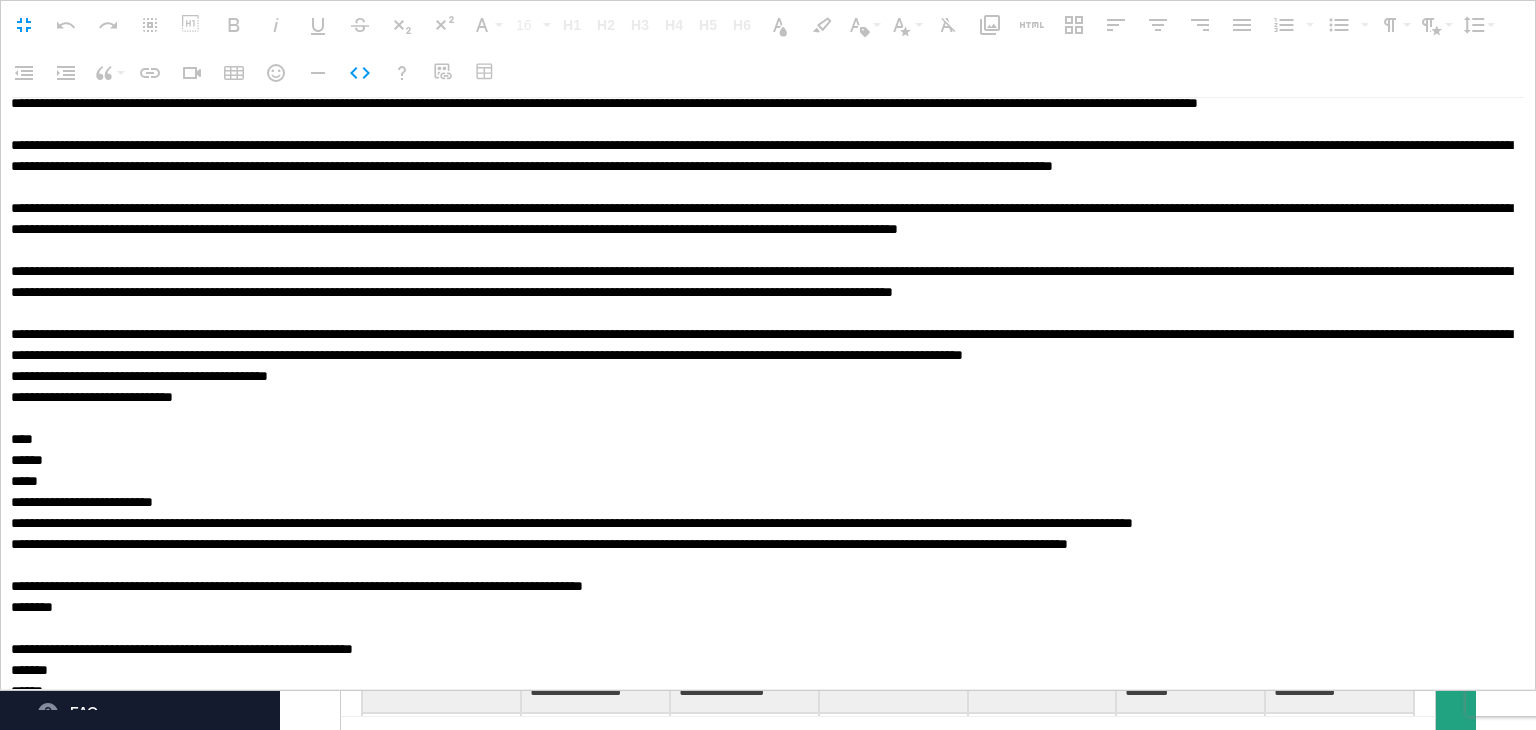 scroll, scrollTop: 1284, scrollLeft: 0, axis: vertical 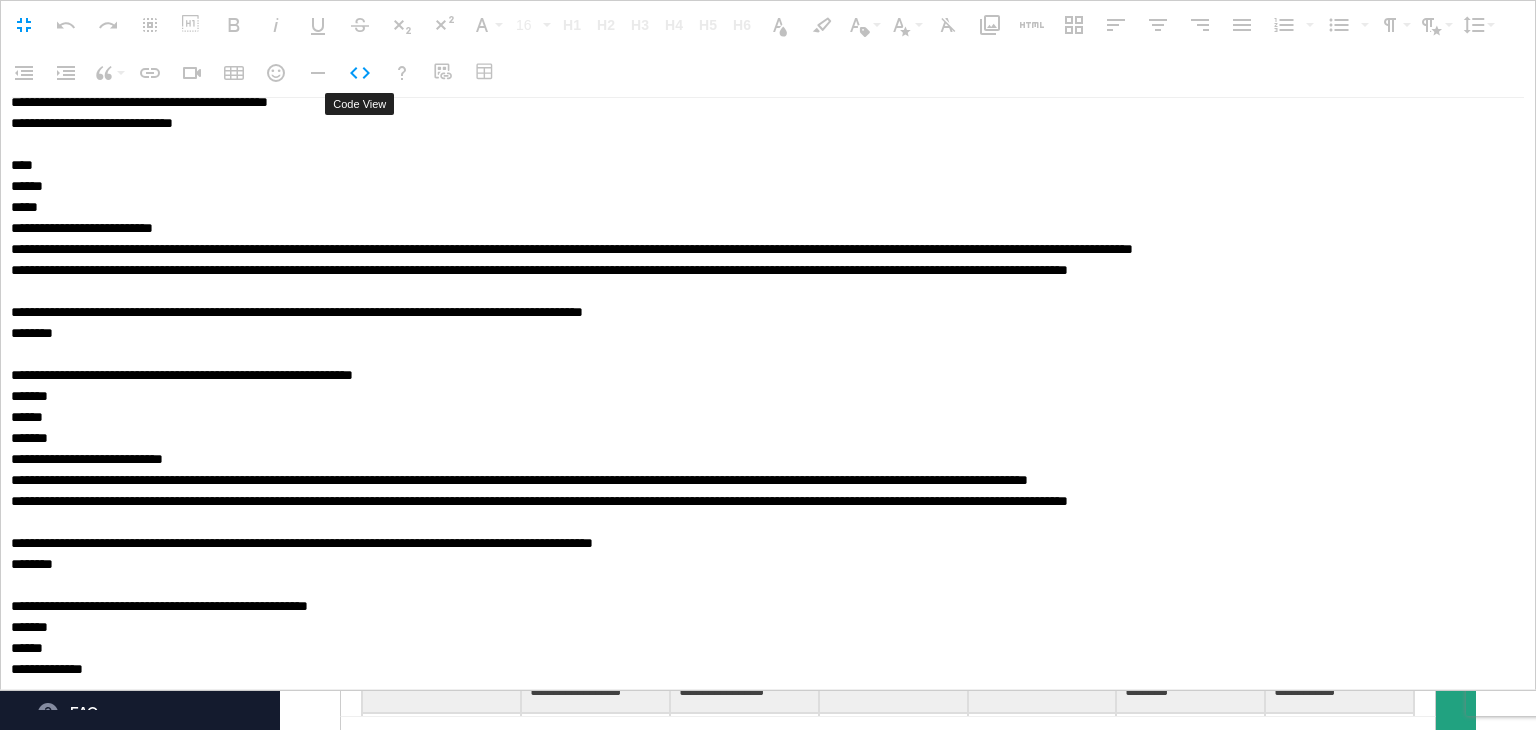 click 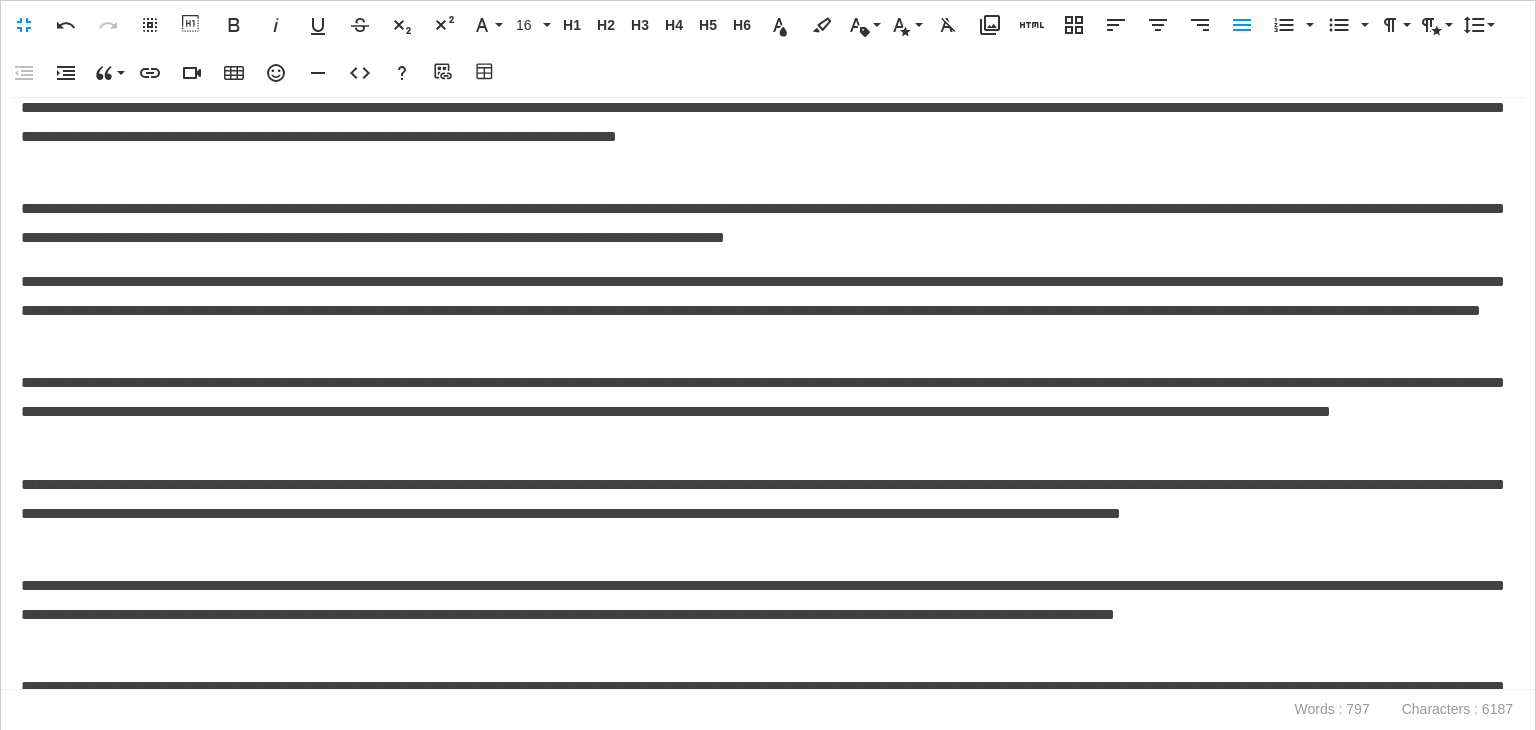 scroll, scrollTop: 1059, scrollLeft: 0, axis: vertical 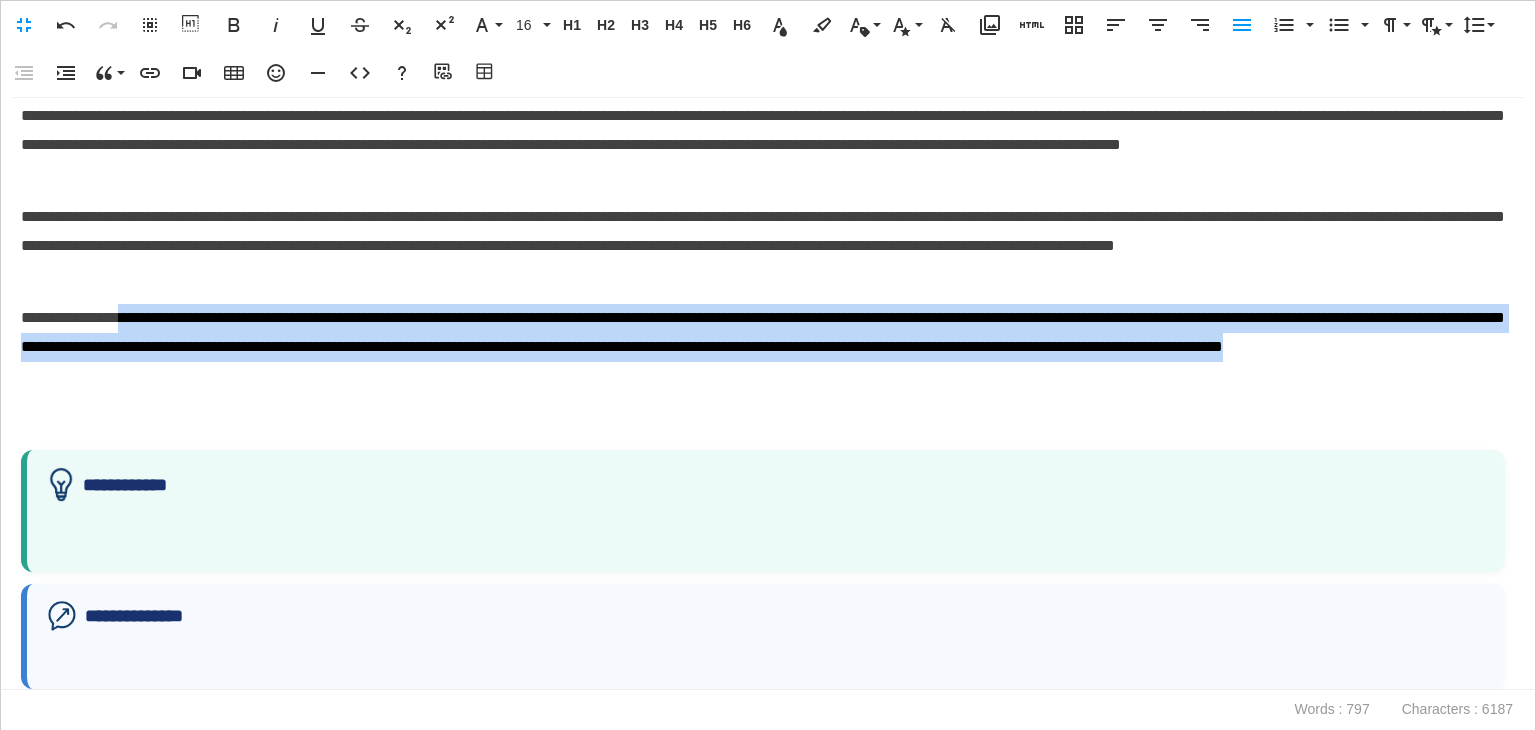 drag, startPoint x: 449, startPoint y: 383, endPoint x: 130, endPoint y: 321, distance: 324.96924 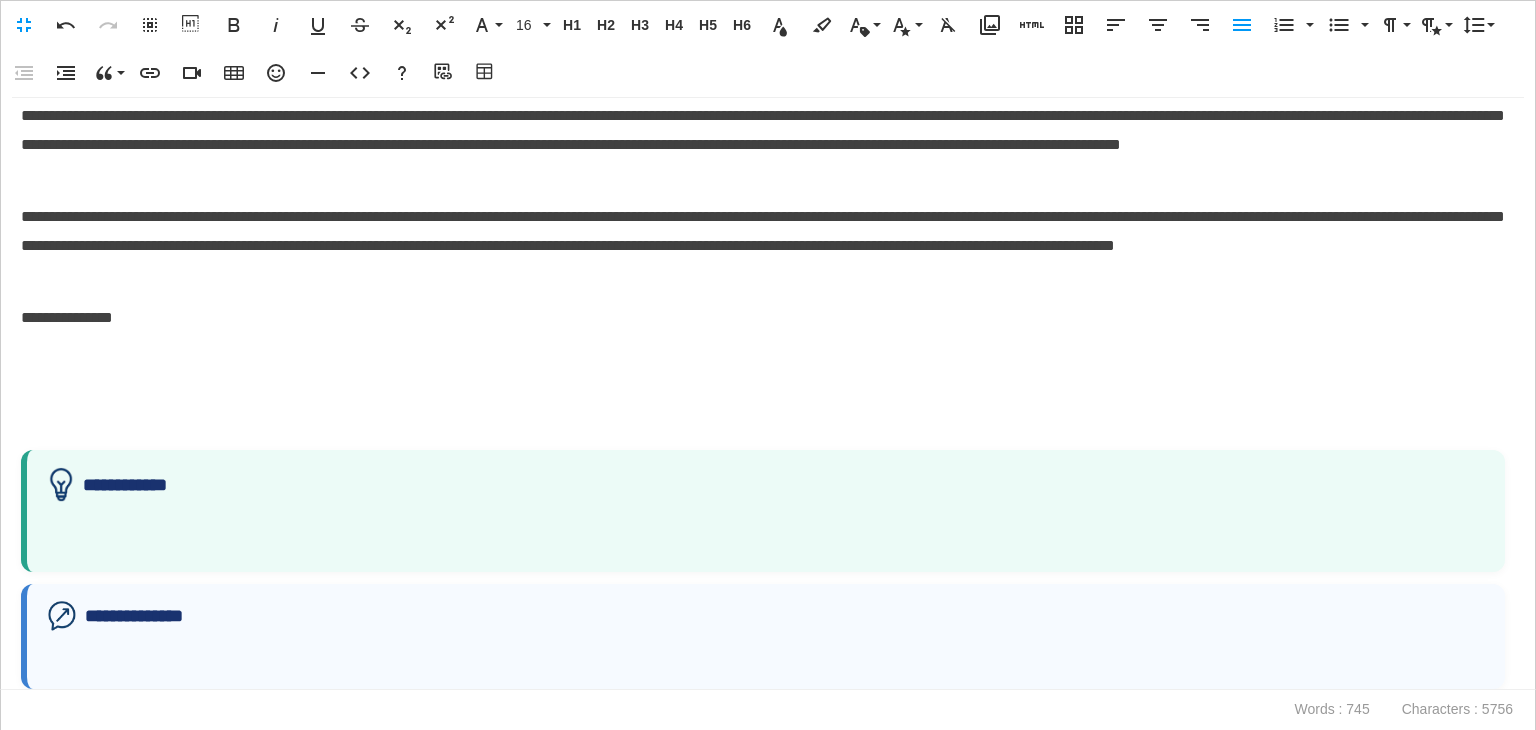 scroll, scrollTop: 1001, scrollLeft: 0, axis: vertical 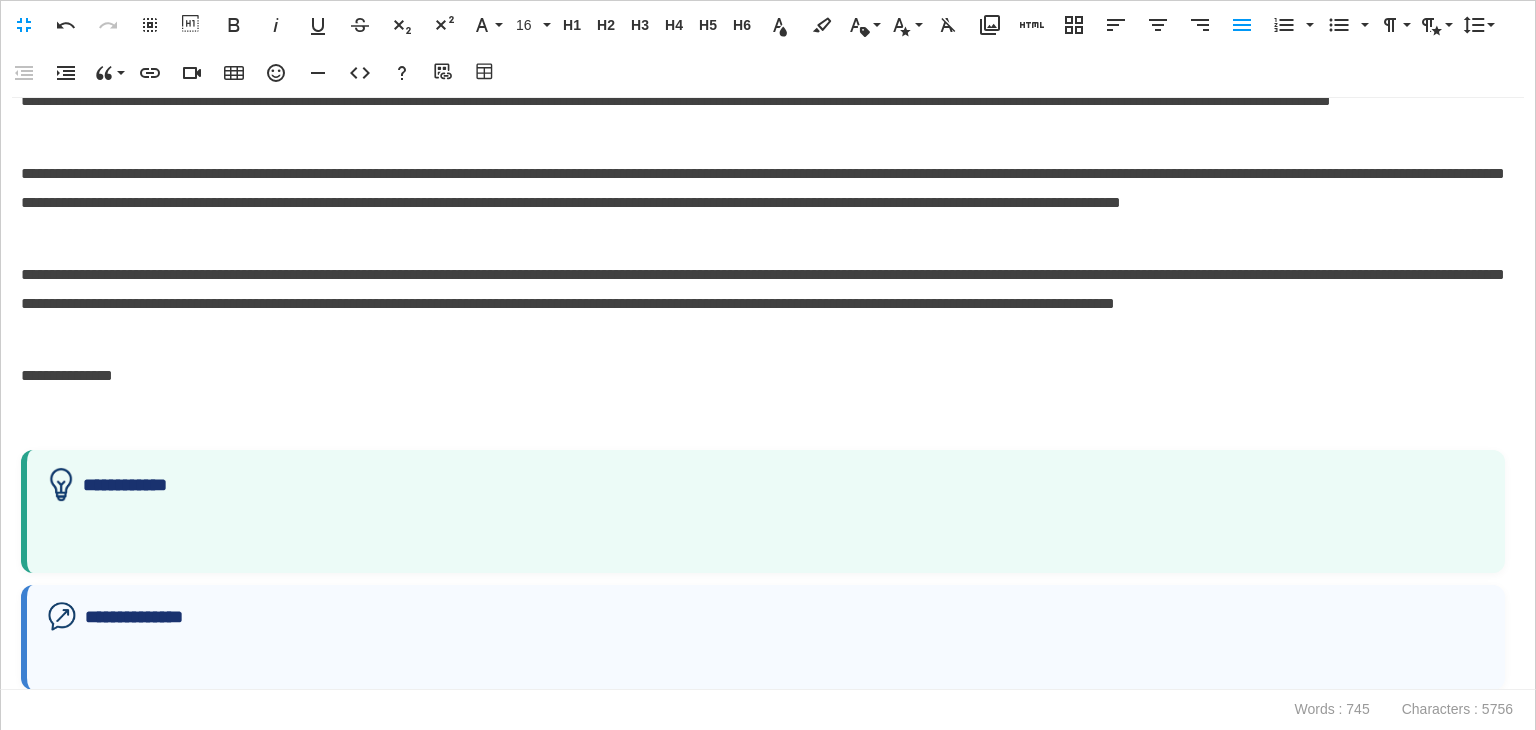 click at bounding box center (766, 665) 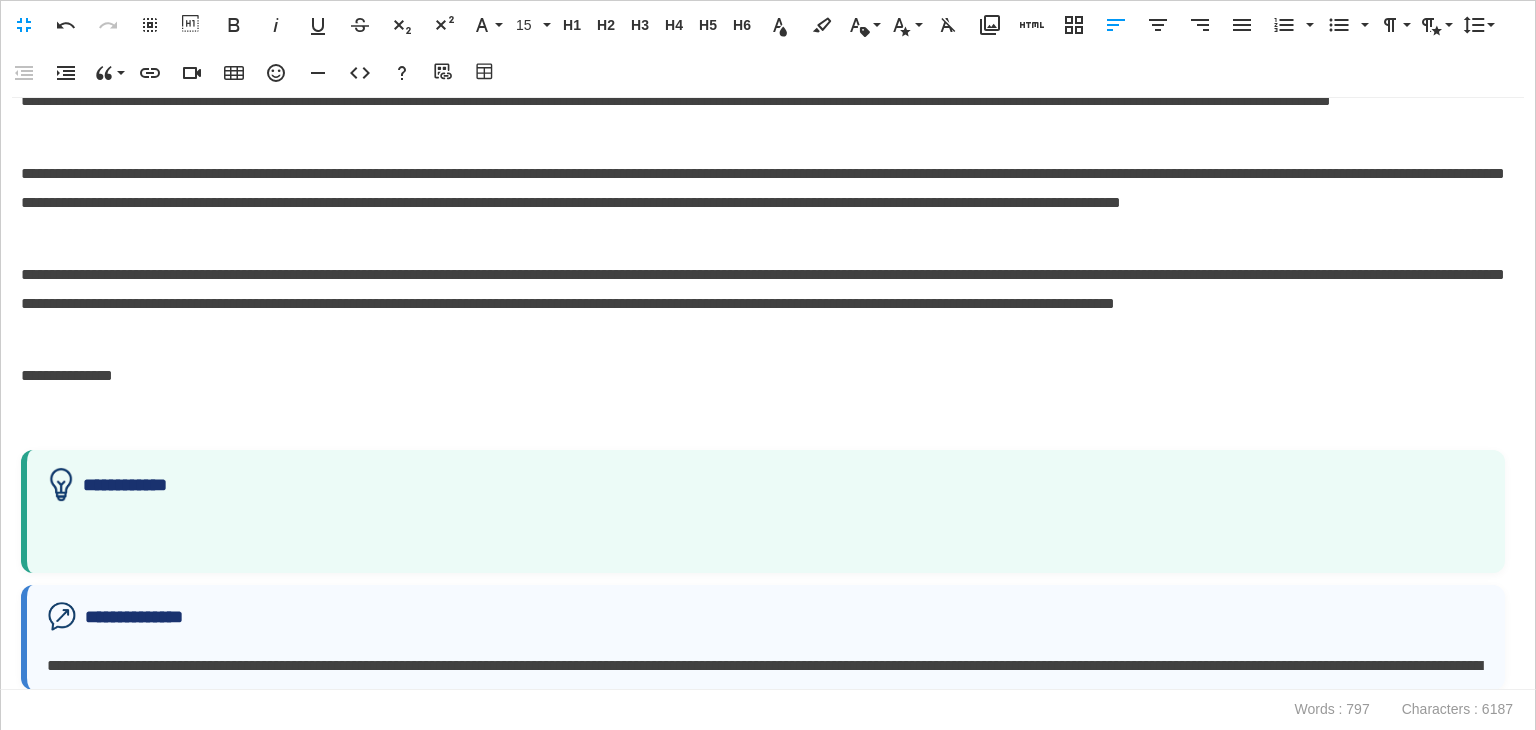 scroll, scrollTop: 1059, scrollLeft: 0, axis: vertical 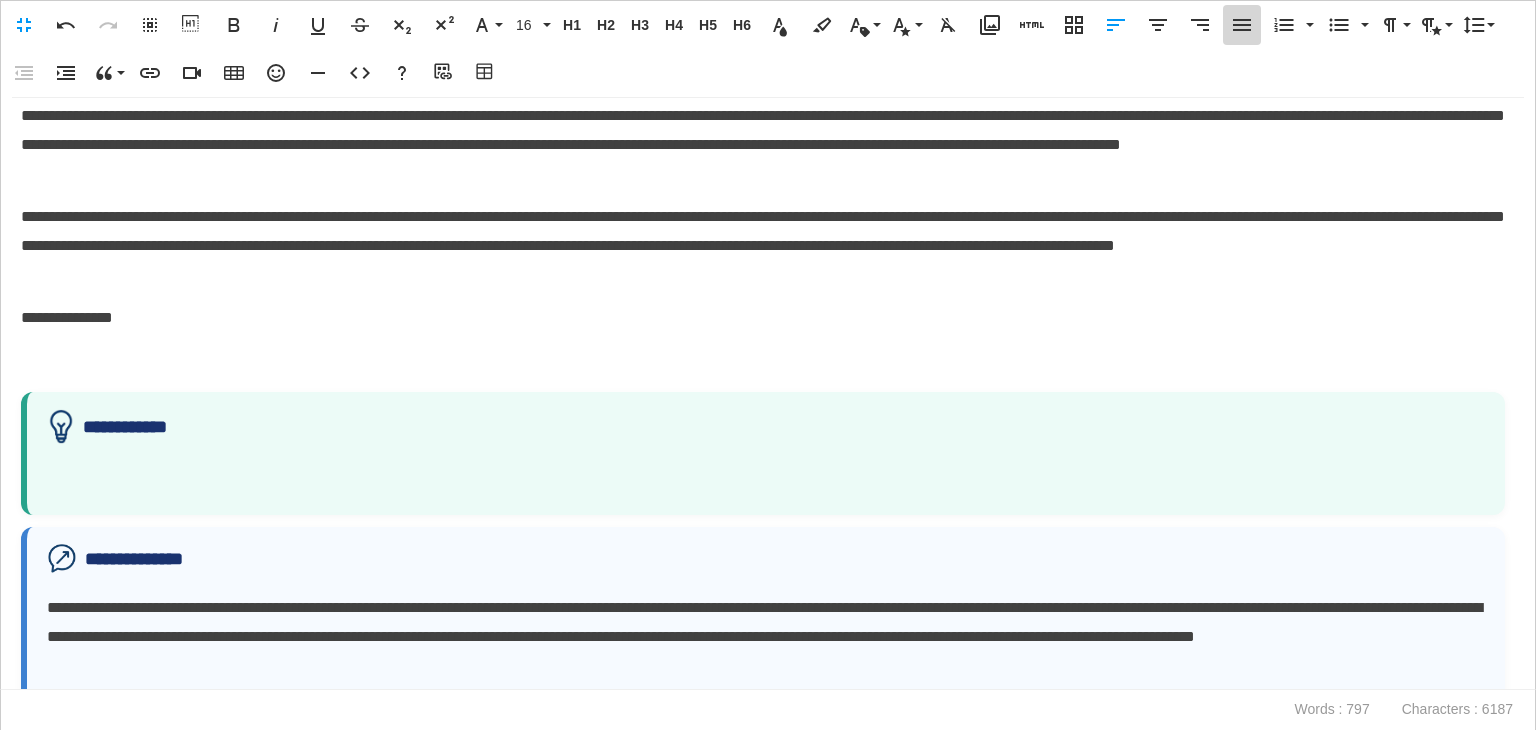 click on "Align Justify" at bounding box center [1242, 25] 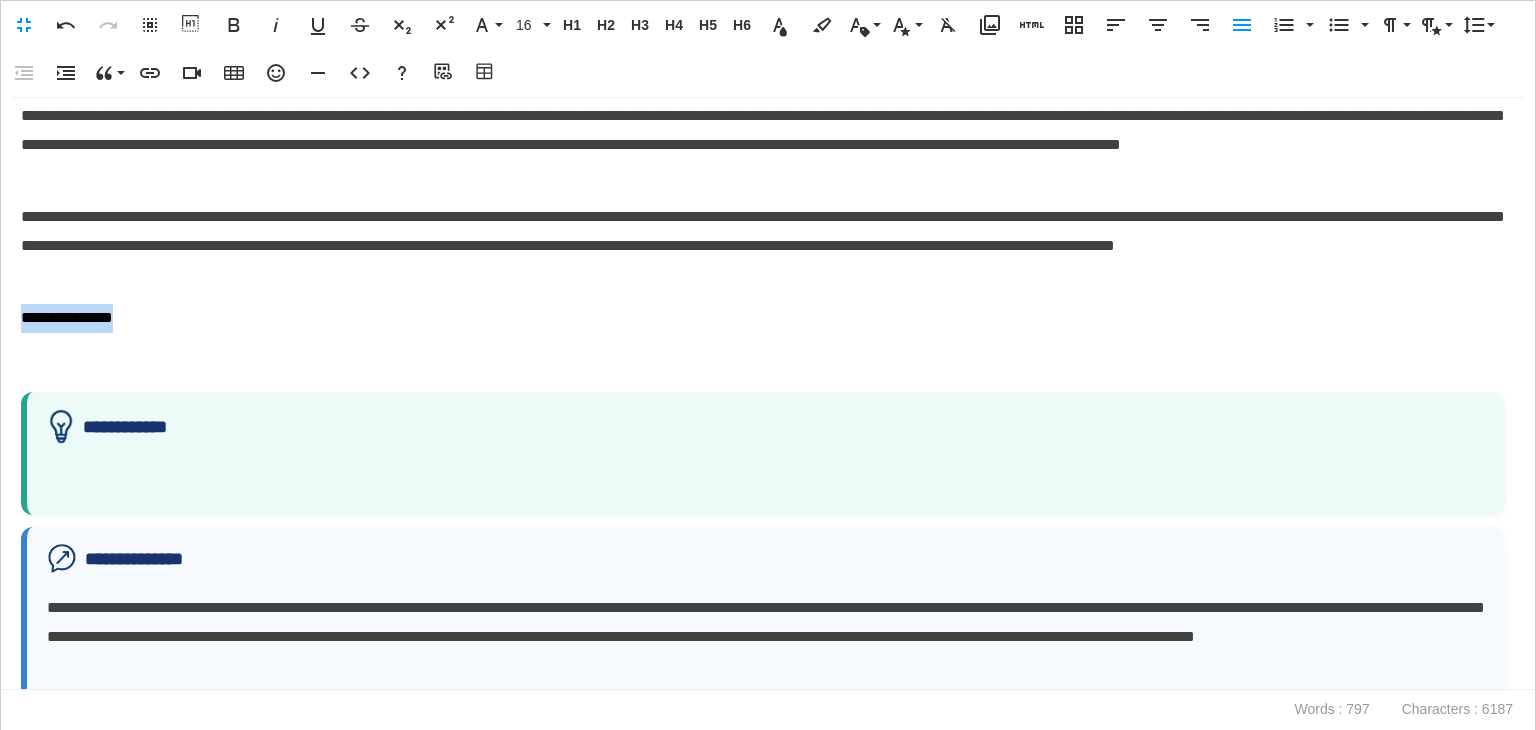 drag, startPoint x: 134, startPoint y: 313, endPoint x: 12, endPoint y: 301, distance: 122.588745 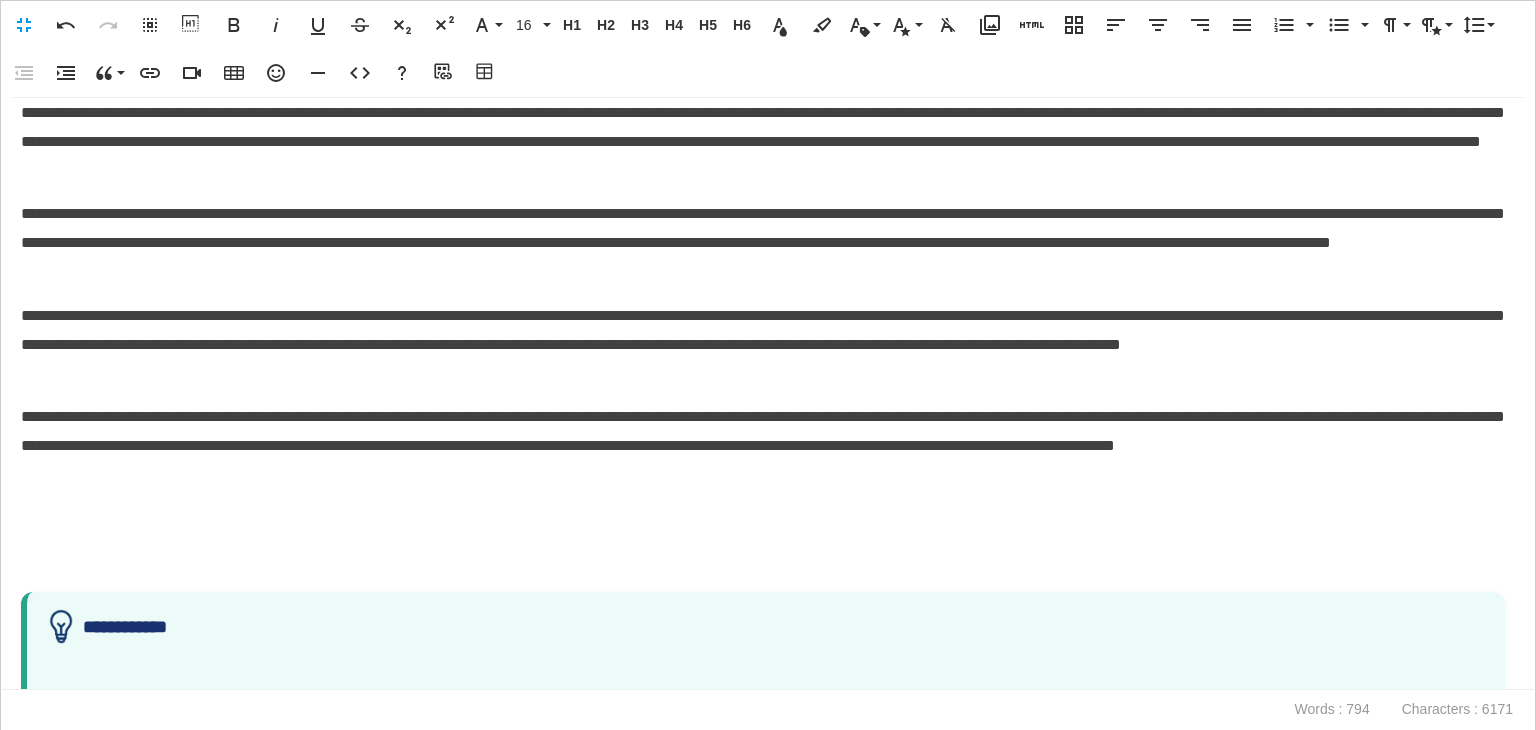 drag, startPoint x: 328, startPoint y: 289, endPoint x: 174, endPoint y: 277, distance: 154.46683 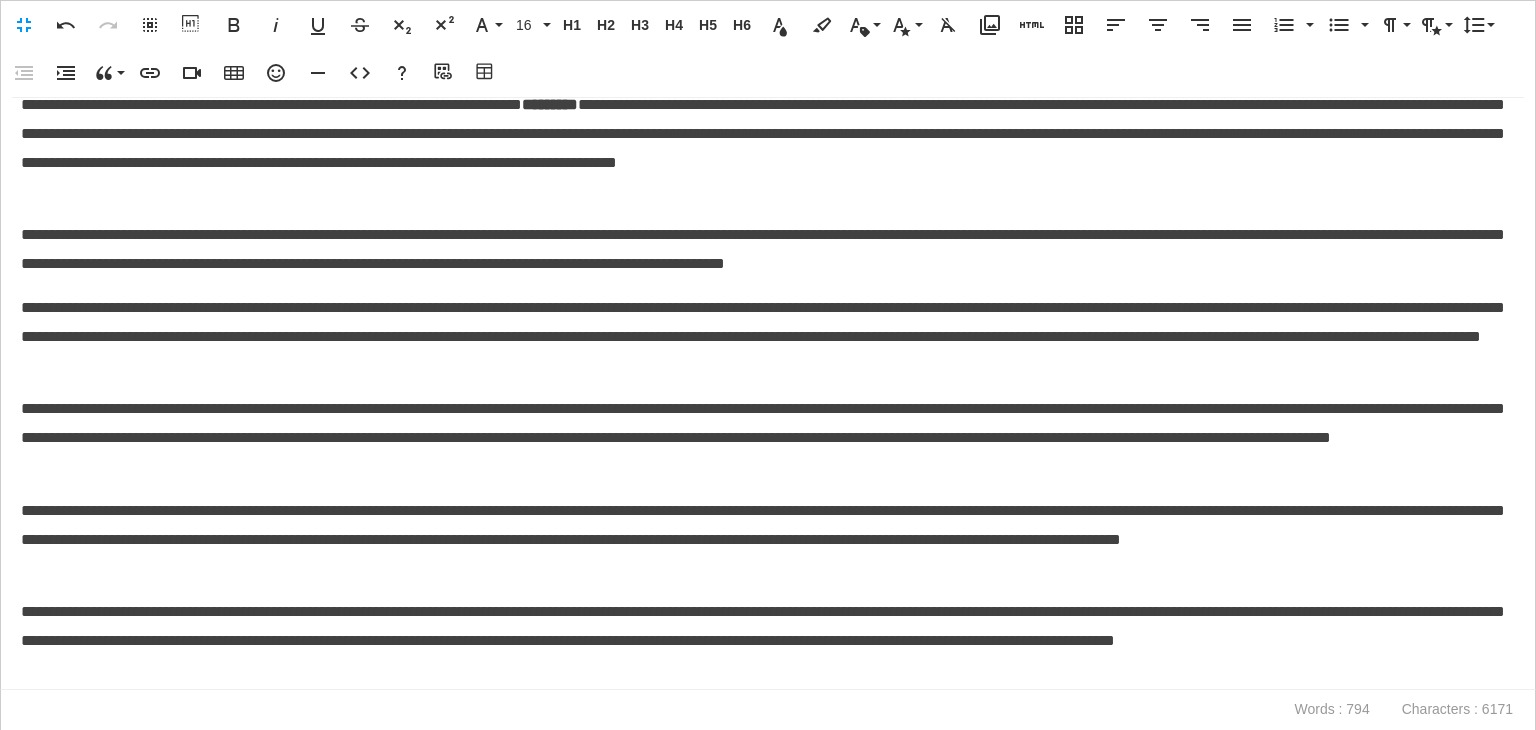 scroll, scrollTop: 659, scrollLeft: 0, axis: vertical 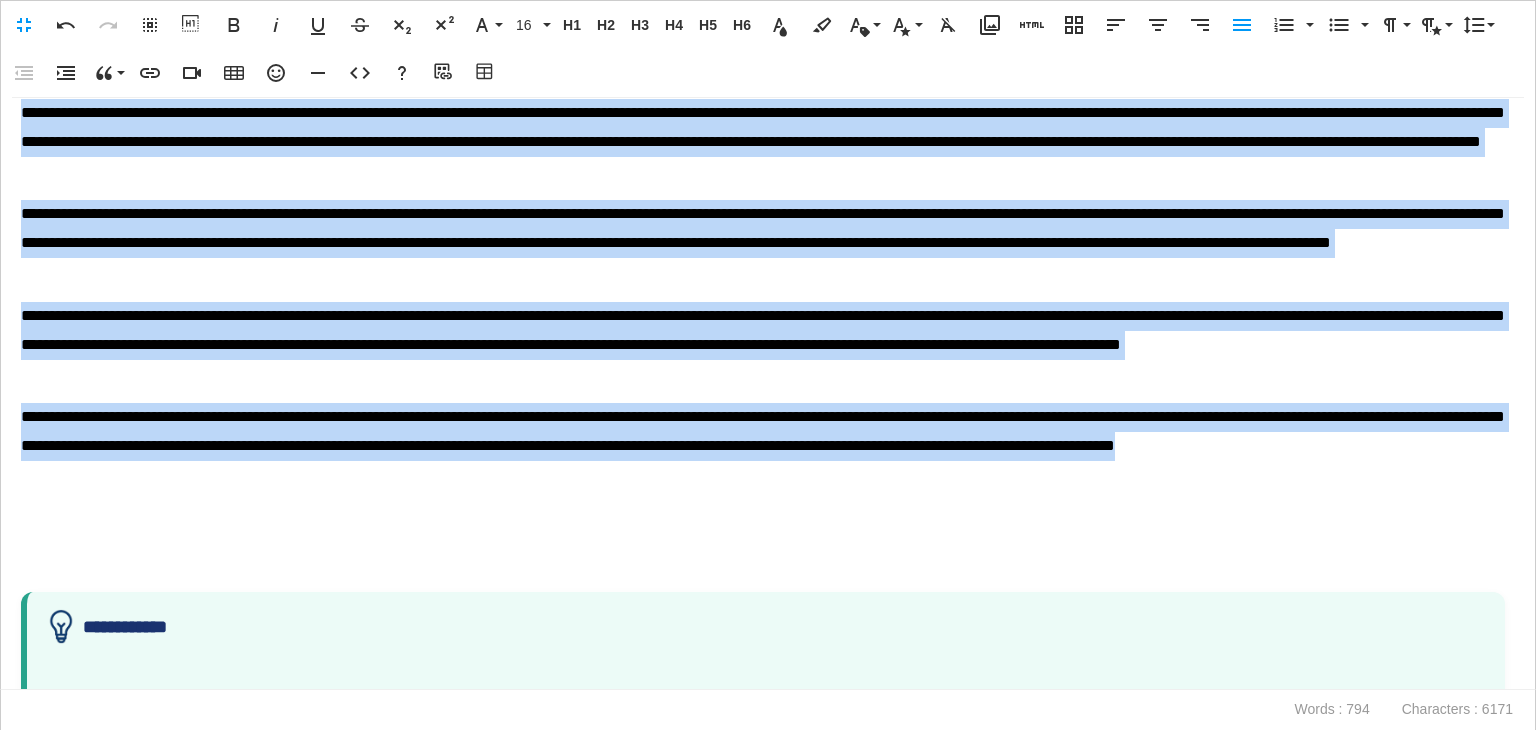 drag, startPoint x: 23, startPoint y: 308, endPoint x: 321, endPoint y: 478, distance: 343.08017 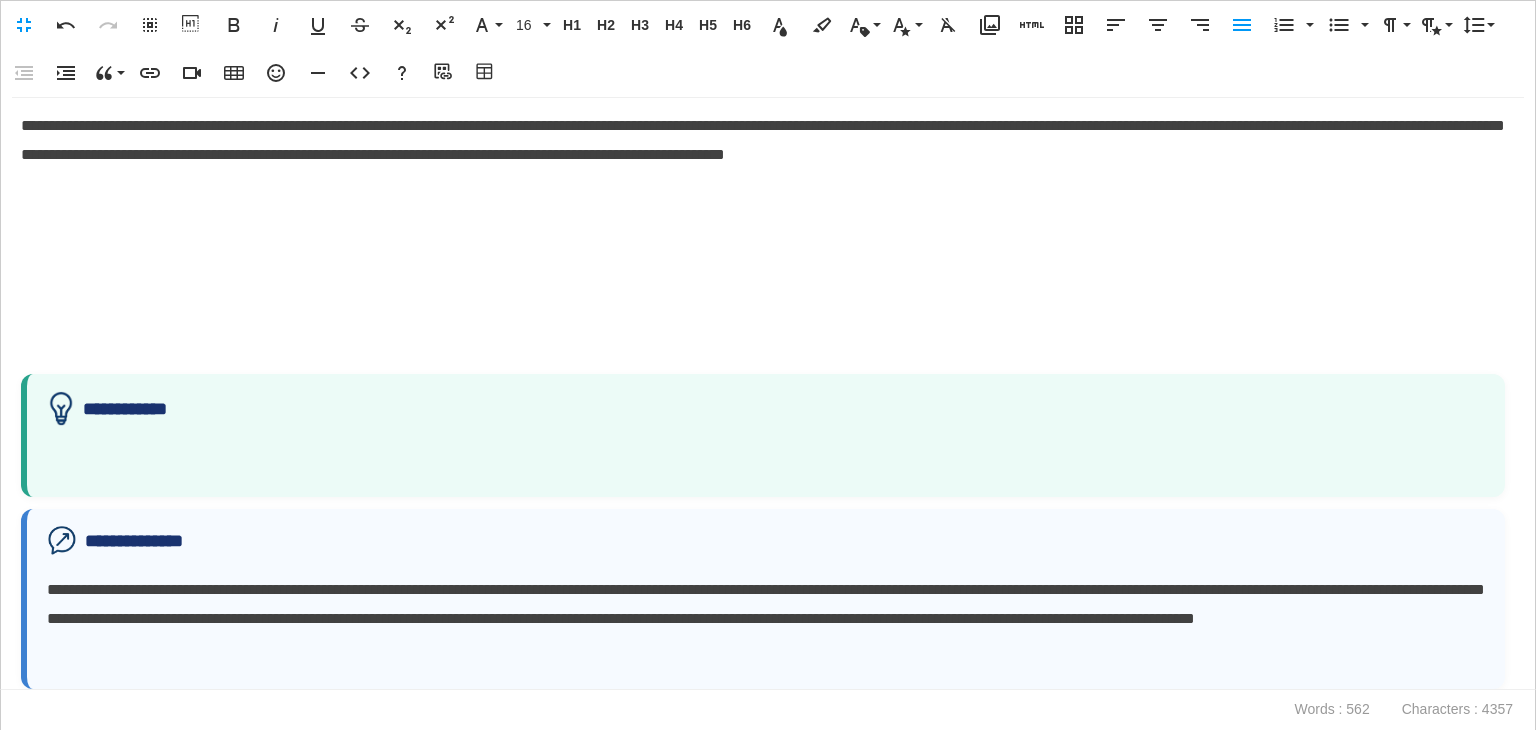 scroll, scrollTop: 716, scrollLeft: 0, axis: vertical 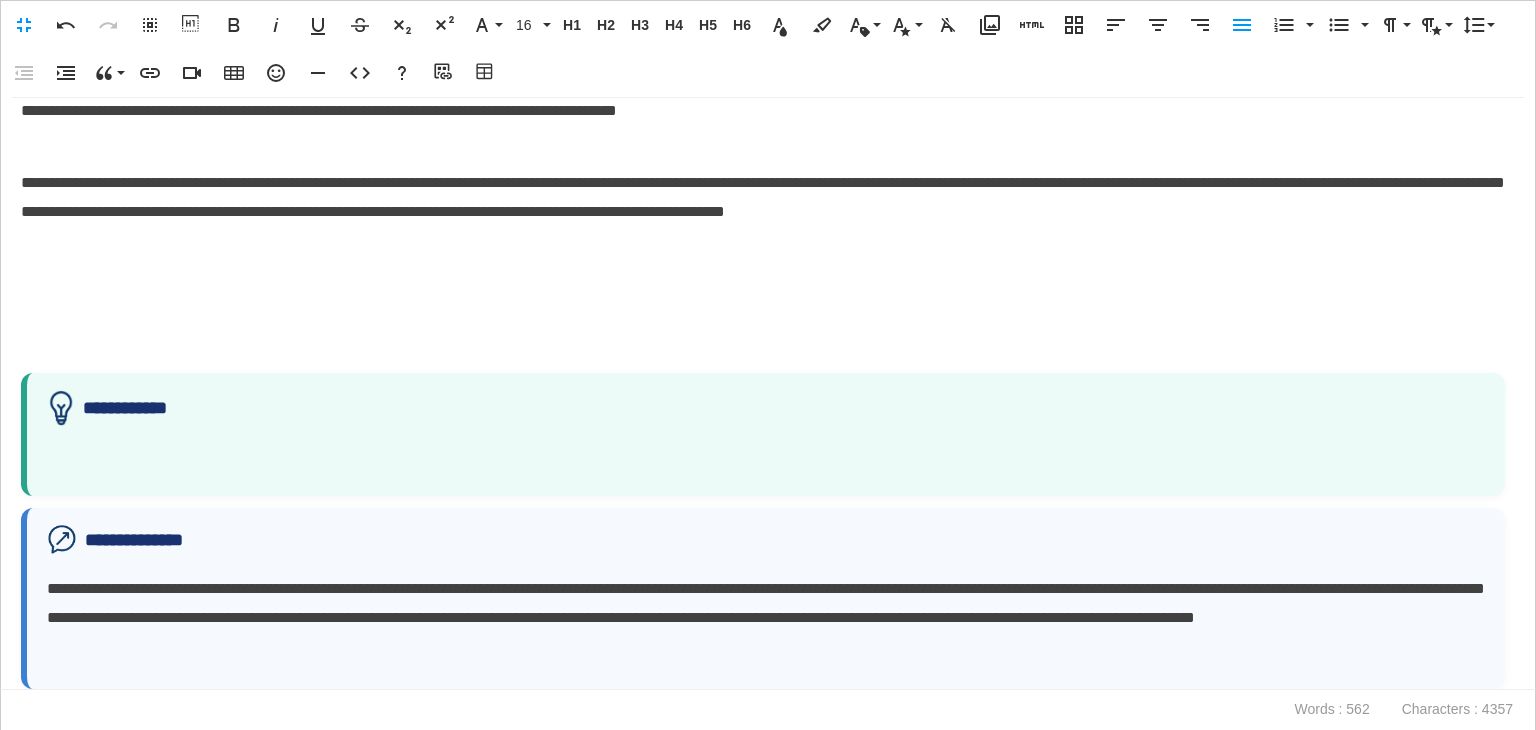 click at bounding box center (766, 460) 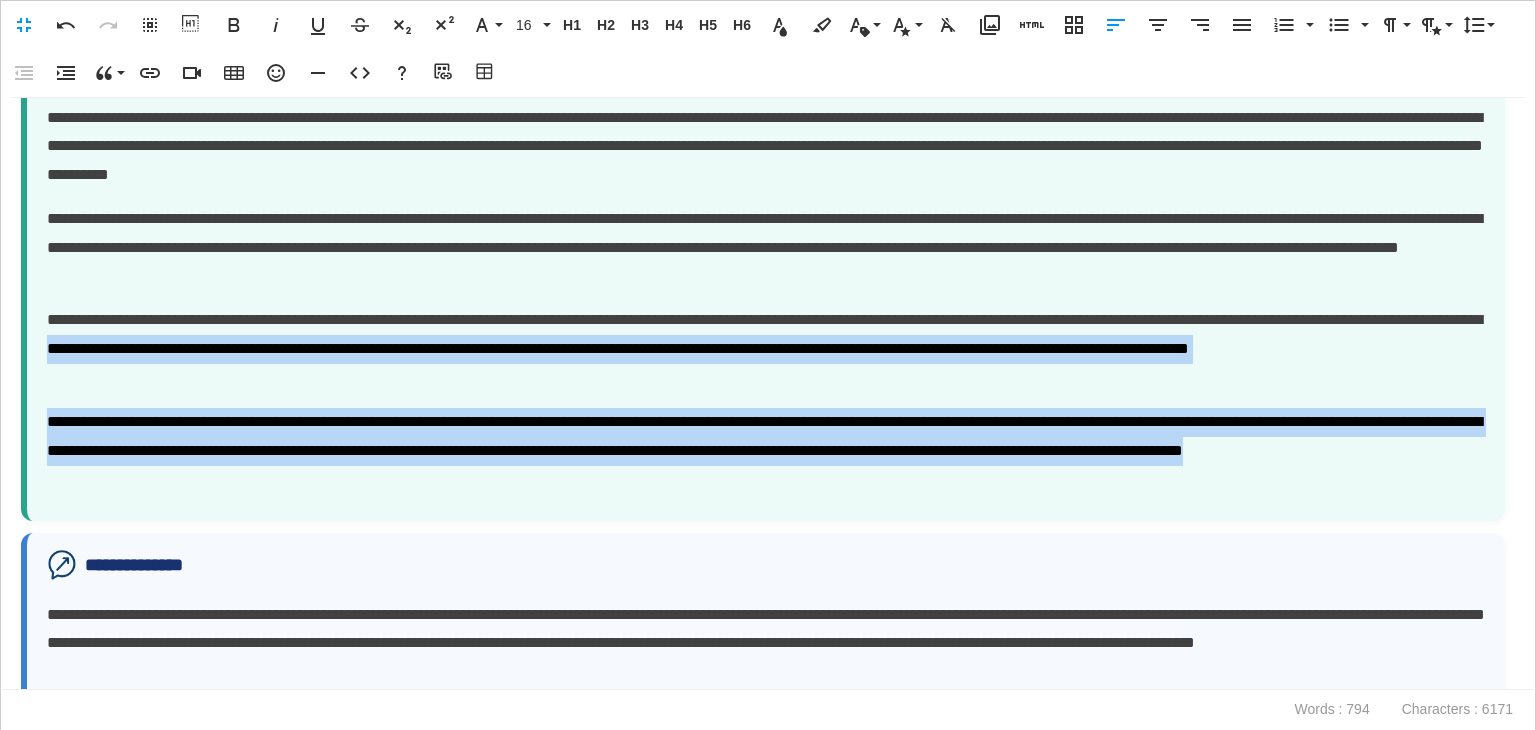 scroll, scrollTop: 759, scrollLeft: 0, axis: vertical 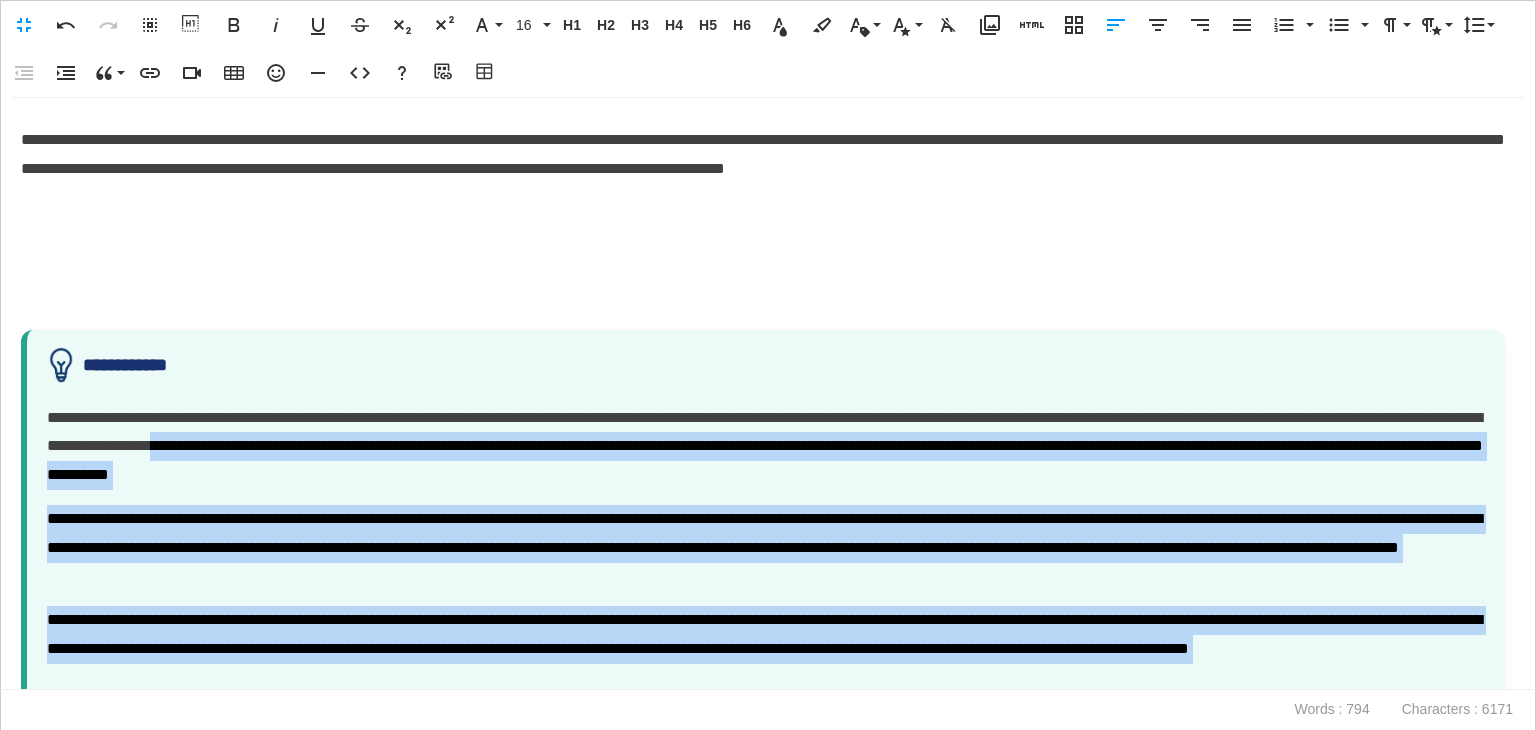 drag, startPoint x: 430, startPoint y: 466, endPoint x: 540, endPoint y: 433, distance: 114.84337 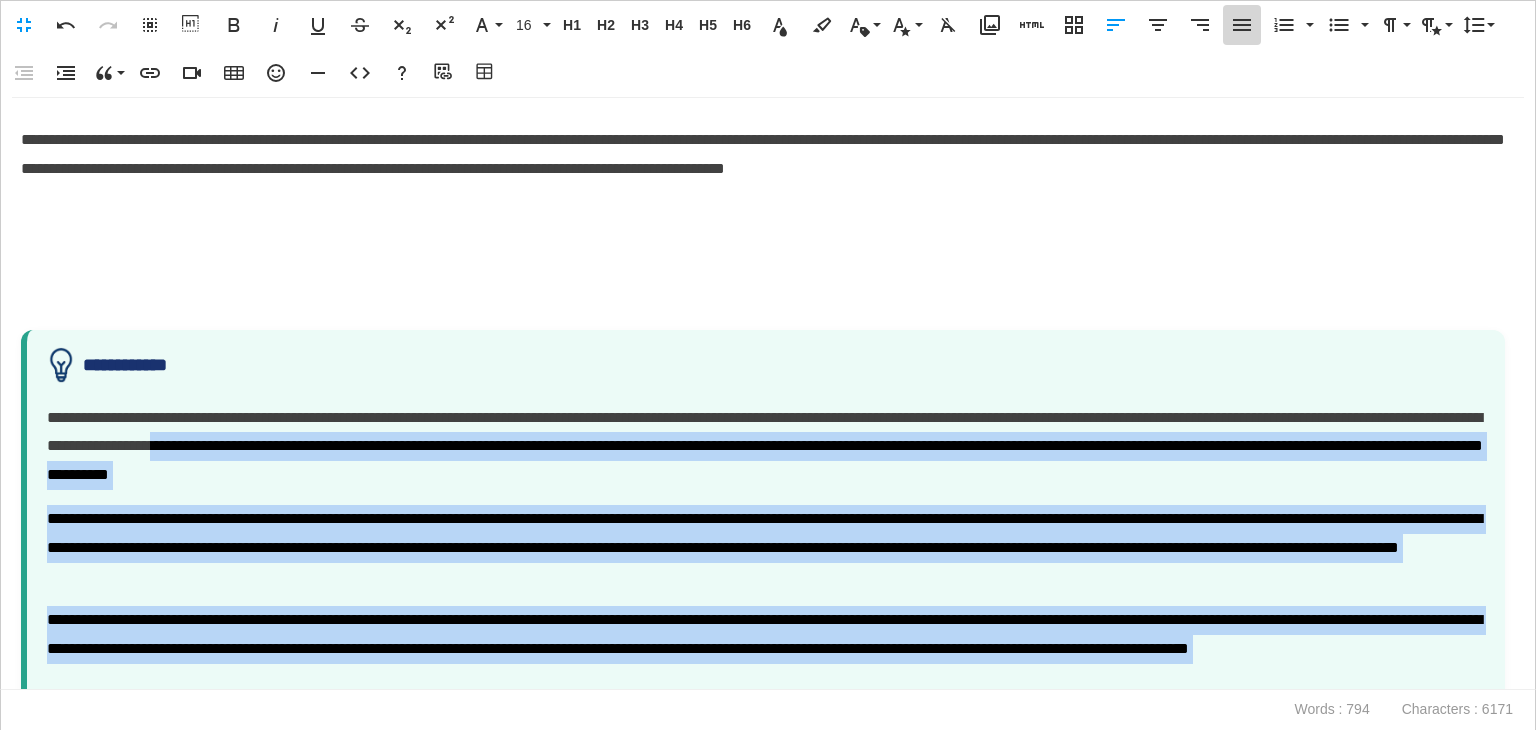 click 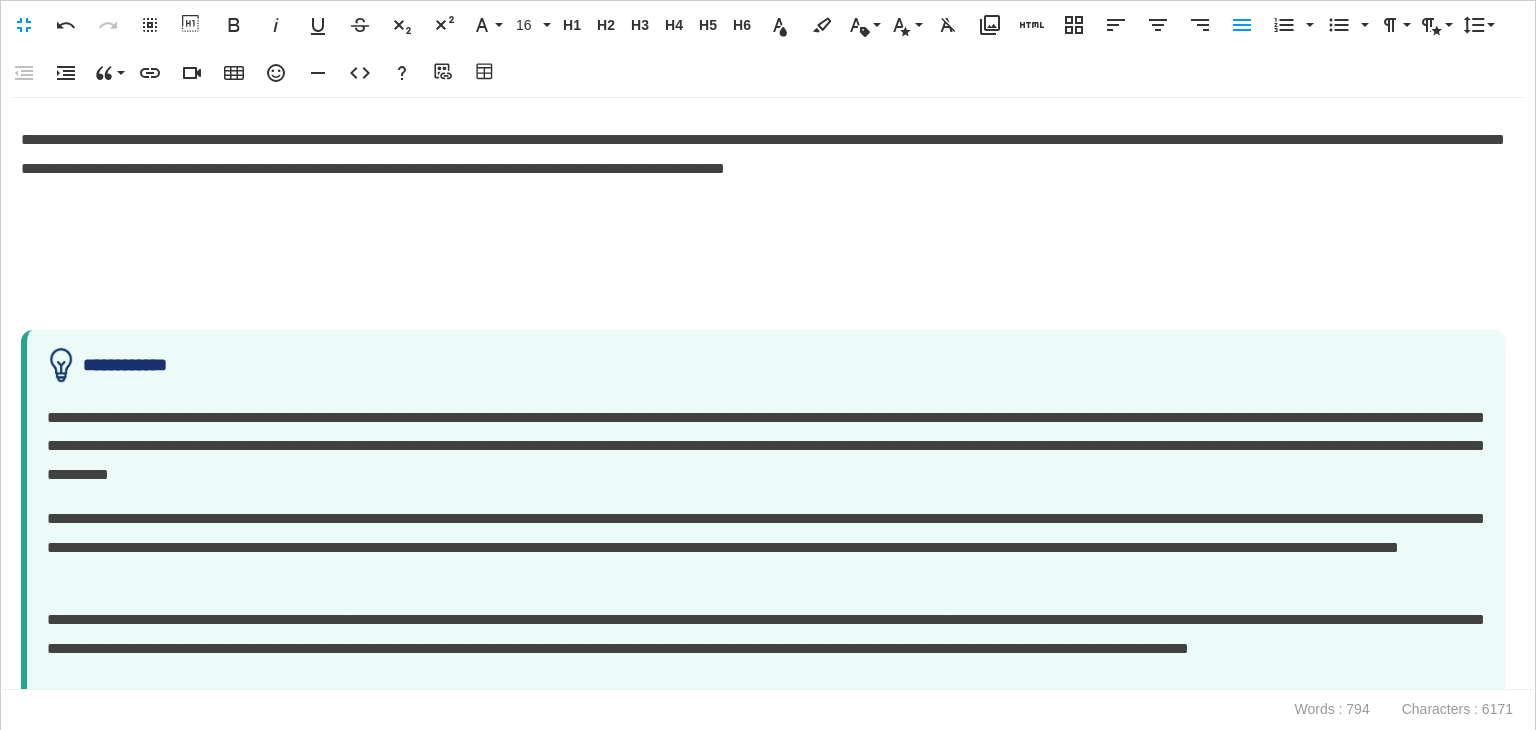 click at bounding box center (763, 257) 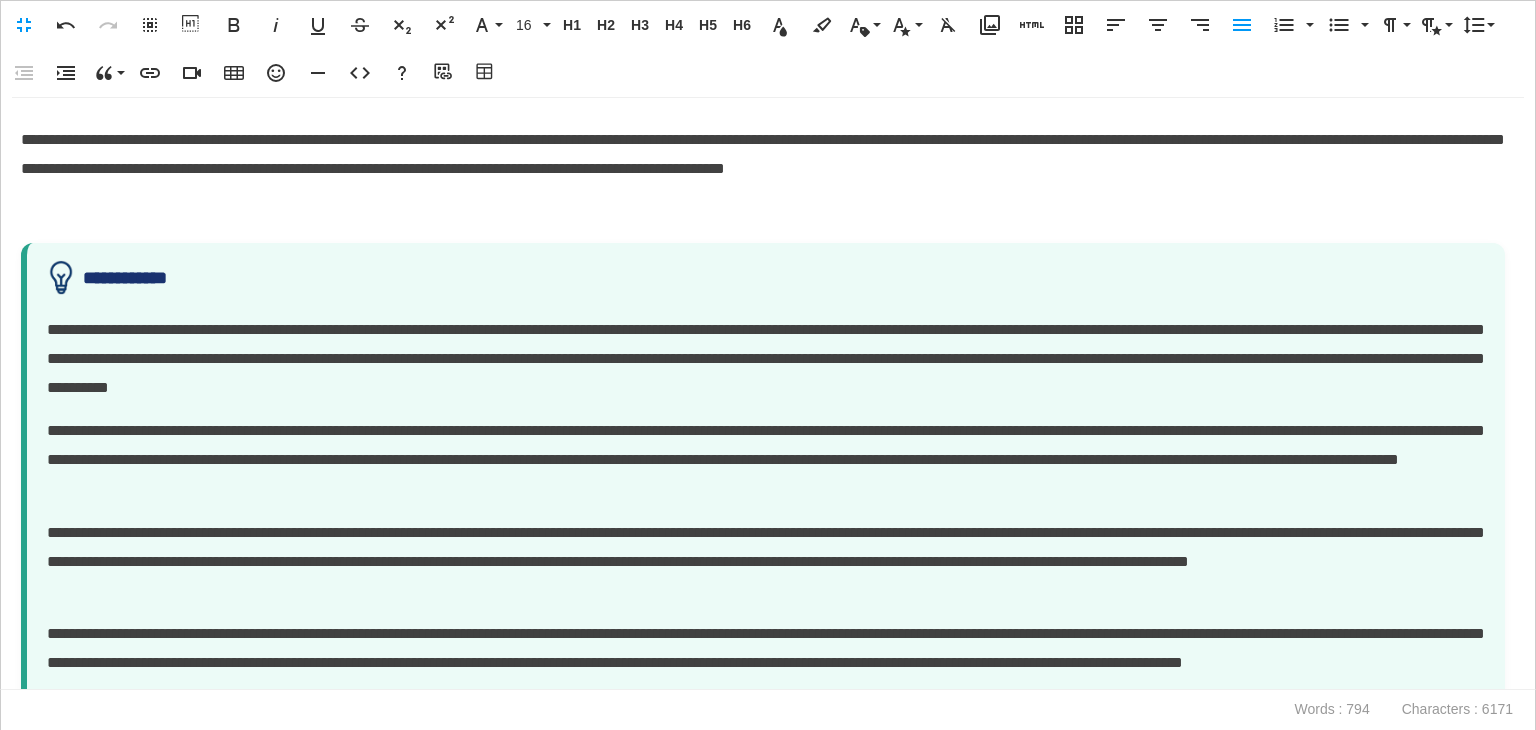 click at bounding box center [763, 213] 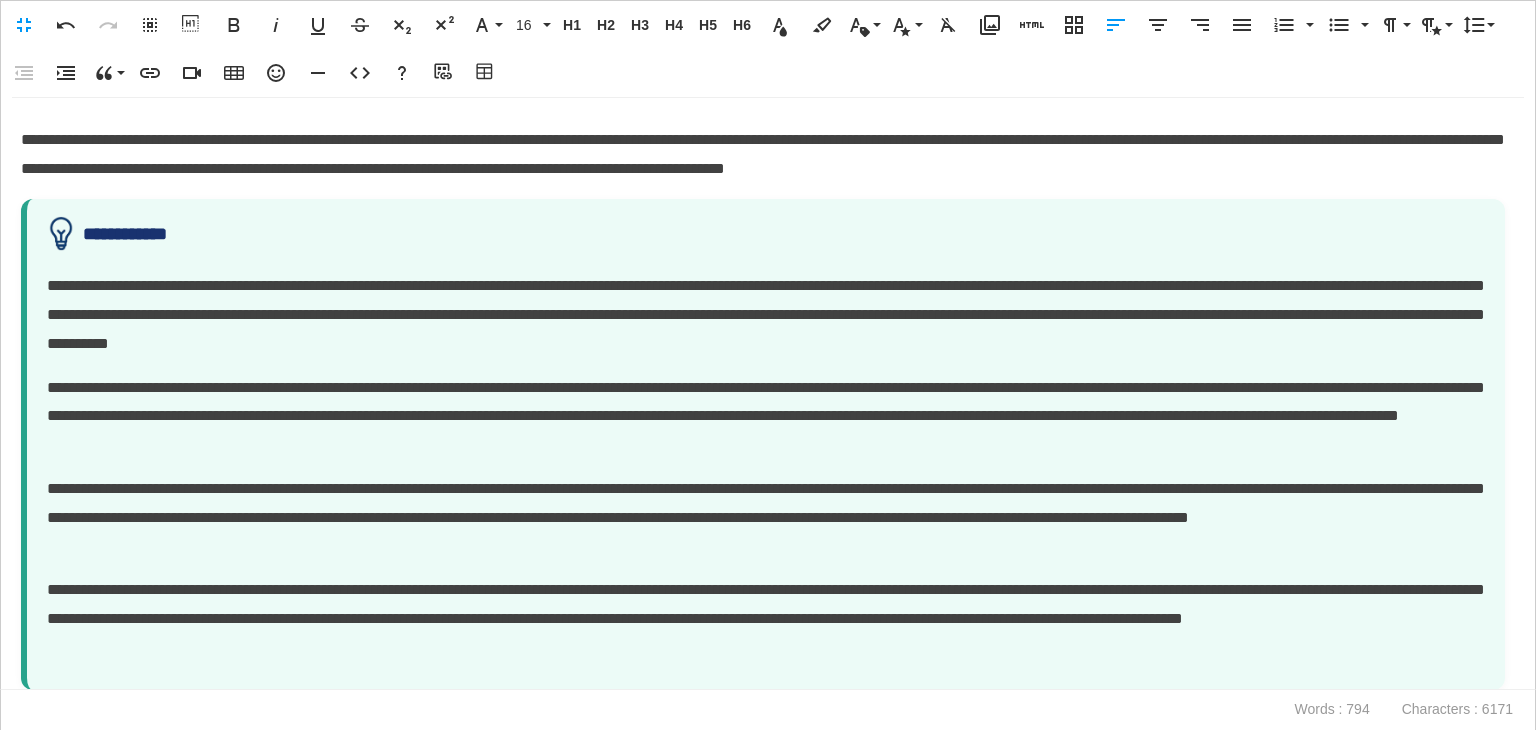 scroll, scrollTop: 259, scrollLeft: 0, axis: vertical 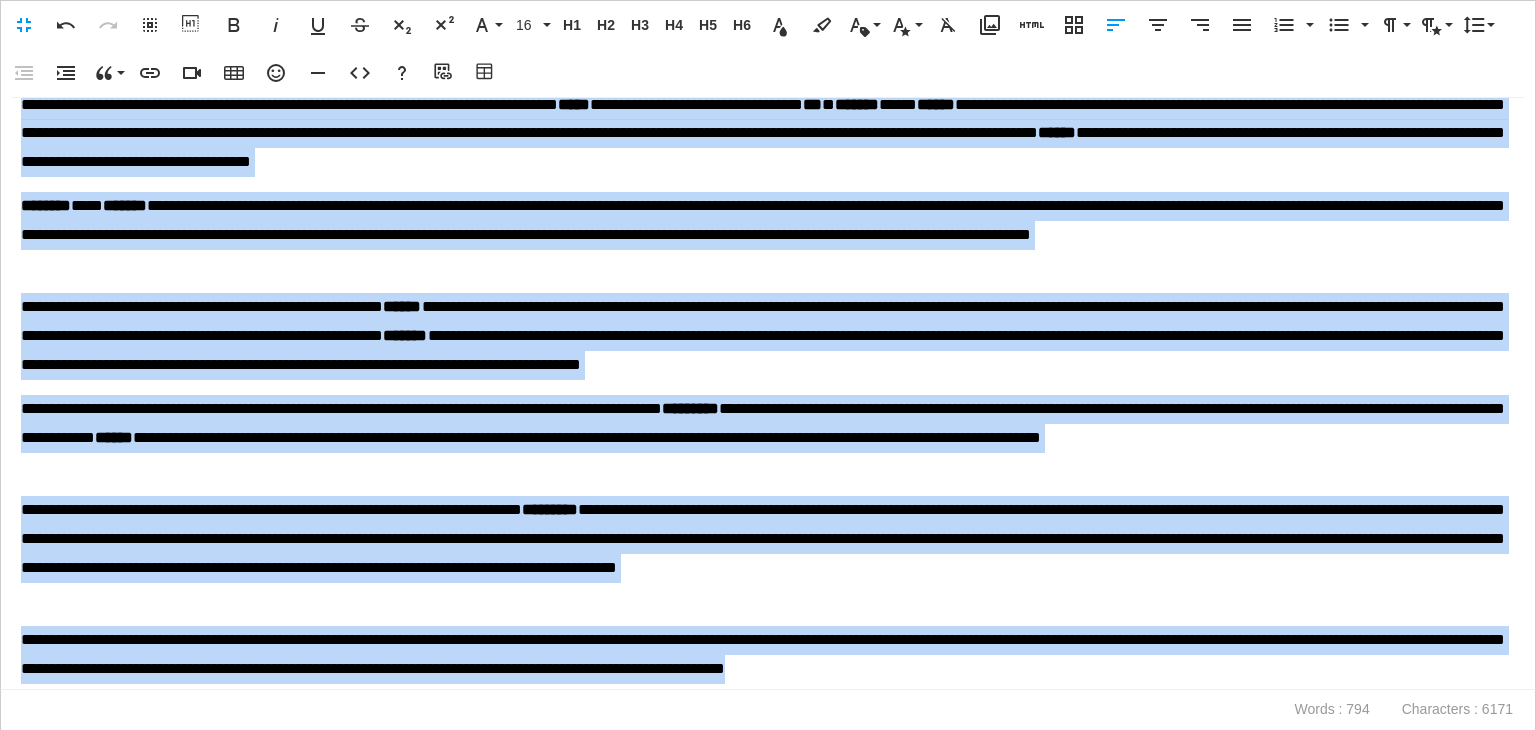 drag, startPoint x: 1308, startPoint y: 668, endPoint x: 973, endPoint y: 58, distance: 695.93463 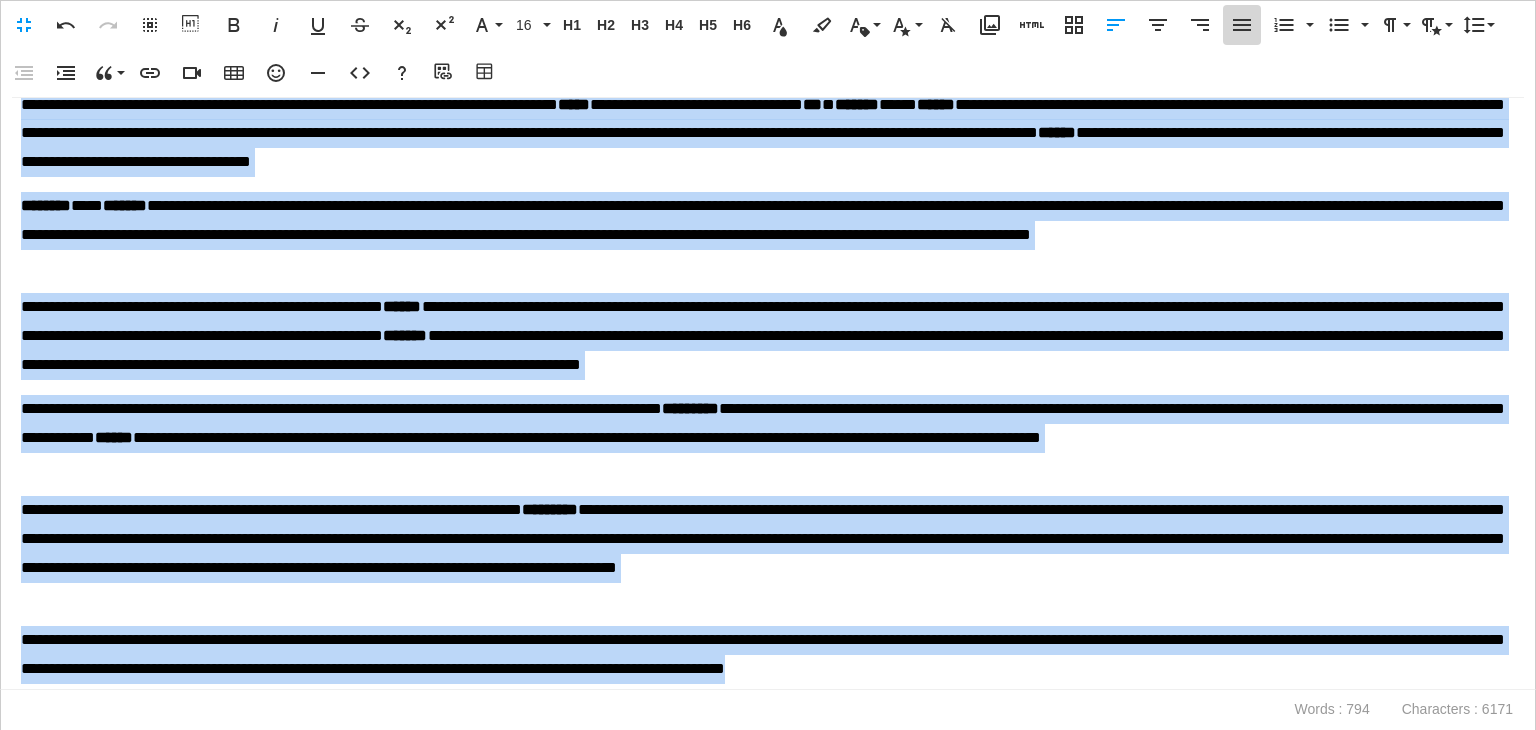 click 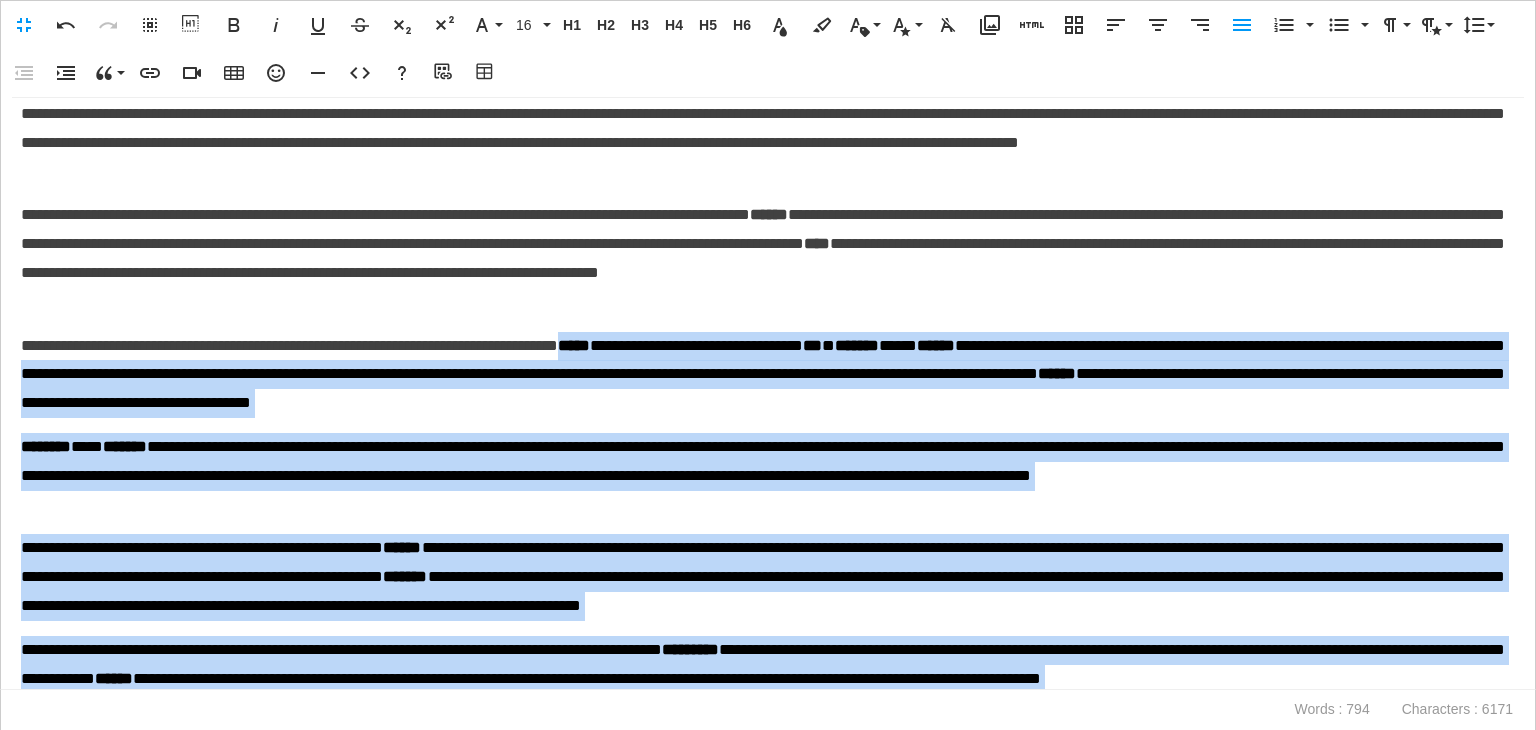 scroll, scrollTop: 0, scrollLeft: 0, axis: both 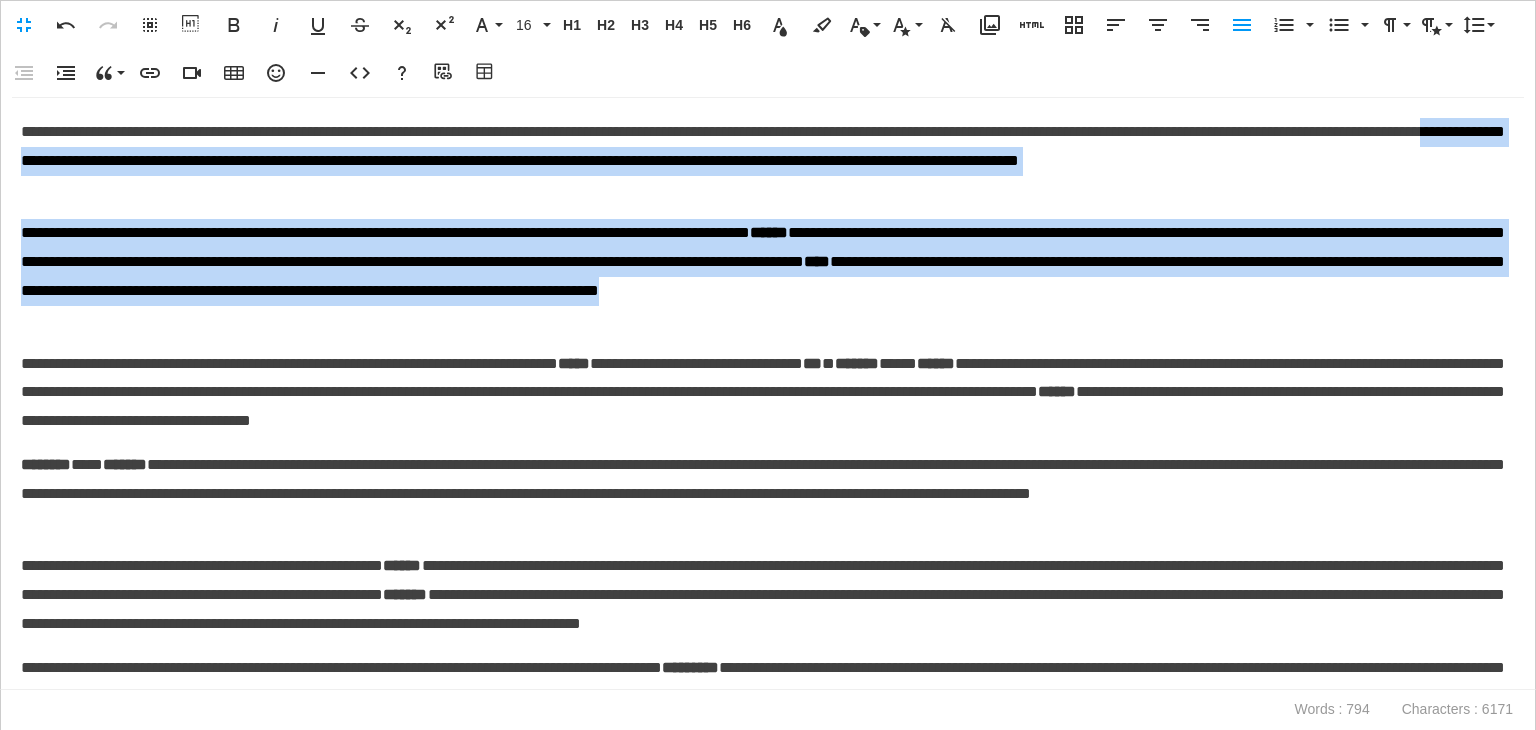 drag, startPoint x: 373, startPoint y: 250, endPoint x: 314, endPoint y: 161, distance: 106.78015 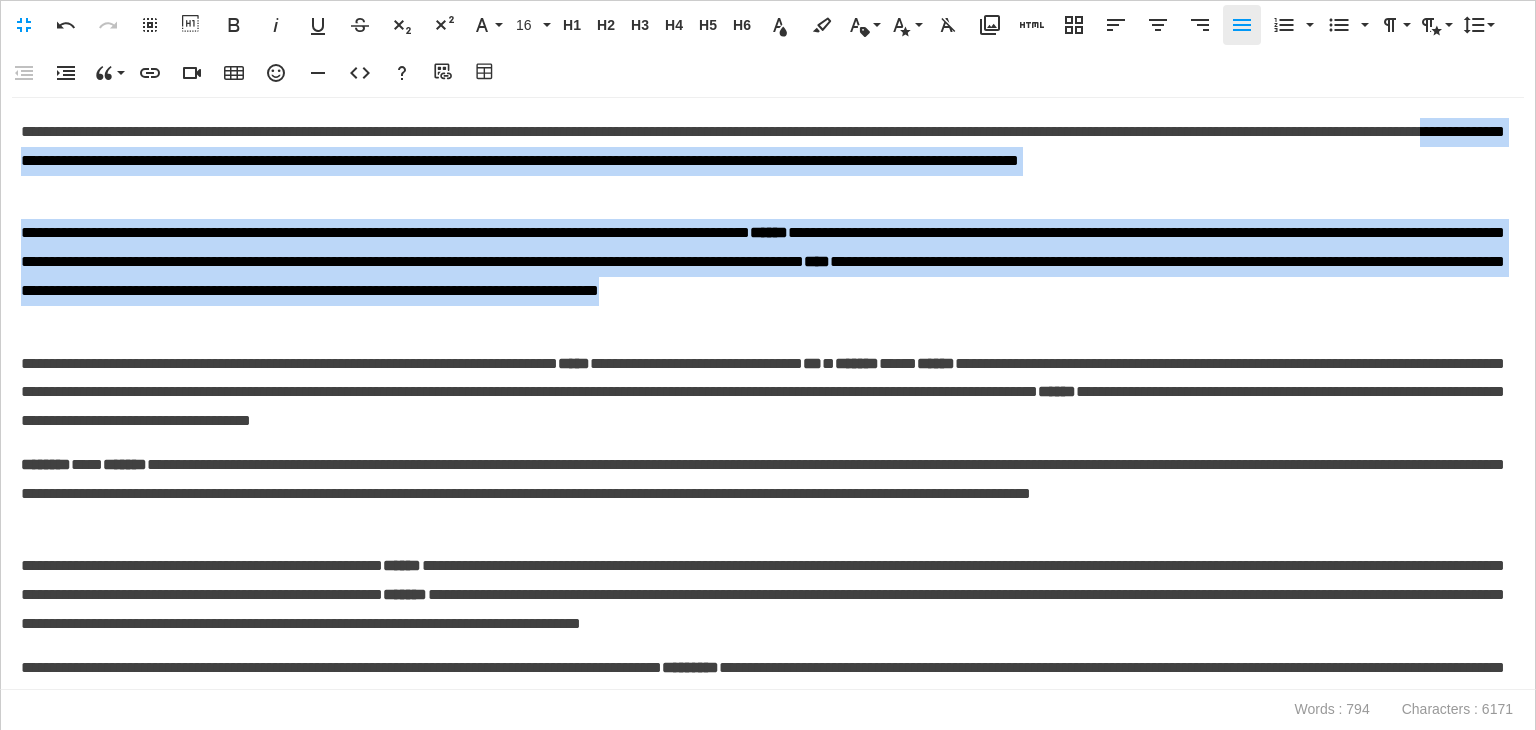 click 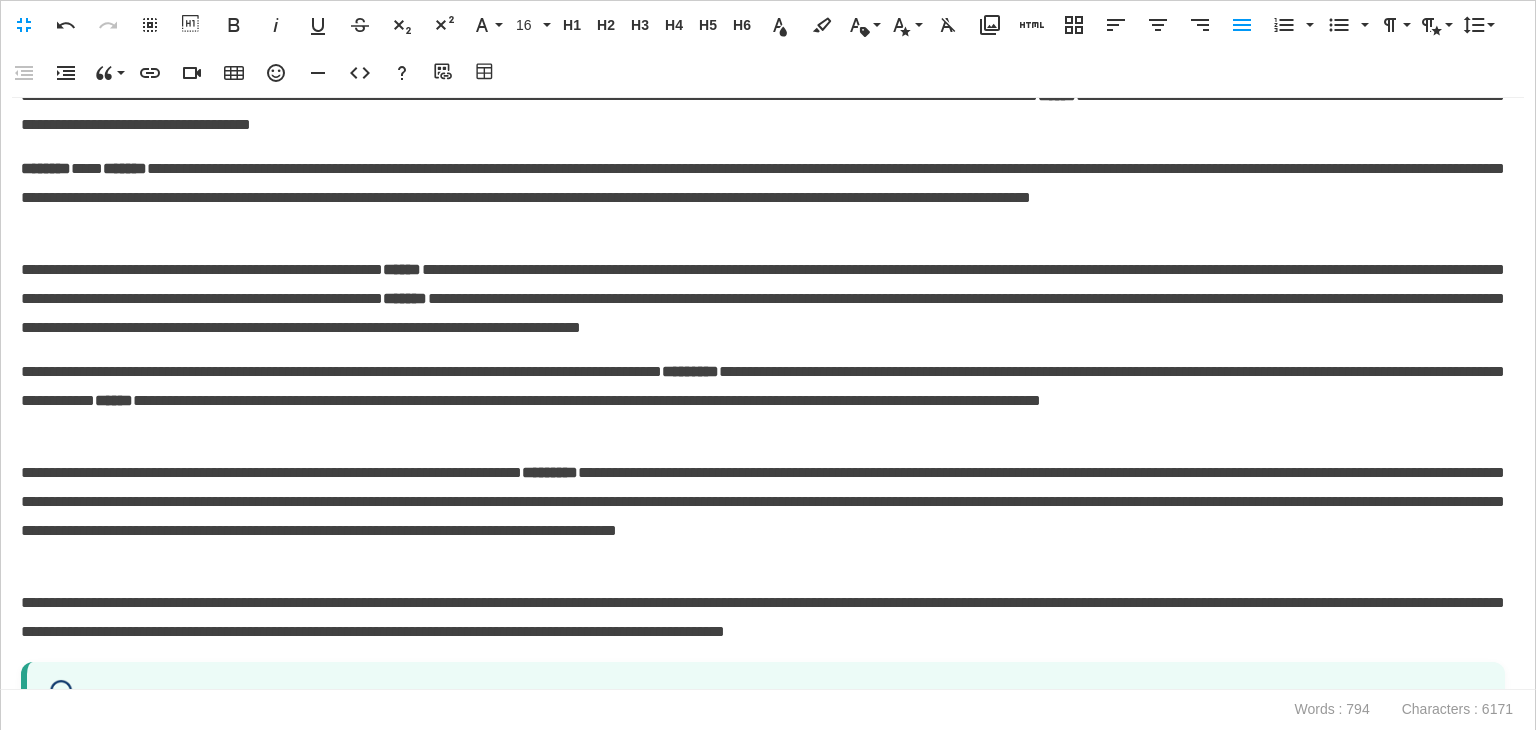 scroll, scrollTop: 500, scrollLeft: 0, axis: vertical 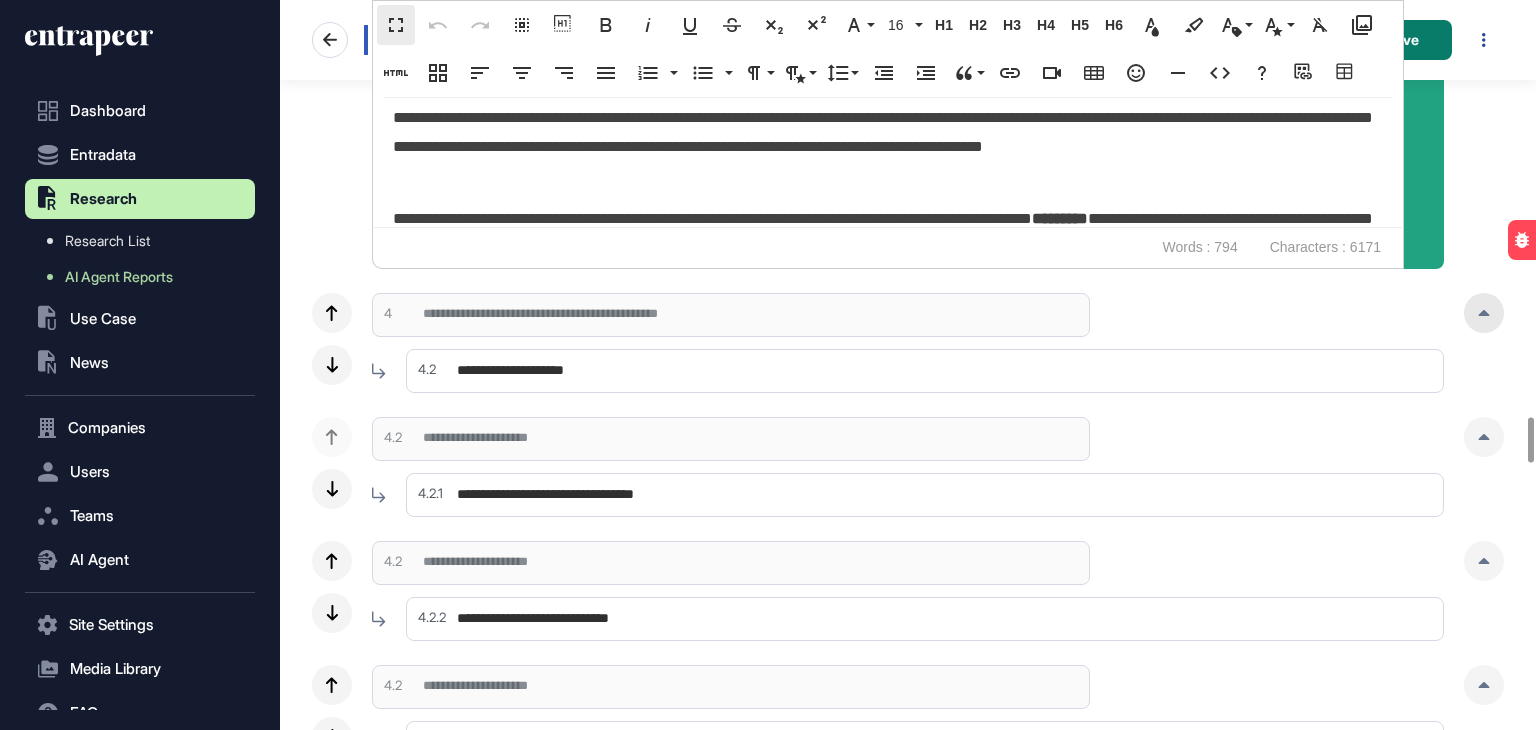 click at bounding box center [1484, 313] 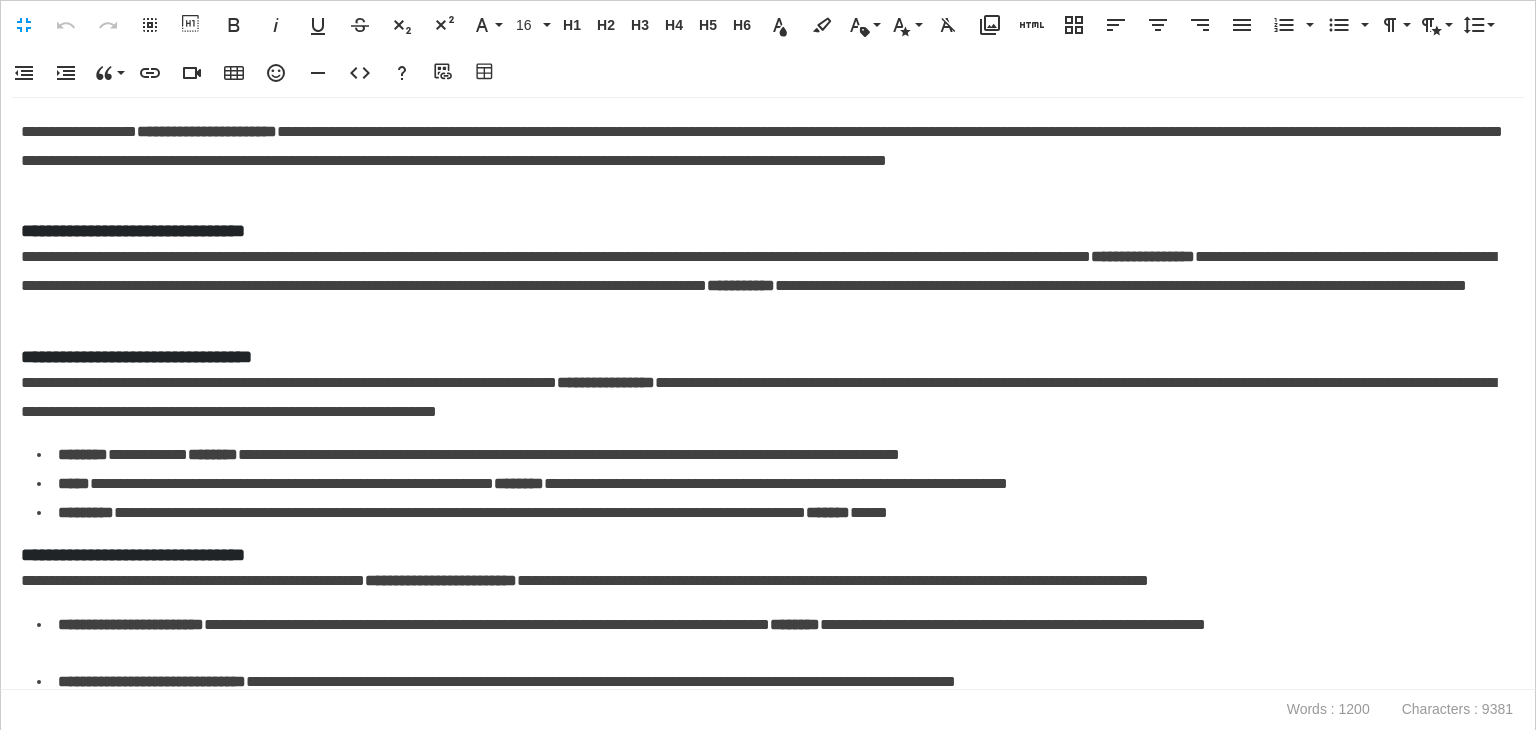 scroll, scrollTop: 0, scrollLeft: 9, axis: horizontal 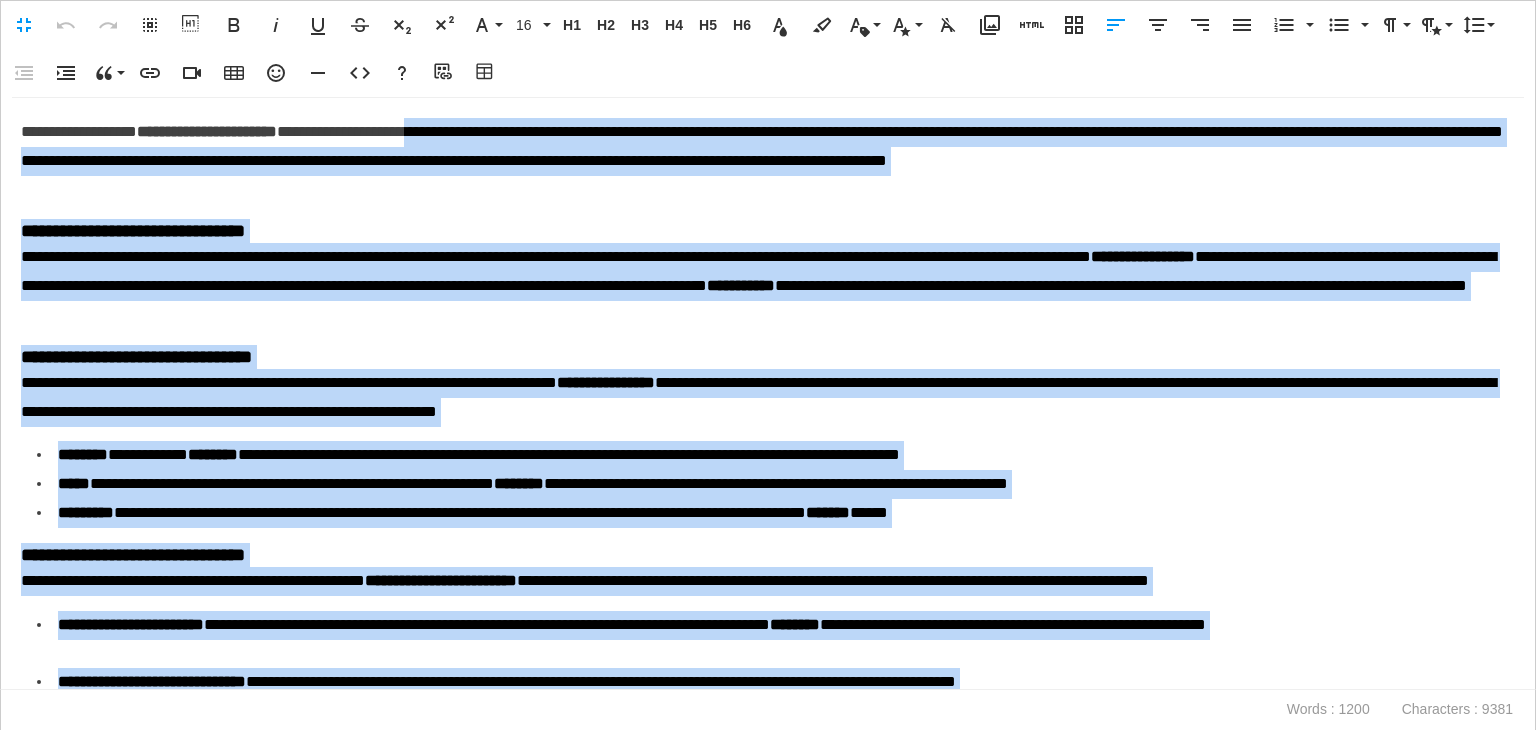 drag, startPoint x: 1490, startPoint y: 675, endPoint x: 514, endPoint y: -70, distance: 1227.844 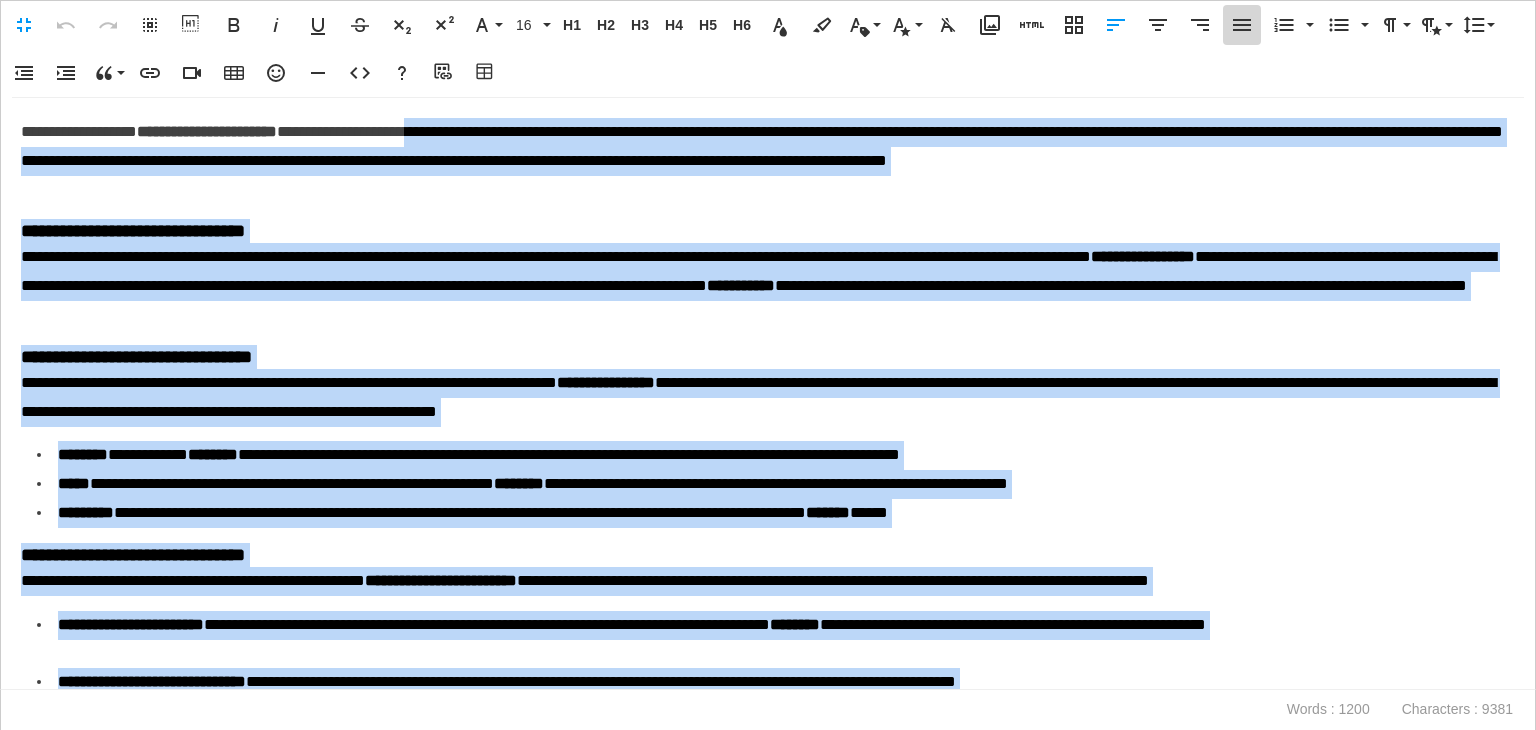 click on "Align Justify" at bounding box center (1242, 25) 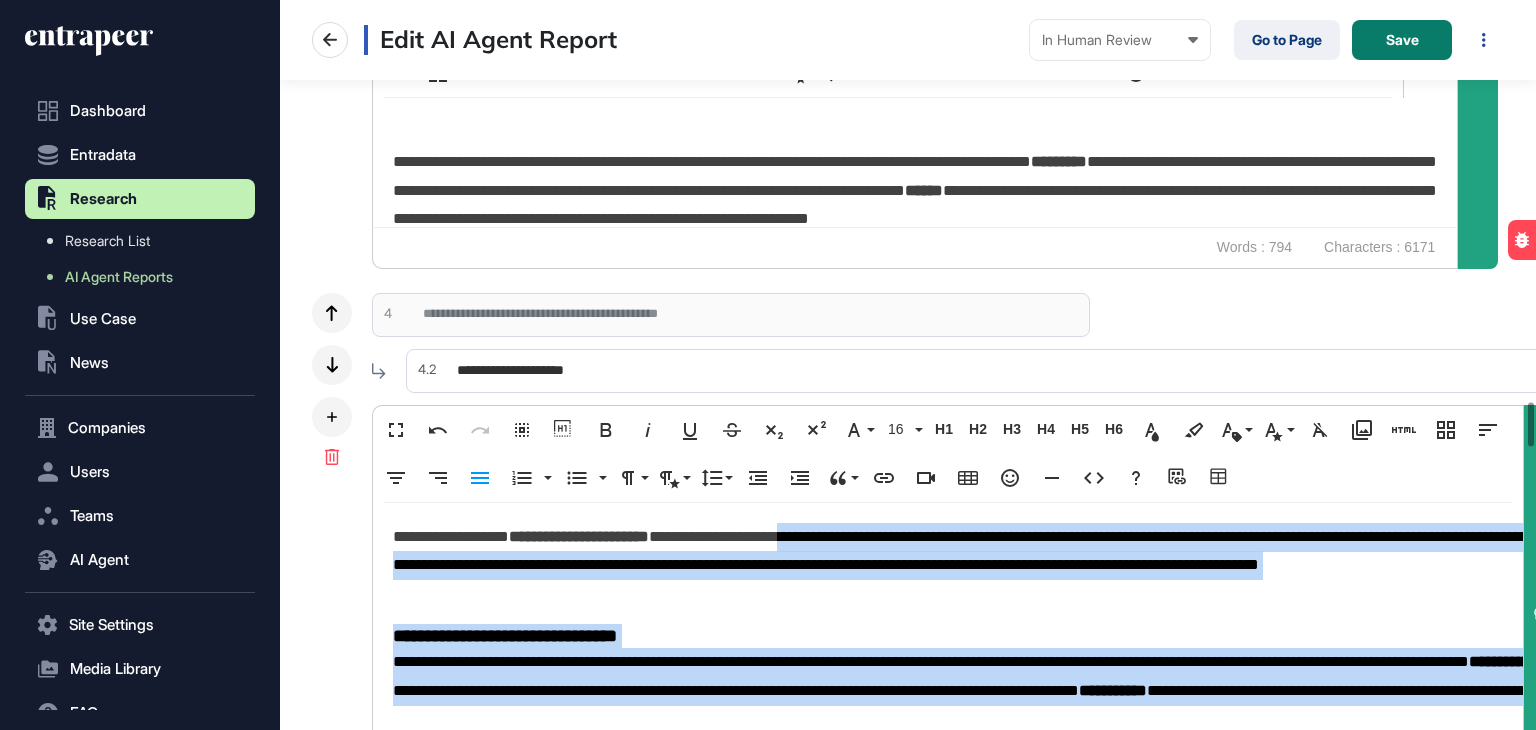scroll, scrollTop: 0, scrollLeft: 0, axis: both 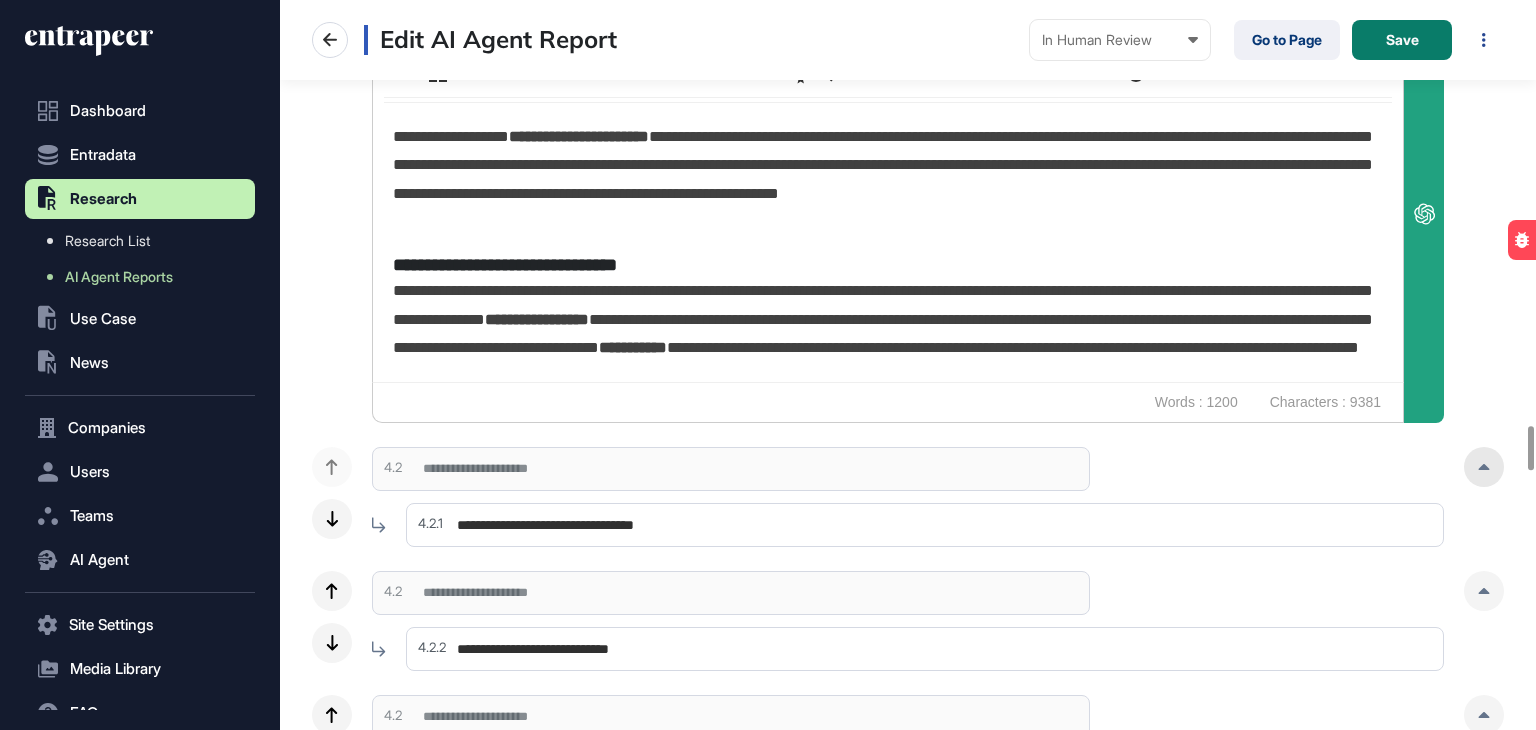 click at bounding box center (1484, 467) 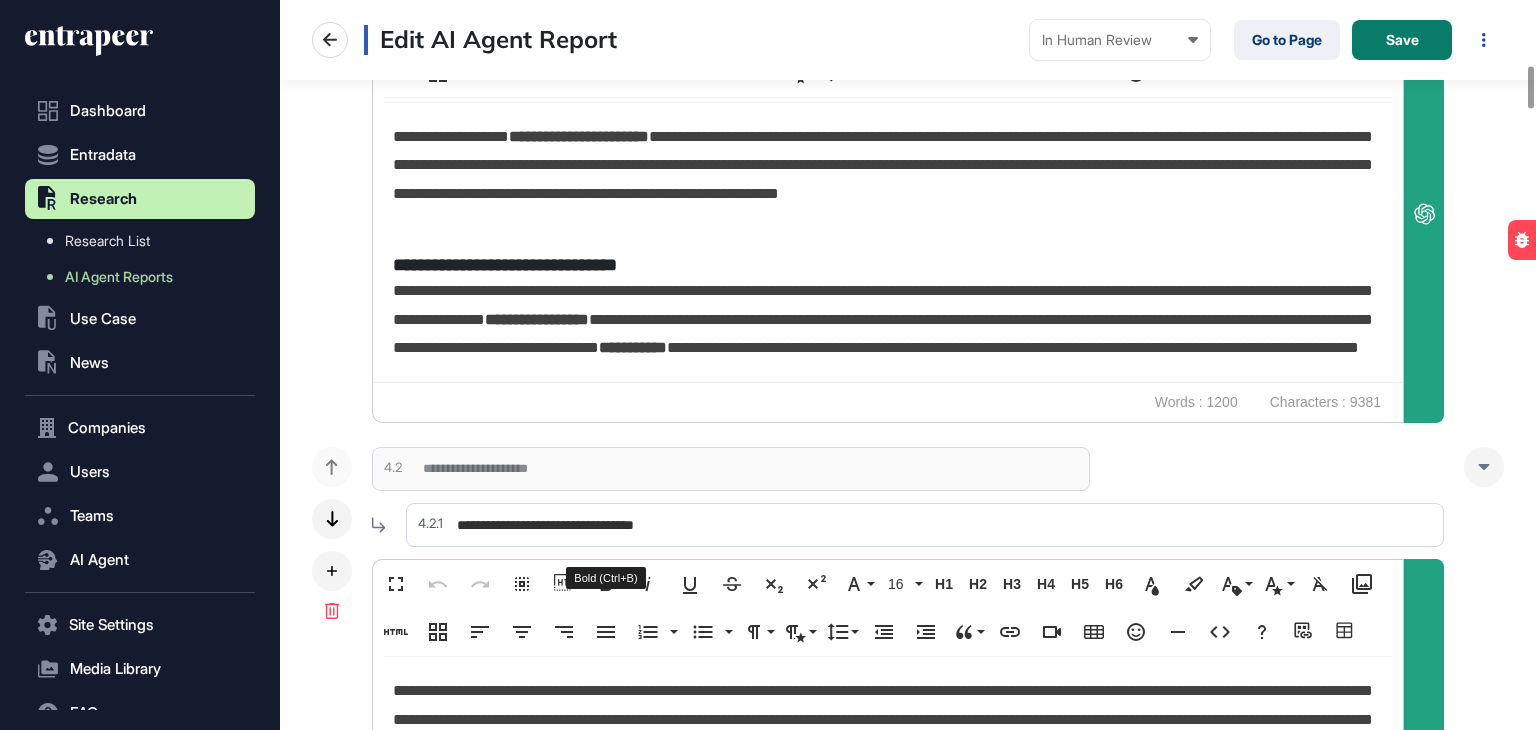 scroll, scrollTop: 516, scrollLeft: 0, axis: vertical 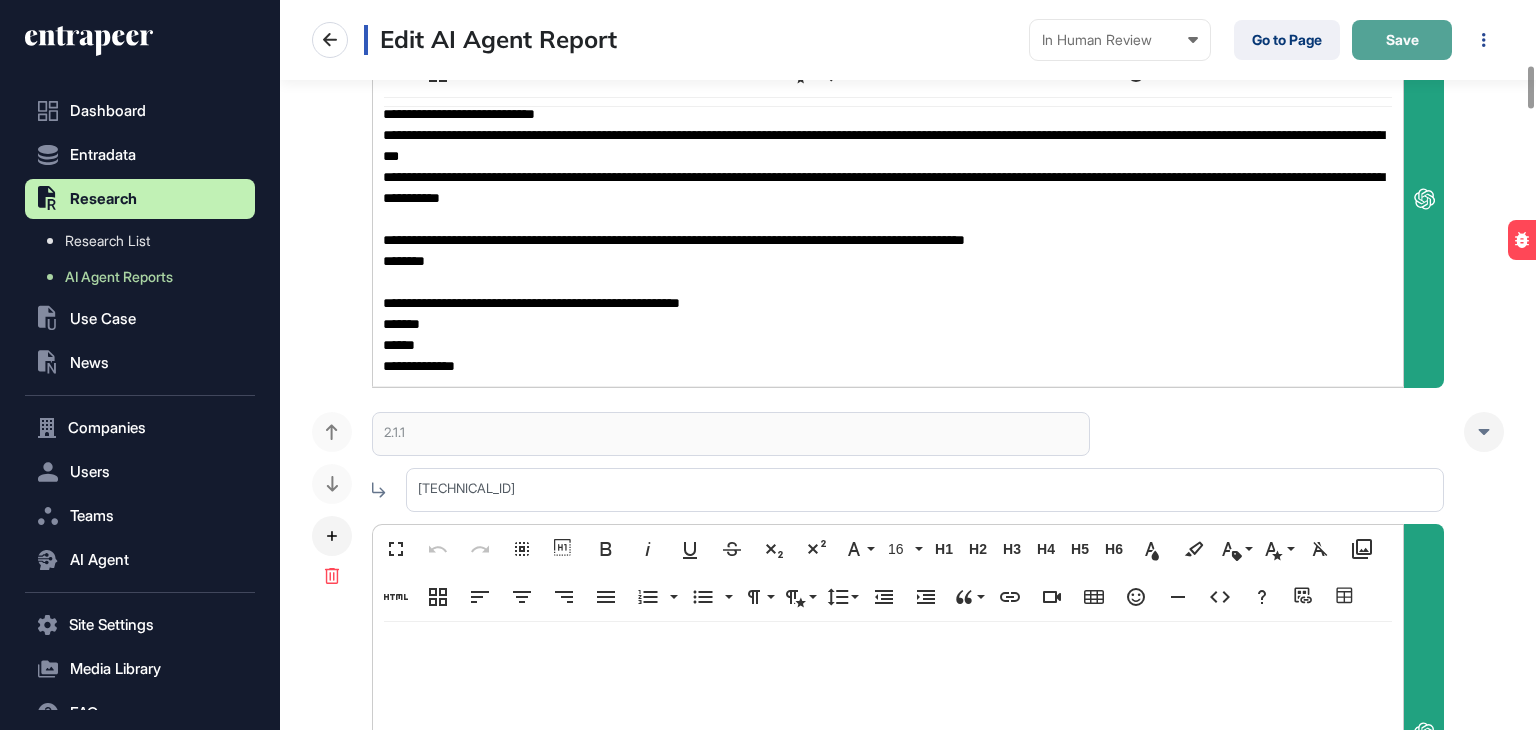 click on "Save" 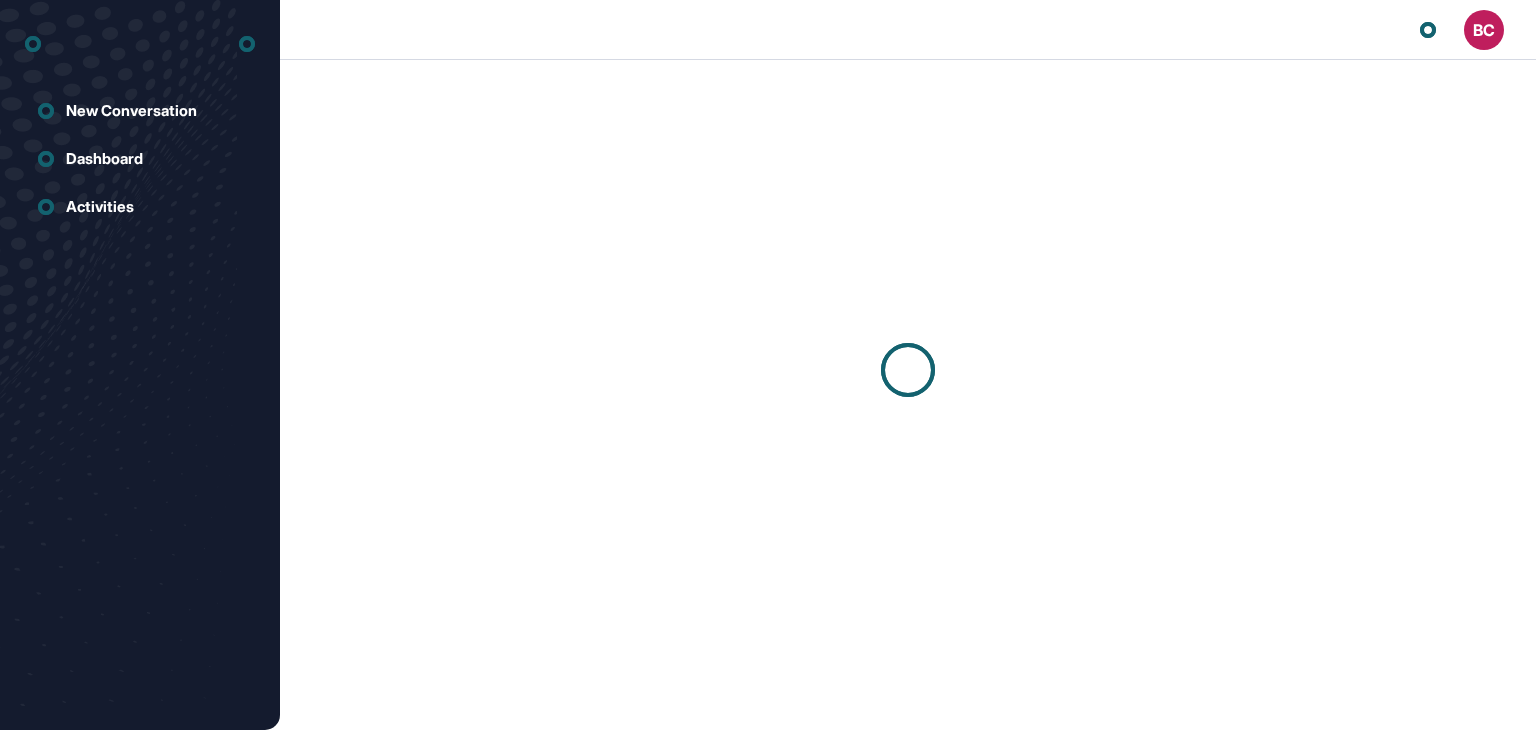 scroll, scrollTop: 0, scrollLeft: 0, axis: both 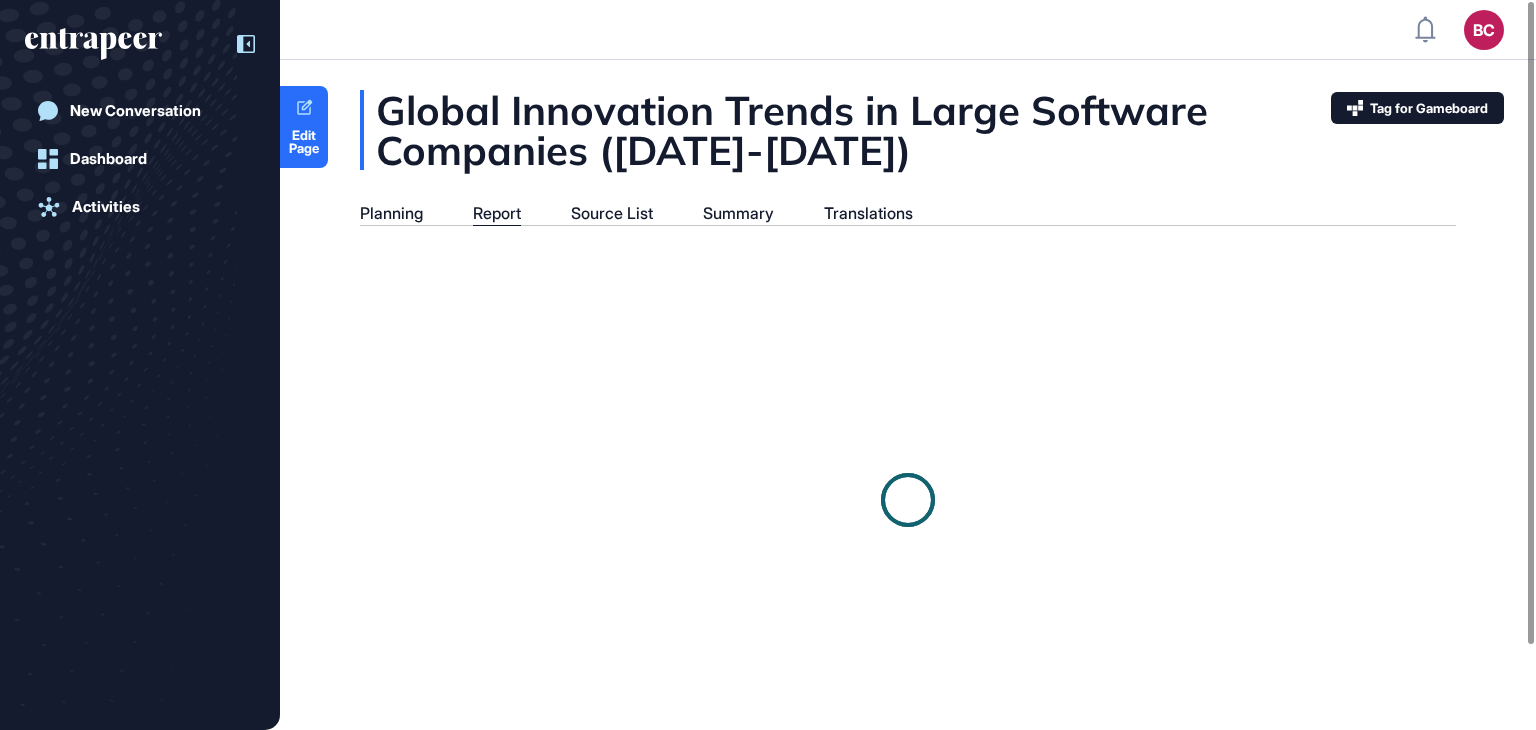 click 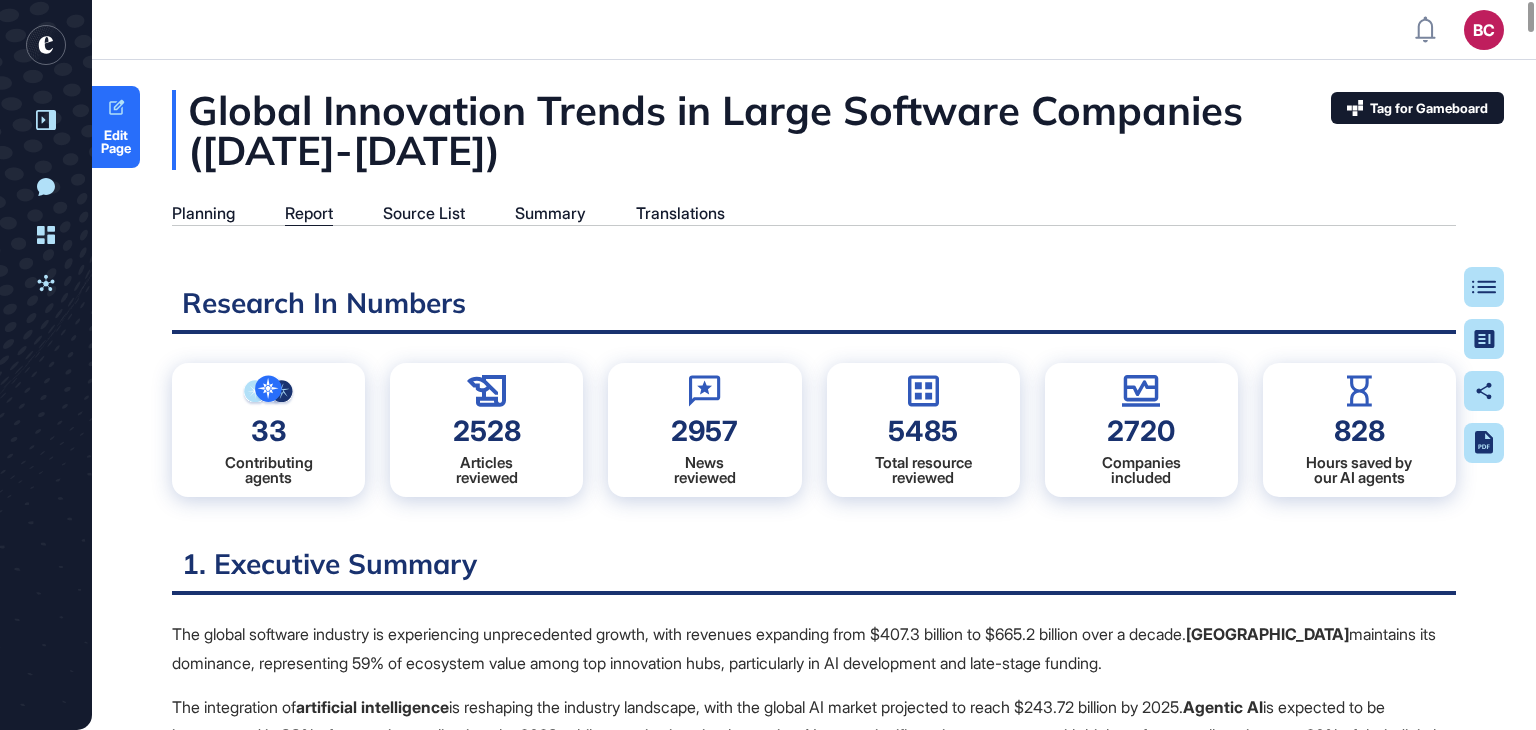 scroll, scrollTop: 9, scrollLeft: 0, axis: vertical 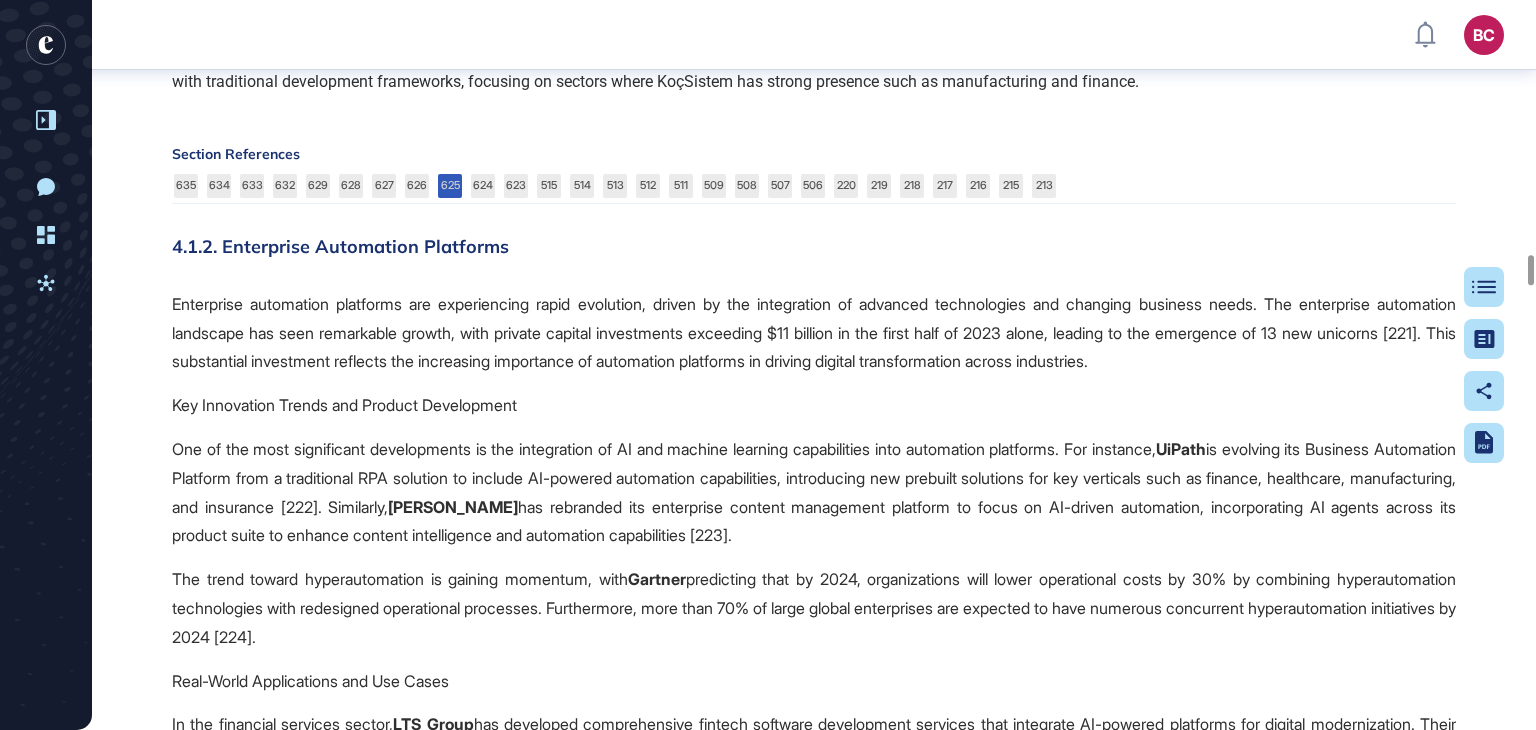 click on "625" at bounding box center [450, 186] 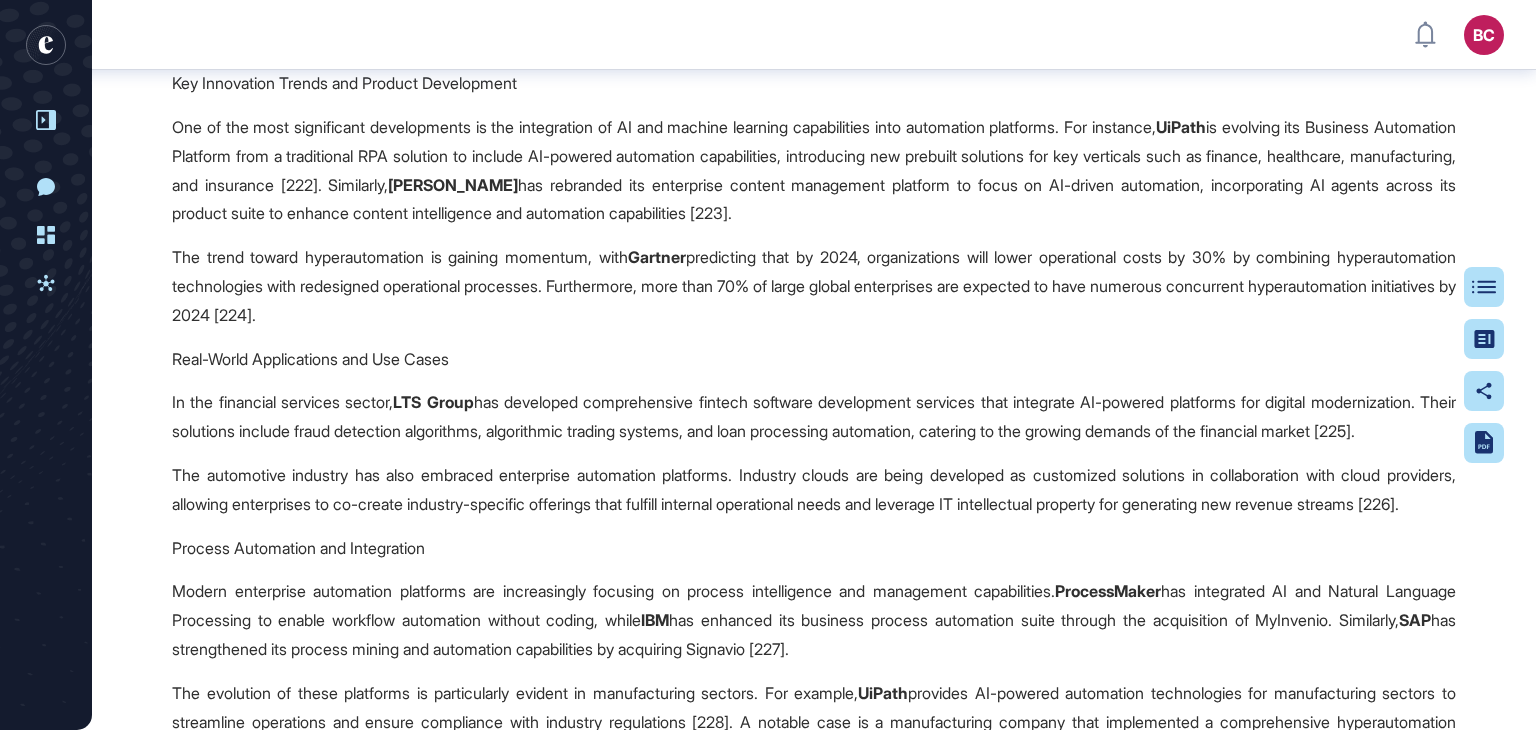 scroll, scrollTop: 46555, scrollLeft: 0, axis: vertical 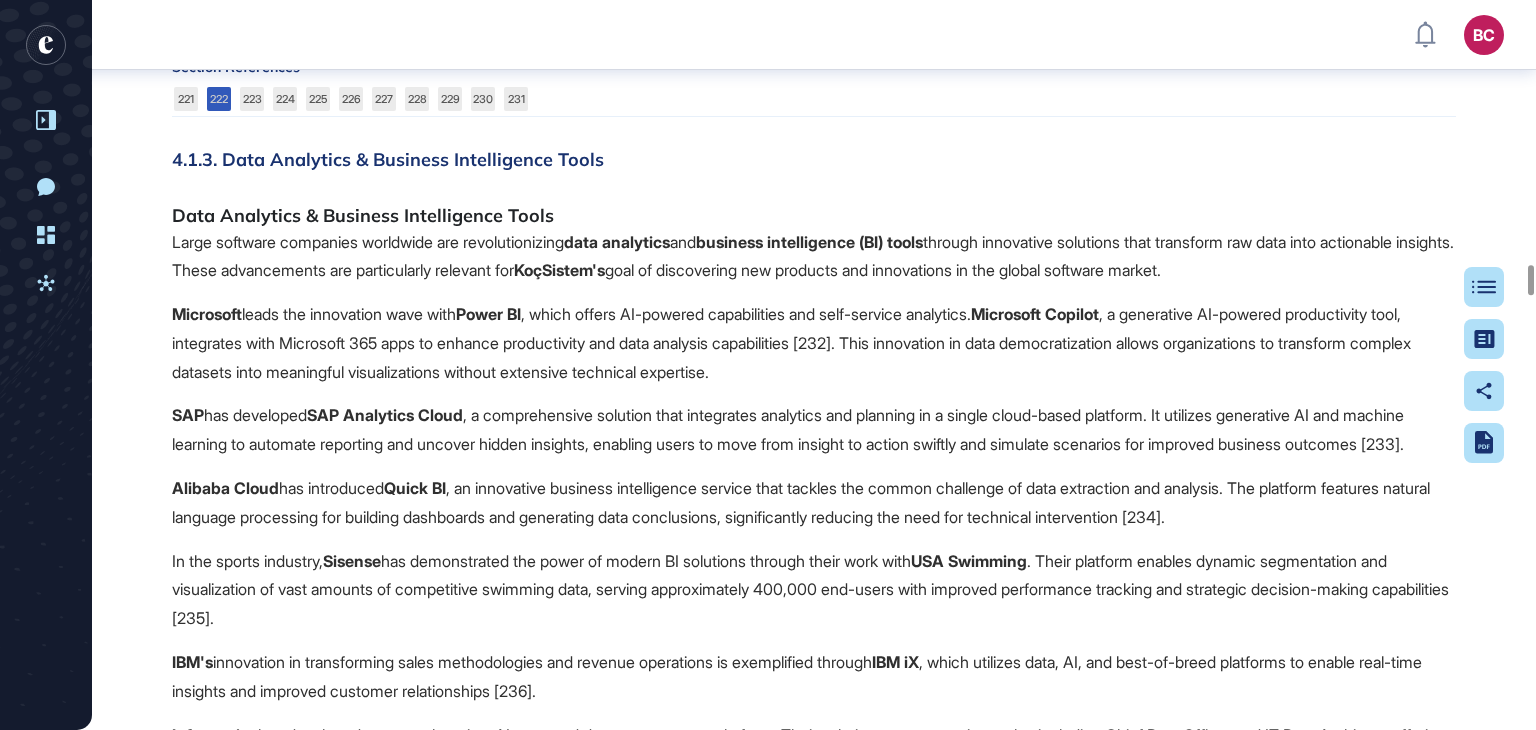 click on "222" at bounding box center [219, 99] 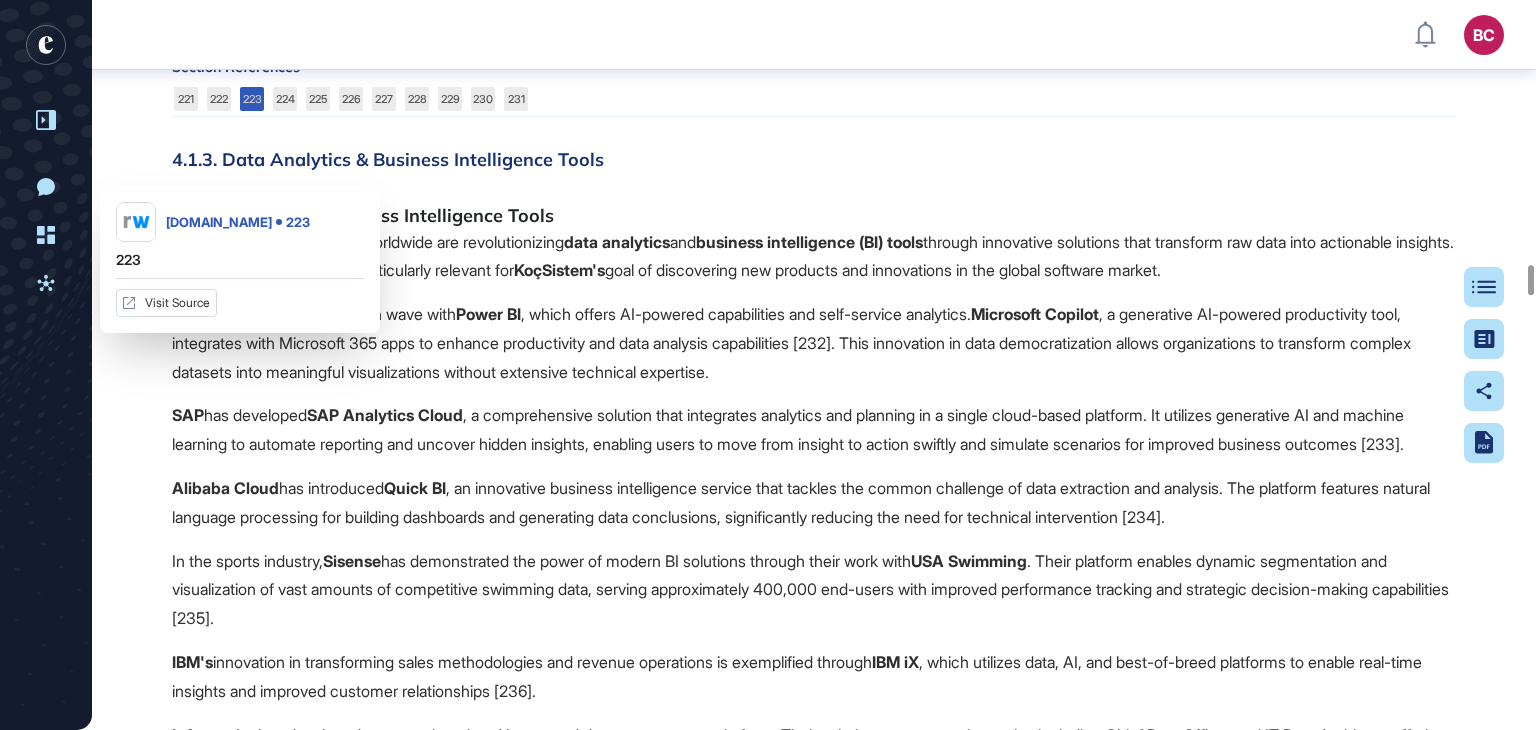 click on "223" at bounding box center (252, 99) 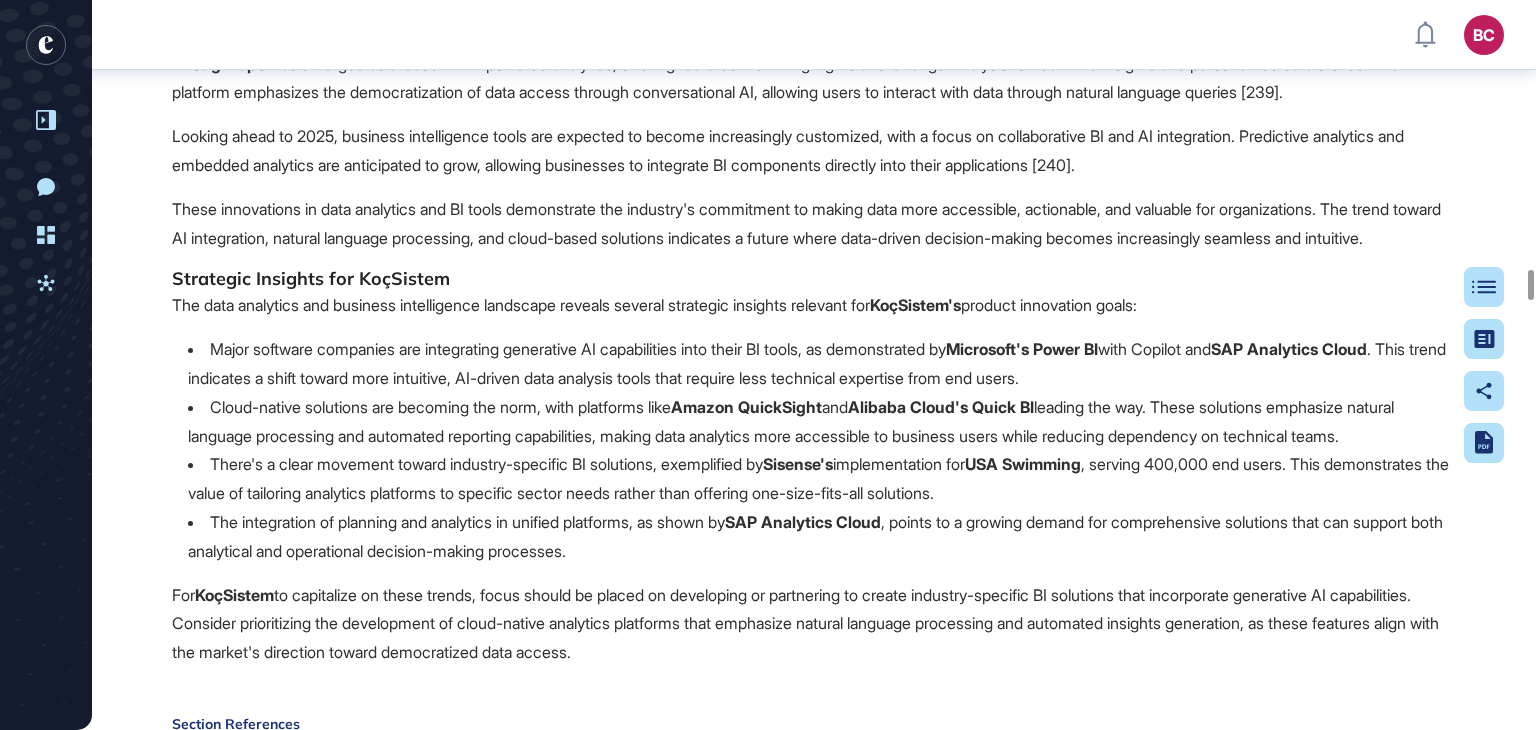 scroll, scrollTop: 47900, scrollLeft: 0, axis: vertical 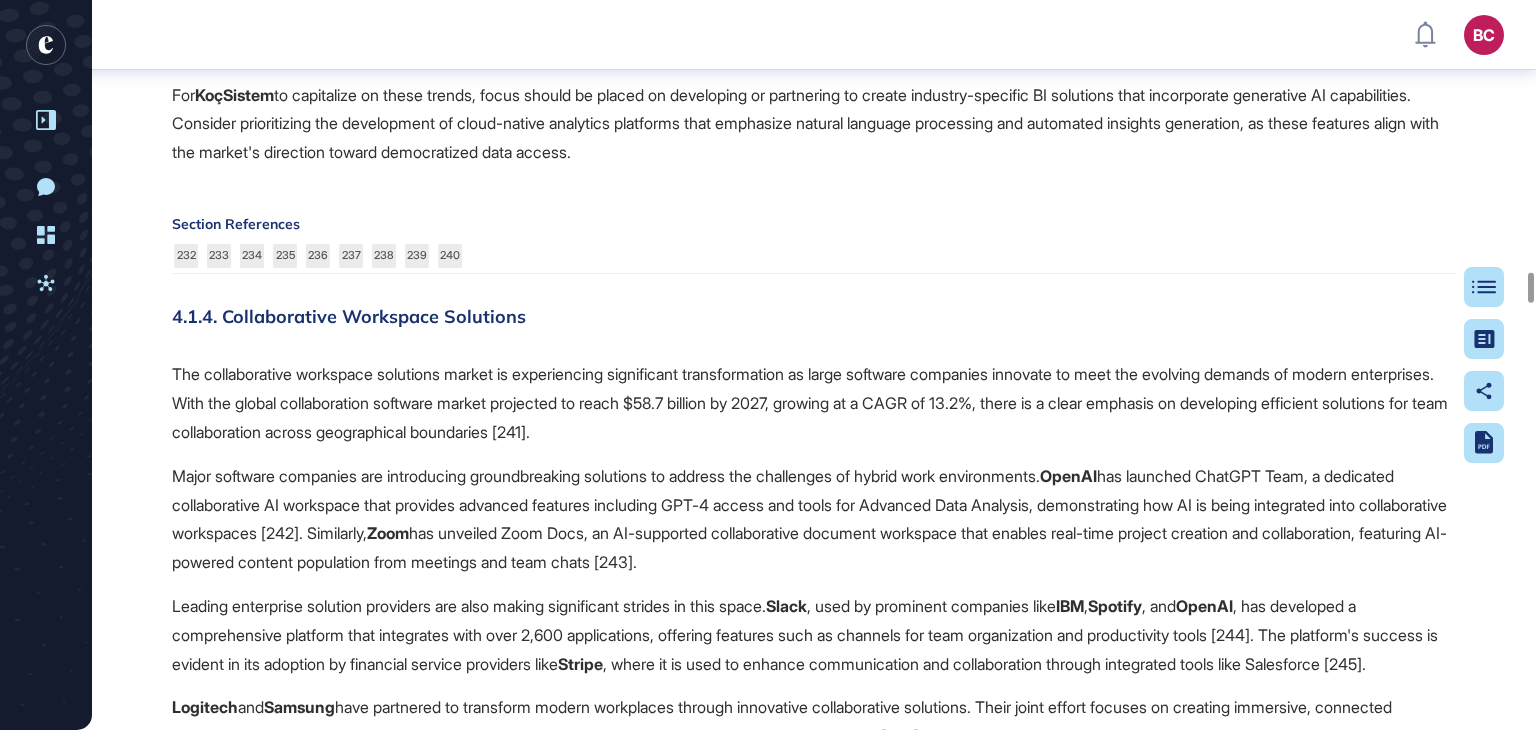 click on "232" 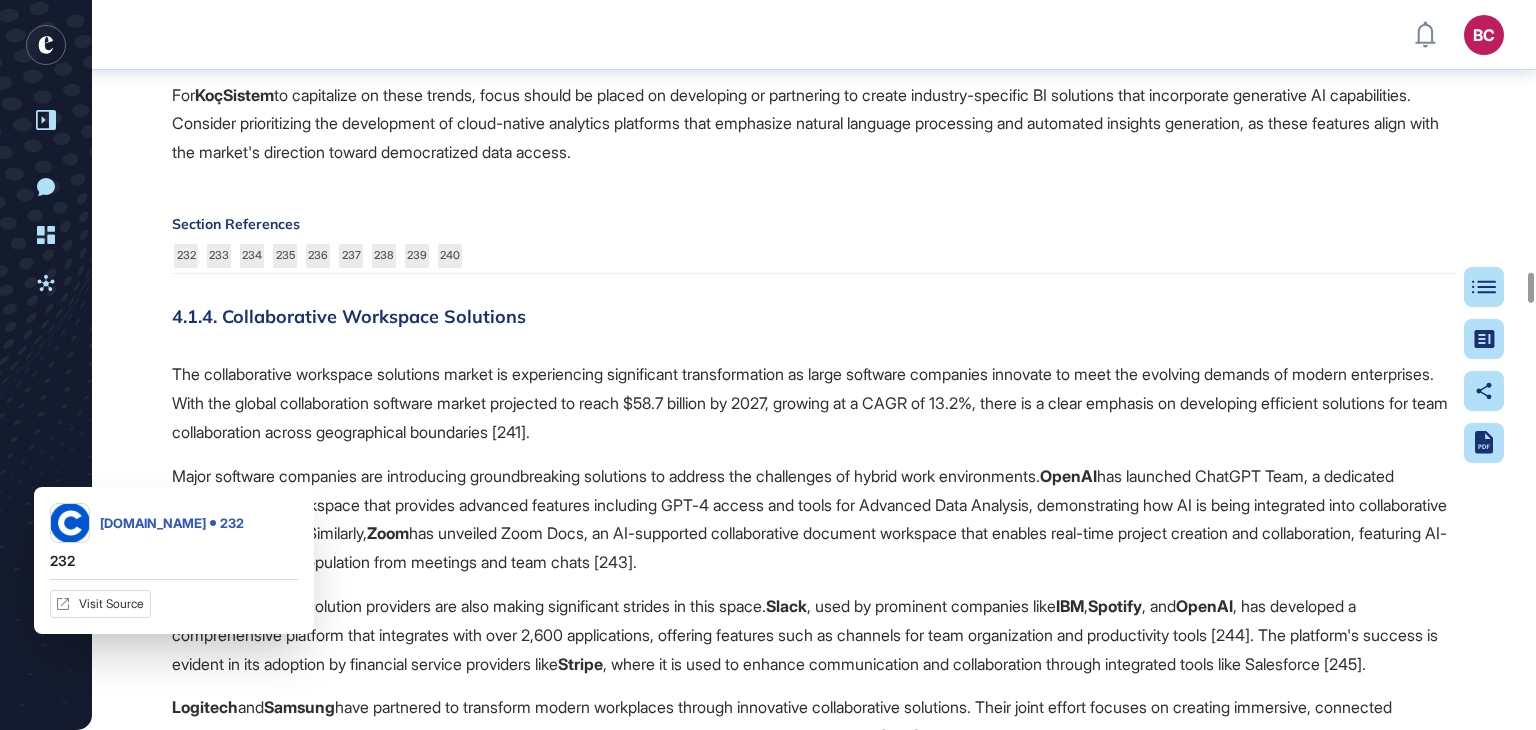 click on "232" at bounding box center [186, 256] 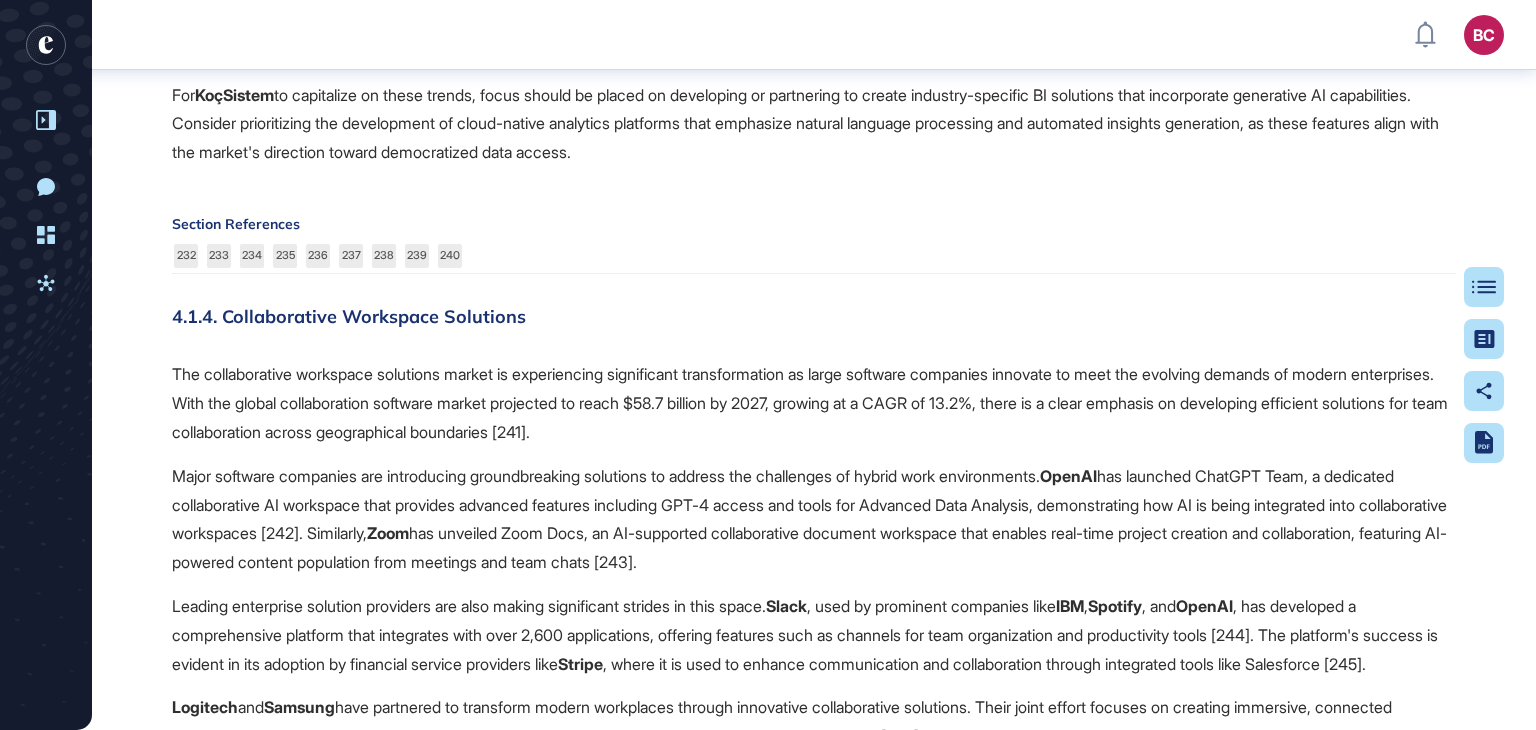 scroll, scrollTop: 48100, scrollLeft: 0, axis: vertical 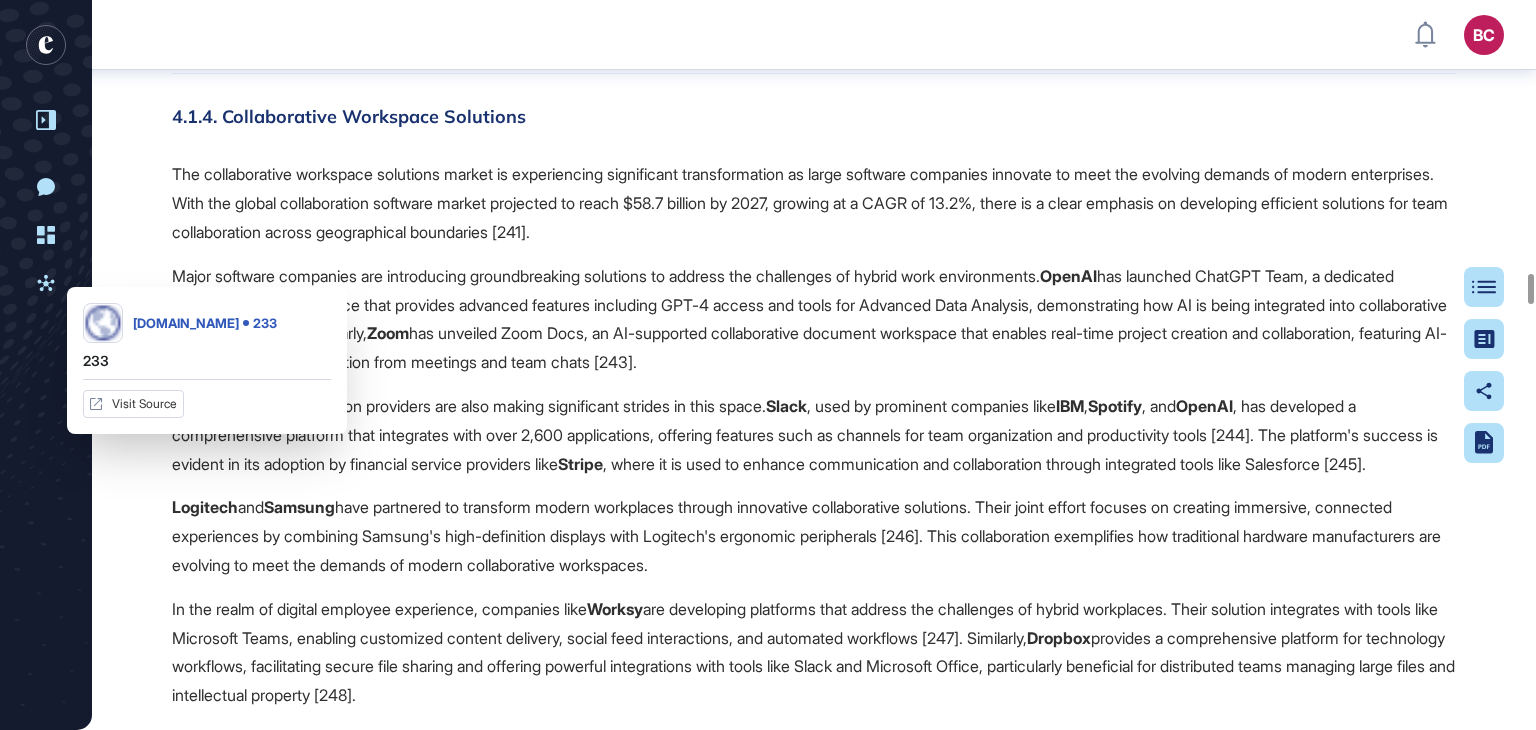 click on "233" at bounding box center [219, 56] 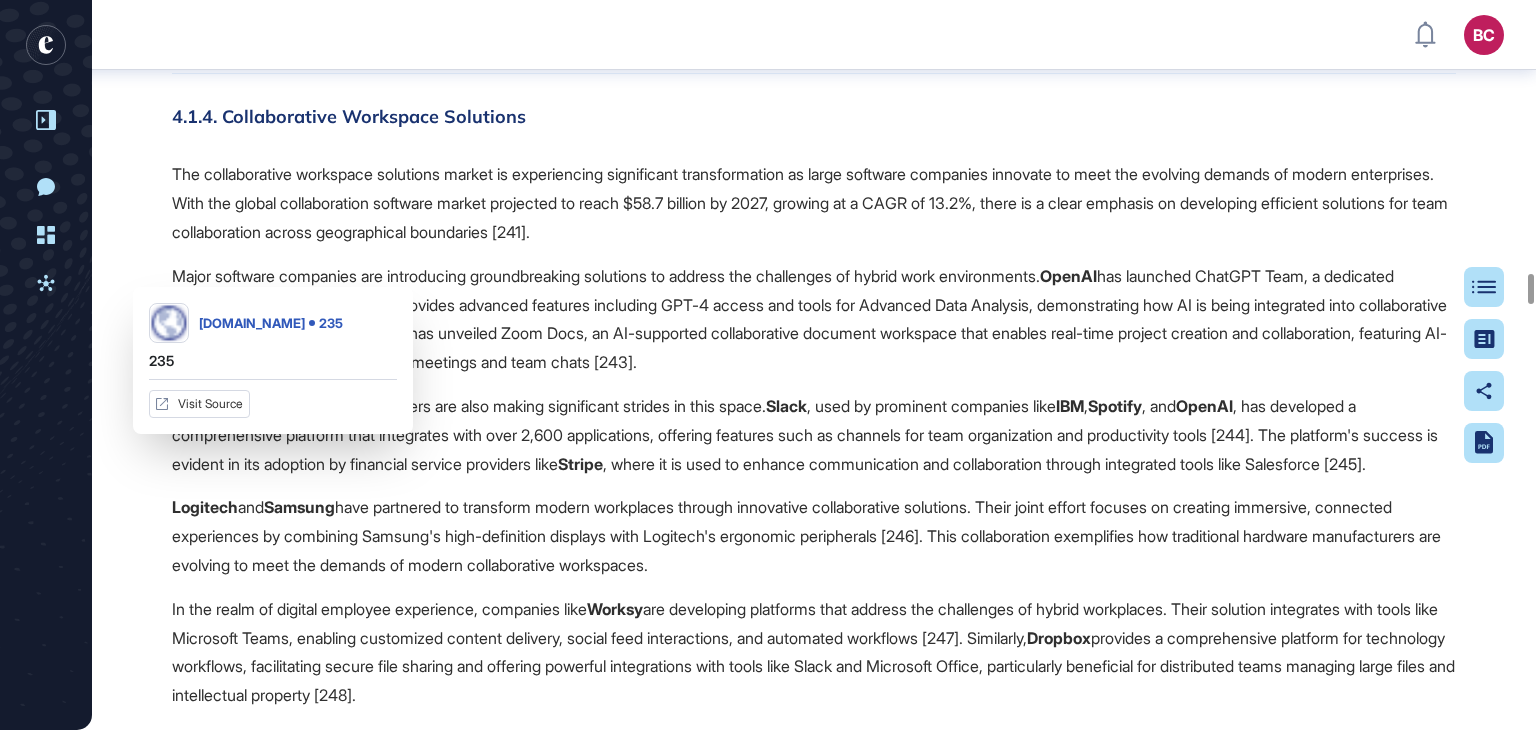 click on "235" at bounding box center [285, 56] 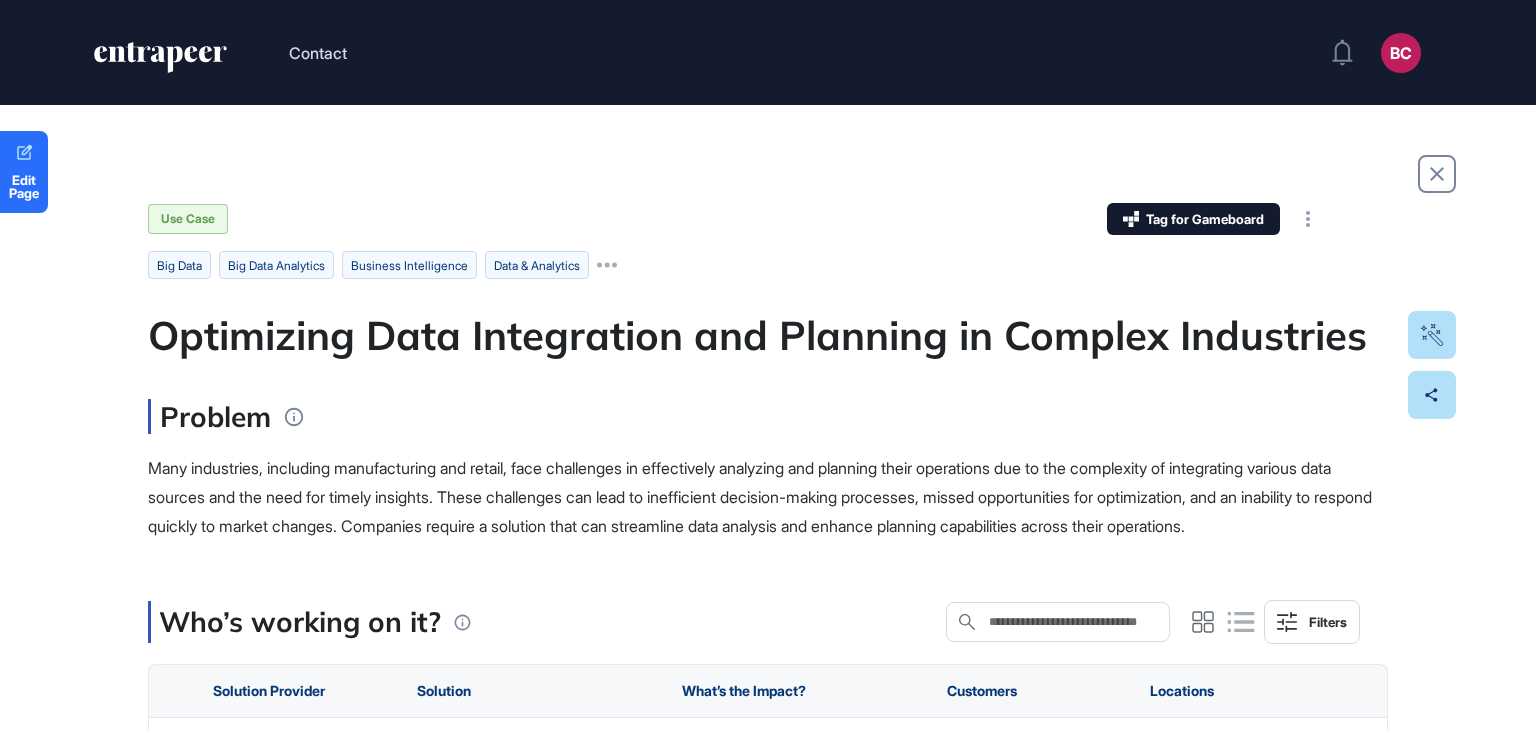 scroll, scrollTop: 0, scrollLeft: 0, axis: both 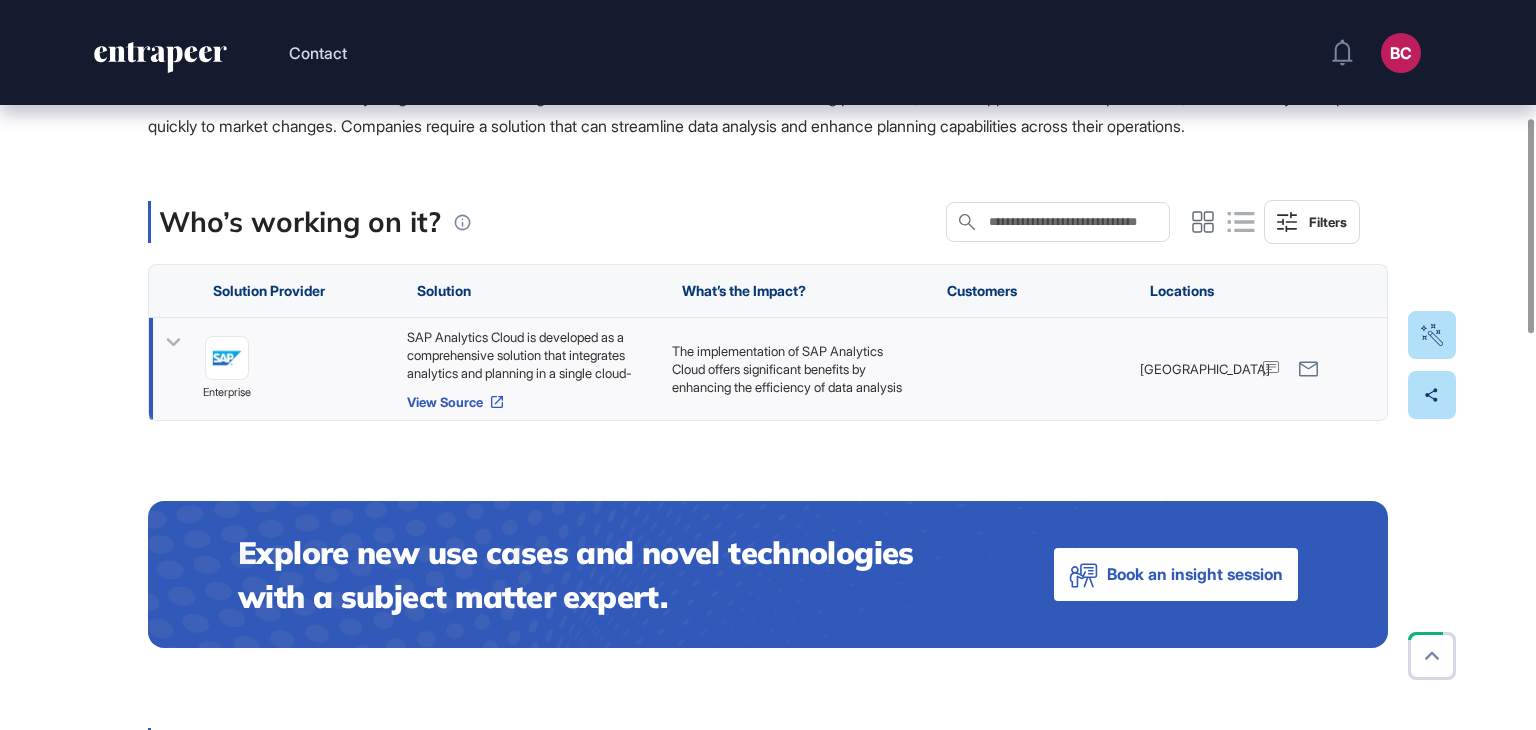 click on "View Source" at bounding box center (529, 402) 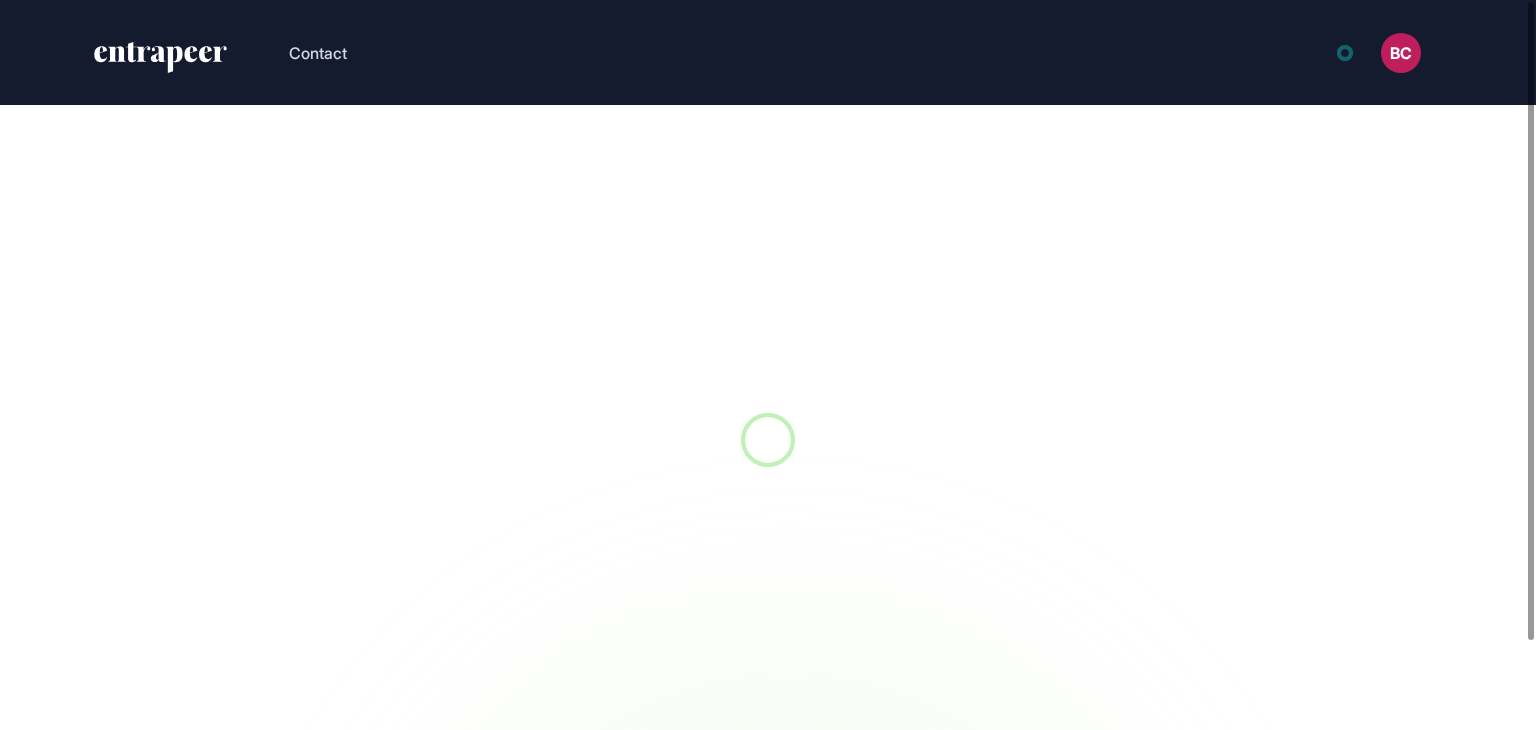 scroll, scrollTop: 0, scrollLeft: 0, axis: both 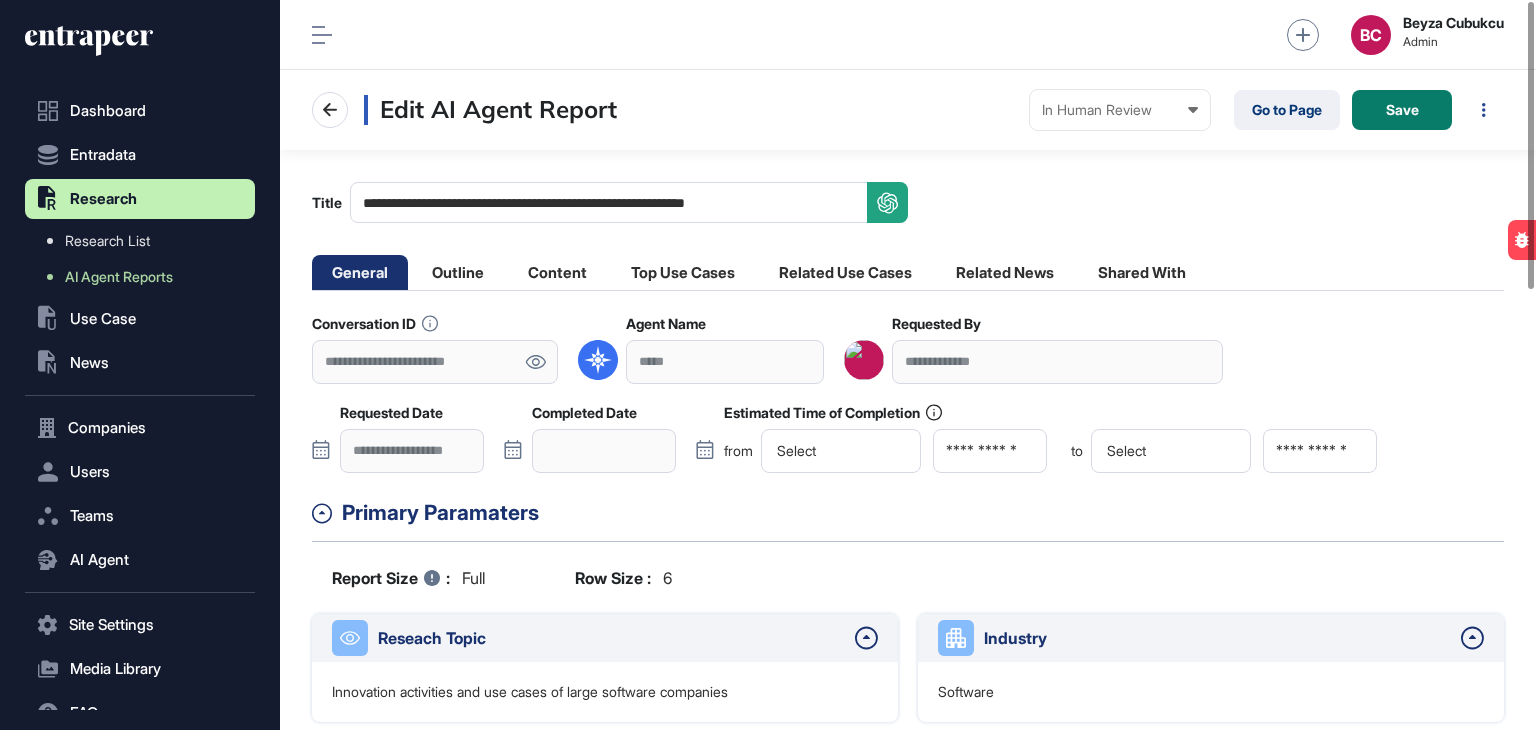 click on "Content" 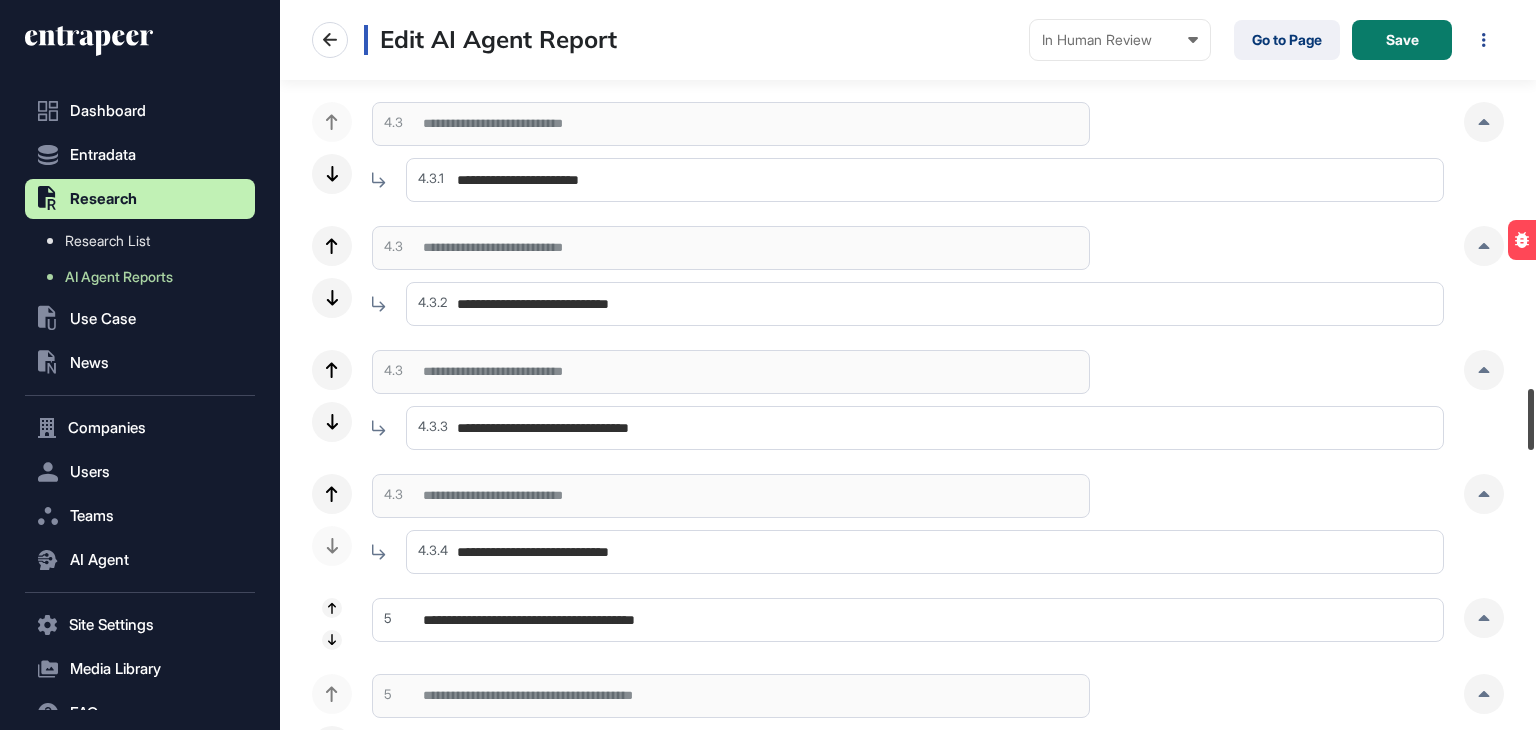 scroll, scrollTop: 4672, scrollLeft: 0, axis: vertical 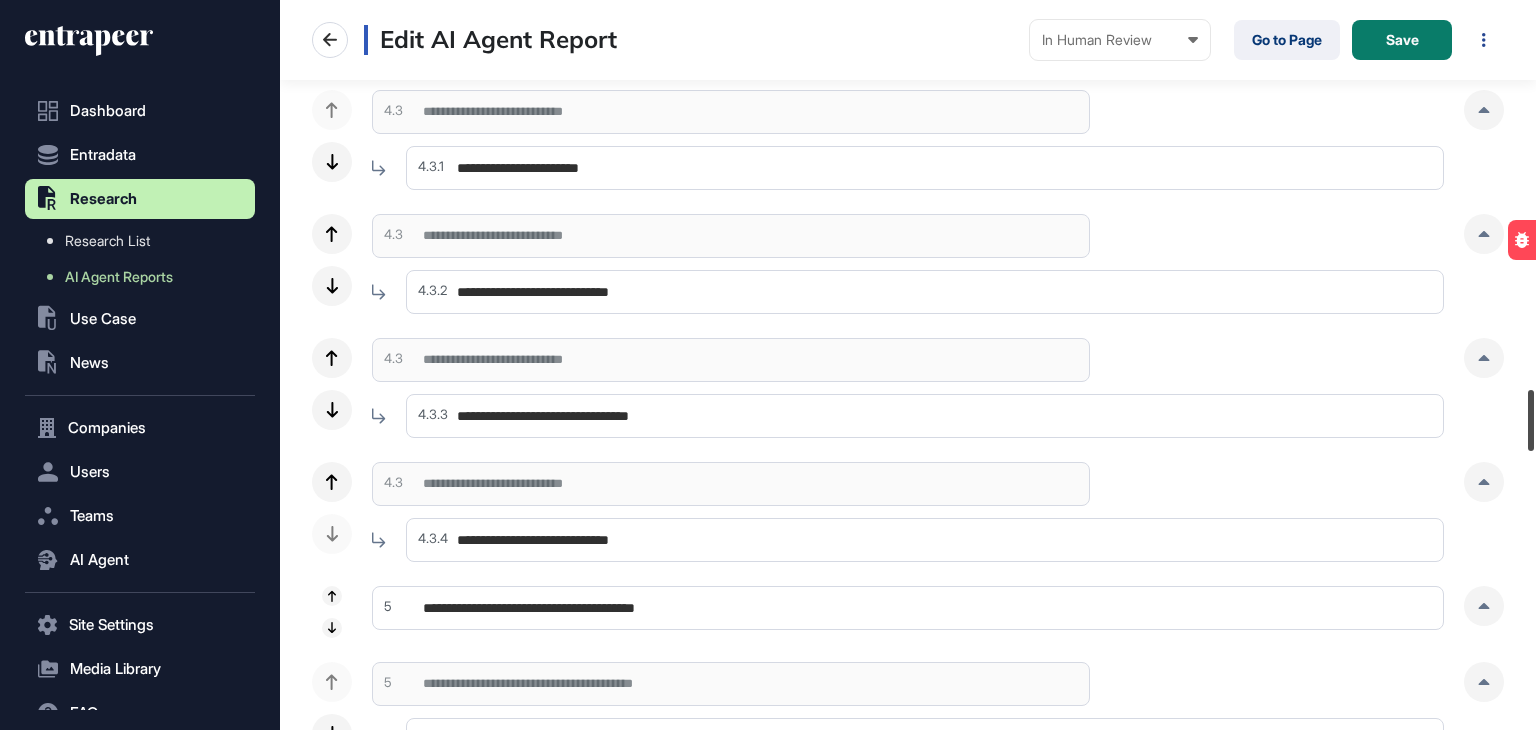 drag, startPoint x: 1535, startPoint y: 20, endPoint x: 1535, endPoint y: 408, distance: 388 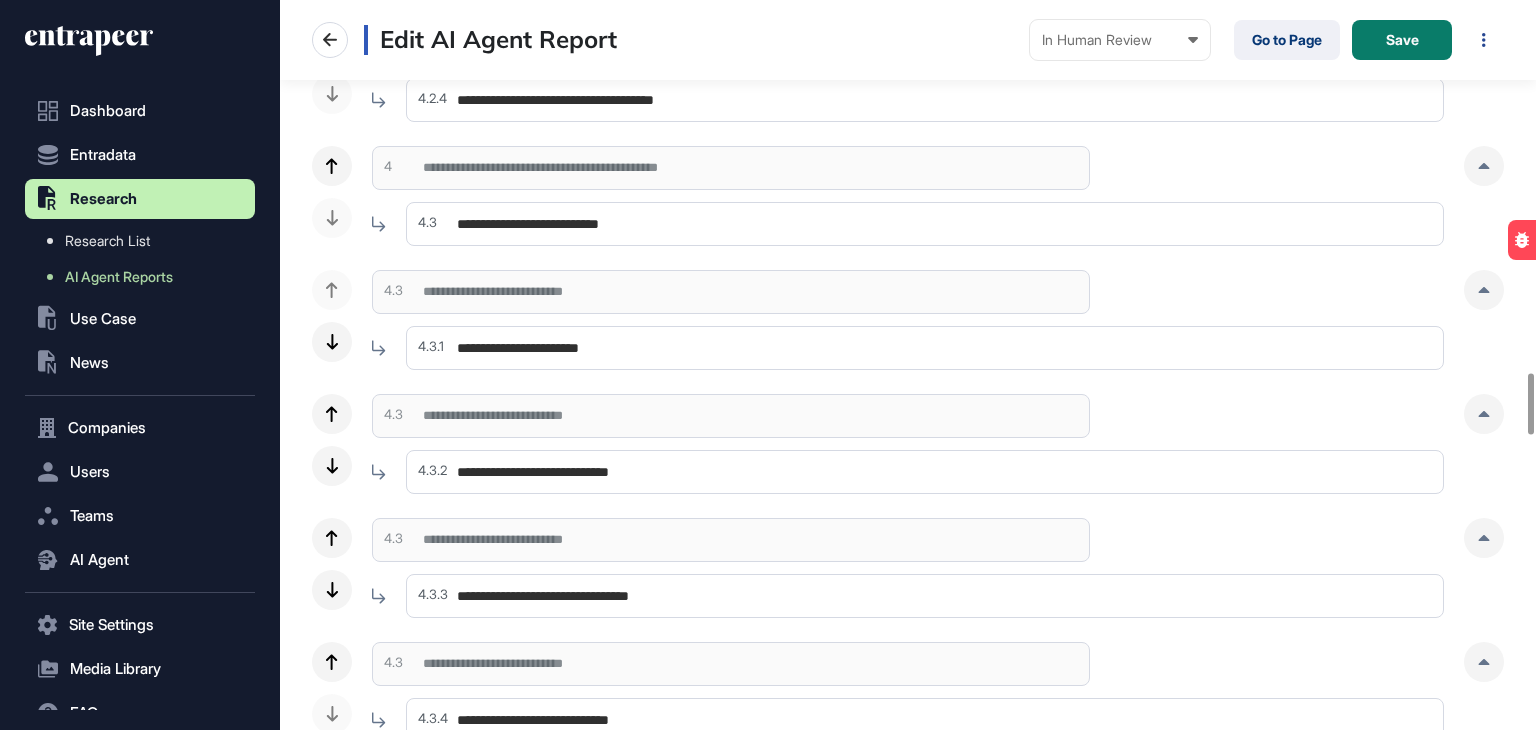 scroll, scrollTop: 4472, scrollLeft: 0, axis: vertical 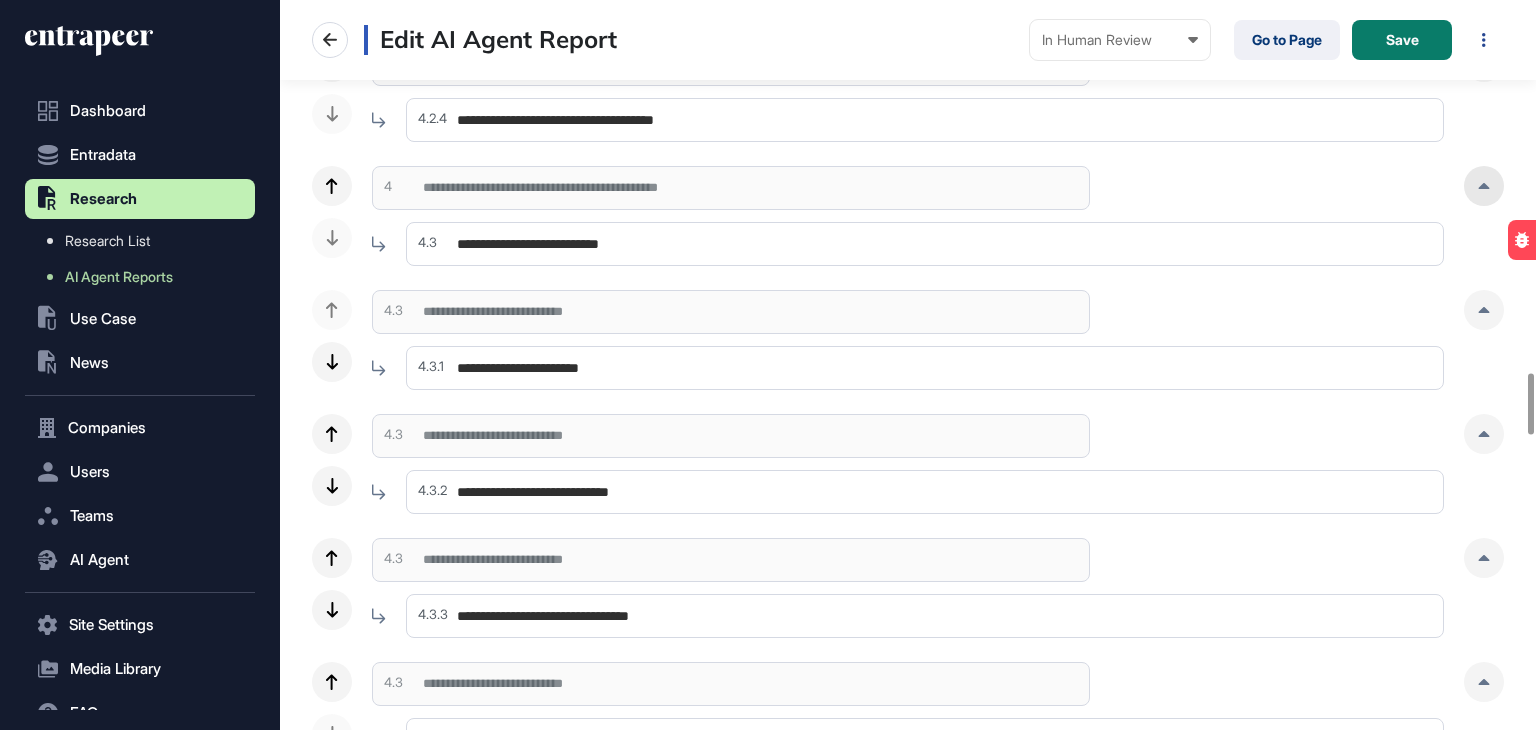 click at bounding box center [1484, 186] 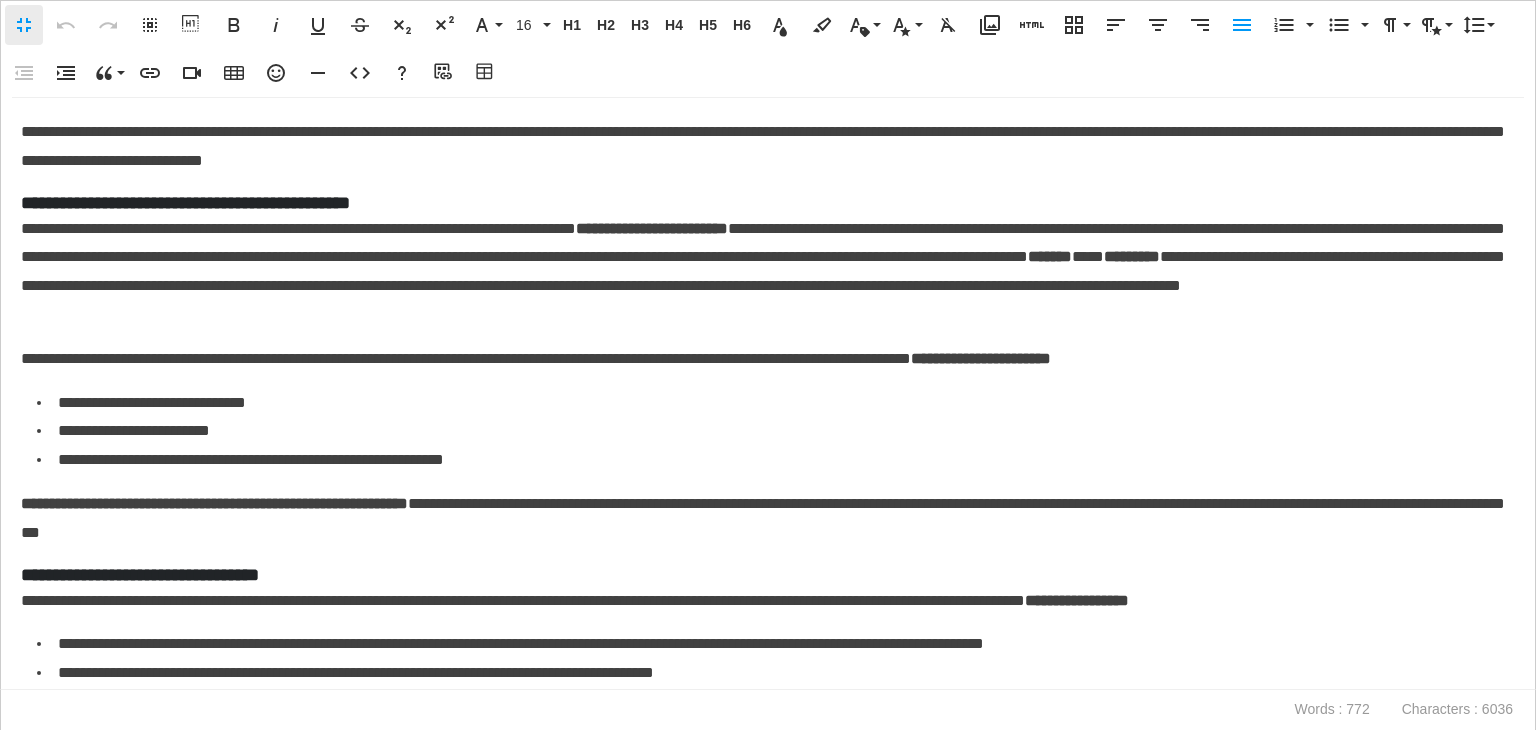 scroll, scrollTop: 0, scrollLeft: 9, axis: horizontal 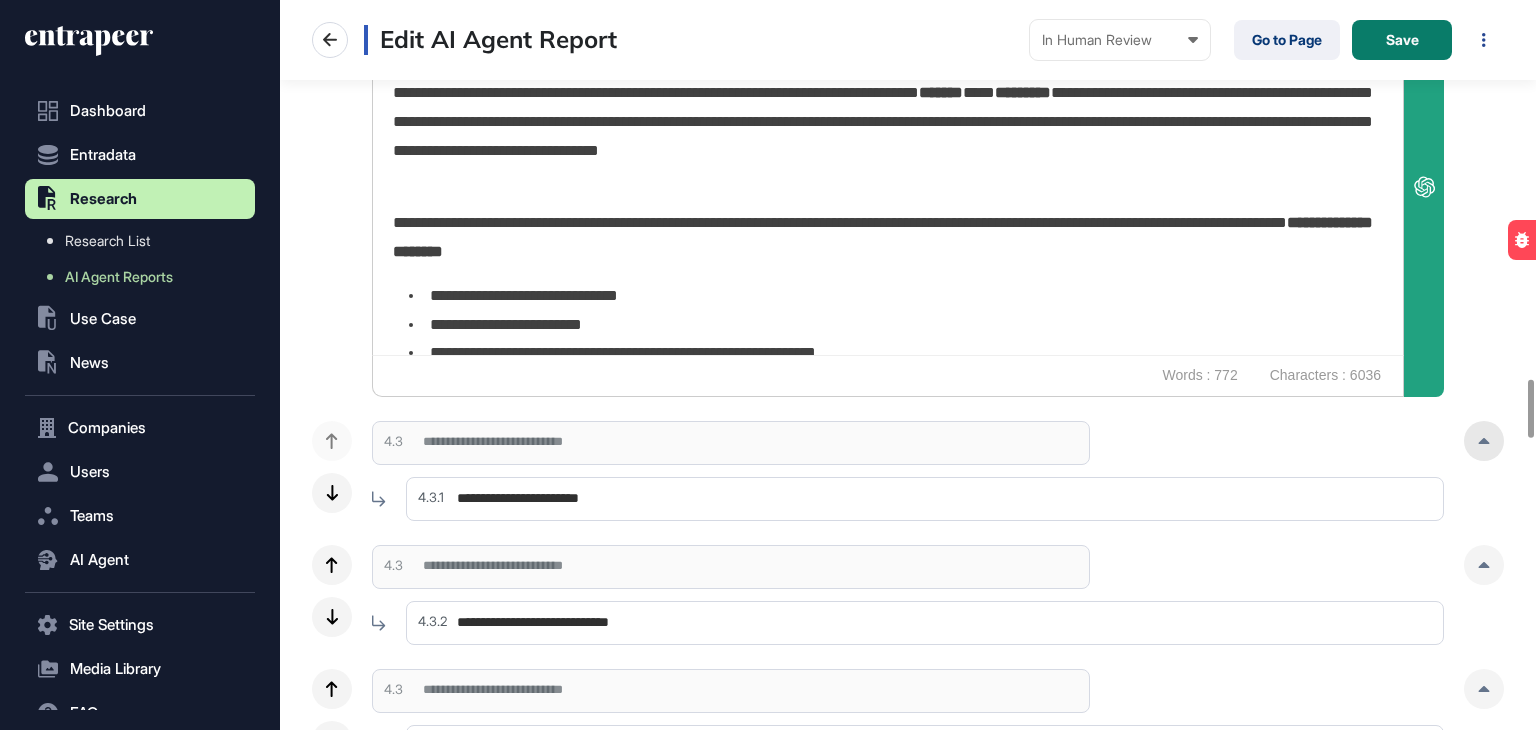 click at bounding box center [1484, 441] 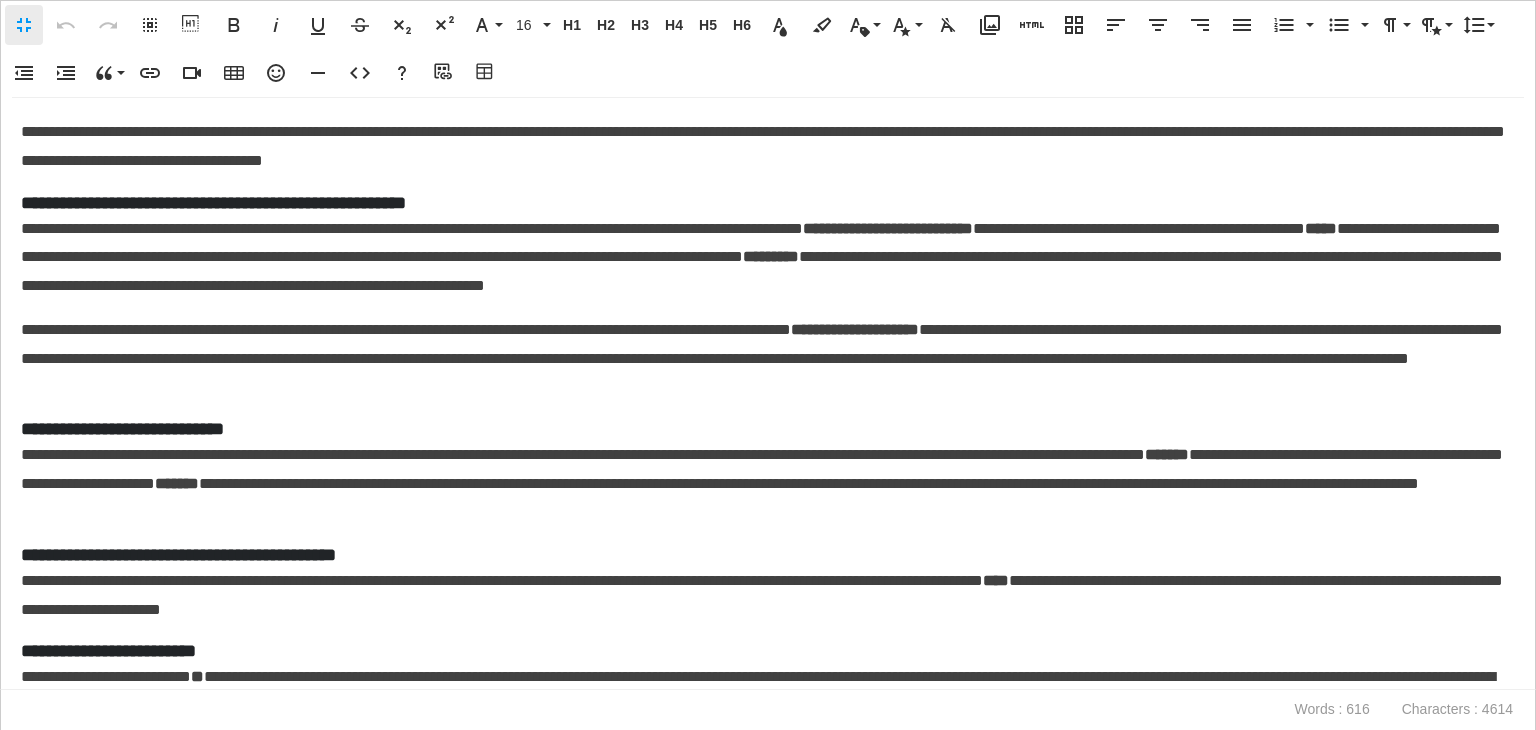 scroll, scrollTop: 0, scrollLeft: 9, axis: horizontal 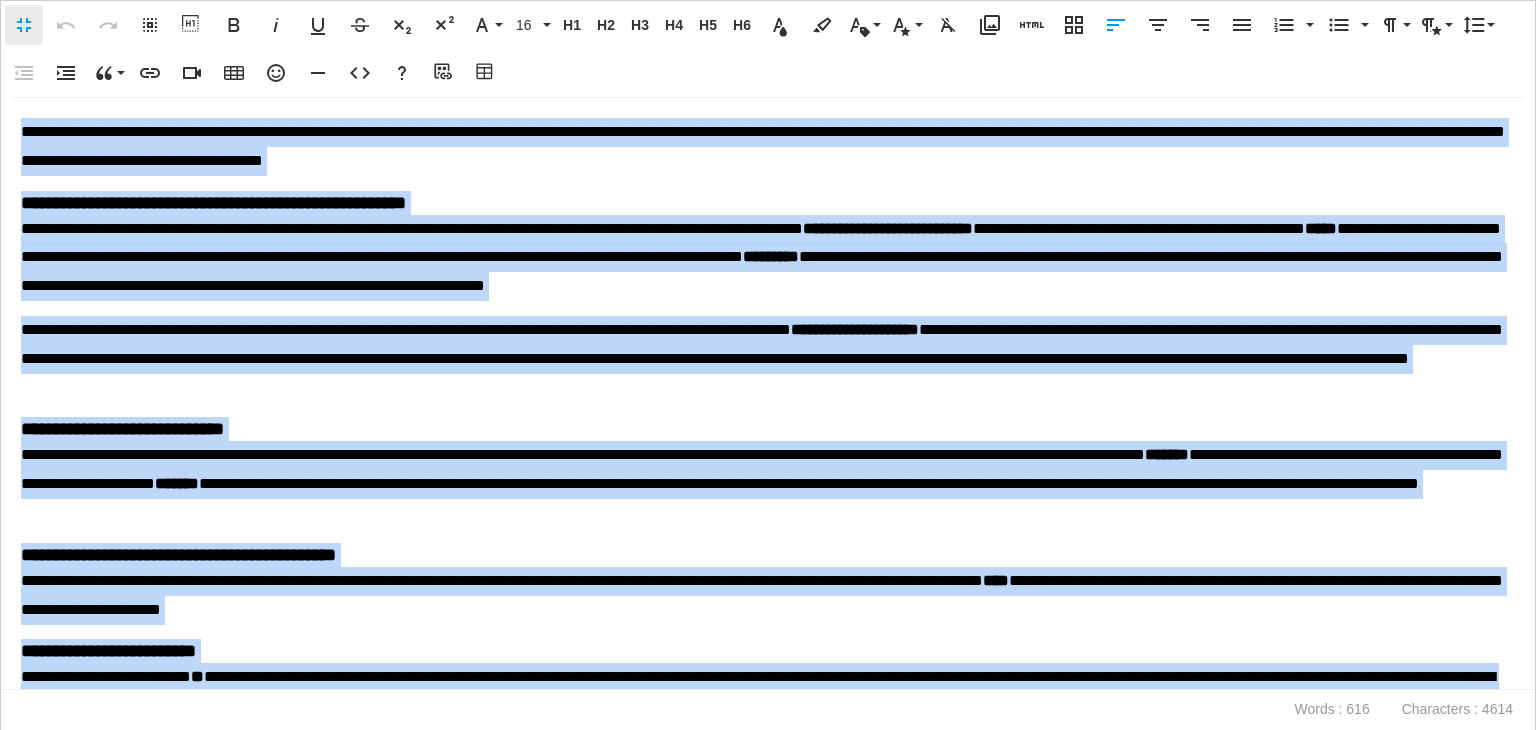 drag, startPoint x: 341, startPoint y: 683, endPoint x: 0, endPoint y: -29, distance: 789.446 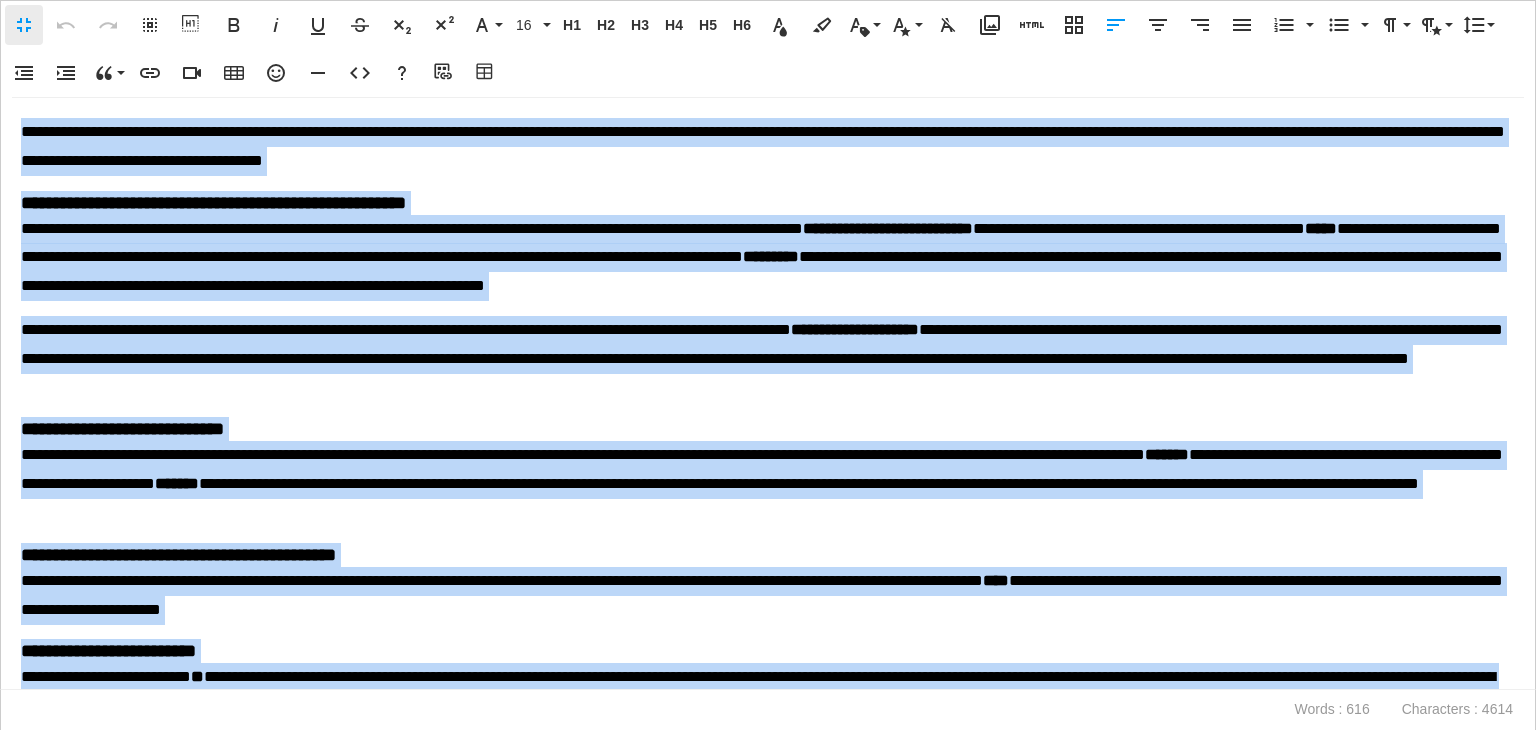 click on "Fullscreen Undo Redo Select All Show blocks Bold Italic Underline Strikethrough Subscript Superscript Font Family Playfair Mulish Inter 16 8 10 12 14 16 18 20 24 32 36 40 48 72 80 H1 Heading 1 H2 Heading 2 H3 Heading 3 H4 Heading 4 H5 Heading 5 H6 Heading 6 Text Color Background Color Inline Class Heading 1 Heading 2 Heading 3 Heading 4 Heading 5 Heading 6 Paragraph Secondary Text Inline Style font-weight 700 font-weight 900 Clear Formatting Media Library Add HTML Responsive Layout Align Left Align Center Align Right Align Justify Ordered List   Default Lower Alpha Lower Greek Lower Roman Upper Alpha Upper Roman    Unordered List   Default Circle Disc Square    Paragraph Format Normal Heading 1 Heading 2 Heading 3 Heading 4 Code Paragraph Style Gray Bordered Spaced Uppercase Line Height Default Single 1.15 1.5 Double Decrease Indent Increase Indent Quote Increase Ctrl+' Decrease Ctrl+Shift+' Insert Link Insert Video Insert Table Emoticons Insert Horizontal Line Code View Help Add source URL Table Builder" at bounding box center (768, 49) 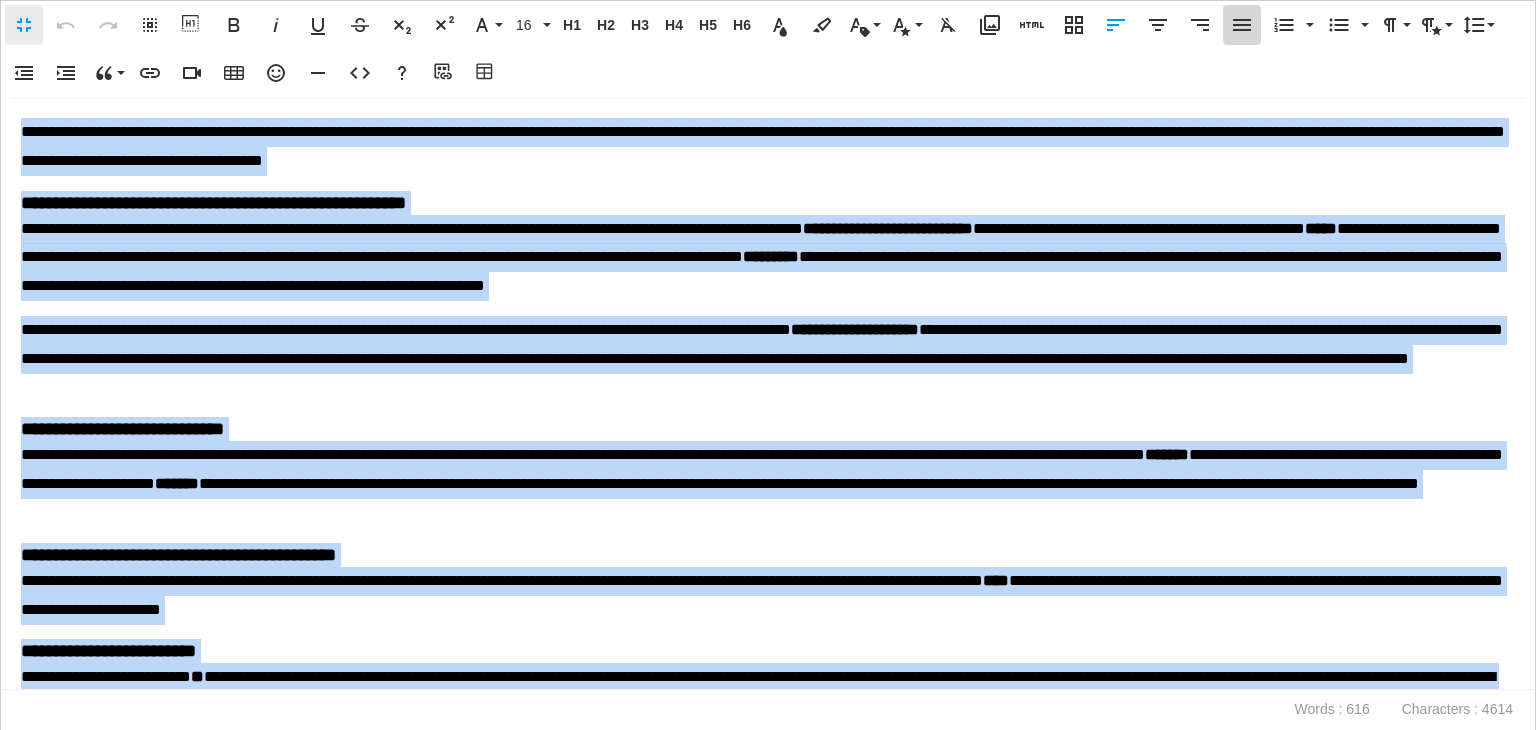 click 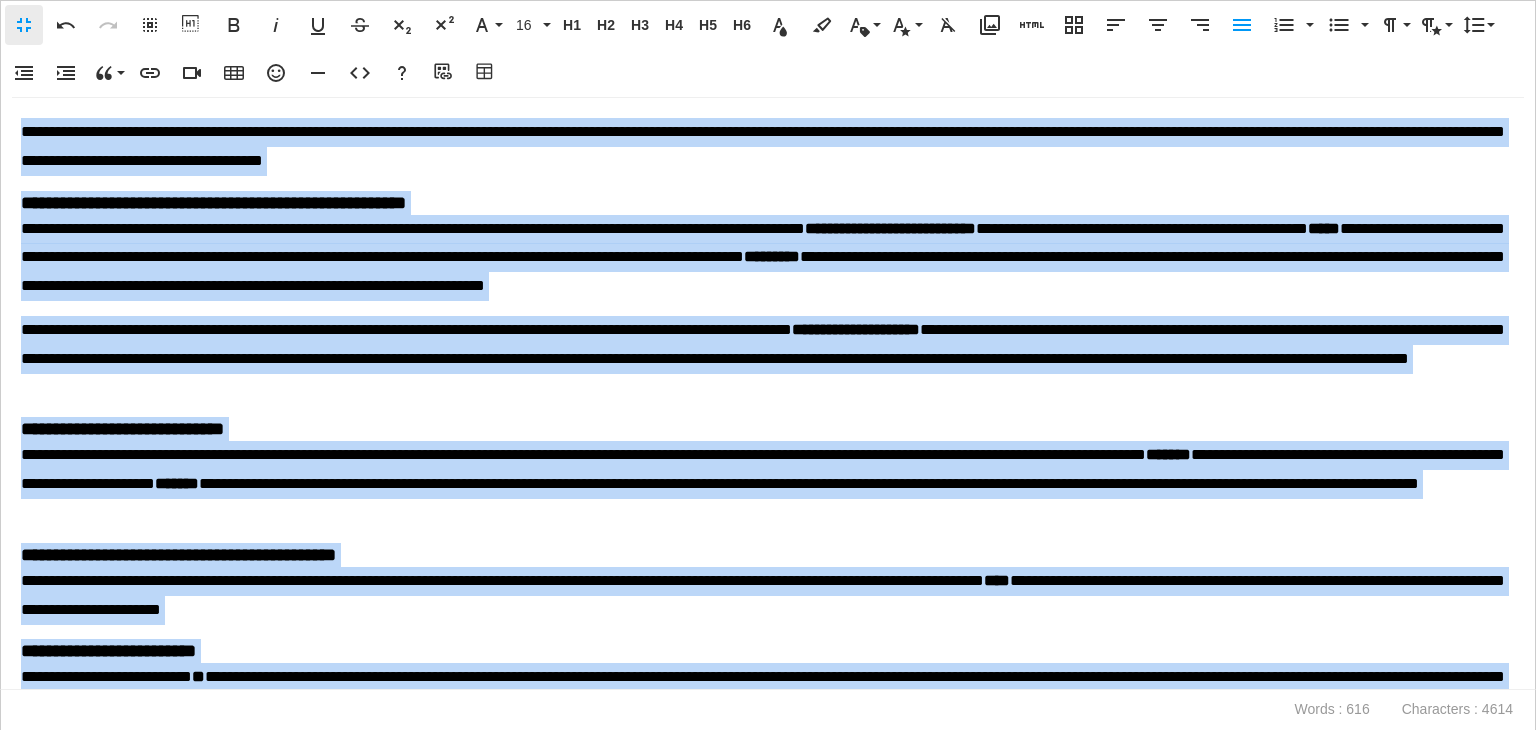 click on "**********" at bounding box center [763, 359] 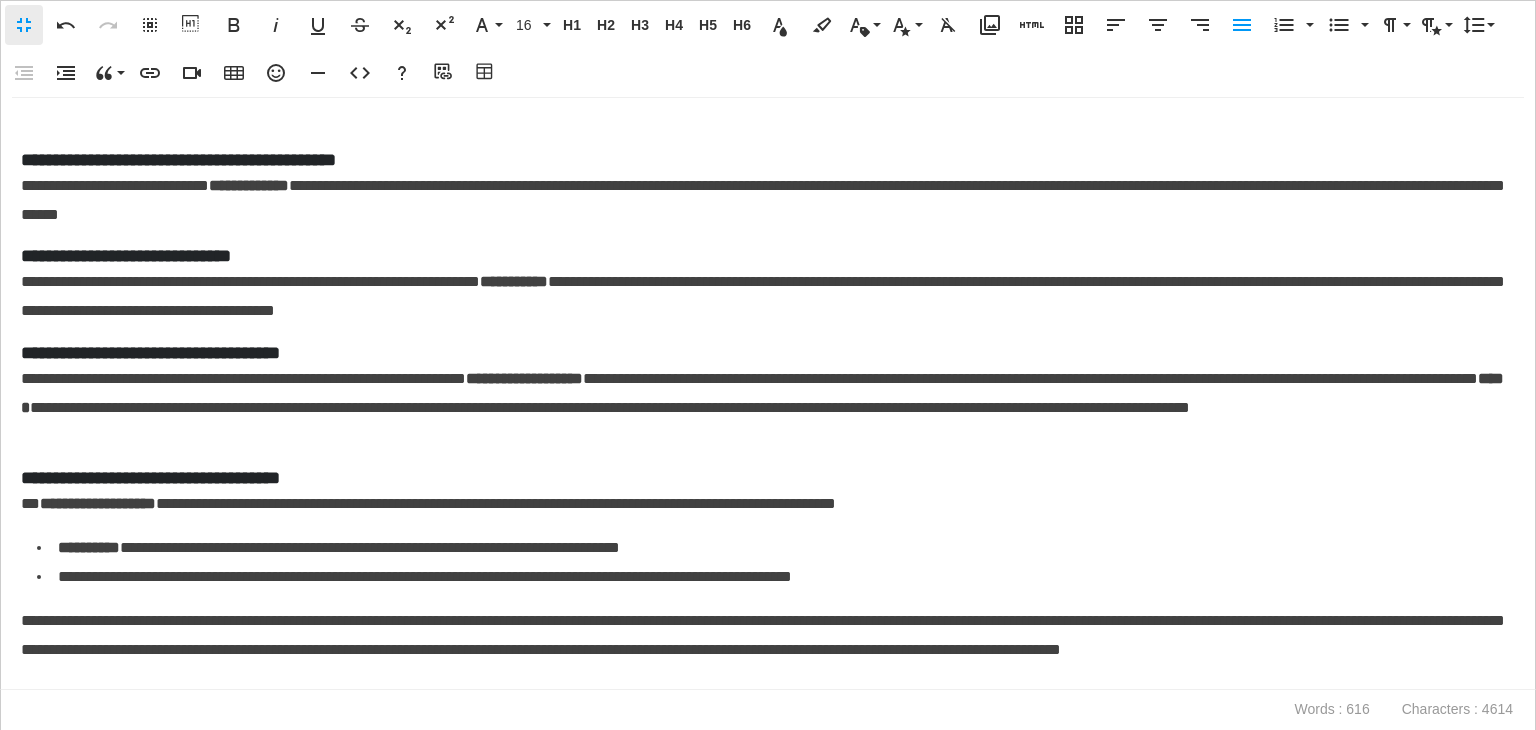 scroll, scrollTop: 620, scrollLeft: 0, axis: vertical 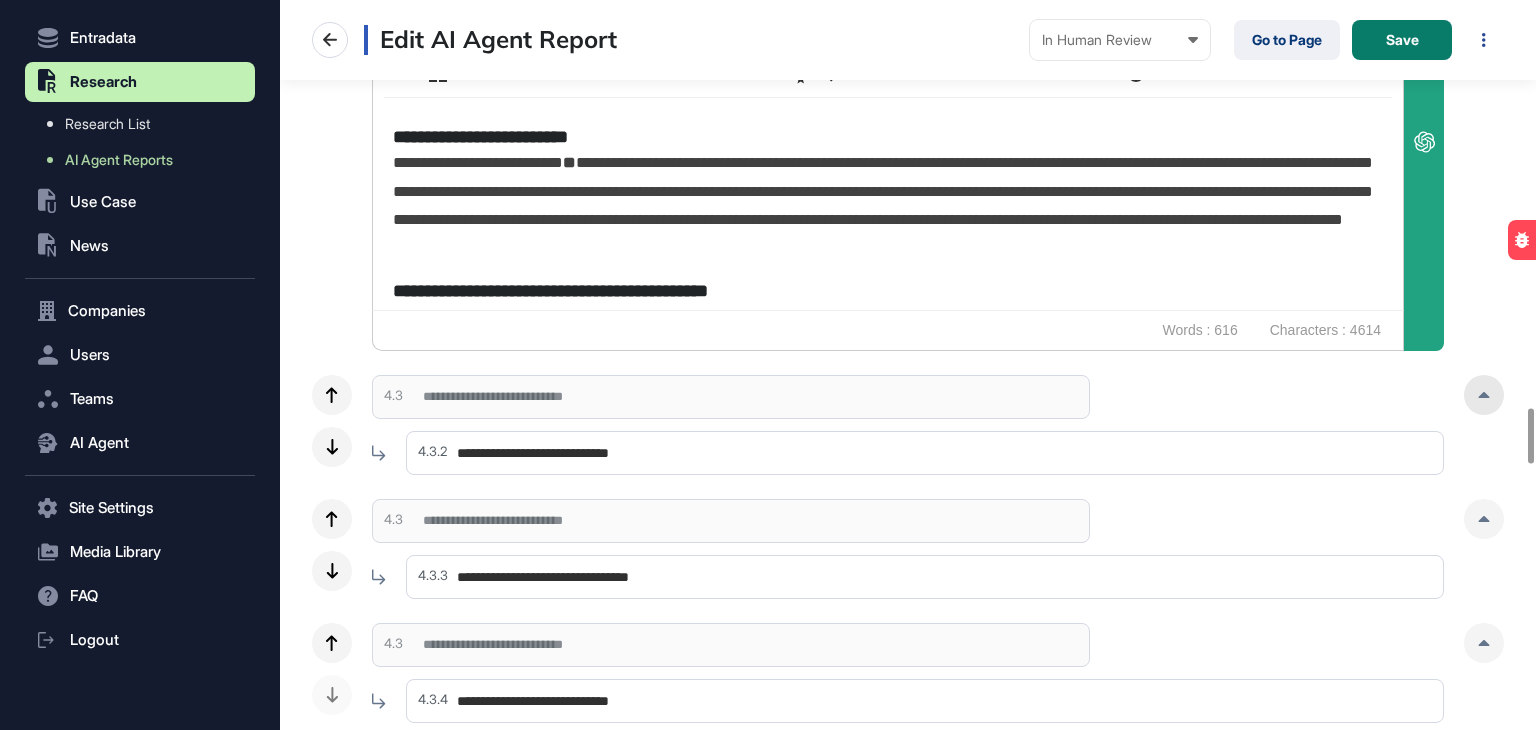 click at bounding box center (1484, 395) 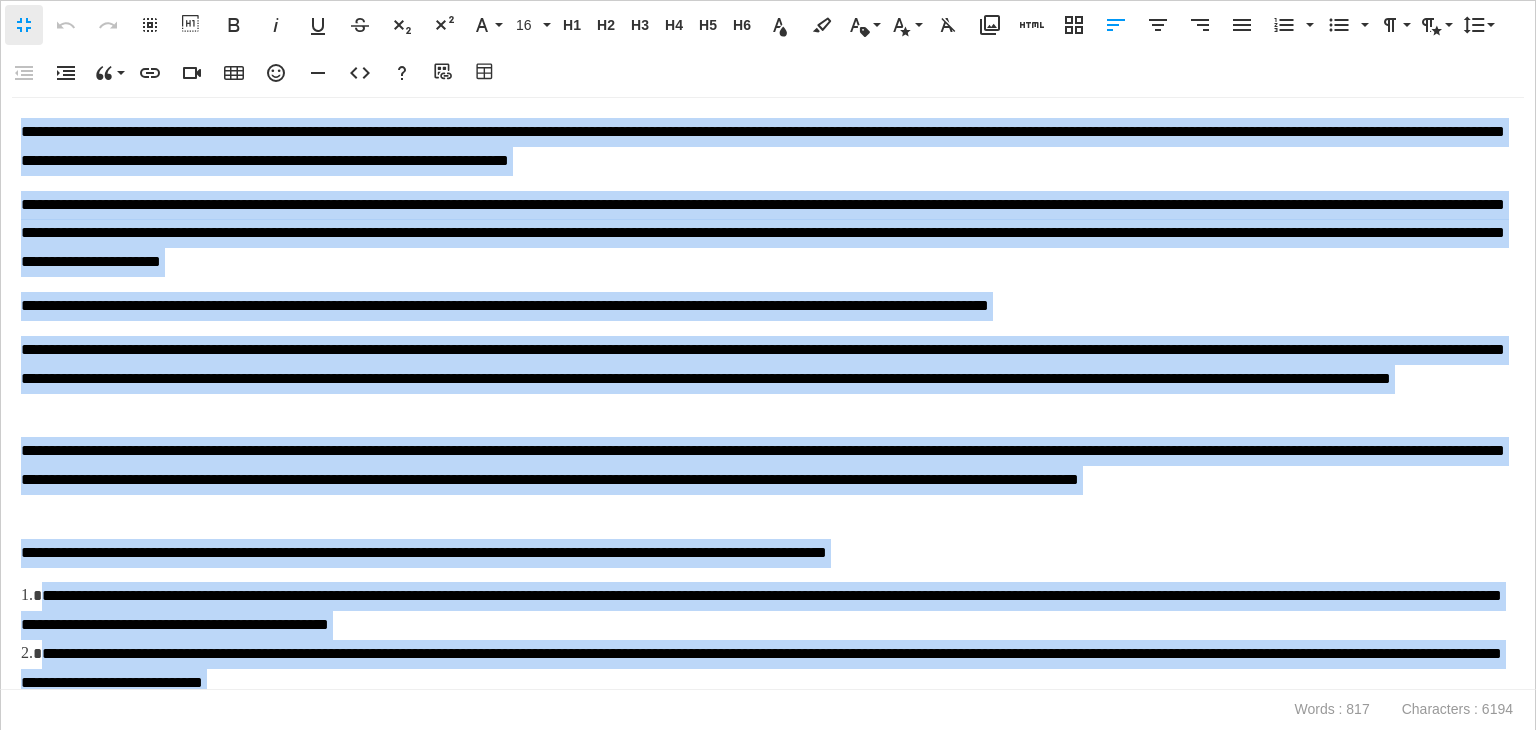 drag, startPoint x: 401, startPoint y: 676, endPoint x: 0, endPoint y: -87, distance: 861.9571 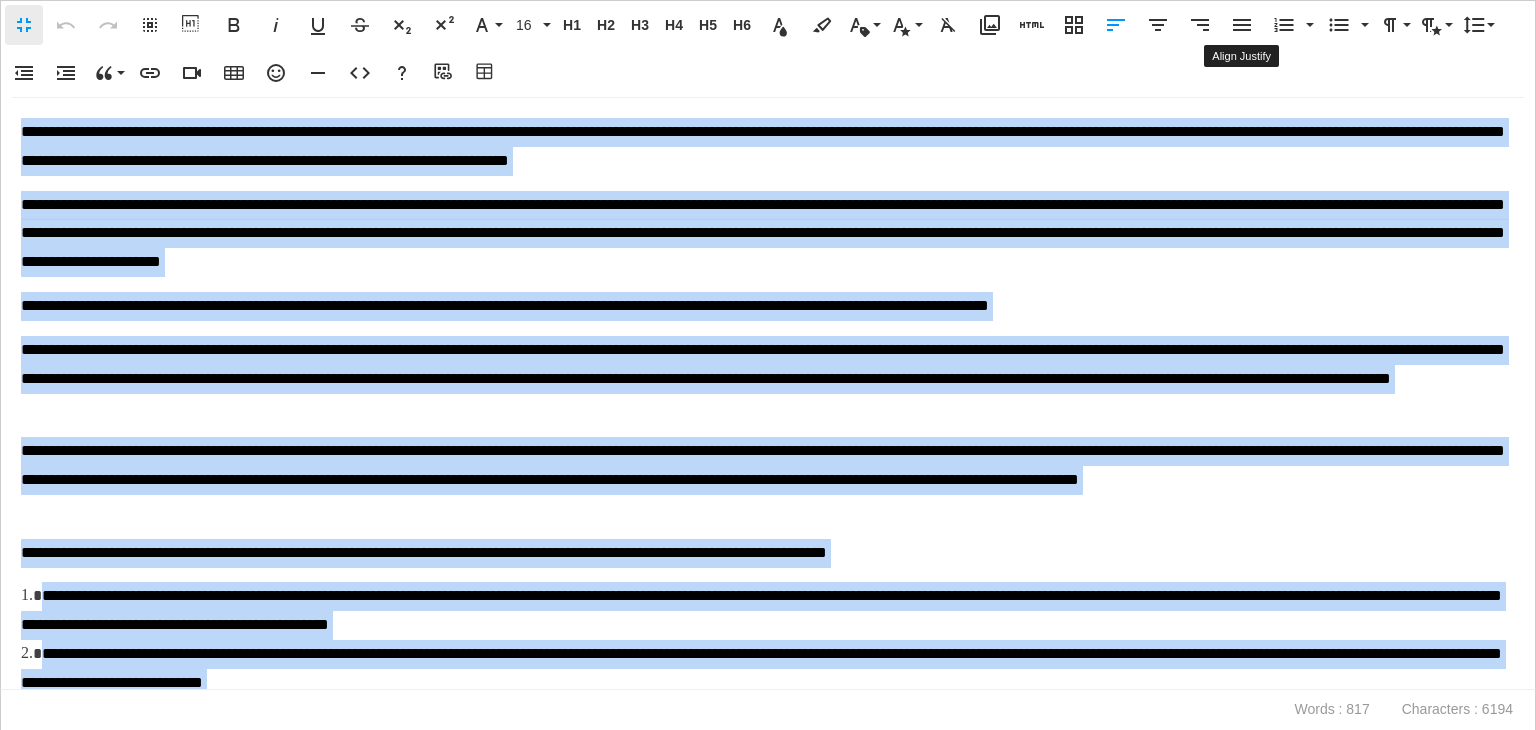 drag, startPoint x: 1248, startPoint y: 35, endPoint x: 672, endPoint y: 63, distance: 576.6802 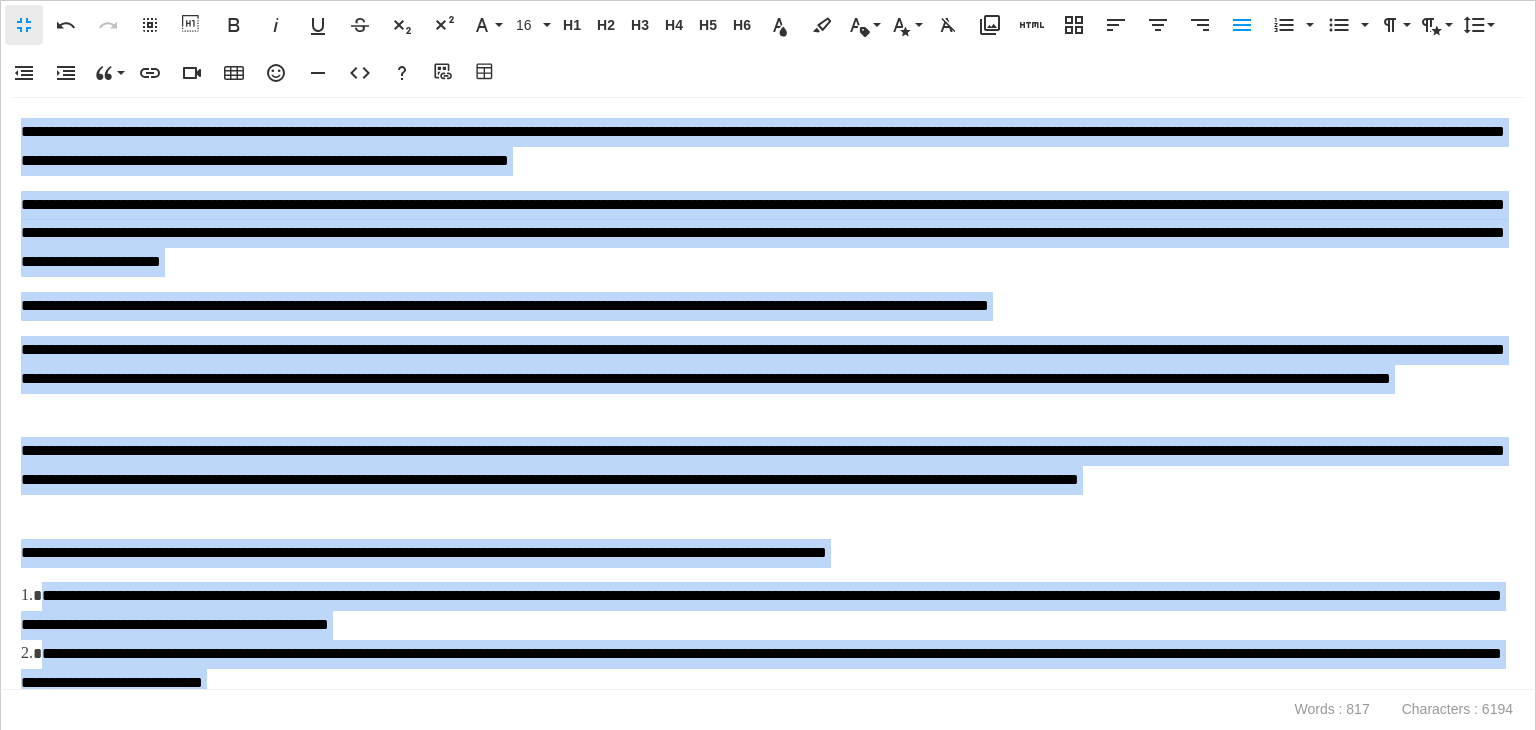 click on "Fullscreen" at bounding box center (24, 25) 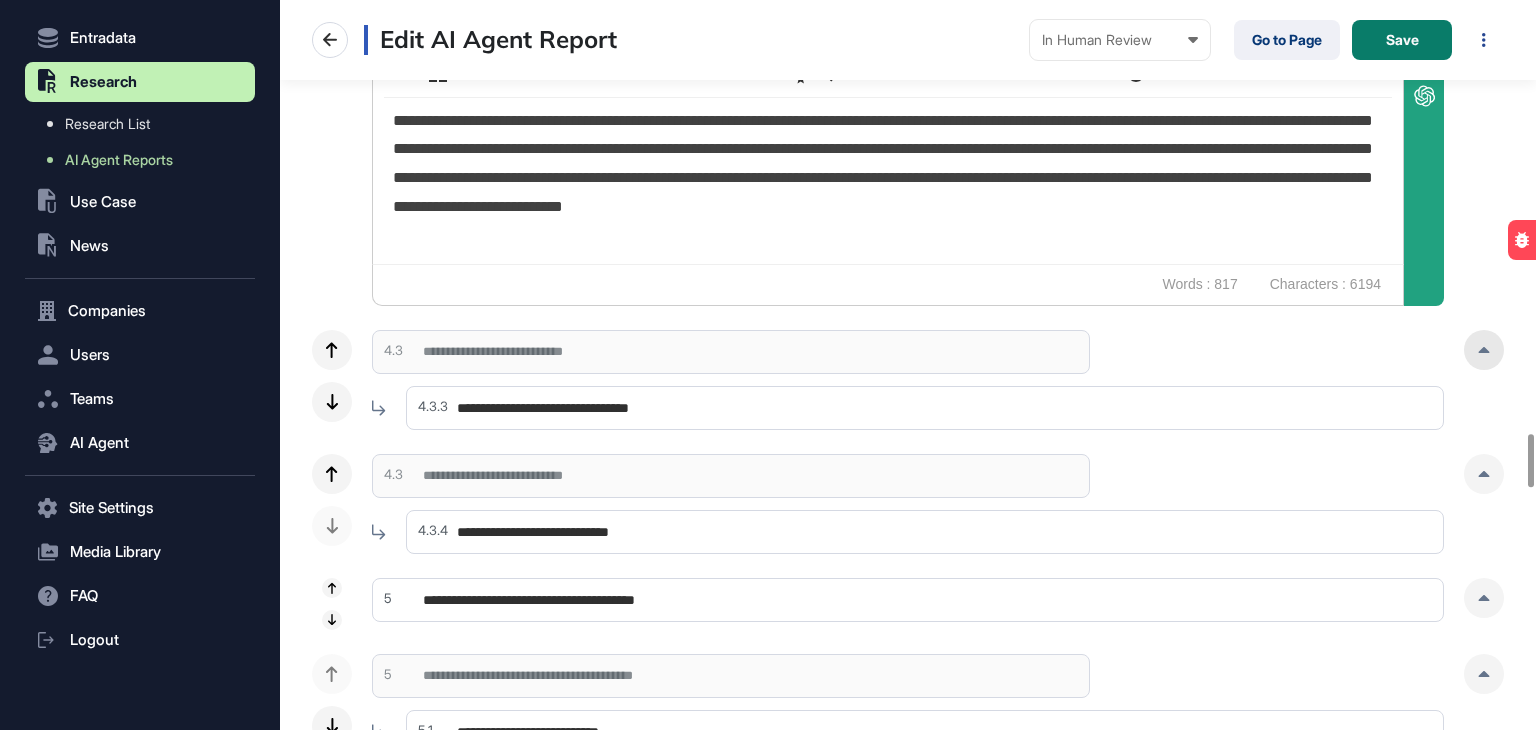 click at bounding box center [1484, 350] 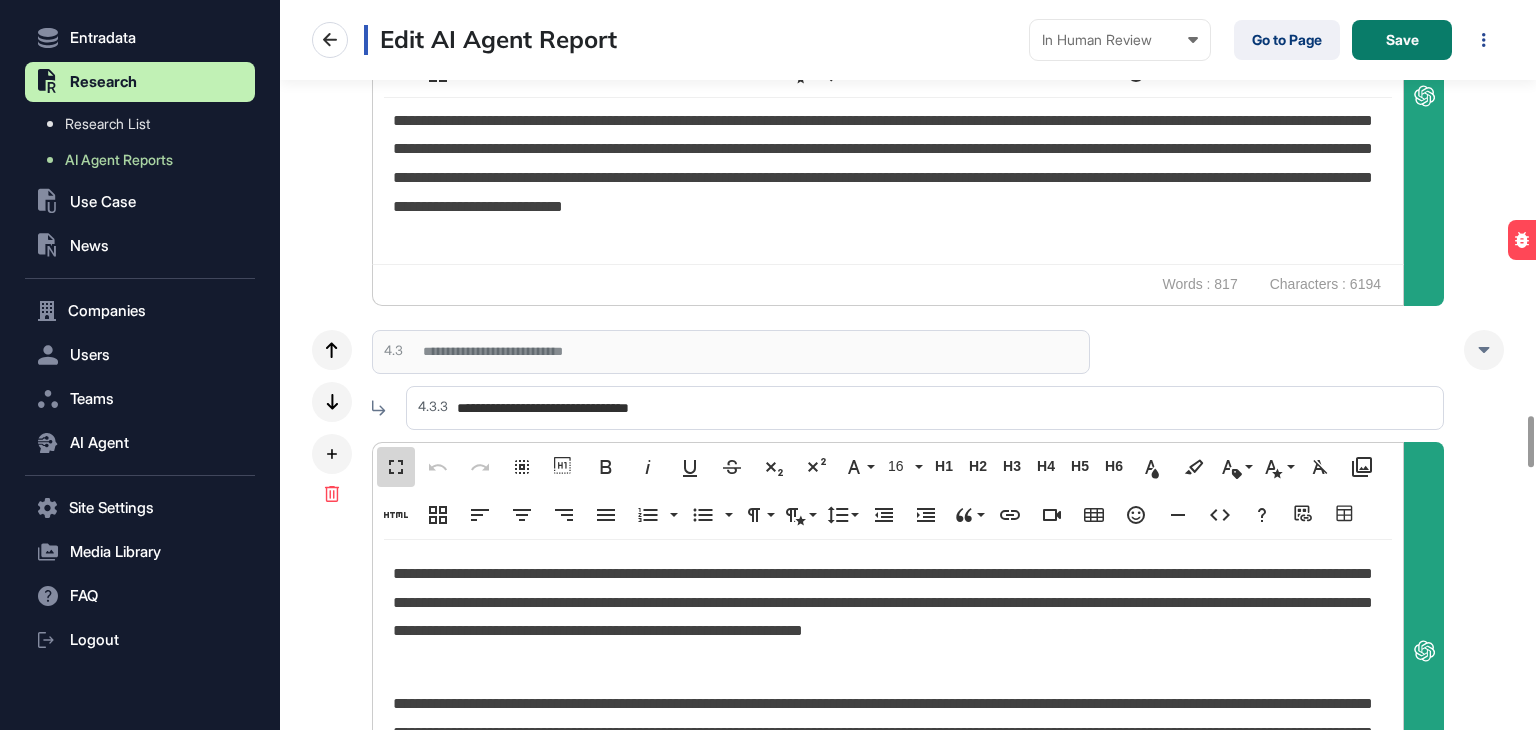 click on "Fullscreen" at bounding box center [396, 467] 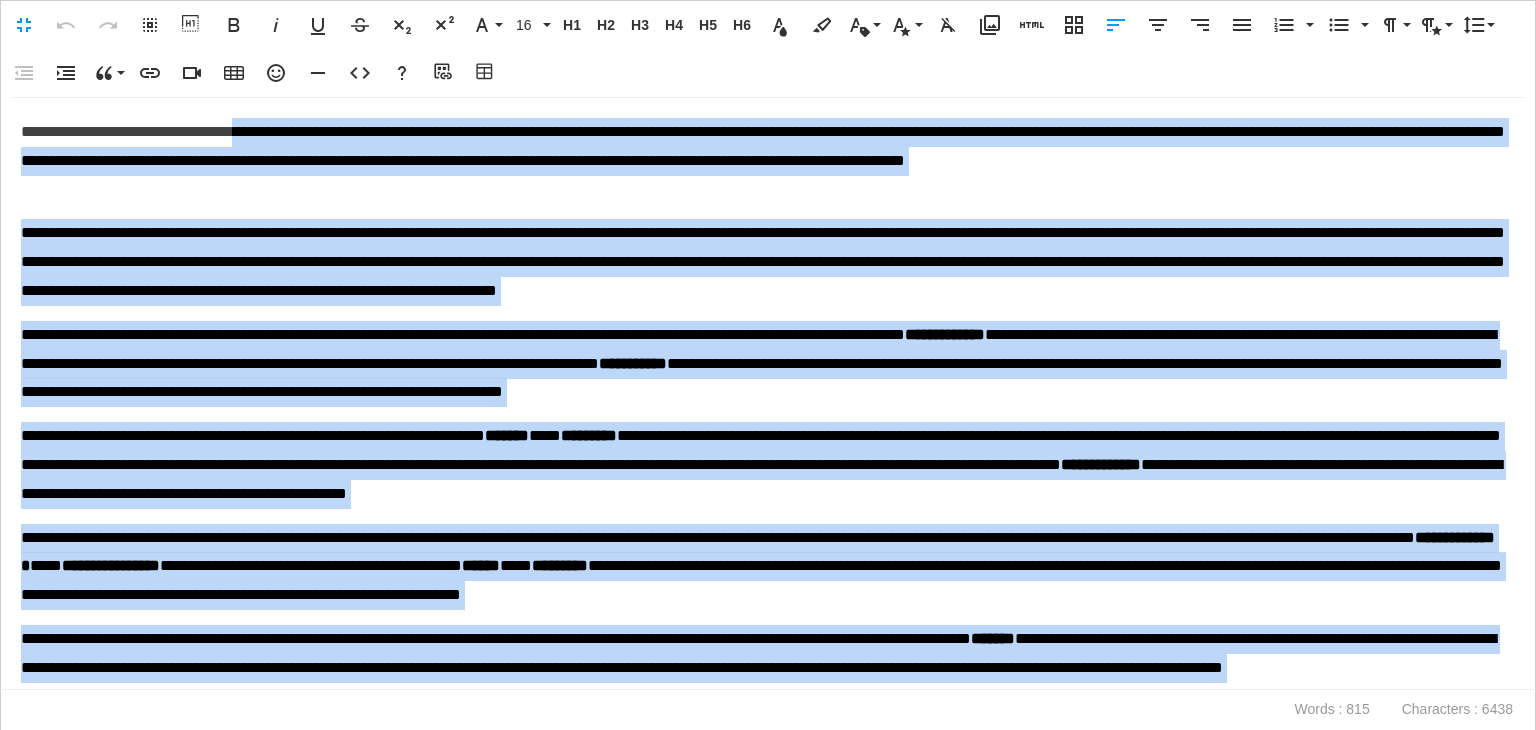 drag, startPoint x: 195, startPoint y: 669, endPoint x: 302, endPoint y: -17, distance: 694.2946 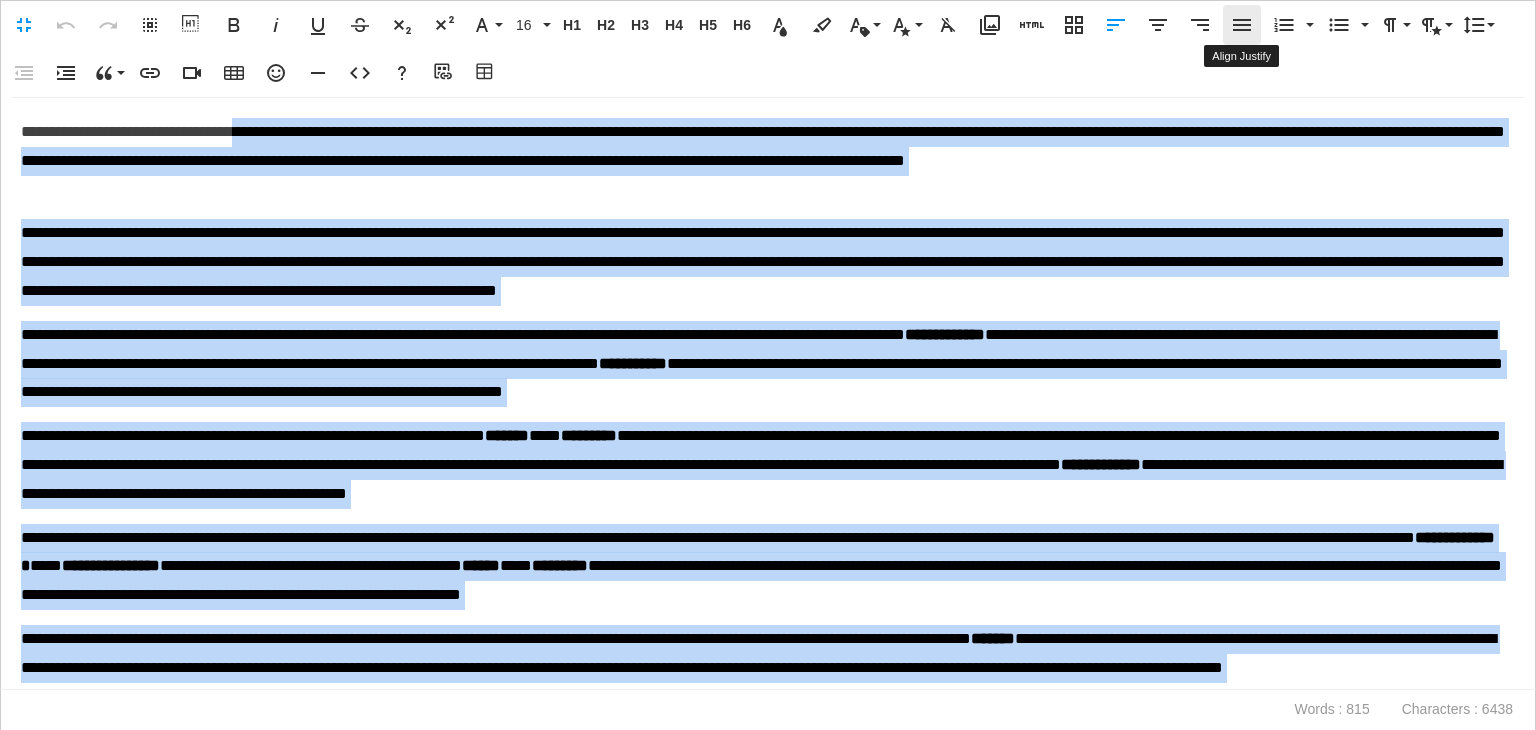 click on "Align Justify" at bounding box center (1242, 25) 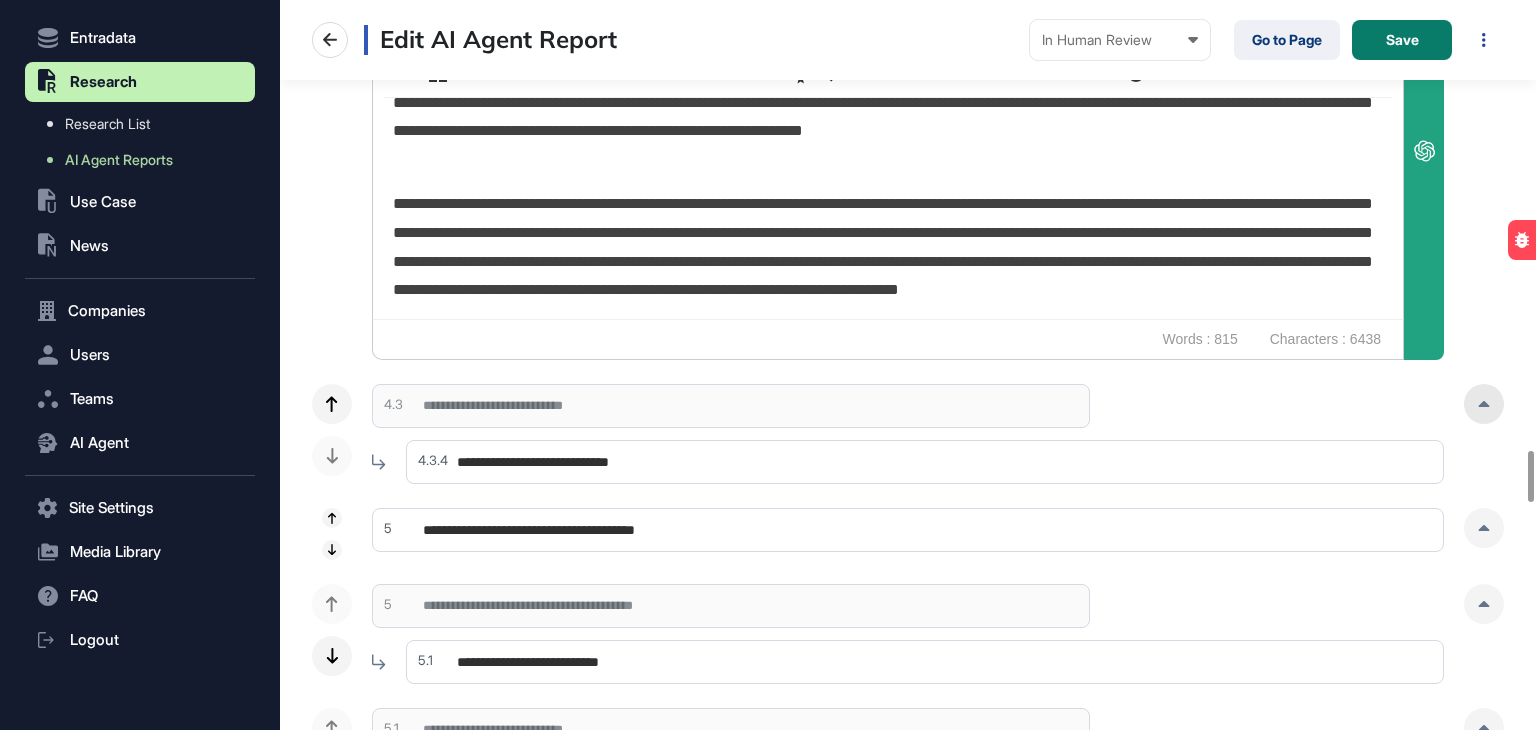 click at bounding box center [1484, 404] 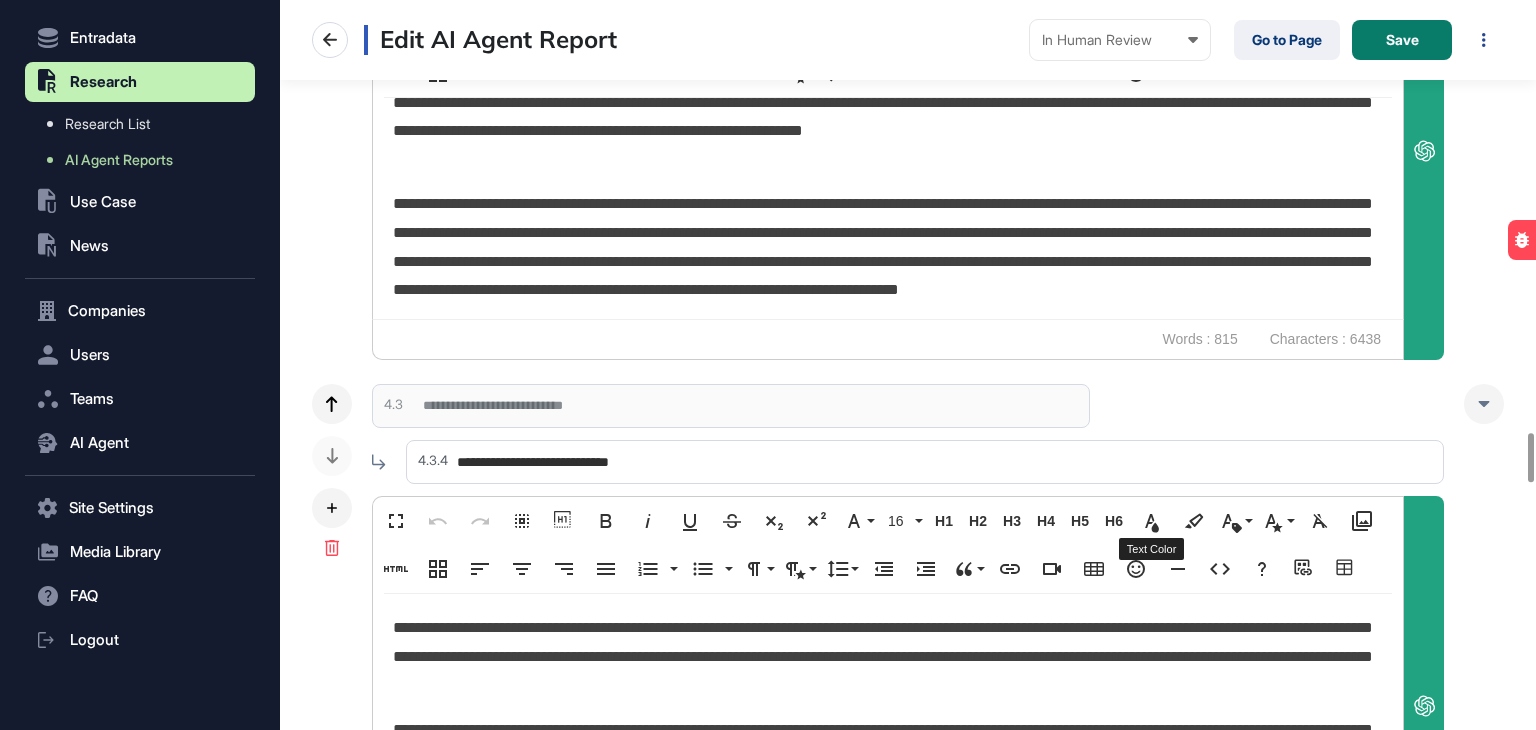 click on "Fullscreen" at bounding box center [396, 521] 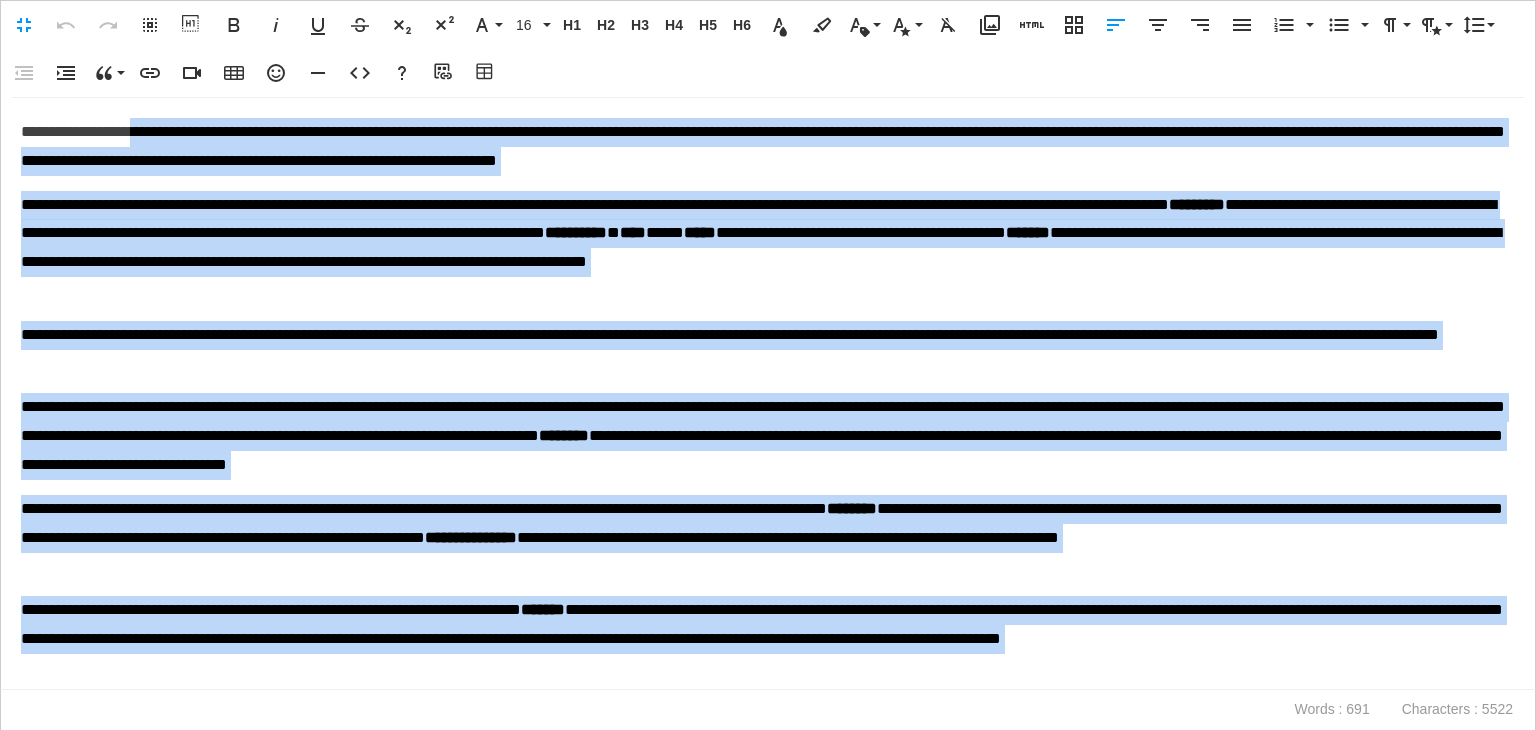 drag, startPoint x: 856, startPoint y: 671, endPoint x: 168, endPoint y: -87, distance: 1023.67377 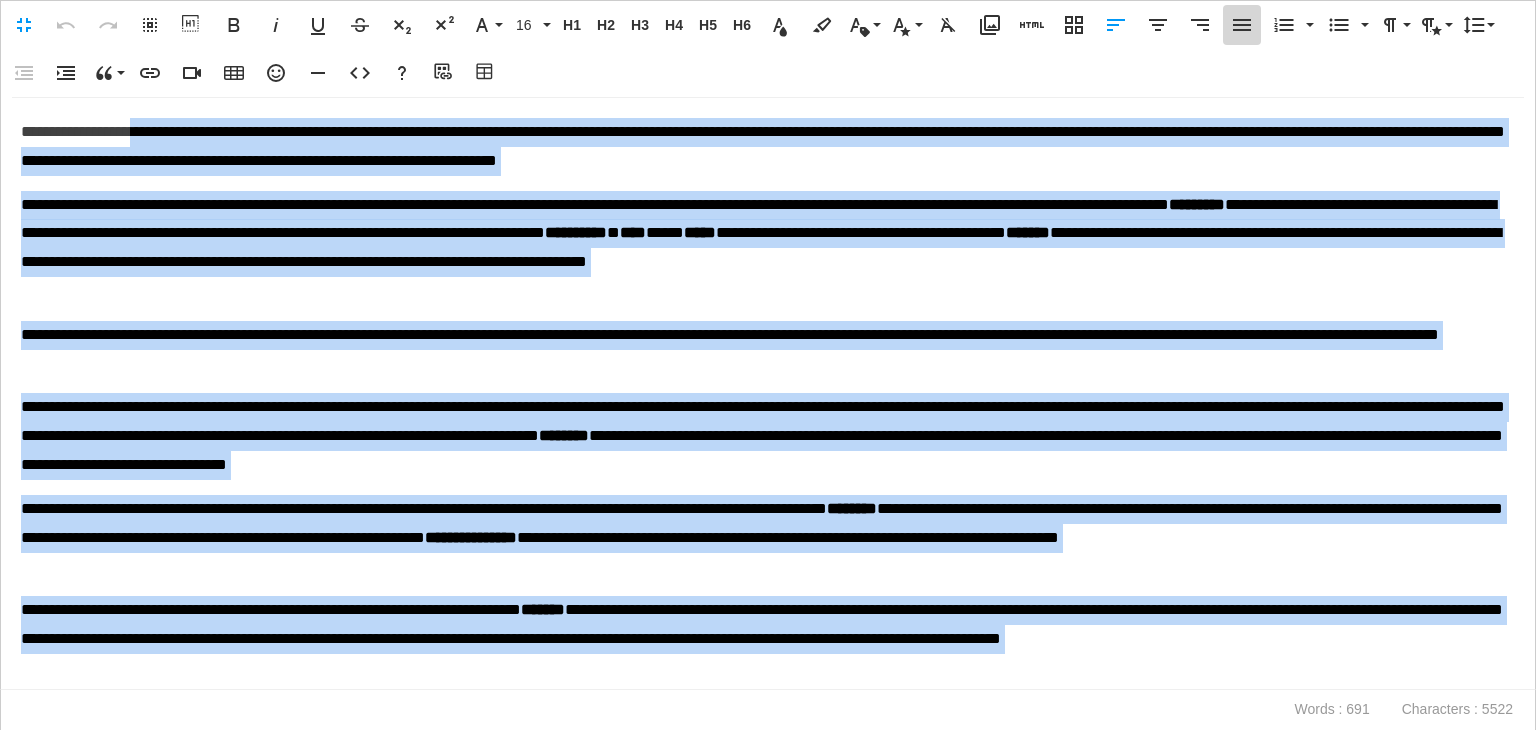 click 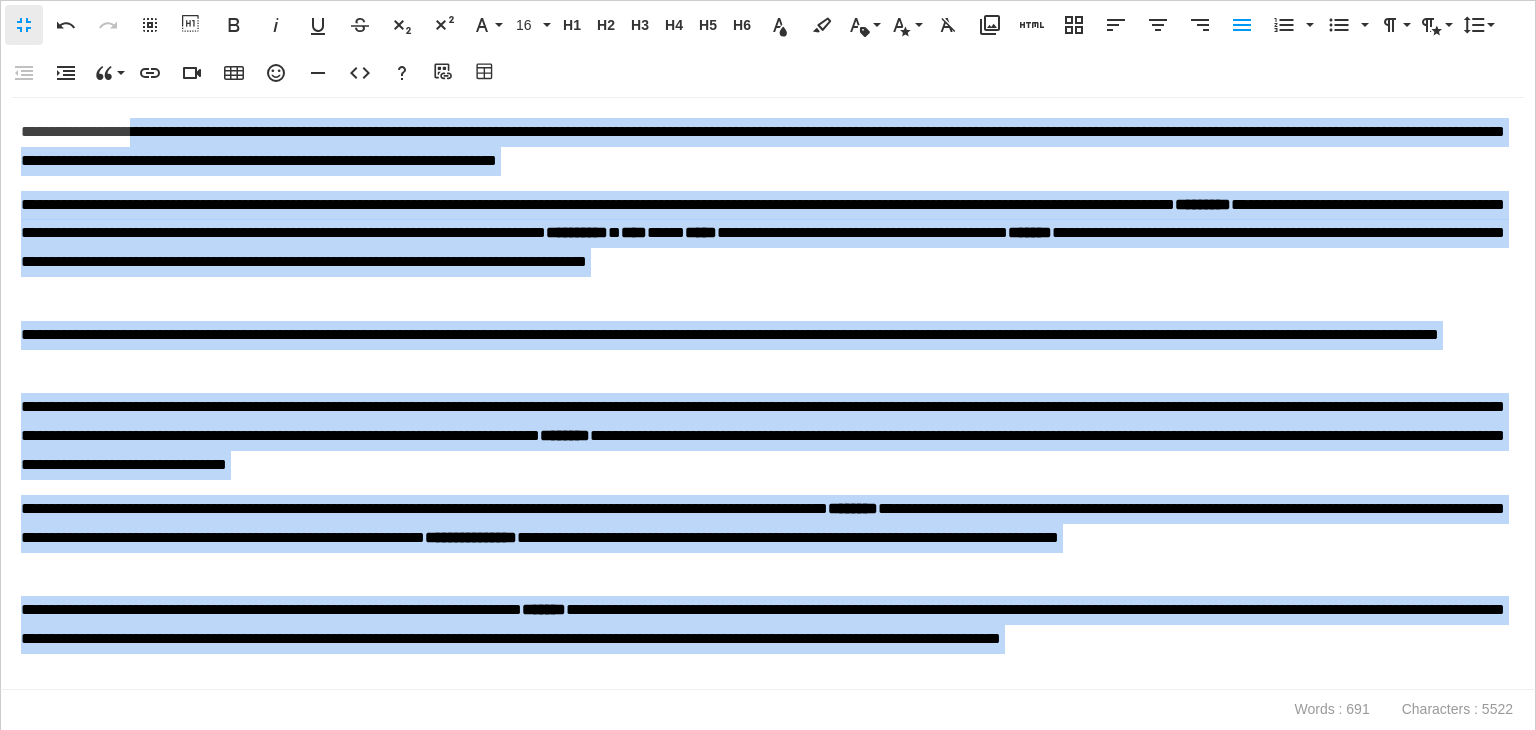 click on "Fullscreen" at bounding box center (24, 25) 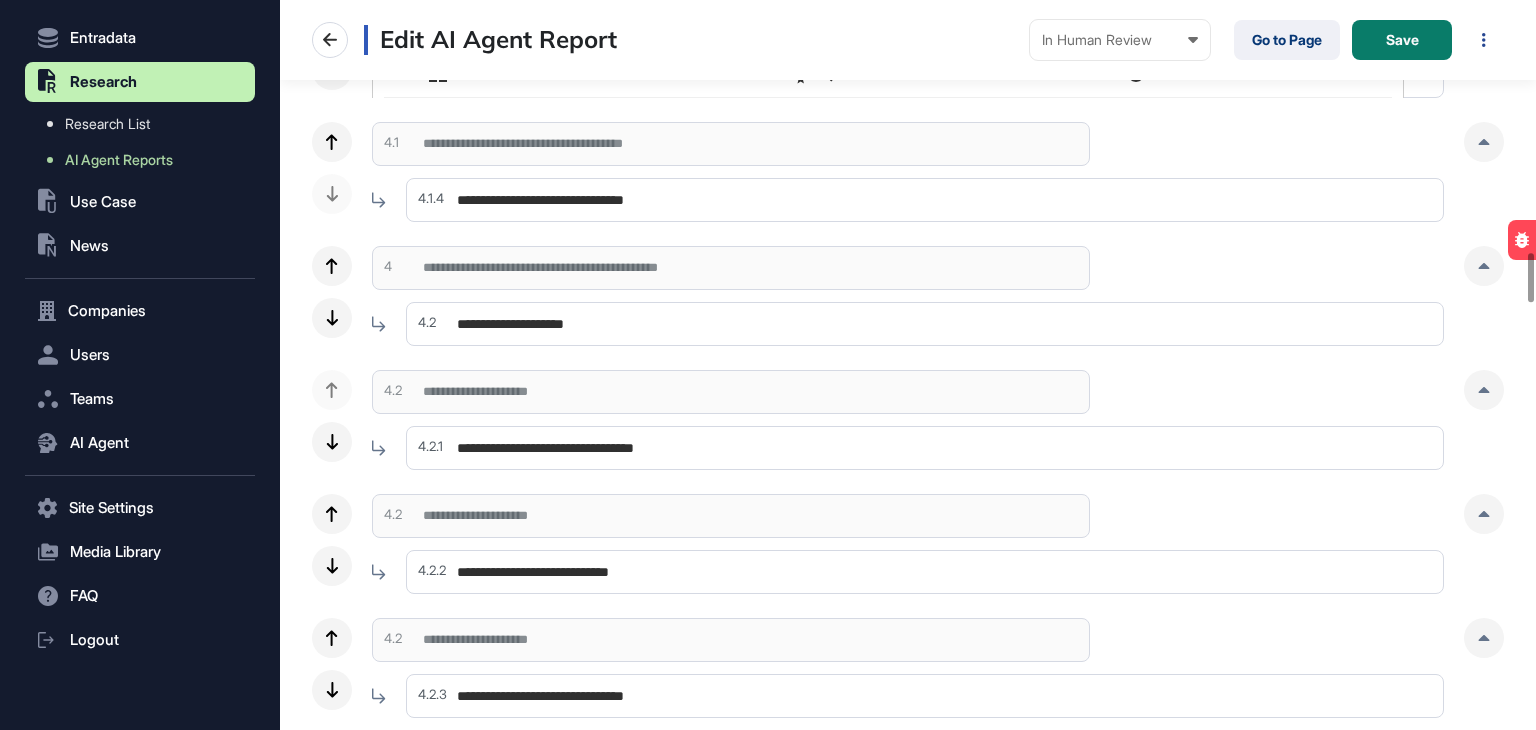 scroll, scrollTop: 3672, scrollLeft: 0, axis: vertical 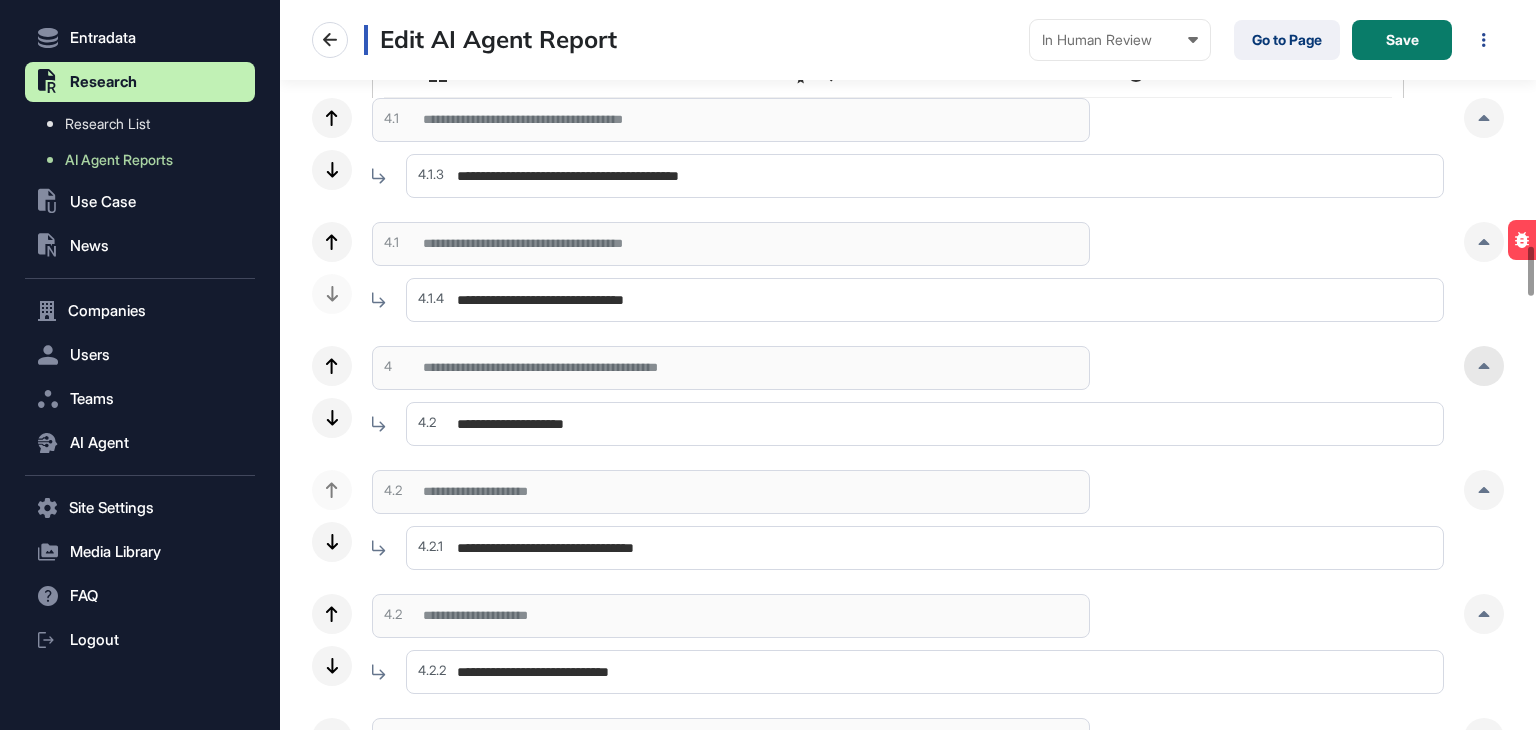 click at bounding box center (1484, 366) 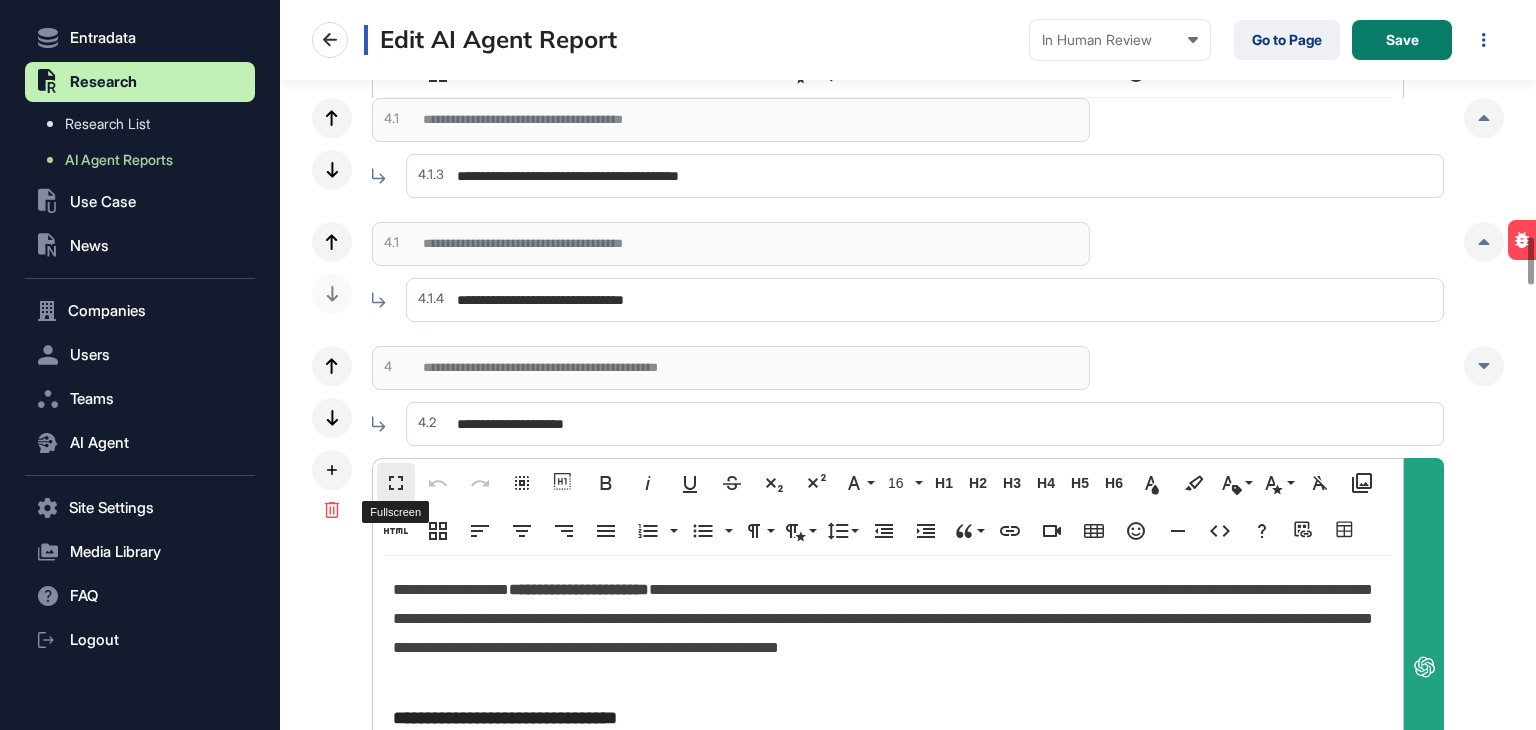 click on "Fullscreen" at bounding box center (396, 483) 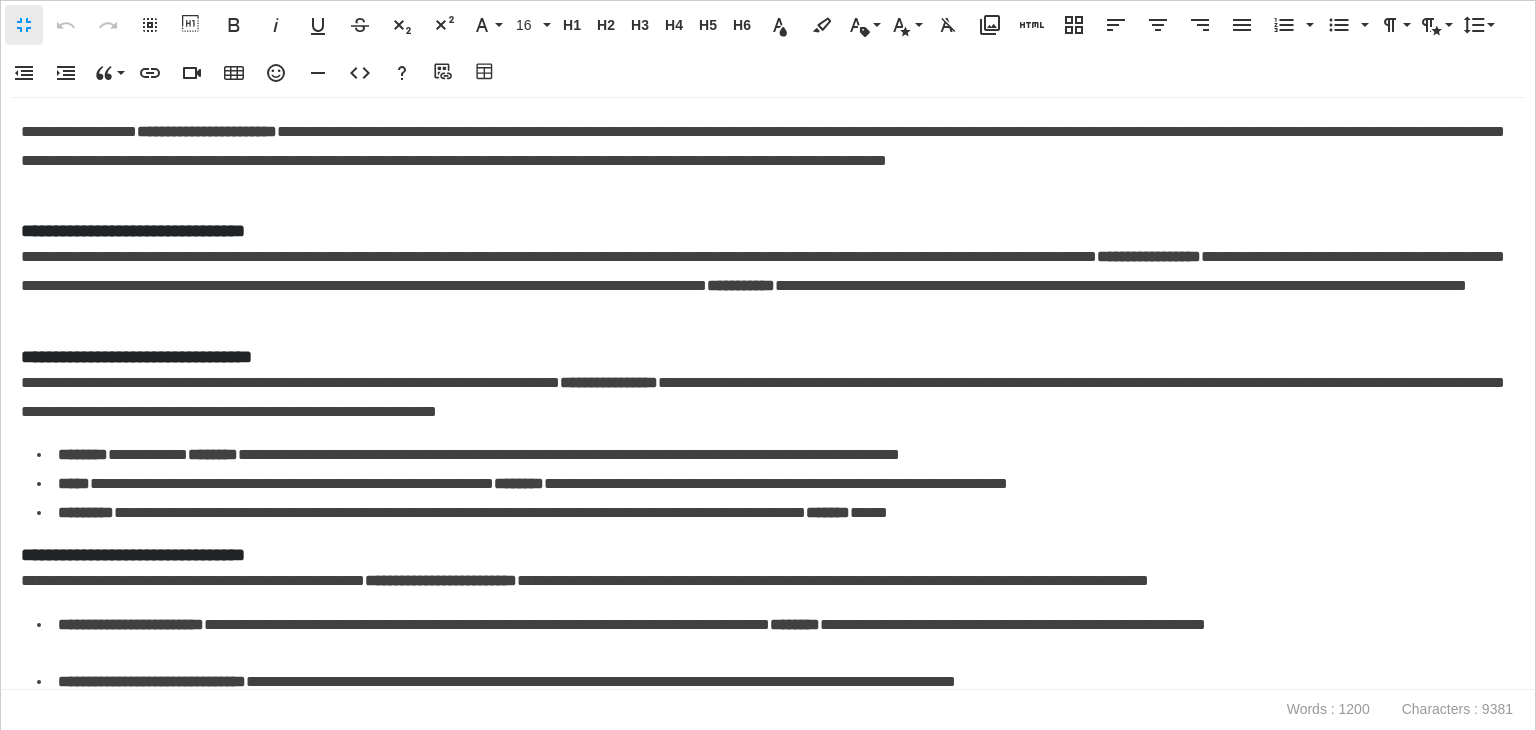 scroll, scrollTop: 0, scrollLeft: 9, axis: horizontal 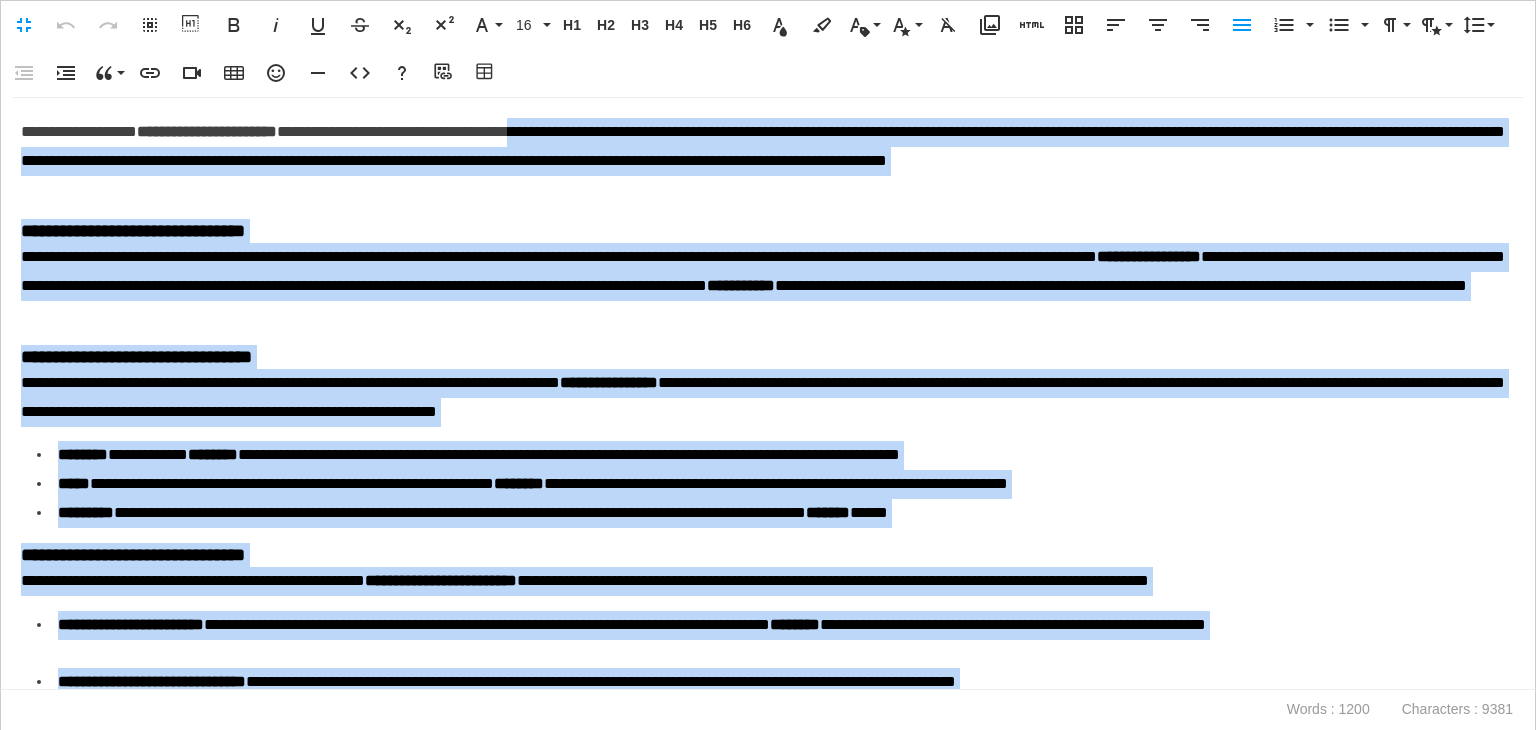 drag, startPoint x: 1497, startPoint y: 670, endPoint x: 644, endPoint y: -87, distance: 1140.464 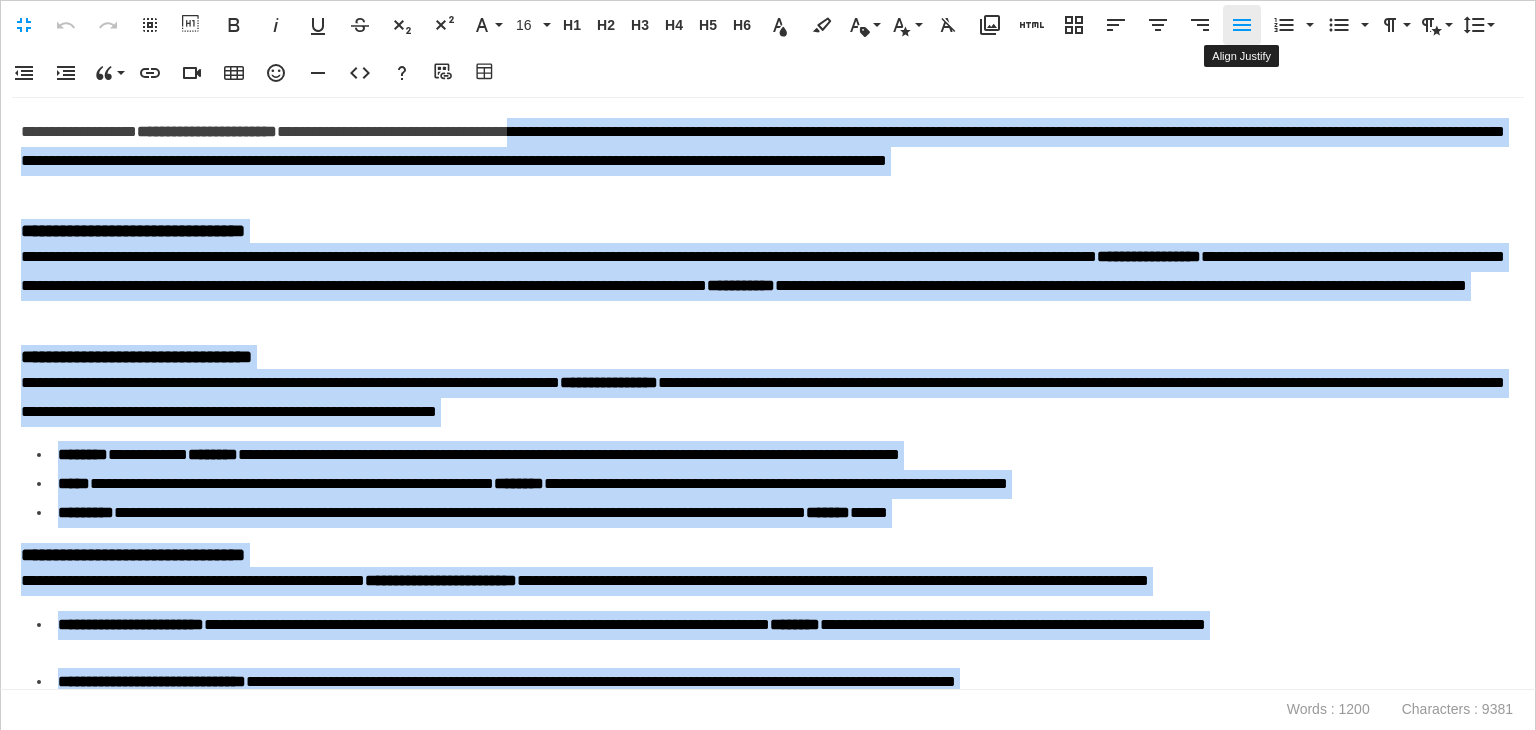 click 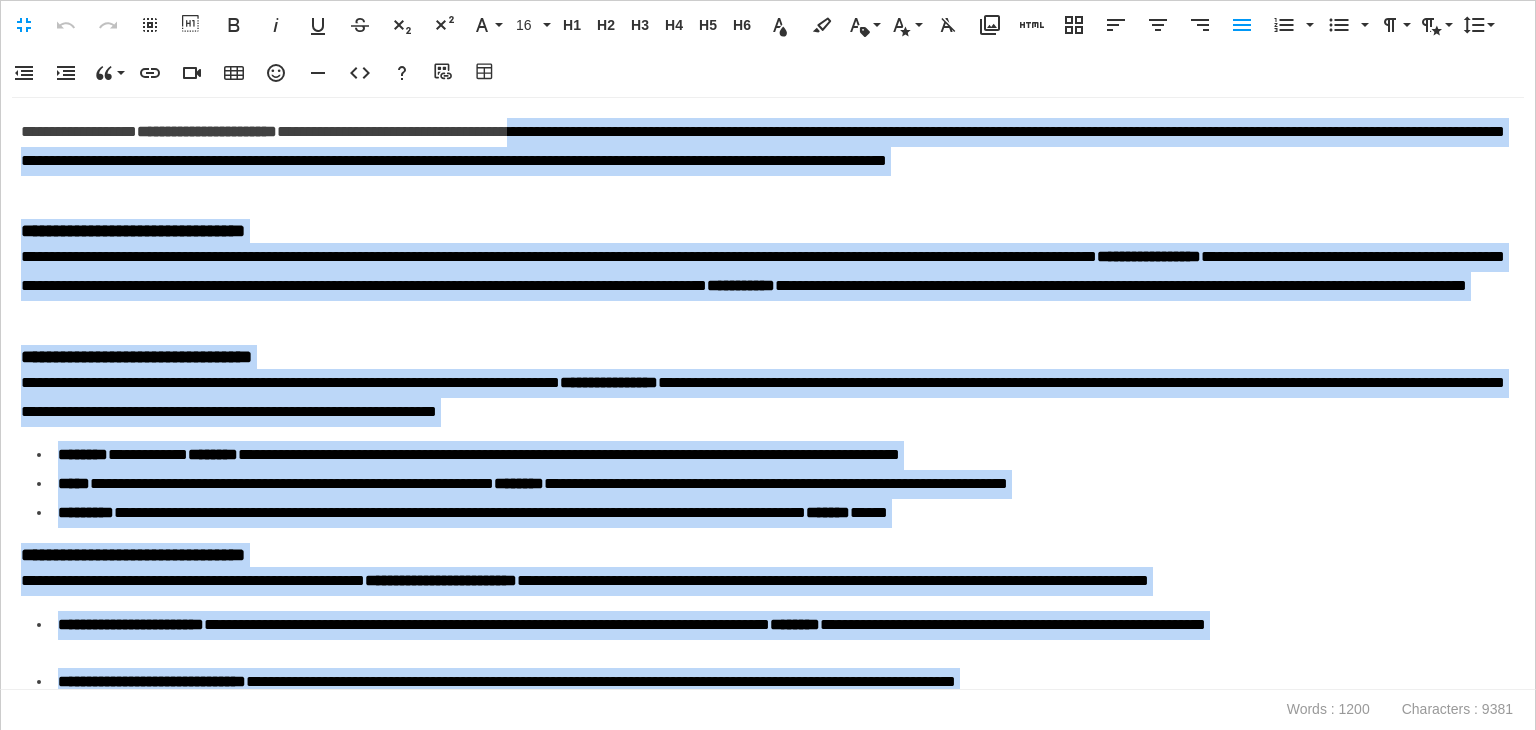 click on "**********" at bounding box center (763, 286) 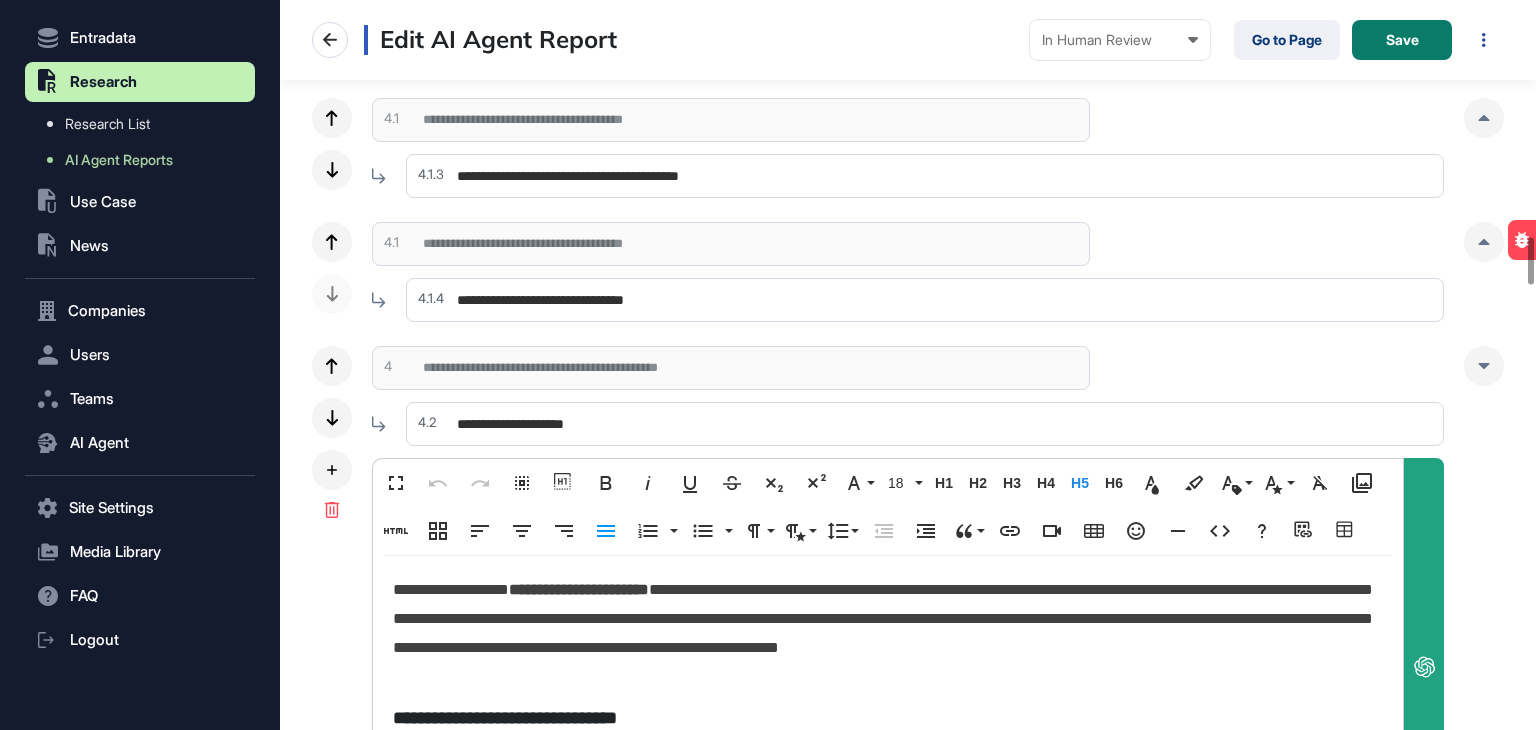 scroll, scrollTop: 0, scrollLeft: 0, axis: both 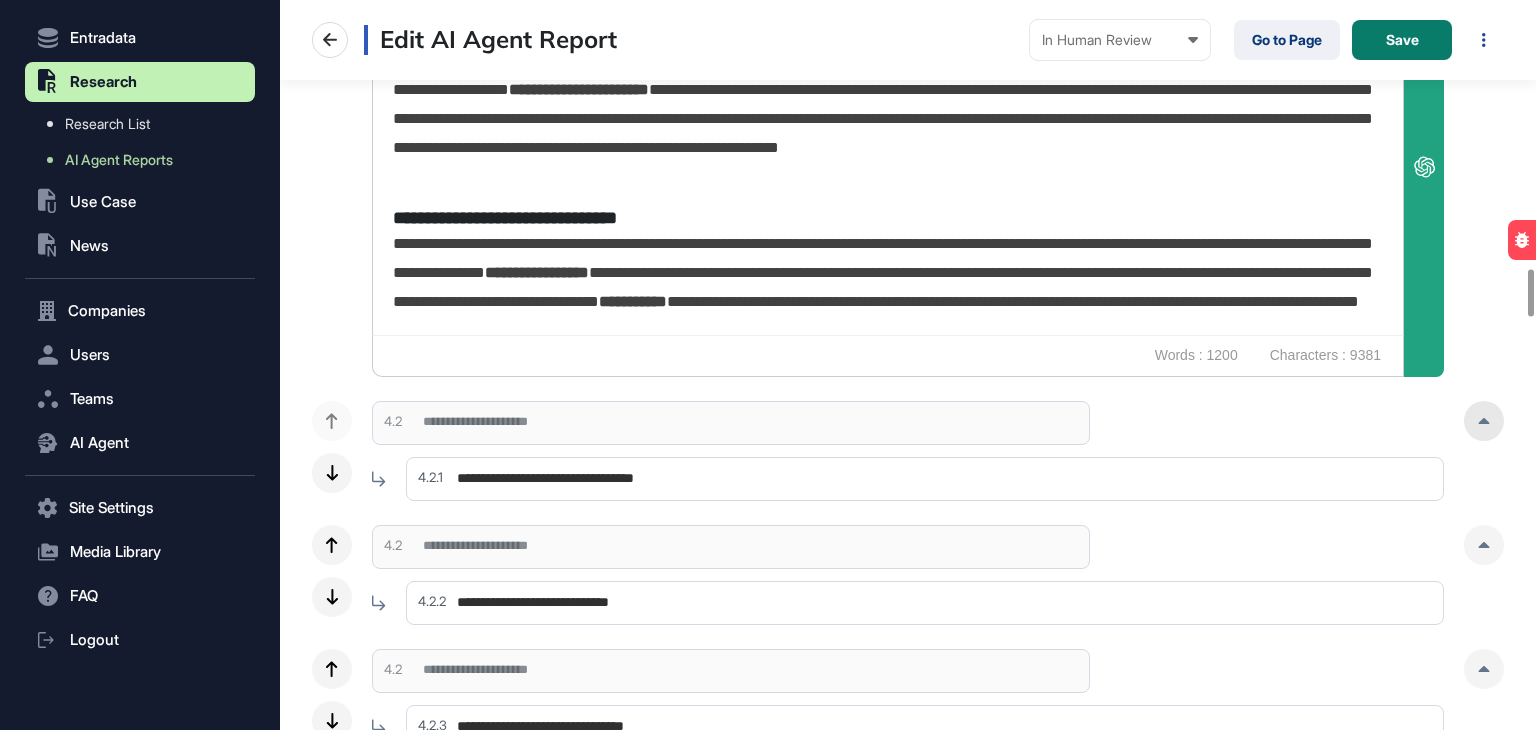 click at bounding box center (1484, 421) 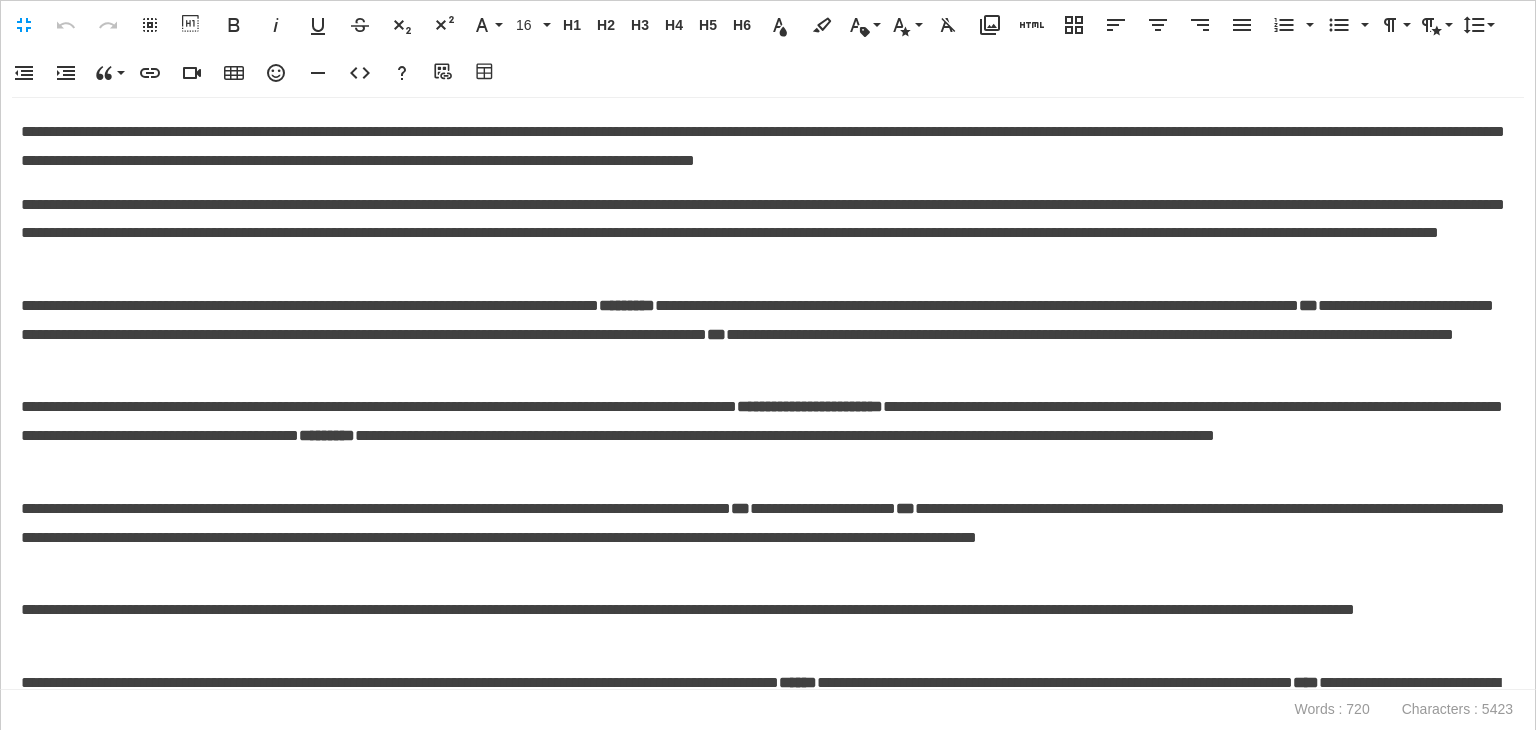 scroll, scrollTop: 0, scrollLeft: 9, axis: horizontal 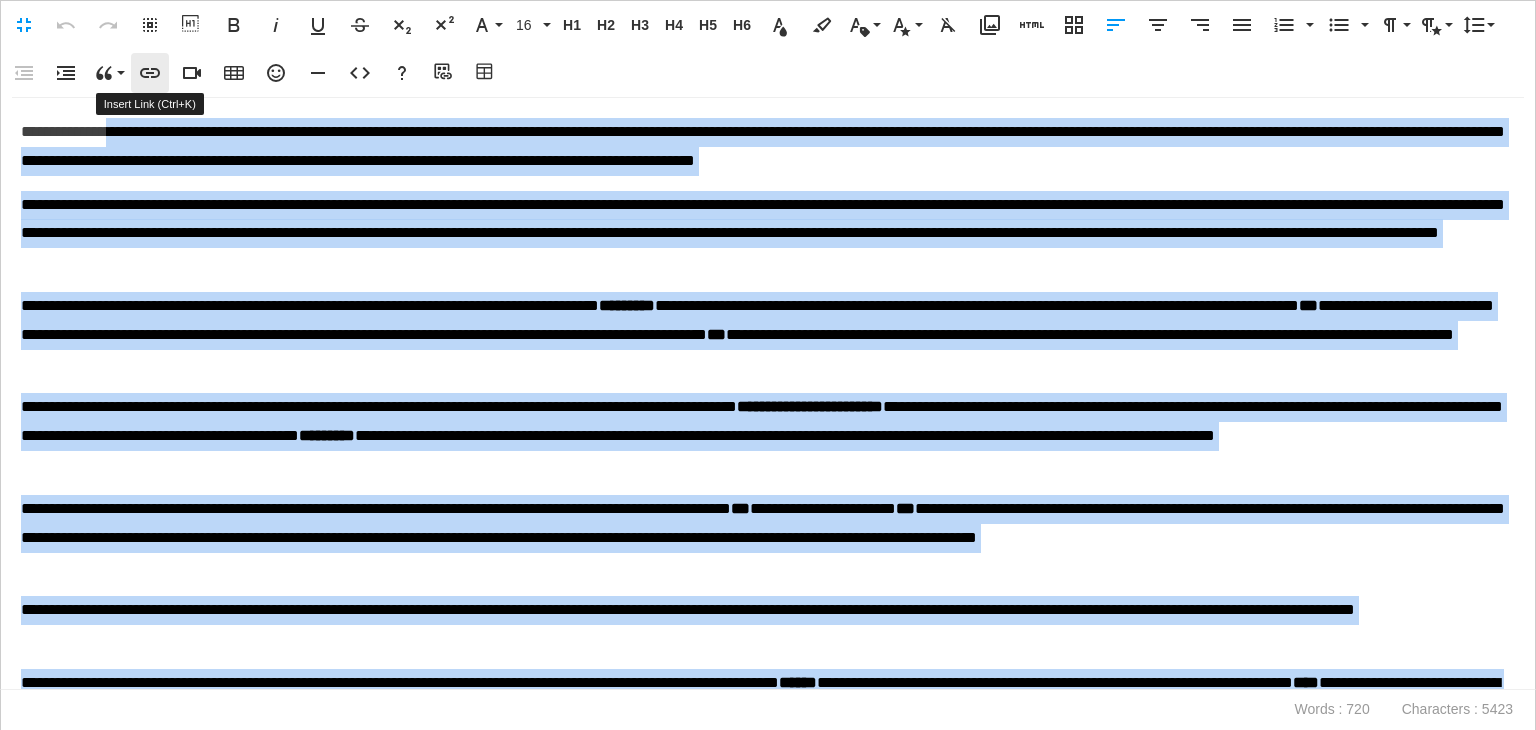 drag, startPoint x: 476, startPoint y: 664, endPoint x: 139, endPoint y: 63, distance: 689.0356 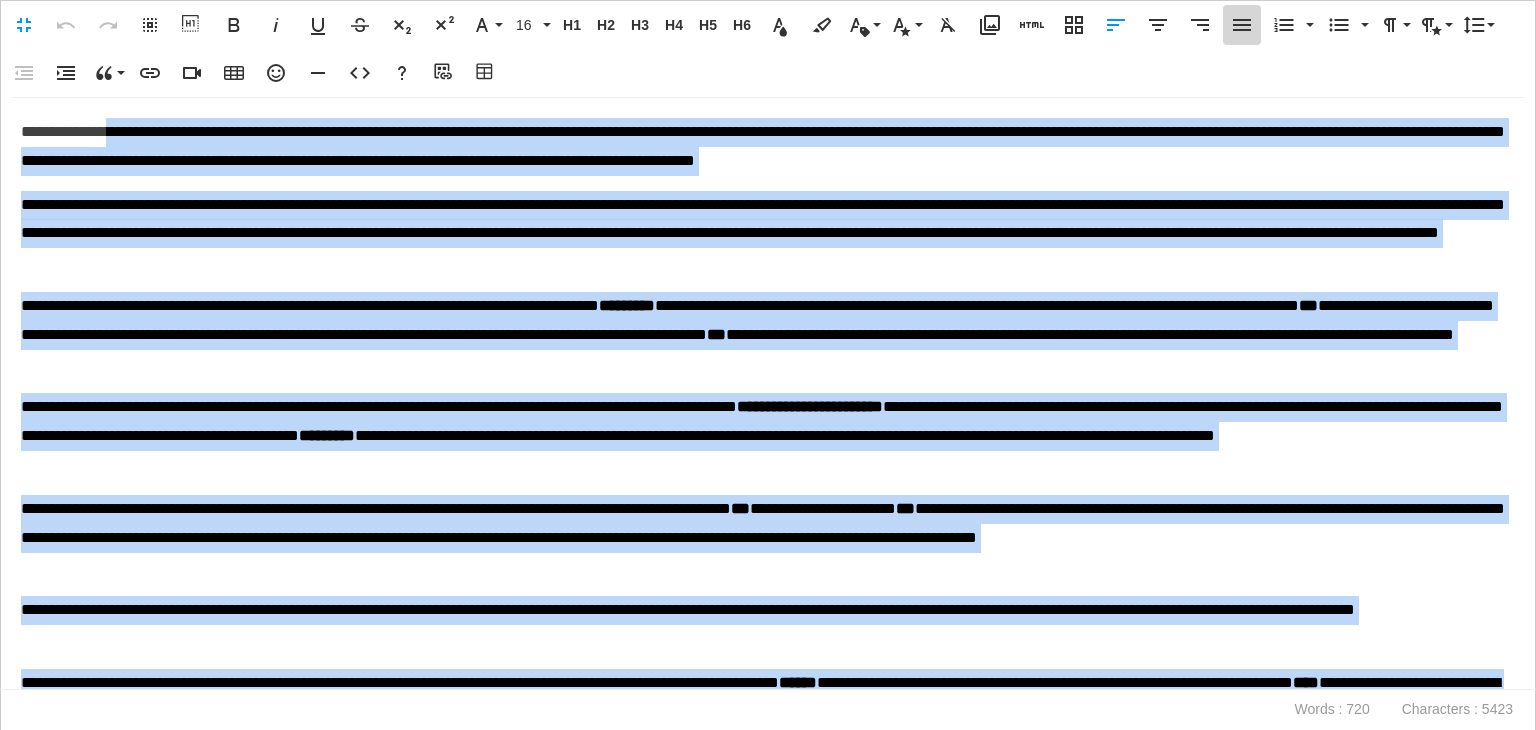 click 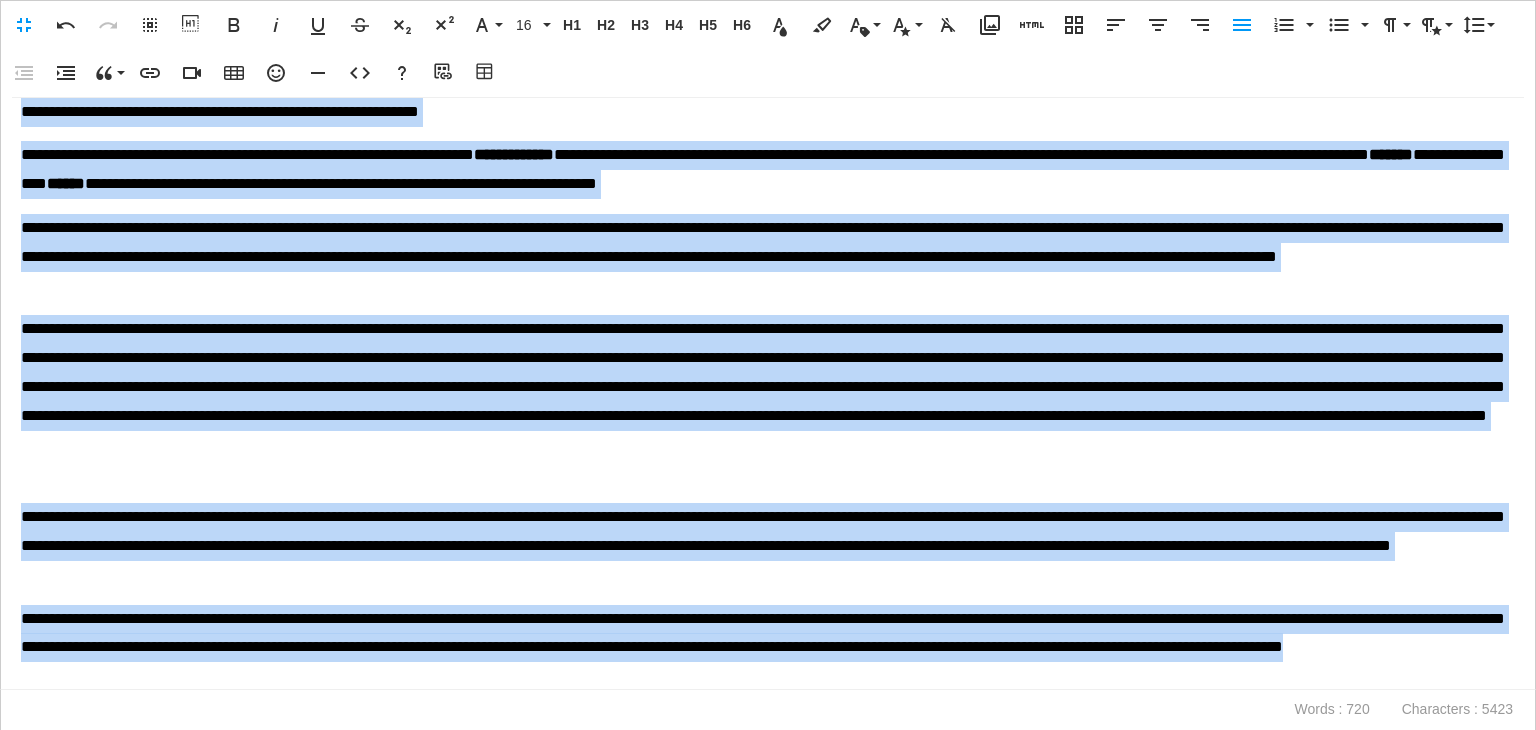 click on "**********" at bounding box center (763, 401) 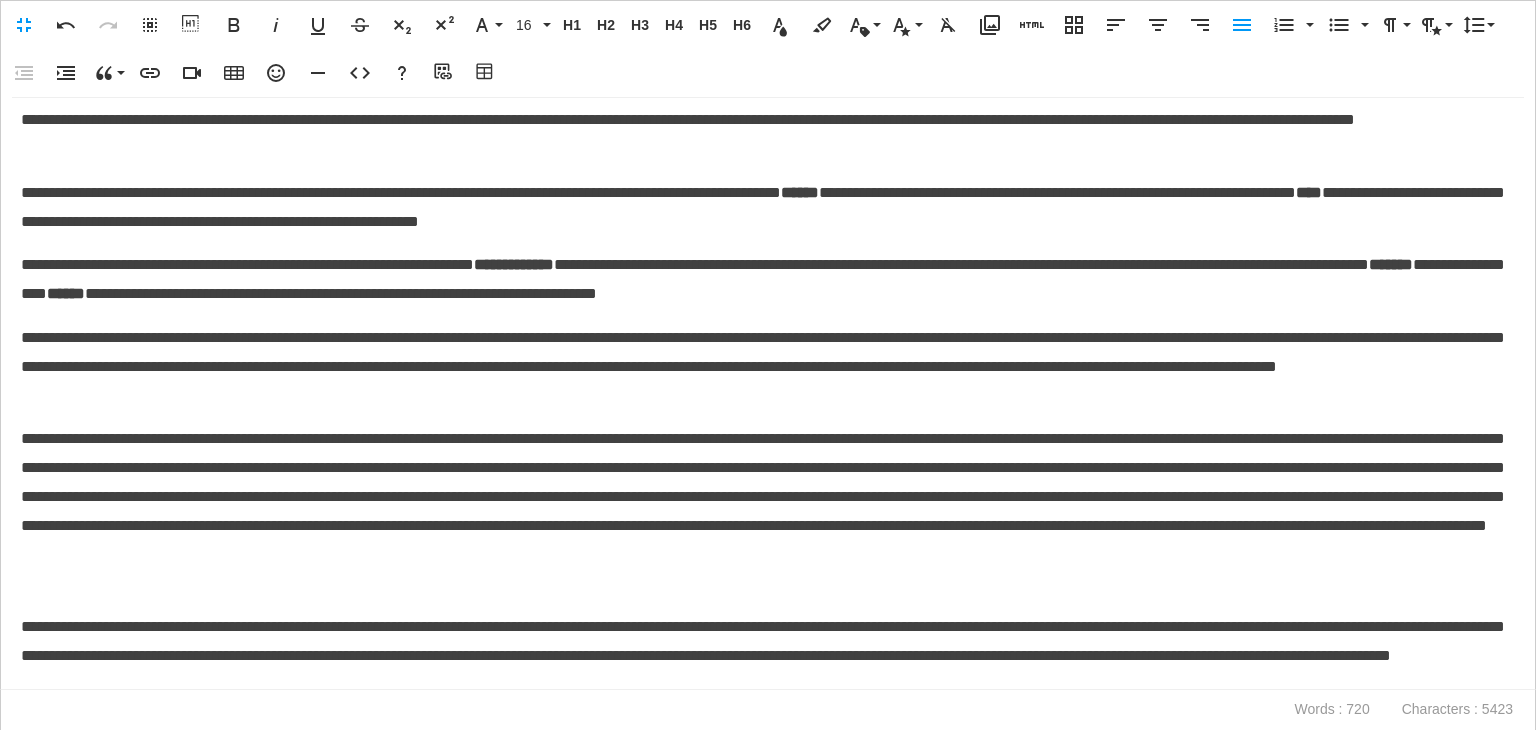 scroll, scrollTop: 500, scrollLeft: 0, axis: vertical 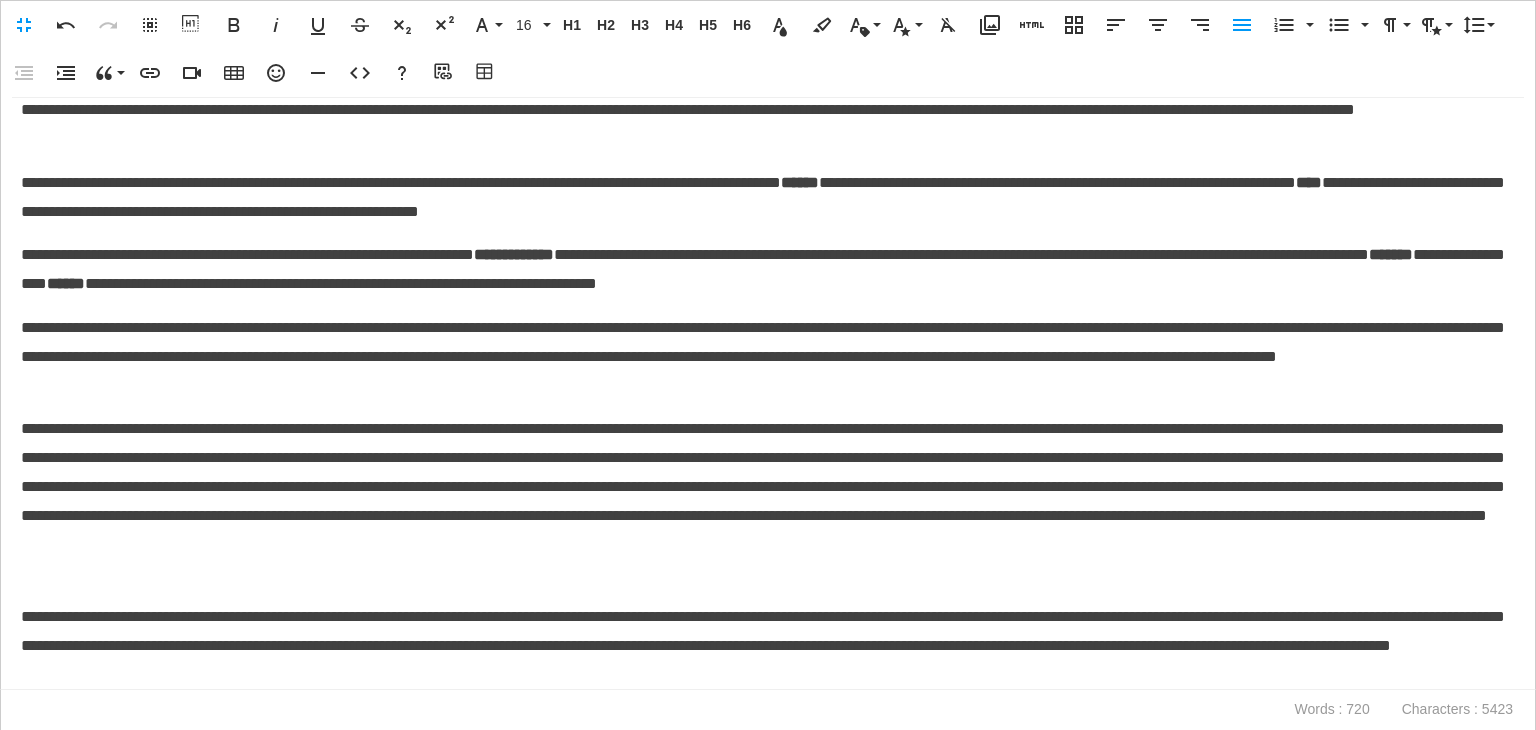 click on "**********" at bounding box center [763, 501] 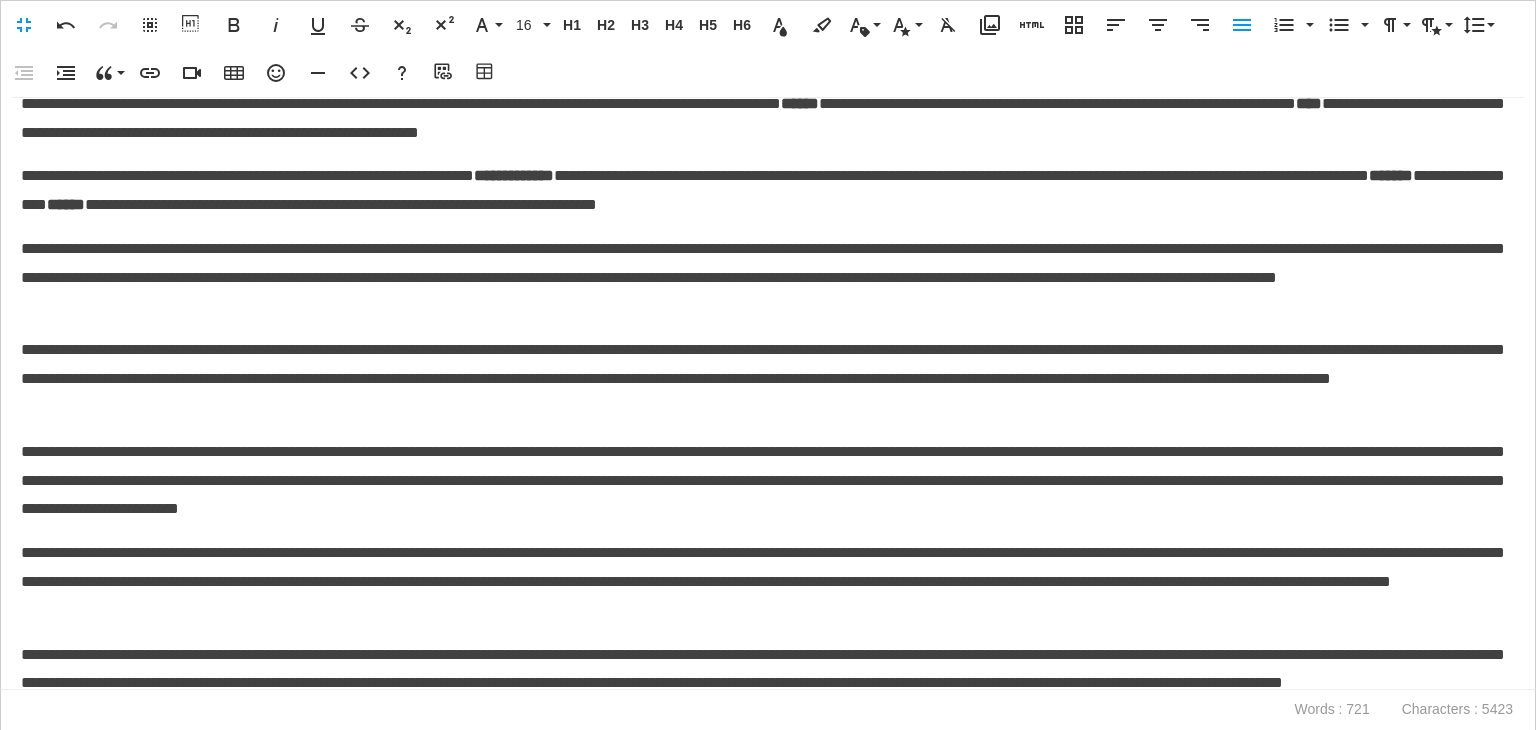scroll, scrollTop: 616, scrollLeft: 0, axis: vertical 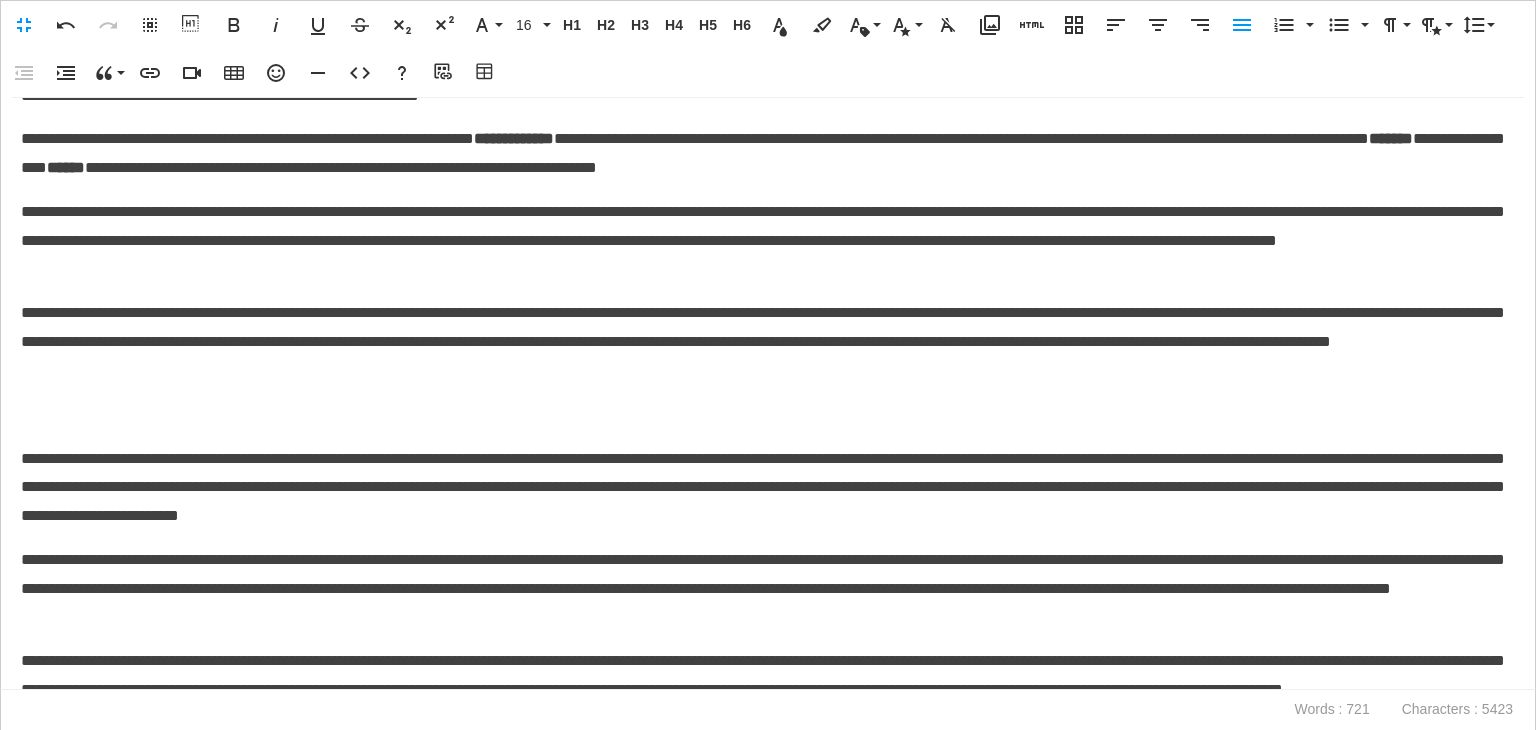 click at bounding box center [768, 415] 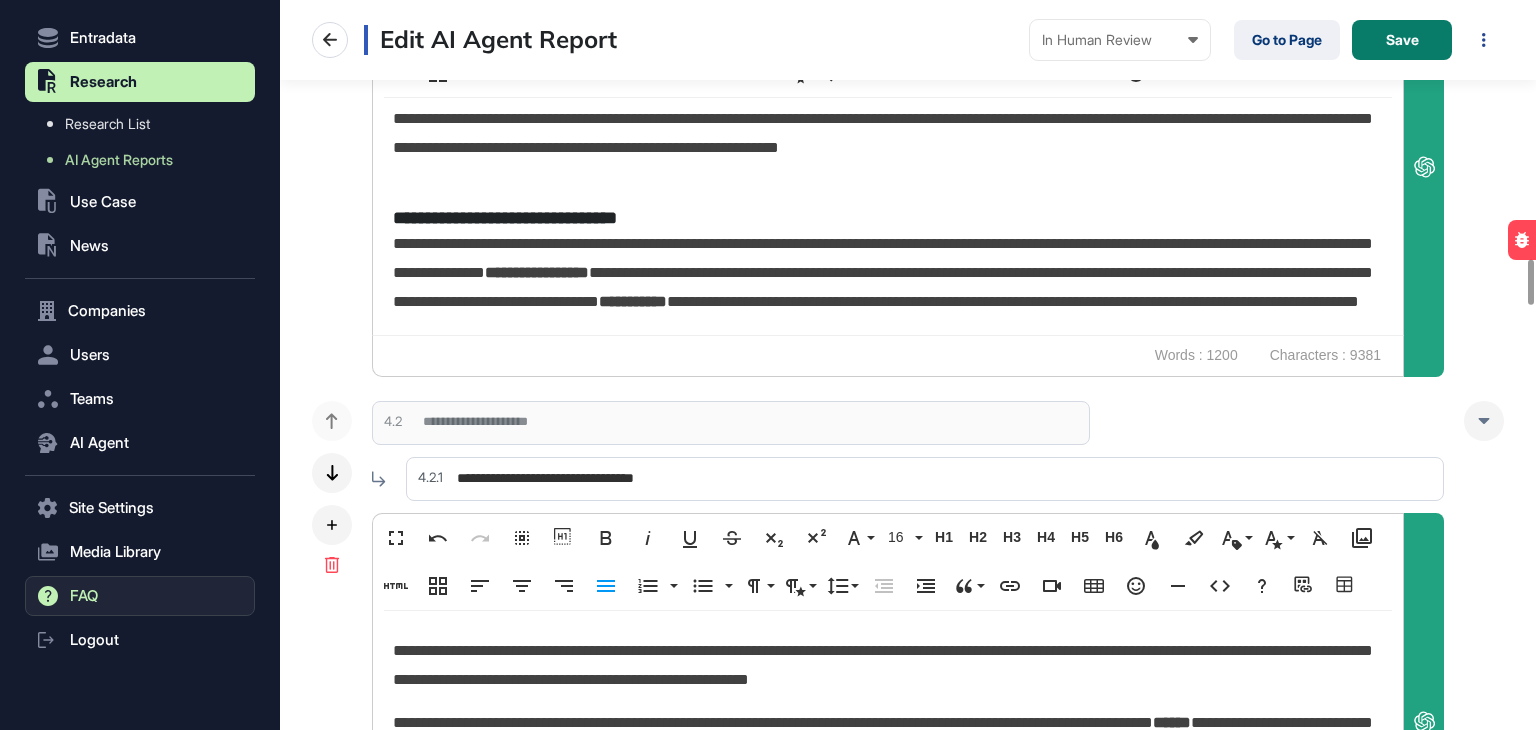 scroll, scrollTop: 0, scrollLeft: 0, axis: both 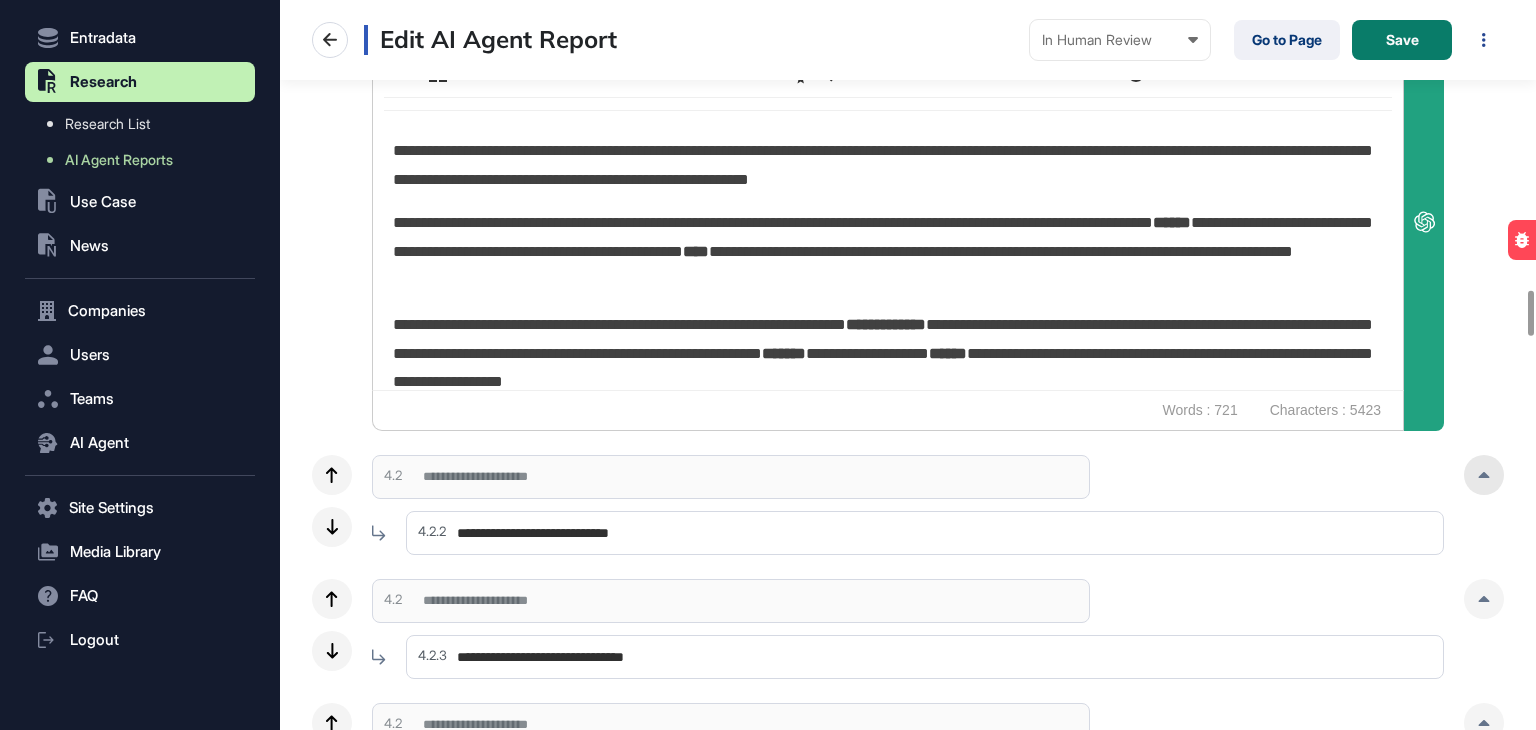 click at bounding box center [1484, 475] 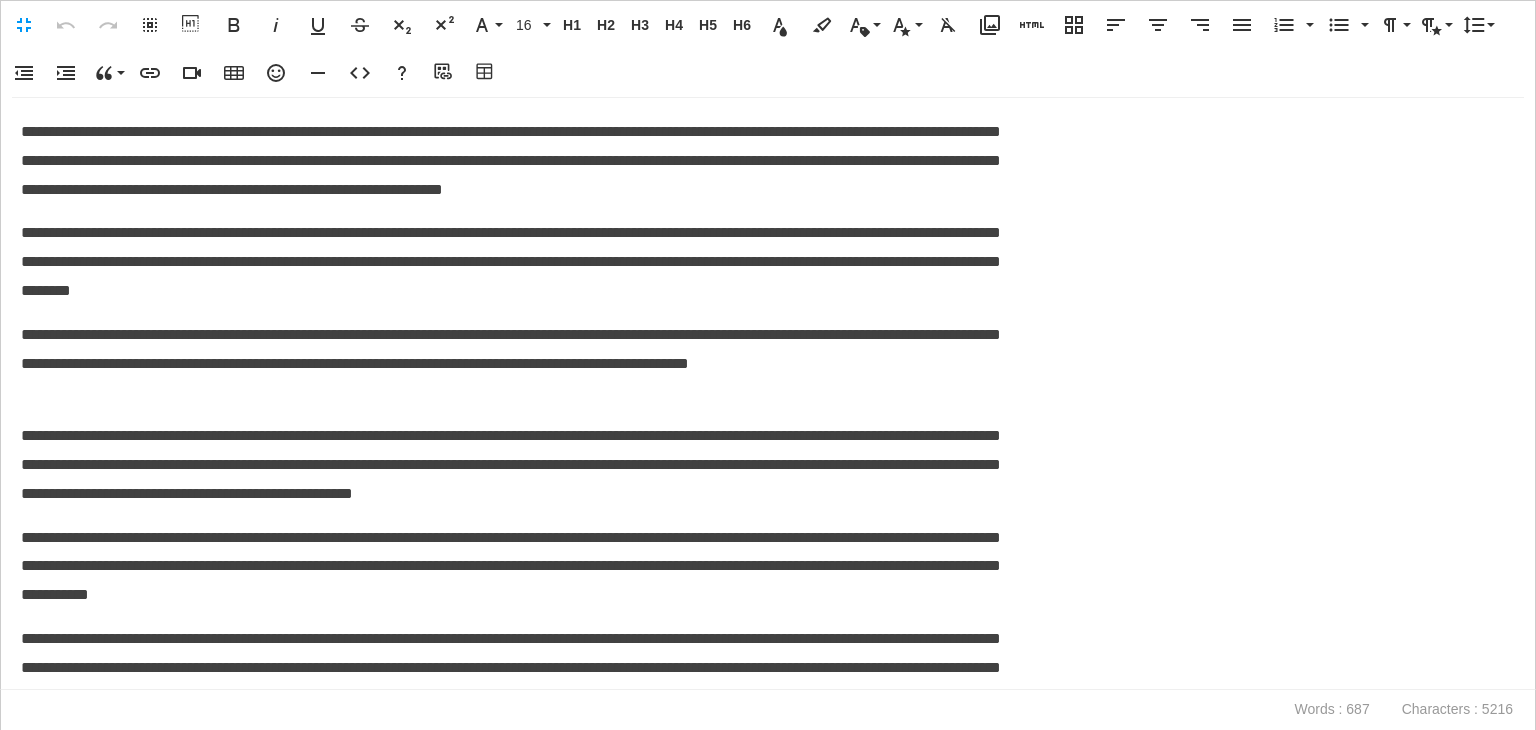 scroll, scrollTop: 0, scrollLeft: 9, axis: horizontal 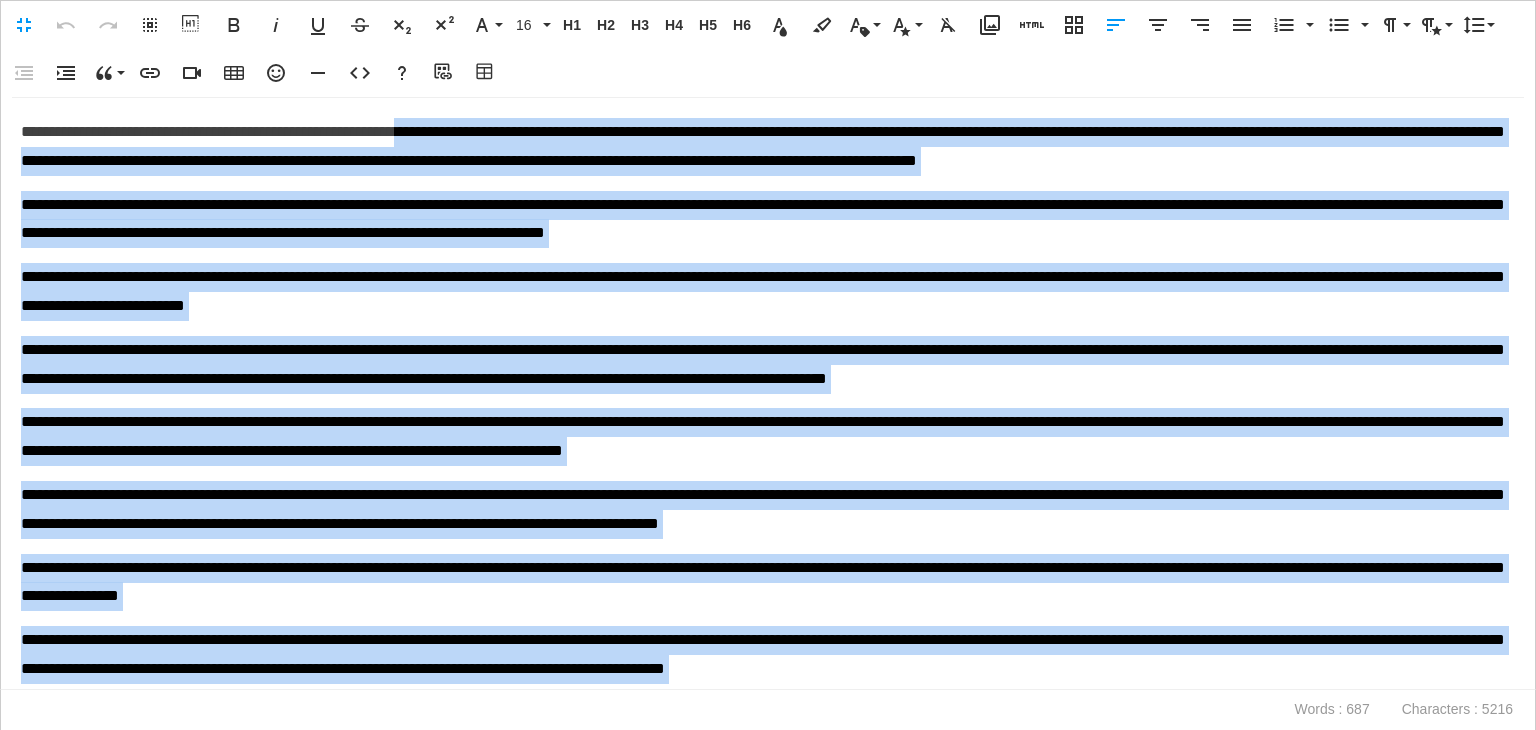 drag, startPoint x: 1317, startPoint y: 670, endPoint x: 483, endPoint y: -87, distance: 1126.3236 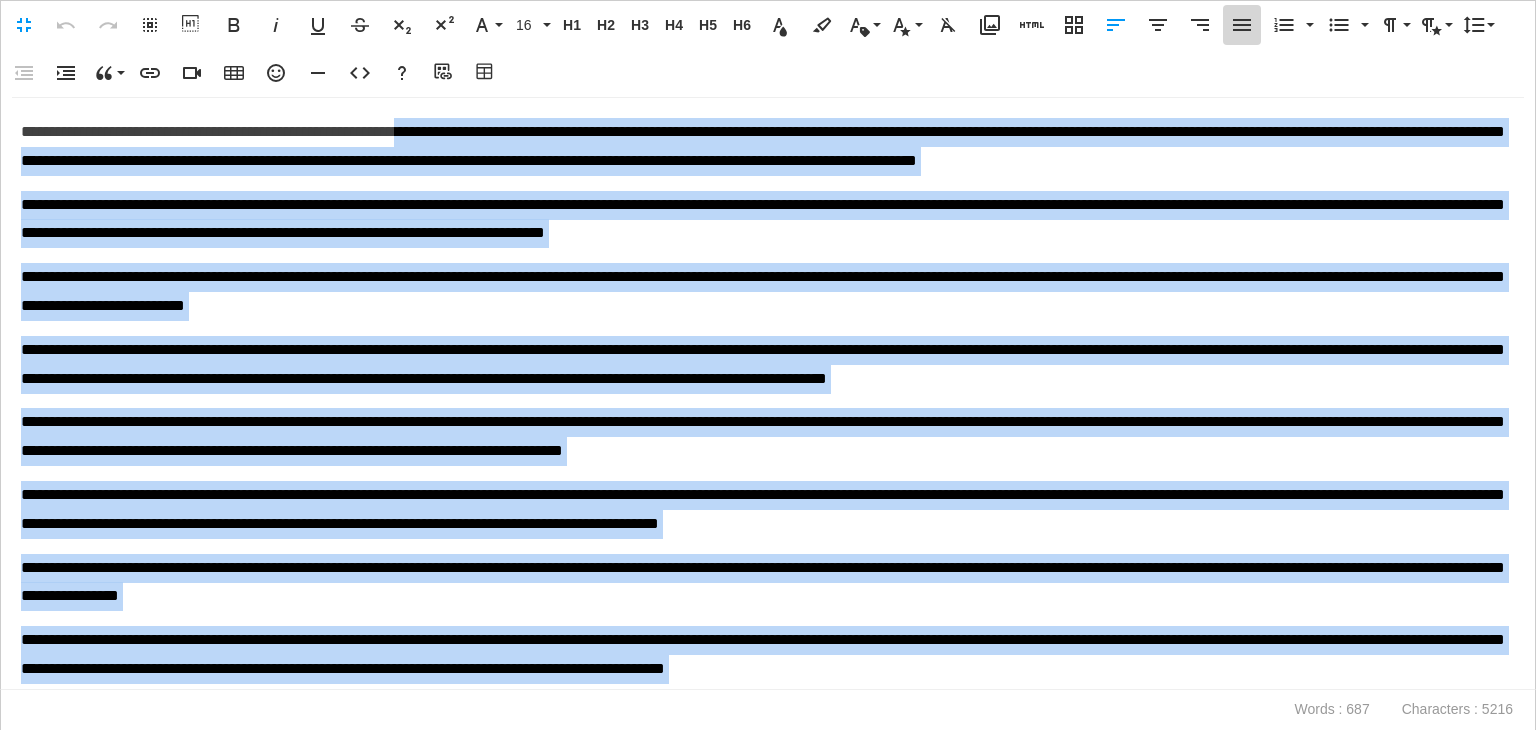 click on "Align Justify" at bounding box center [1242, 25] 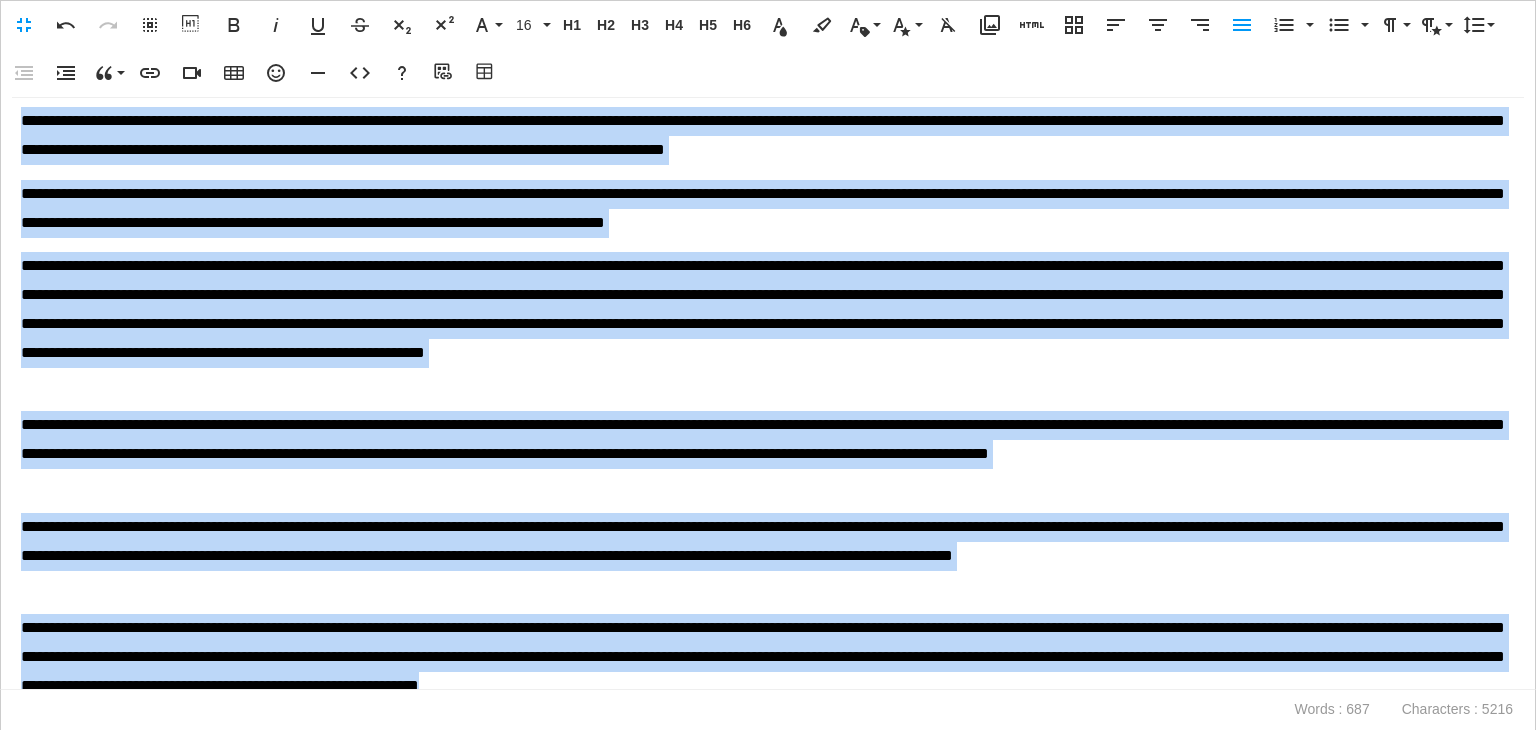 scroll, scrollTop: 530, scrollLeft: 0, axis: vertical 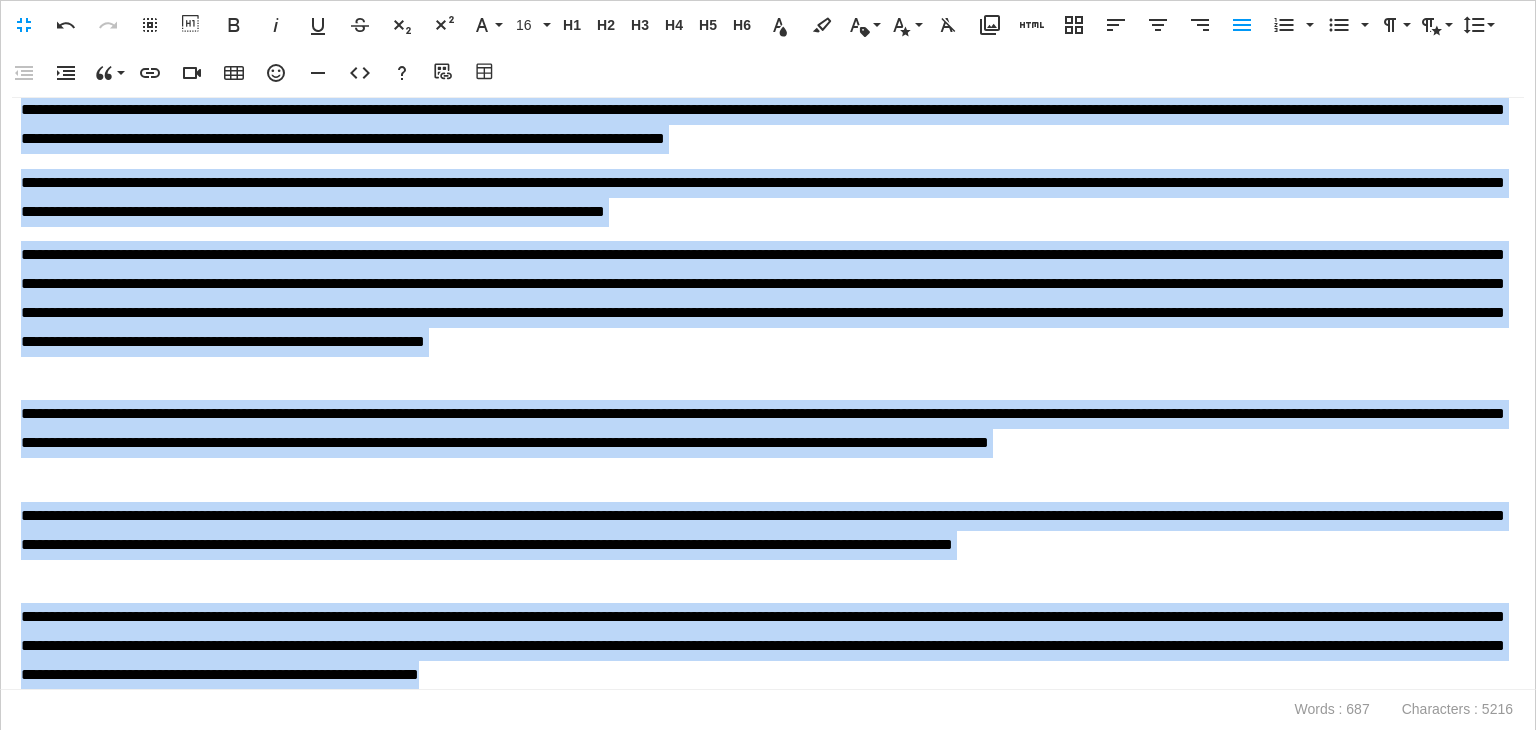 click on "**********" at bounding box center (763, 443) 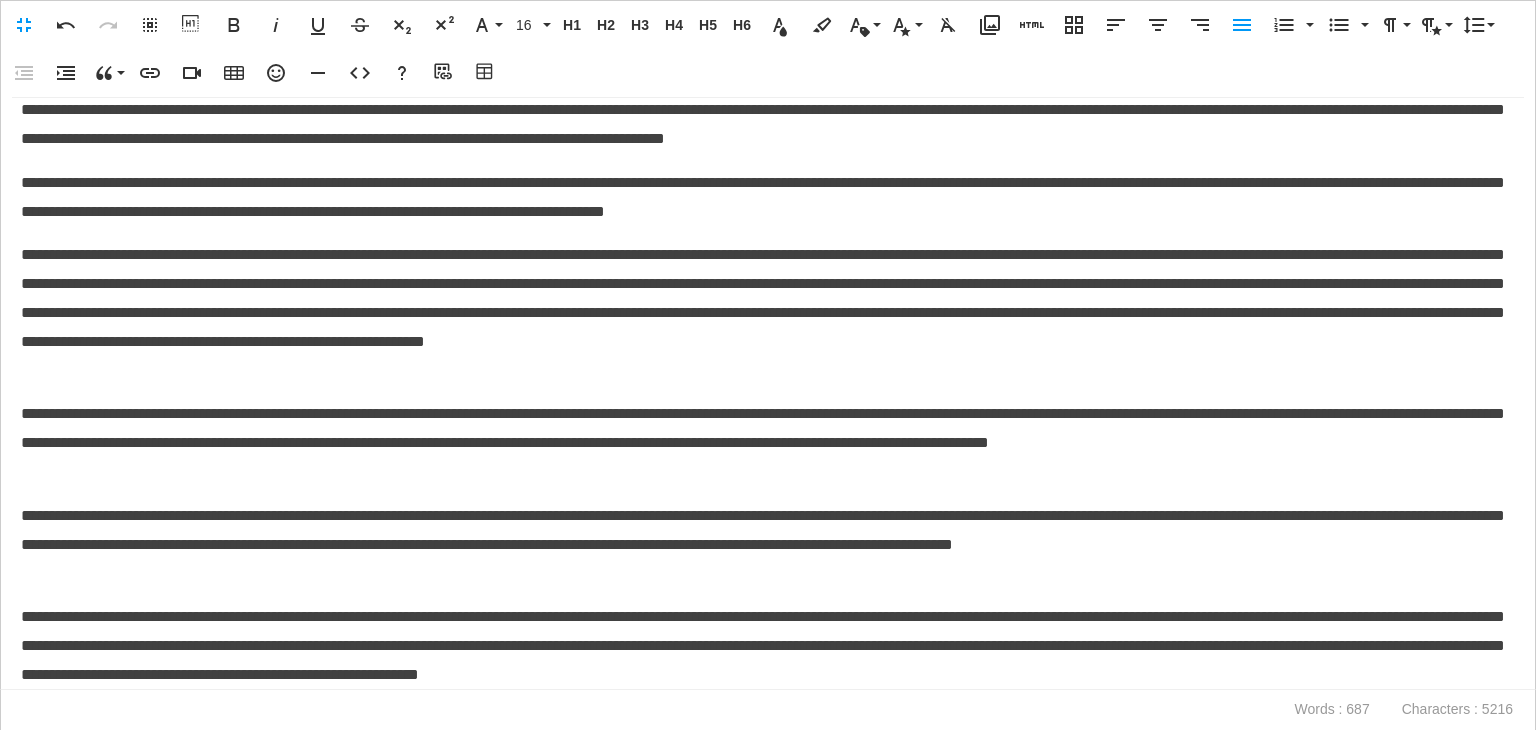 click on "**********" at bounding box center (763, 313) 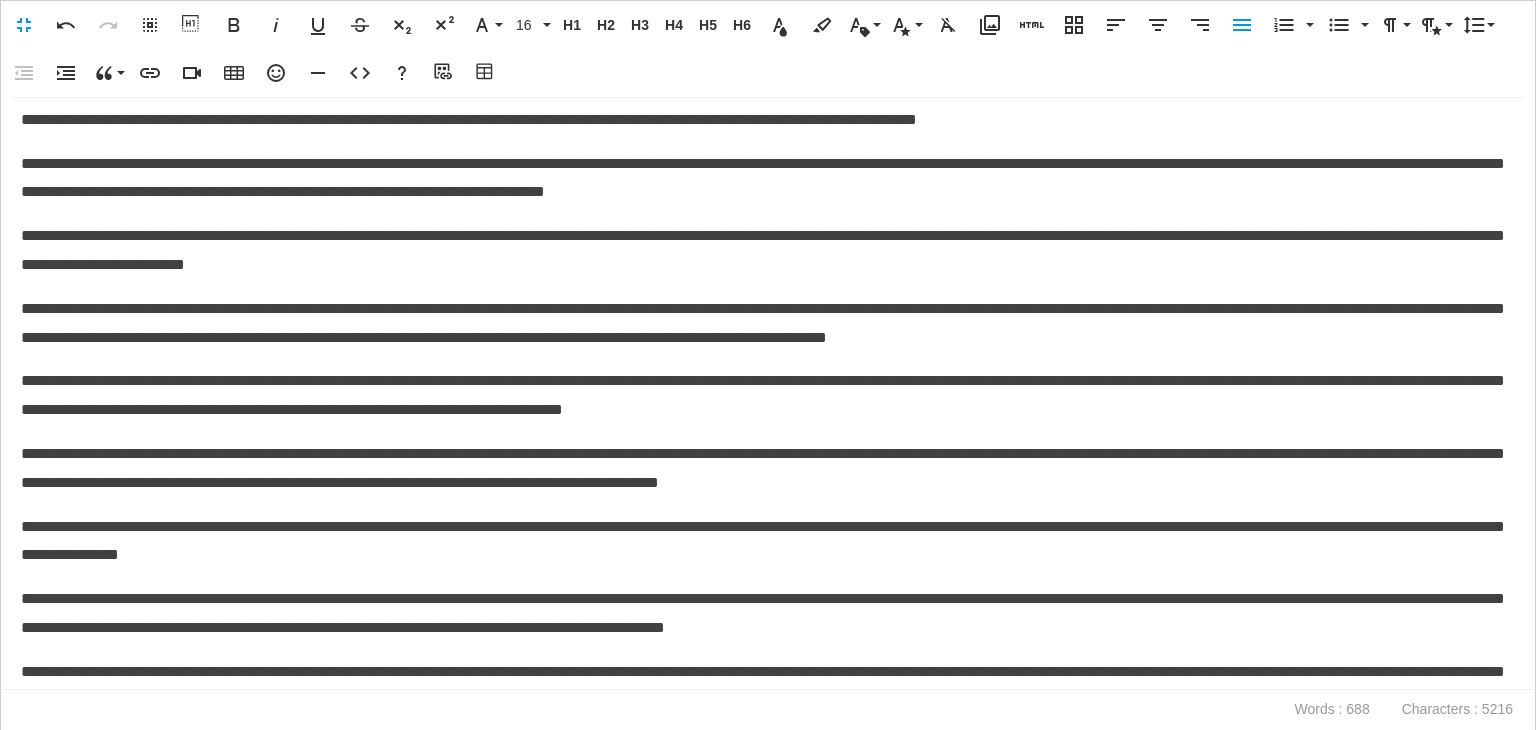 scroll, scrollTop: 0, scrollLeft: 0, axis: both 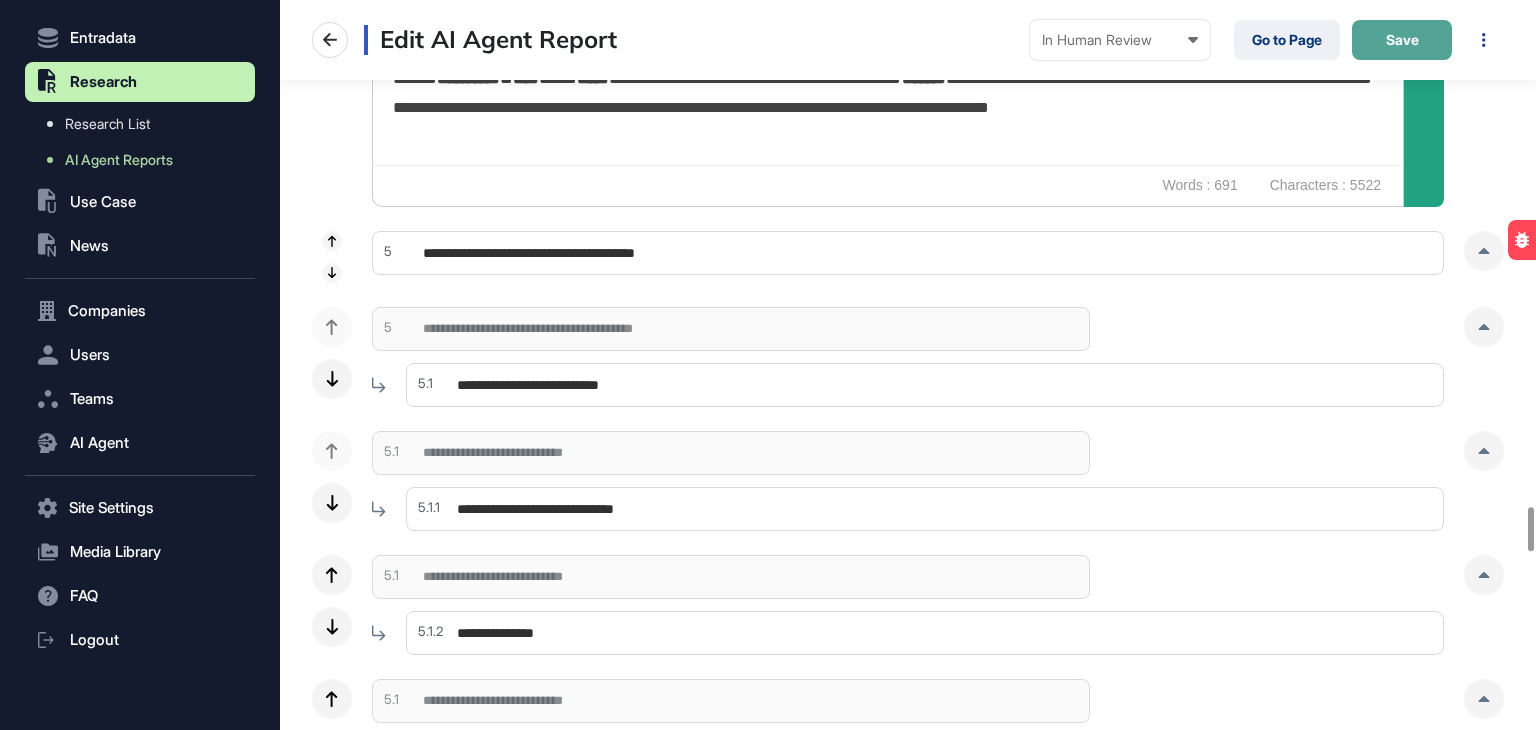 click on "Save" 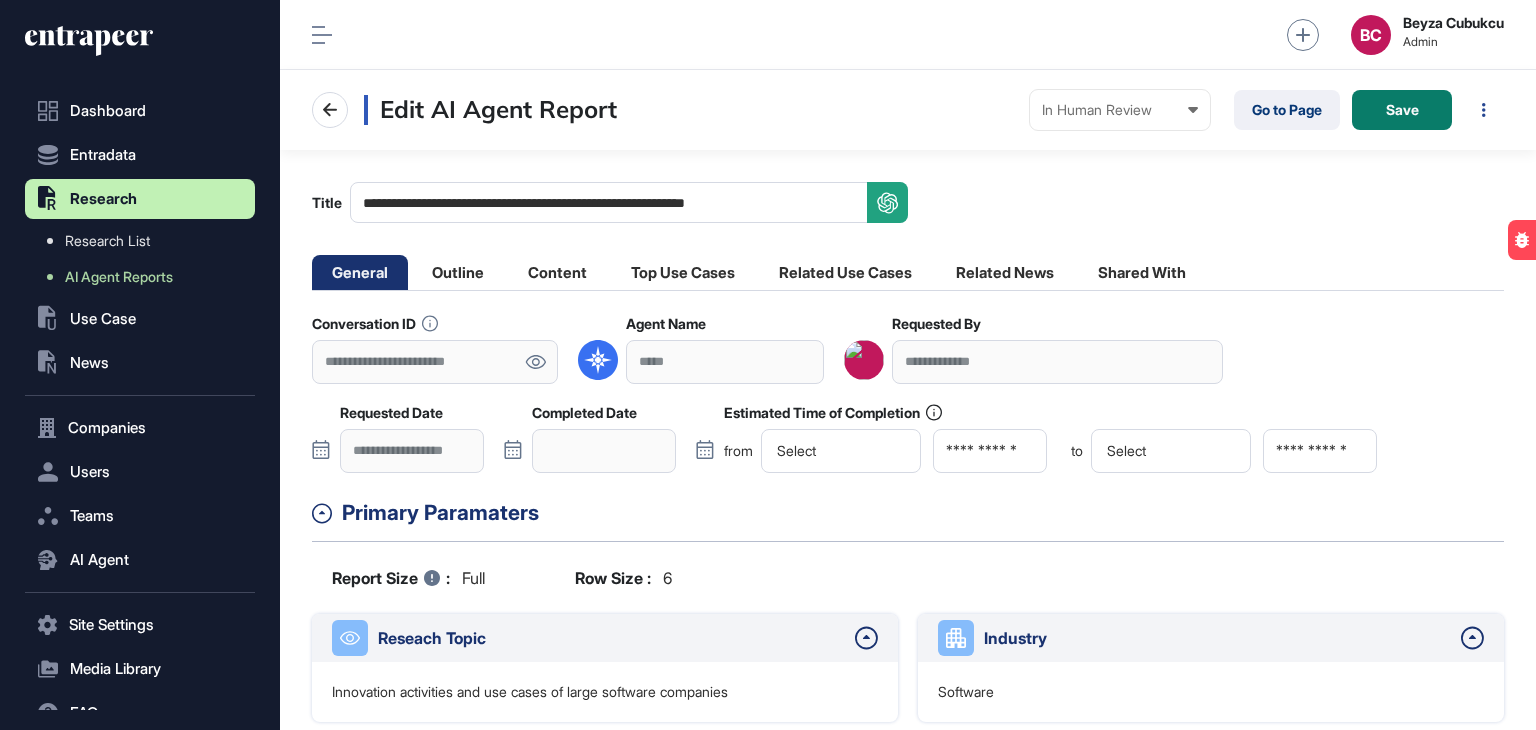 scroll, scrollTop: 0, scrollLeft: 0, axis: both 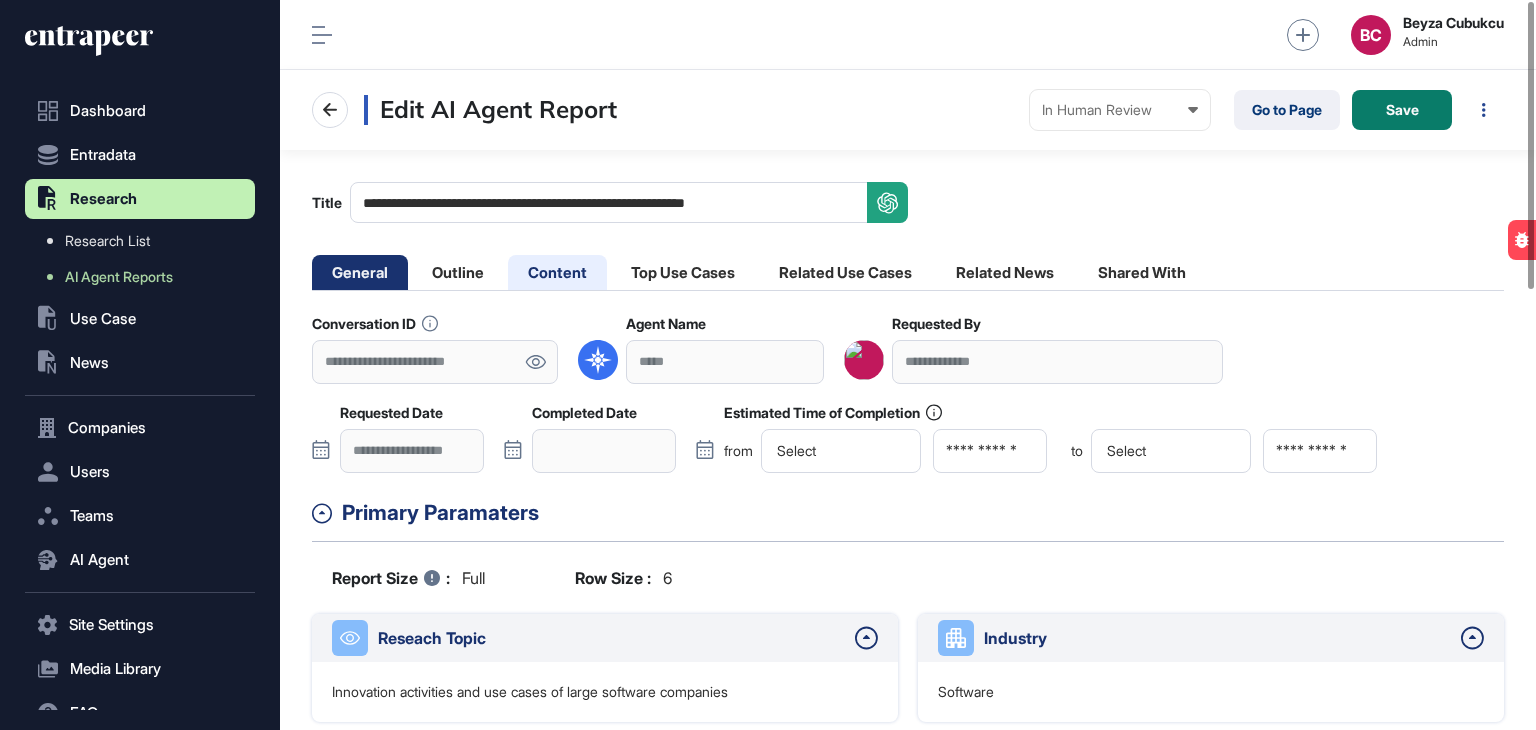click on "Content" 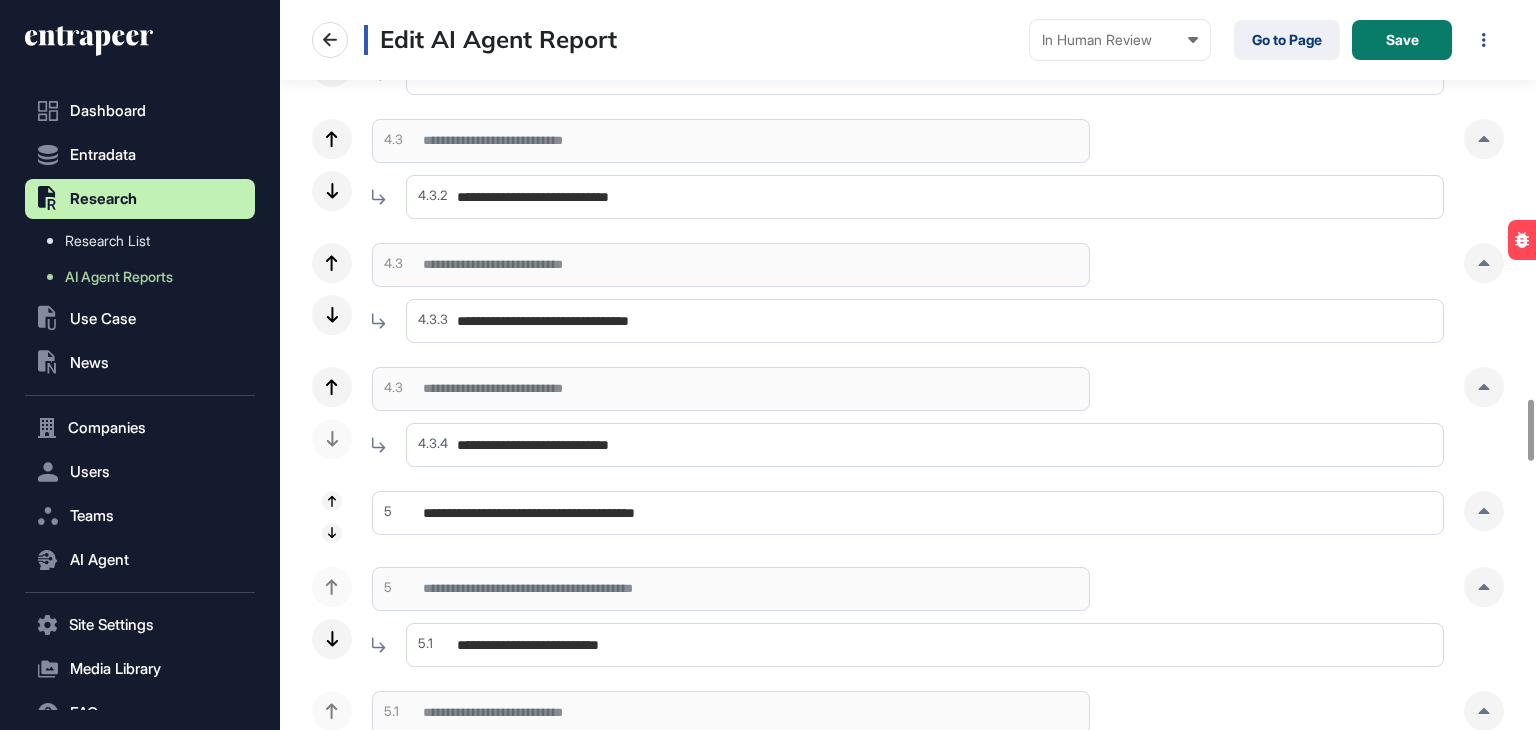 scroll, scrollTop: 4800, scrollLeft: 0, axis: vertical 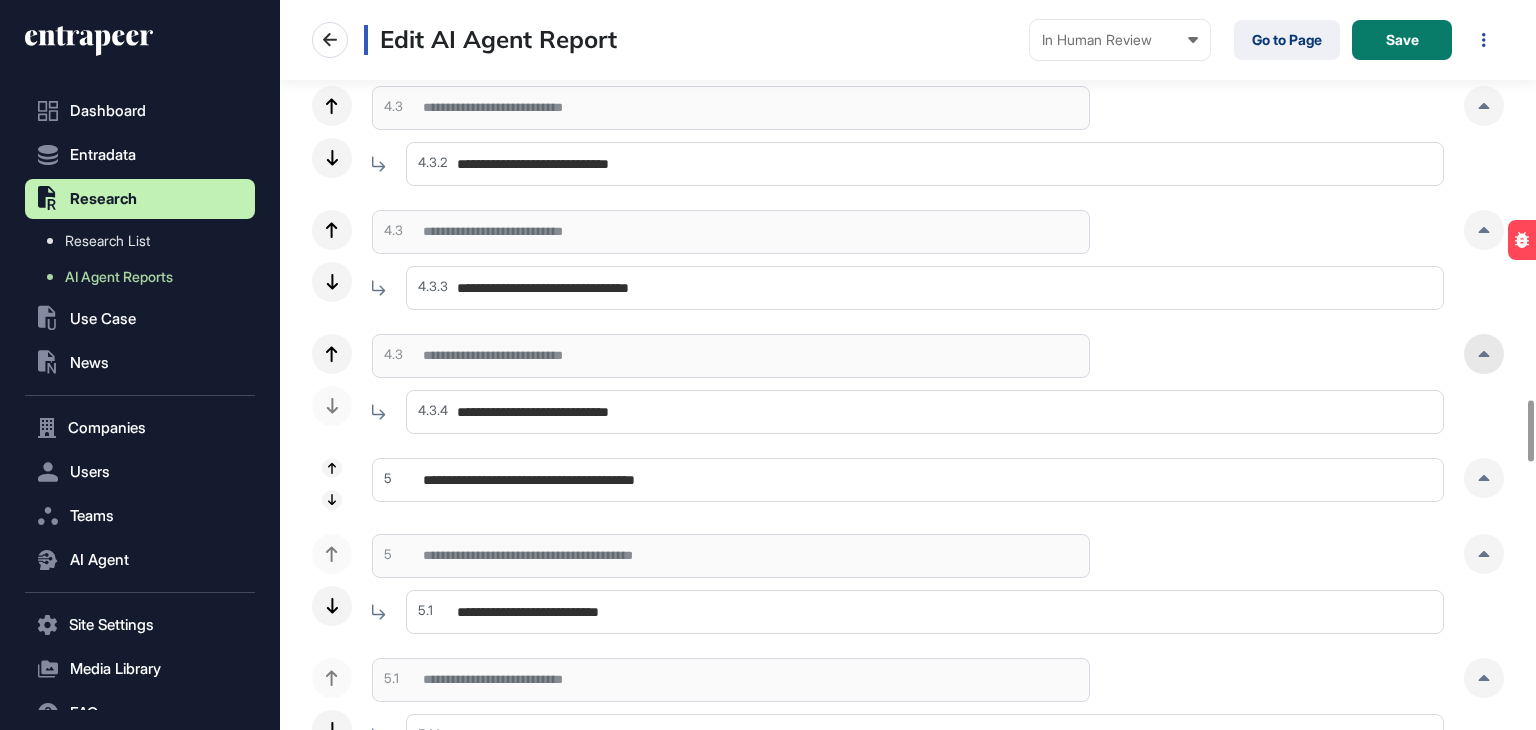 click at bounding box center [1484, 354] 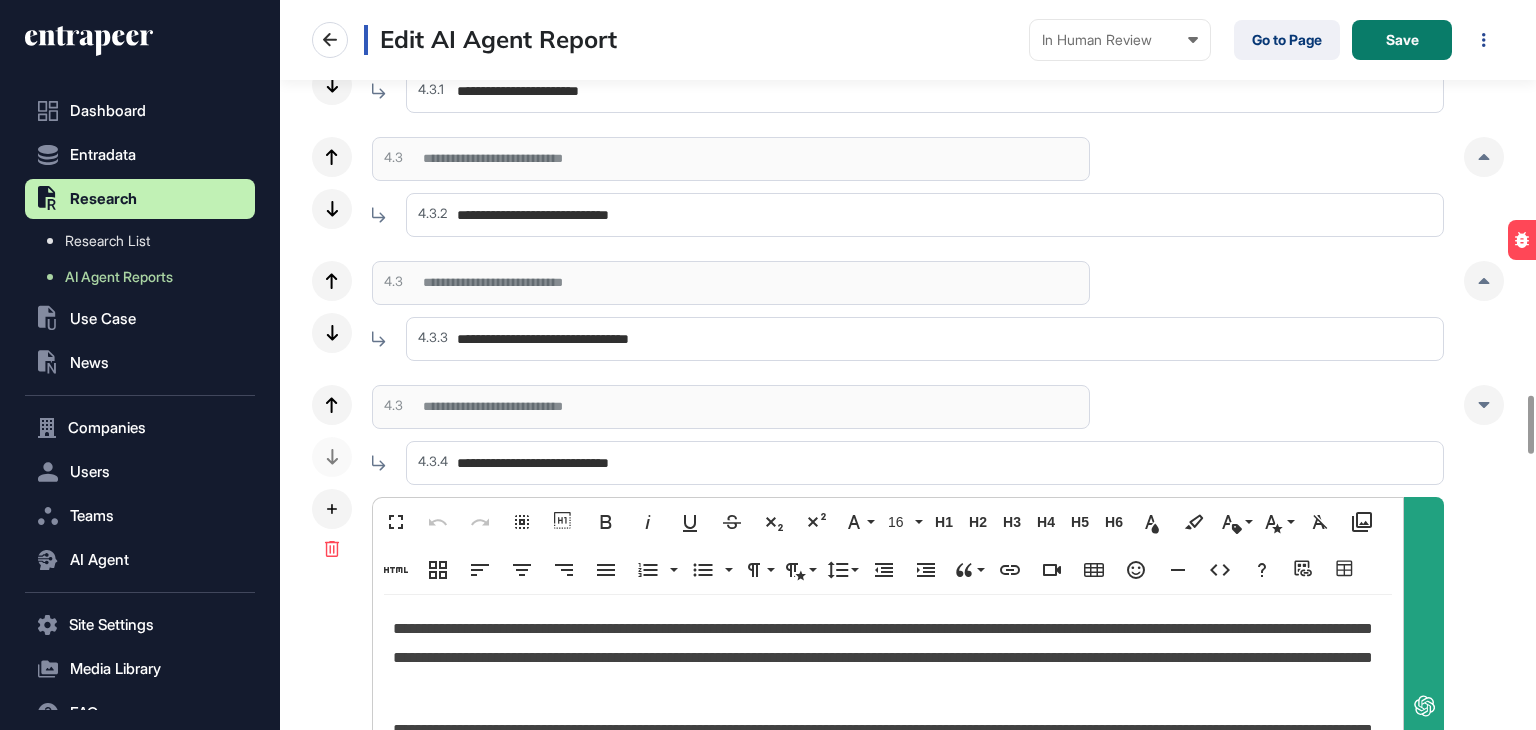 scroll, scrollTop: 5000, scrollLeft: 0, axis: vertical 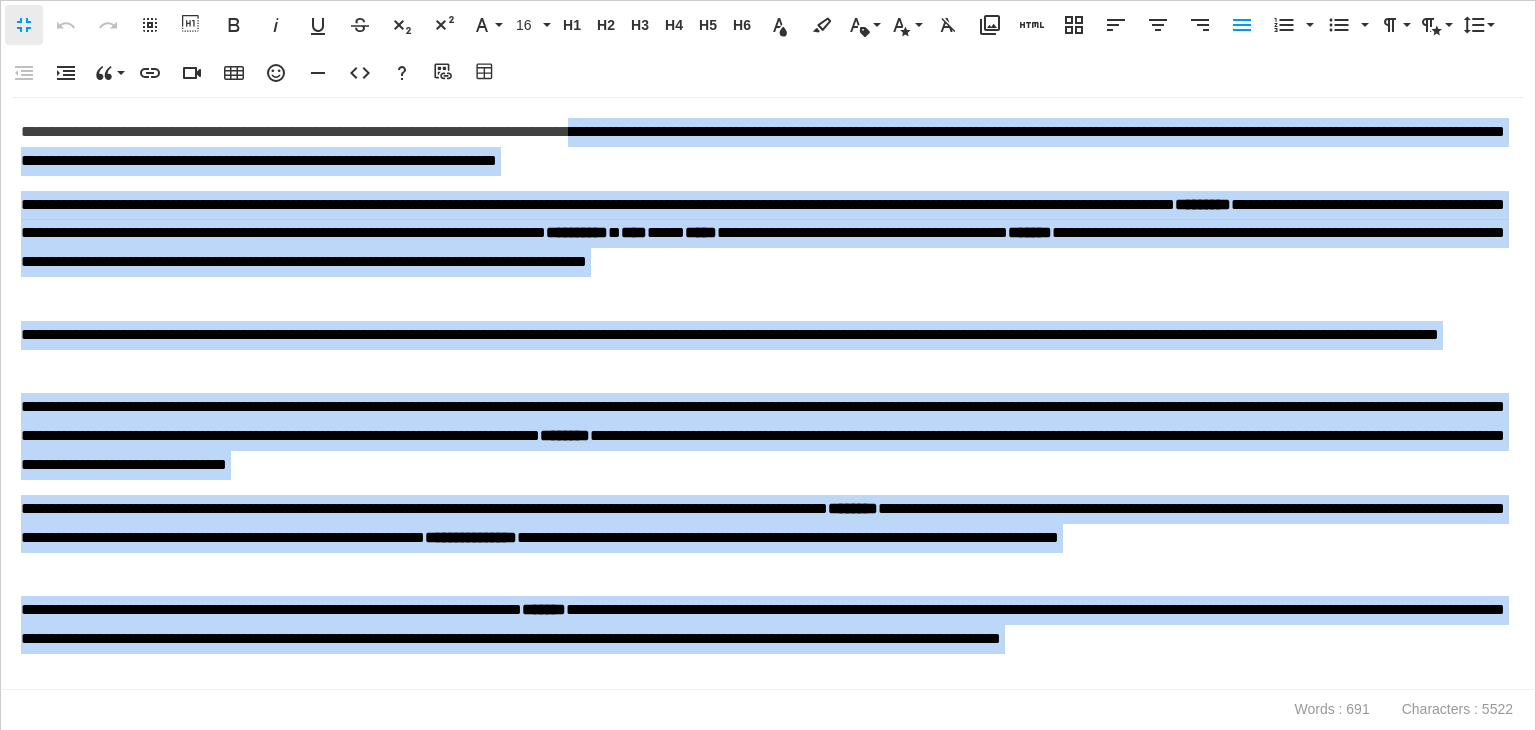 drag, startPoint x: 835, startPoint y: 671, endPoint x: 735, endPoint y: -87, distance: 764.5679 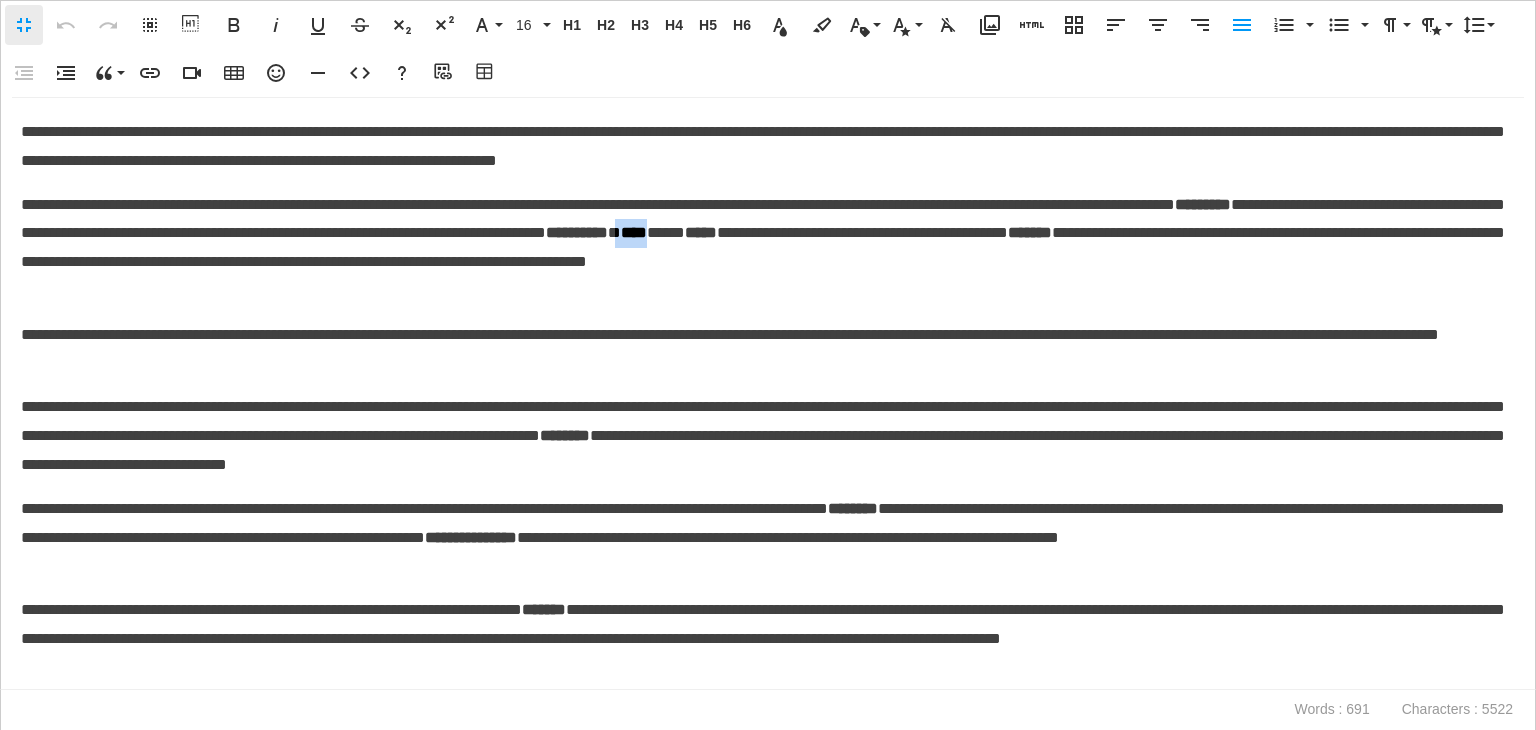 drag, startPoint x: 1187, startPoint y: 229, endPoint x: 1229, endPoint y: 240, distance: 43.416588 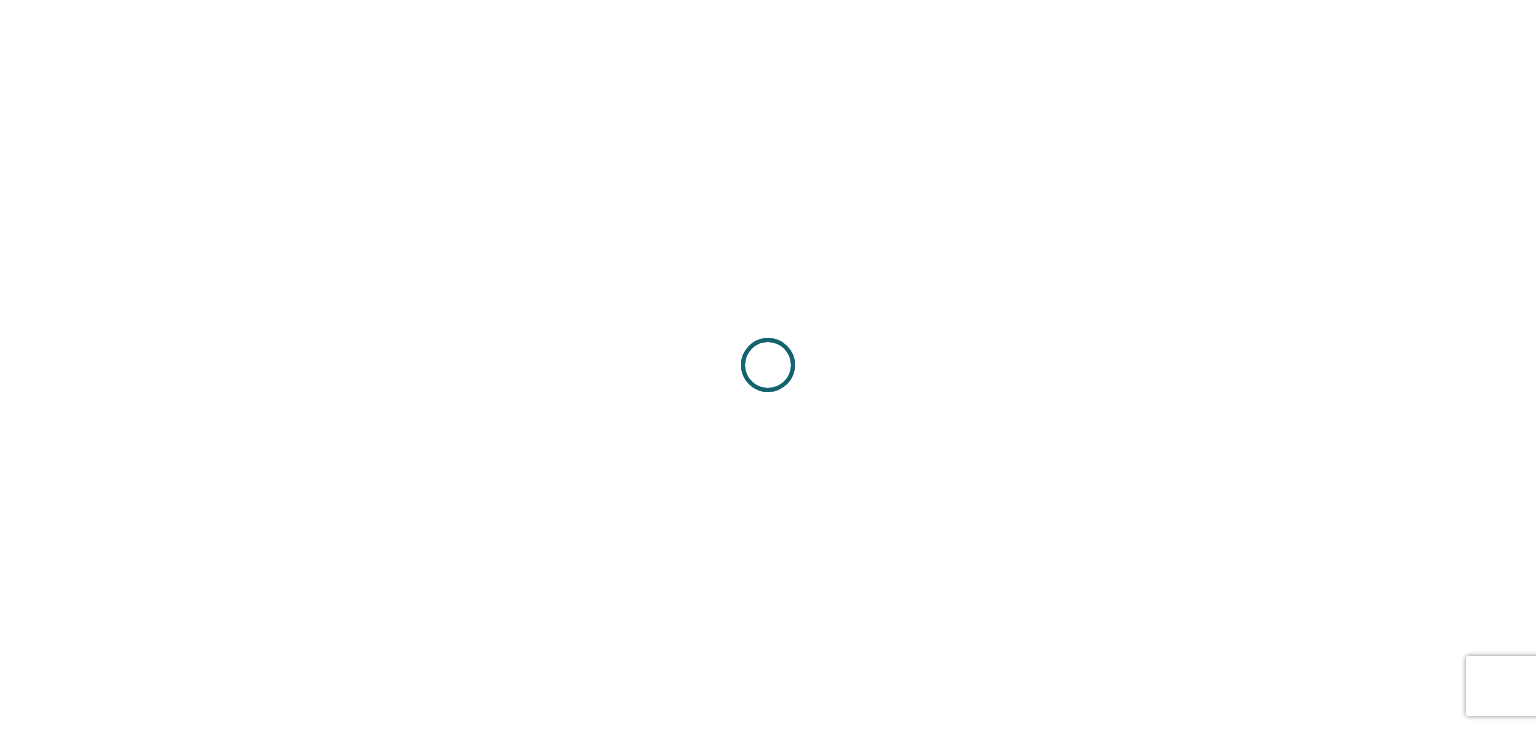 scroll, scrollTop: 0, scrollLeft: 0, axis: both 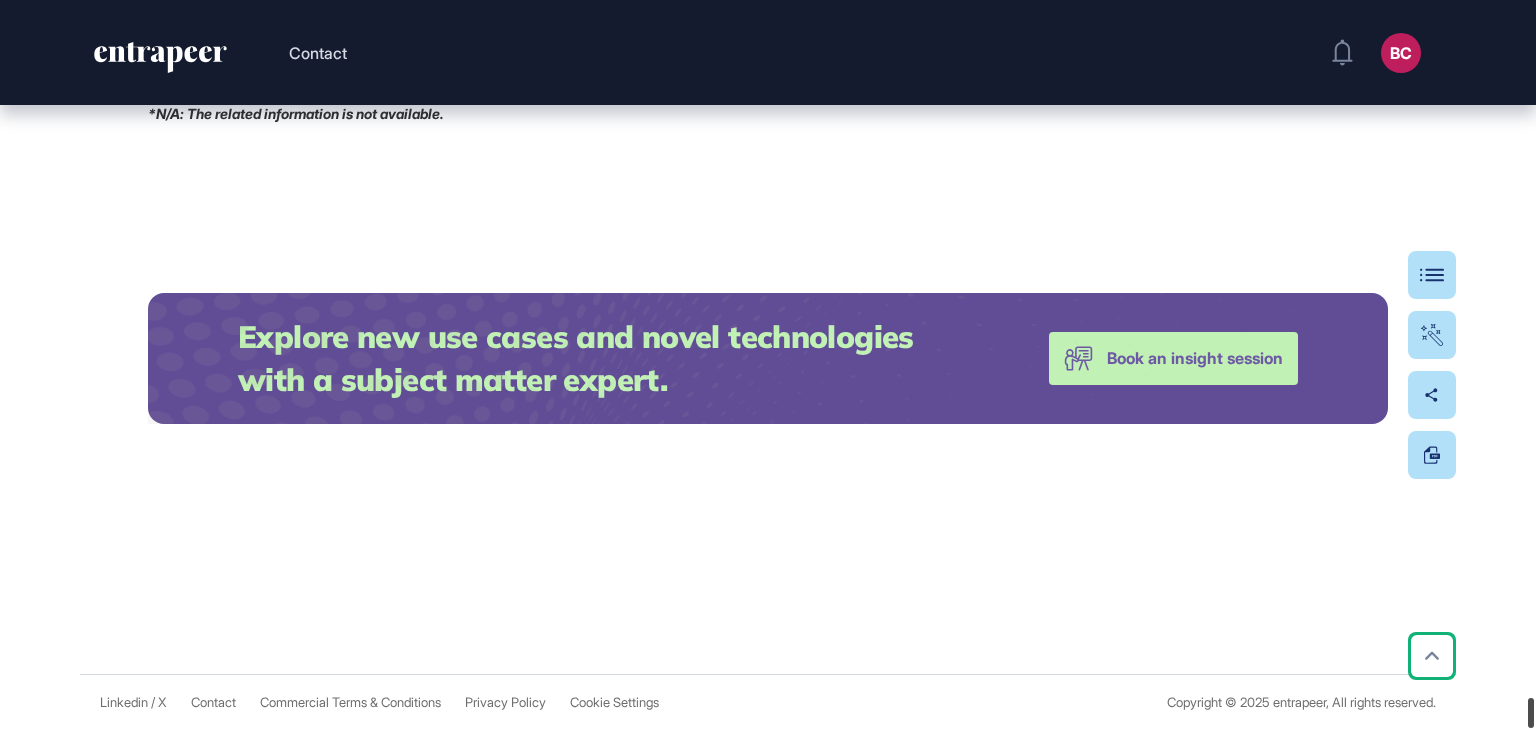 drag, startPoint x: 1535, startPoint y: 37, endPoint x: 1535, endPoint y: 729, distance: 692 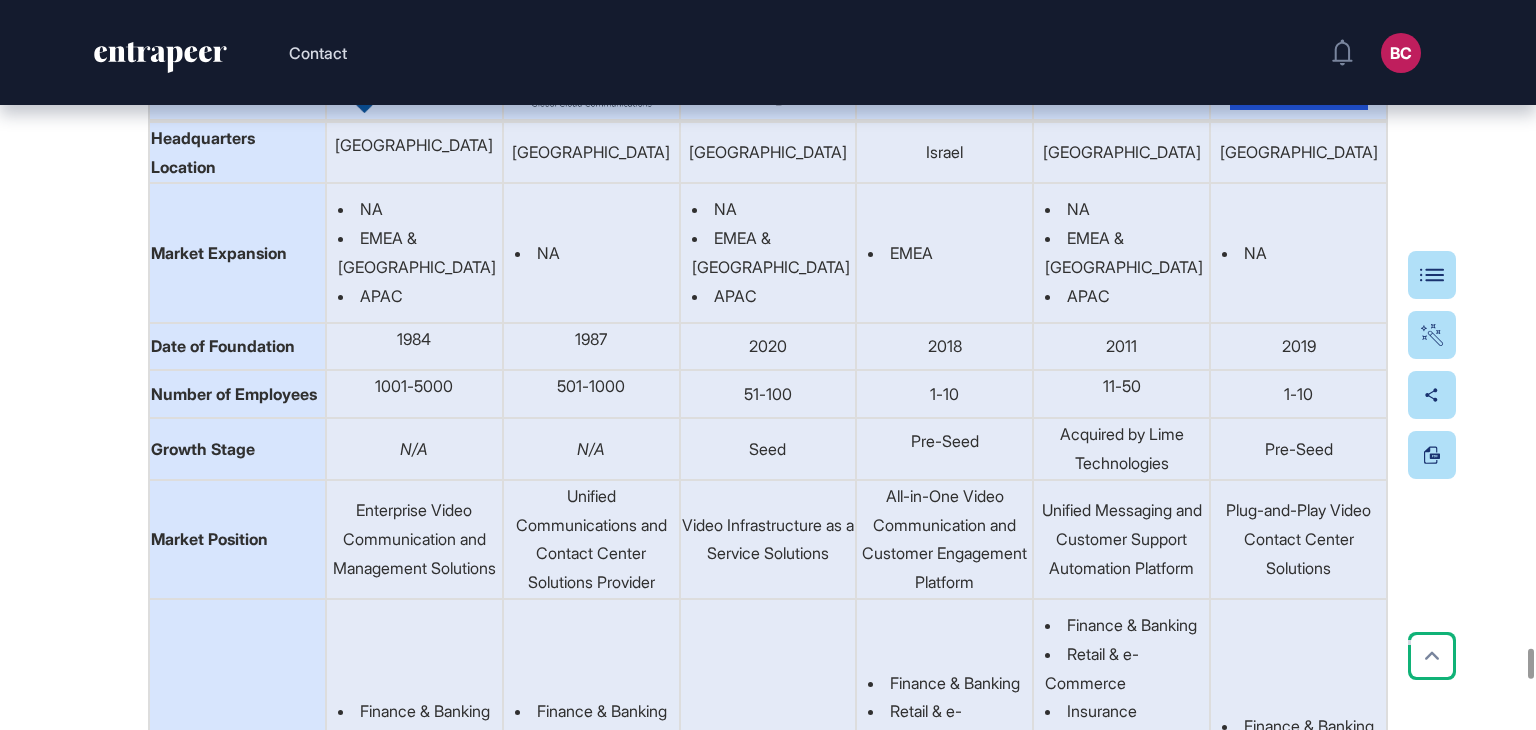 scroll, scrollTop: 138844, scrollLeft: 0, axis: vertical 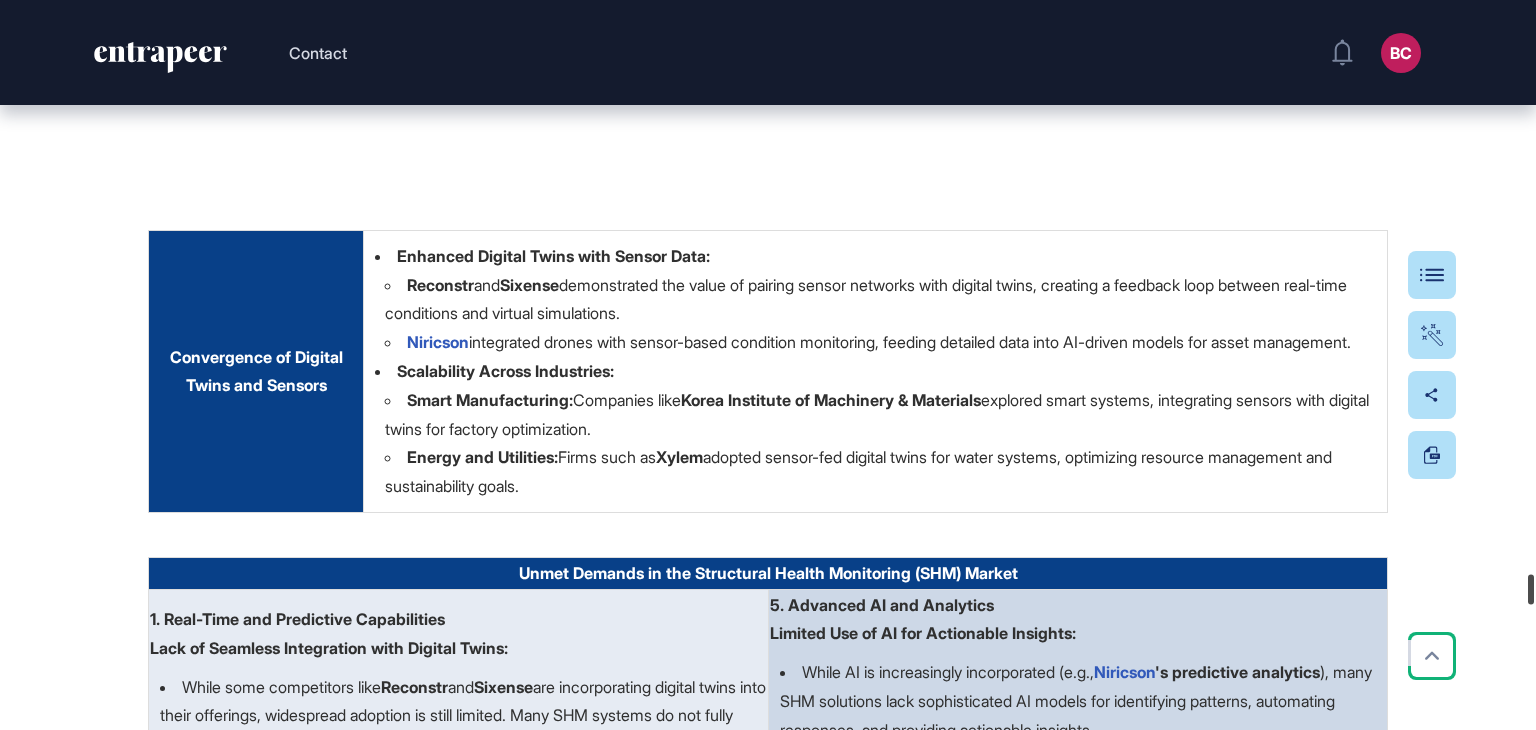 drag, startPoint x: 1531, startPoint y: 657, endPoint x: 1535, endPoint y: 585, distance: 72.11102 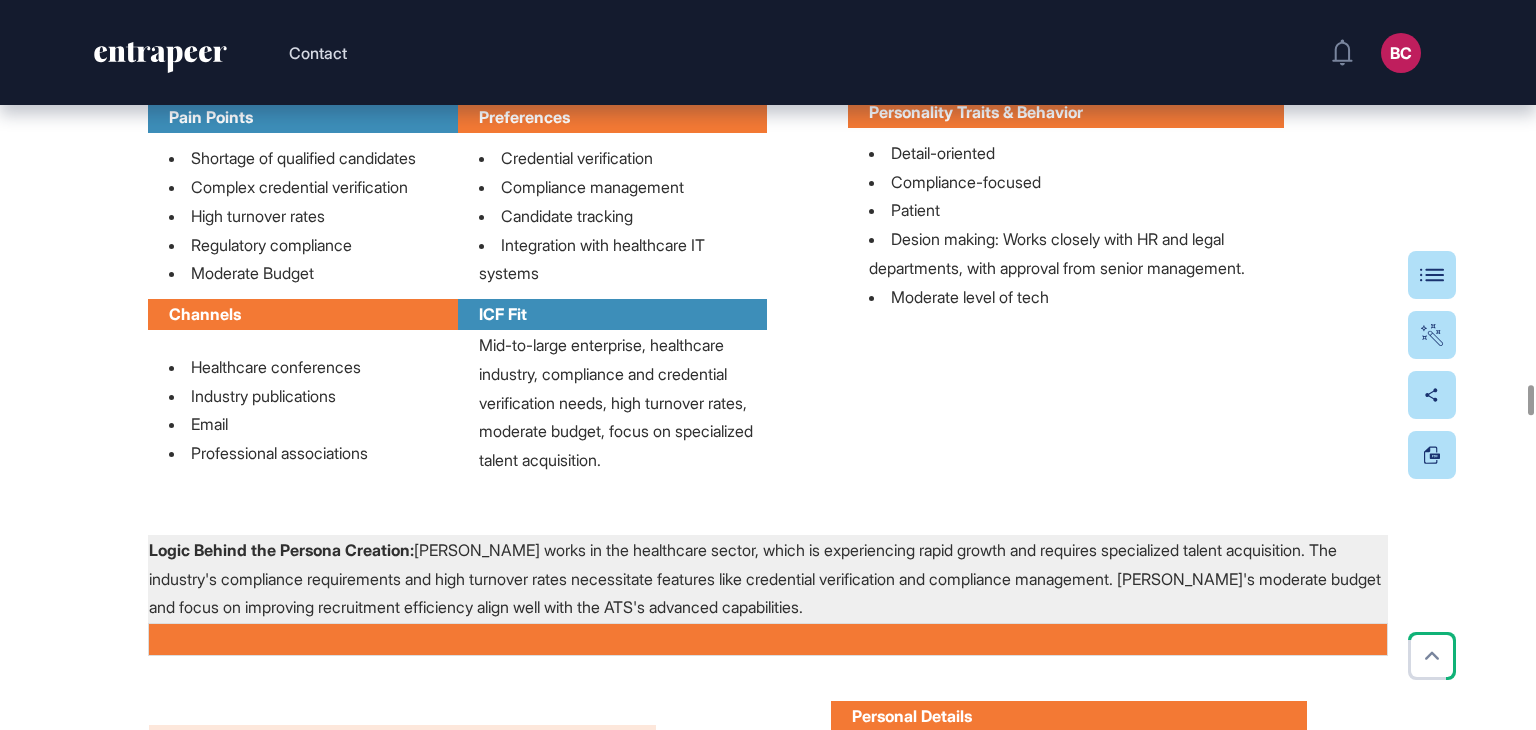 scroll, scrollTop: 81832, scrollLeft: 0, axis: vertical 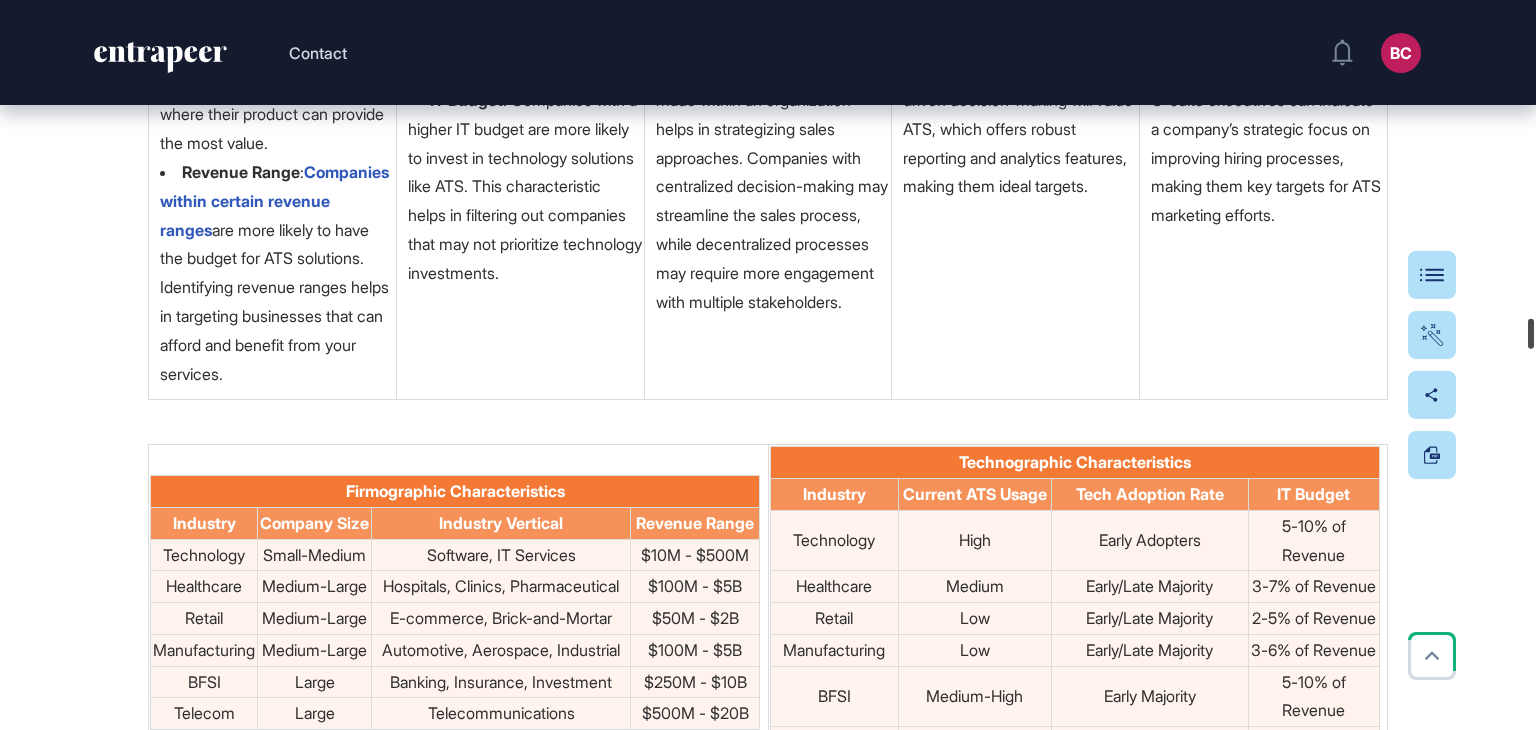 drag, startPoint x: 1535, startPoint y: 398, endPoint x: 1535, endPoint y: 335, distance: 63 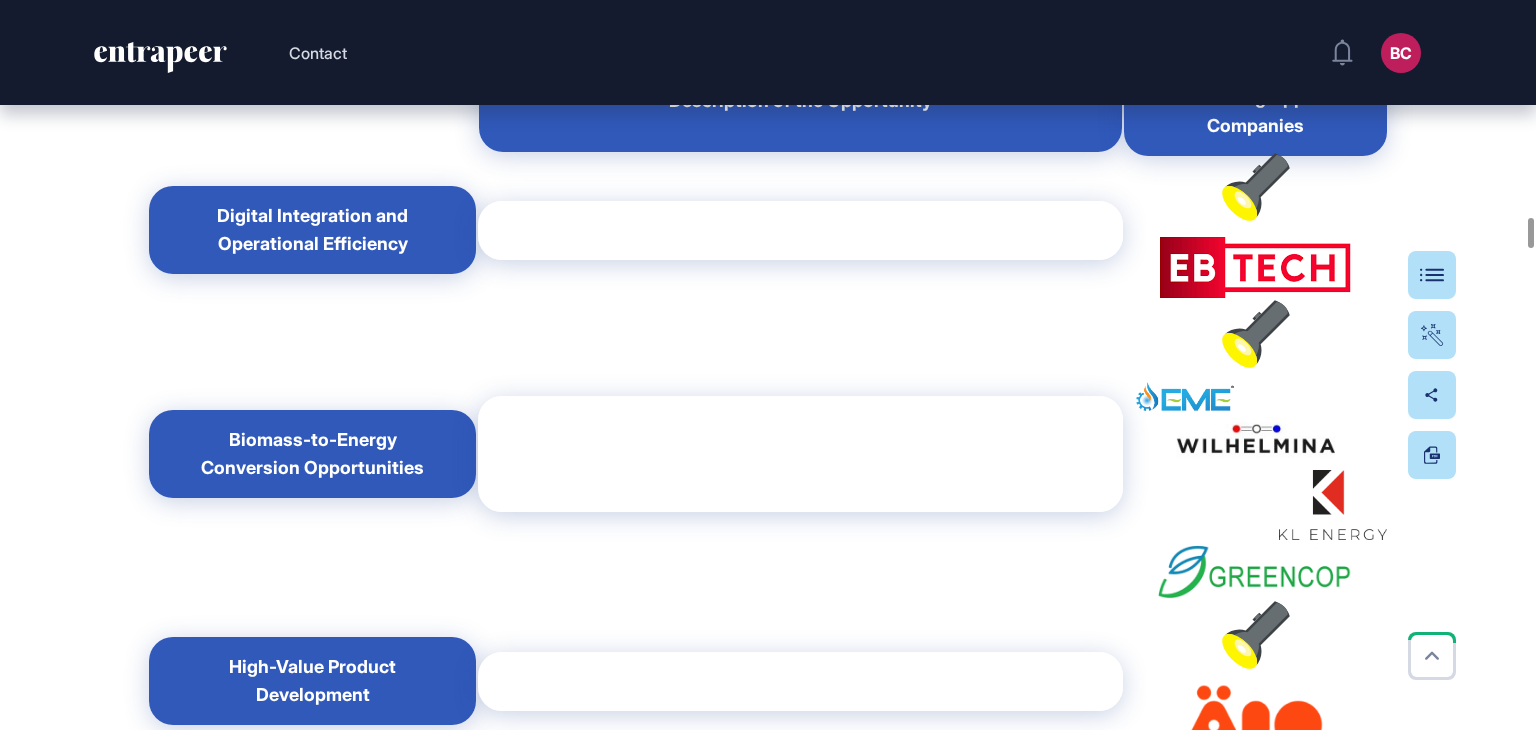 scroll, scrollTop: 46560, scrollLeft: 0, axis: vertical 